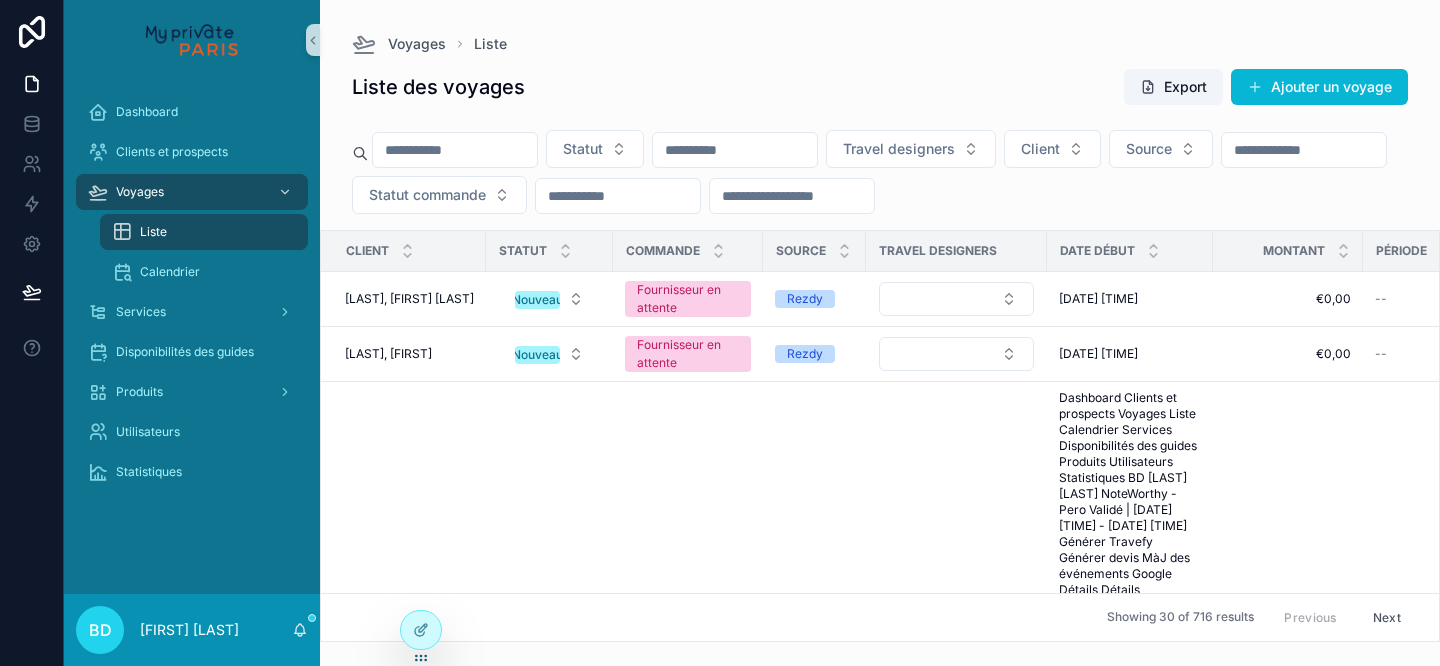 scroll, scrollTop: 0, scrollLeft: 0, axis: both 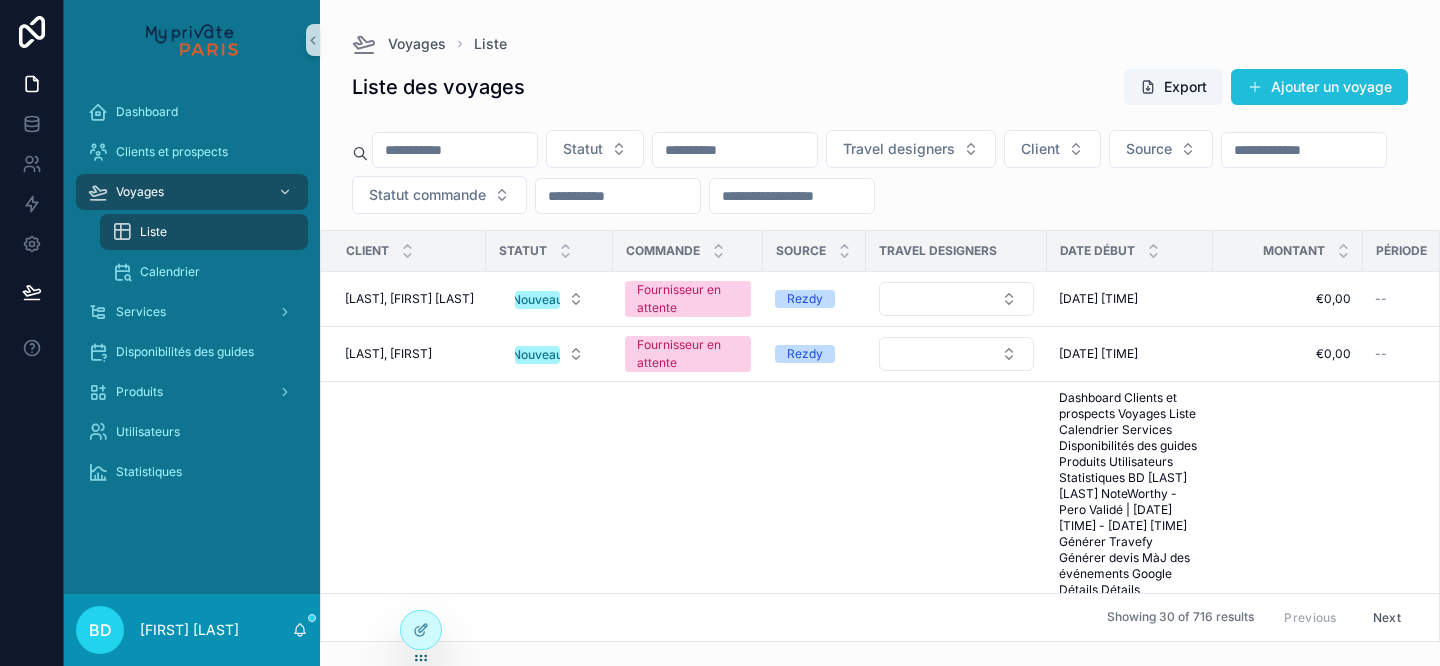 click on "Ajouter un voyage" at bounding box center (1319, 87) 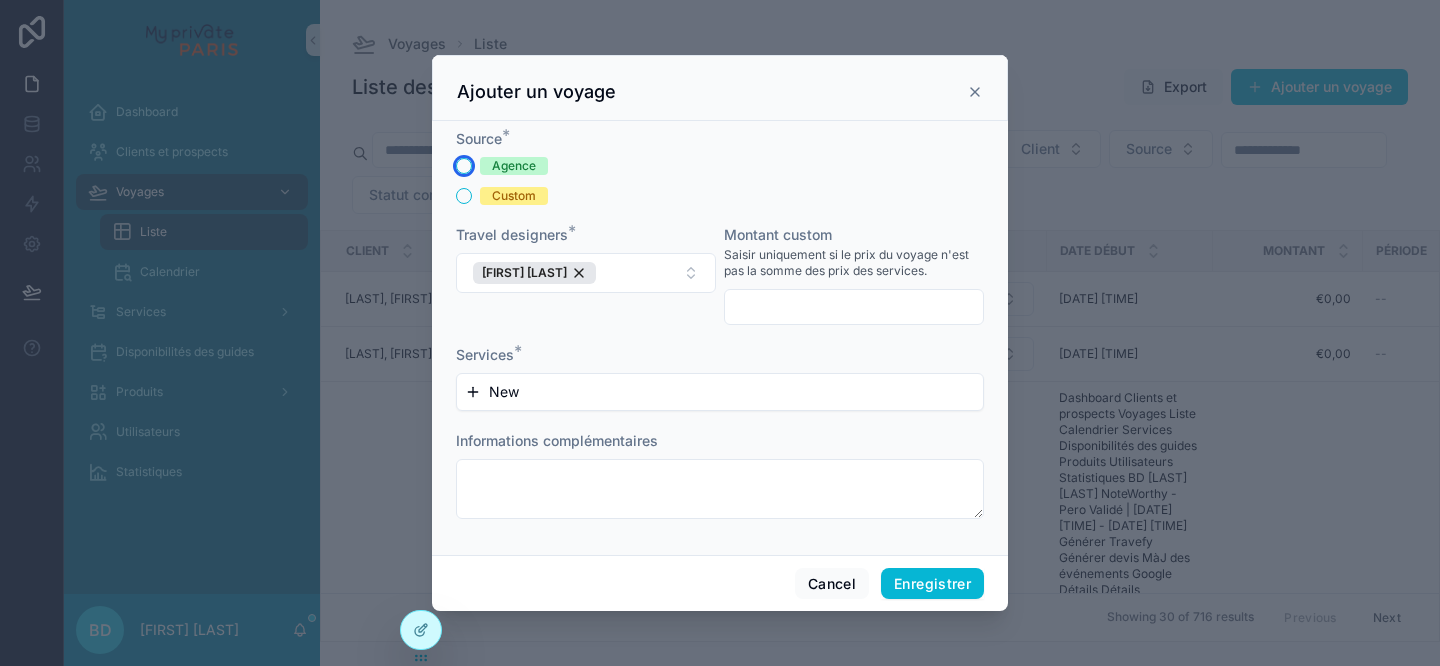 click on "Agence" at bounding box center [464, 166] 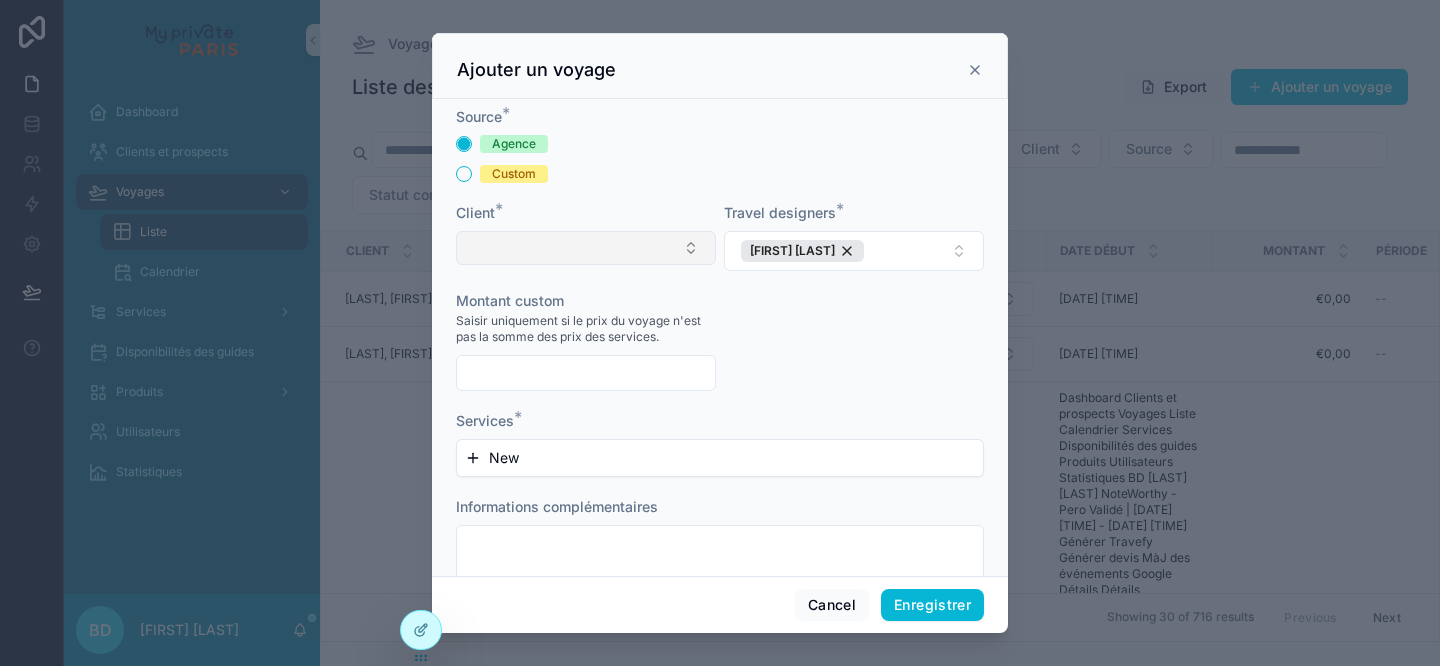 click at bounding box center [586, 248] 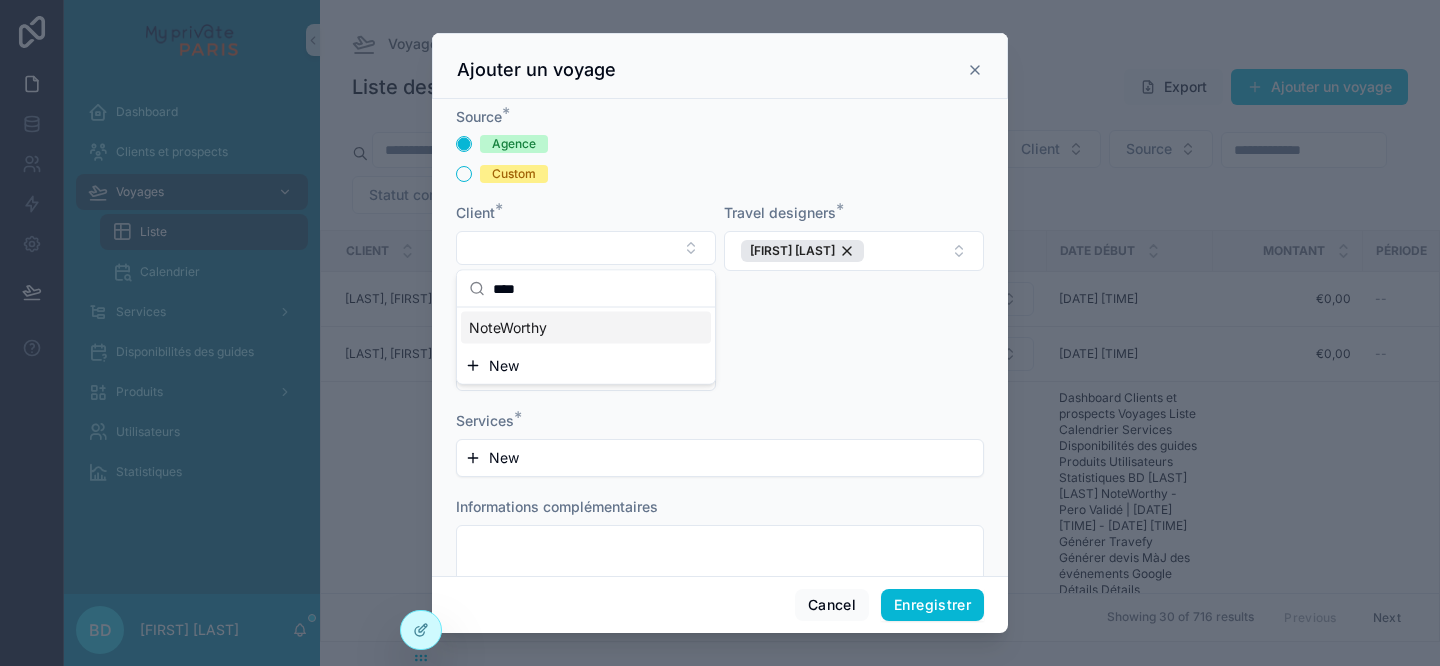 type on "****" 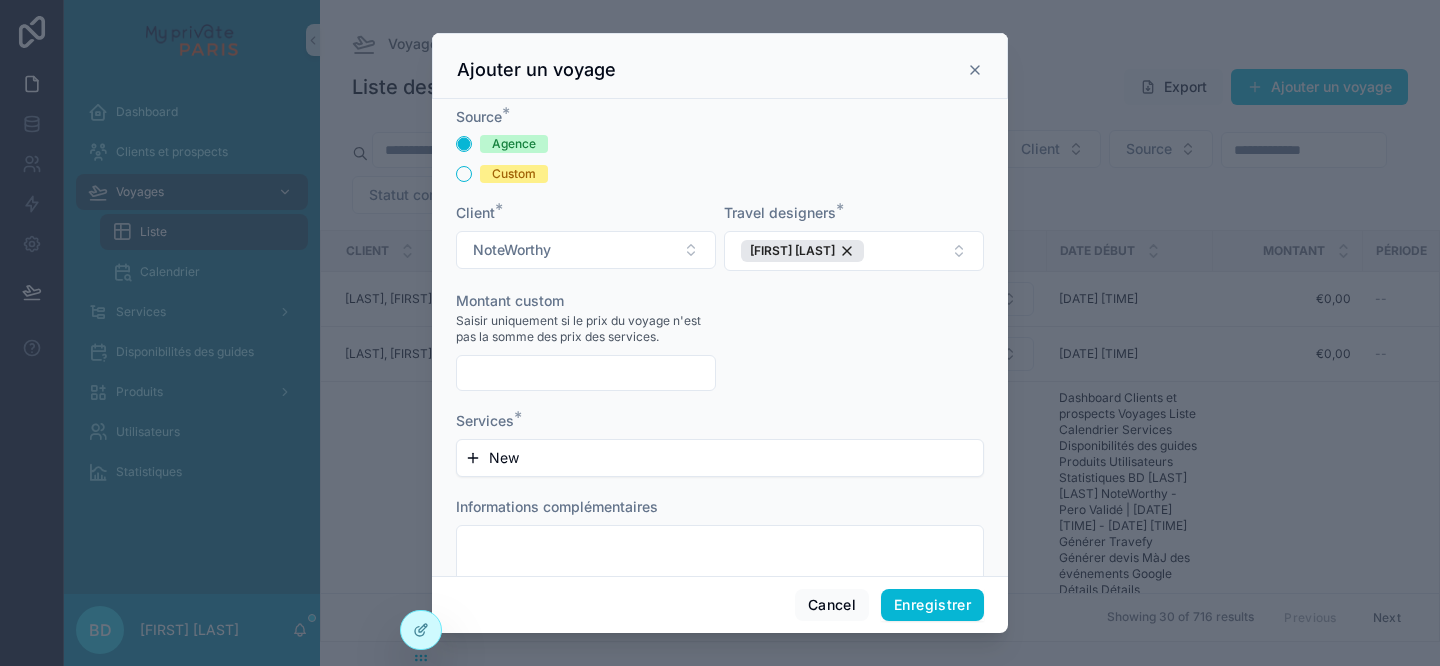 scroll, scrollTop: 45, scrollLeft: 0, axis: vertical 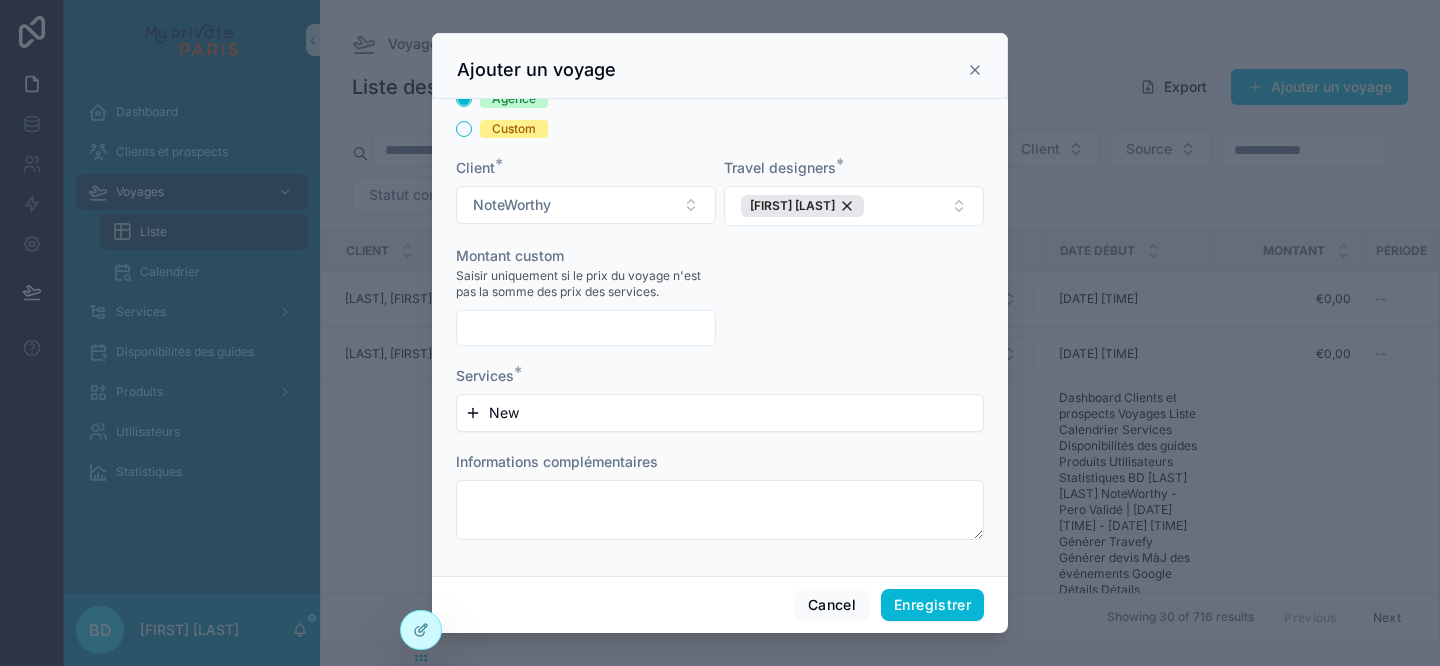 click on "New" at bounding box center [504, 413] 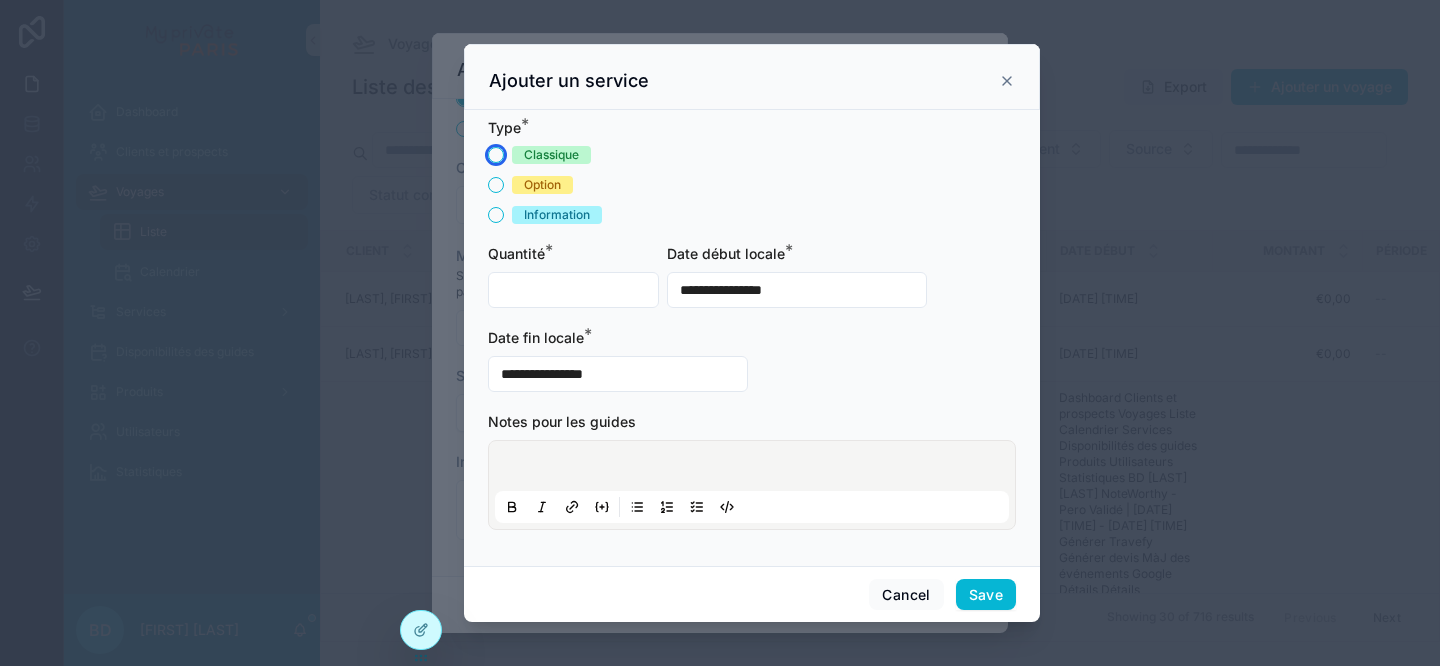 click on "Classique" at bounding box center (496, 155) 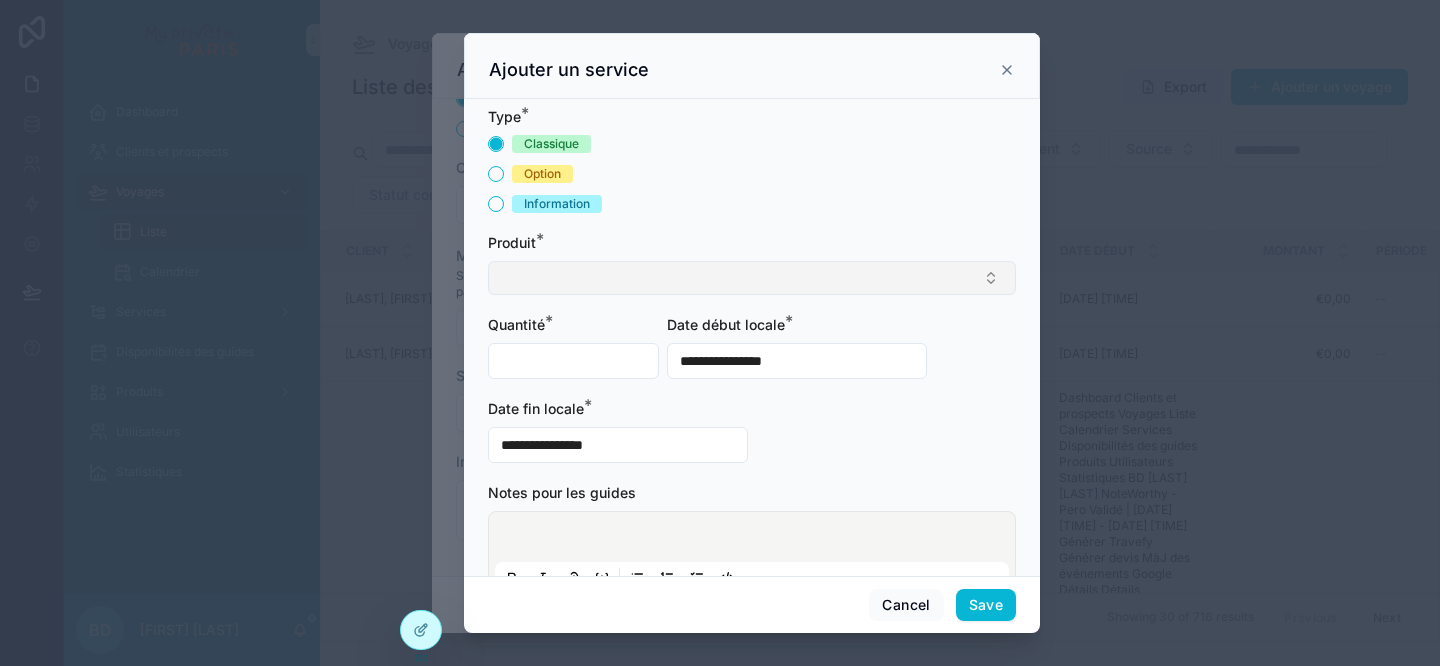 click at bounding box center (752, 278) 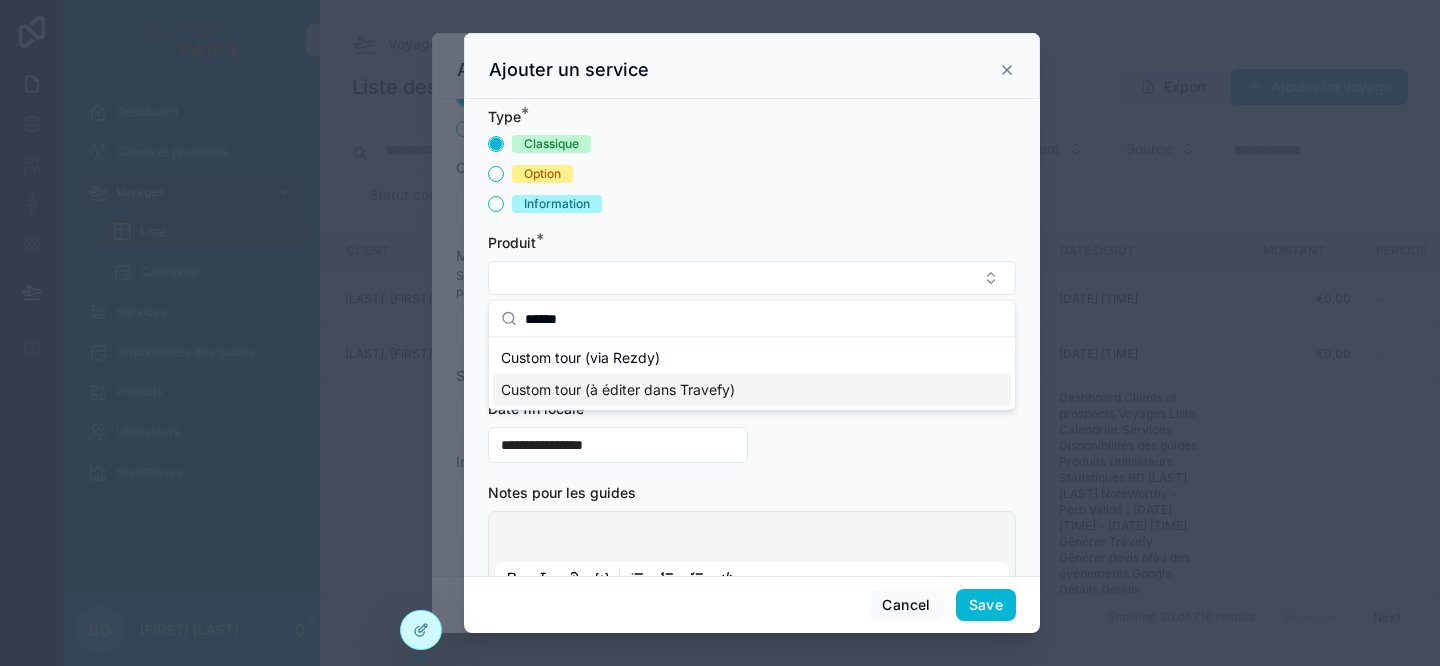 type on "******" 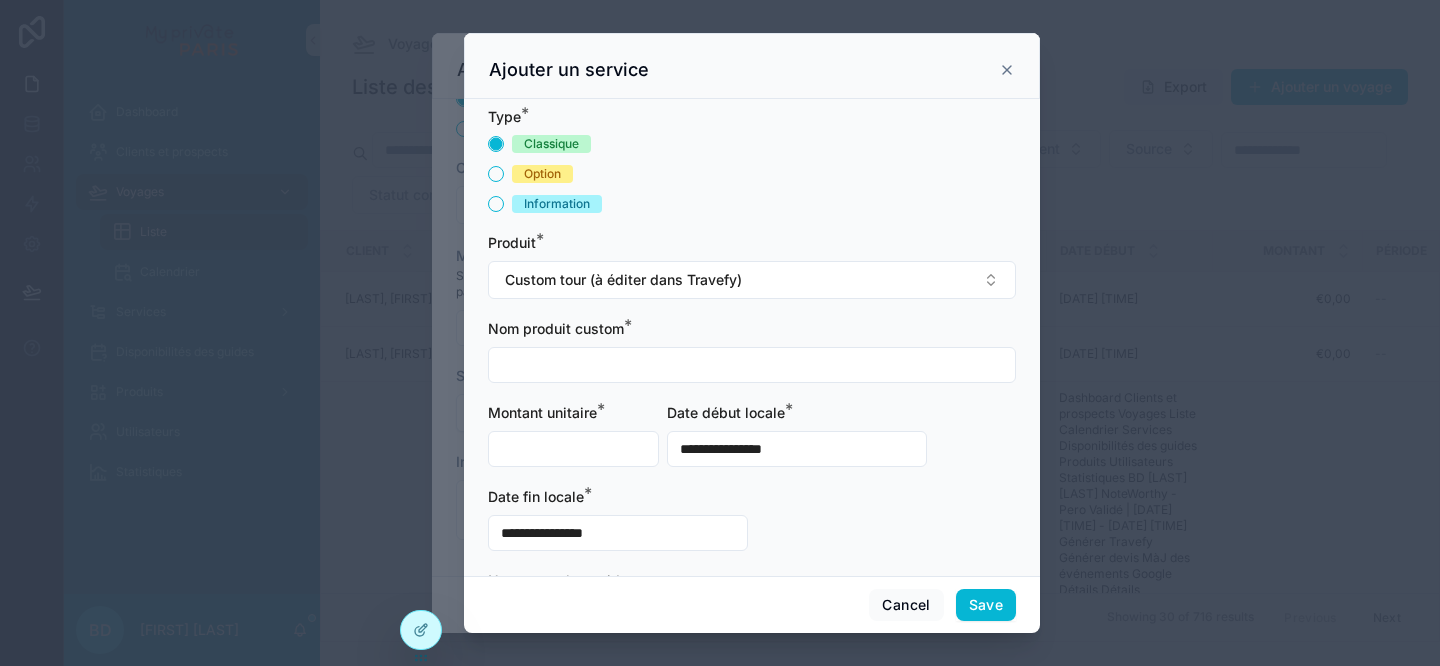 scroll, scrollTop: 149, scrollLeft: 0, axis: vertical 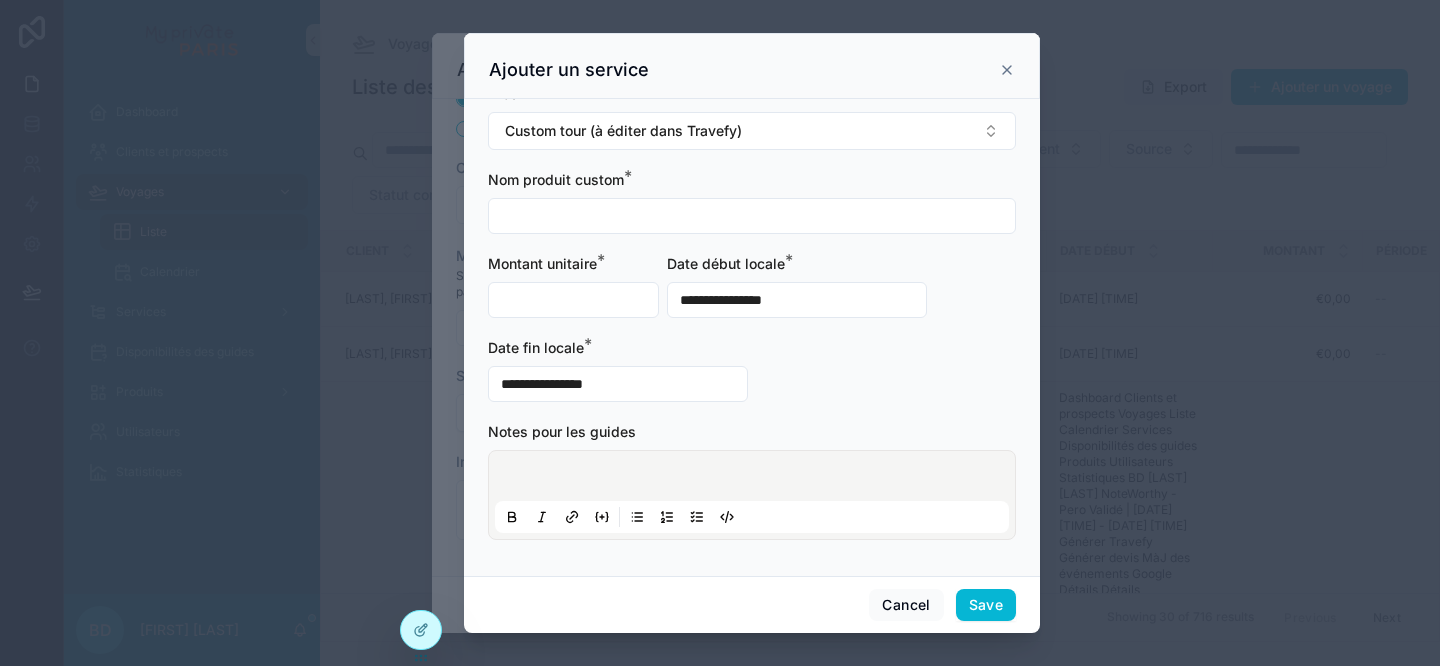 click at bounding box center (756, 479) 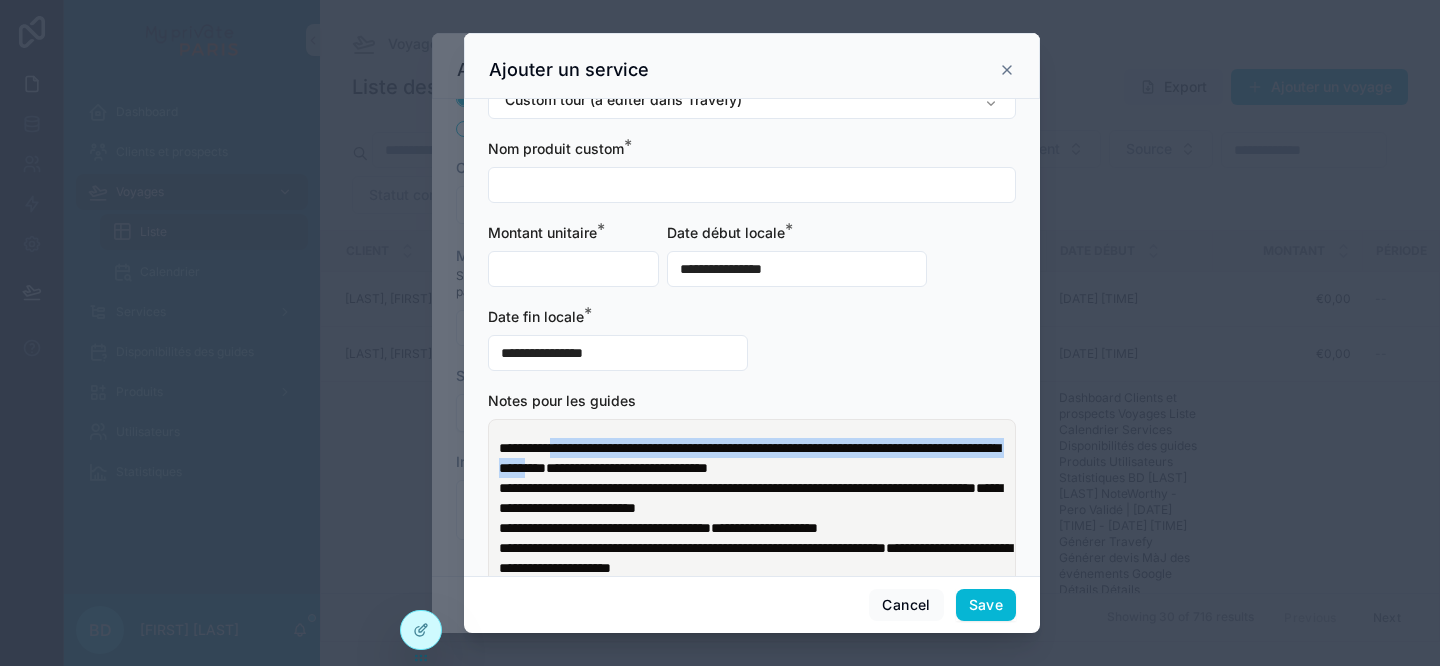 drag, startPoint x: 706, startPoint y: 467, endPoint x: 560, endPoint y: 448, distance: 147.23111 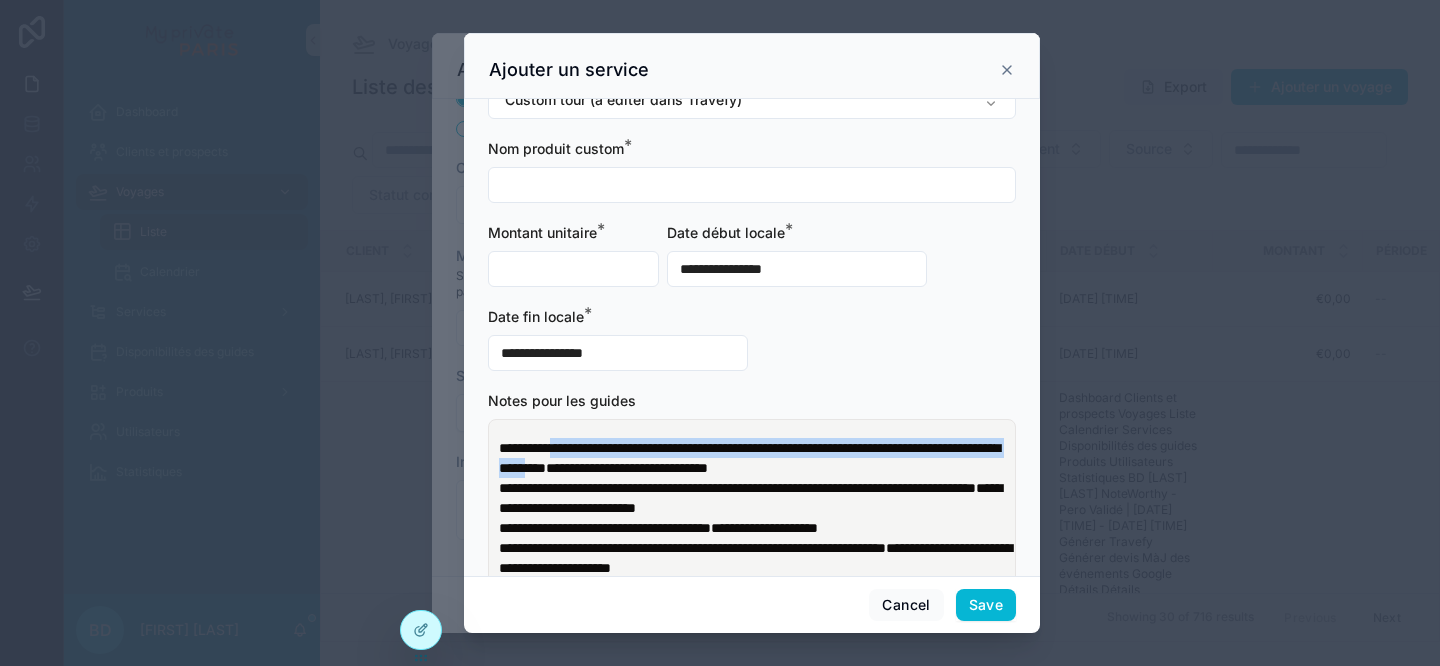 click on "**********" at bounding box center [749, 458] 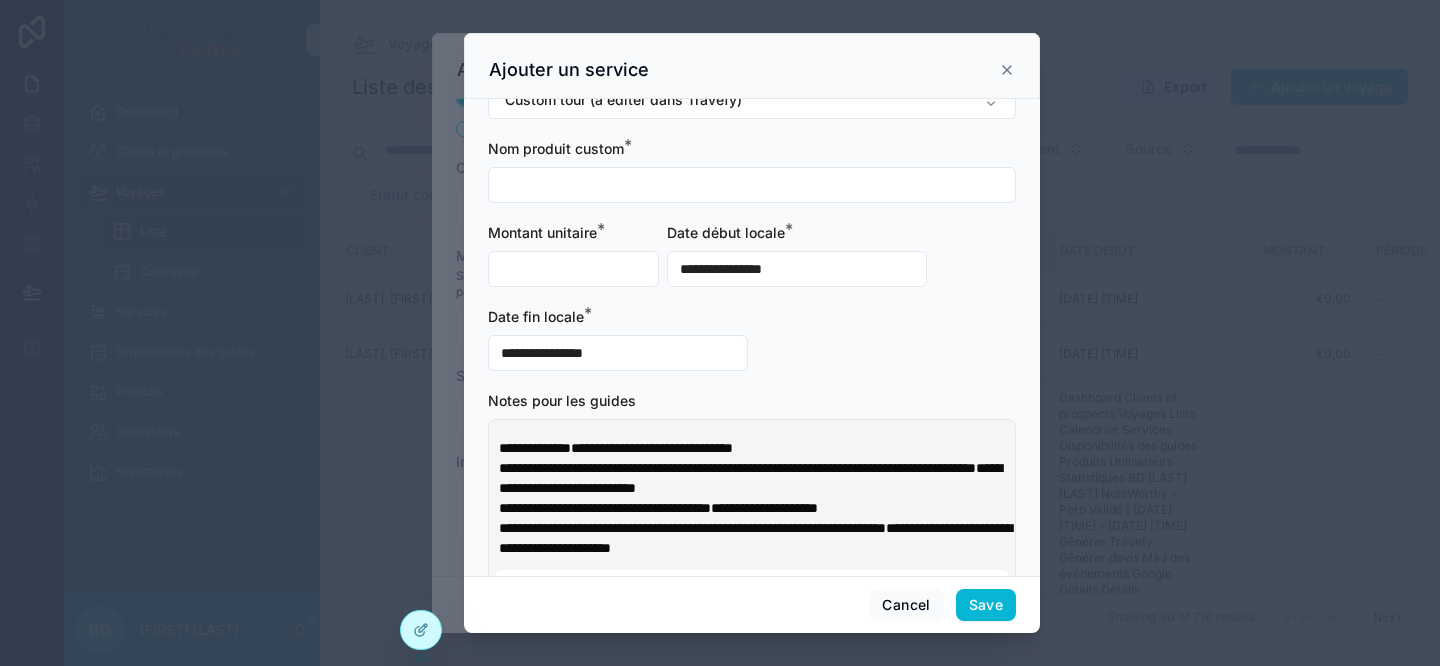 click at bounding box center [752, 185] 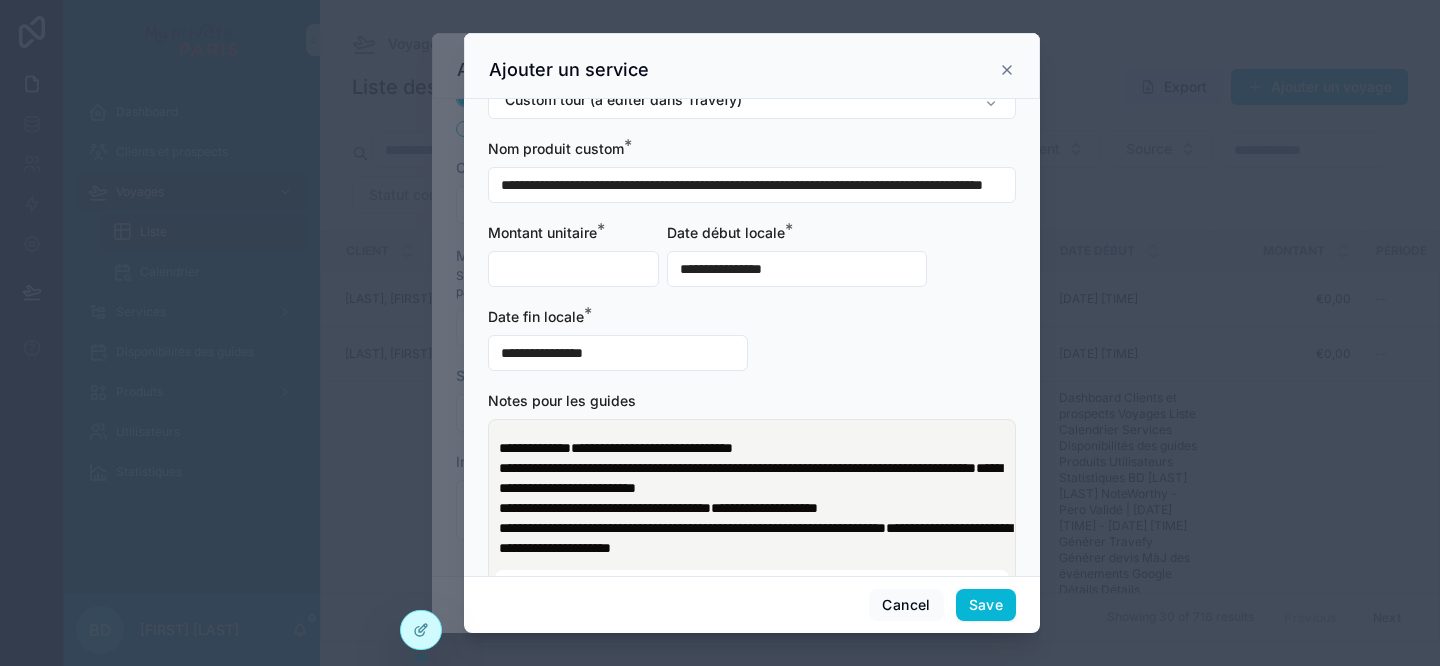 scroll, scrollTop: 0, scrollLeft: 0, axis: both 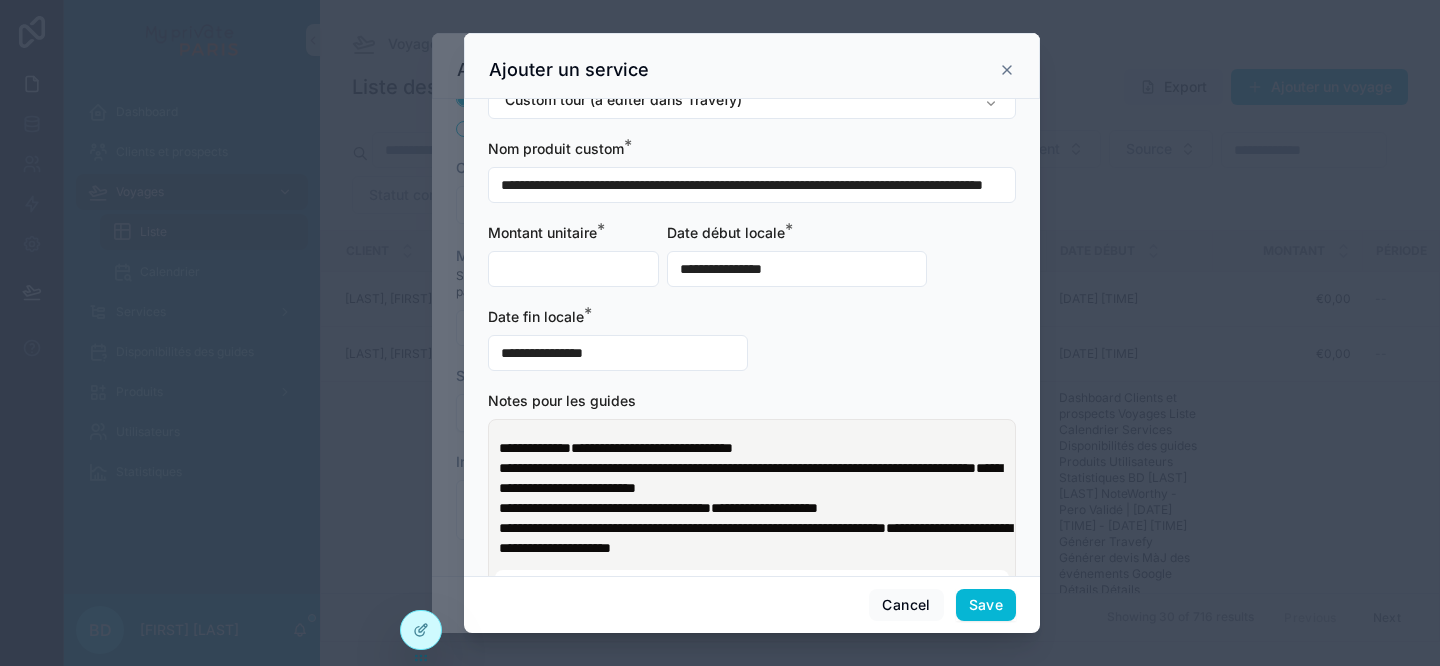 type on "**********" 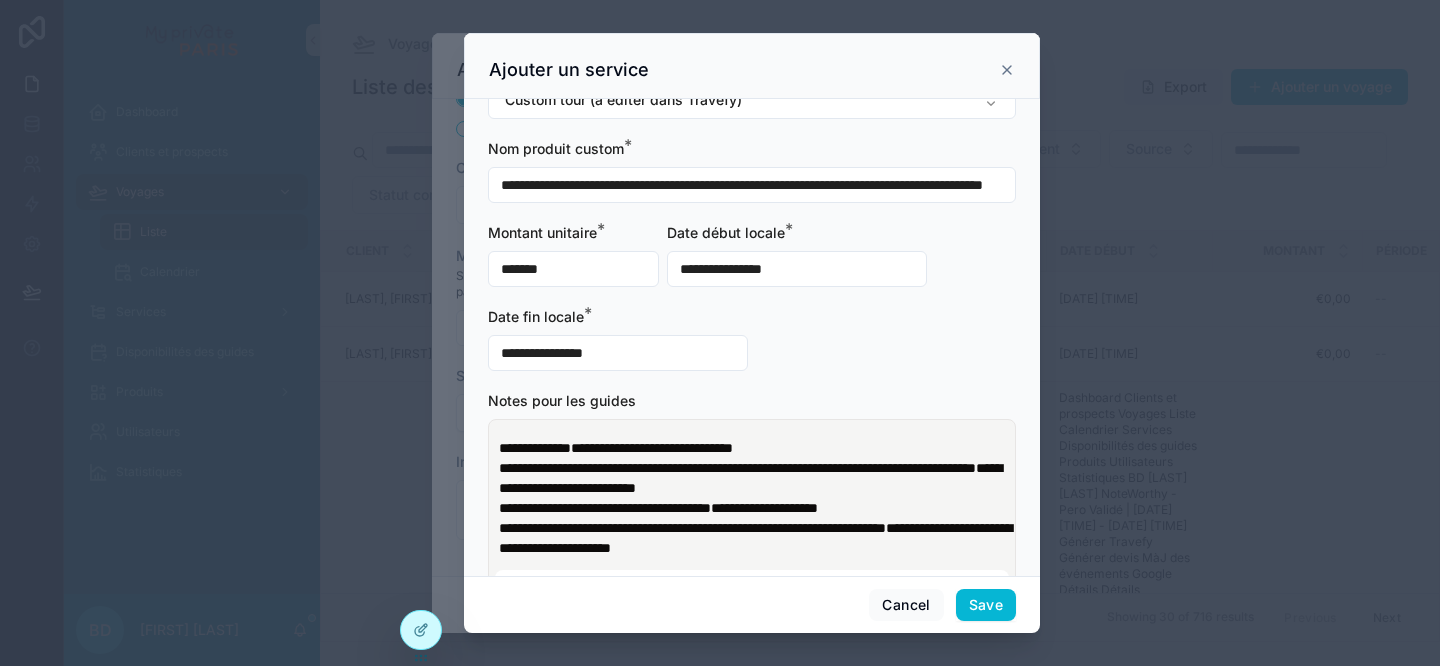 type on "*******" 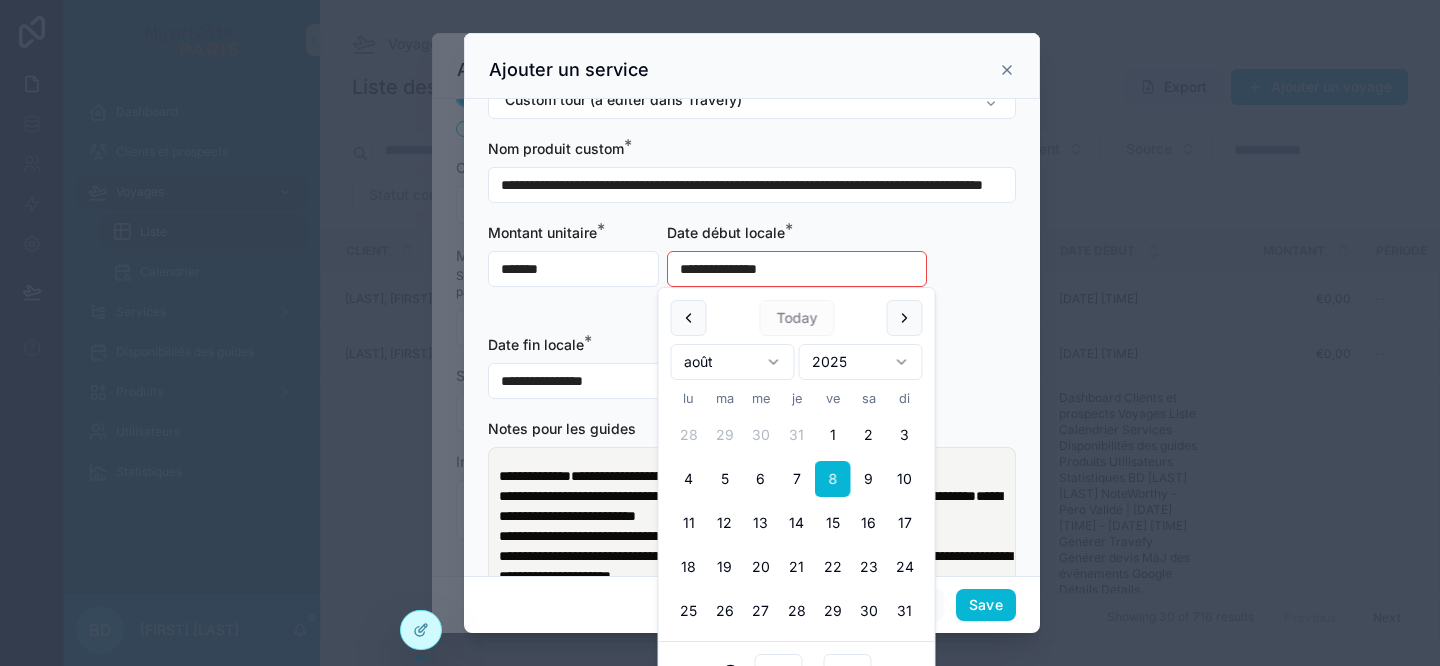 type on "**********" 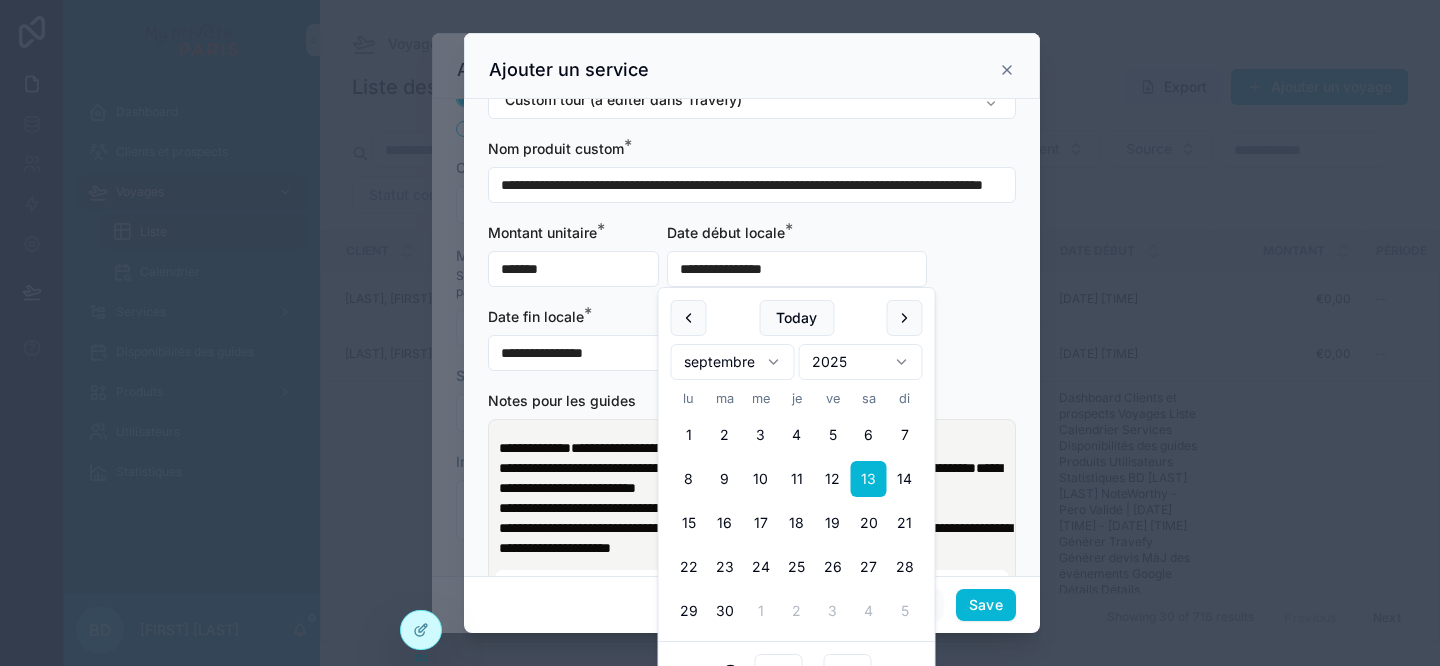 type on "**********" 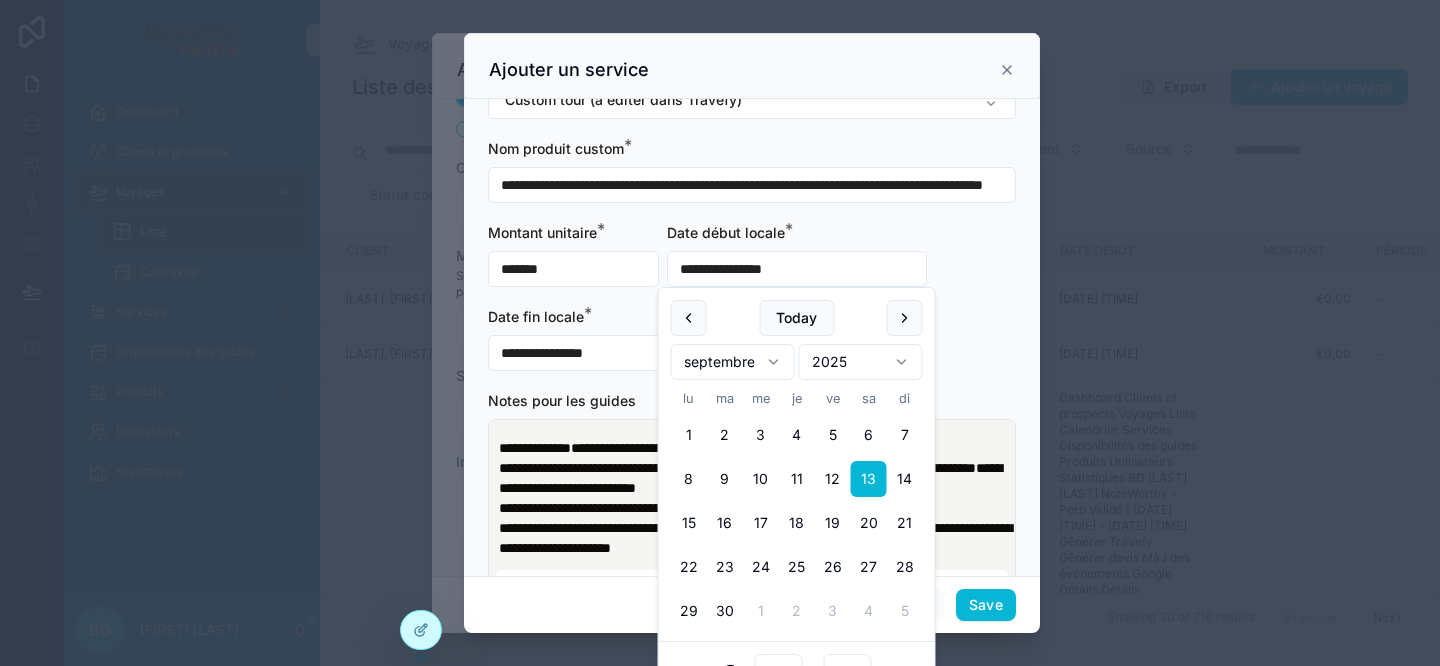 type on "**" 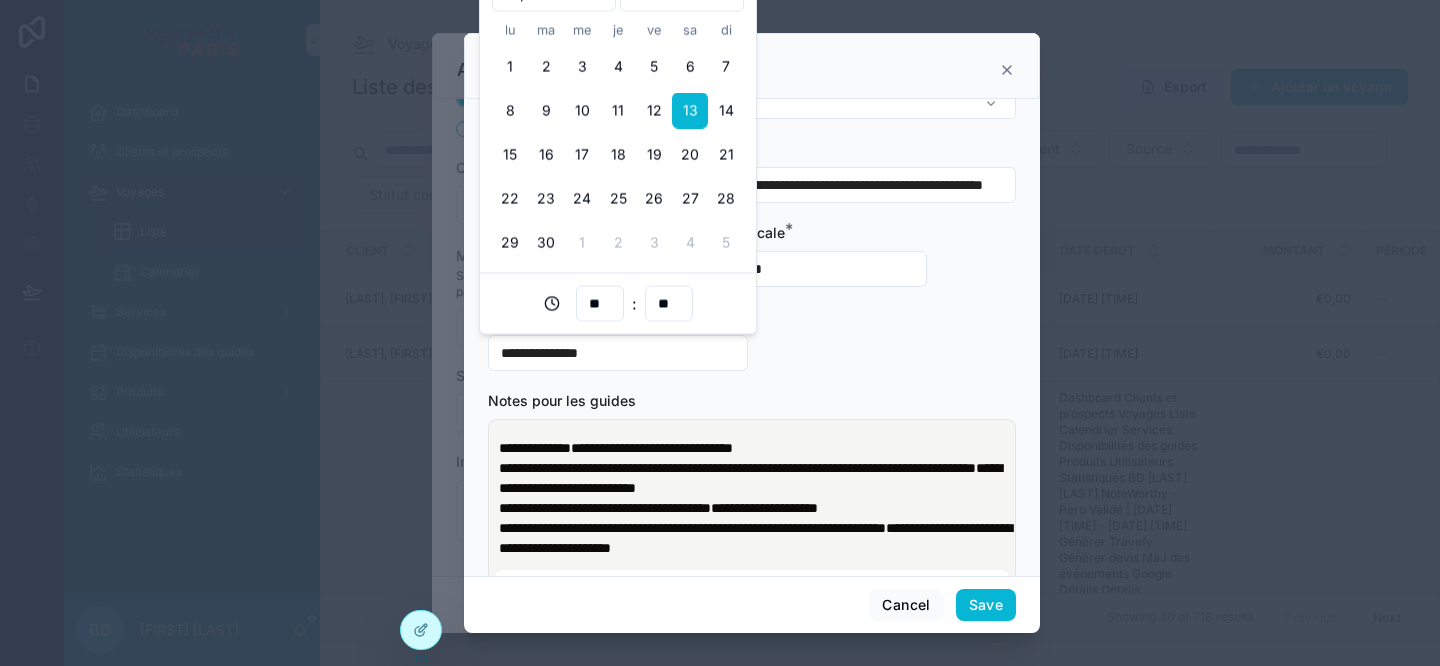 type on "**********" 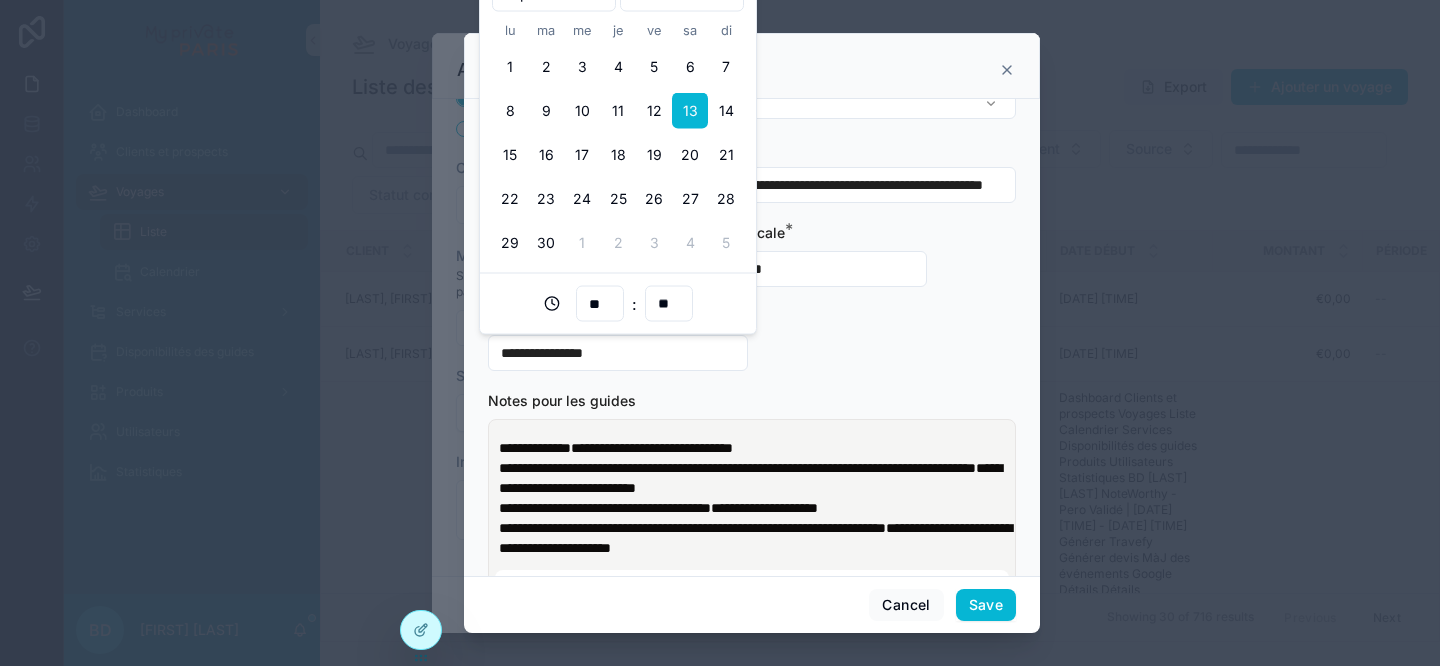 type on "**" 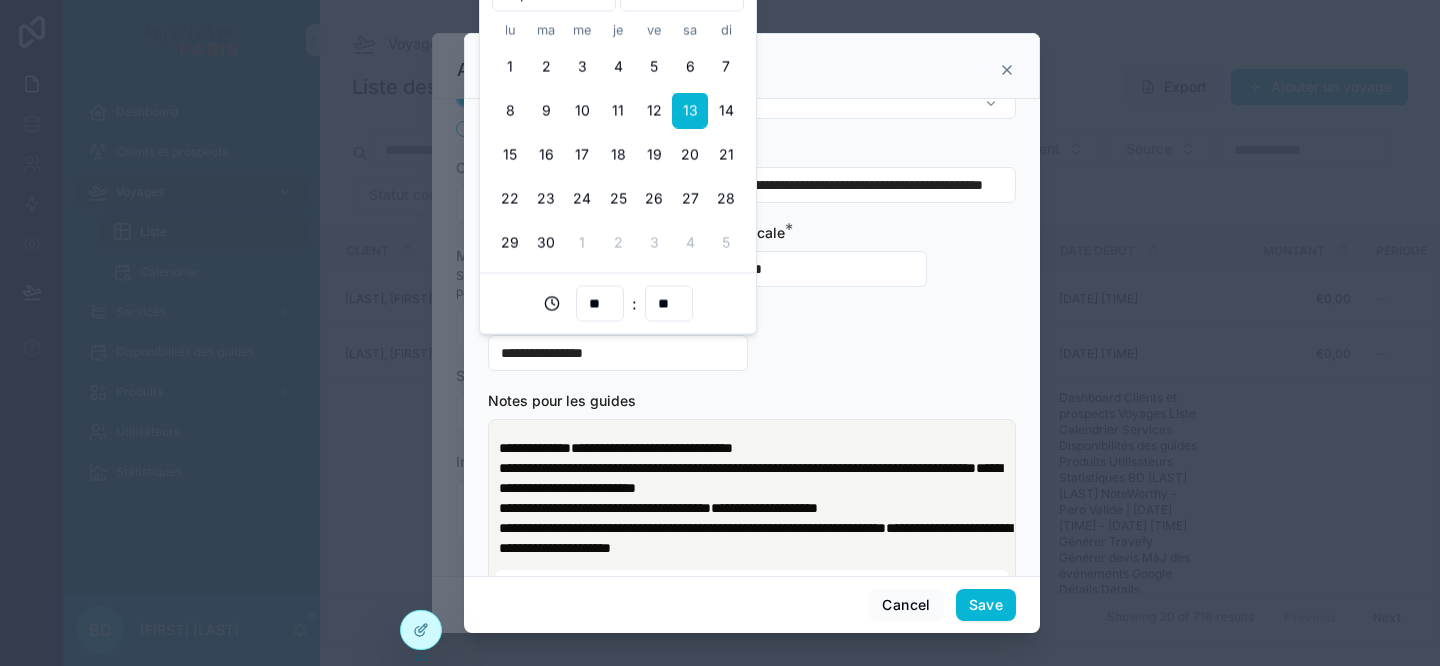 click on "**********" at bounding box center [752, 278] 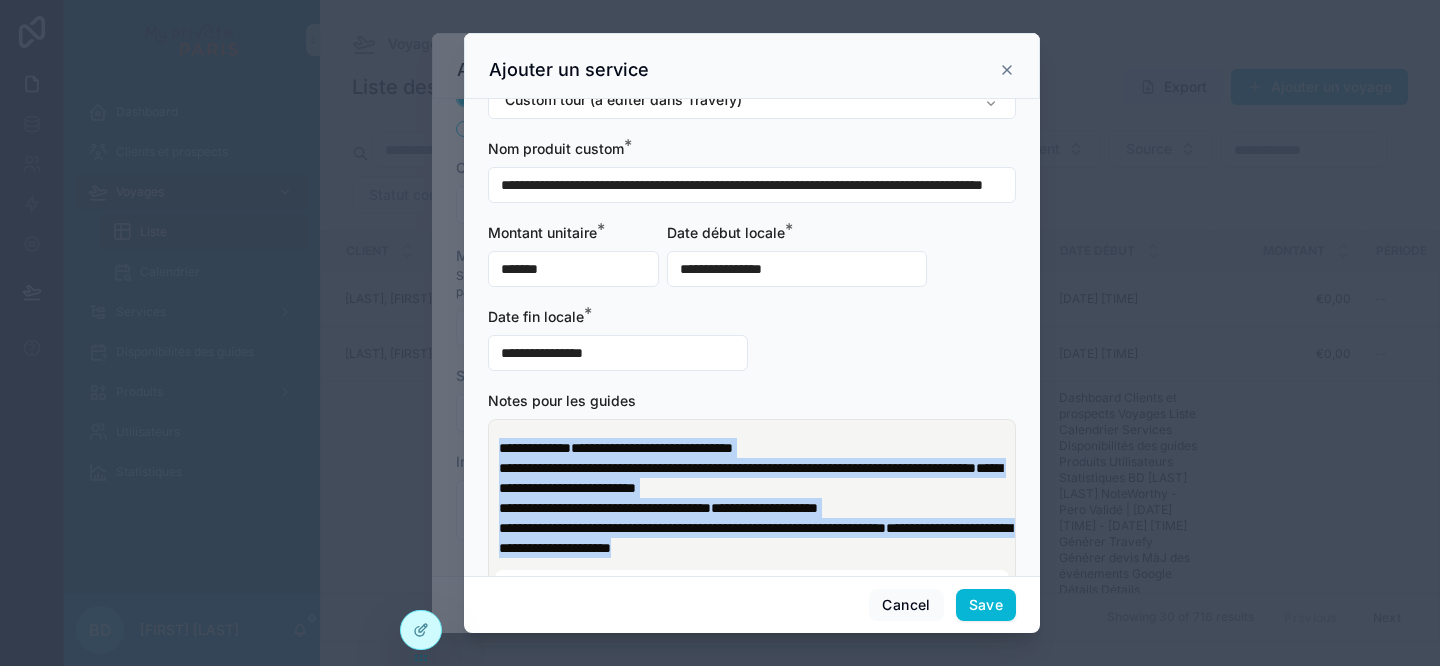 drag, startPoint x: 775, startPoint y: 545, endPoint x: 488, endPoint y: 450, distance: 302.3144 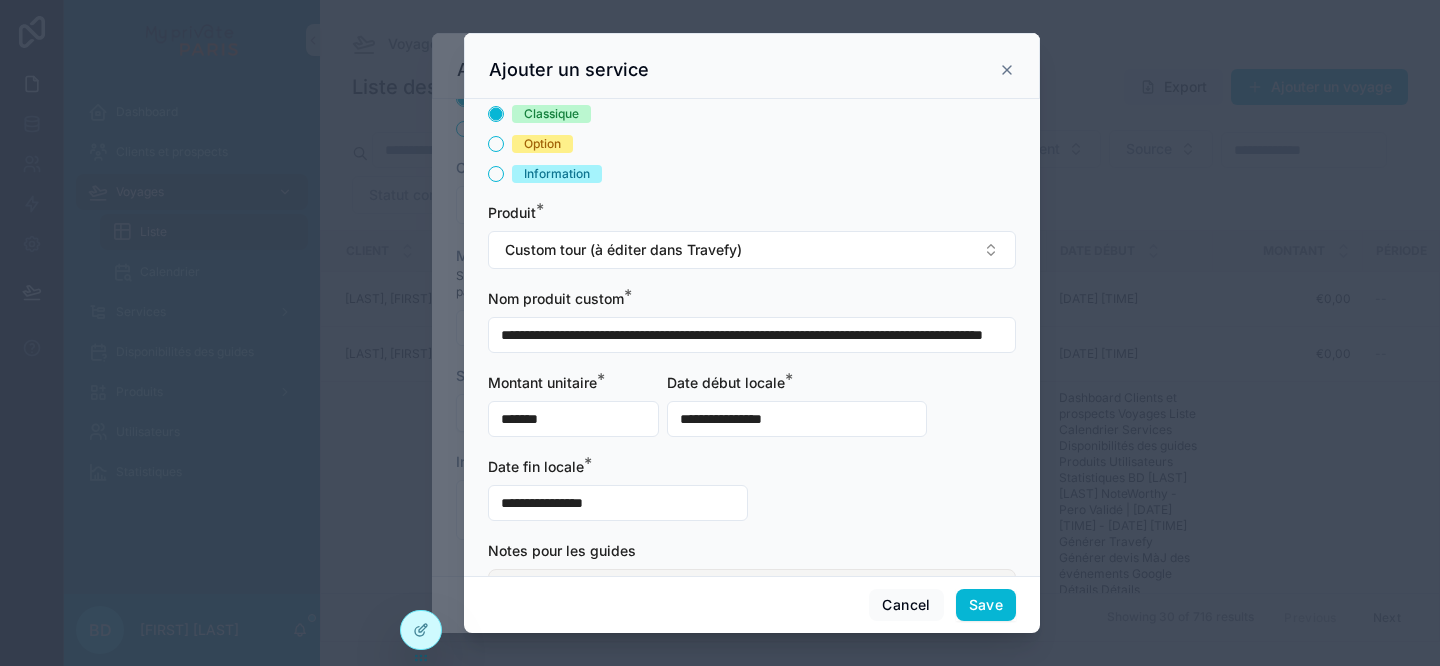 scroll, scrollTop: 0, scrollLeft: 0, axis: both 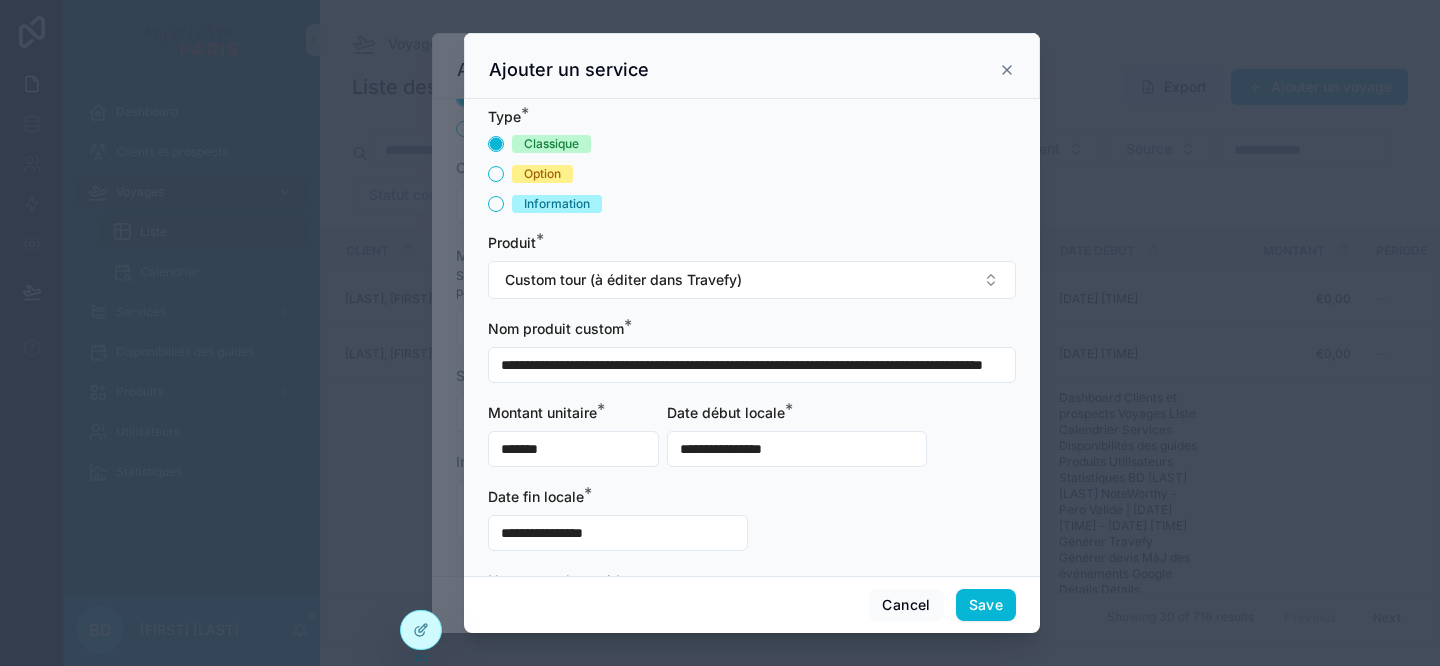 drag, startPoint x: 552, startPoint y: 367, endPoint x: 507, endPoint y: 367, distance: 45 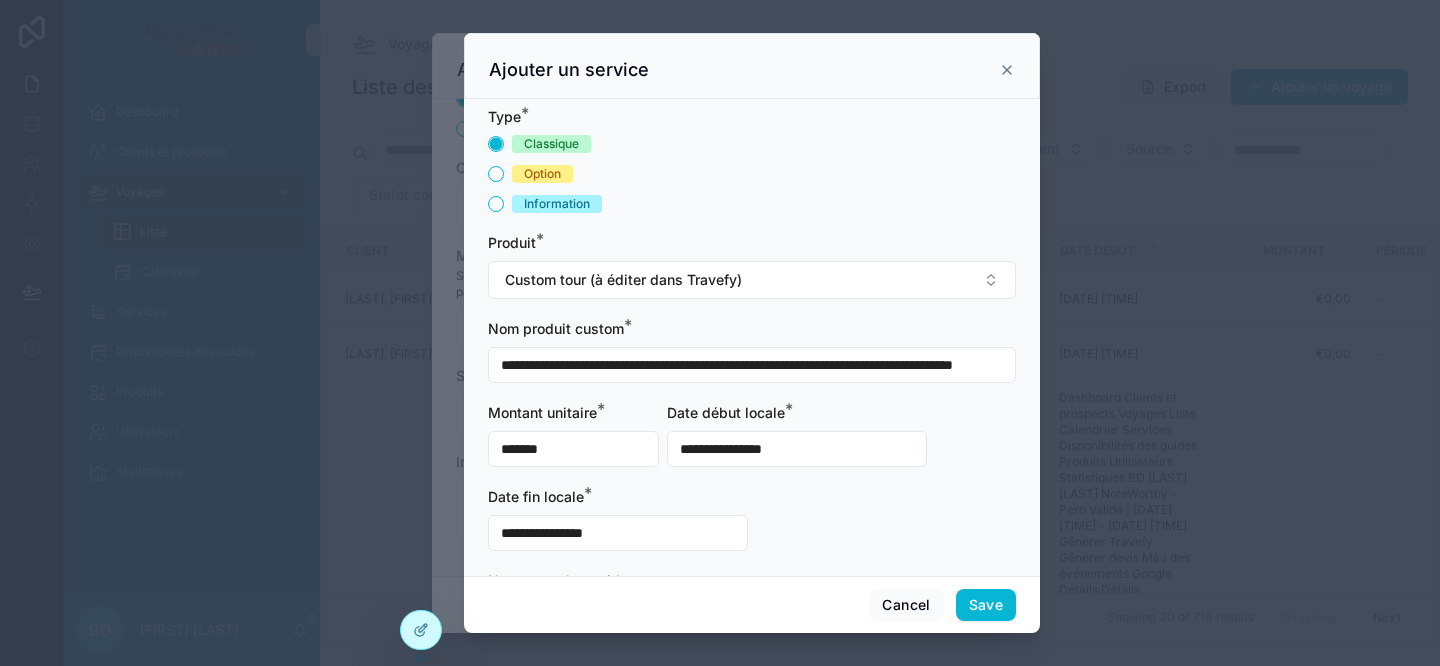drag, startPoint x: 651, startPoint y: 365, endPoint x: 528, endPoint y: 365, distance: 123 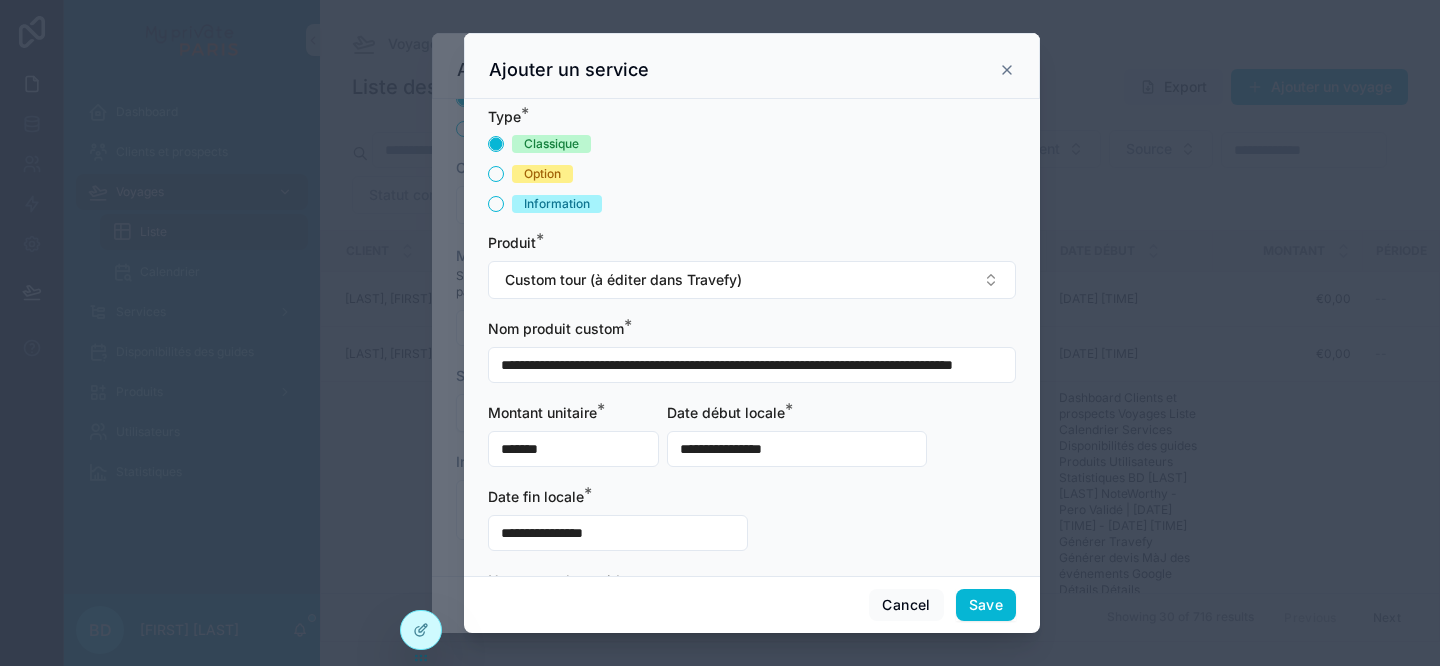 click on "**********" at bounding box center [752, 365] 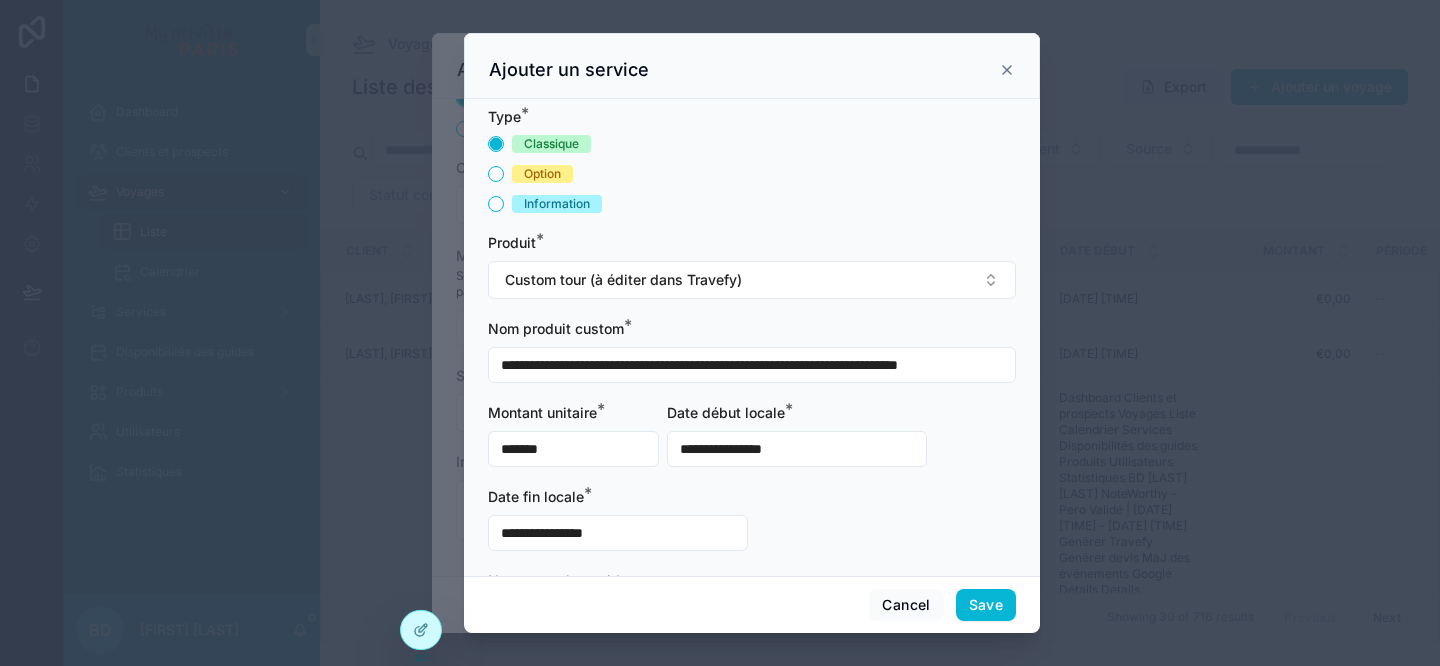 drag, startPoint x: 948, startPoint y: 369, endPoint x: 598, endPoint y: 369, distance: 350 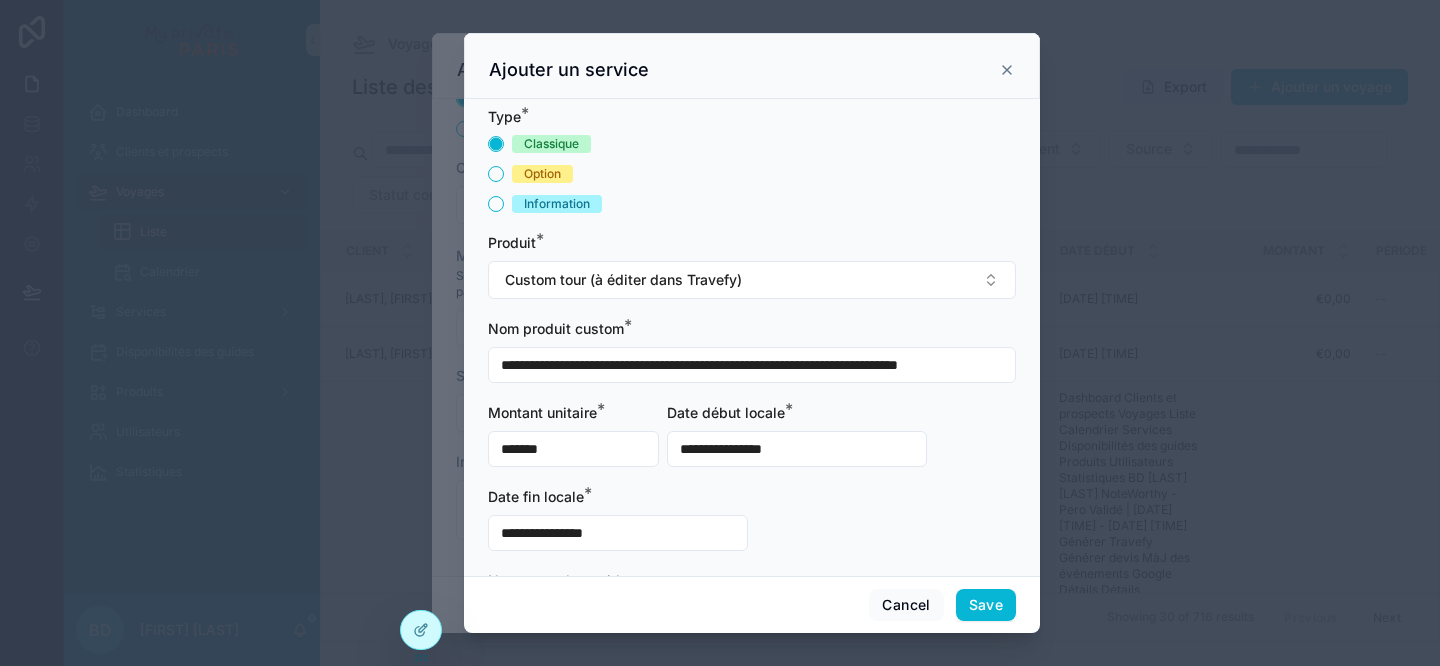 click on "**********" at bounding box center (752, 365) 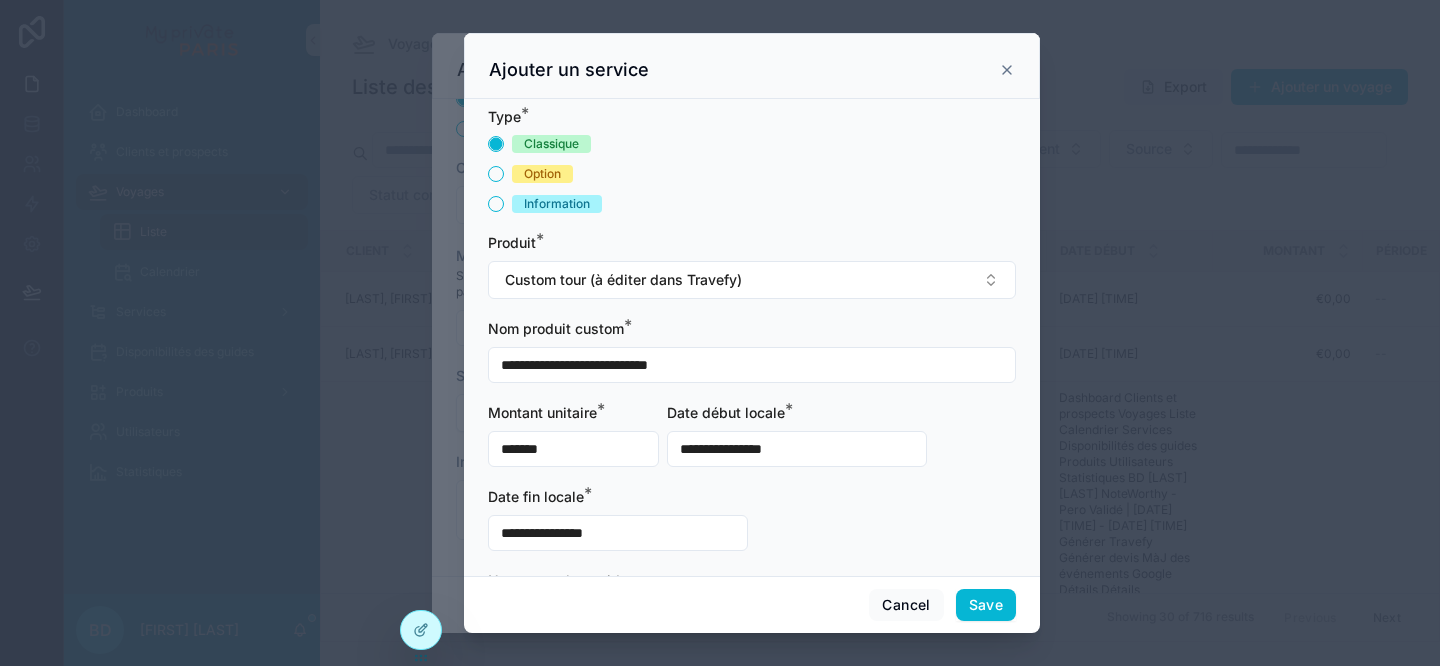 drag, startPoint x: 733, startPoint y: 363, endPoint x: 596, endPoint y: 362, distance: 137.00365 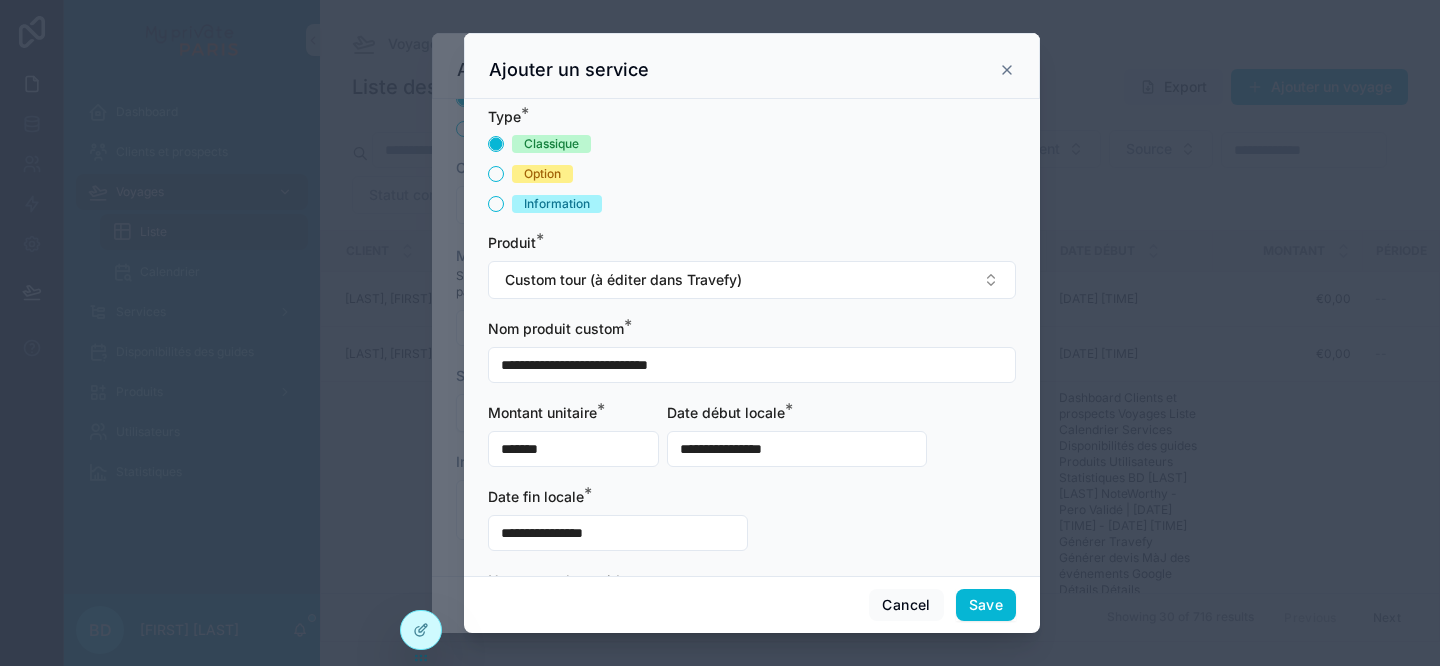 click on "**********" at bounding box center (752, 365) 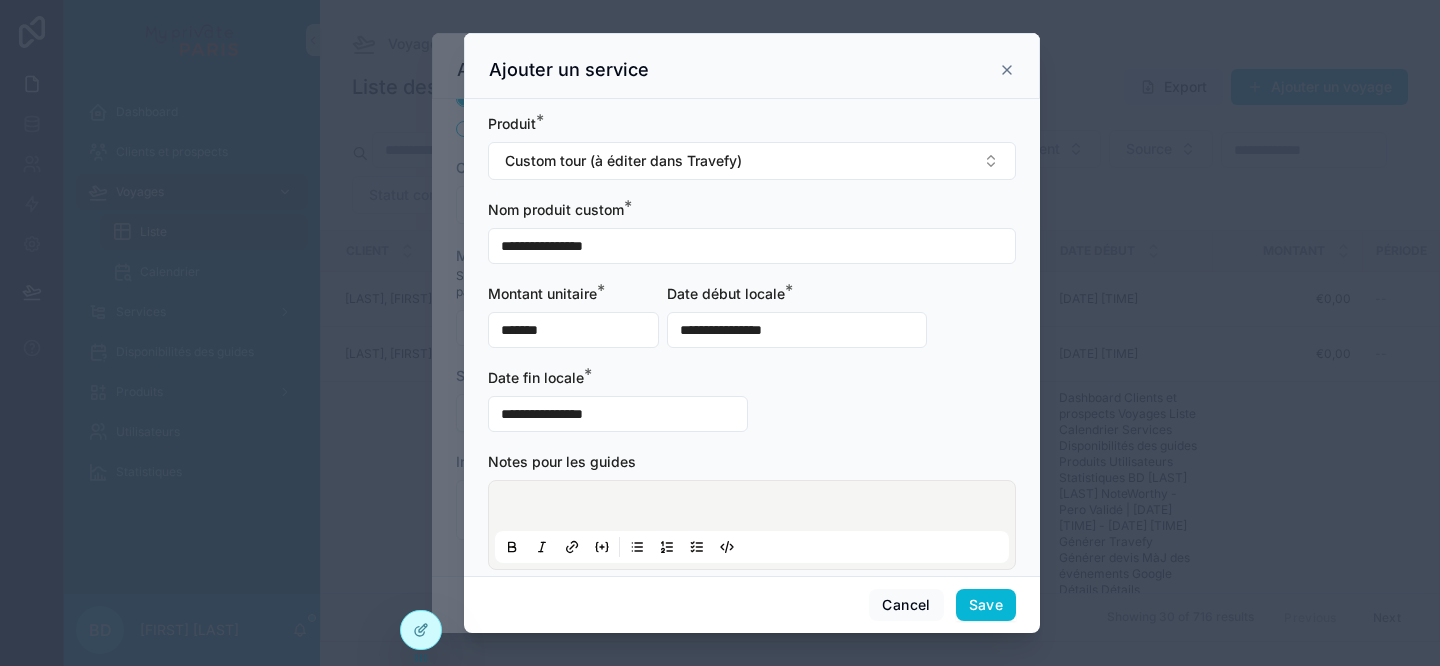 scroll, scrollTop: 149, scrollLeft: 0, axis: vertical 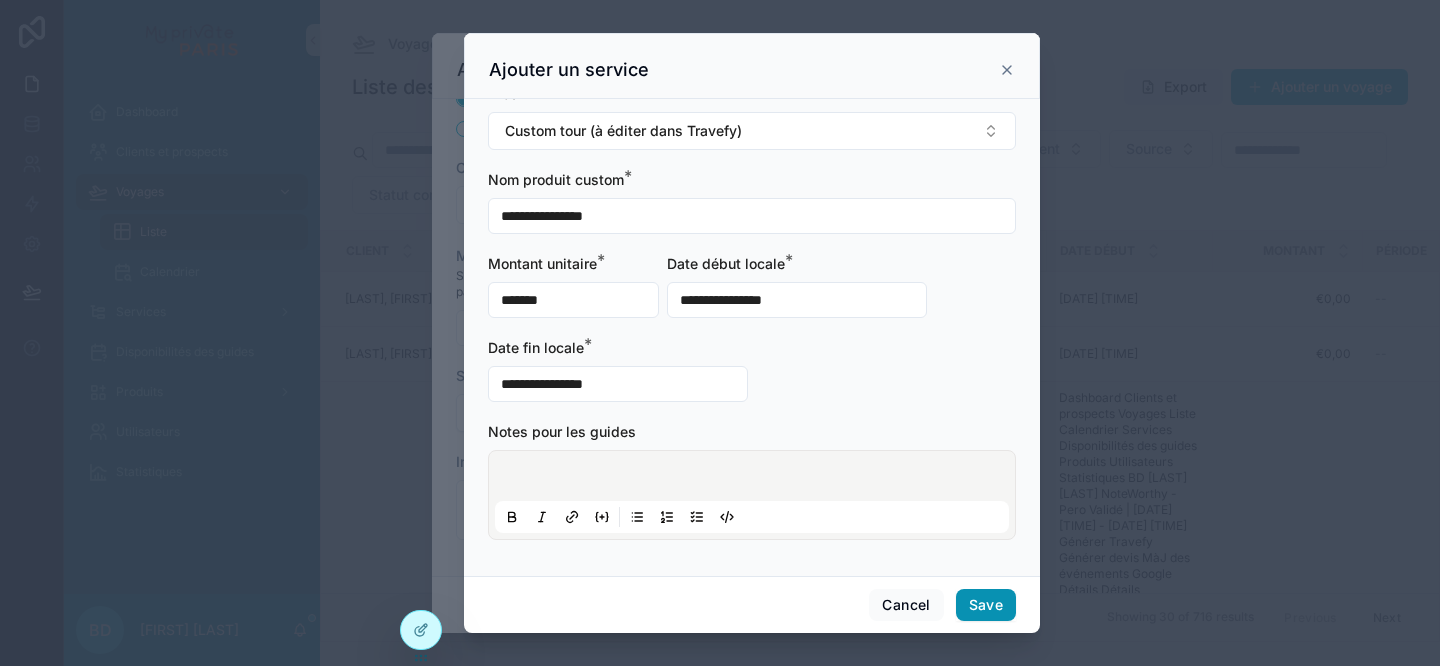 type on "**********" 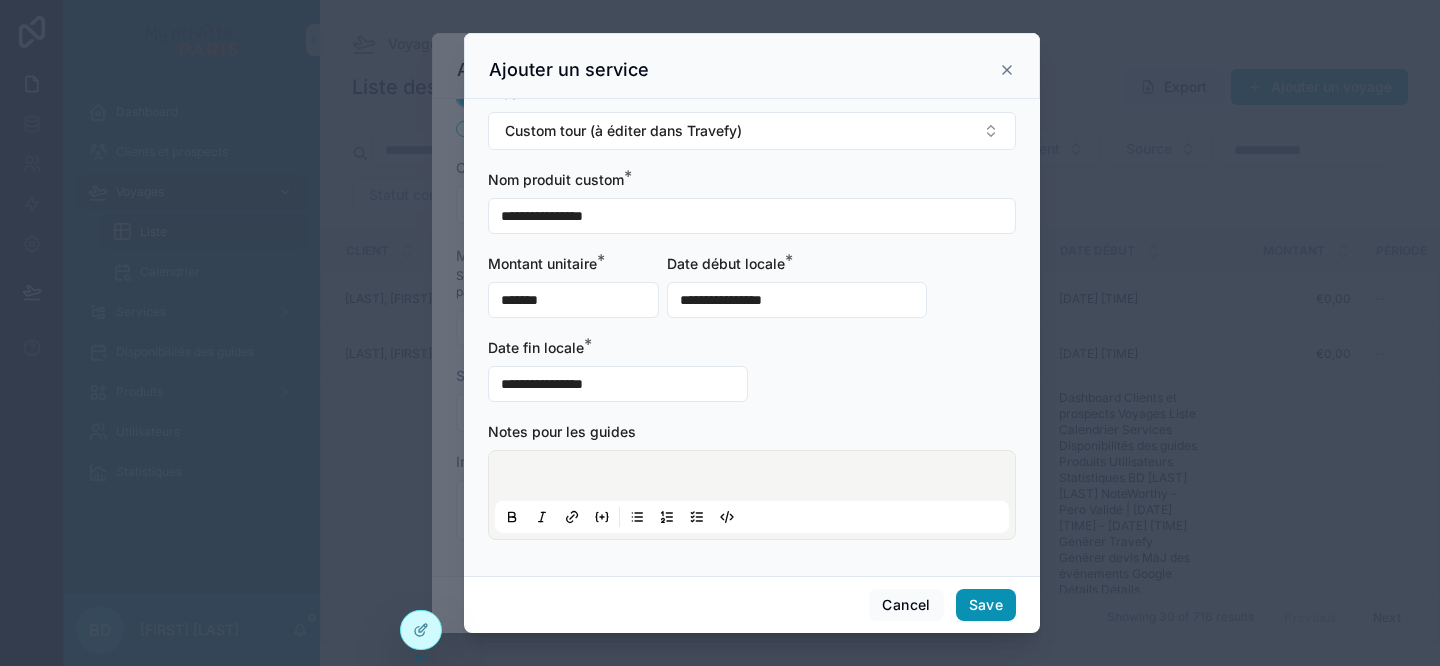 click on "Save" at bounding box center [986, 605] 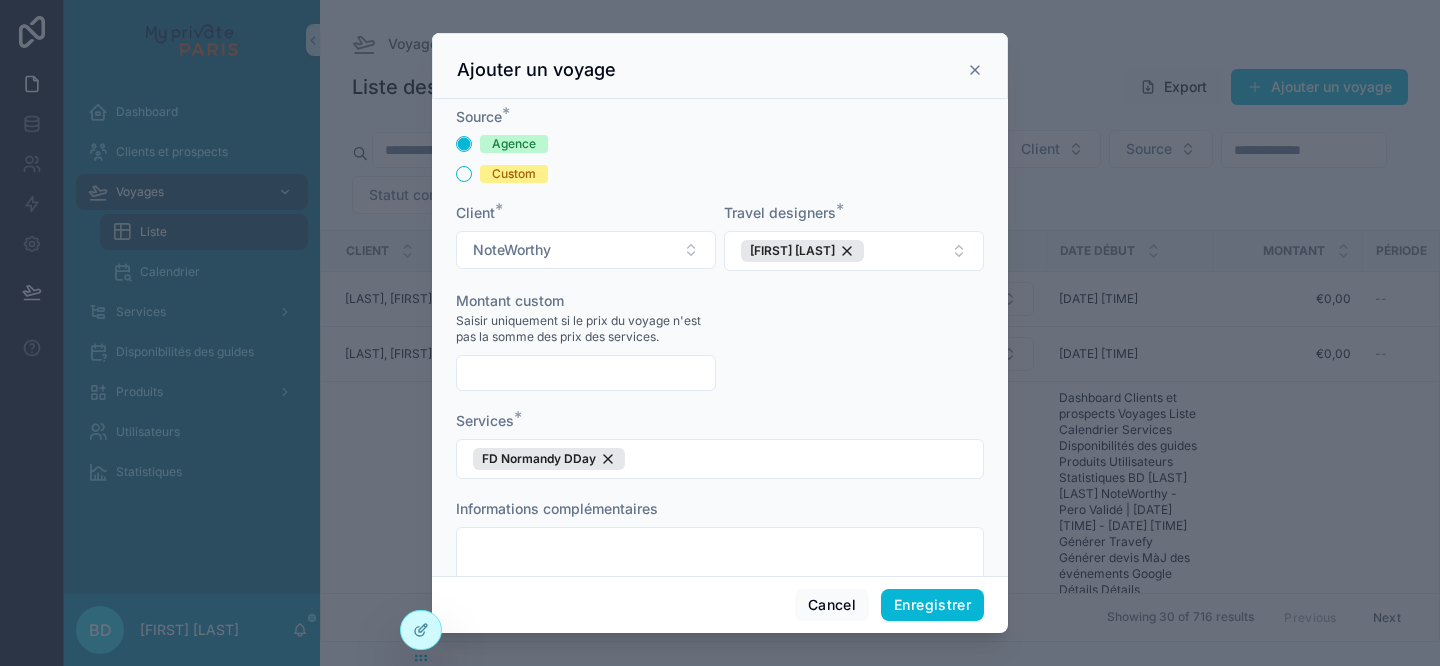 scroll, scrollTop: 47, scrollLeft: 0, axis: vertical 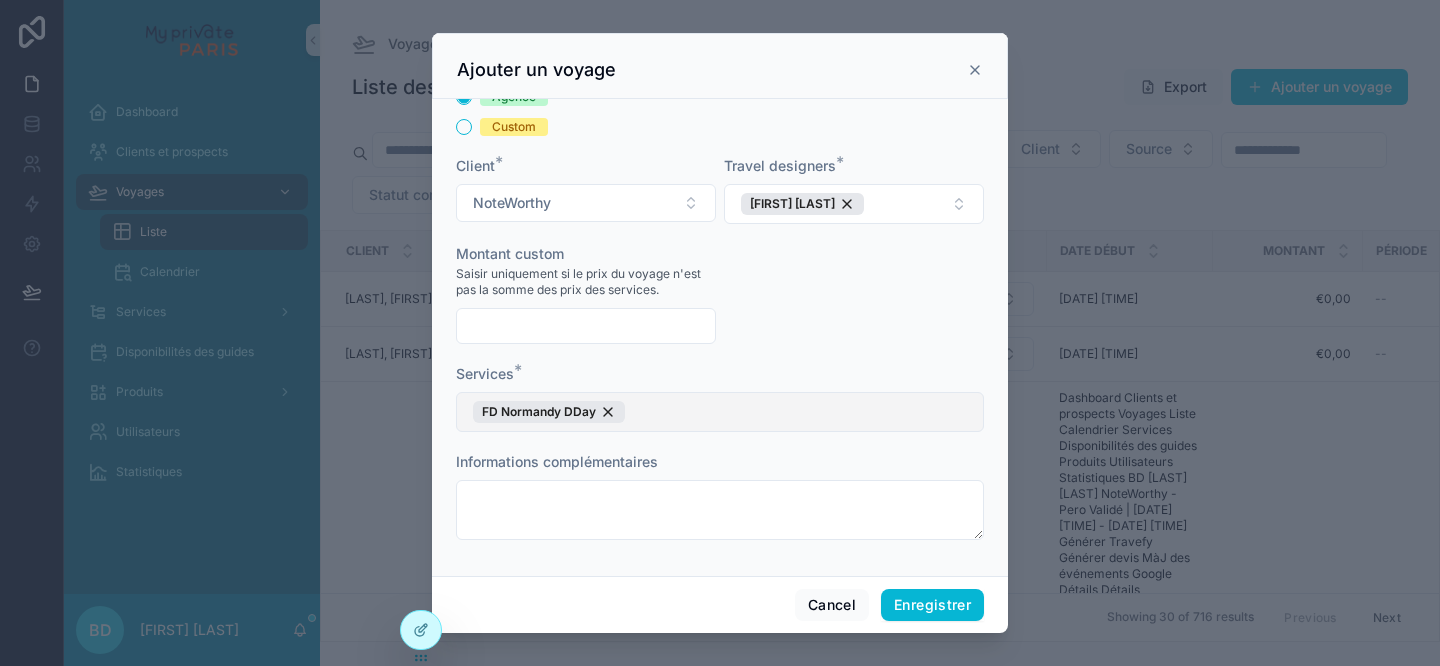 click on "FD Normandy DDay" at bounding box center [720, 412] 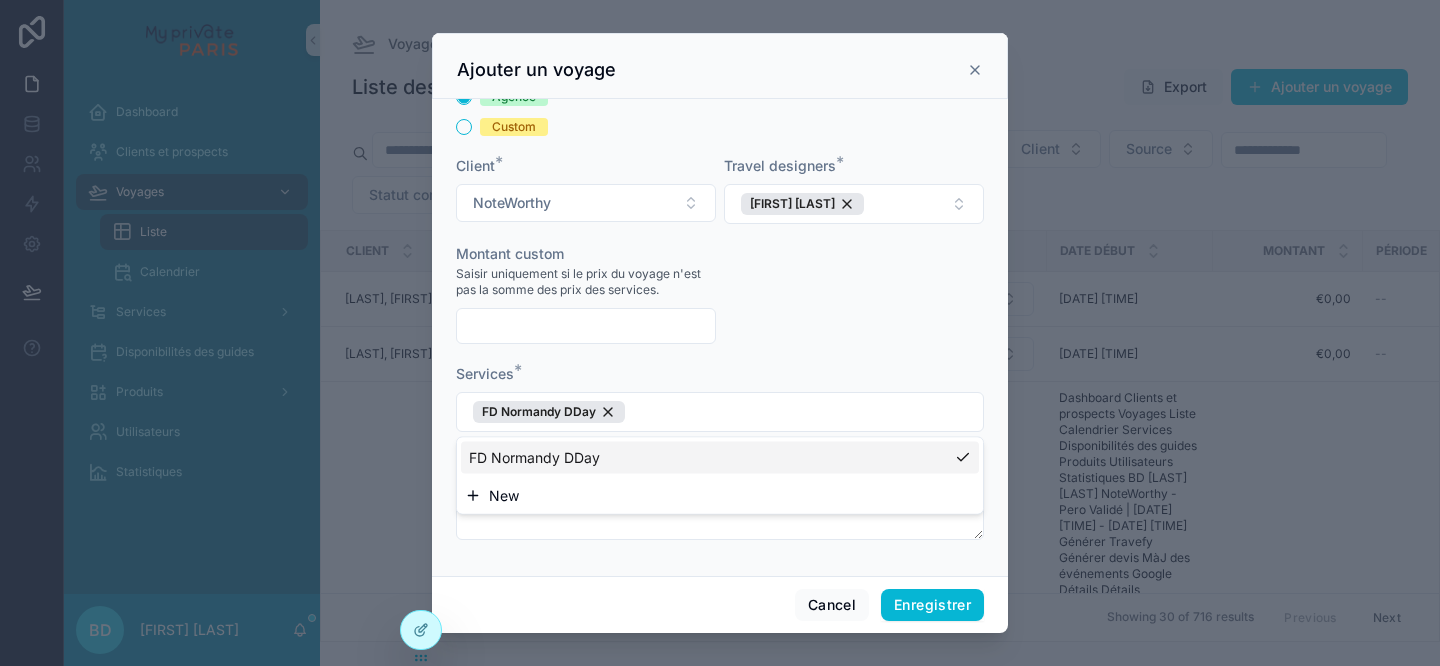click on "New" at bounding box center [504, 496] 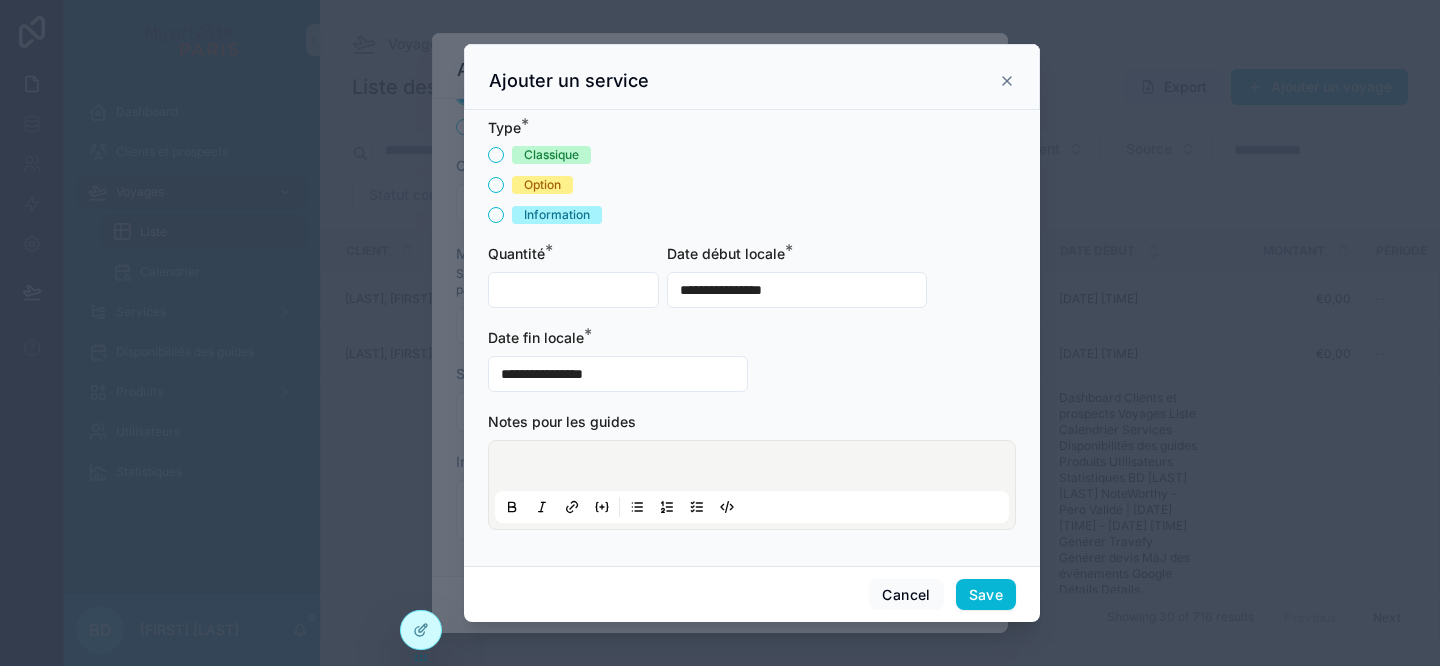 click at bounding box center [756, 469] 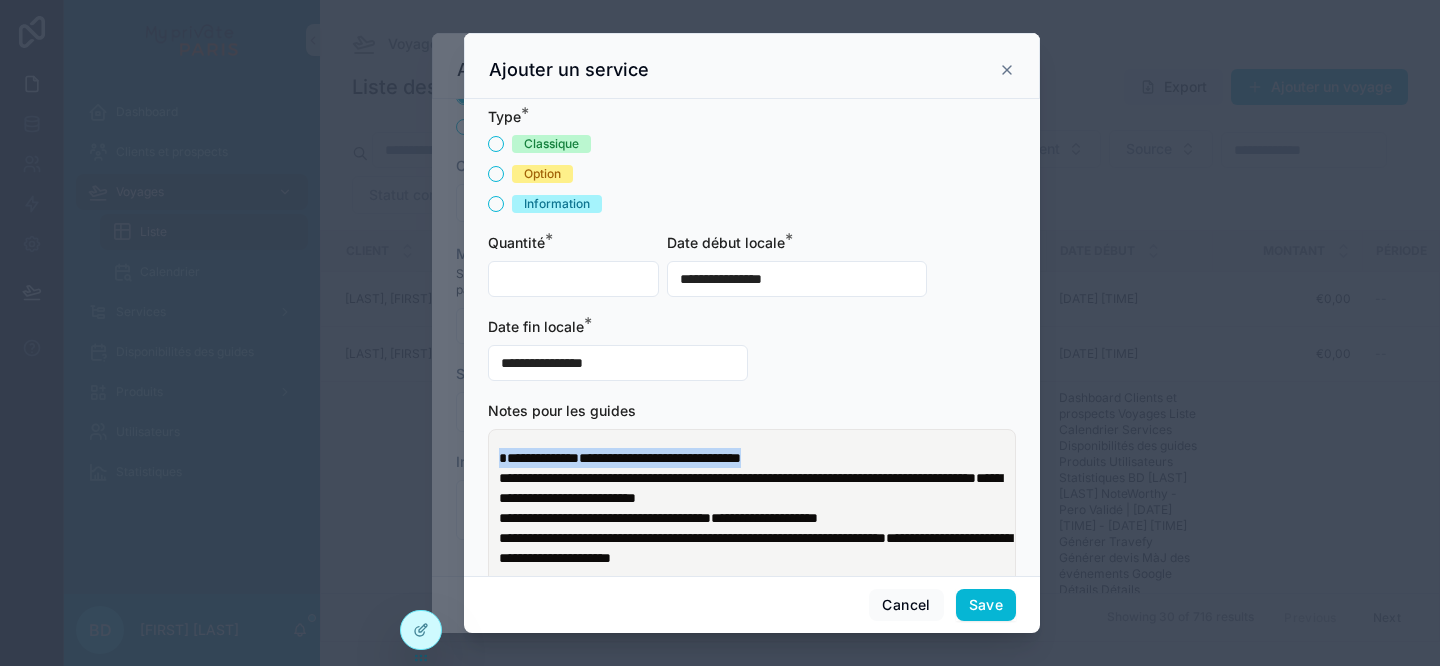 drag, startPoint x: 501, startPoint y: 478, endPoint x: 495, endPoint y: 455, distance: 23.769728 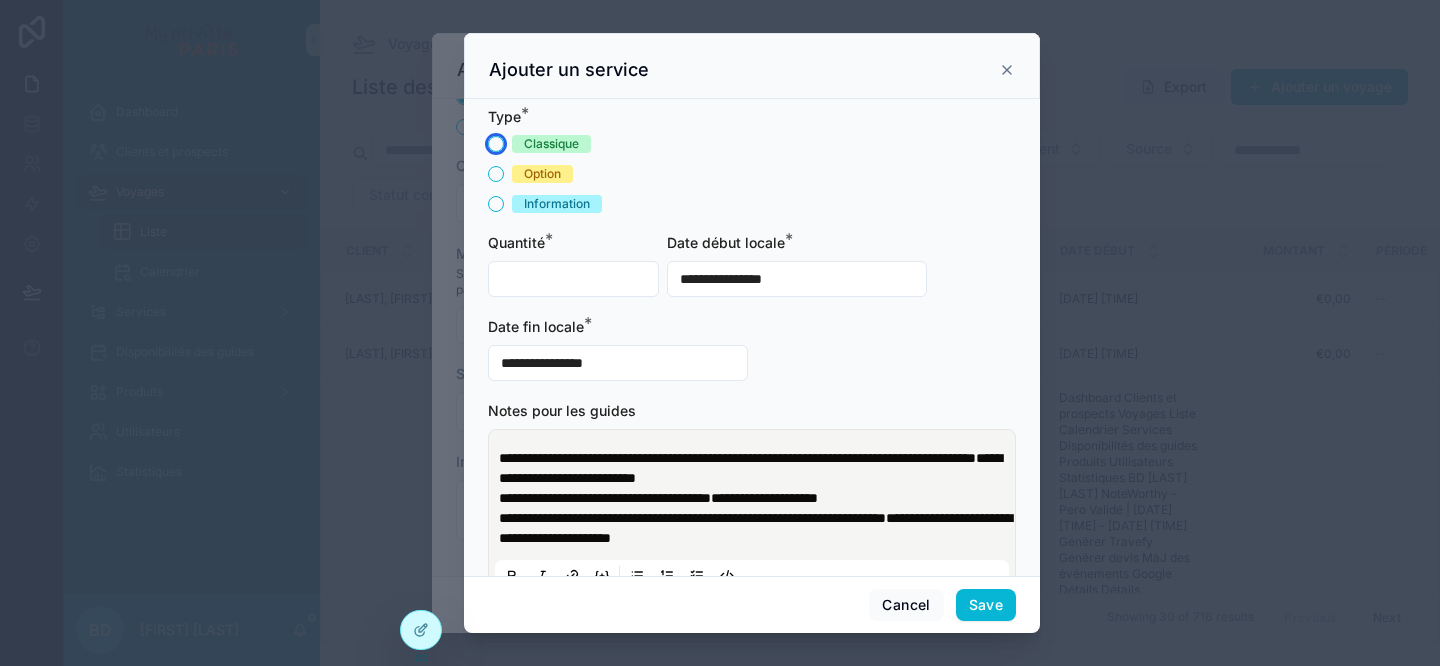 click on "Classique" at bounding box center (496, 144) 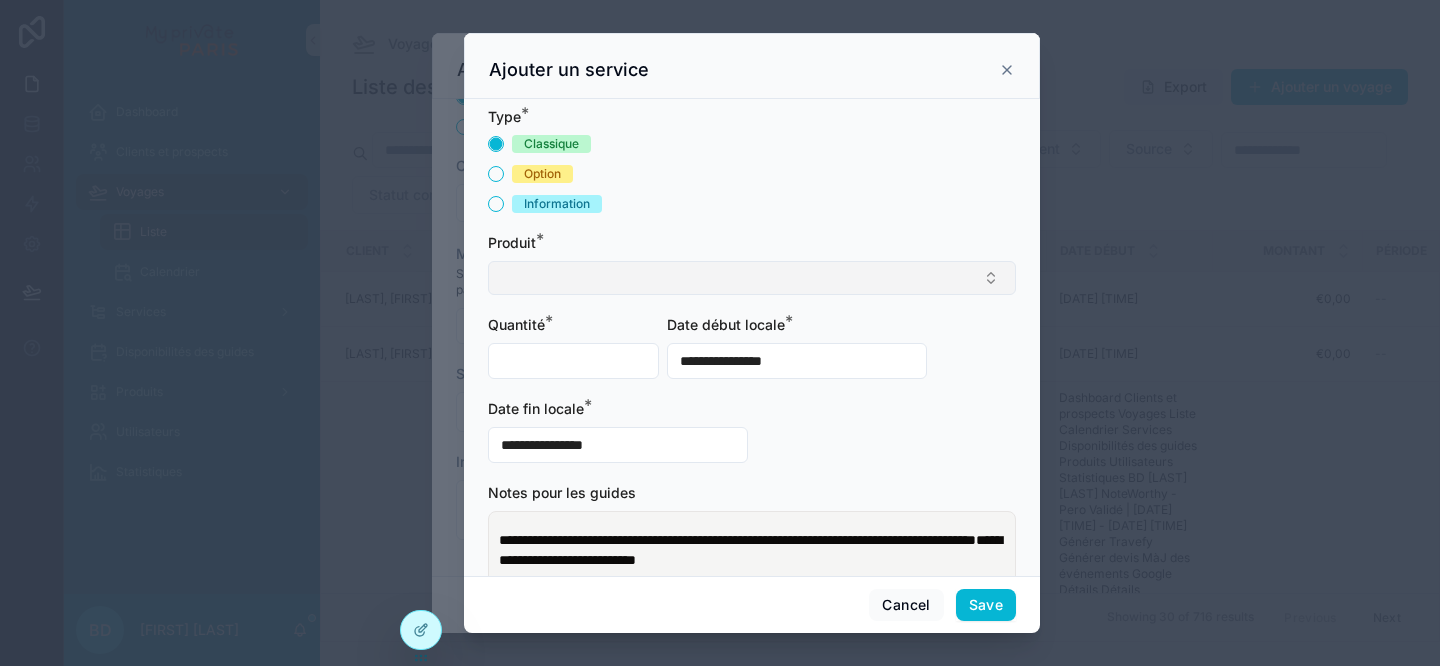 click at bounding box center [752, 278] 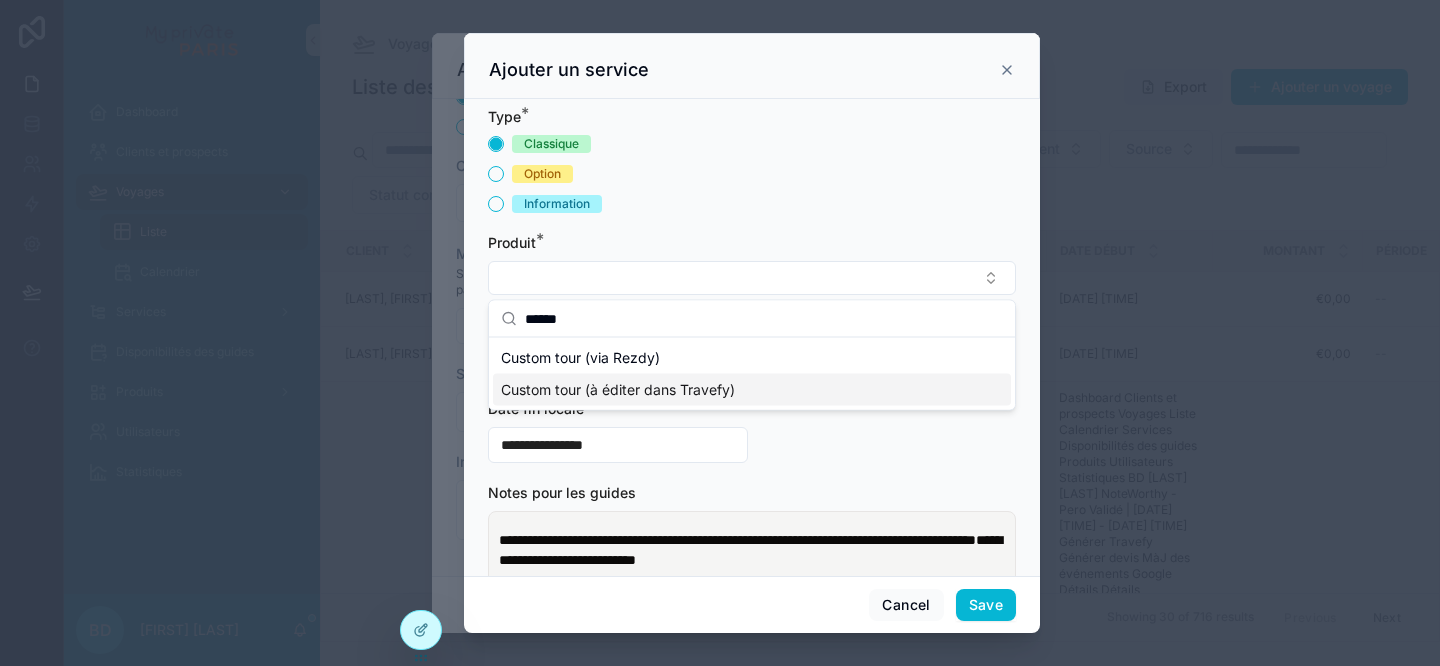 type on "******" 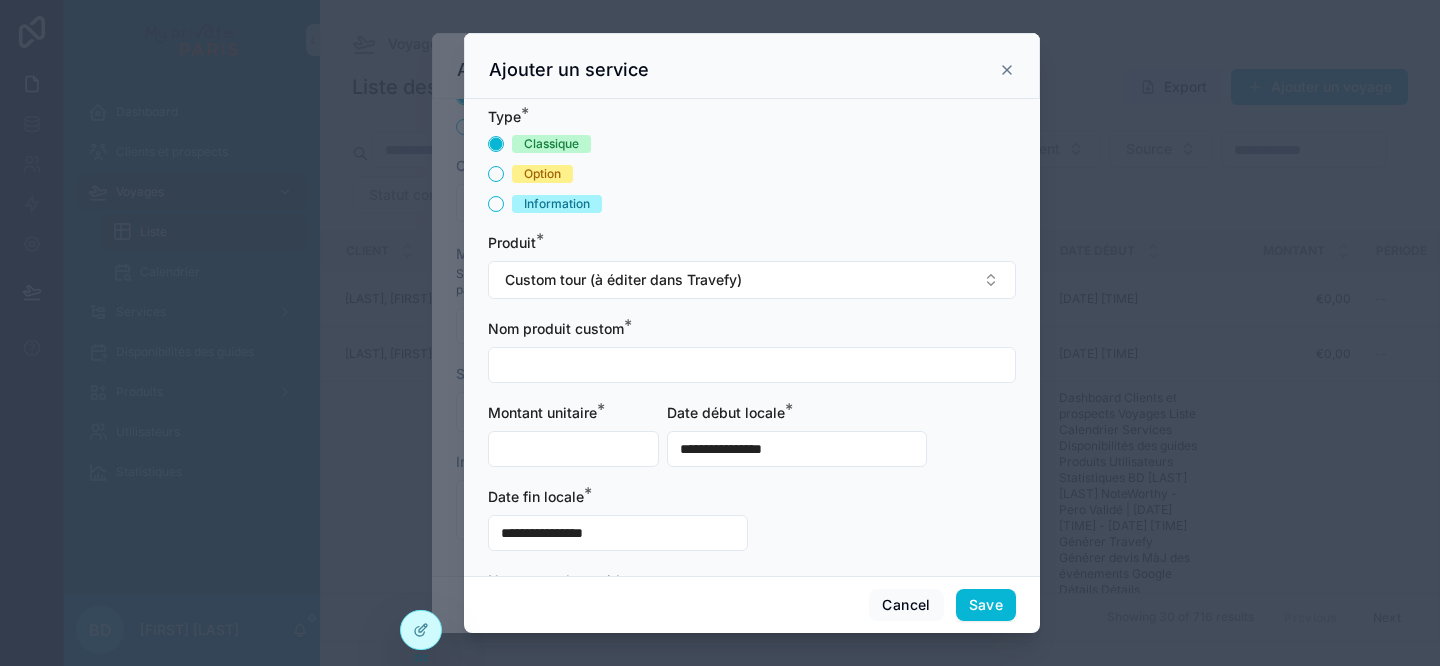click at bounding box center [752, 365] 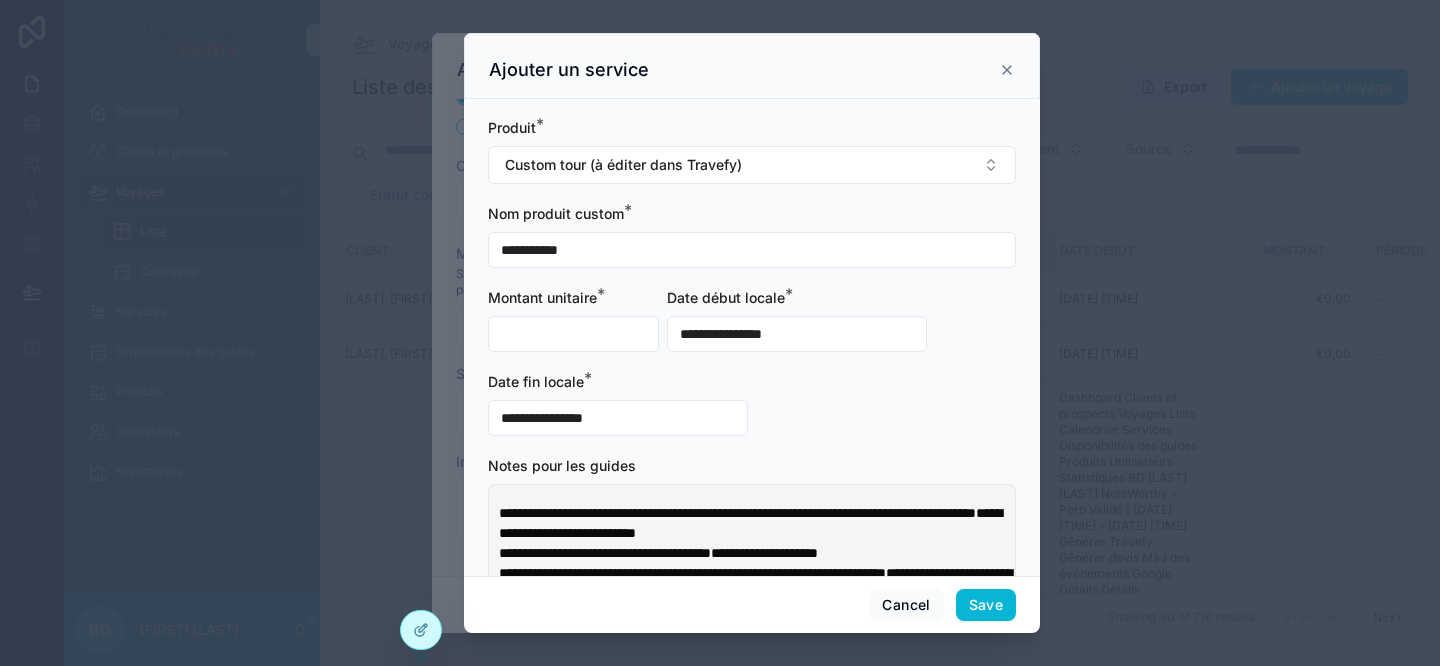 scroll, scrollTop: 145, scrollLeft: 0, axis: vertical 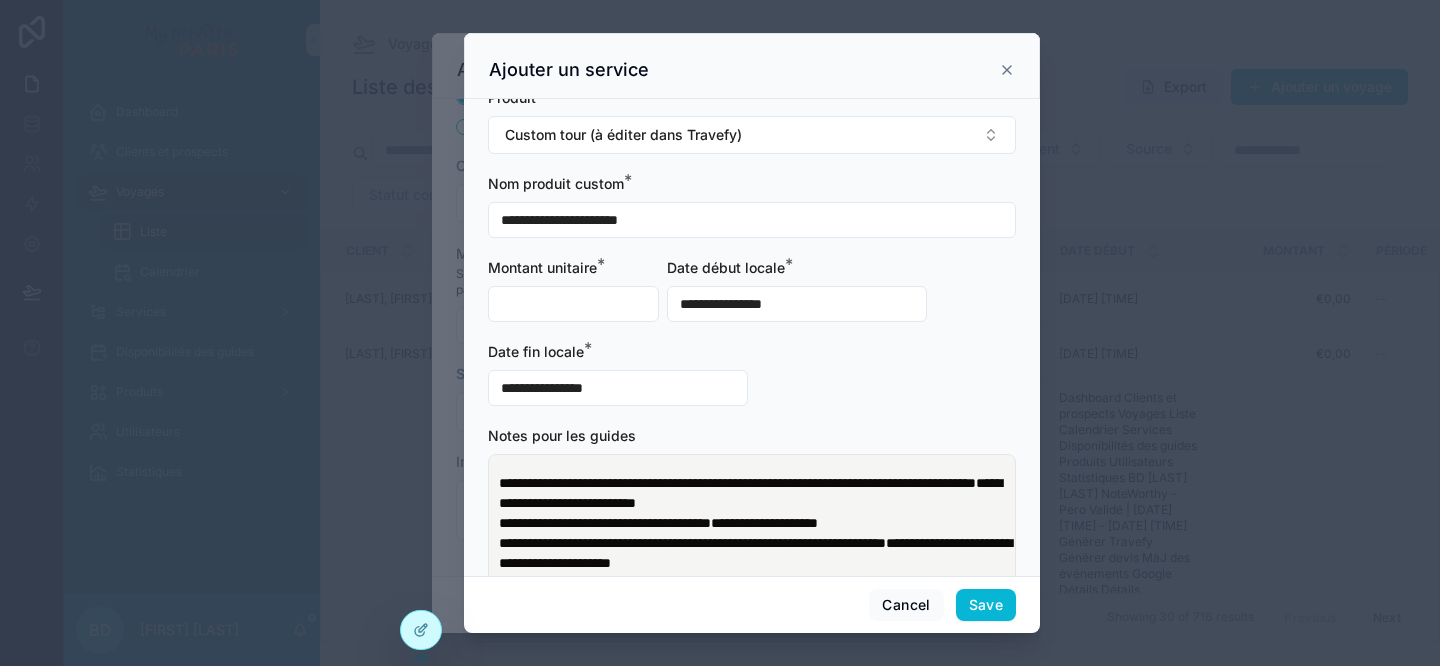 type on "**********" 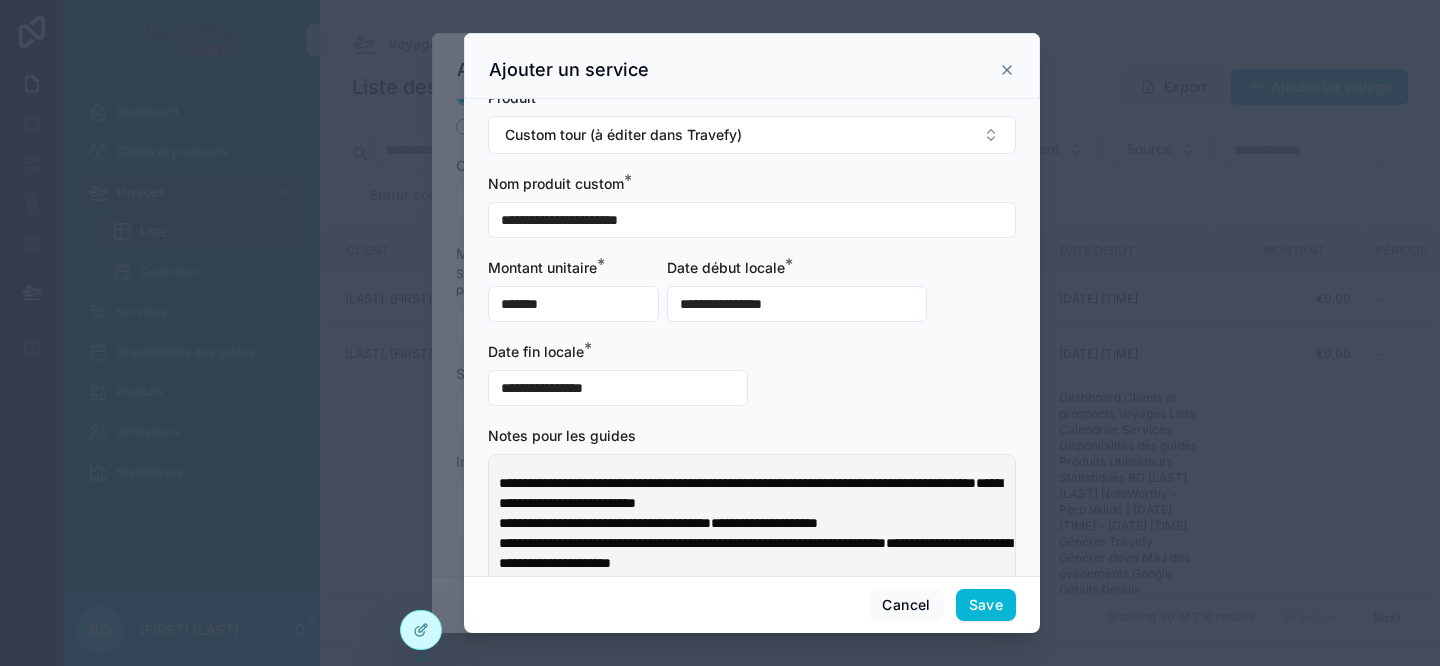 type on "*******" 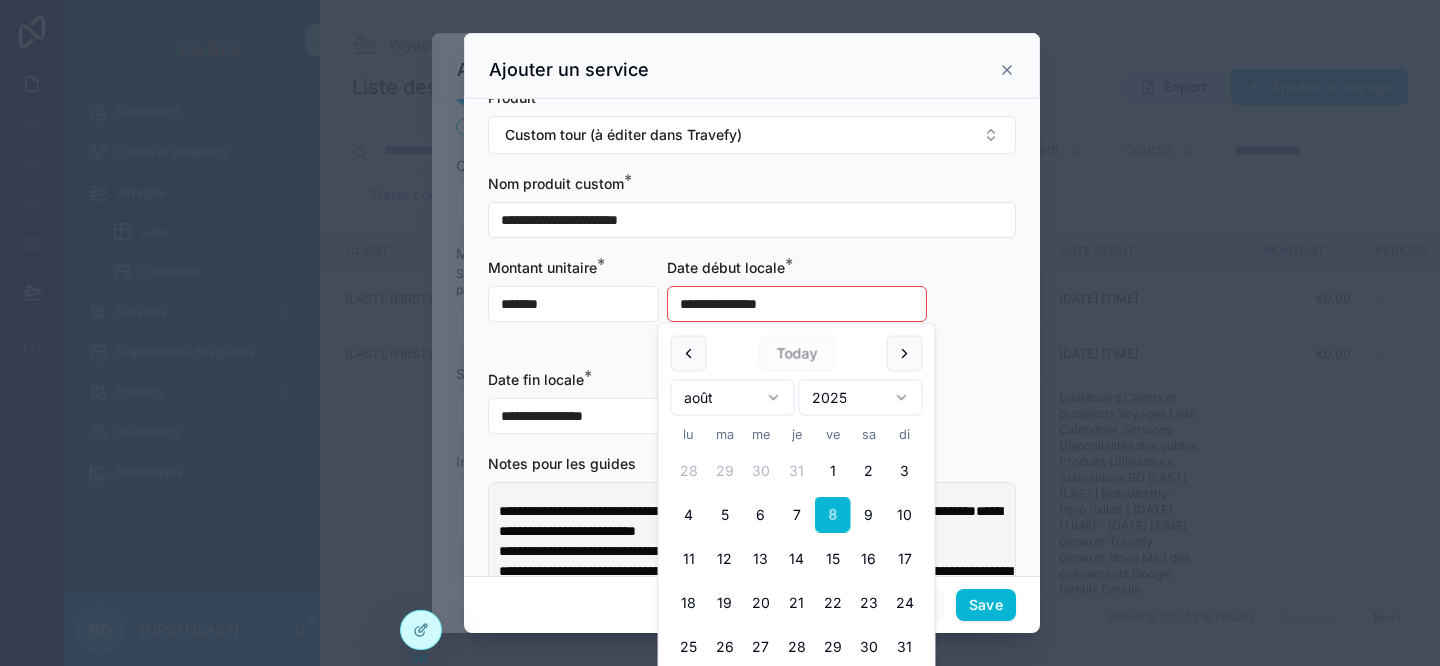 type on "**********" 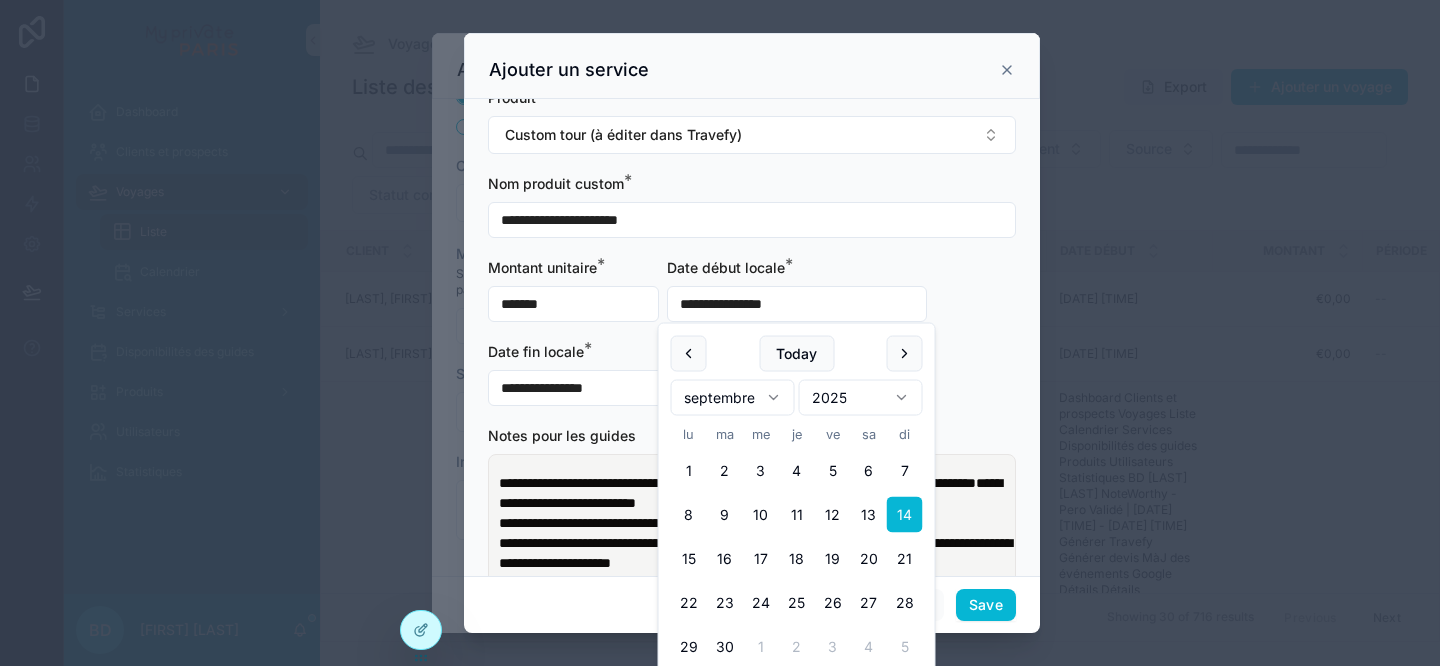 type on "**********" 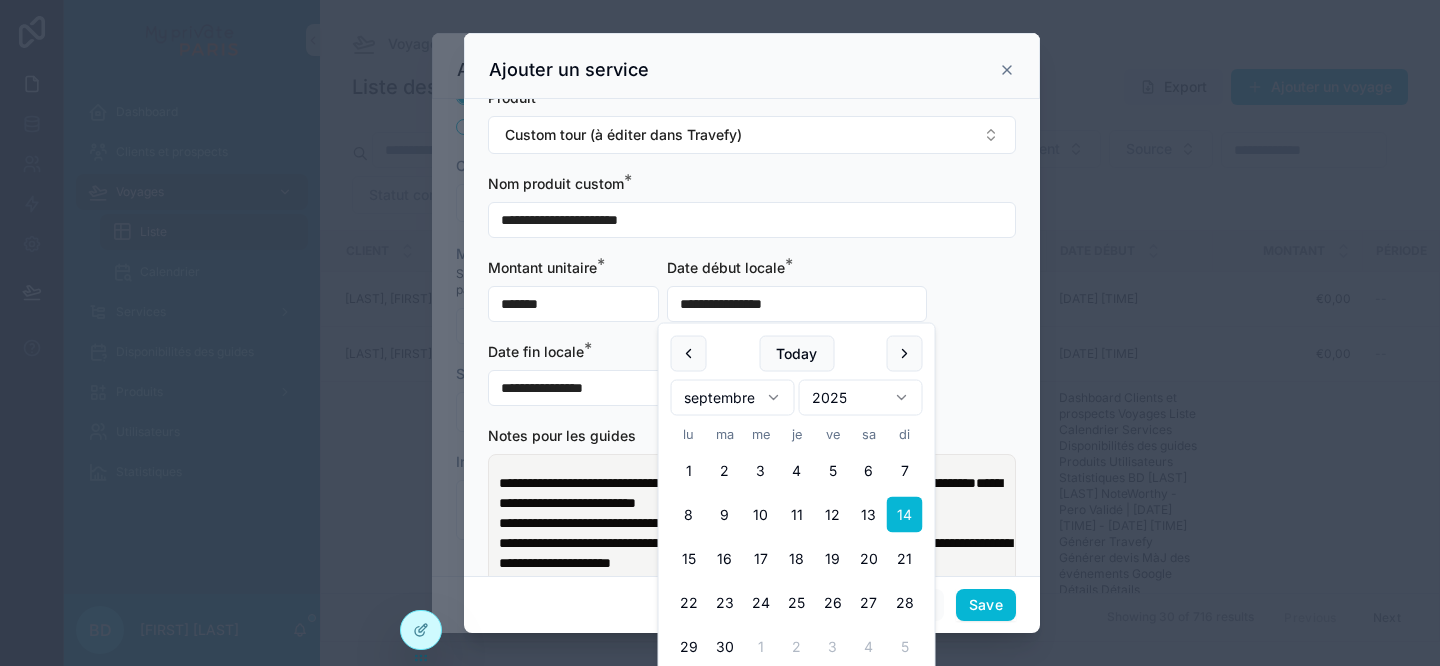 type on "**" 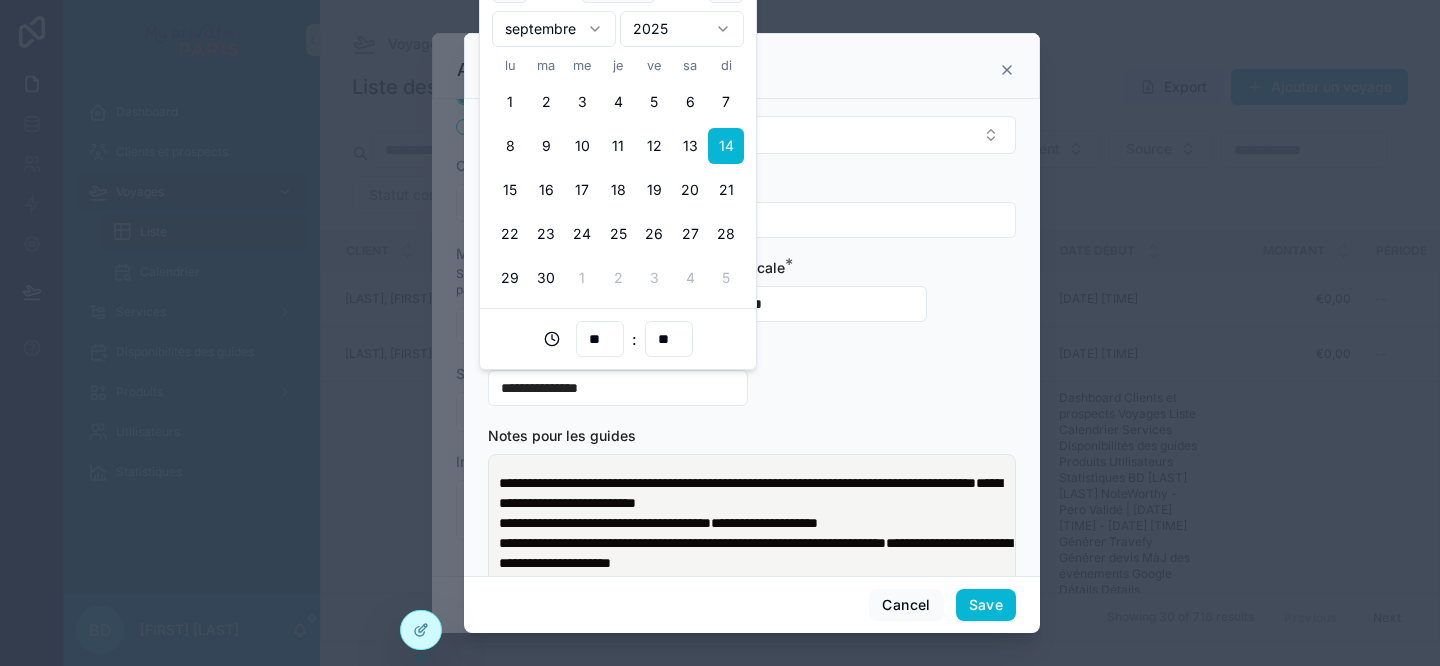 type on "**********" 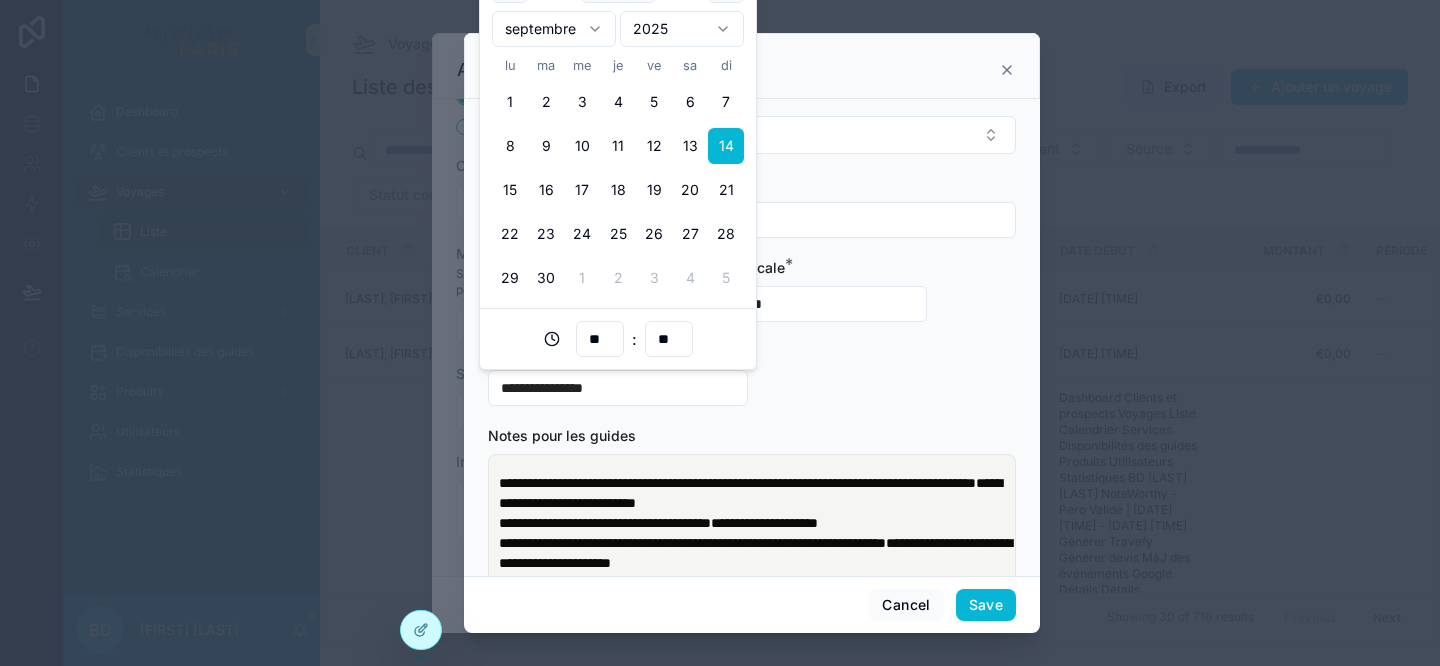 type on "**" 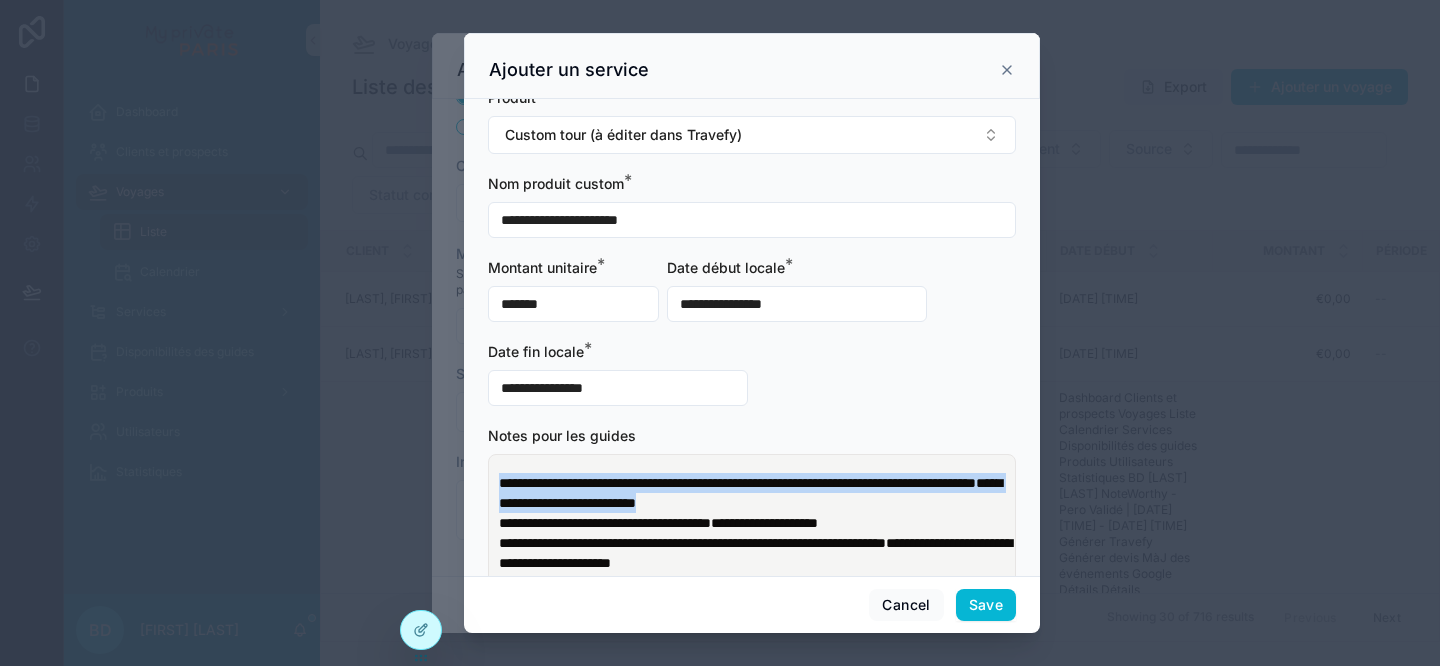 drag, startPoint x: 873, startPoint y: 504, endPoint x: 445, endPoint y: 474, distance: 429.0501 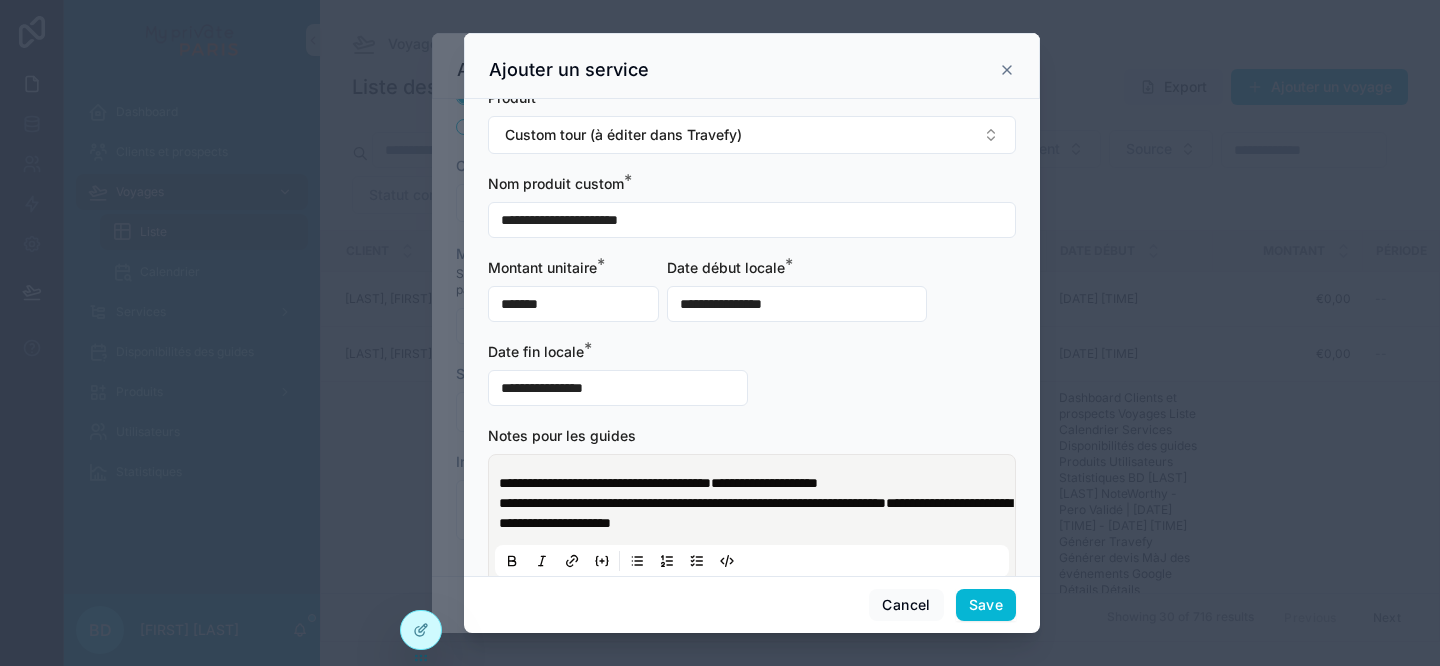 scroll, scrollTop: 189, scrollLeft: 0, axis: vertical 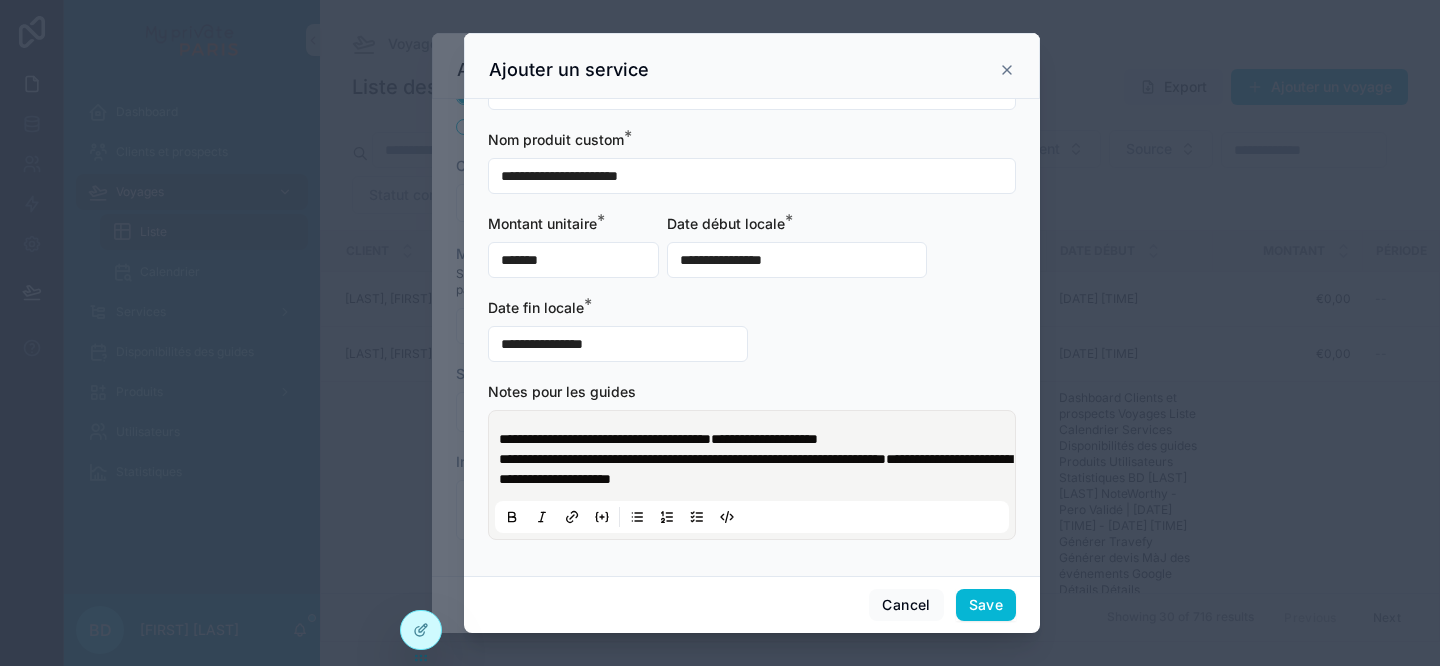click on "**********" at bounding box center (756, 469) 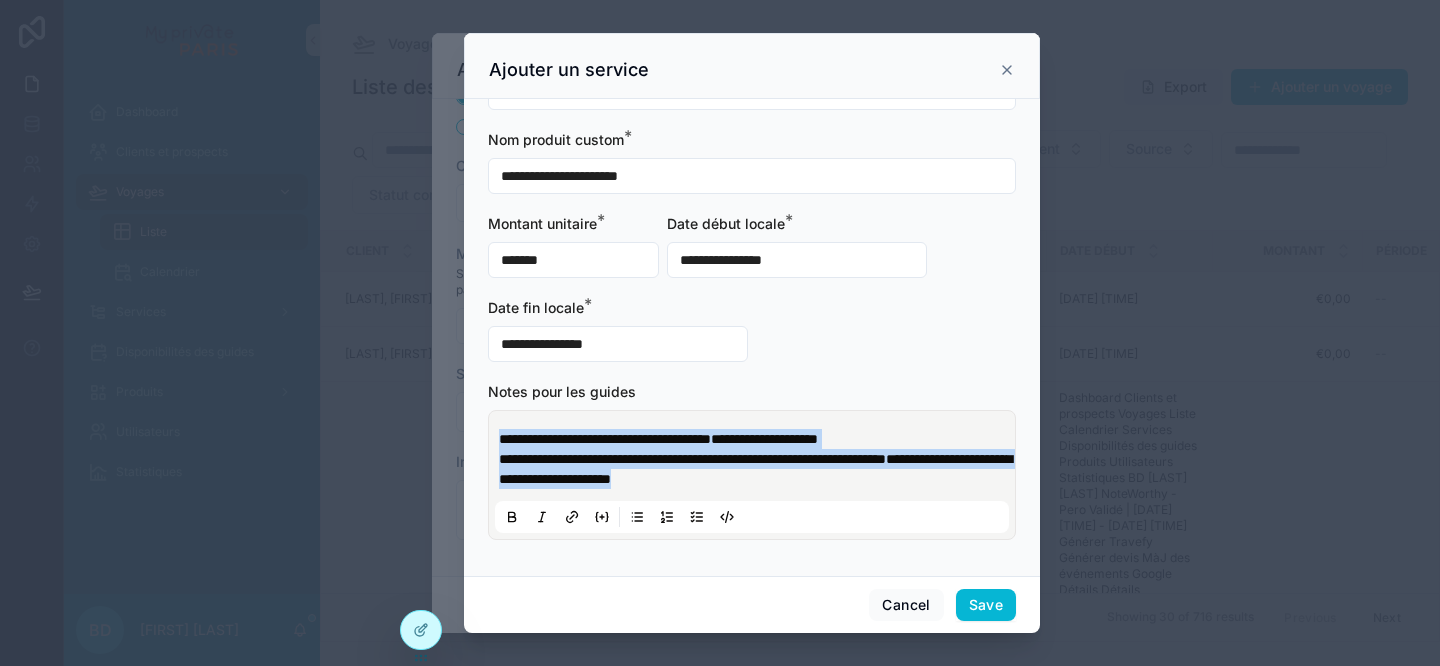 drag, startPoint x: 790, startPoint y: 480, endPoint x: 489, endPoint y: 433, distance: 304.64734 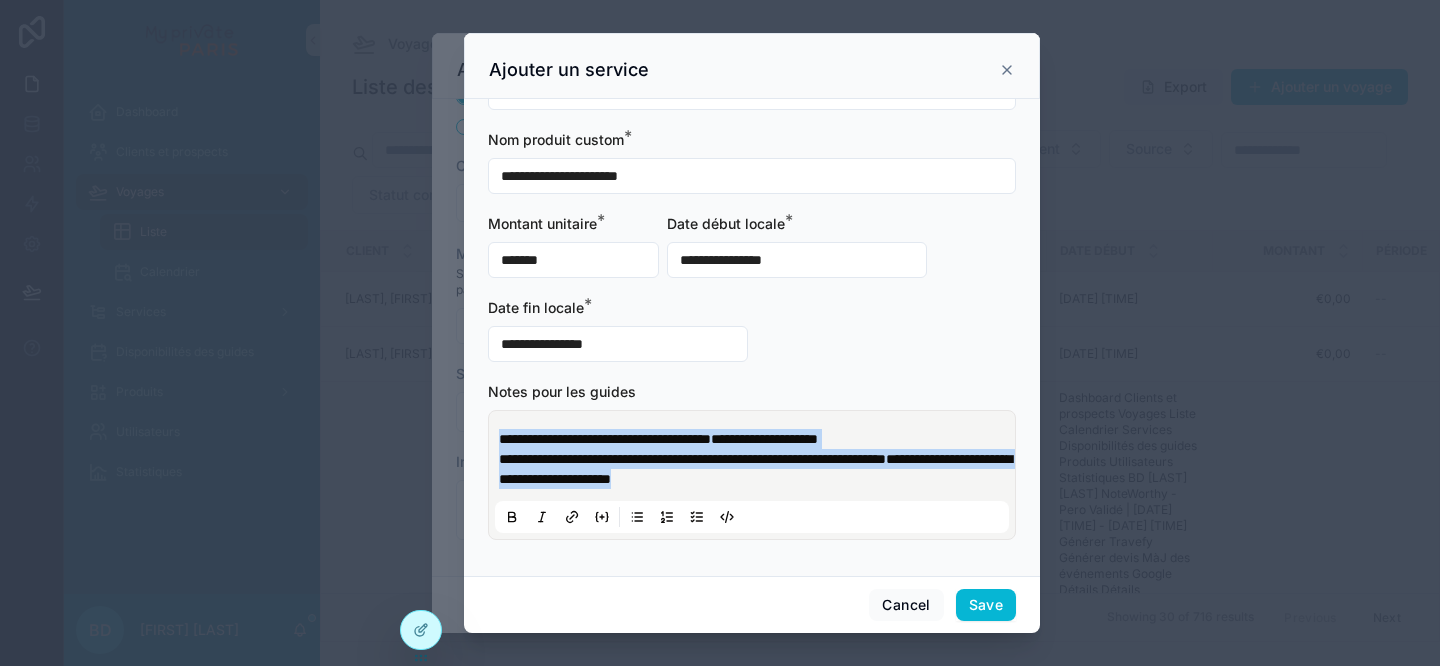 click on "**********" at bounding box center (752, 475) 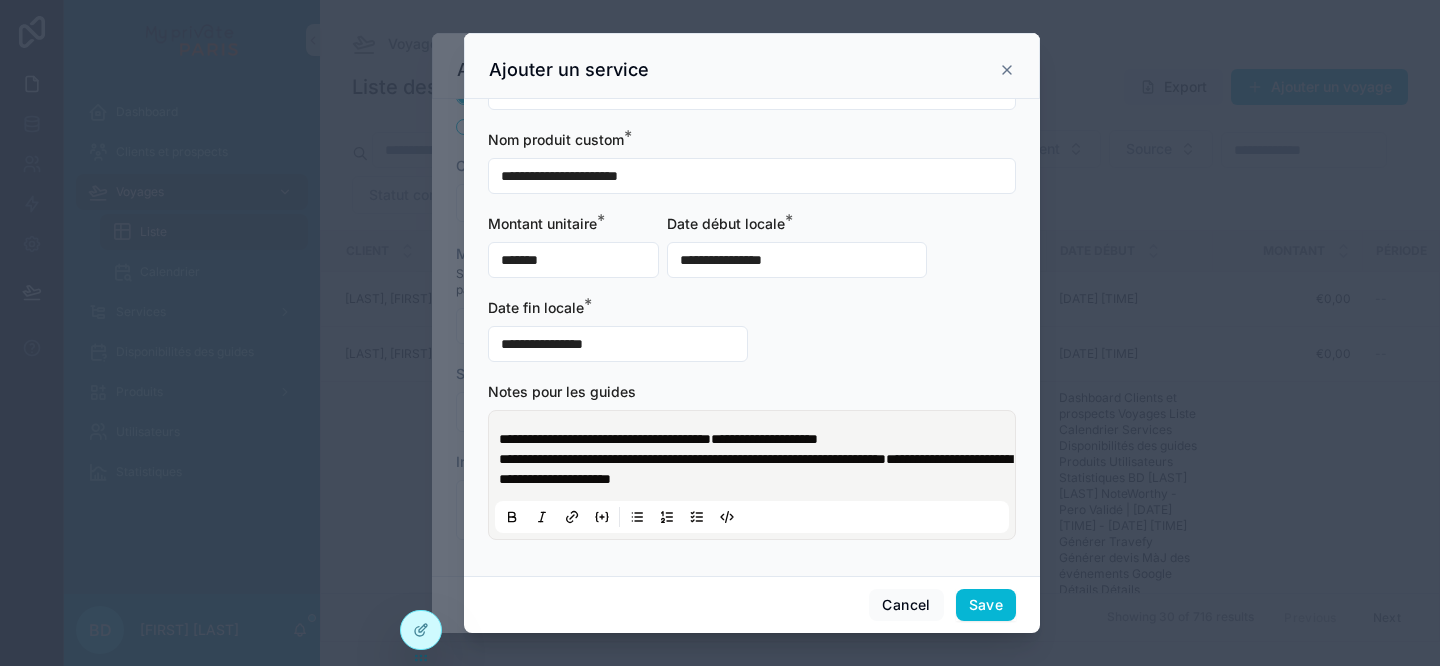scroll, scrollTop: 149, scrollLeft: 0, axis: vertical 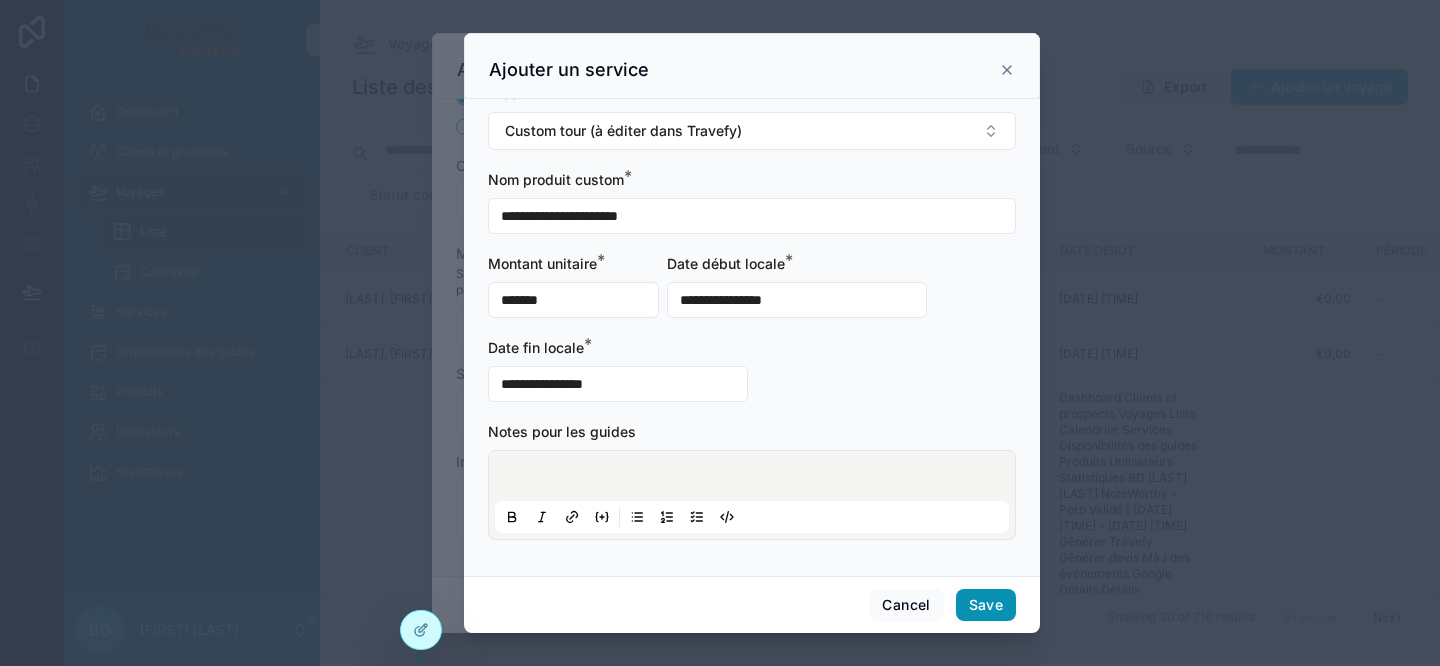 click on "Save" at bounding box center [986, 605] 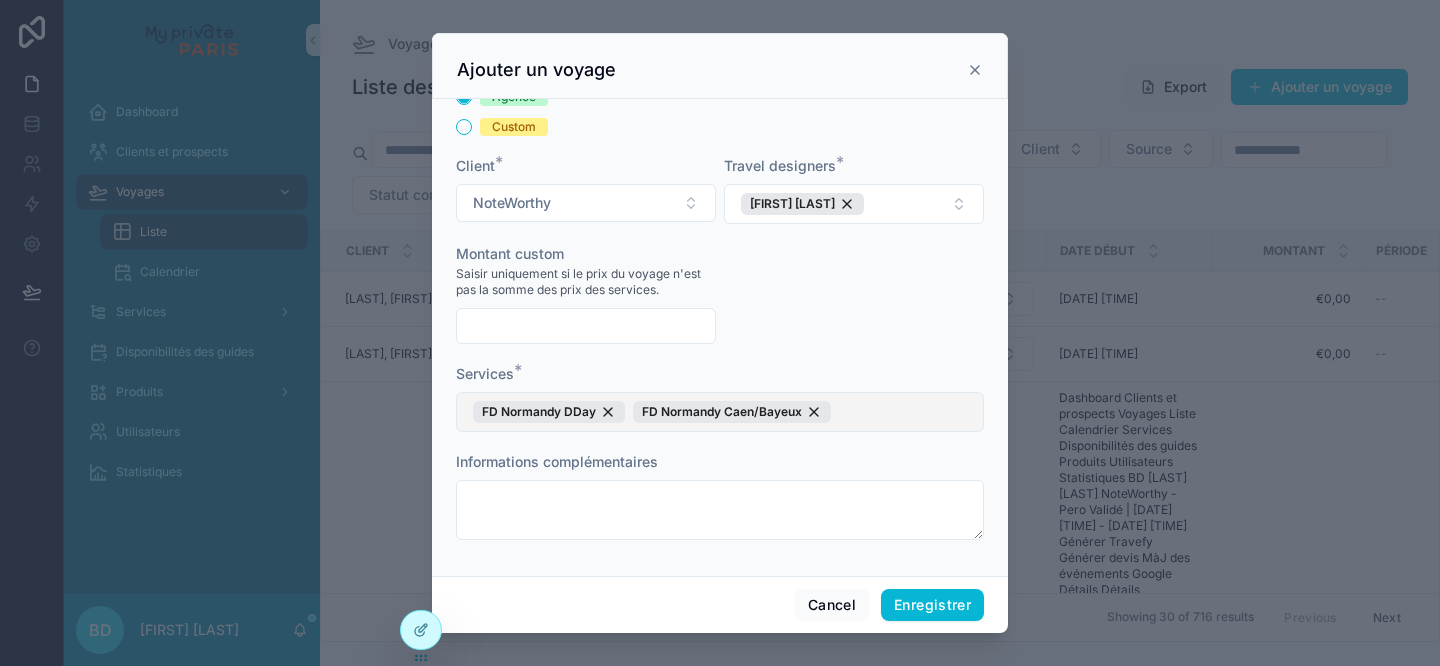 click on "FD Normandy DDay FD Normandy Caen/Bayeux" at bounding box center [720, 412] 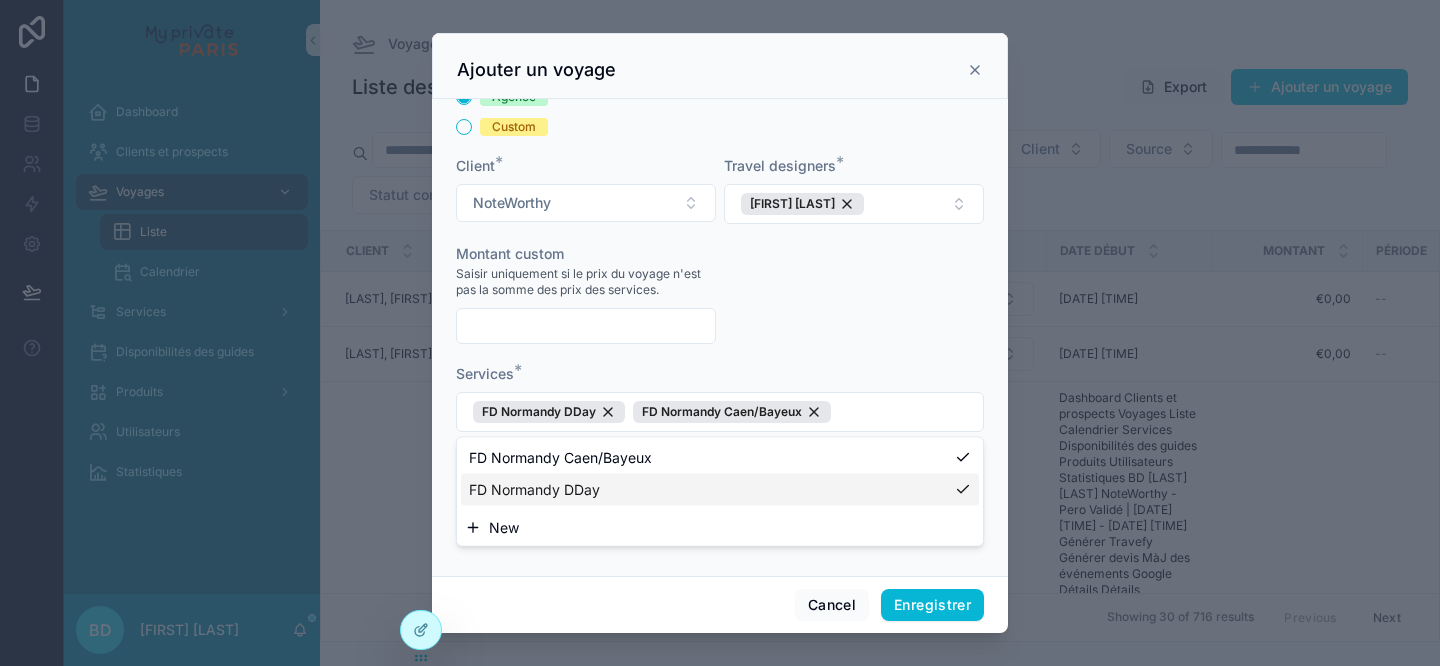 click on "New" at bounding box center [504, 528] 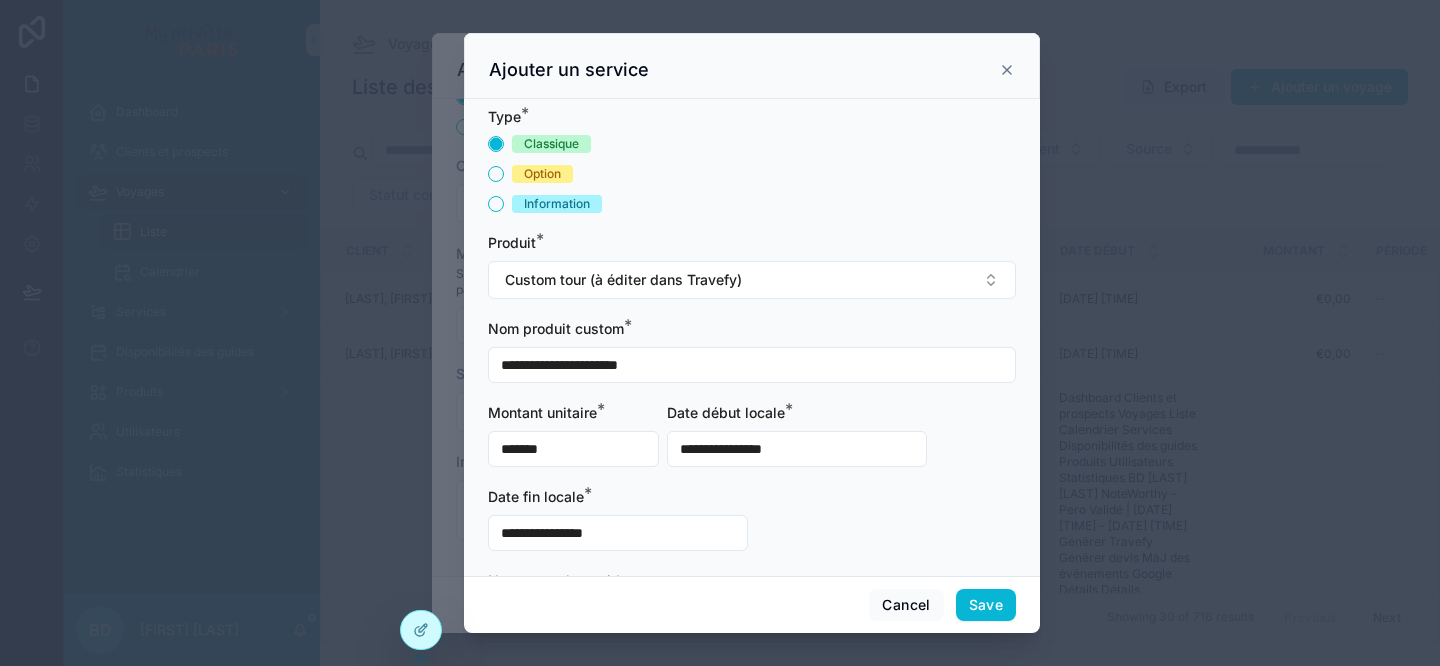 type on "**********" 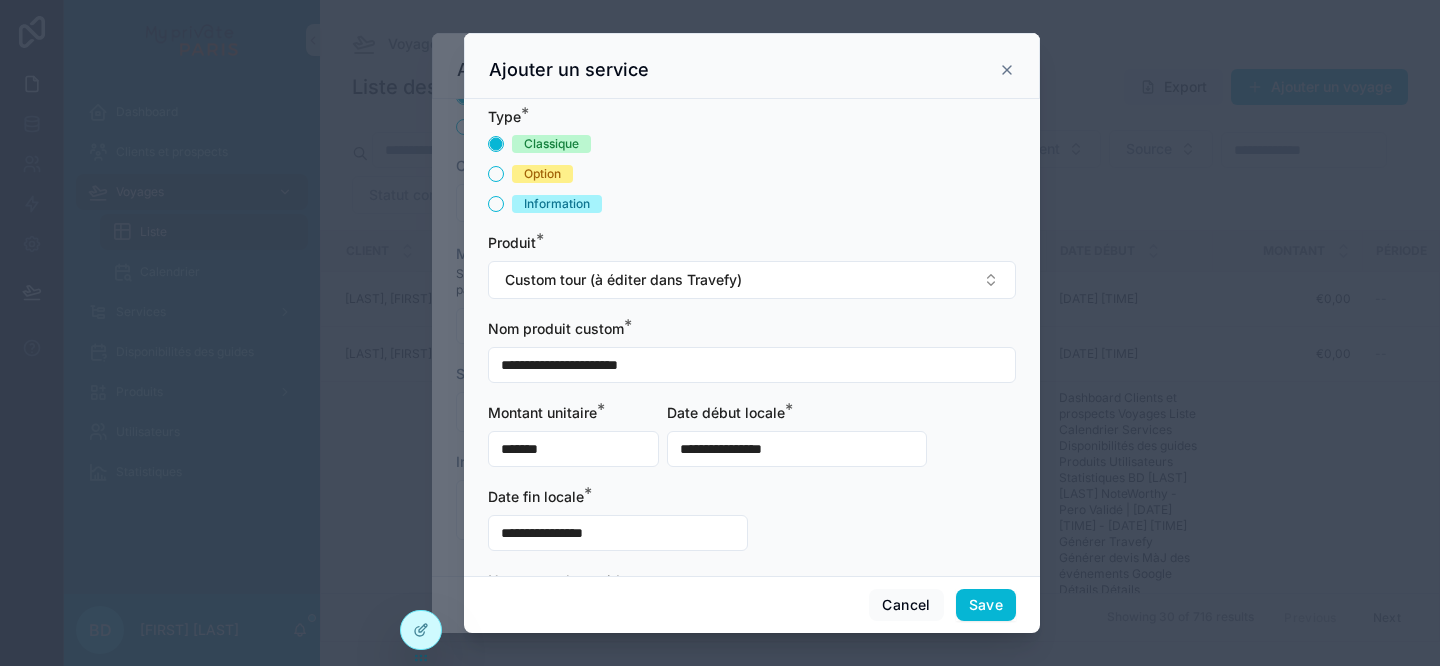 type on "**********" 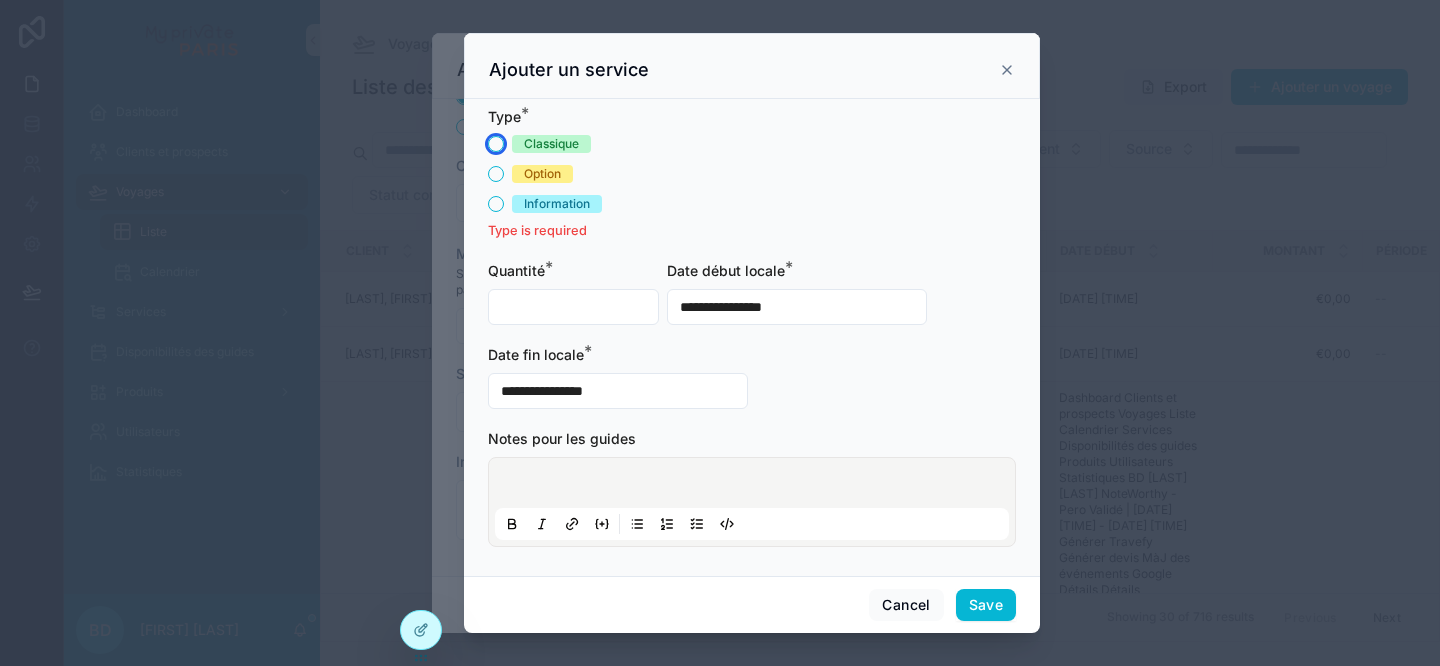 click on "Classique" at bounding box center (496, 144) 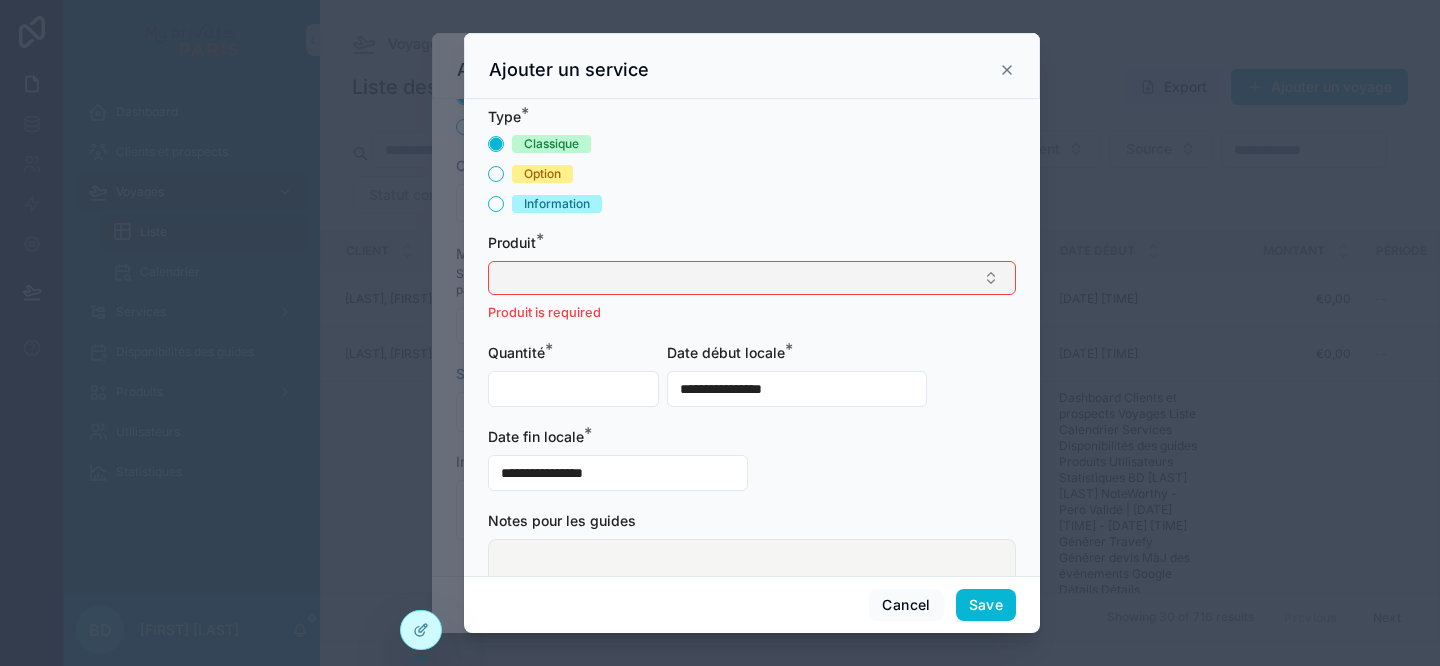 click at bounding box center [752, 278] 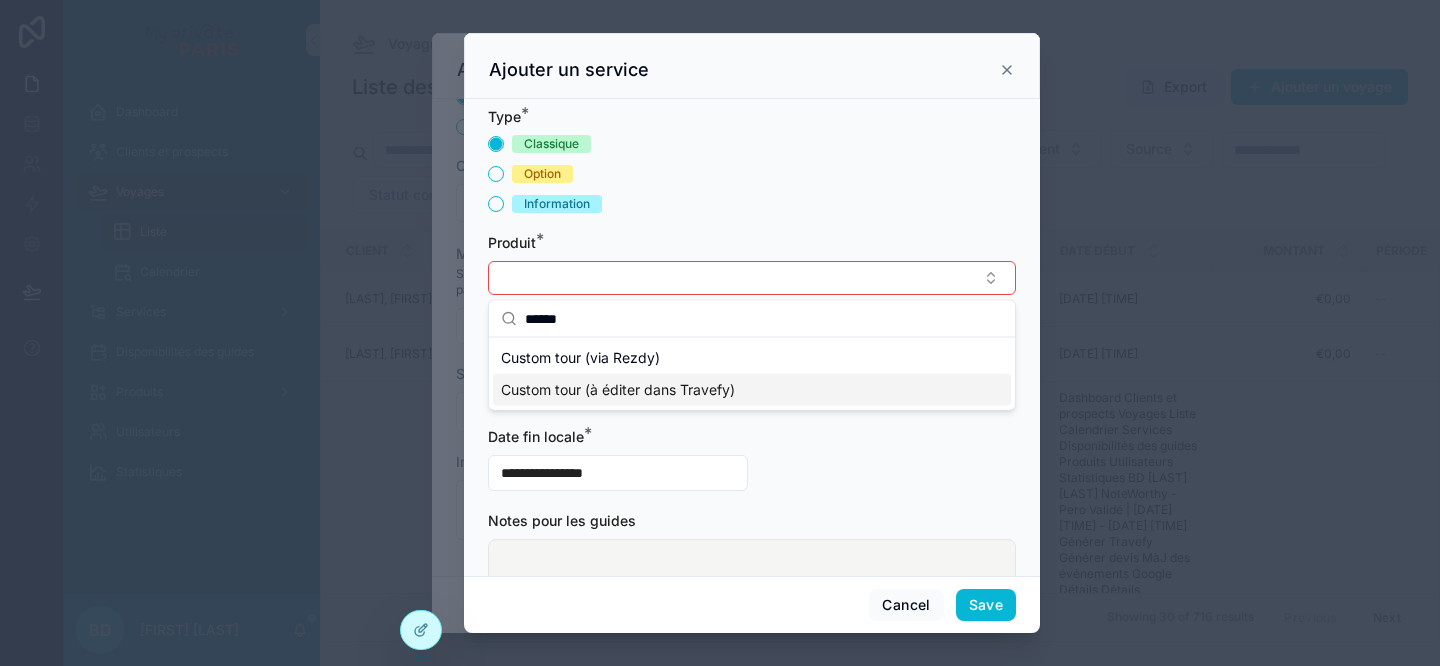 type on "******" 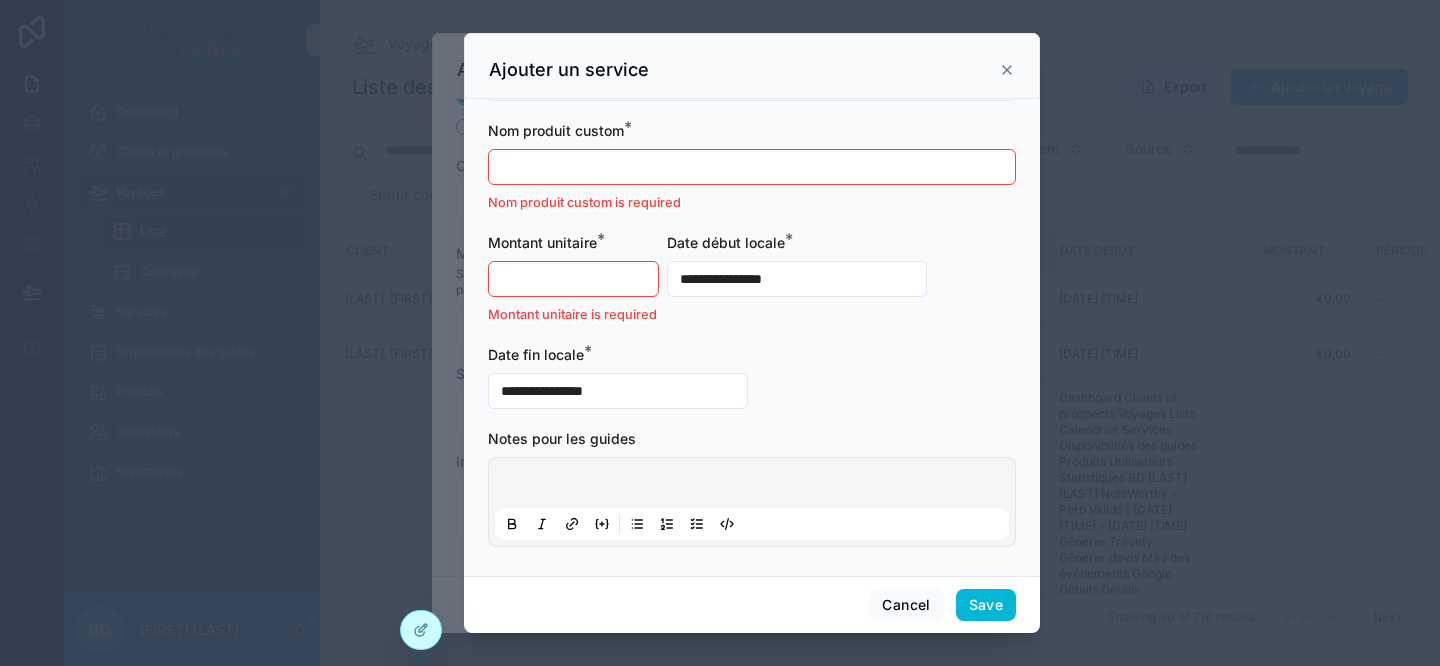 scroll, scrollTop: 199, scrollLeft: 0, axis: vertical 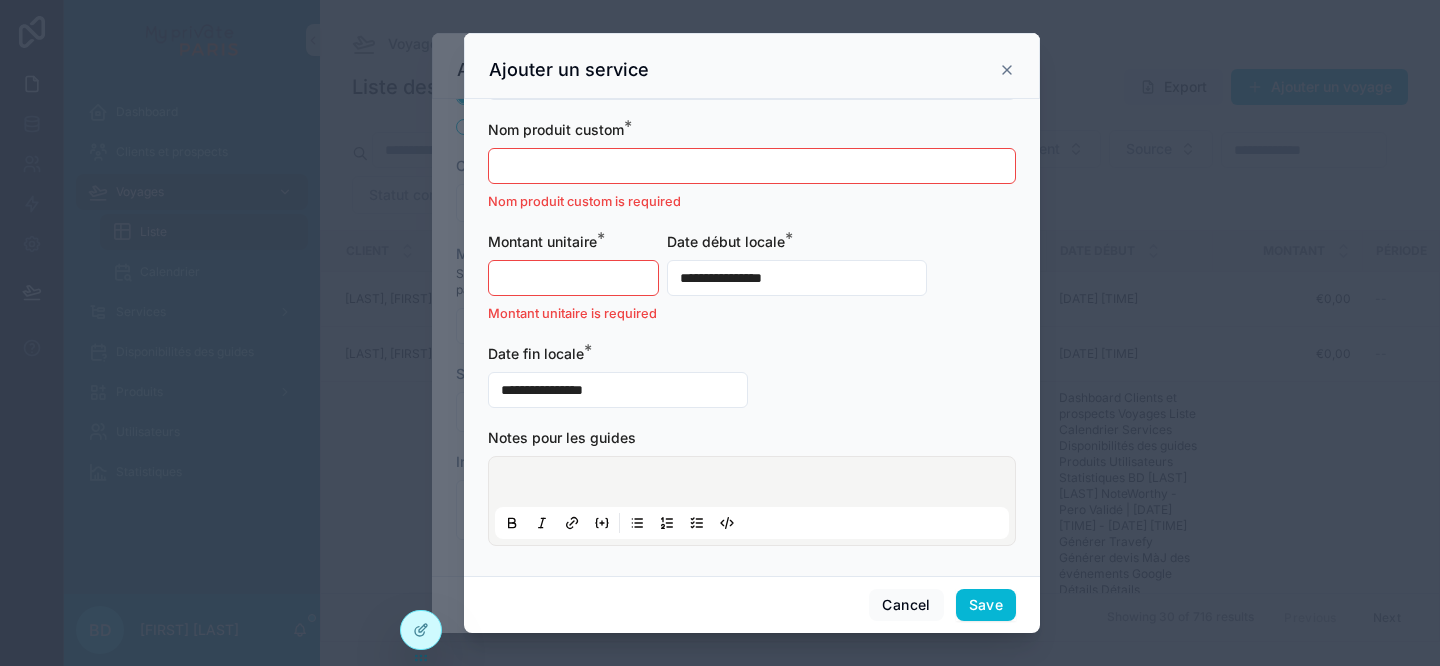 click at bounding box center (756, 485) 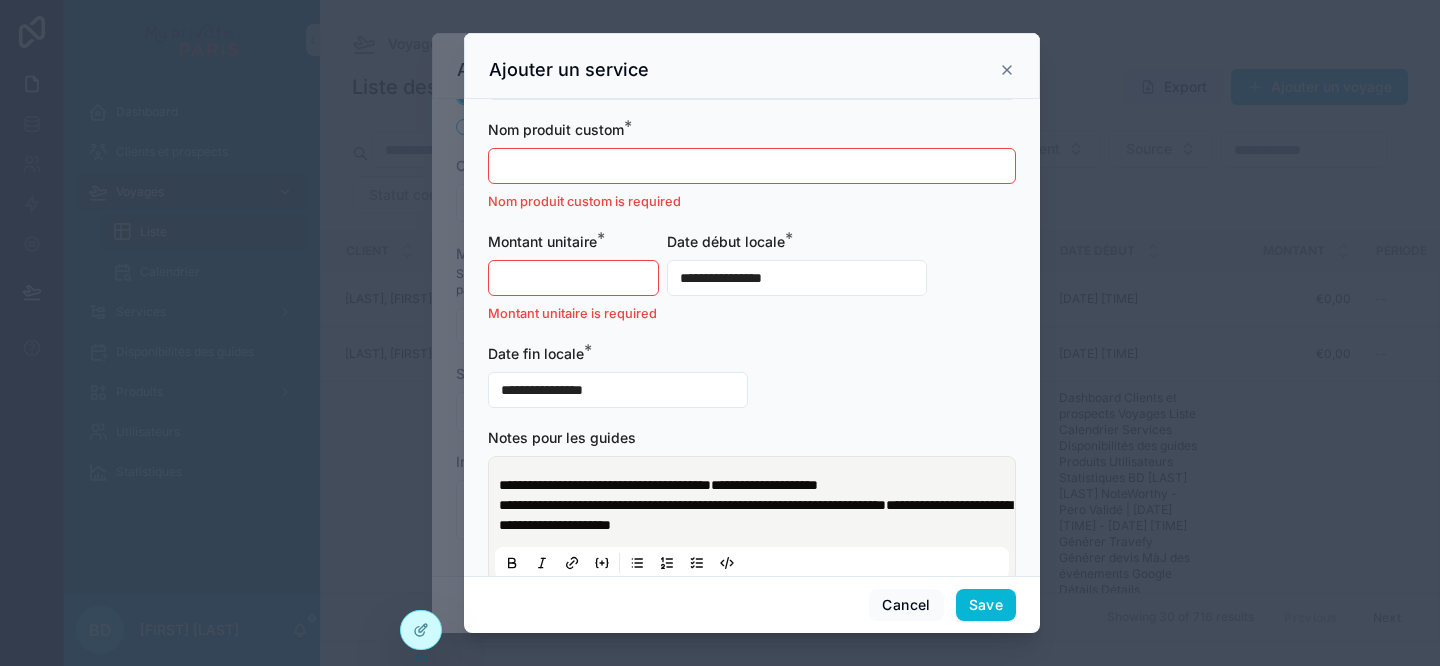 click at bounding box center [752, 166] 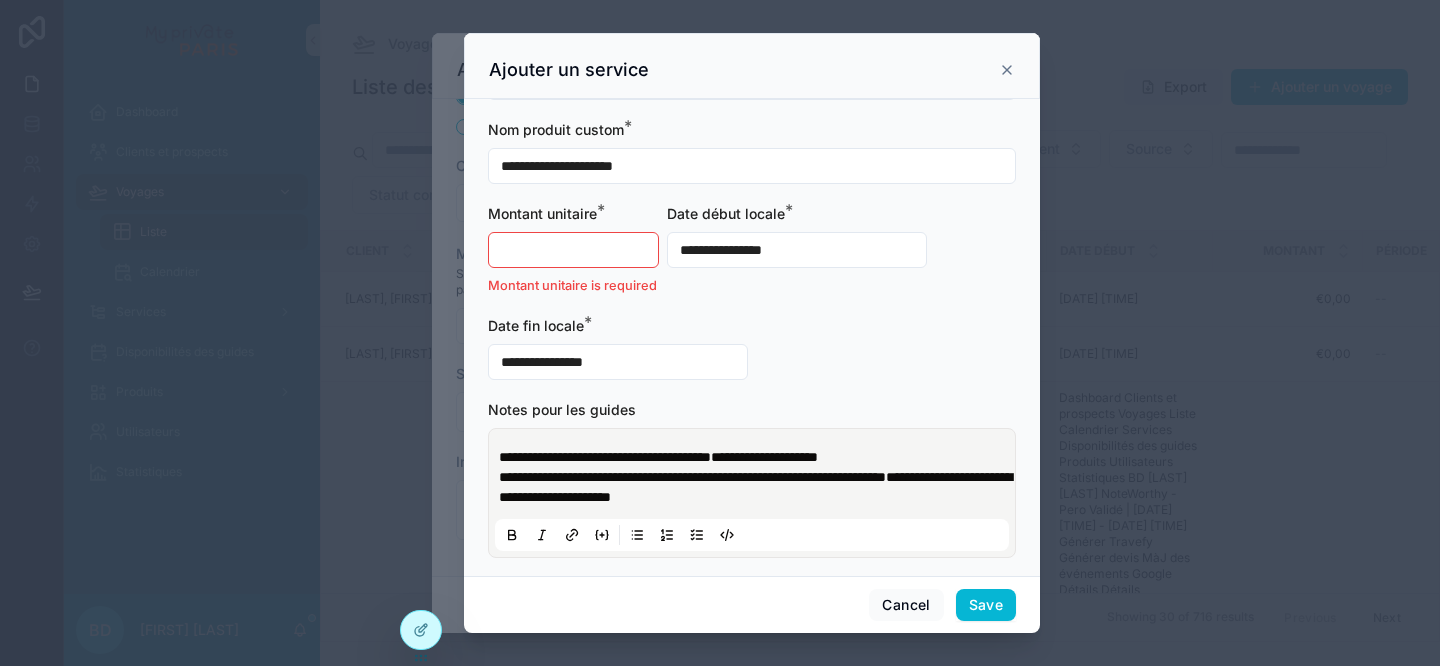 type on "**********" 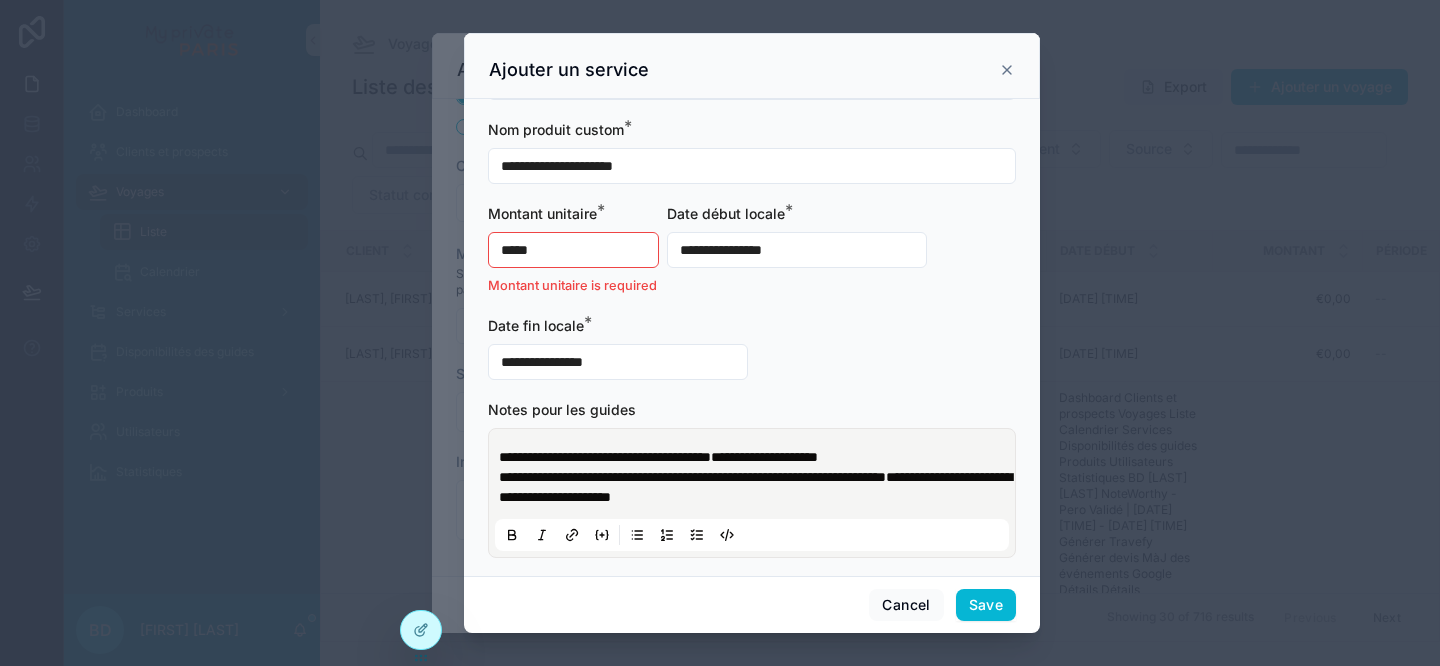 scroll, scrollTop: 189, scrollLeft: 0, axis: vertical 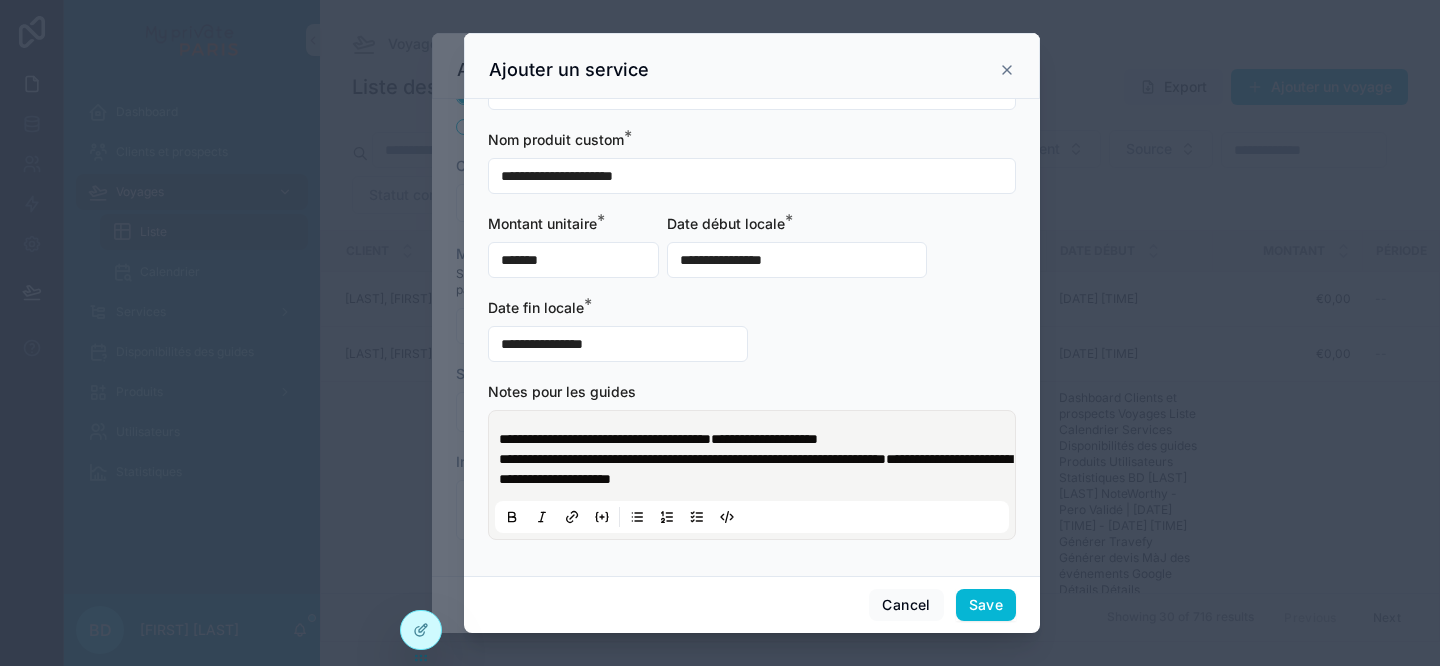 type on "*******" 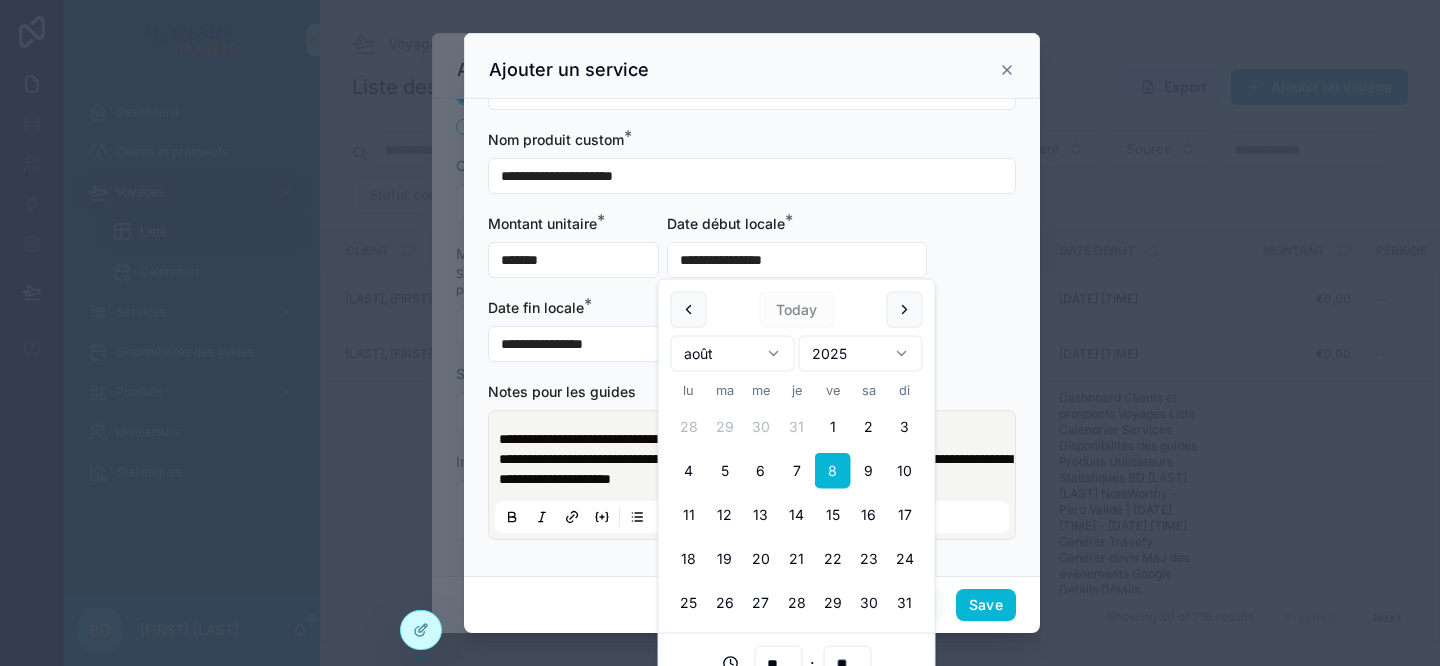 type on "**********" 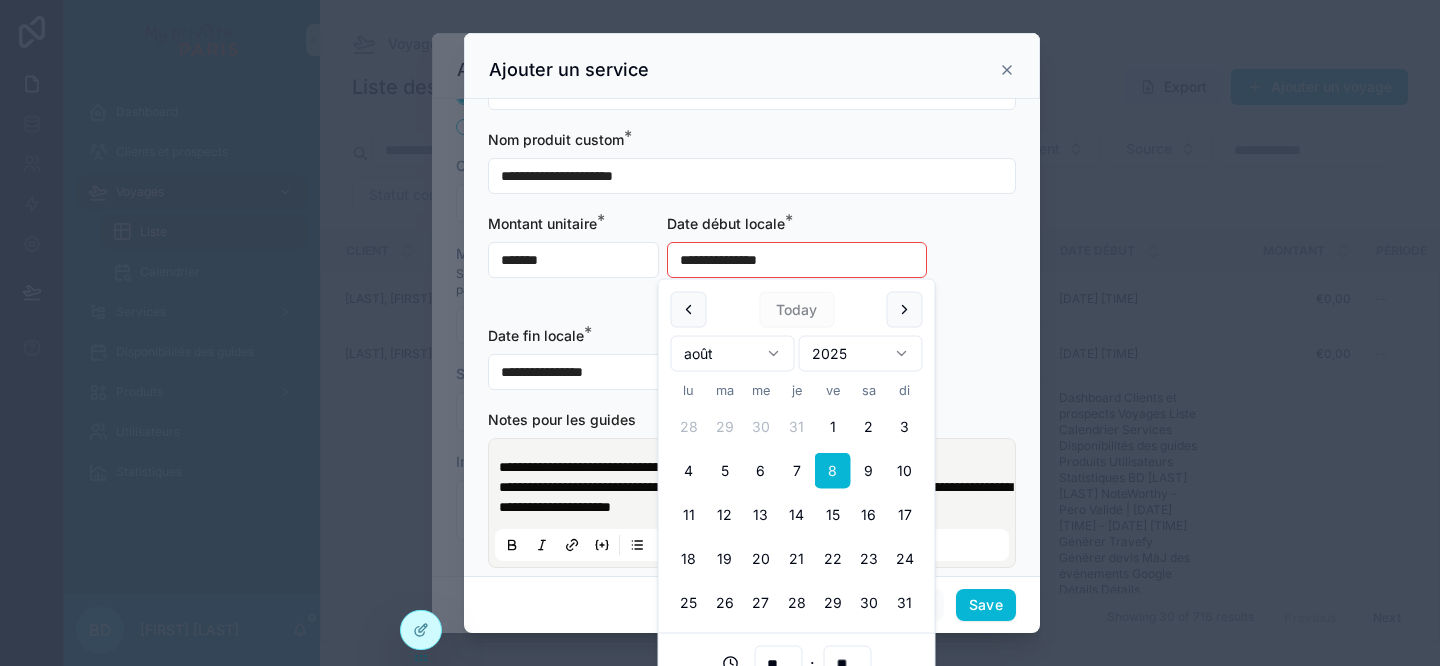 type on "**********" 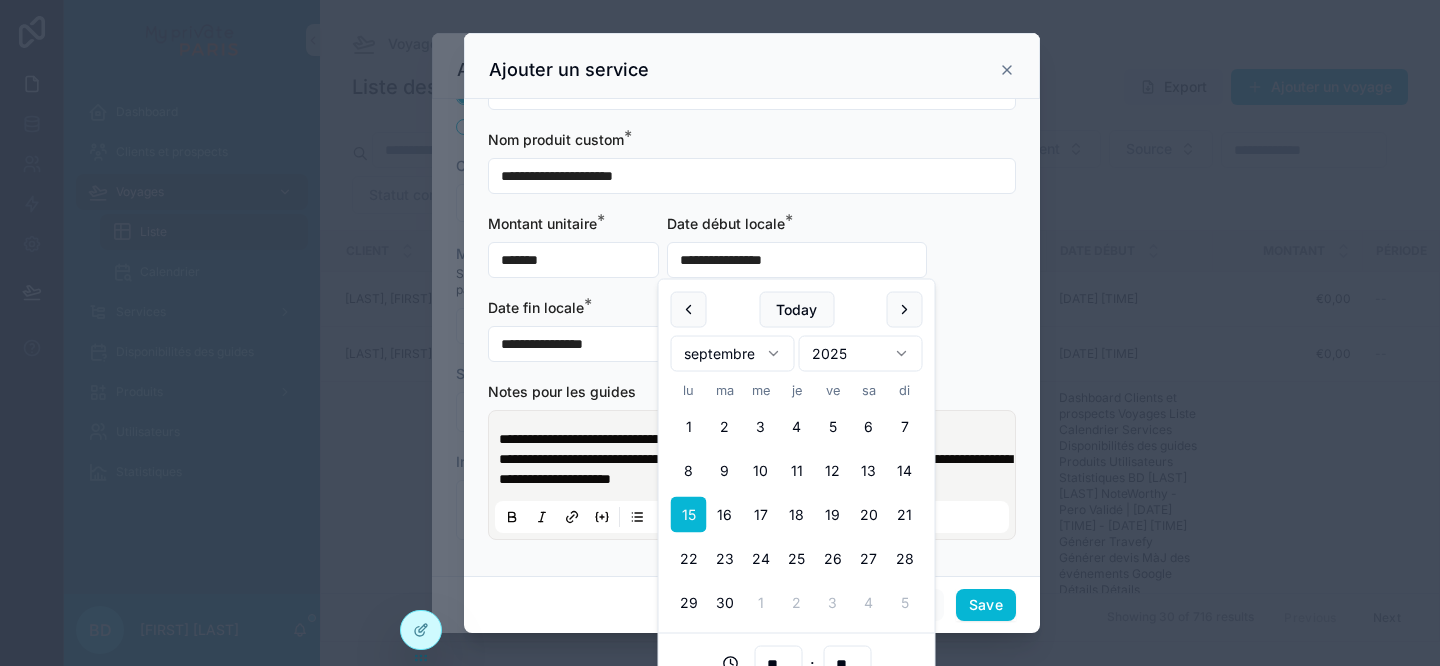 type on "**********" 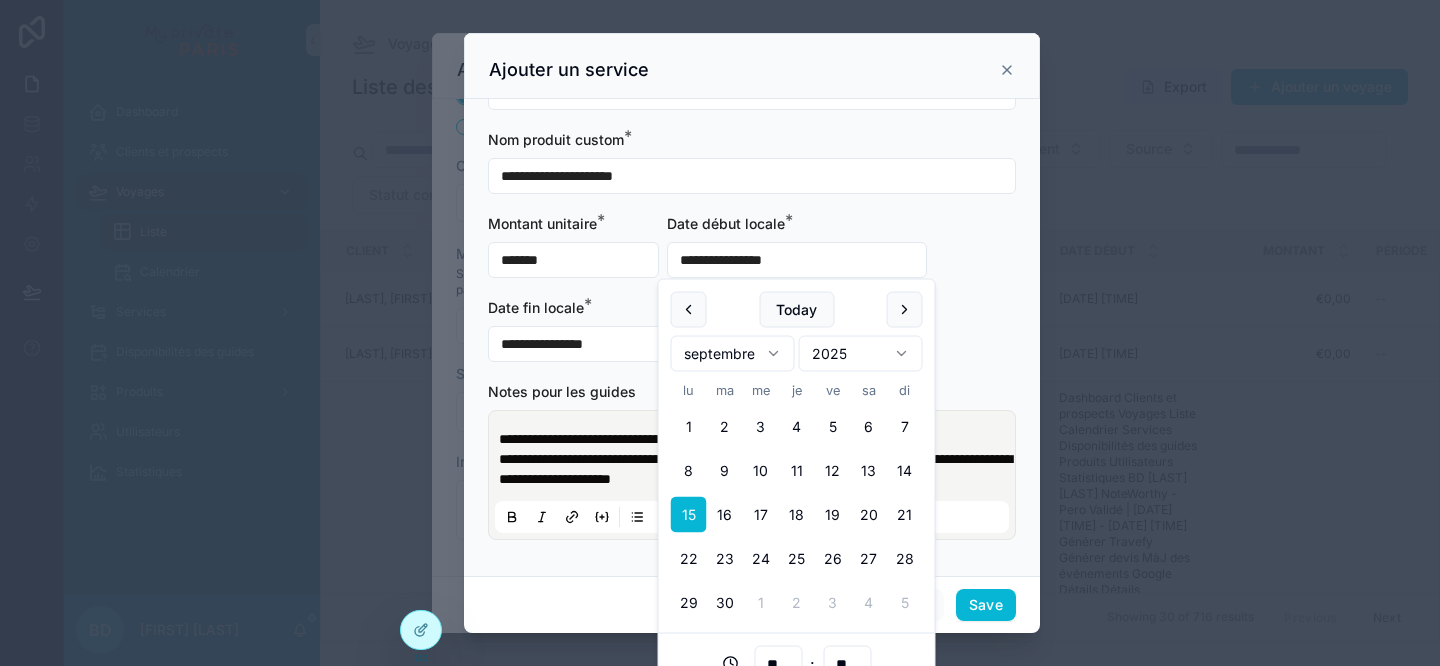 type on "**" 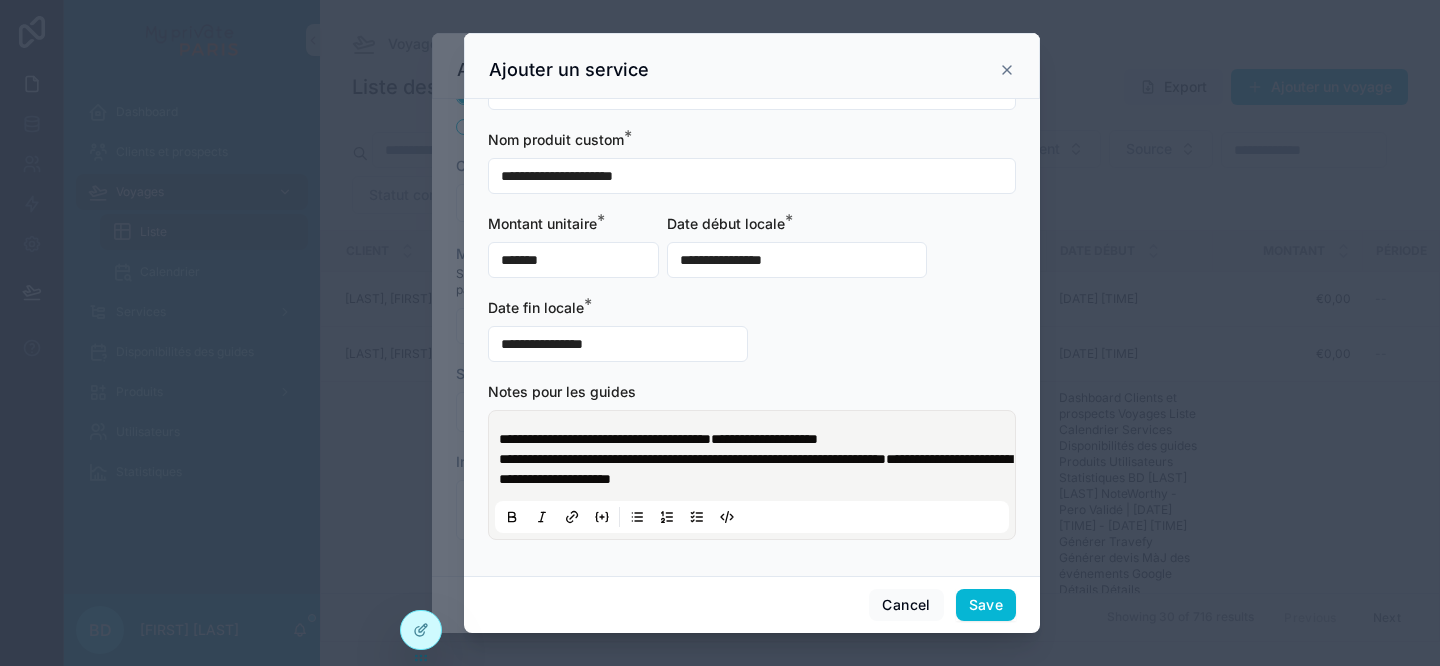 click on "**********" at bounding box center (618, 344) 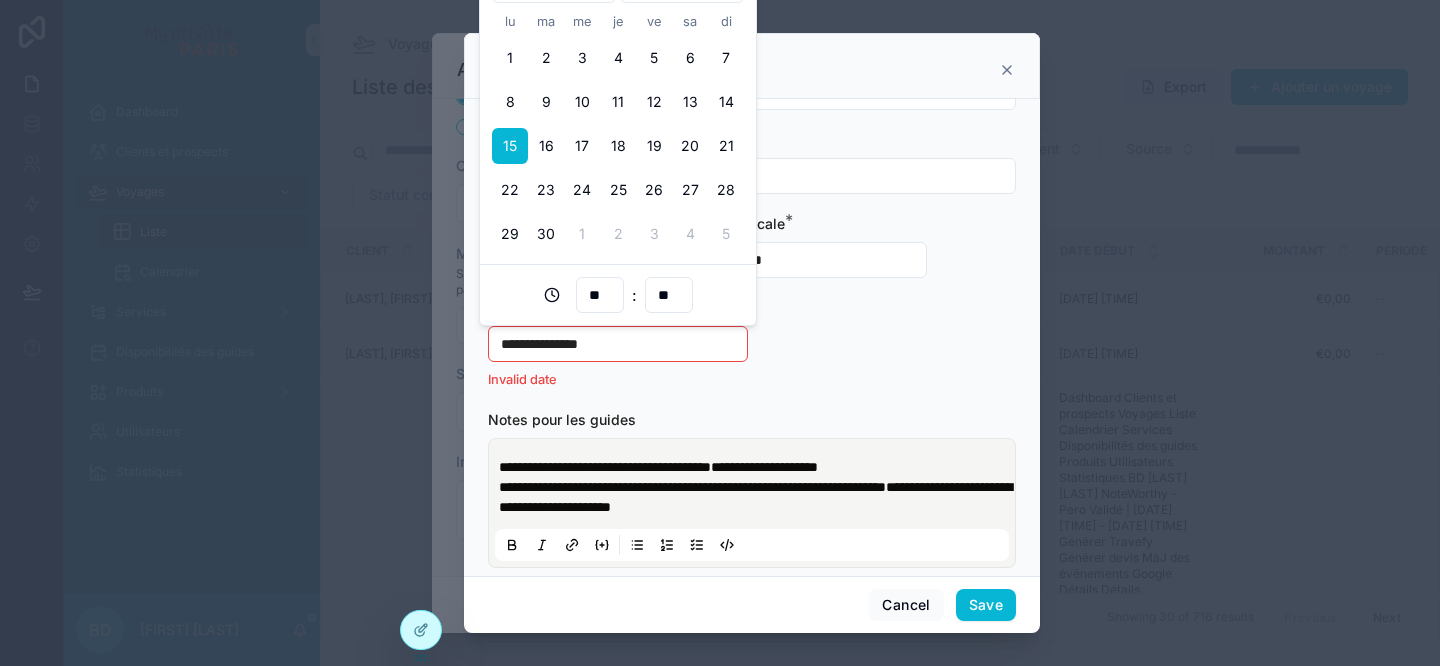 type on "**********" 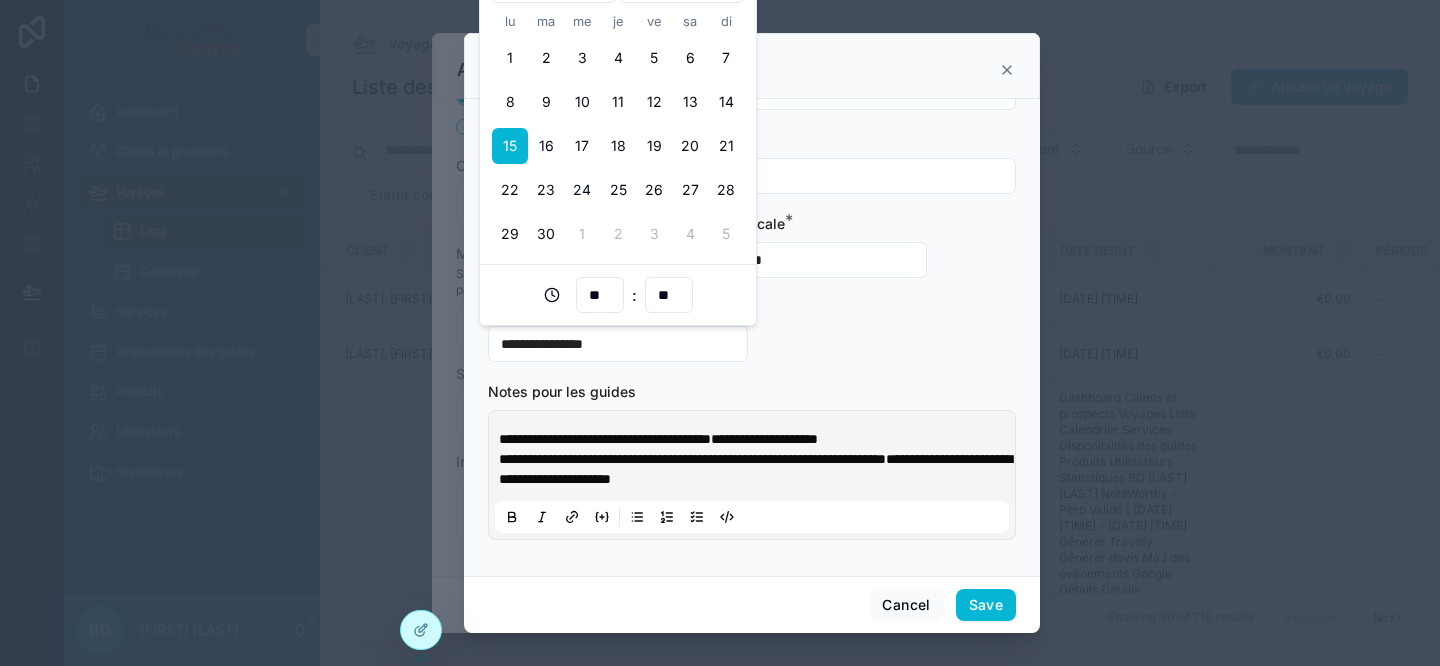 type on "**" 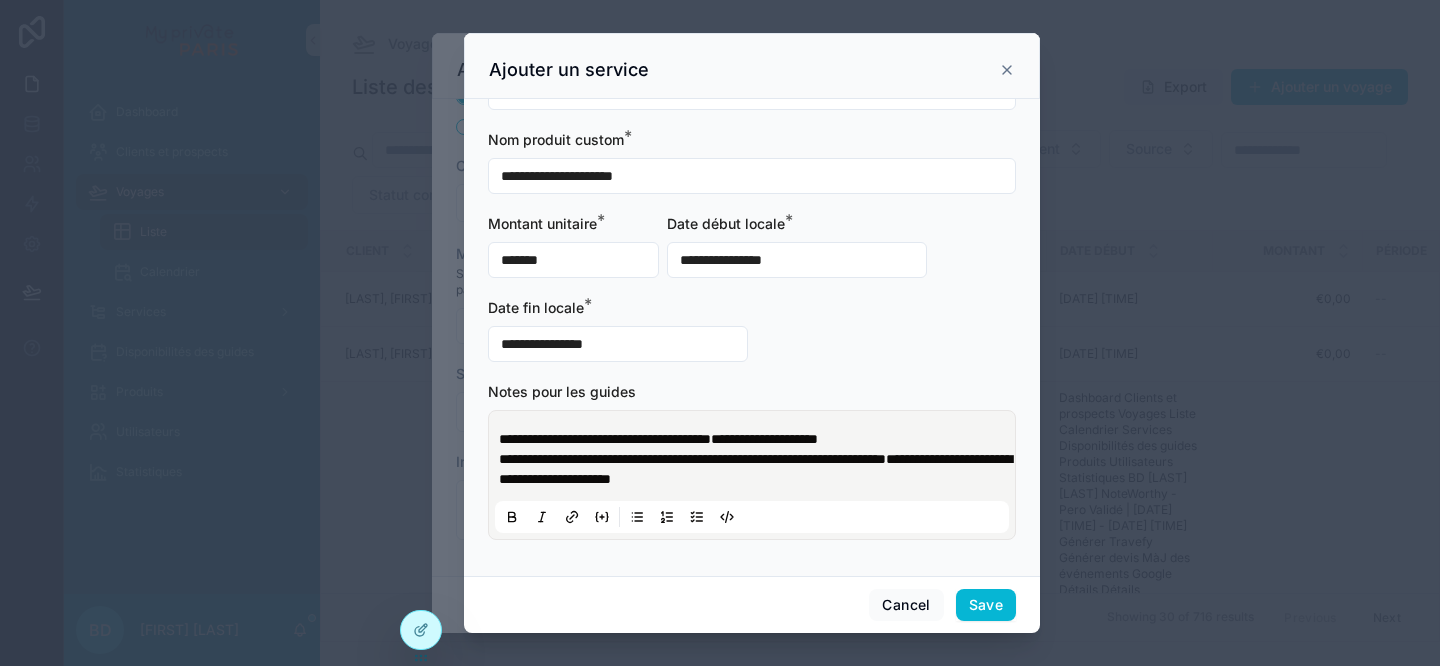 click on "**********" at bounding box center (797, 260) 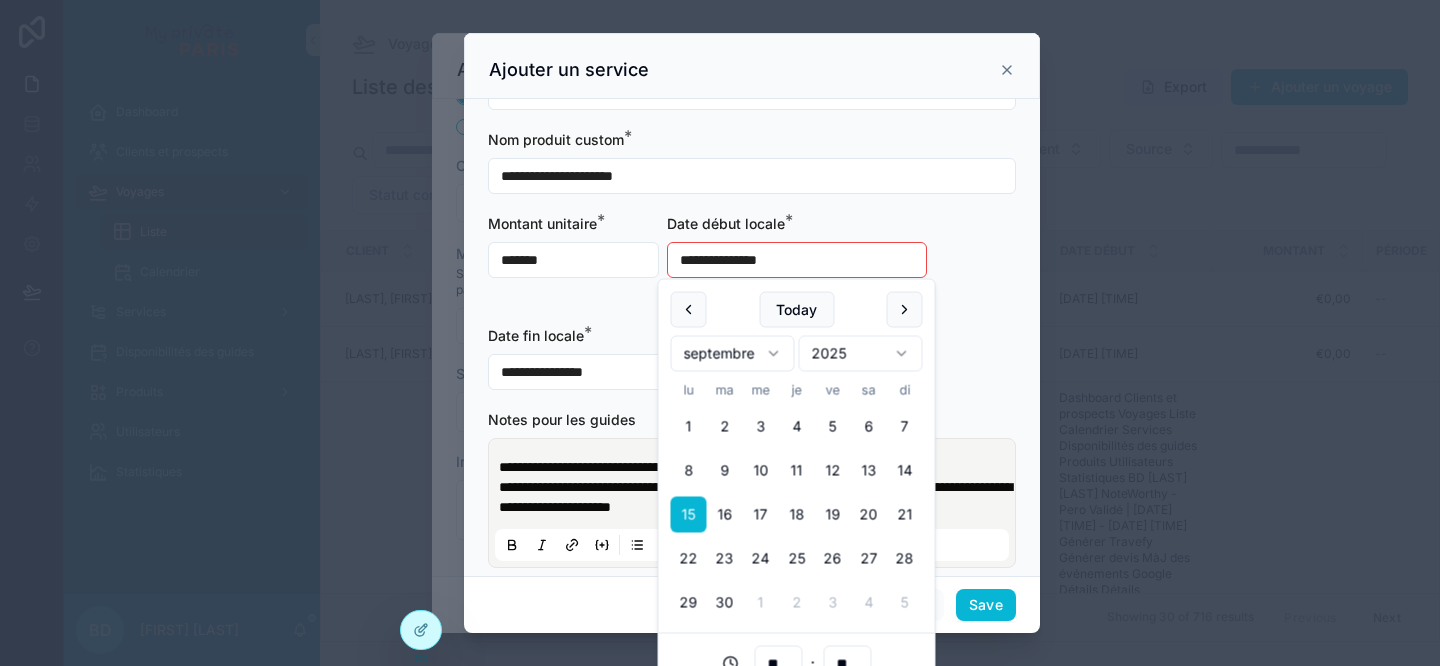 type on "**********" 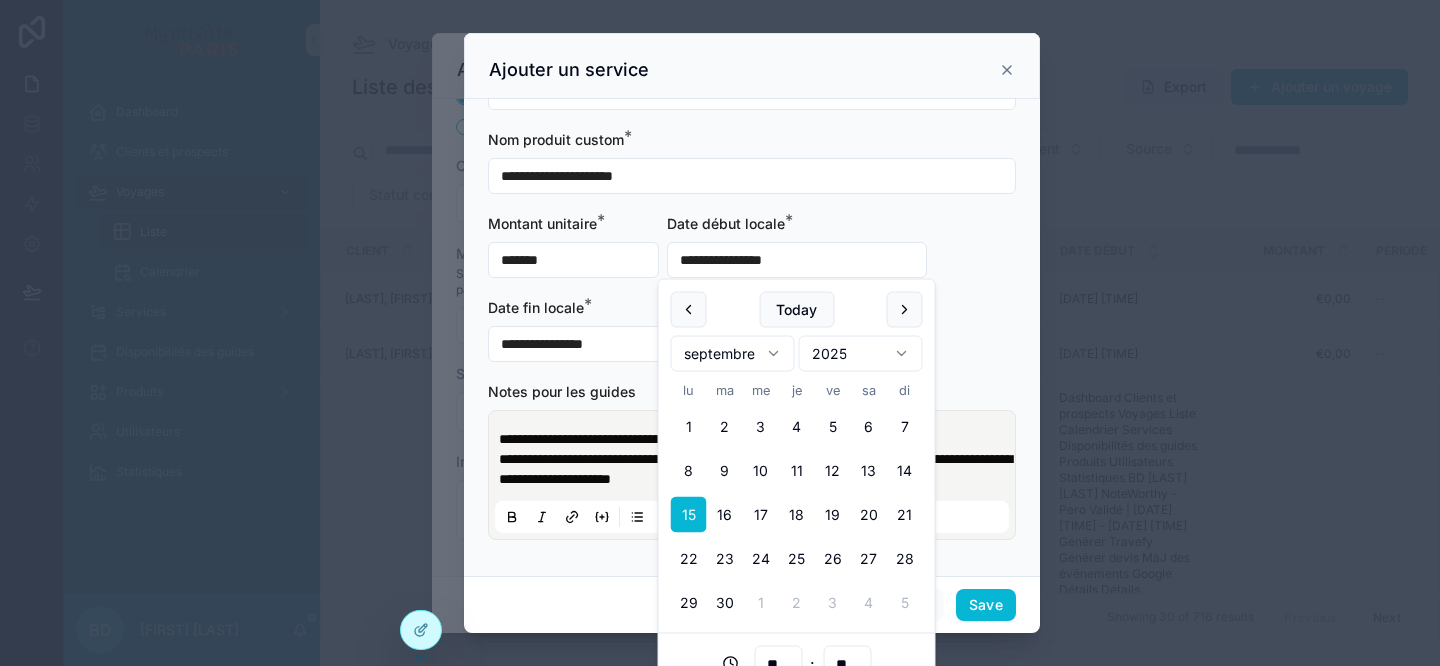 type on "**" 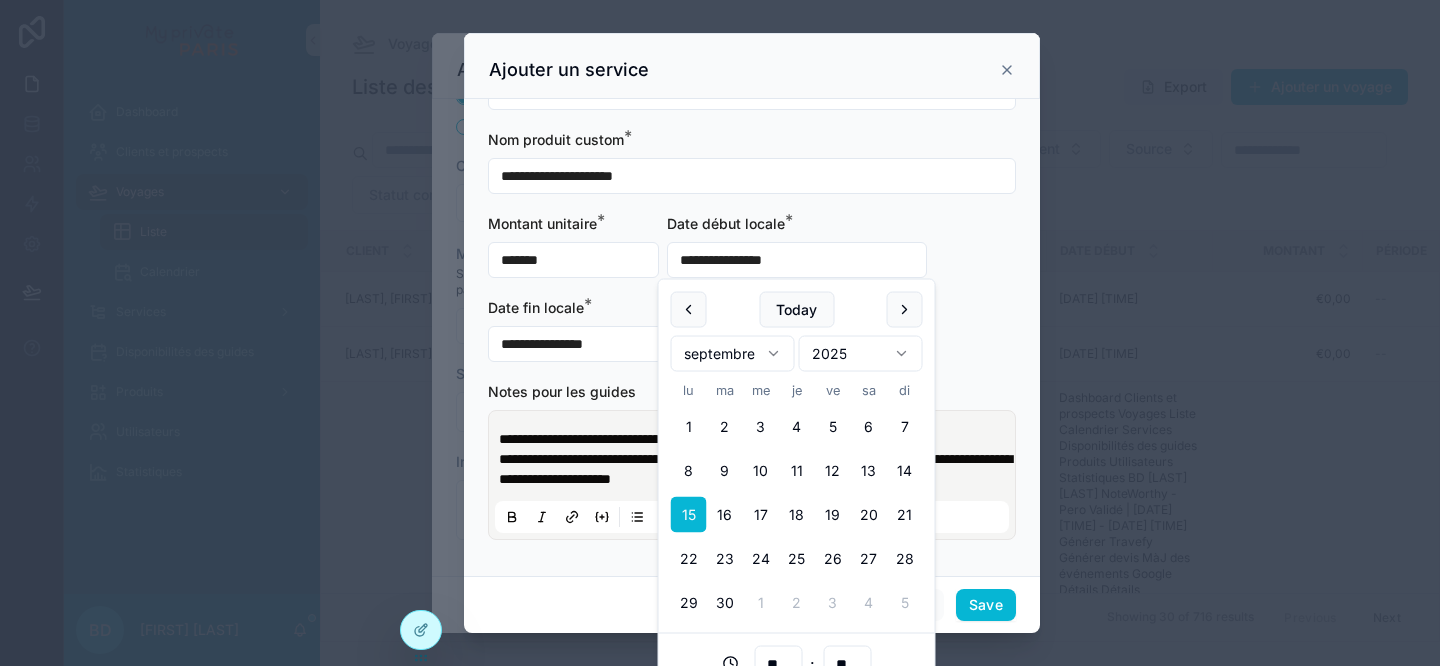 type on "**********" 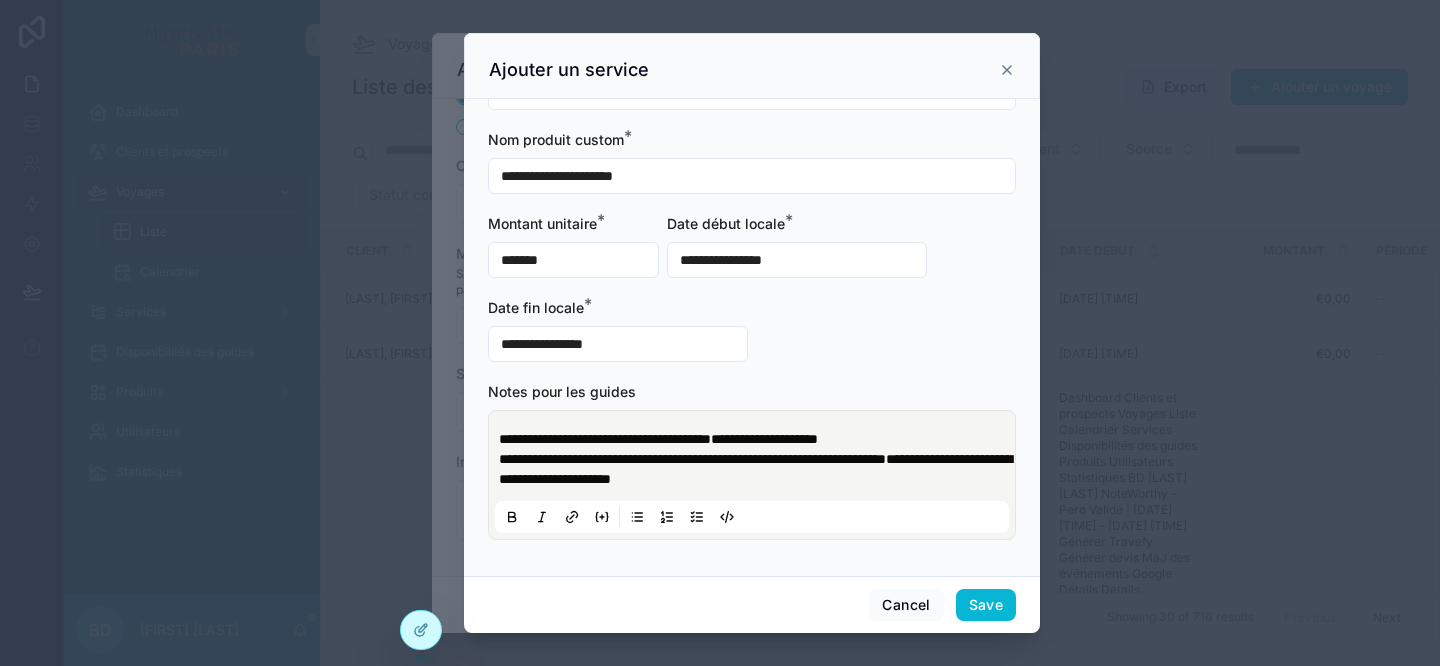 click on "**********" at bounding box center (752, 239) 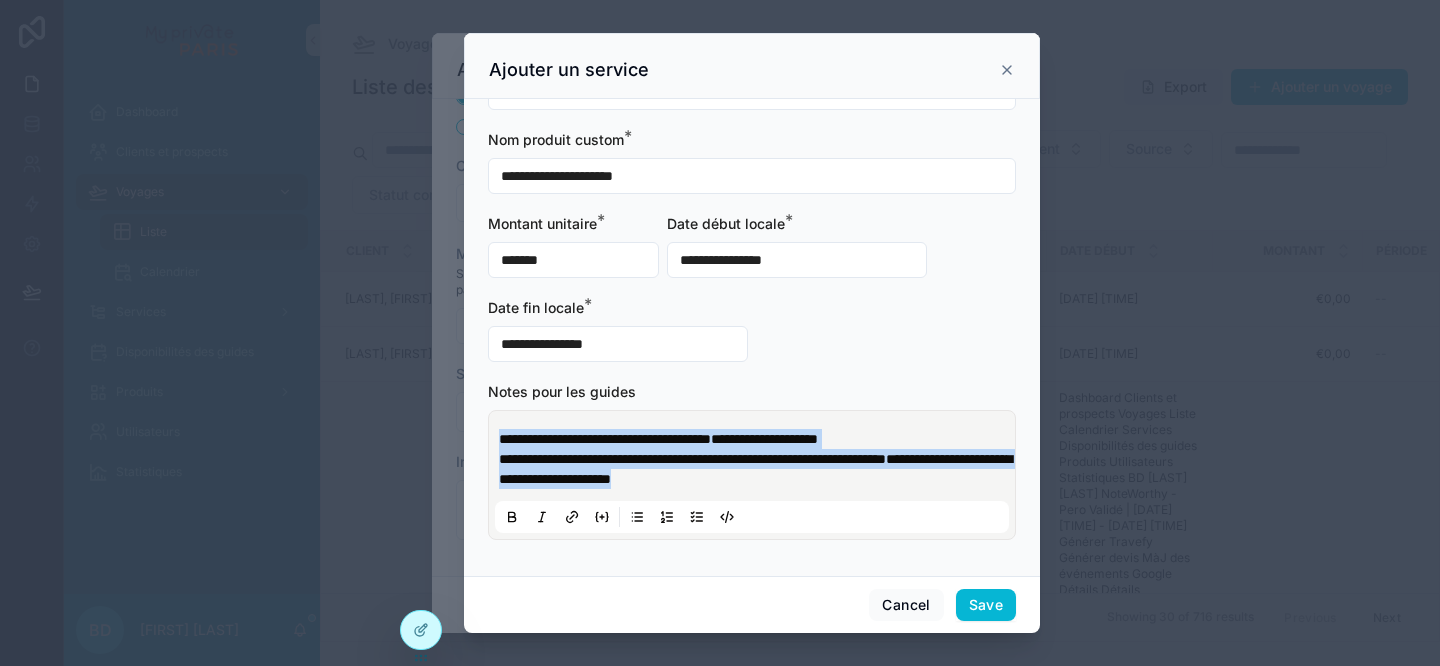 drag, startPoint x: 785, startPoint y: 486, endPoint x: 473, endPoint y: 440, distance: 315.3728 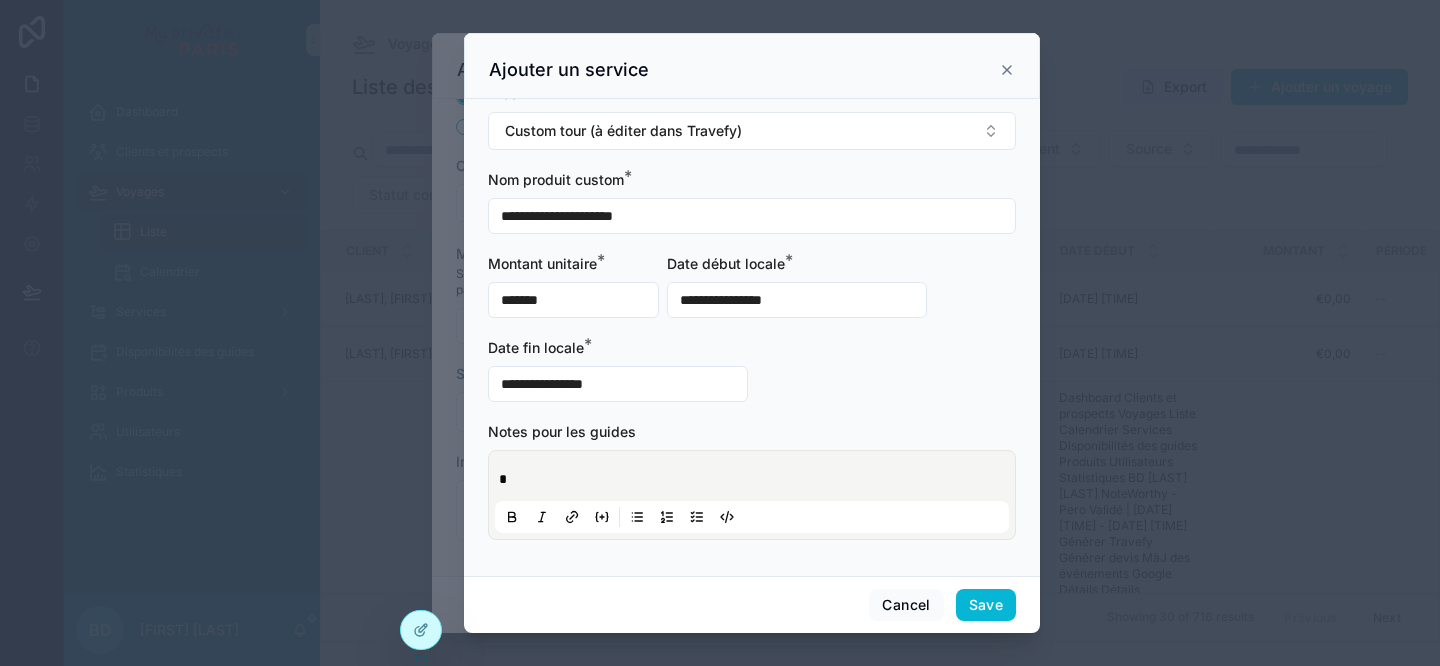 type 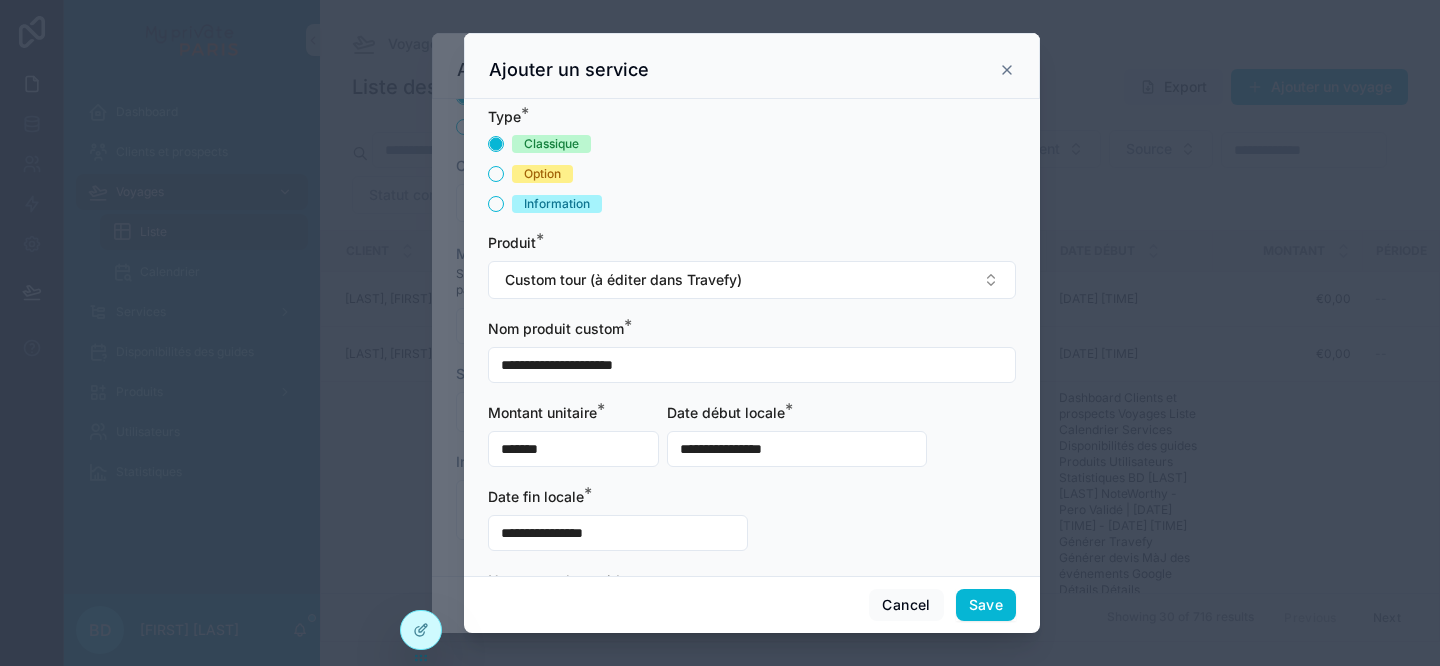 scroll, scrollTop: 149, scrollLeft: 0, axis: vertical 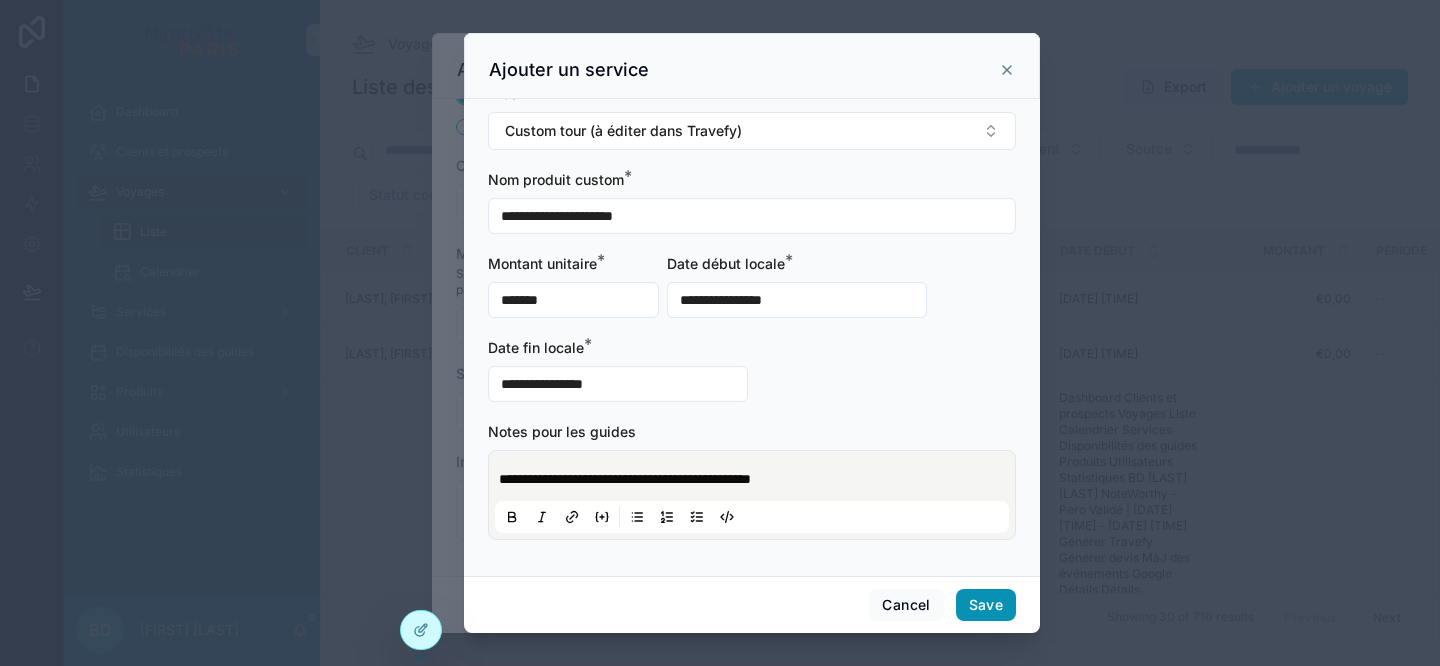 click on "Save" at bounding box center [986, 605] 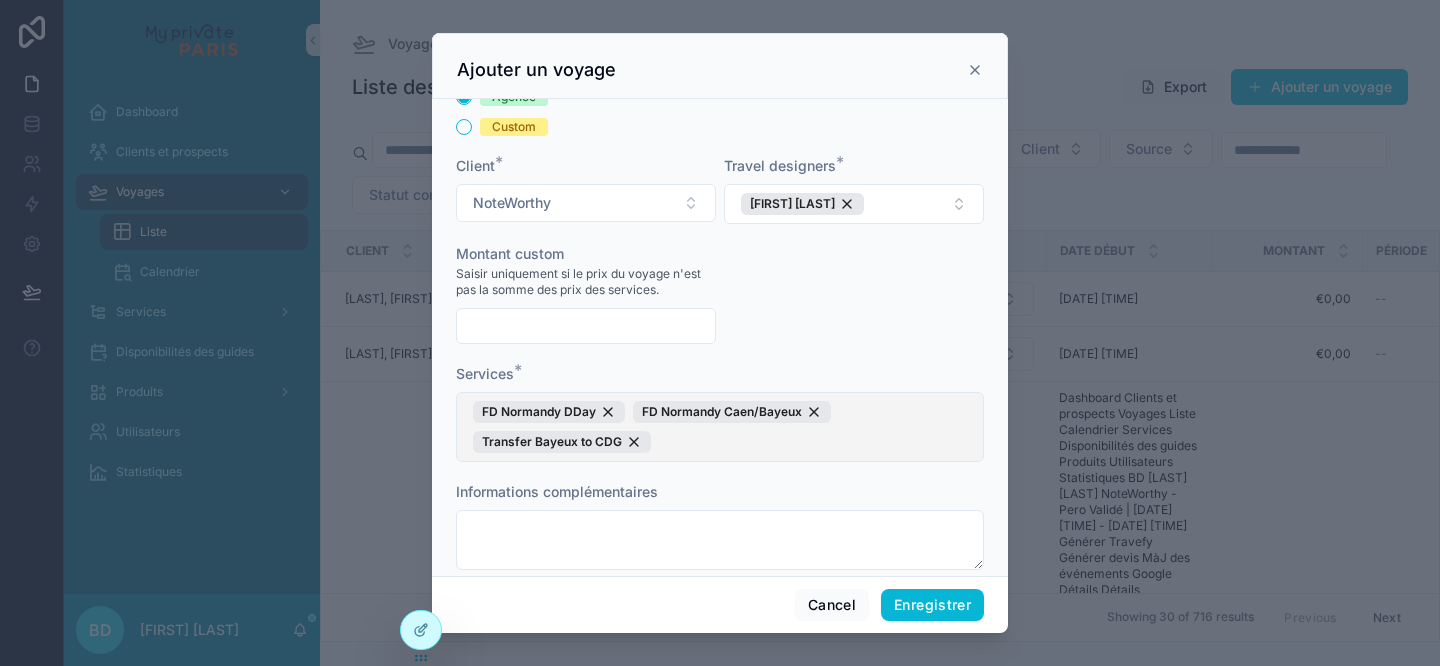 click on "FD Normandy DDay FD Normandy Caen/Bayeux Transfer Bayeux to CDG" at bounding box center (720, 427) 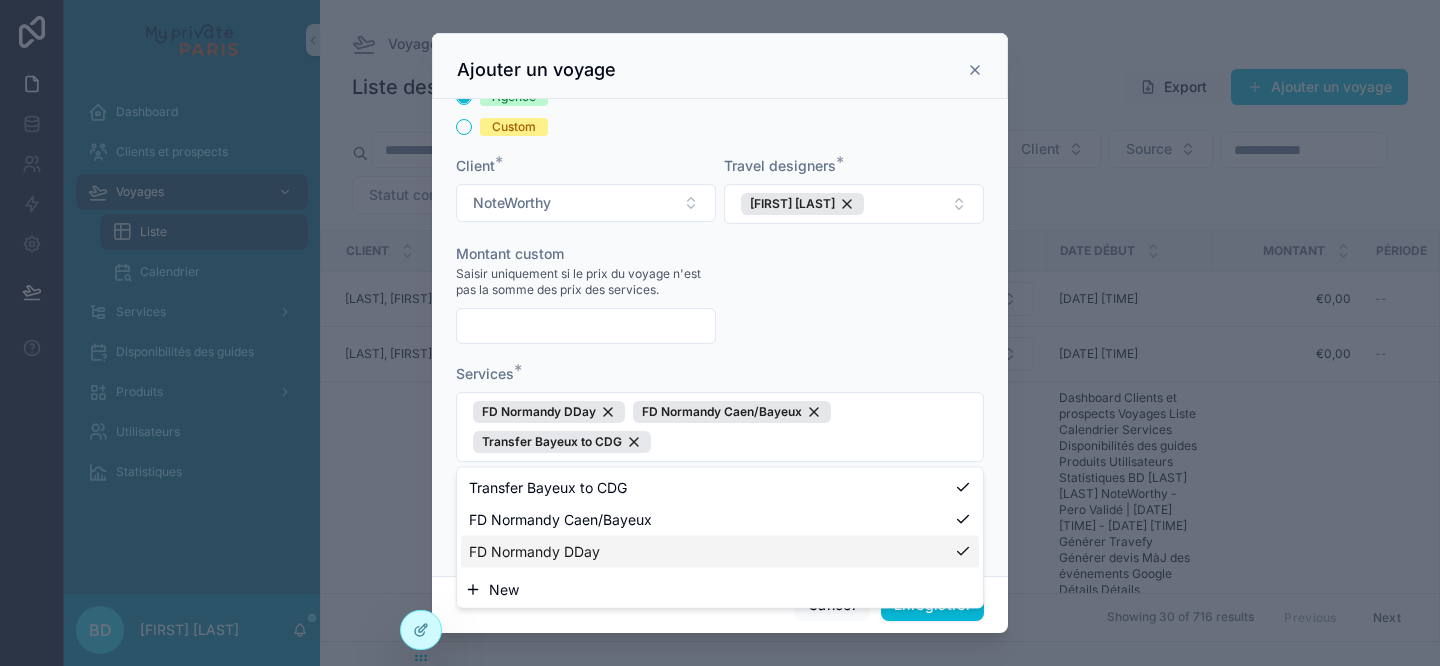 click on "New" at bounding box center (504, 590) 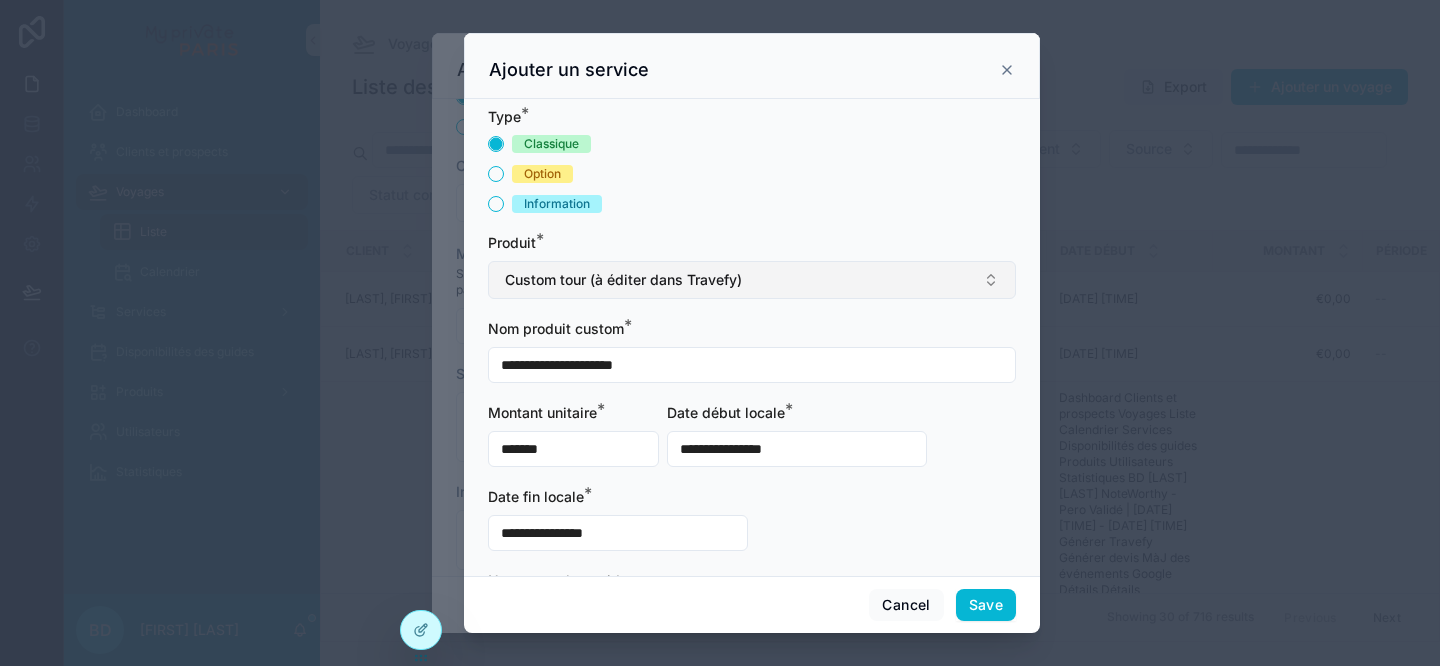 click on "Custom tour (à éditer dans Travefy)" at bounding box center (623, 280) 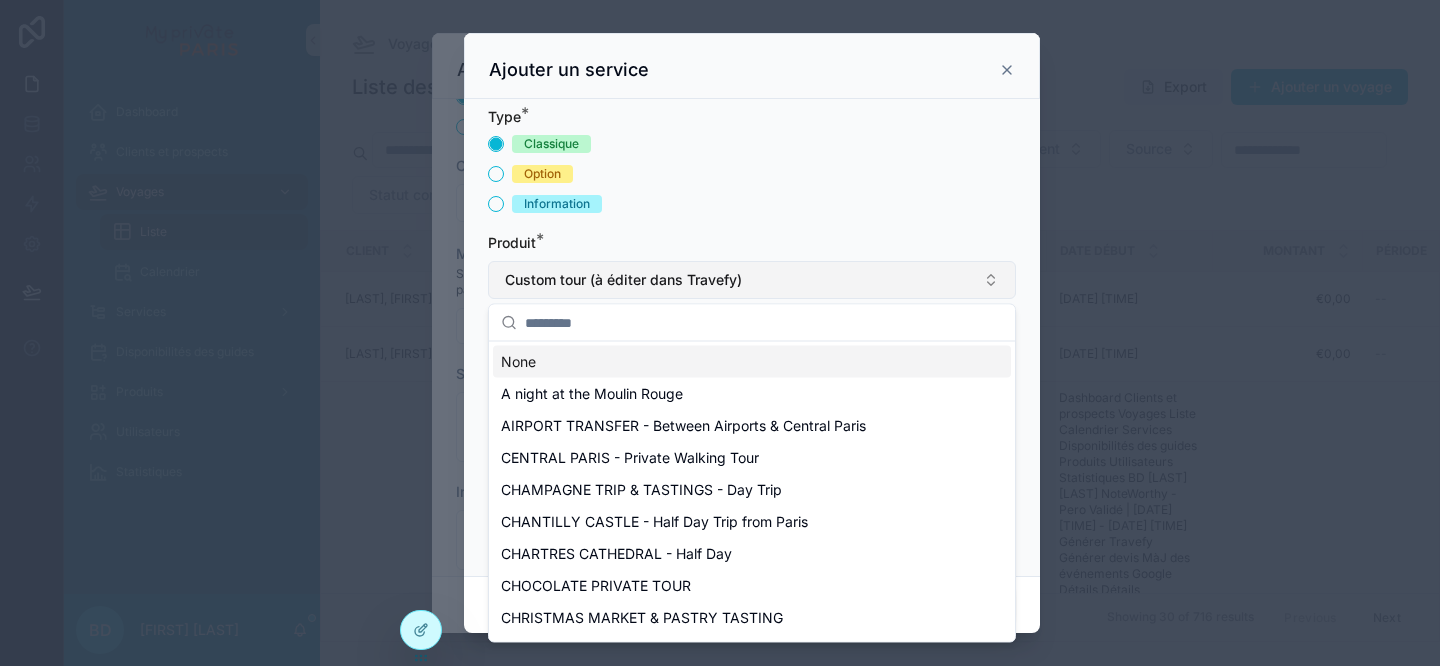 click on "Custom tour (à éditer dans Travefy)" at bounding box center [623, 280] 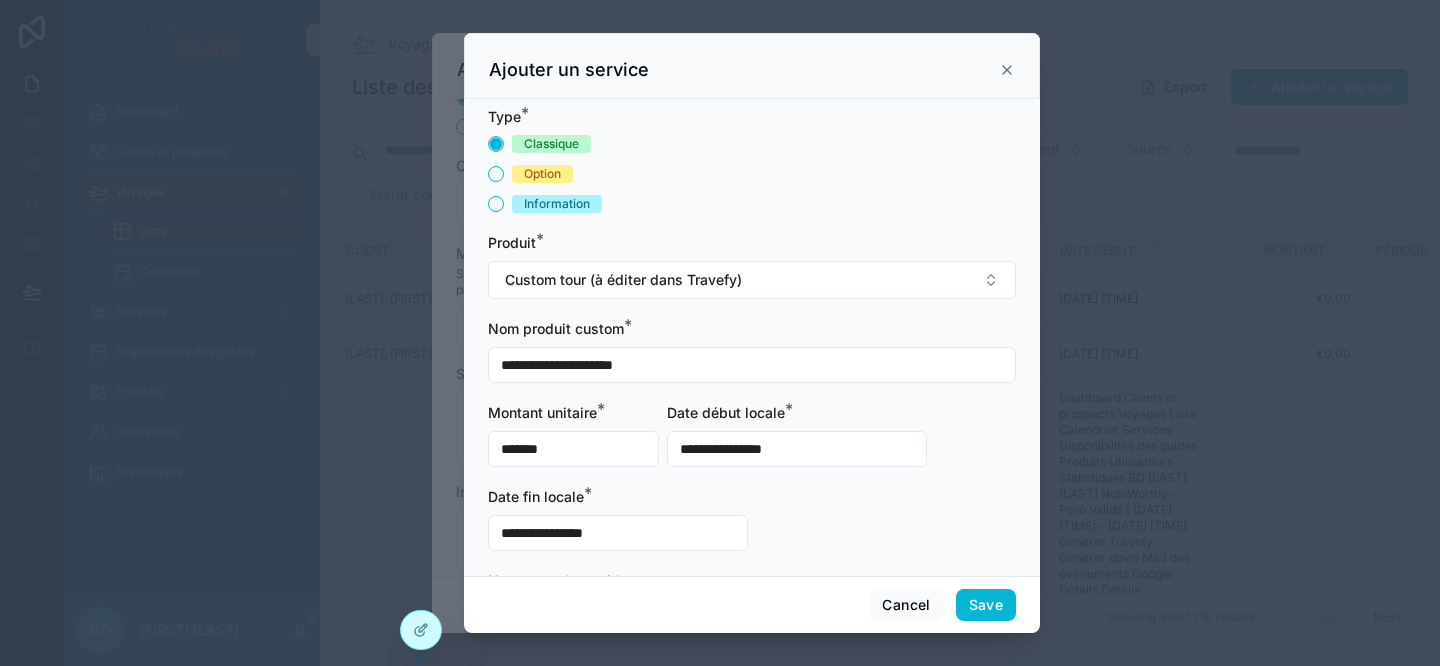 type on "**********" 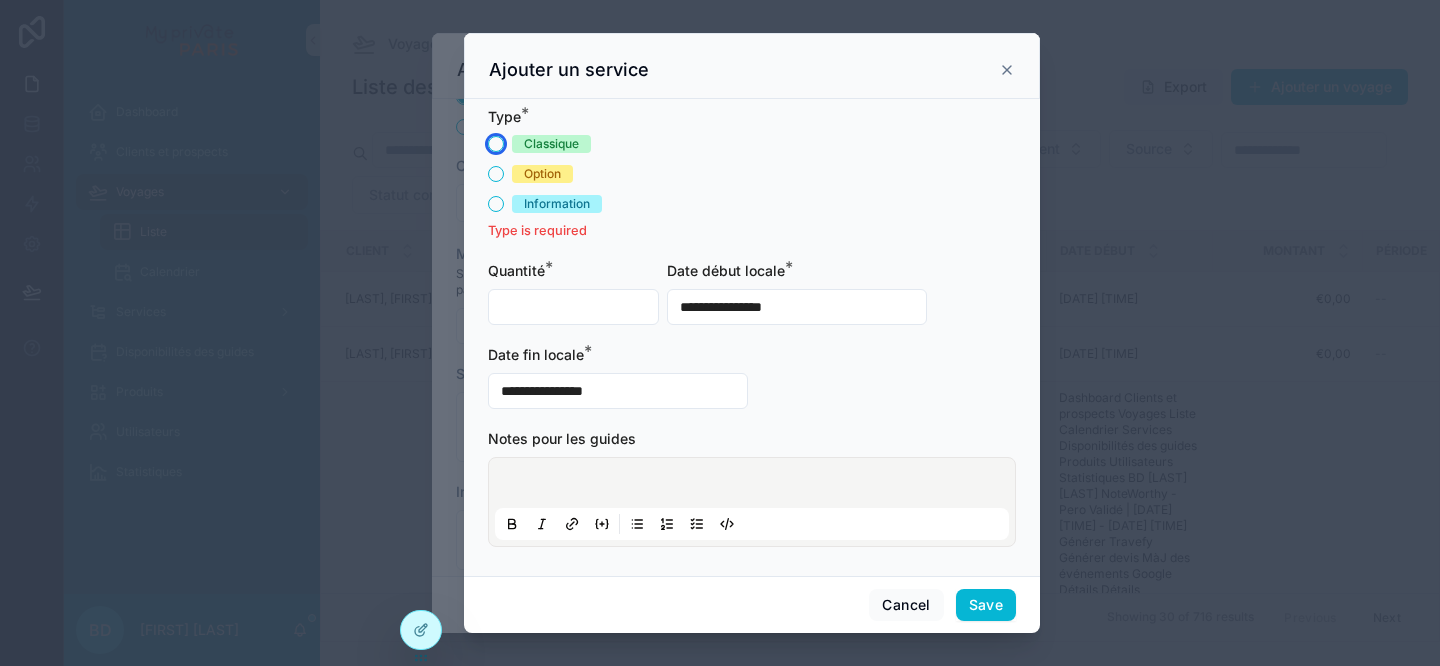 click on "Classique" at bounding box center (496, 144) 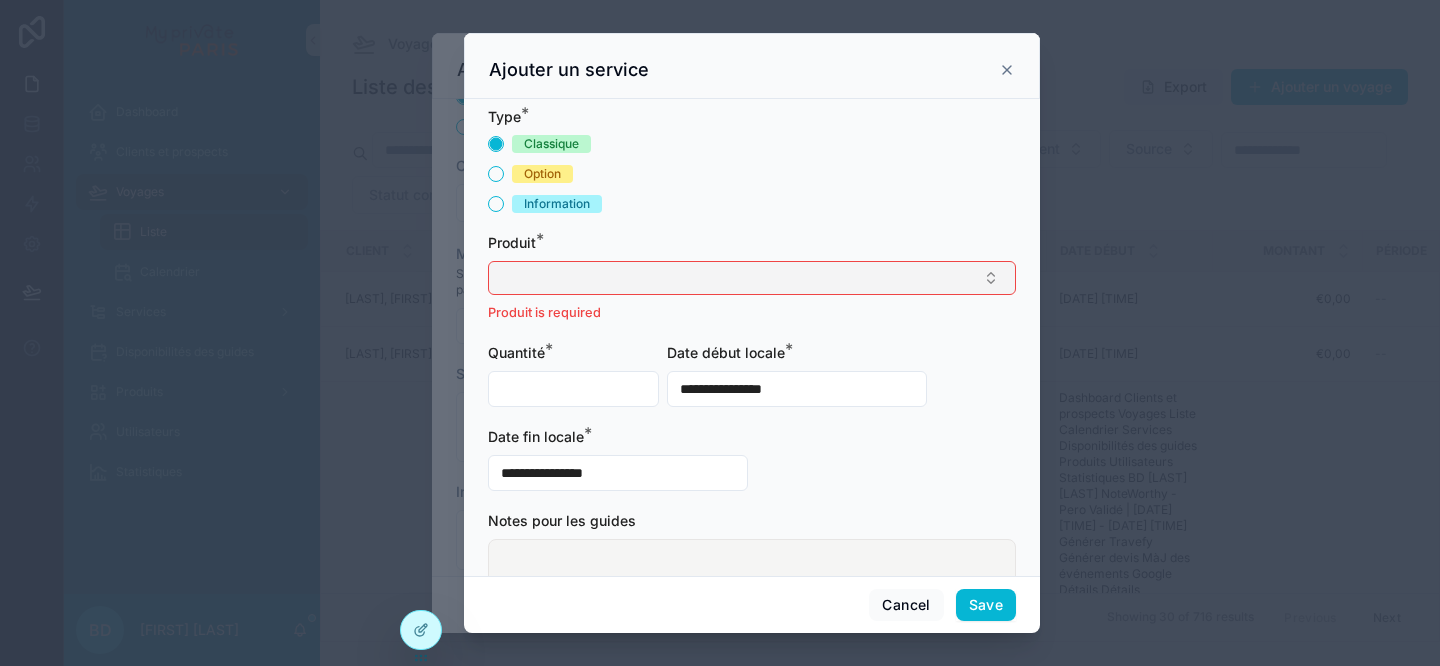 click at bounding box center [752, 278] 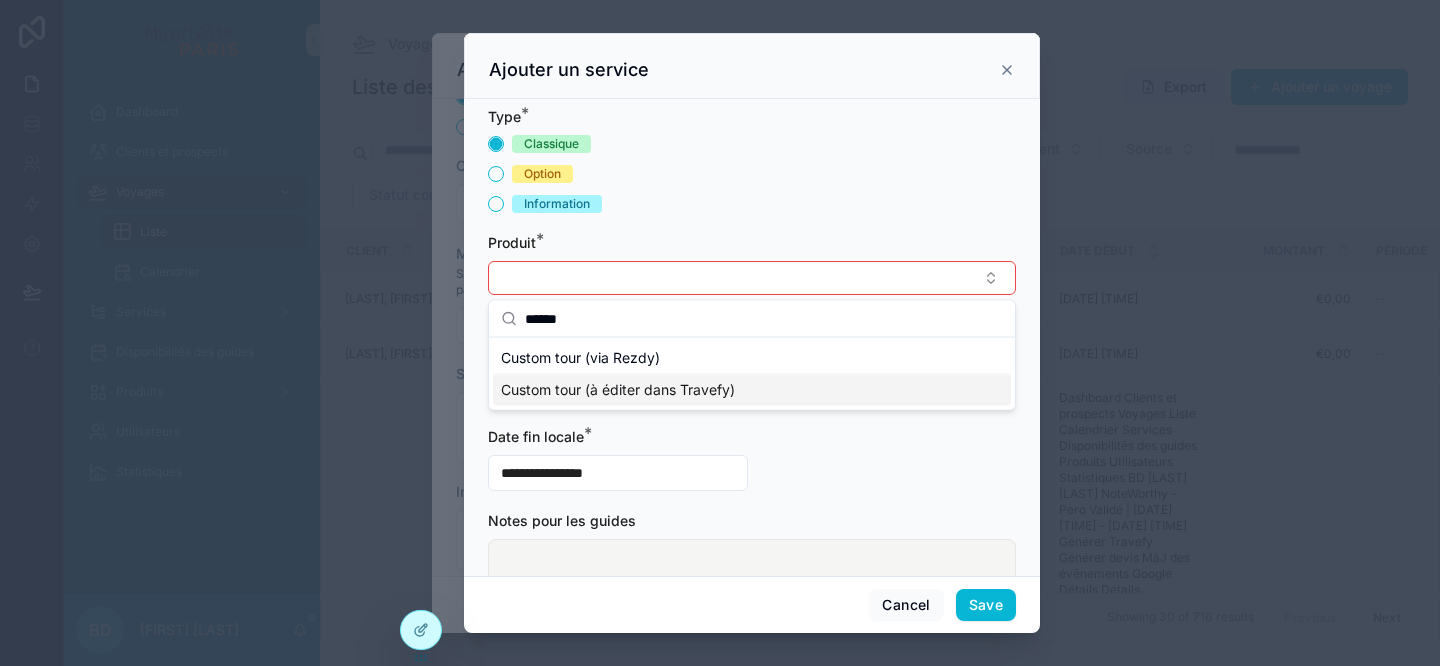 type on "******" 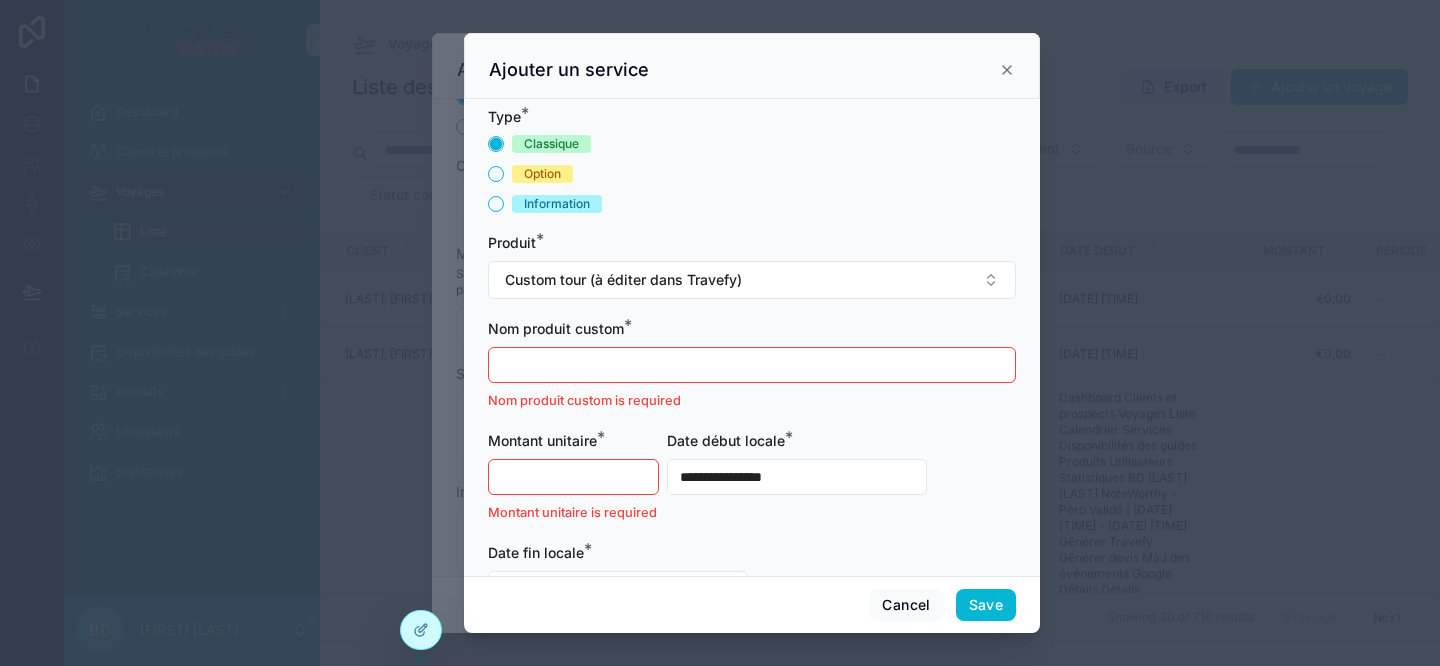 click at bounding box center [752, 365] 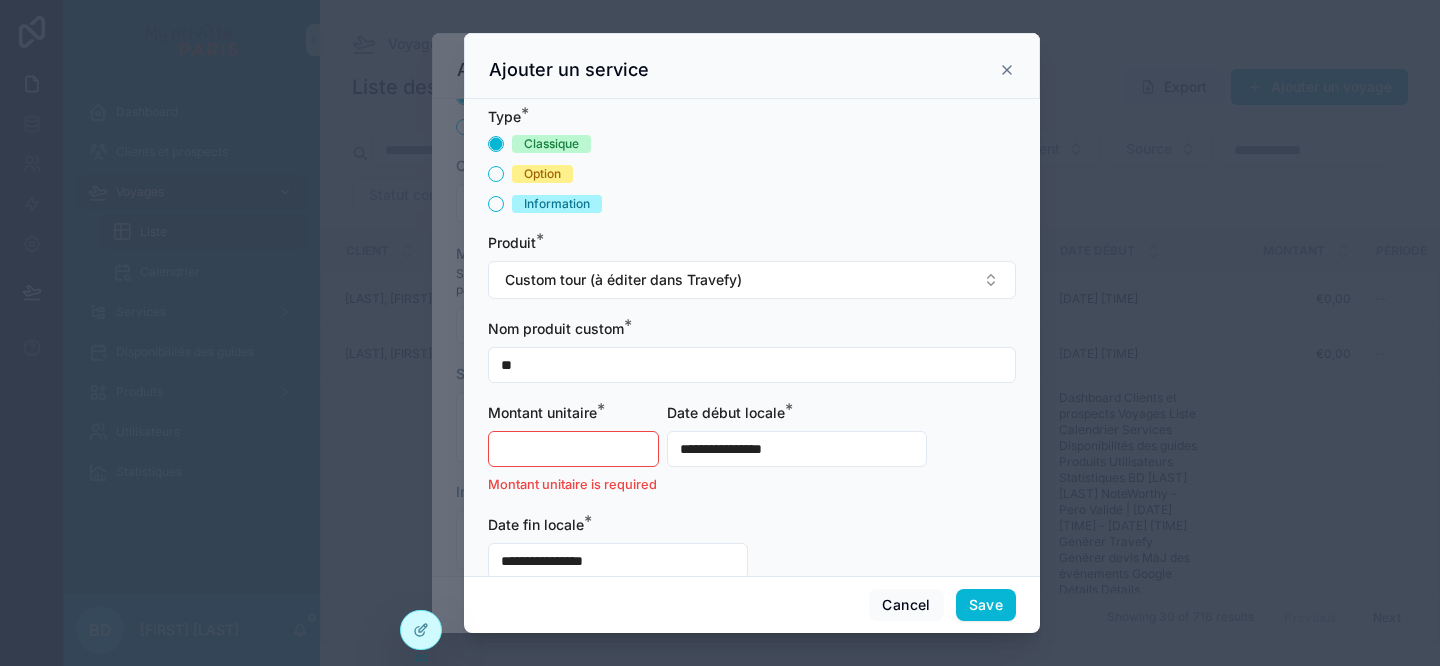 type on "*" 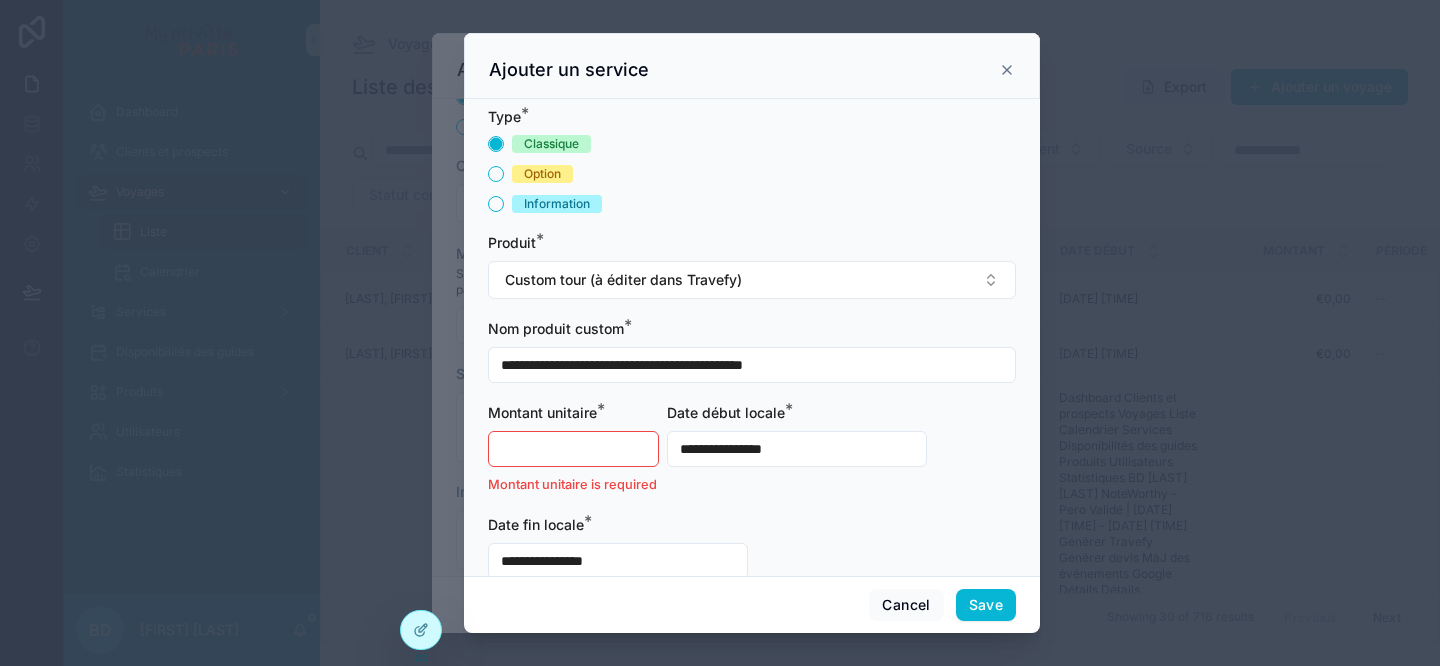 type on "**********" 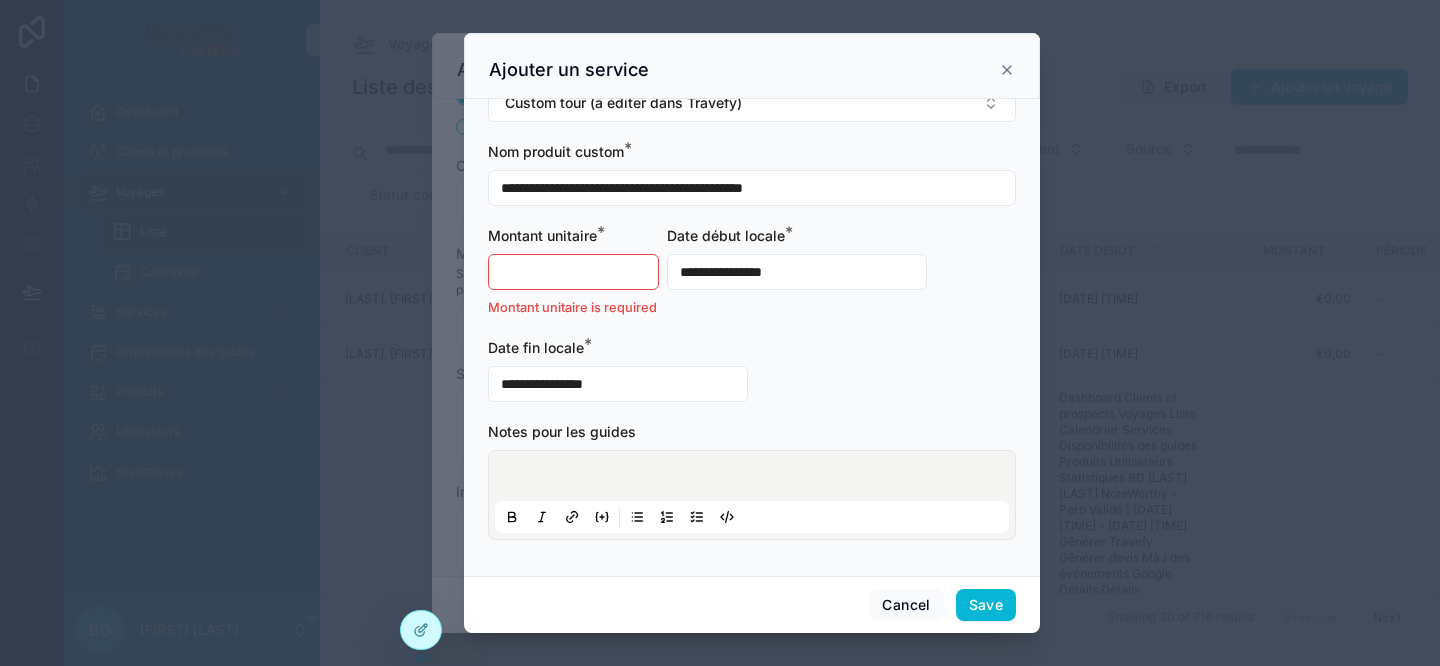 click at bounding box center [752, 495] 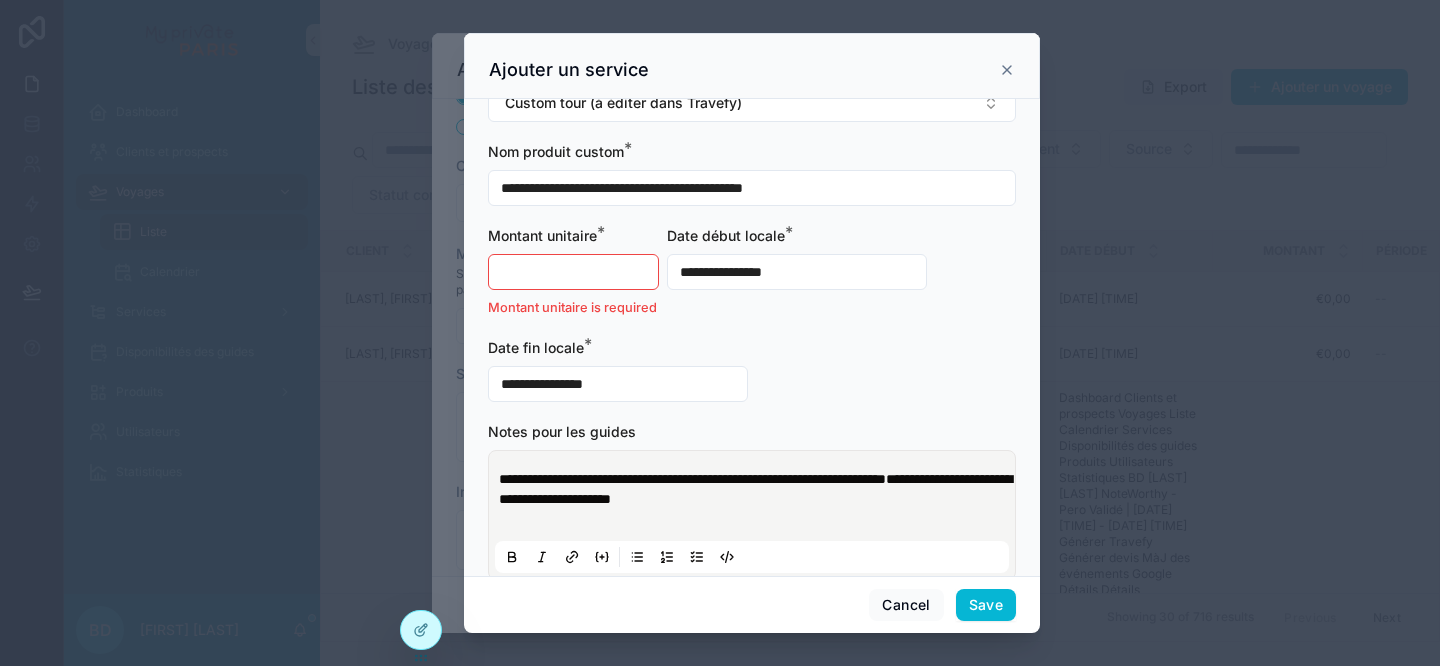 click at bounding box center (573, 272) 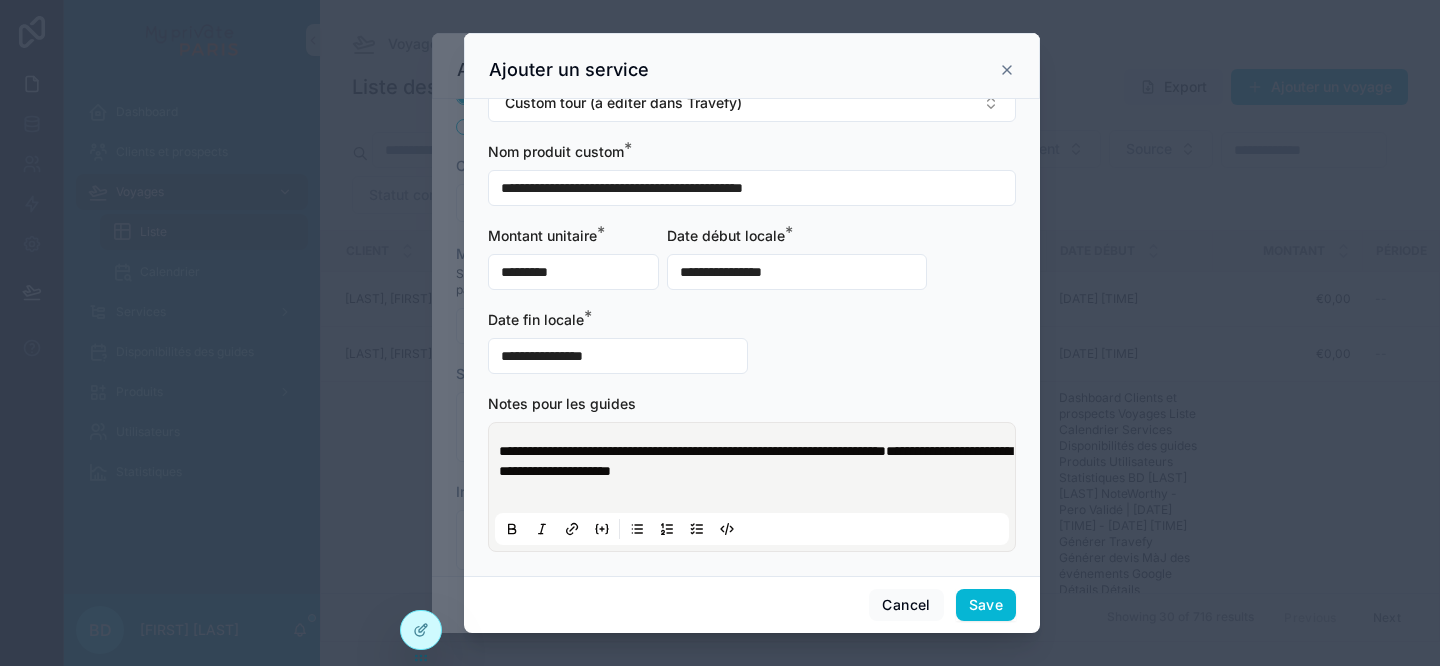 type on "*********" 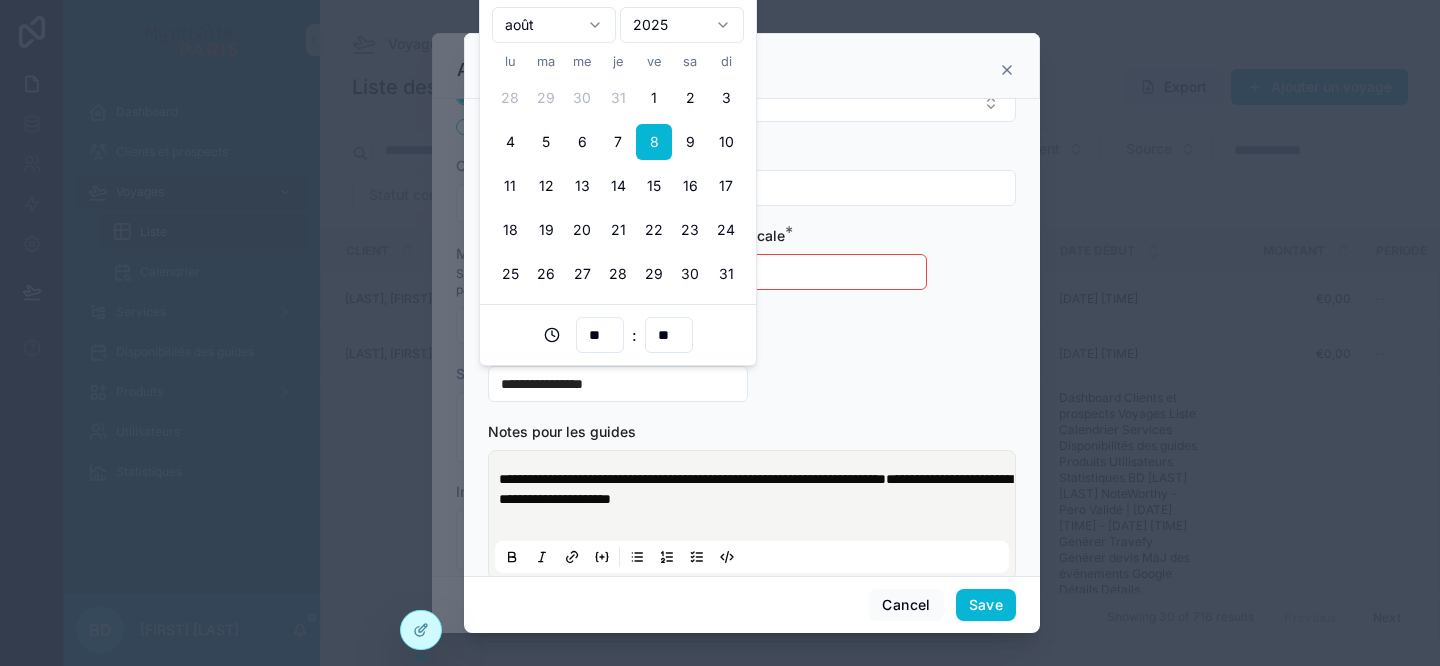 click on "**********" at bounding box center (797, 272) 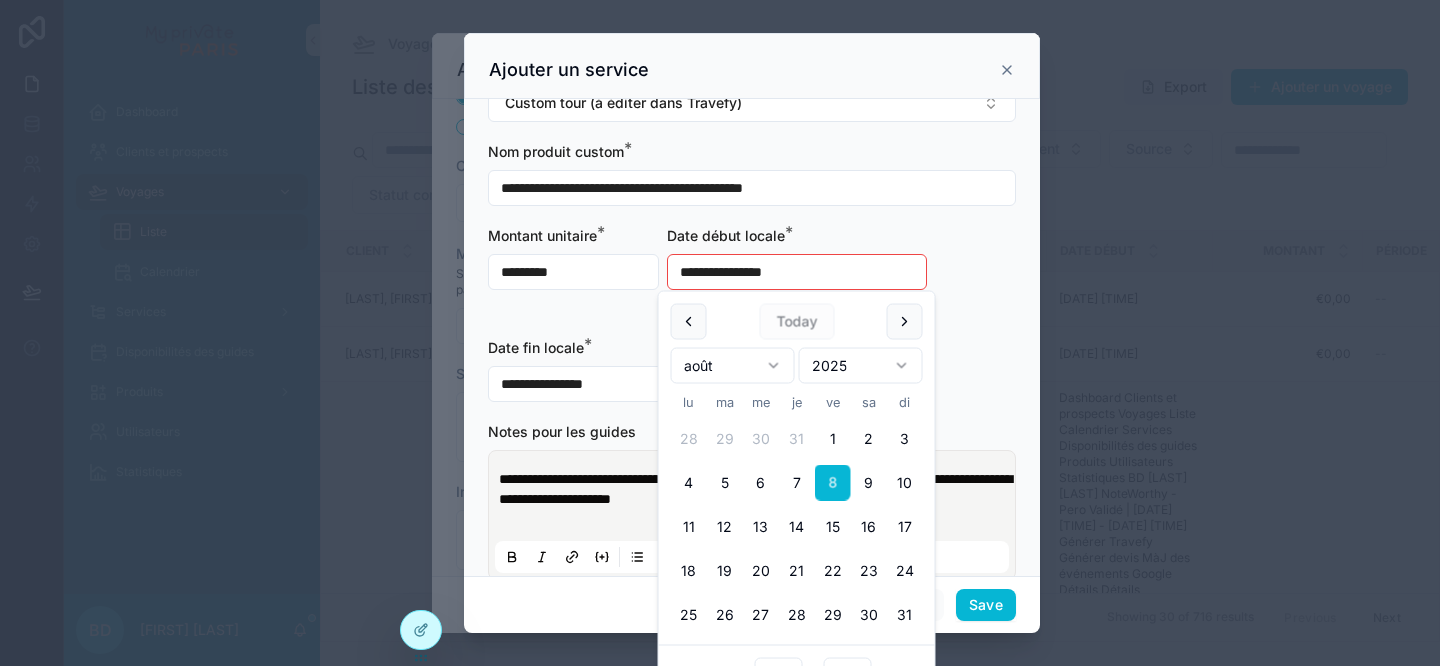type on "**********" 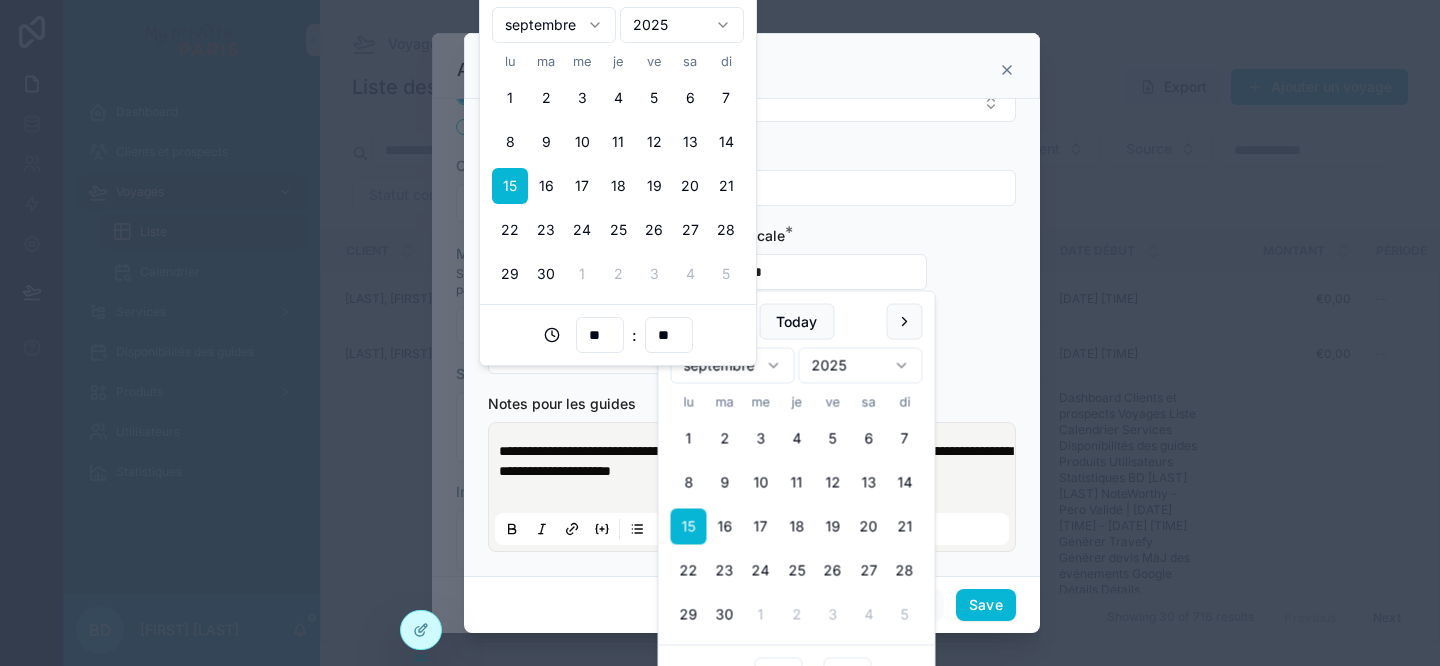 type on "**********" 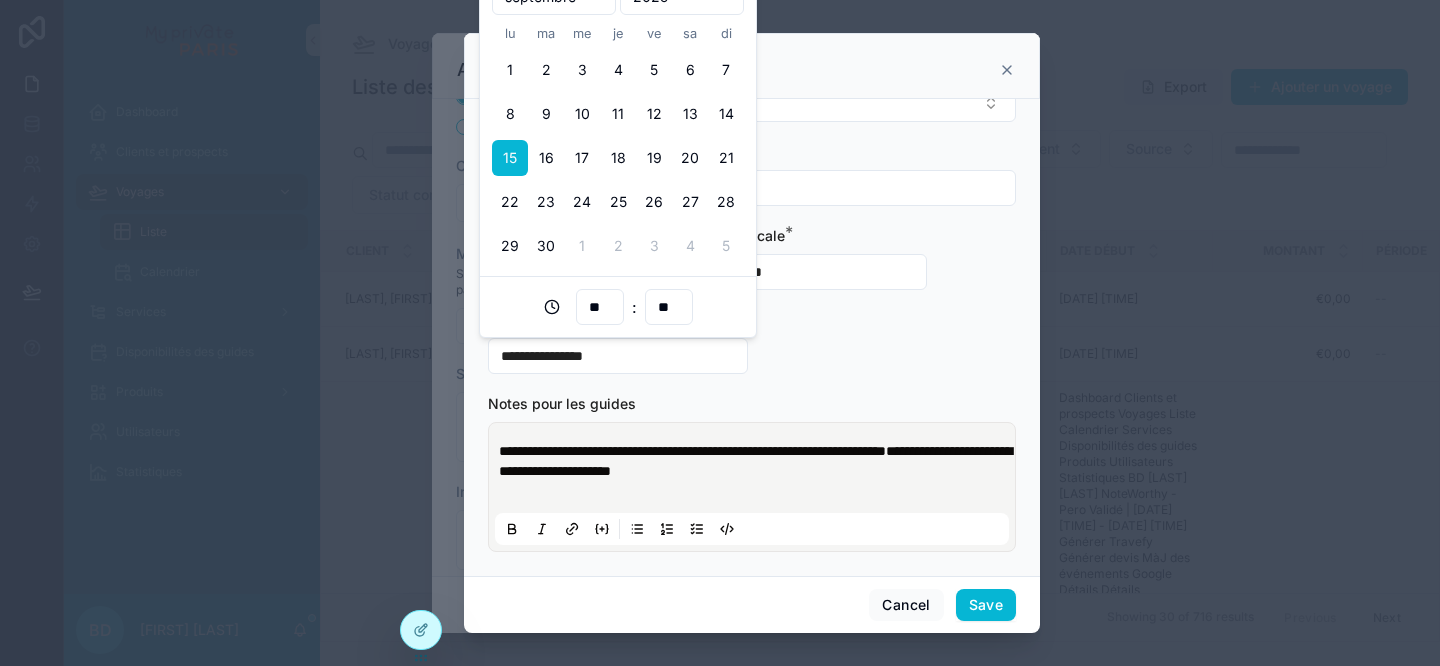 click on "**********" at bounding box center [618, 356] 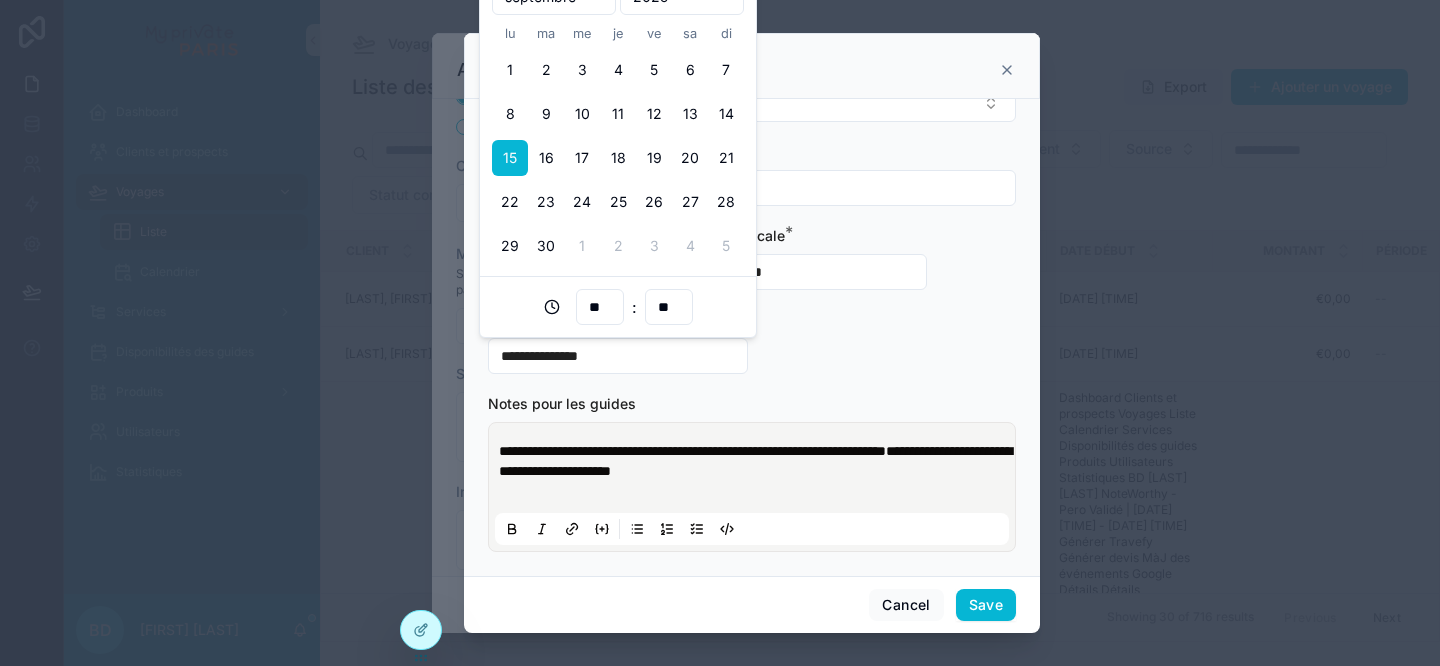 type on "**********" 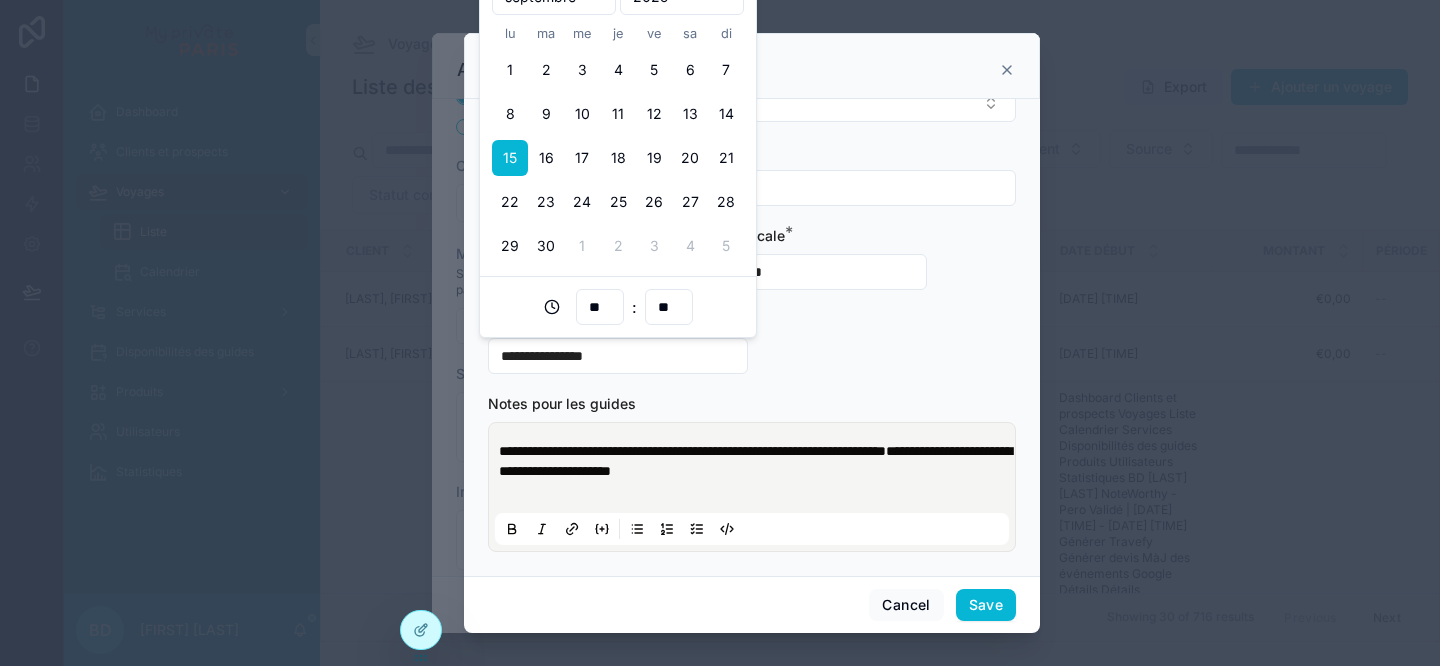 type on "**" 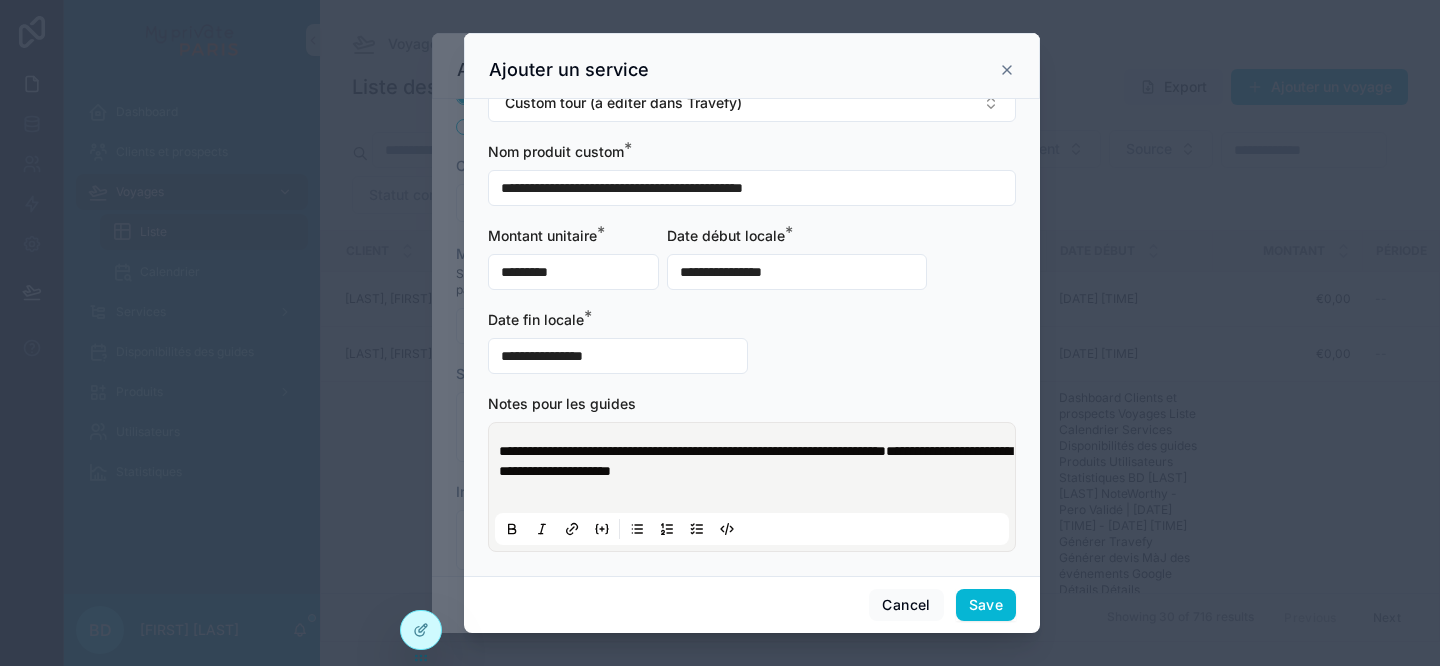 scroll, scrollTop: 189, scrollLeft: 0, axis: vertical 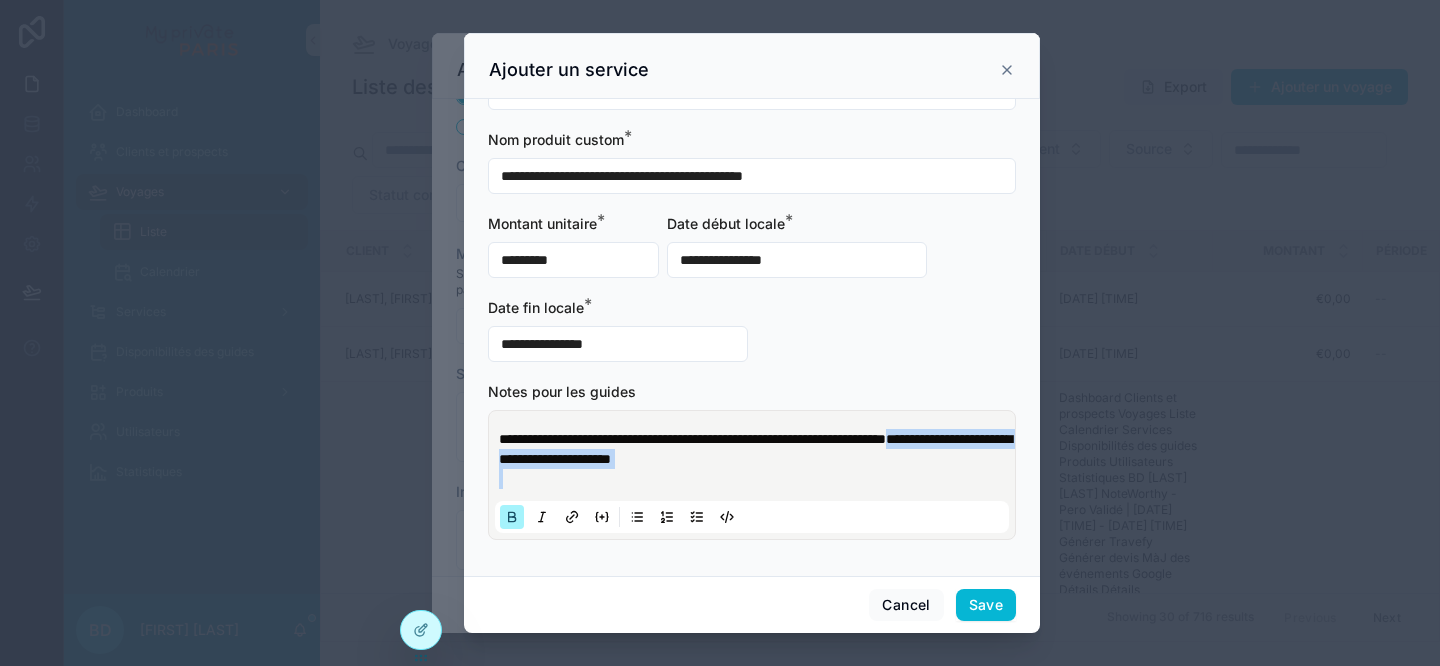 drag, startPoint x: 986, startPoint y: 441, endPoint x: 986, endPoint y: 471, distance: 30 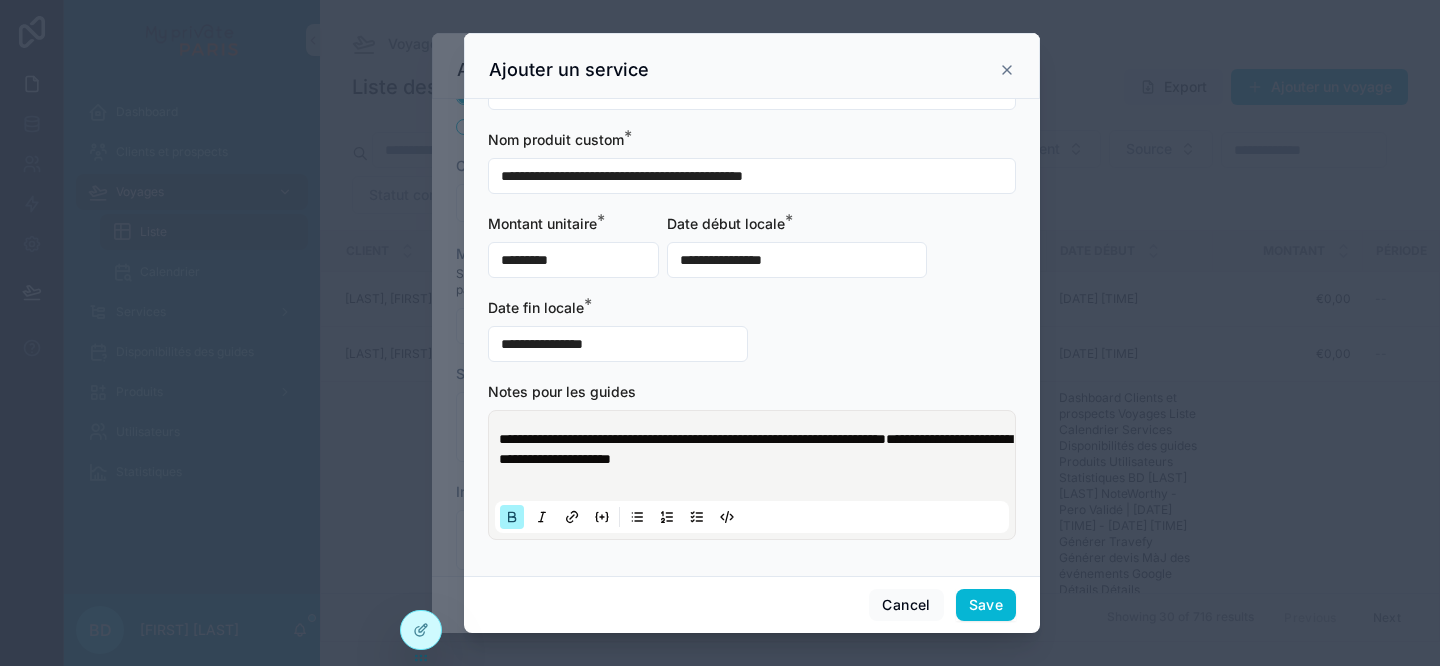 scroll, scrollTop: 149, scrollLeft: 0, axis: vertical 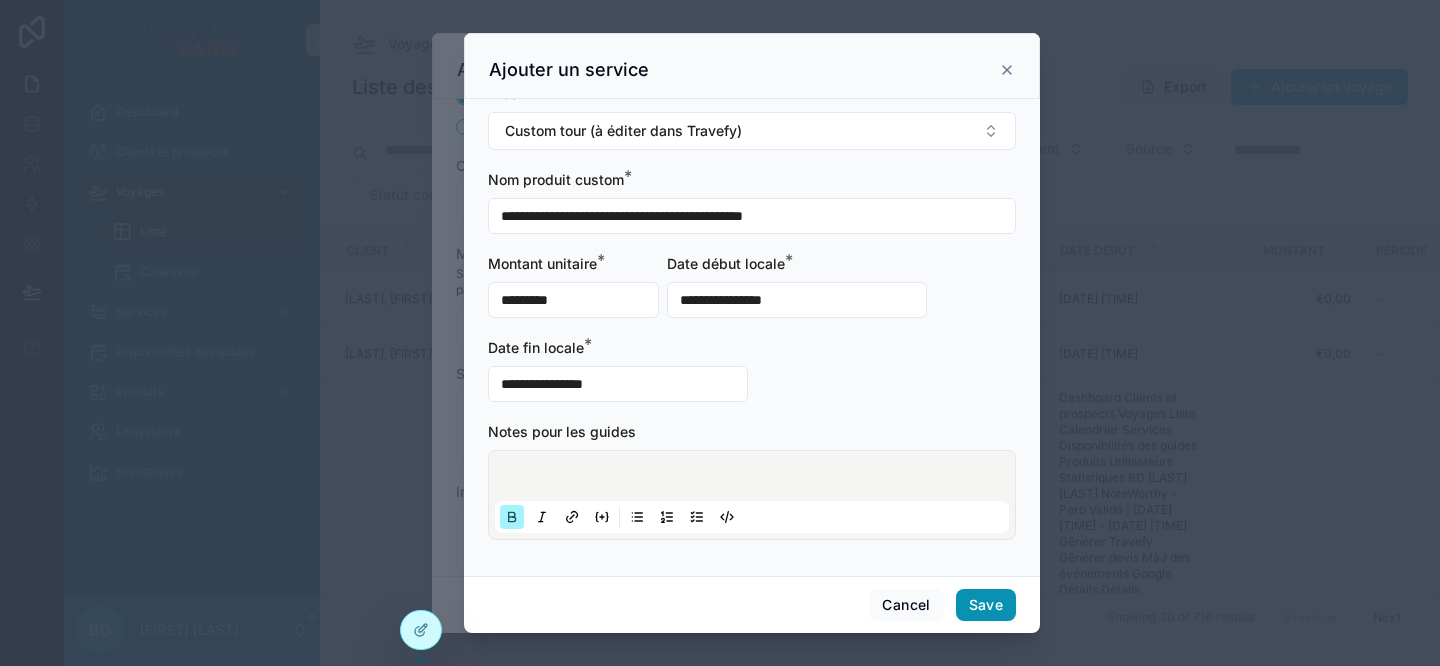 click on "Save" at bounding box center [986, 605] 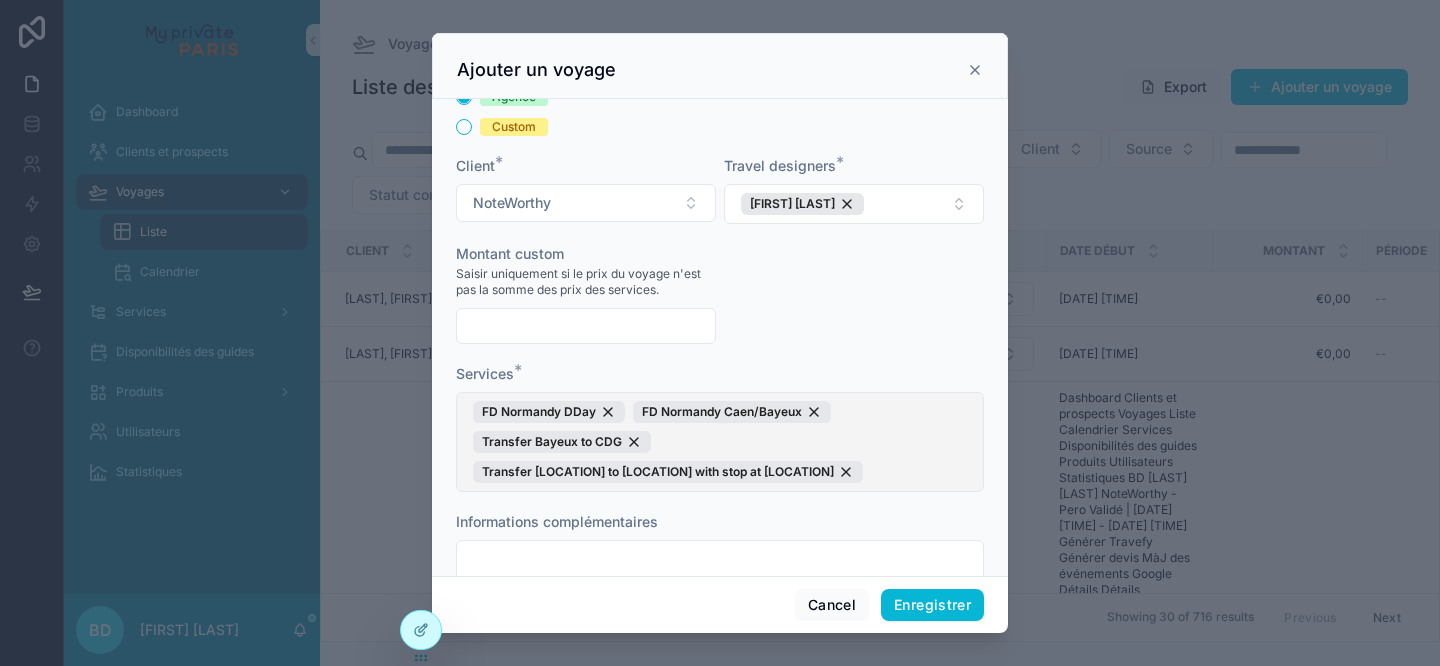 click on "FD Normandy DDay FD Normandy Caen/Bayeux Transfer Bayeux to CDG Transfer Bayeux to Paris with stop at Versailles" at bounding box center [720, 442] 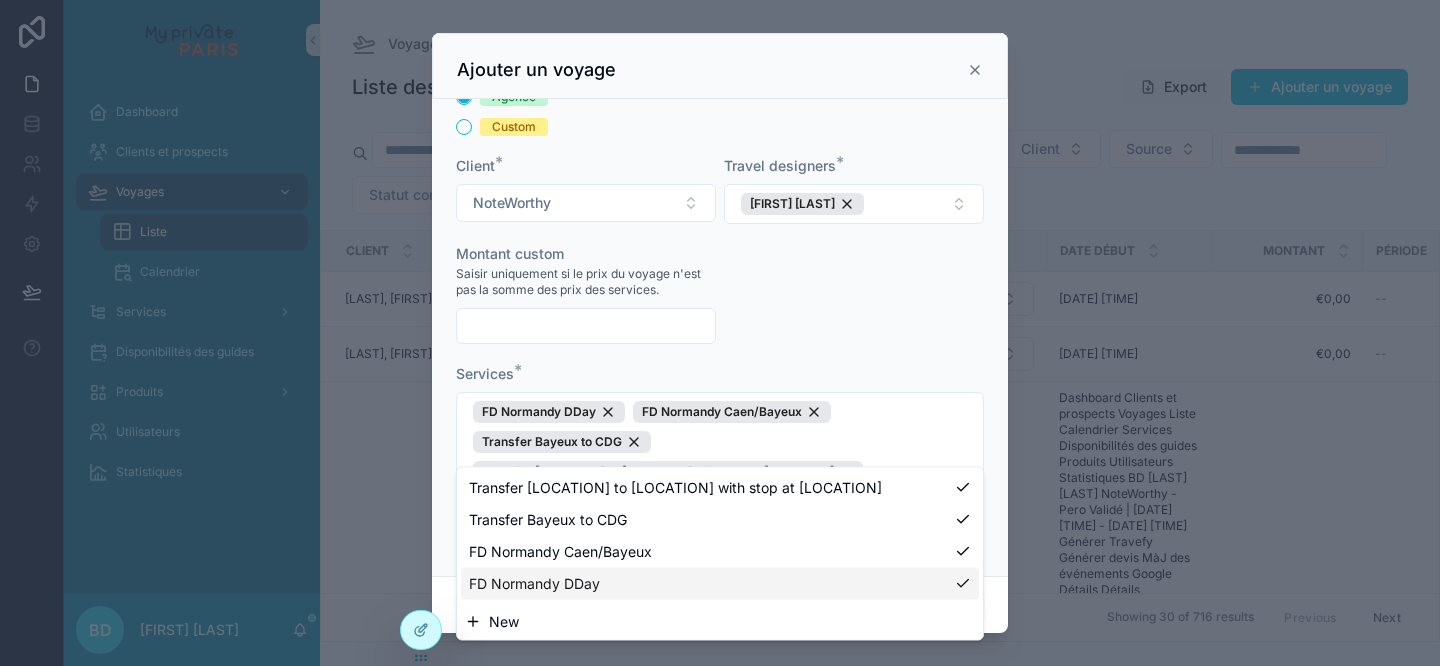 click on "New" at bounding box center (504, 622) 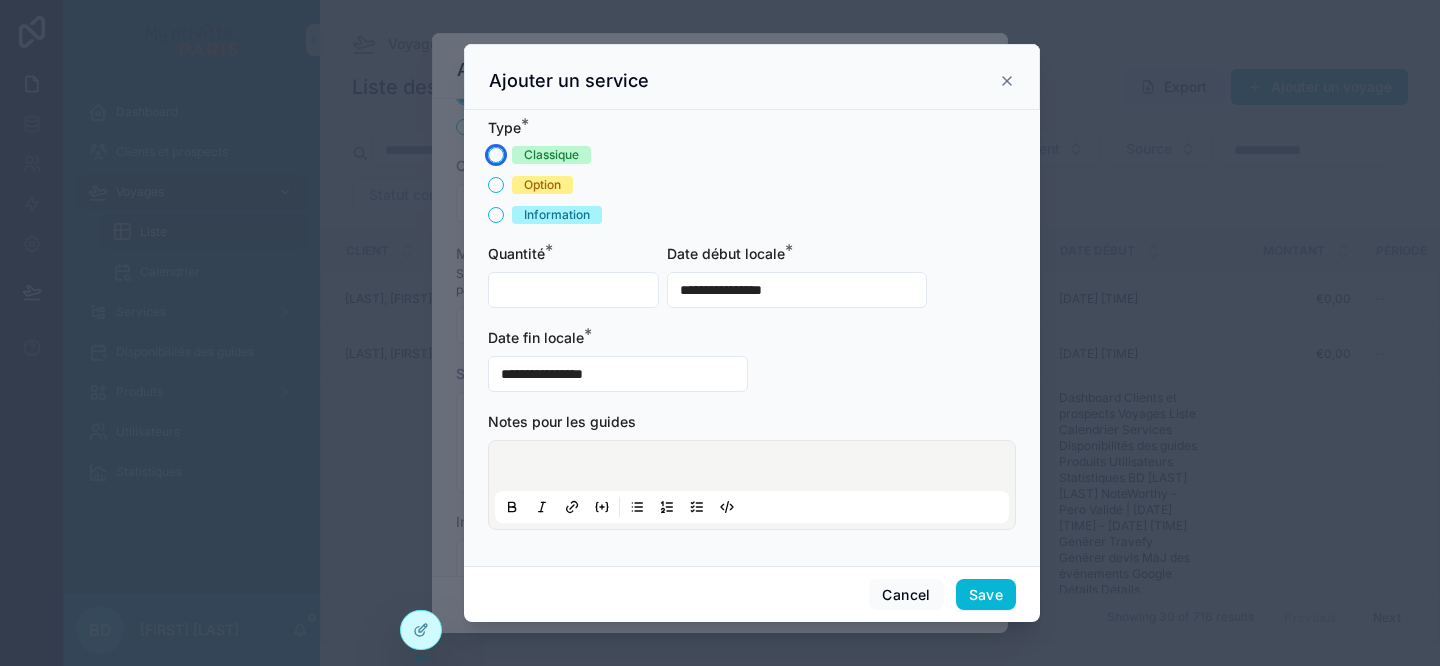 click on "Classique" at bounding box center (496, 155) 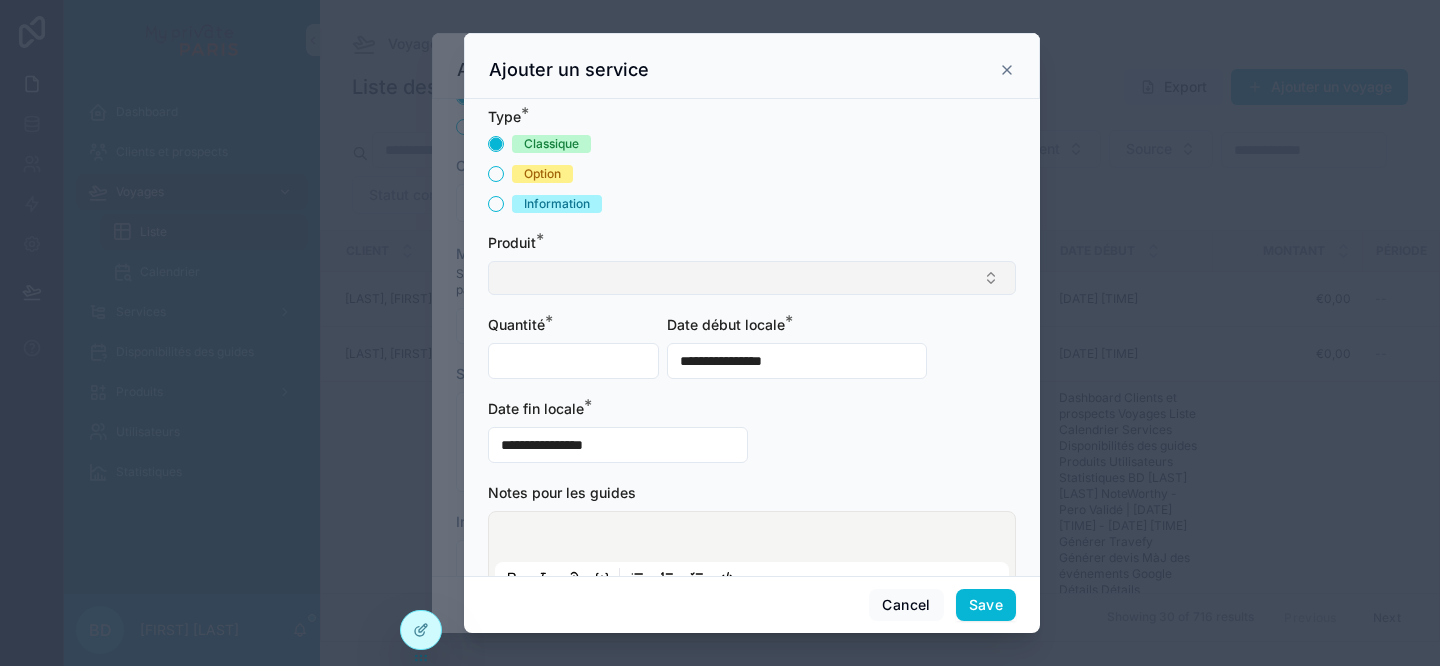 click at bounding box center [752, 278] 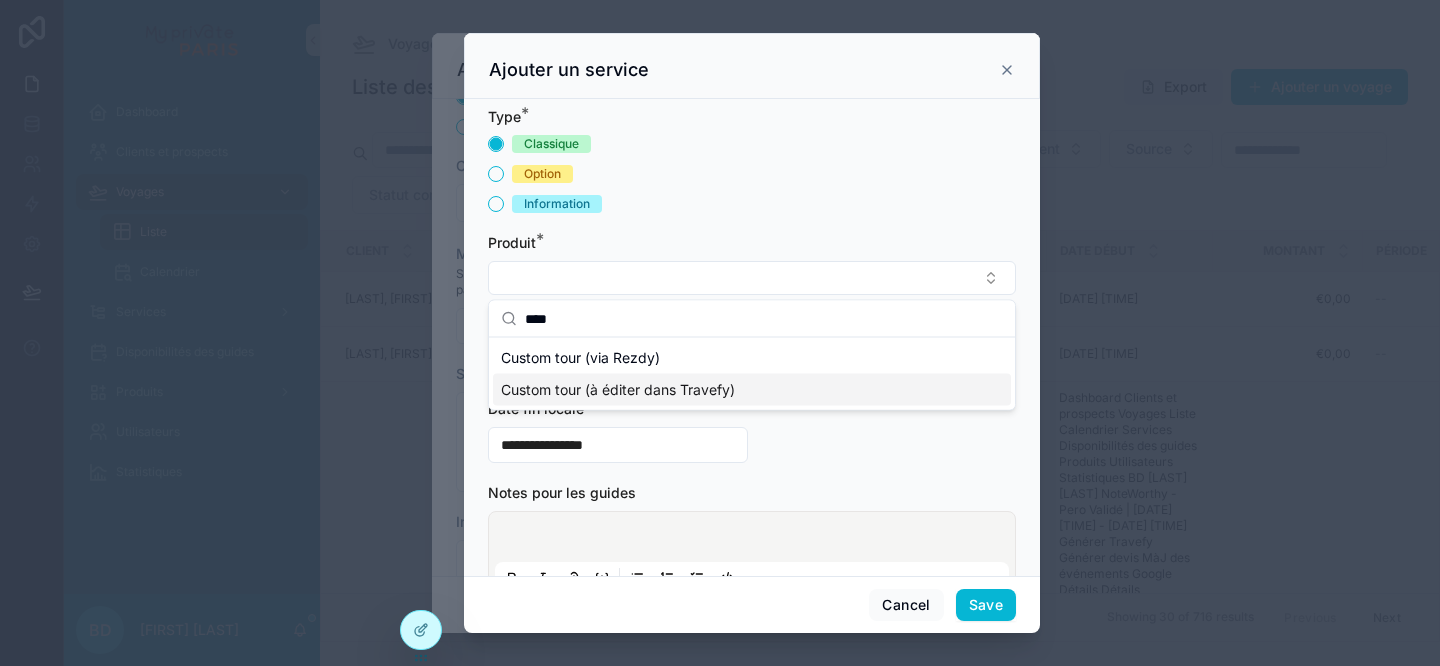 type on "****" 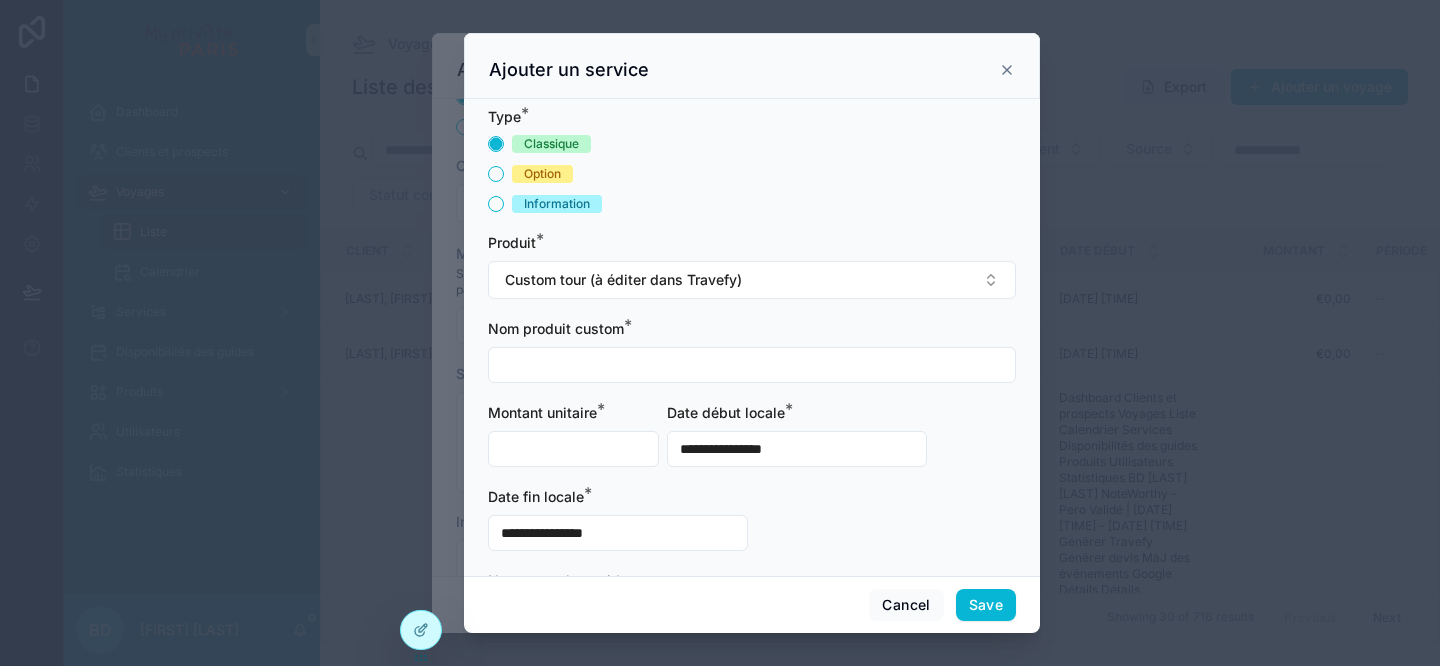 click at bounding box center [752, 365] 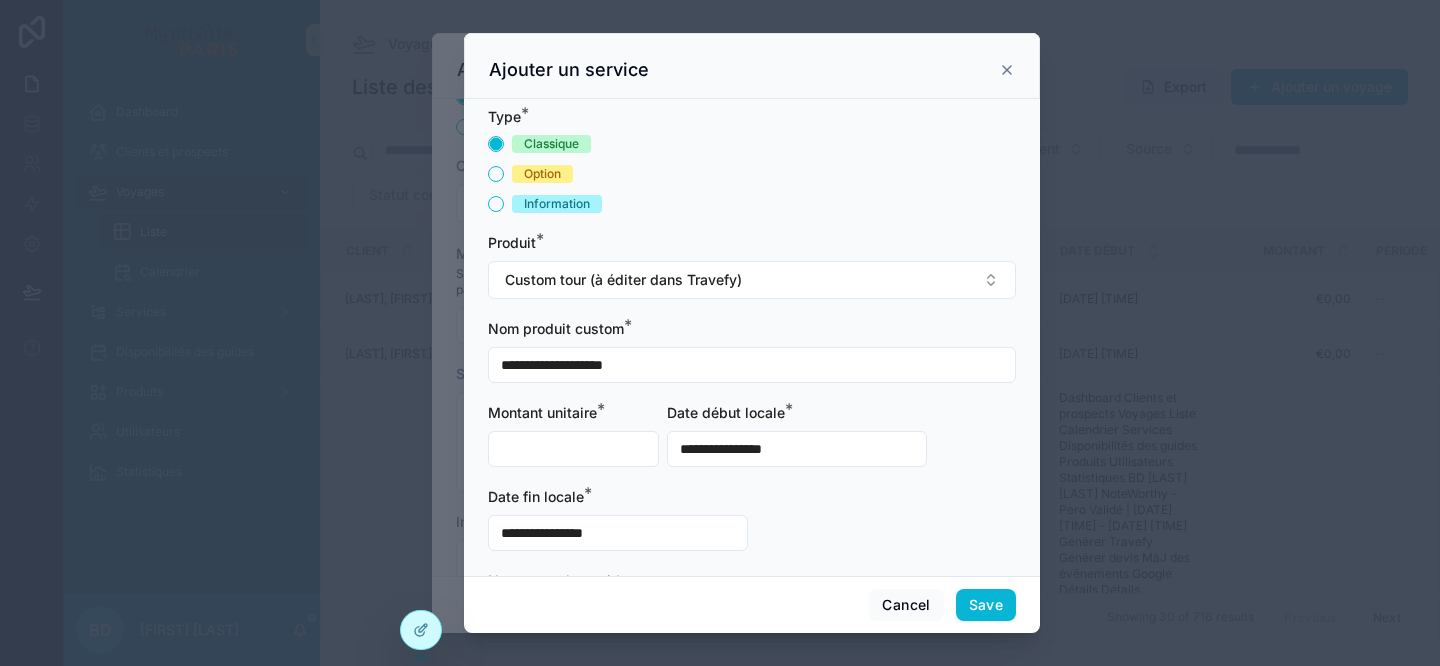 type on "**********" 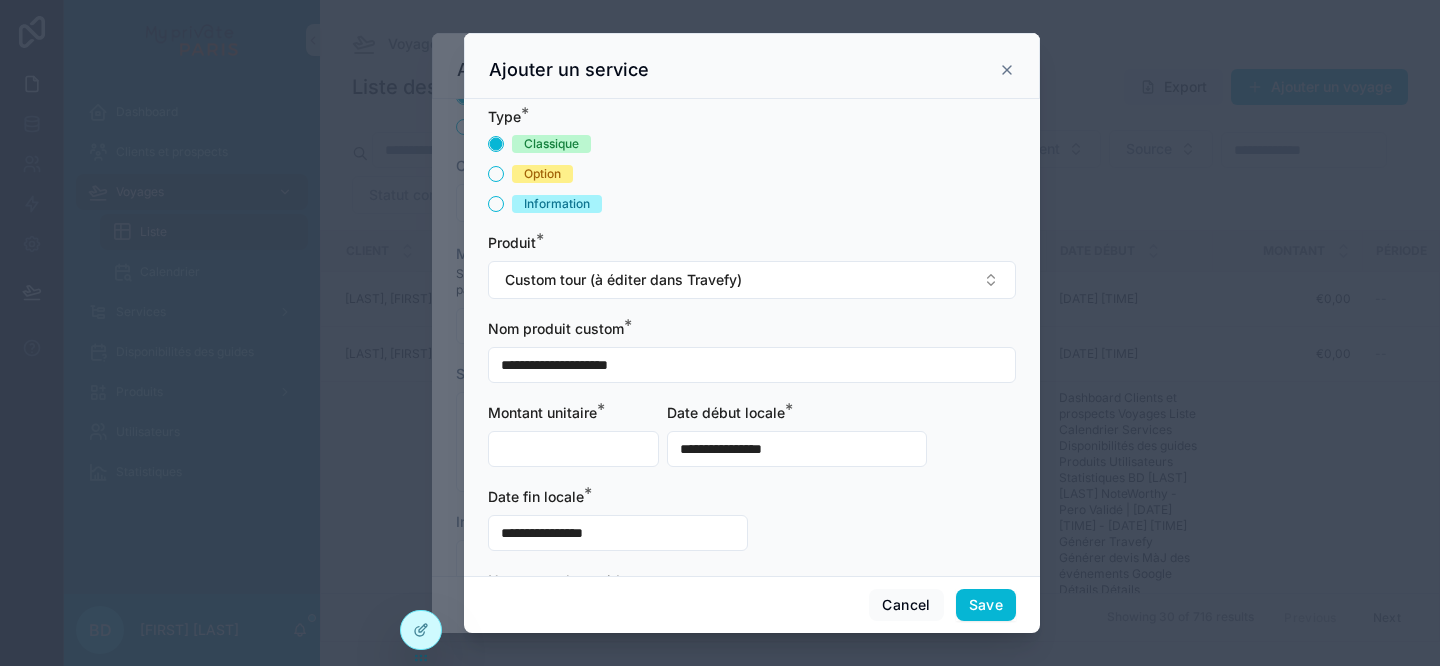 type on "**********" 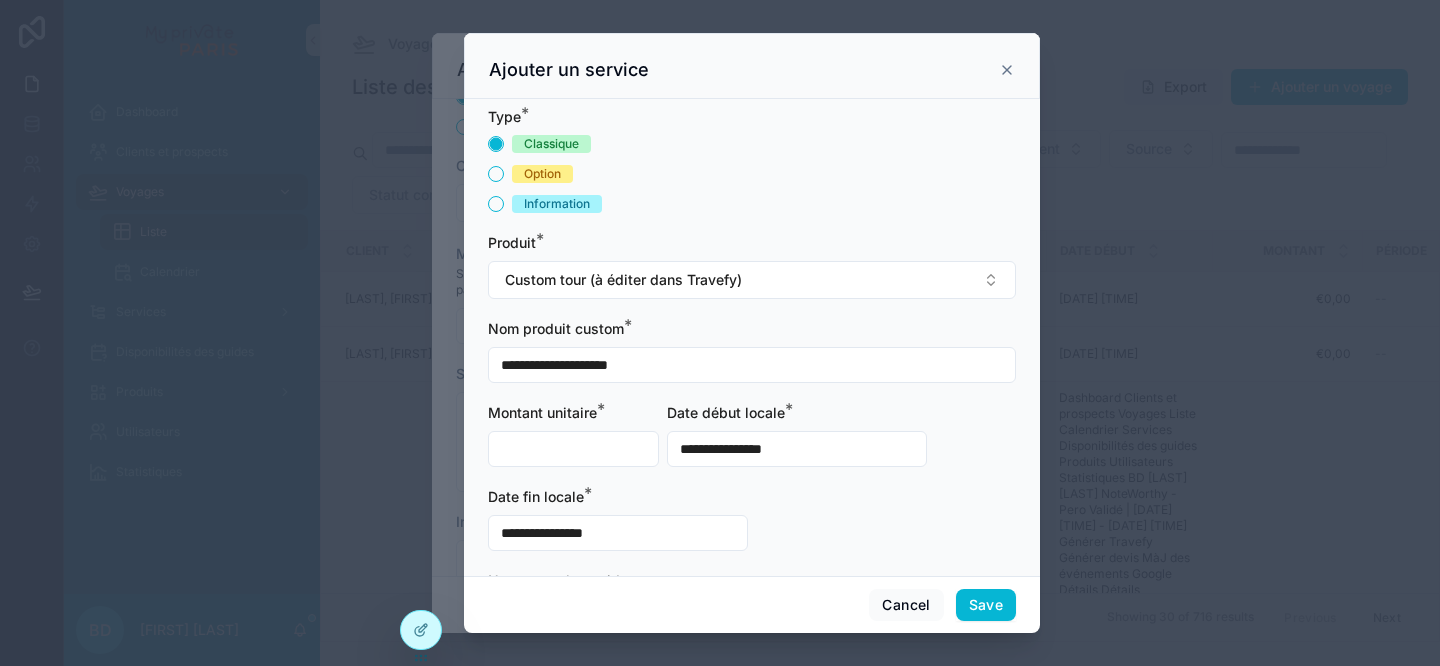 type on "**********" 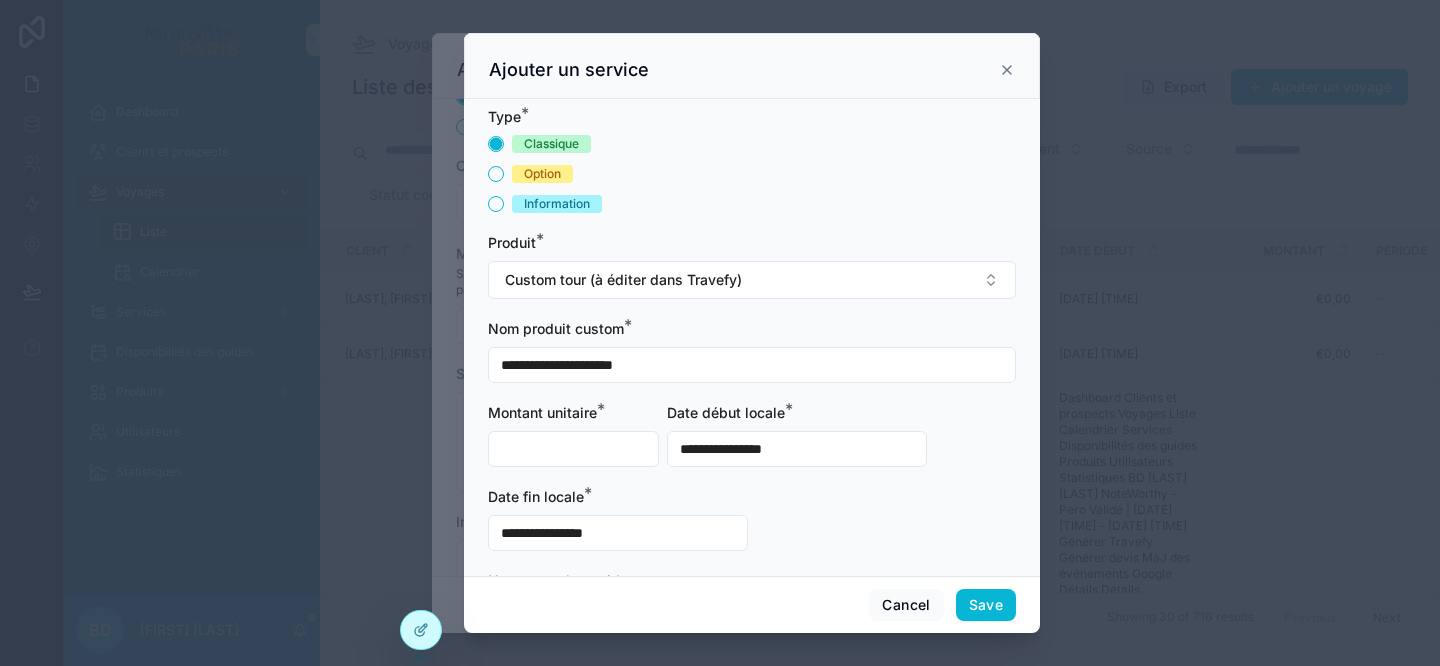 type on "**********" 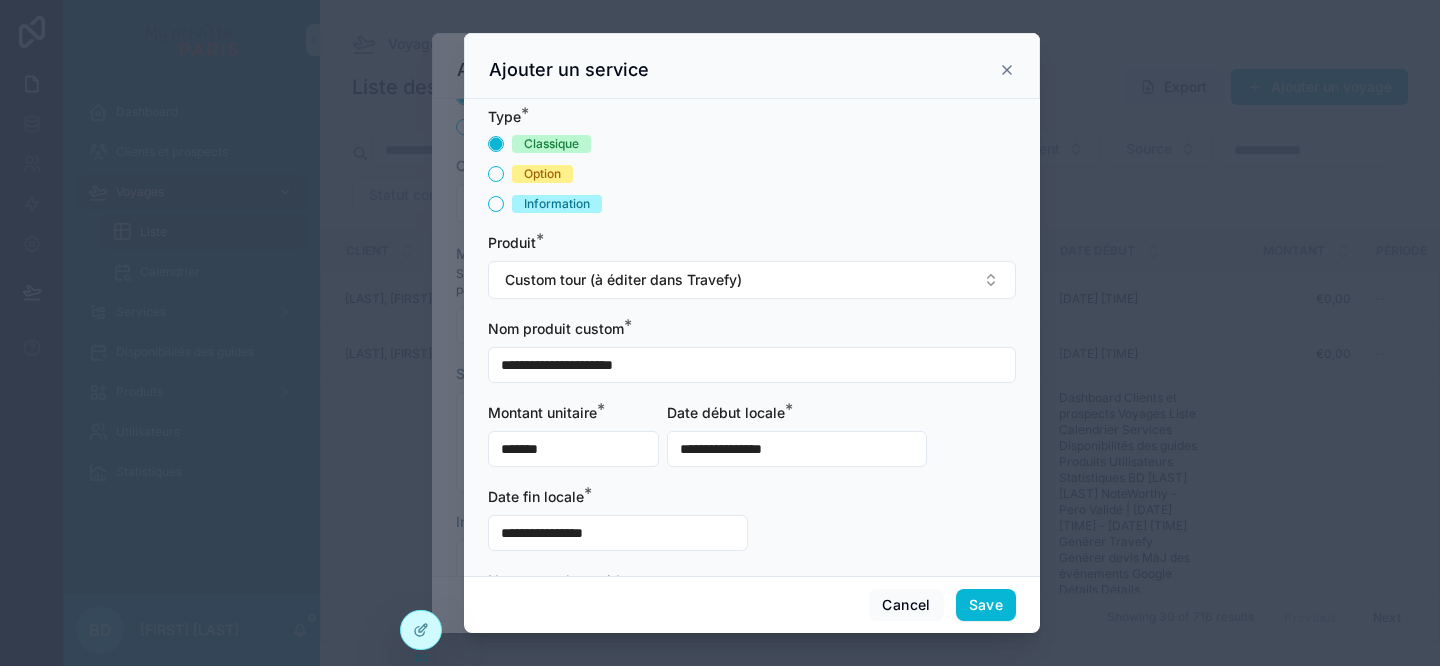 type on "*******" 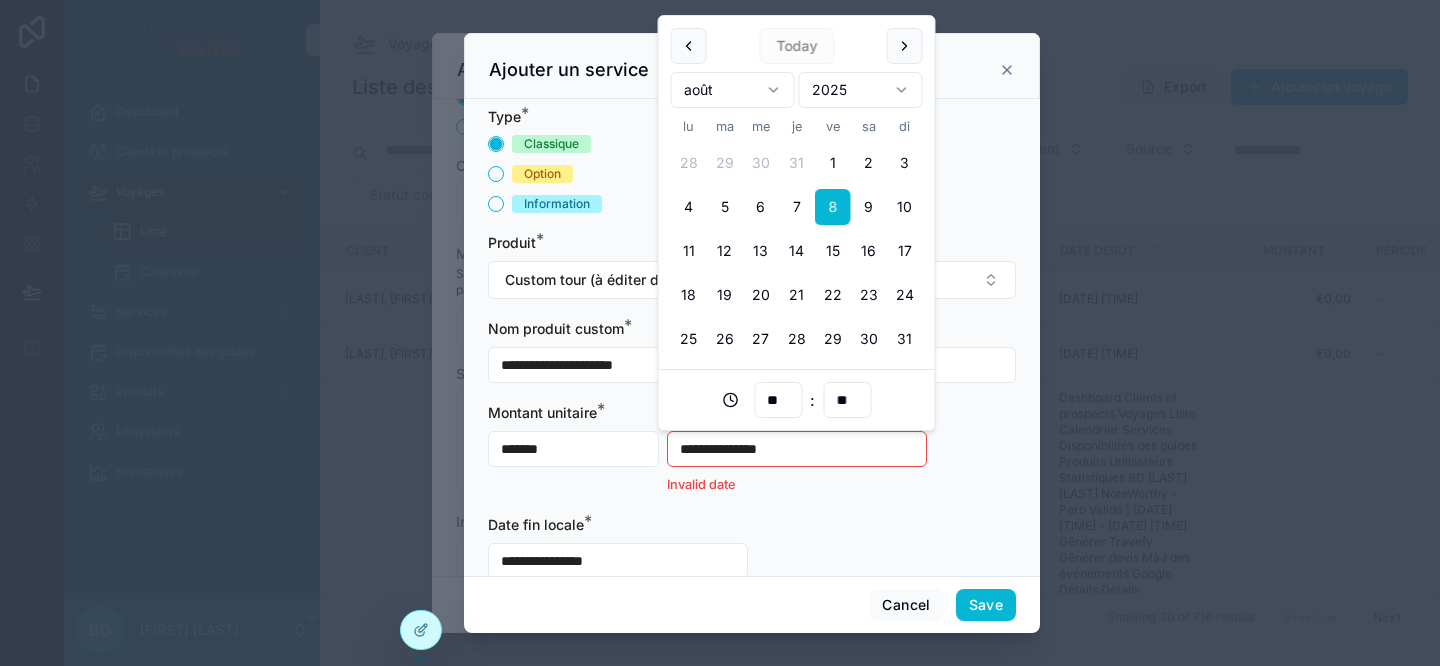 type on "**********" 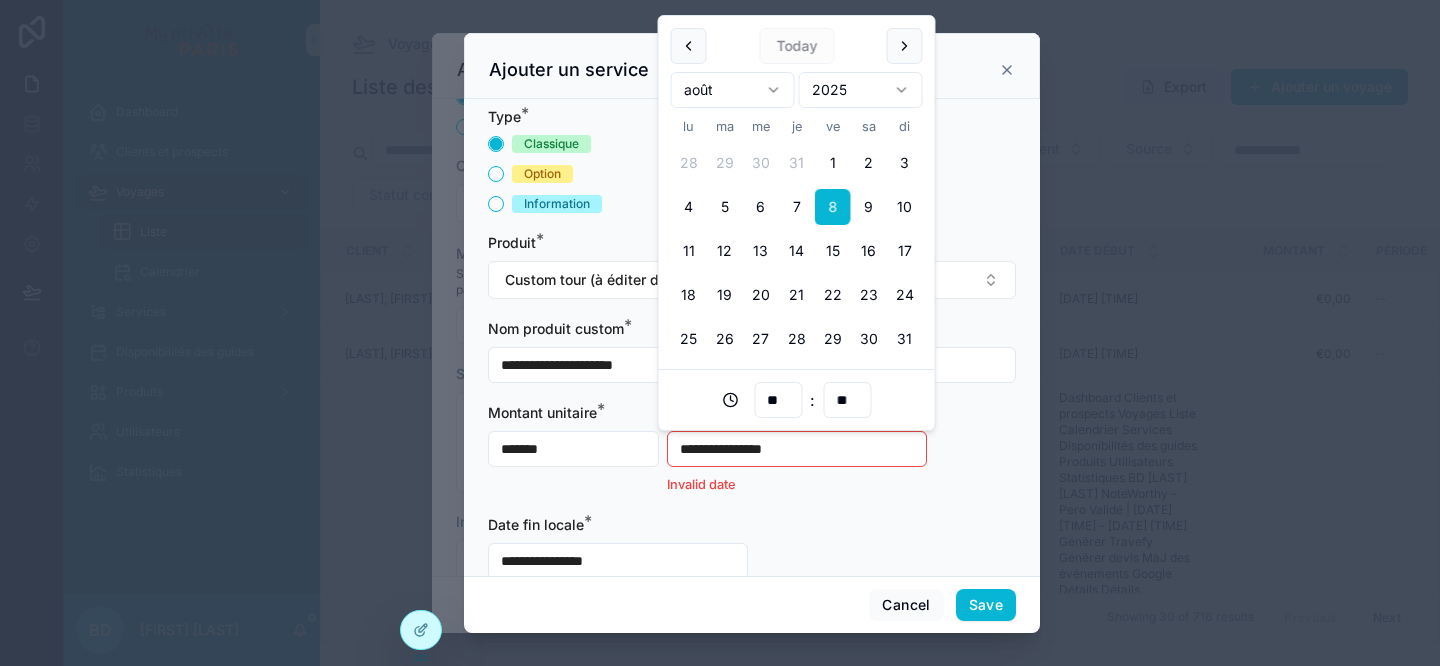 type on "**********" 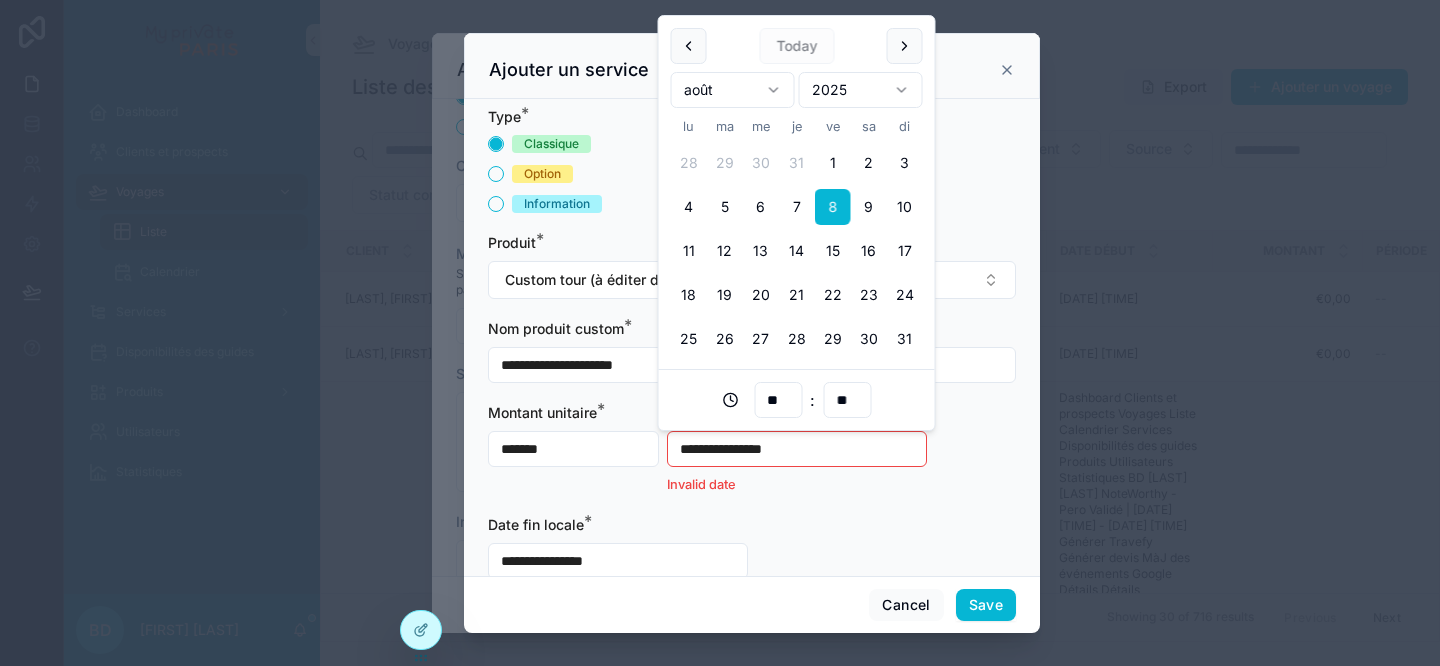 type on "**" 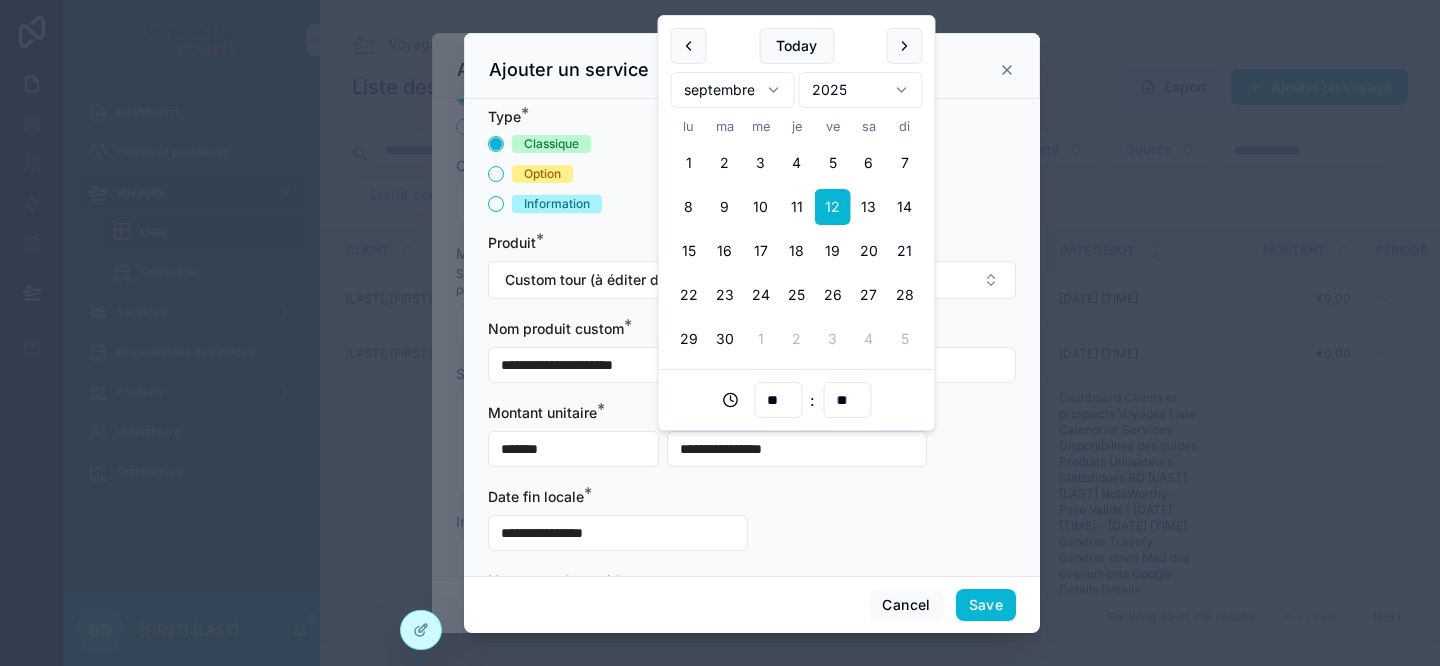 type on "**********" 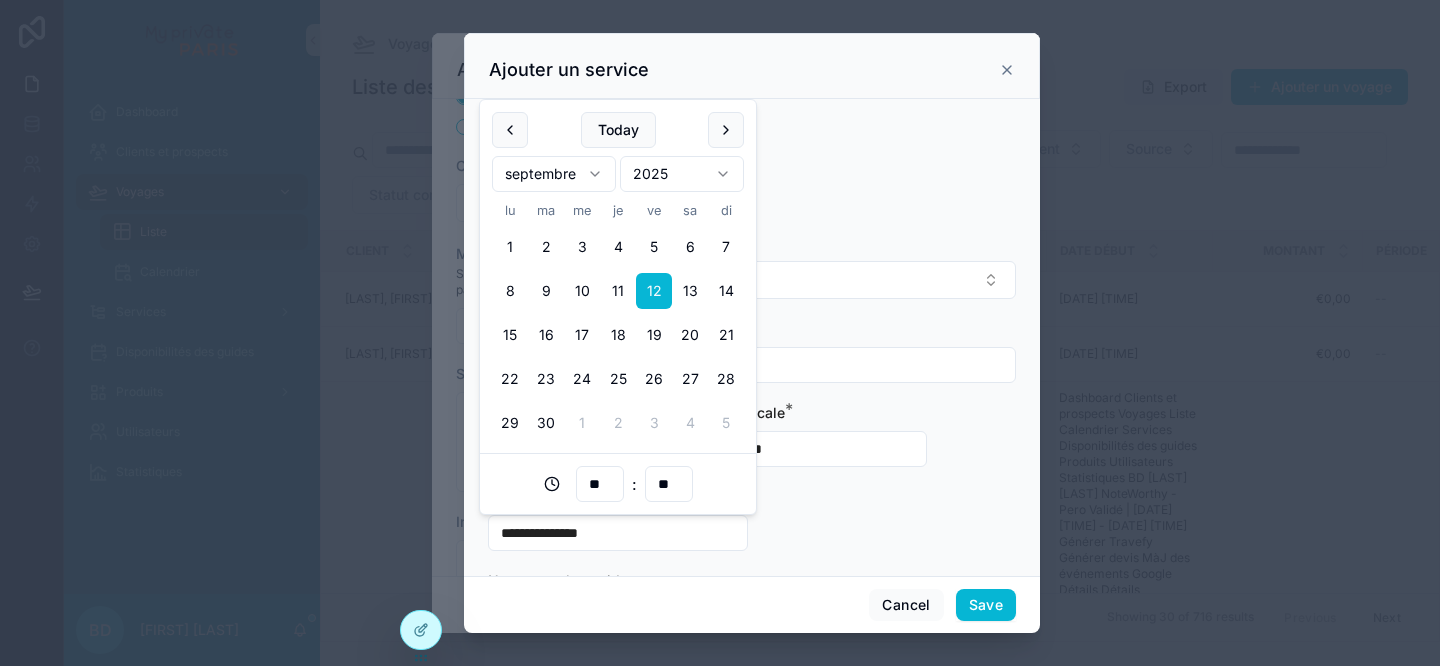 type on "**********" 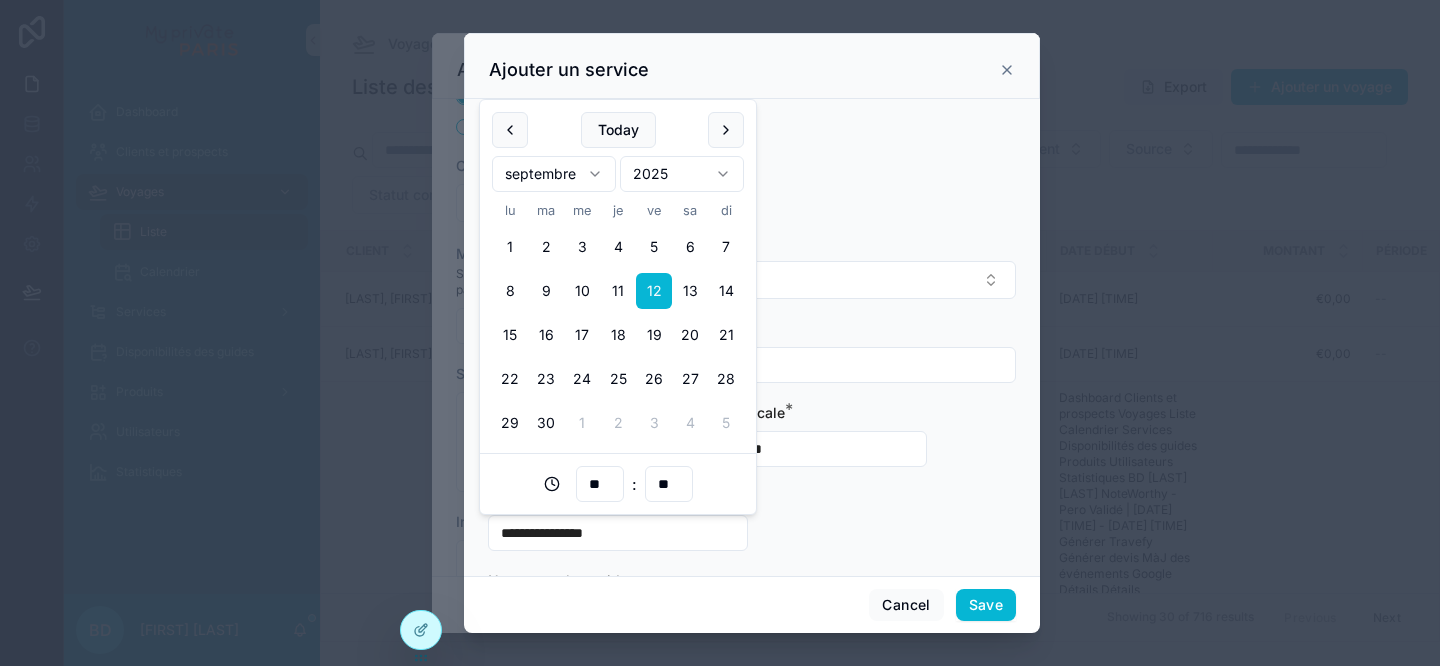 type on "**" 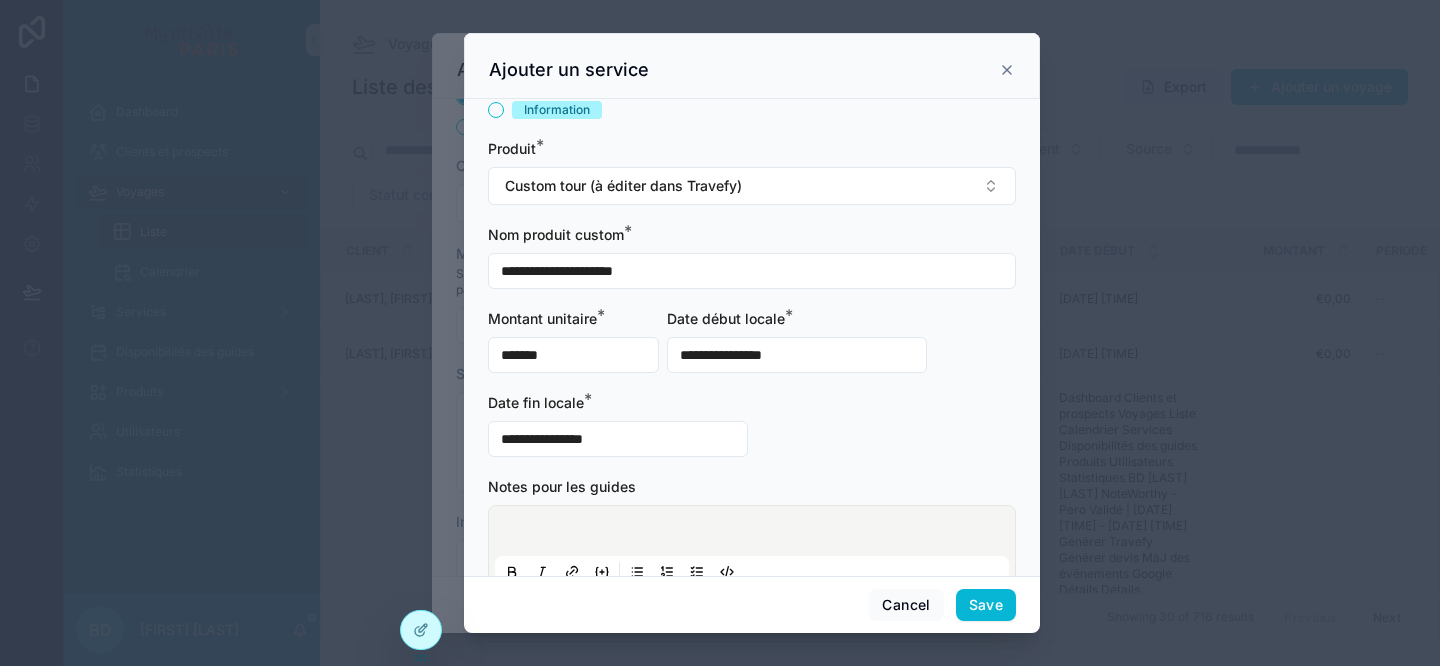 scroll, scrollTop: 149, scrollLeft: 0, axis: vertical 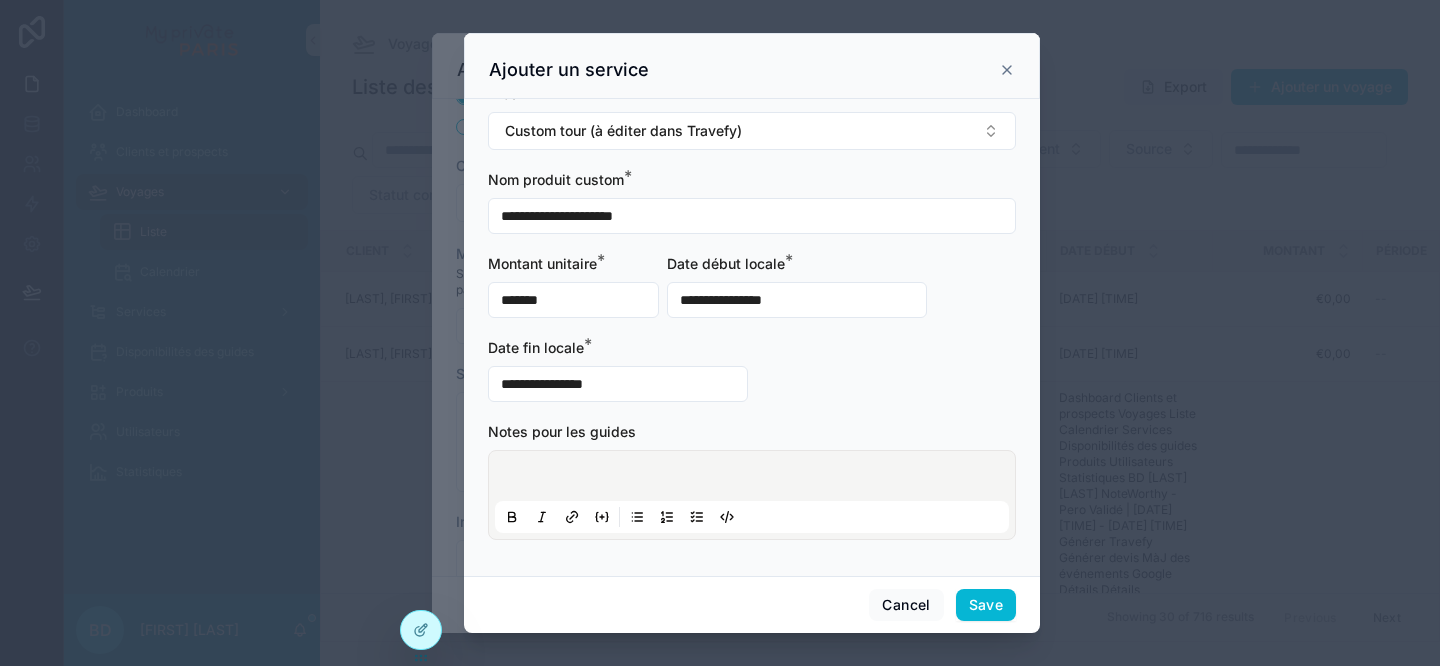 click at bounding box center [752, 495] 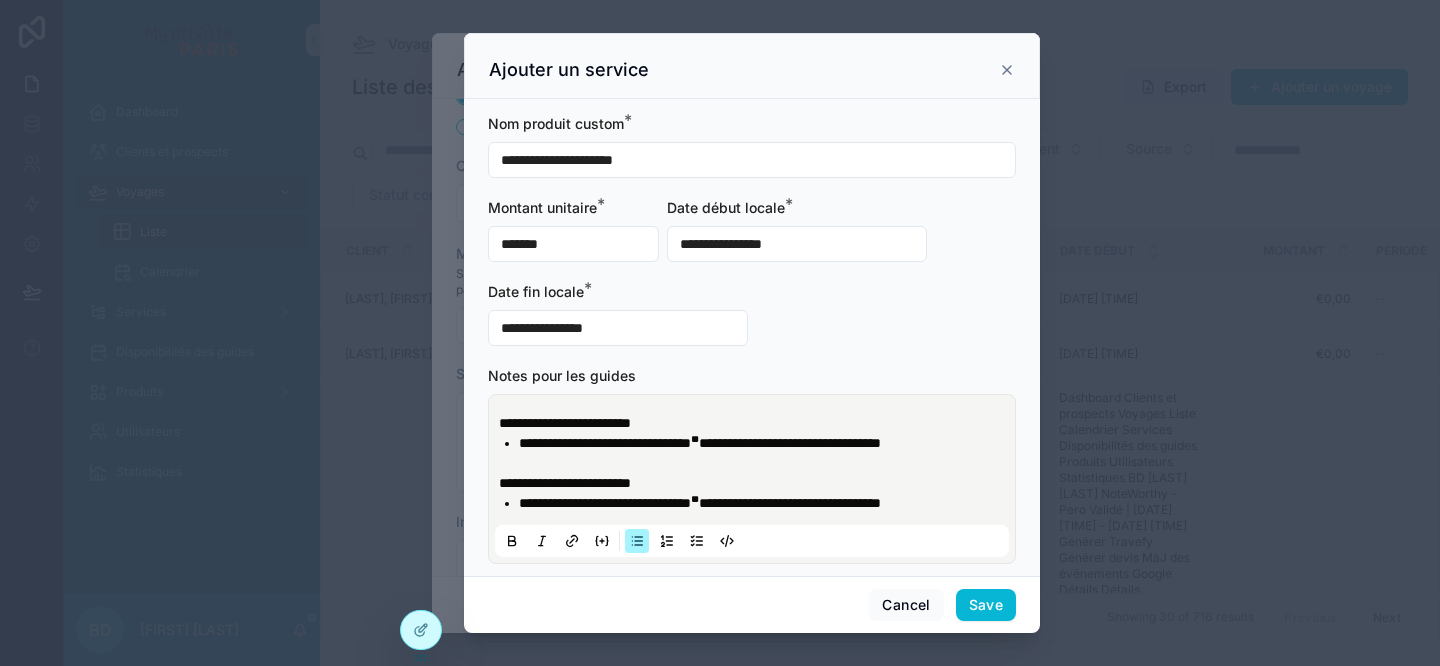scroll, scrollTop: 220, scrollLeft: 0, axis: vertical 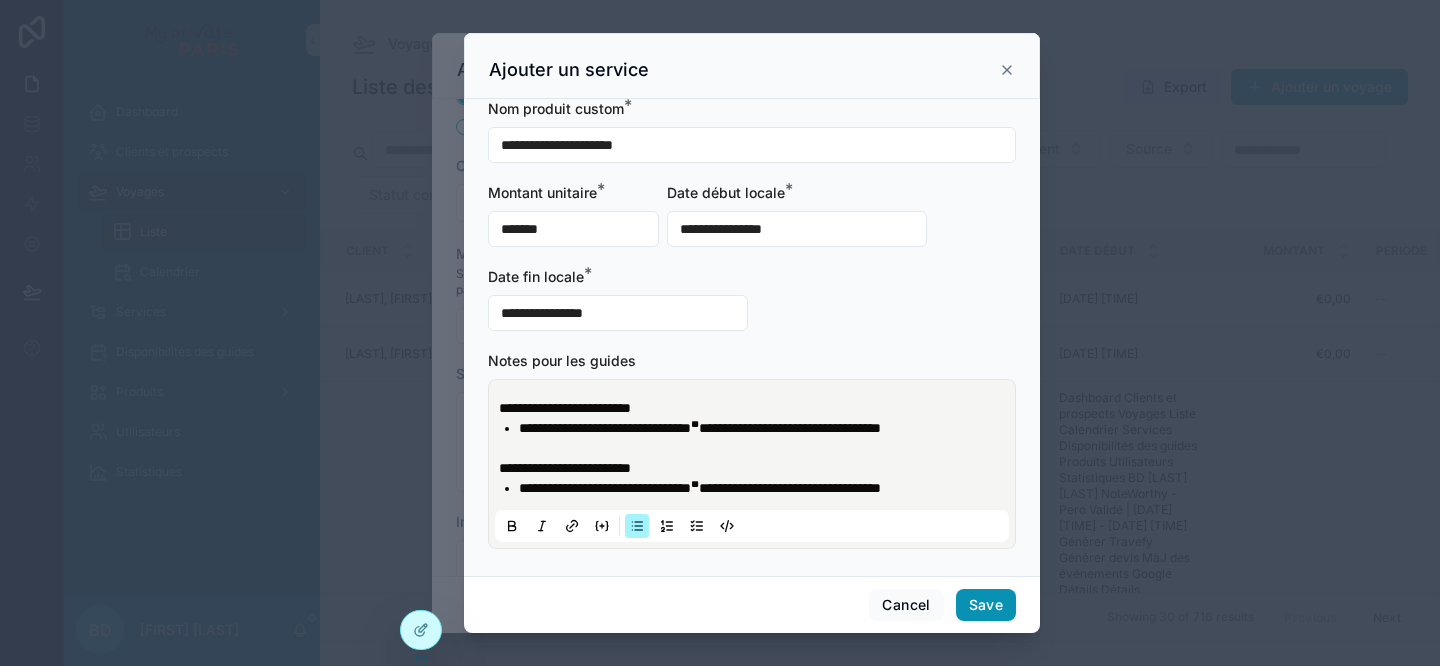 click on "Save" at bounding box center (986, 605) 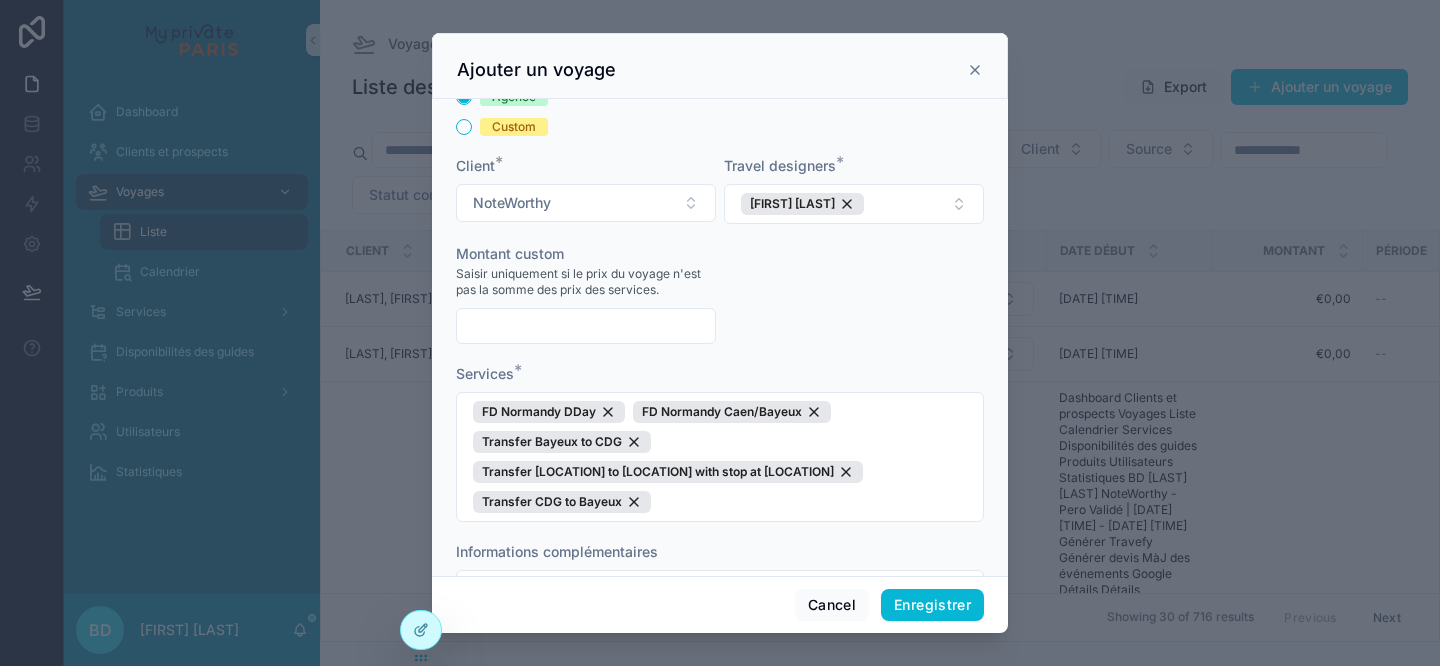 scroll, scrollTop: 107, scrollLeft: 0, axis: vertical 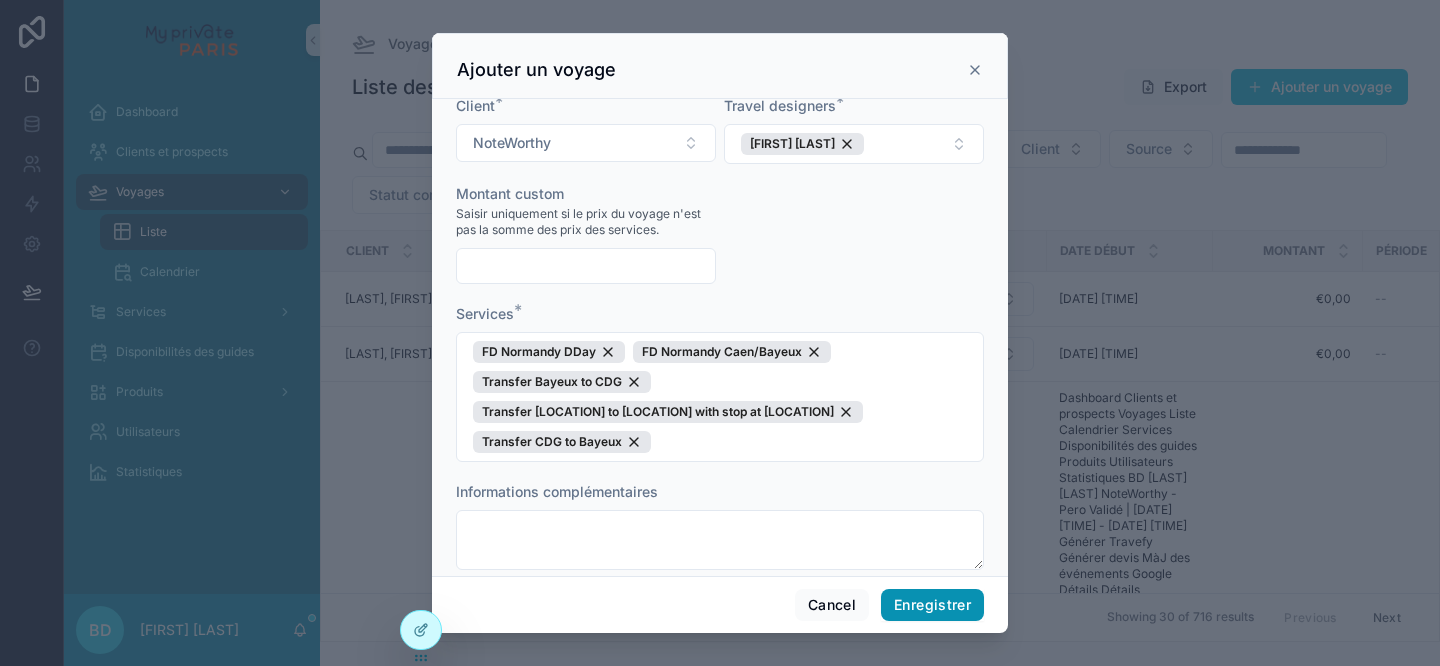 click on "Enregistrer" at bounding box center [932, 605] 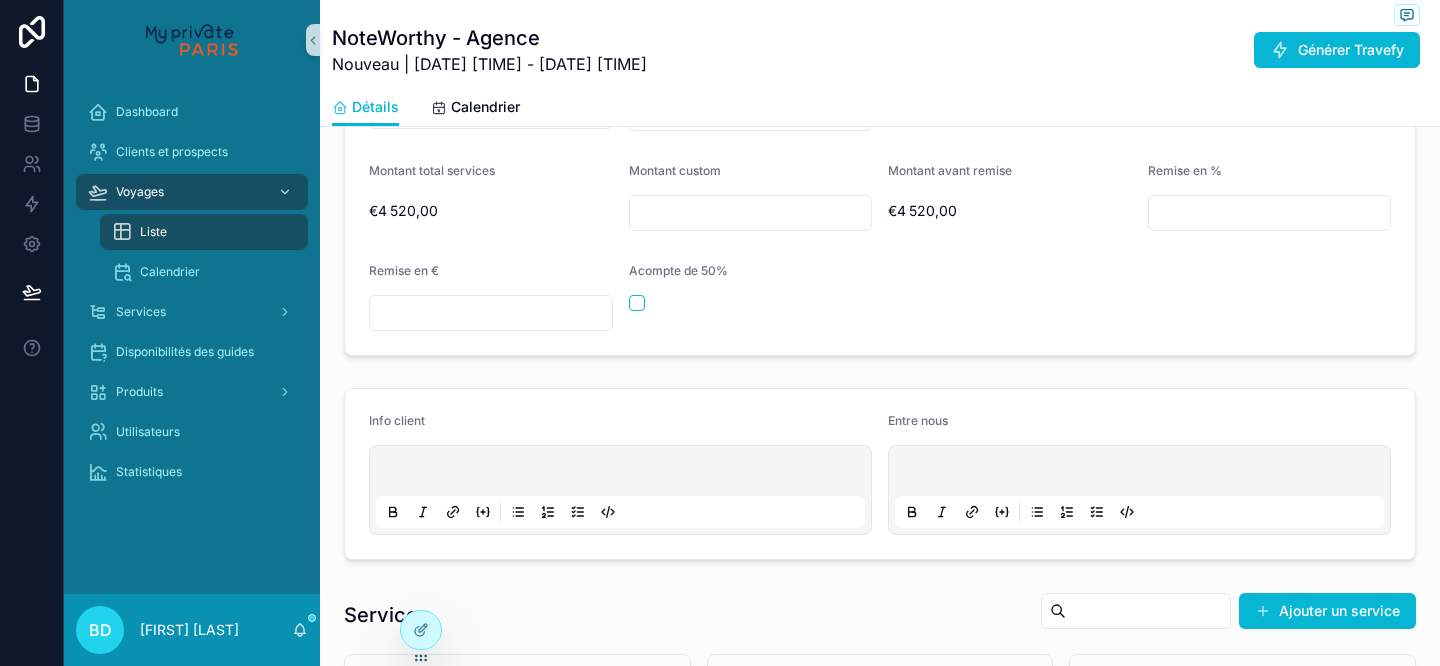 scroll, scrollTop: 571, scrollLeft: 0, axis: vertical 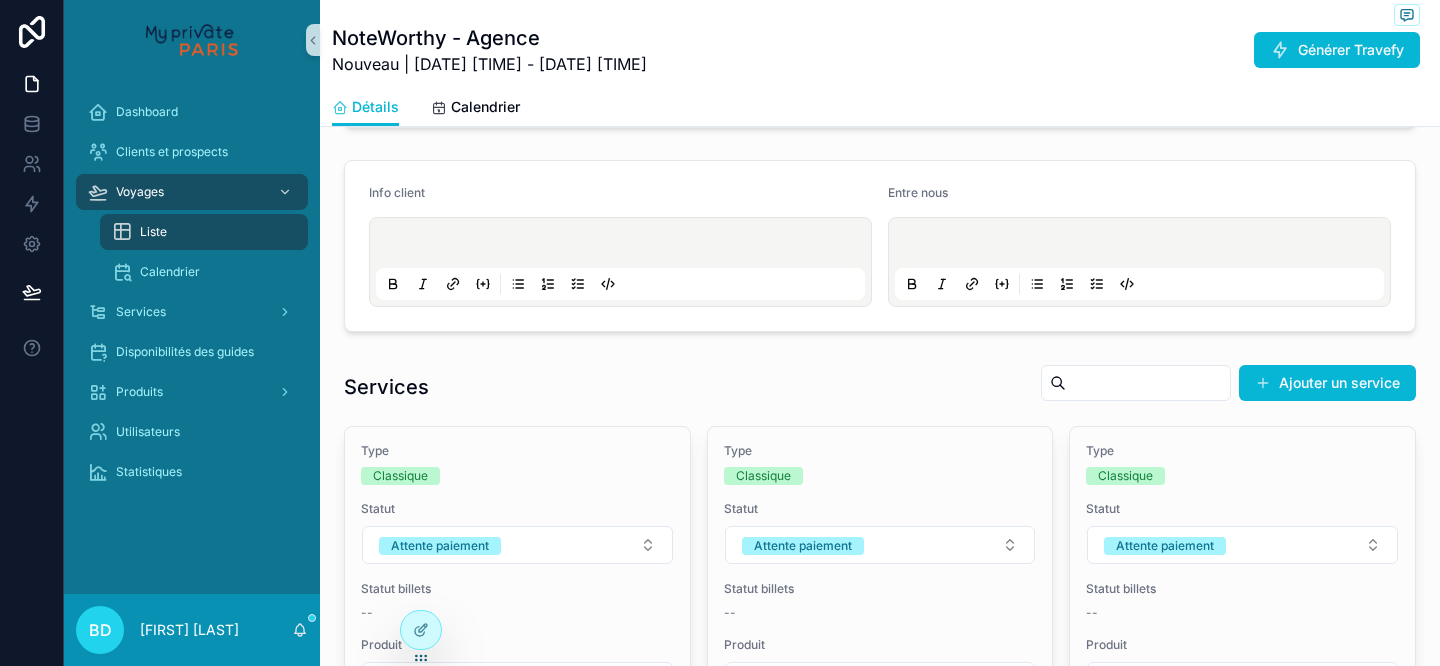 click at bounding box center [624, 246] 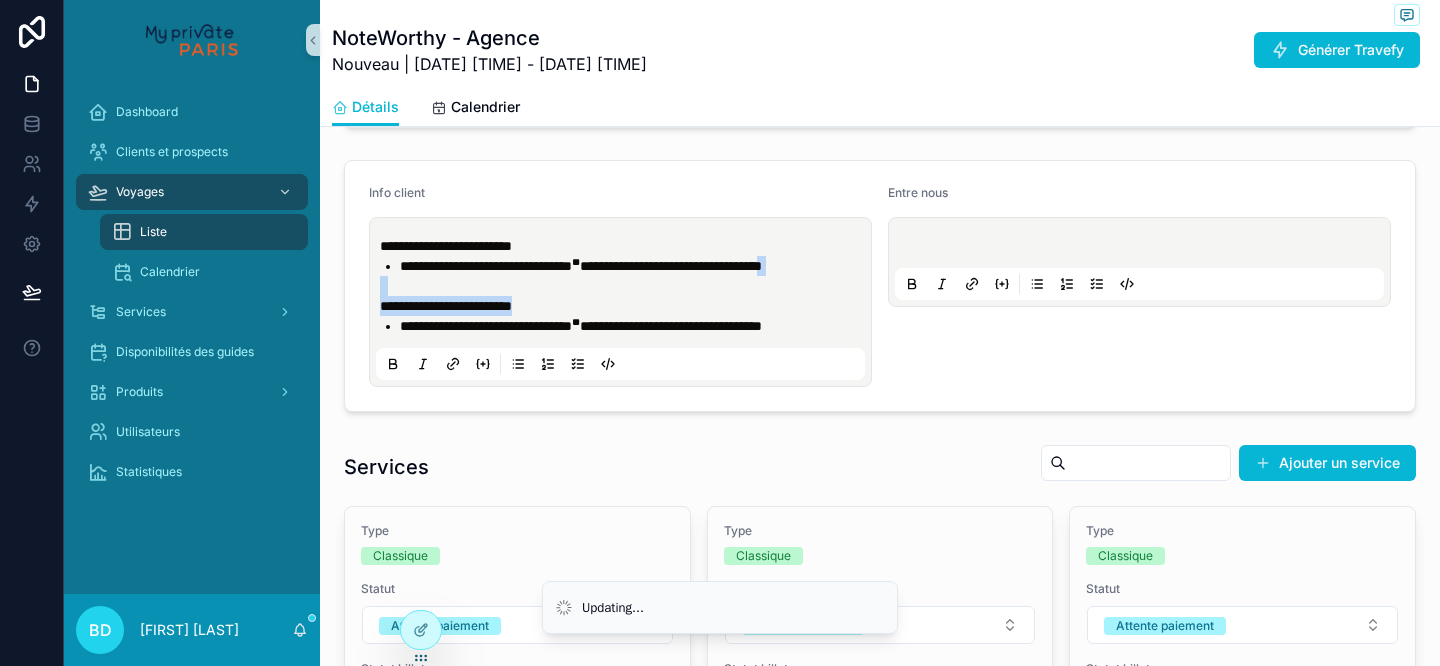 drag, startPoint x: 576, startPoint y: 323, endPoint x: 370, endPoint y: 267, distance: 213.476 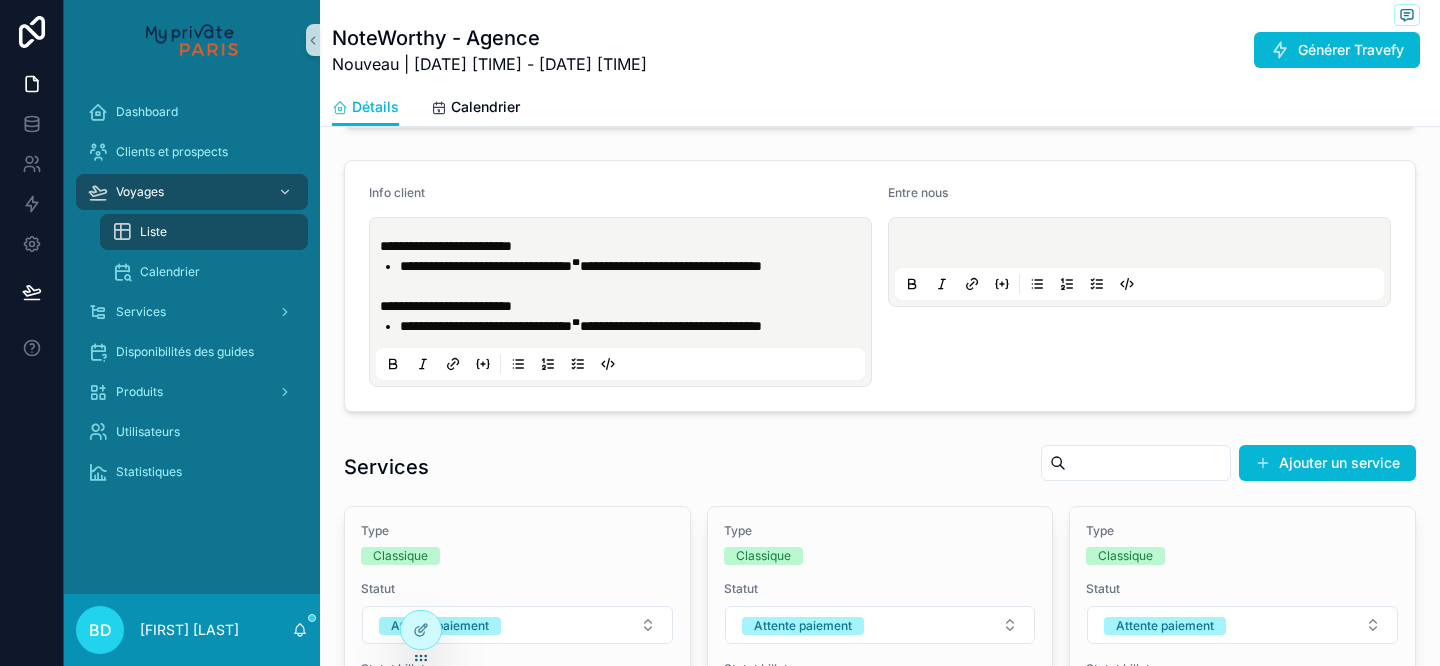 click on "**********" at bounding box center (634, 266) 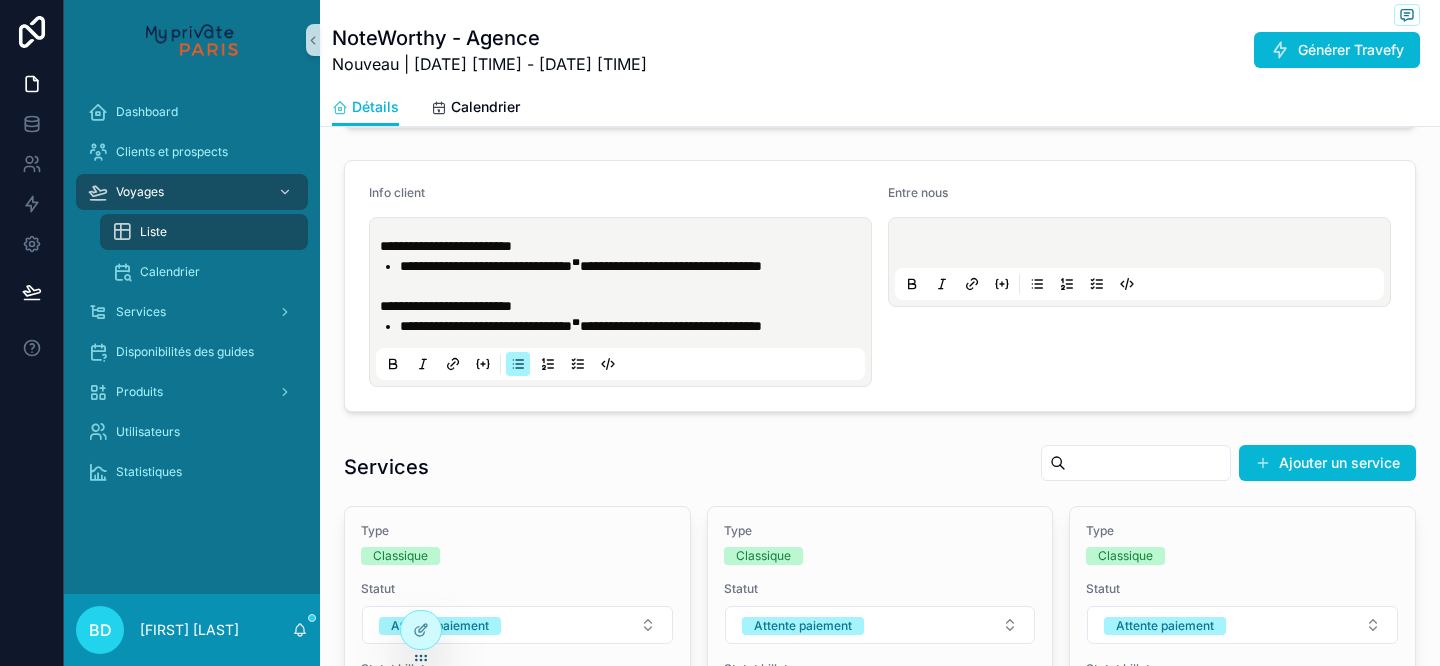 click on "**********" at bounding box center [634, 266] 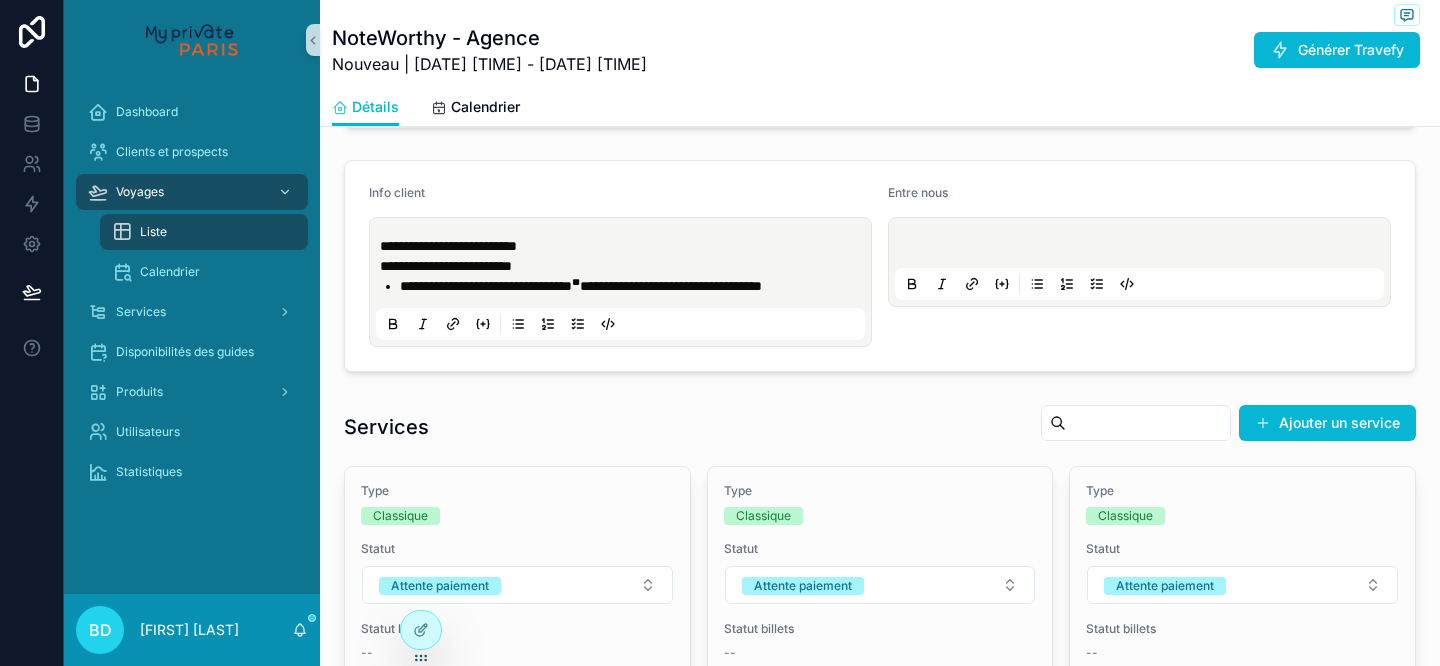click on "**********" at bounding box center (634, 286) 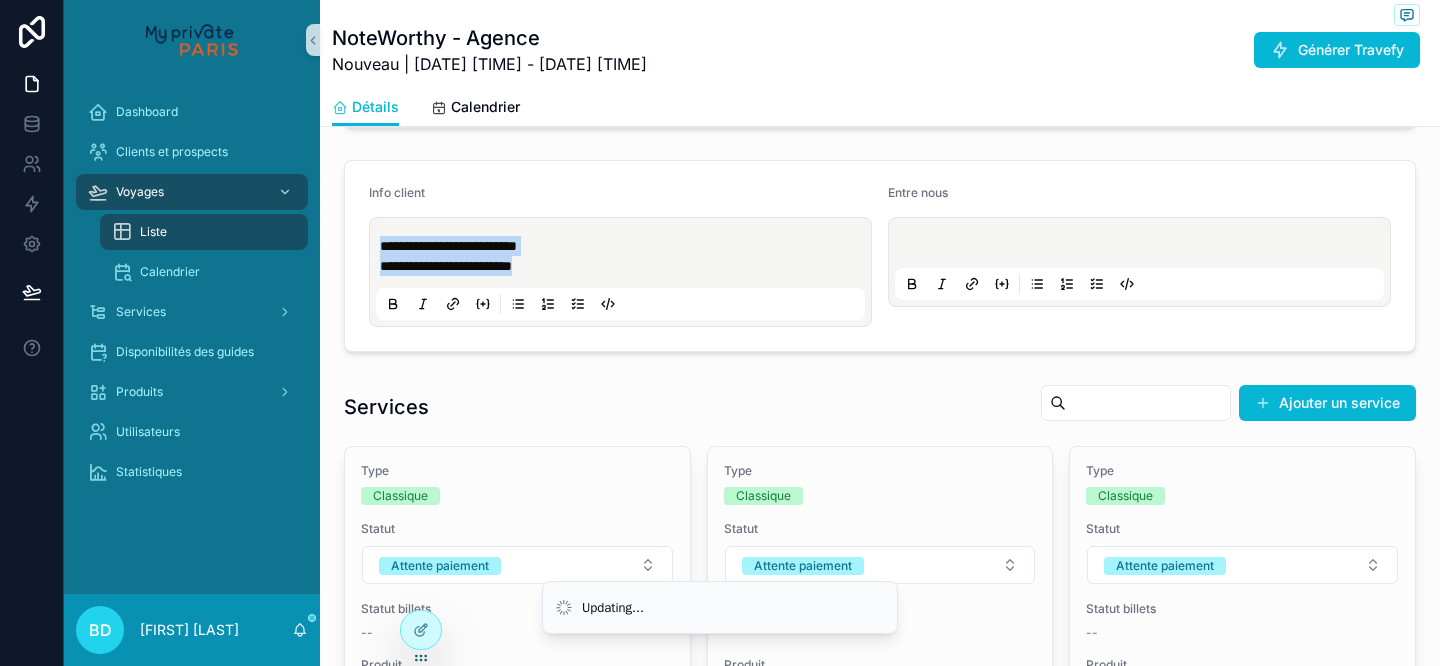 drag, startPoint x: 578, startPoint y: 264, endPoint x: 374, endPoint y: 242, distance: 205.18285 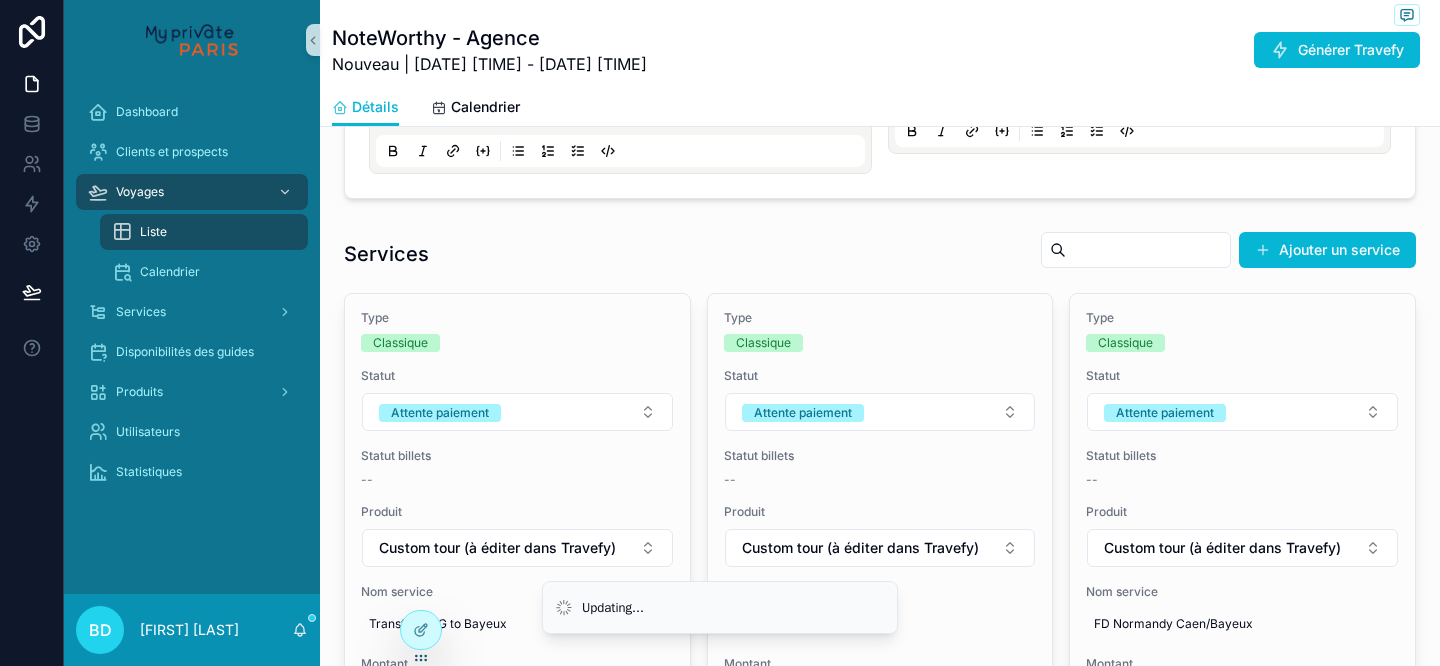 scroll, scrollTop: 727, scrollLeft: 0, axis: vertical 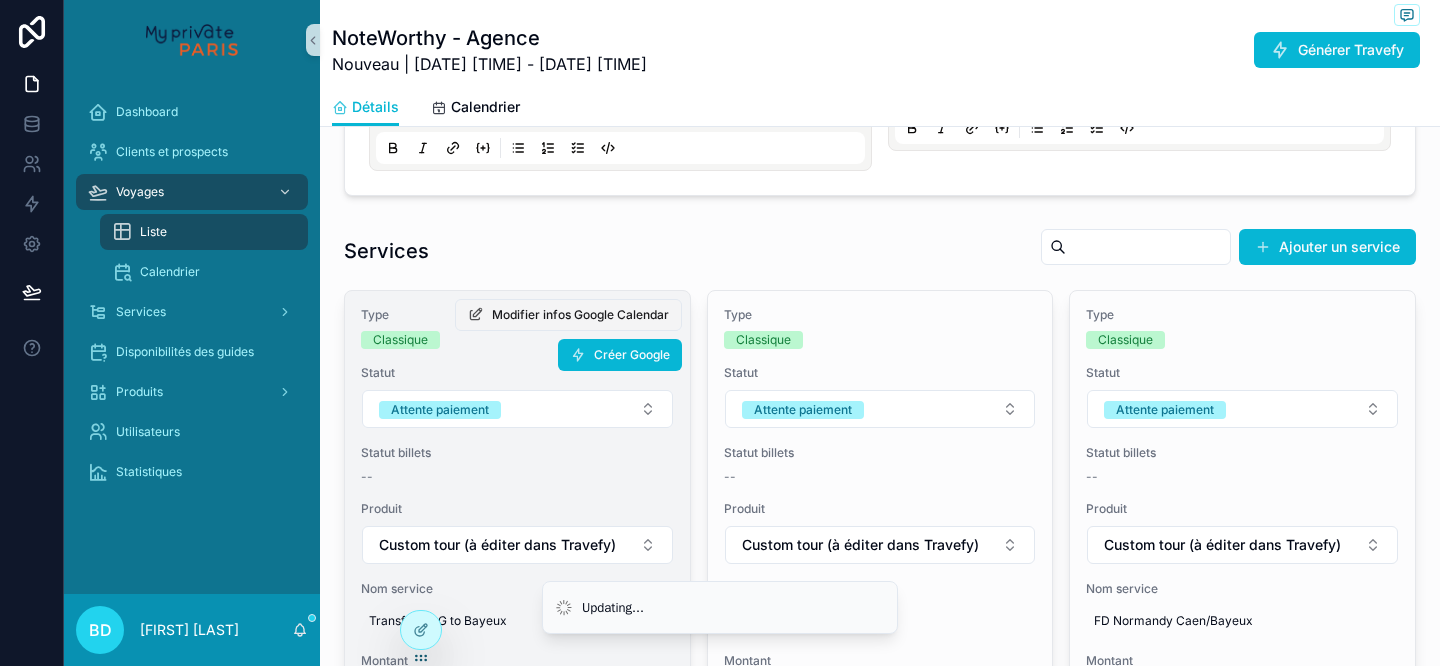click on "Modifier infos Google Calendar" at bounding box center (580, 315) 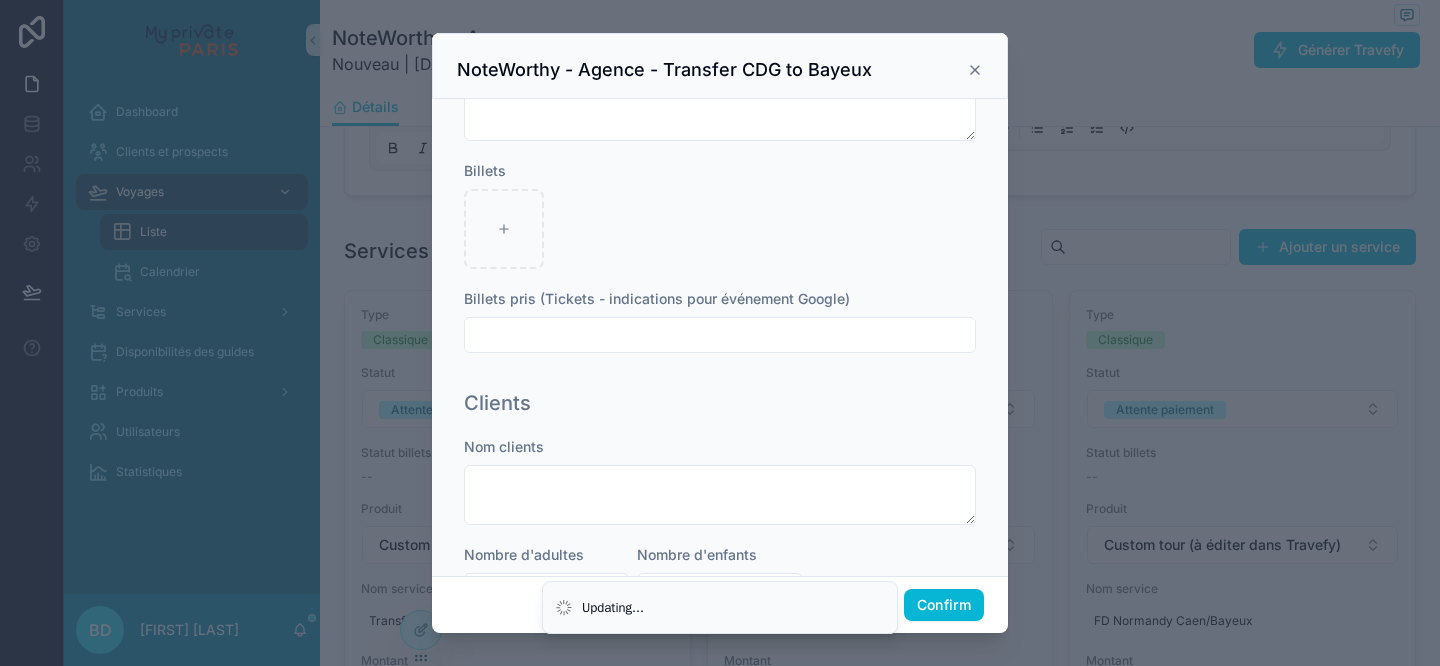 scroll, scrollTop: 842, scrollLeft: 0, axis: vertical 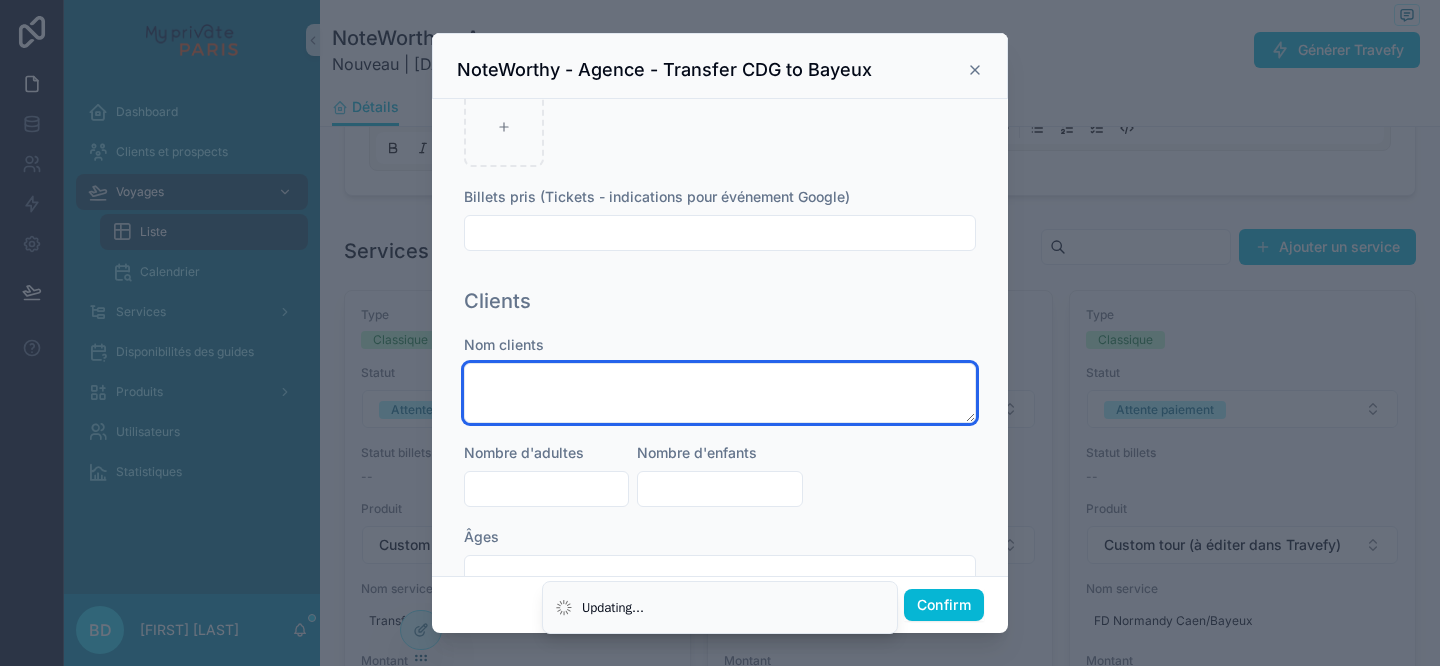 click at bounding box center (720, 393) 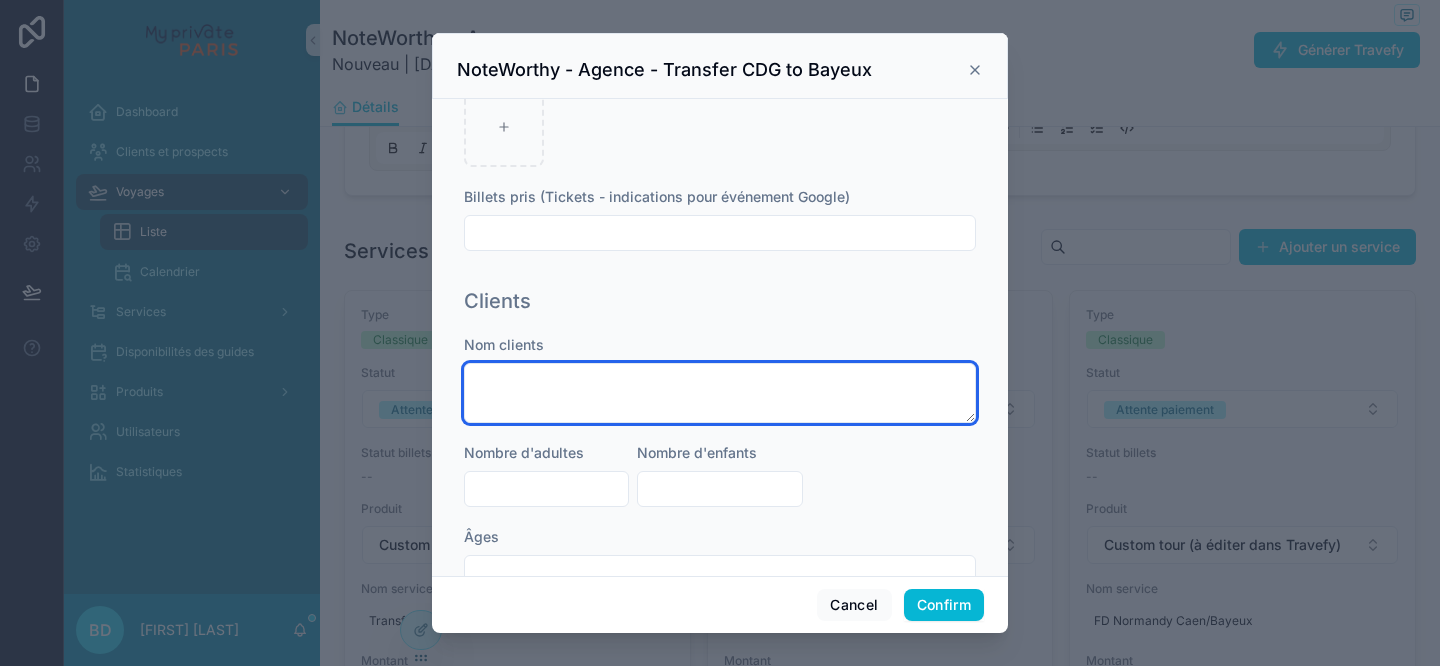 paste on "**********" 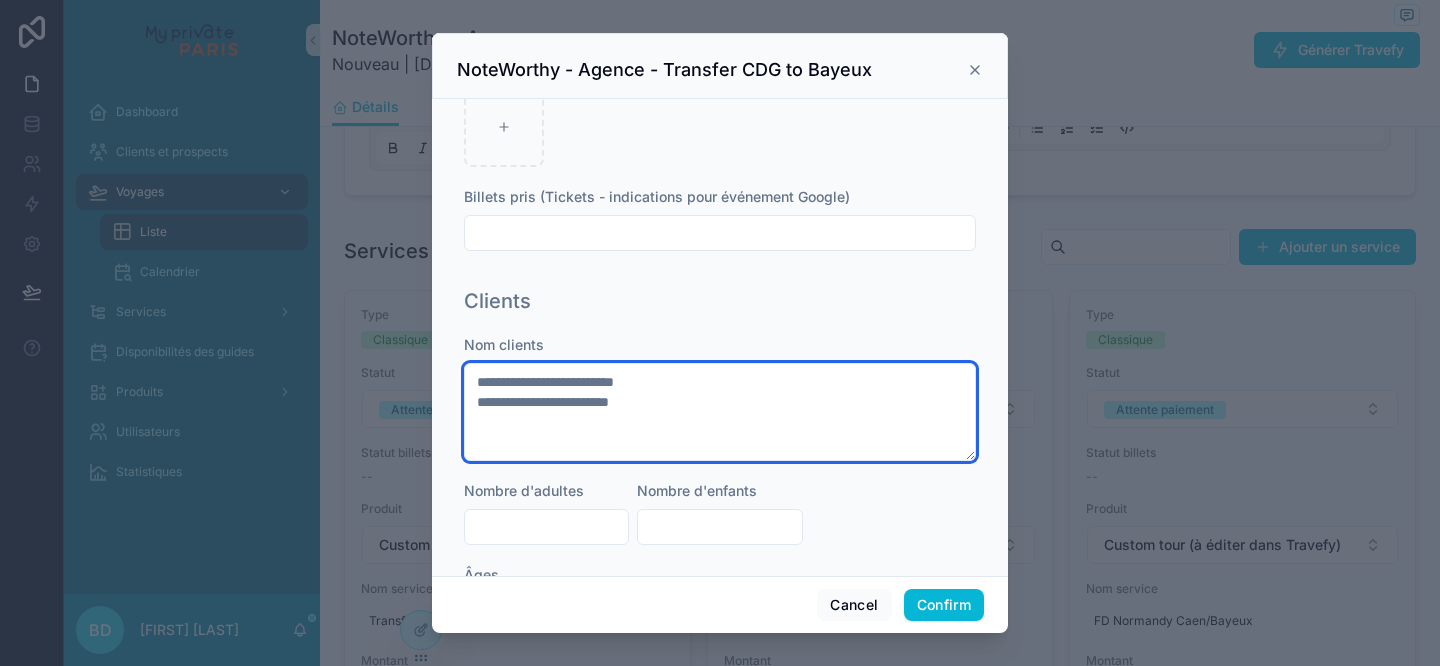type on "**********" 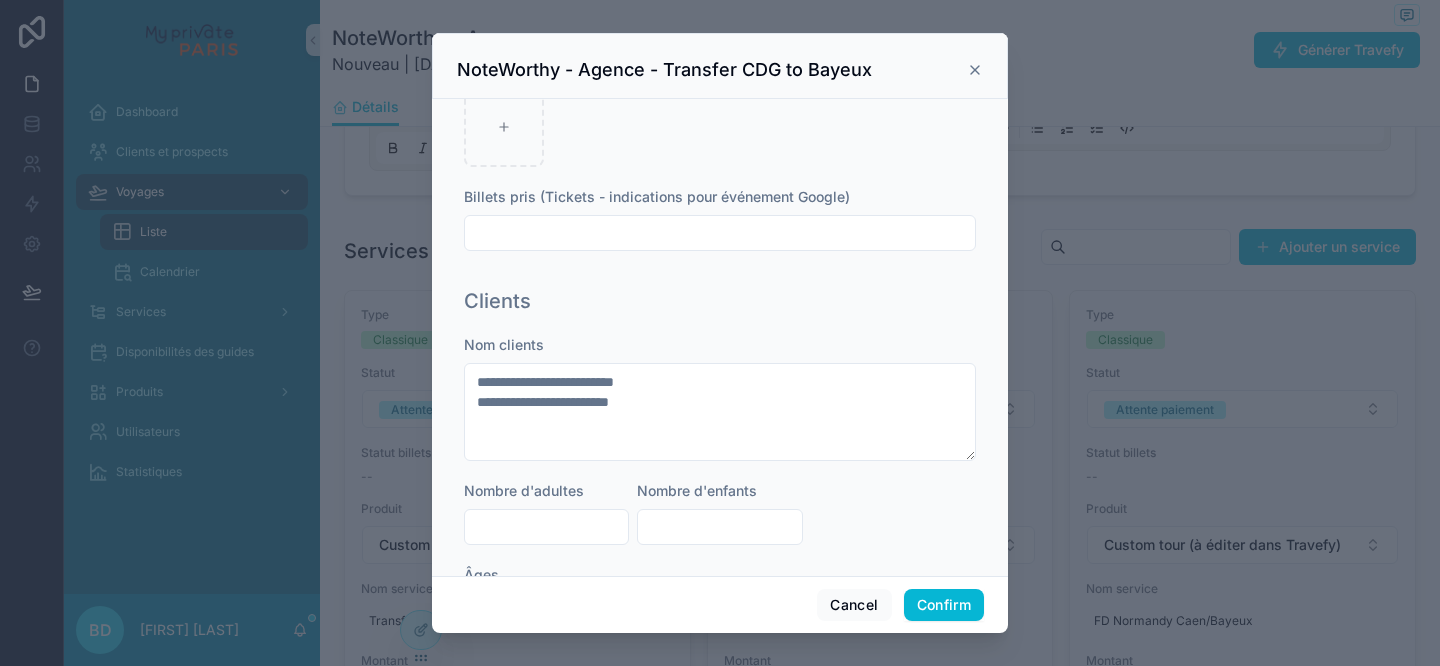 click at bounding box center [546, 527] 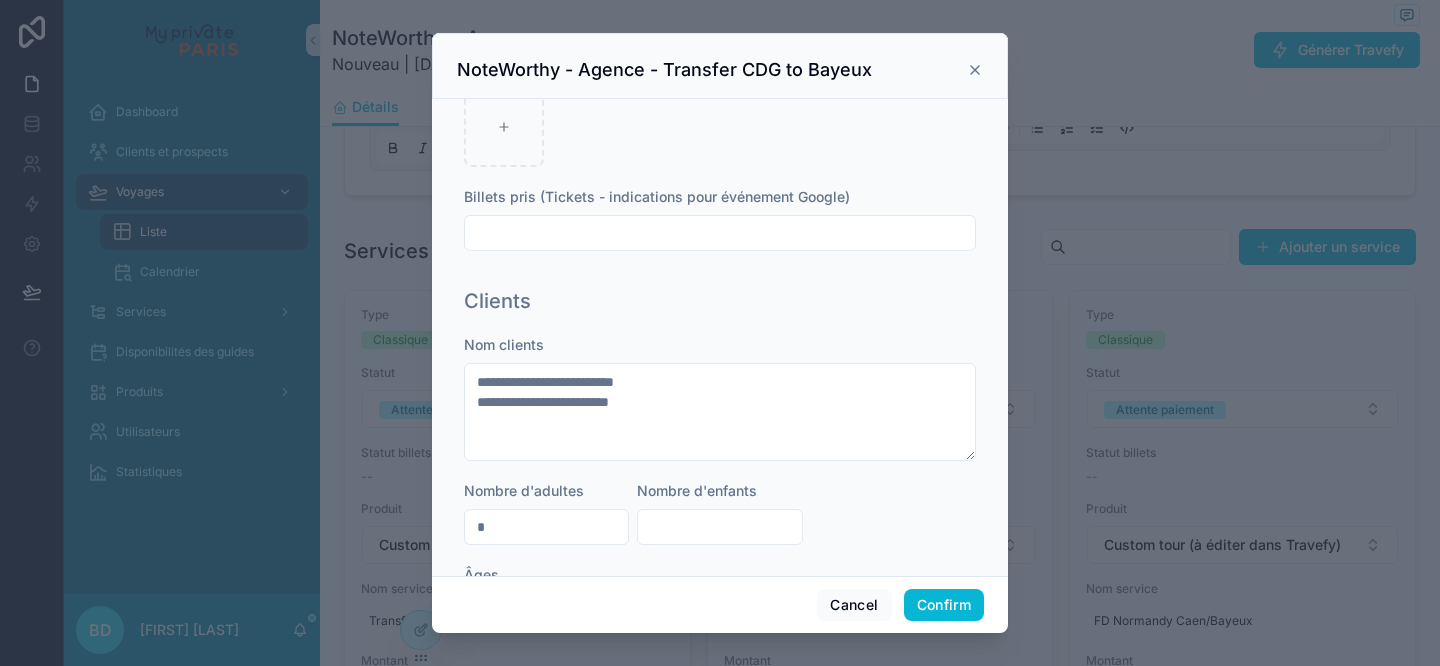 type on "*" 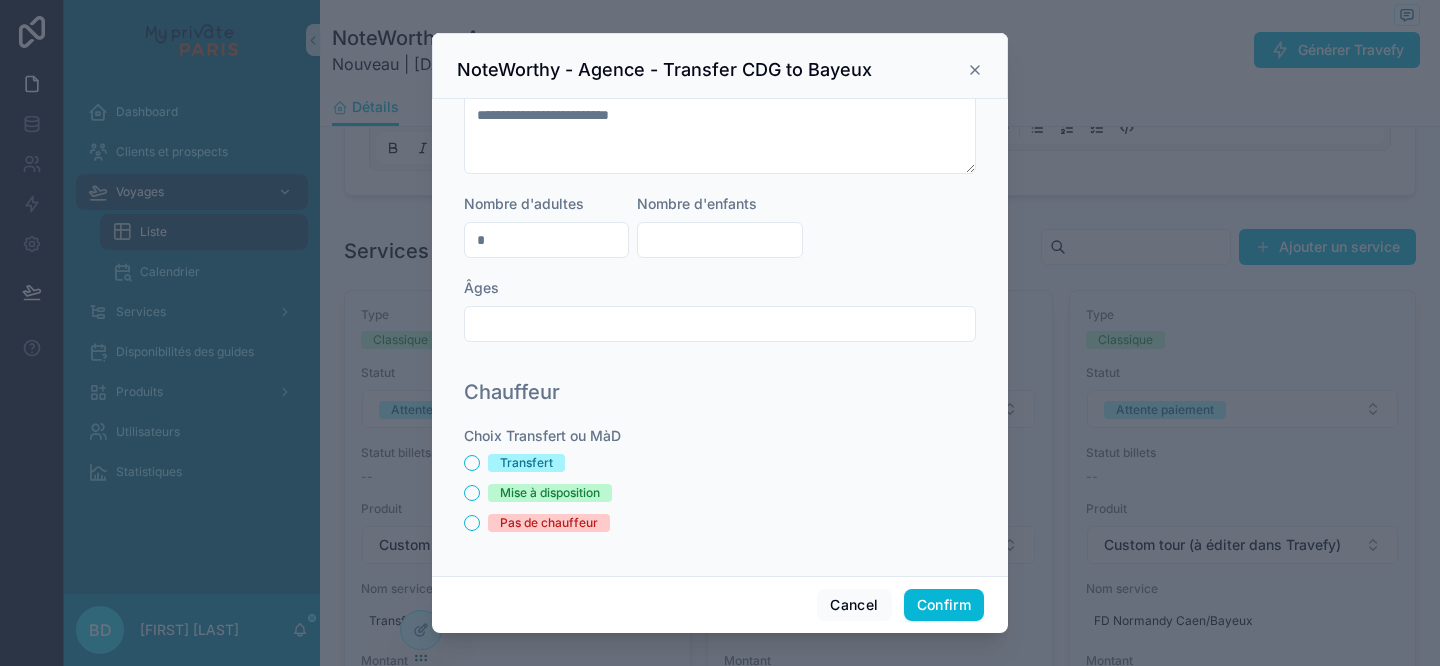 scroll, scrollTop: 1169, scrollLeft: 0, axis: vertical 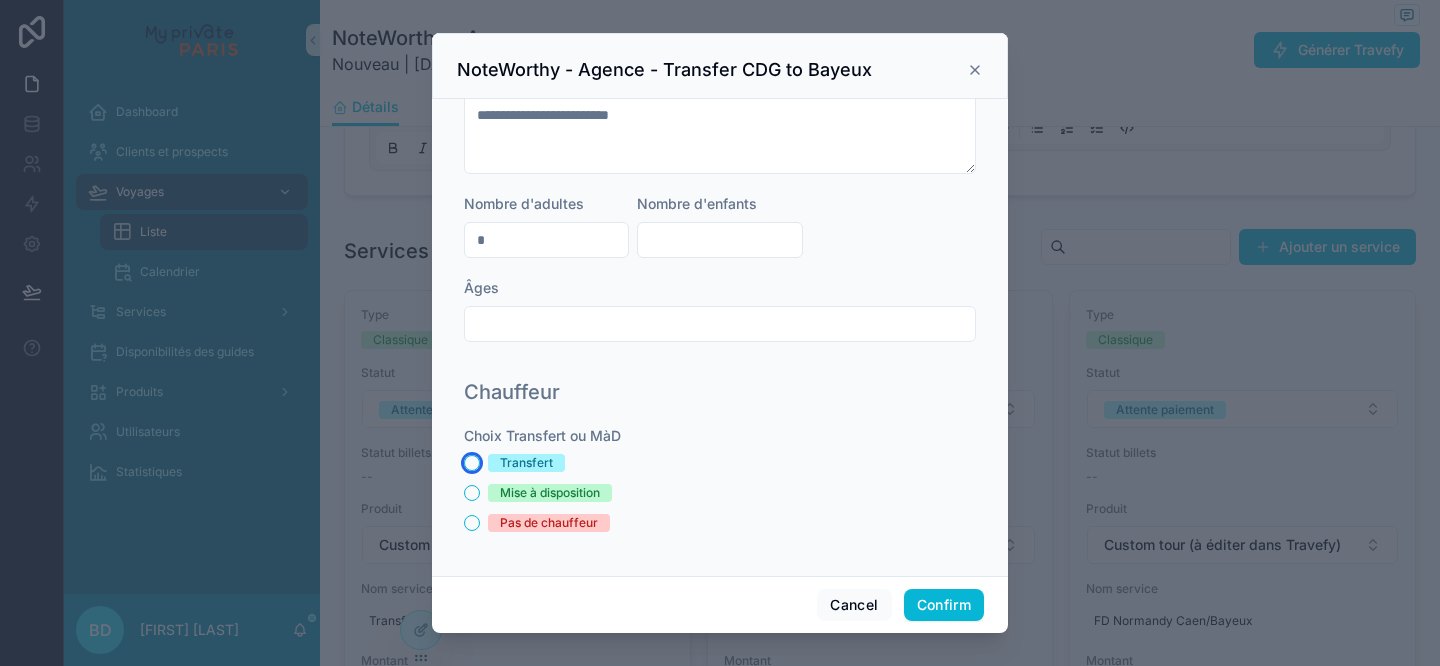 click on "Transfert" at bounding box center [472, 463] 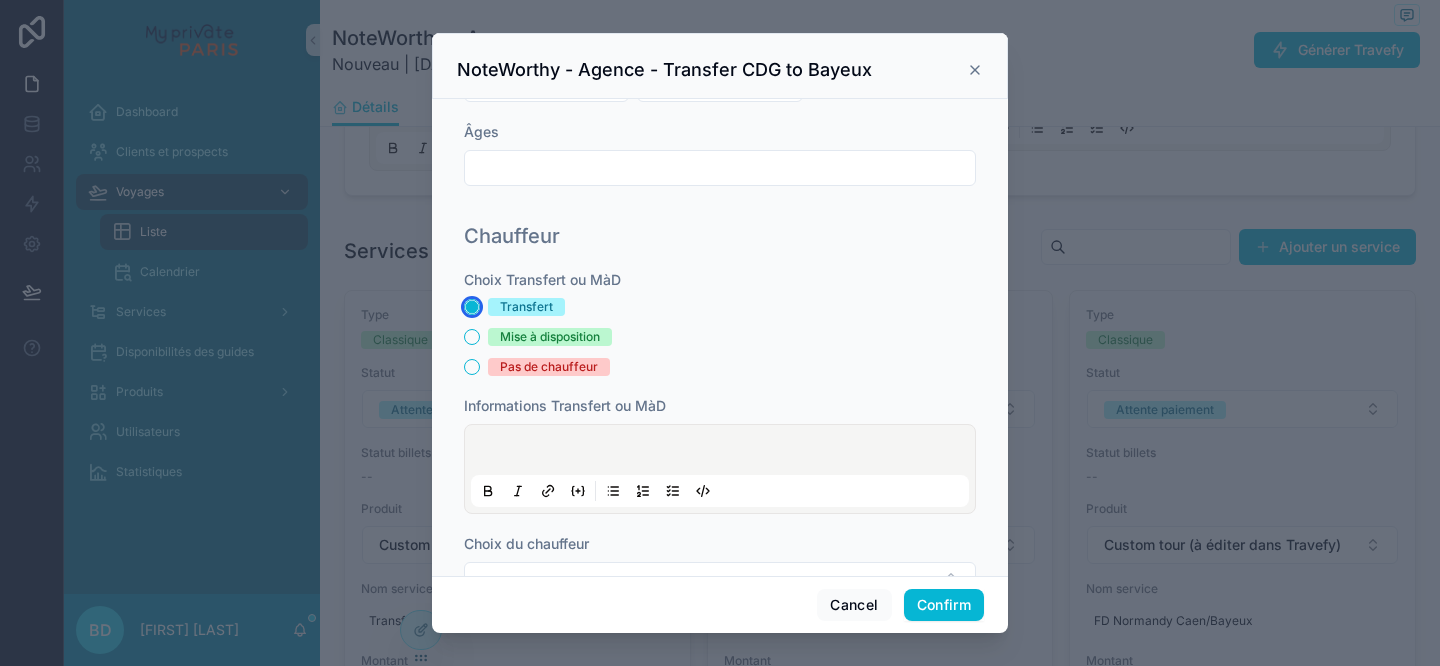 scroll, scrollTop: 1389, scrollLeft: 0, axis: vertical 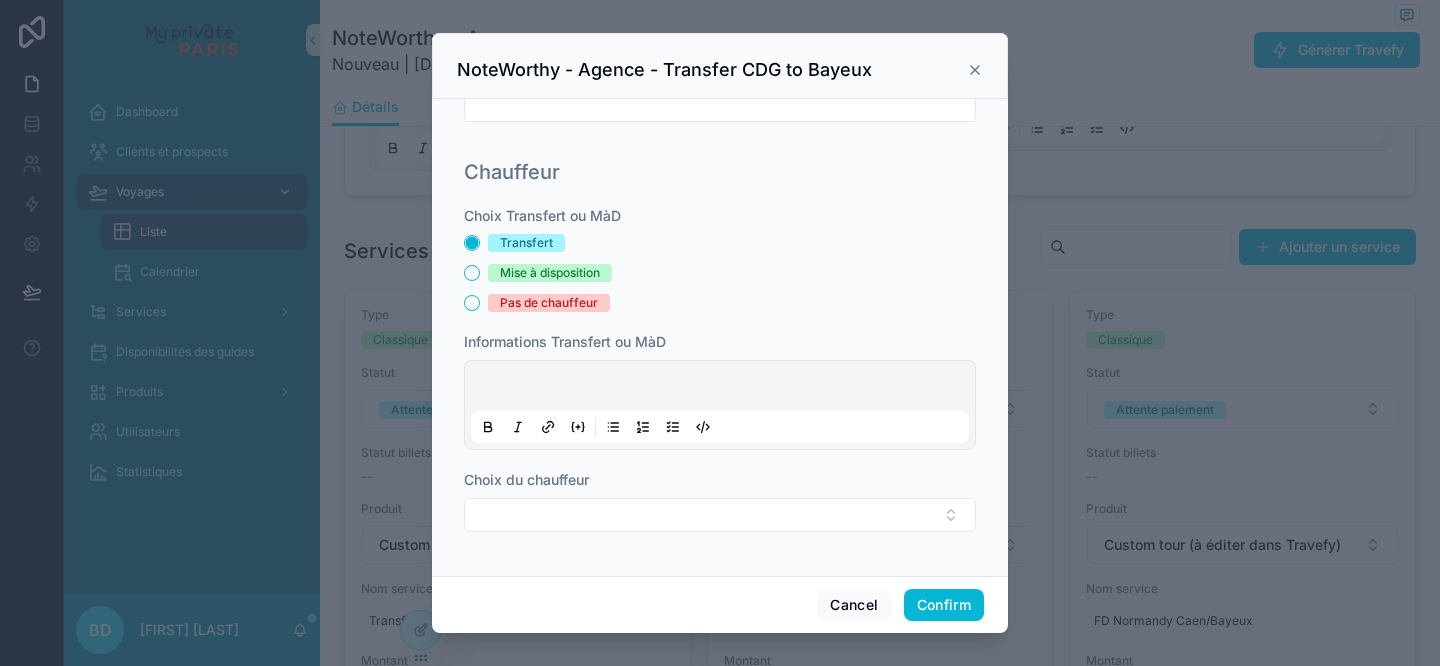 click at bounding box center (724, 389) 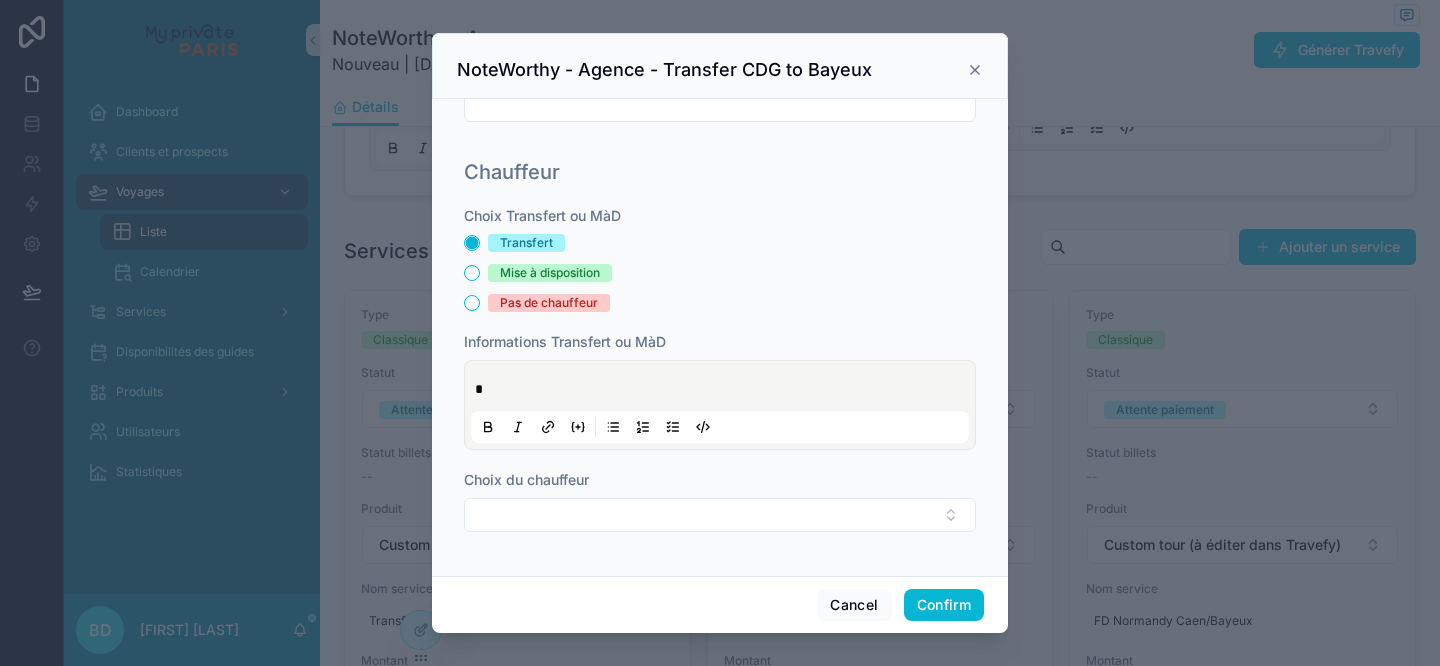 type 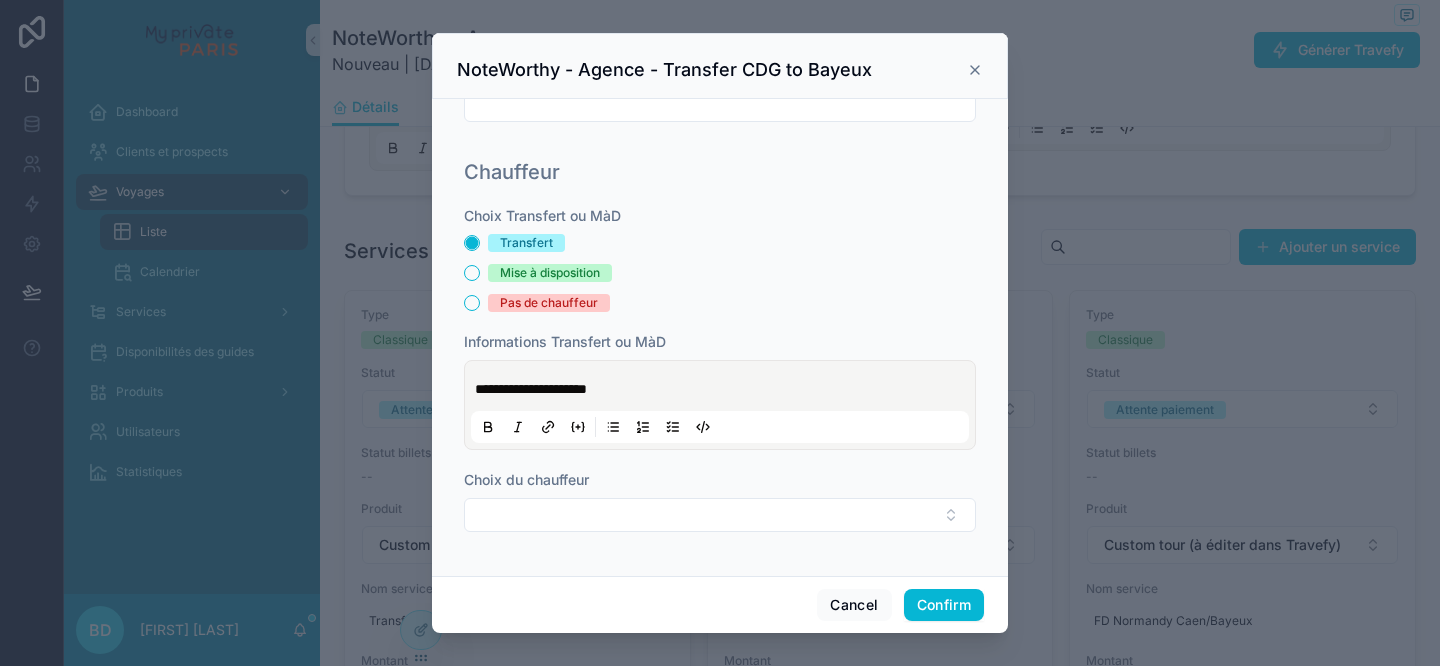 click on "Pas de chauffeur" at bounding box center (720, 303) 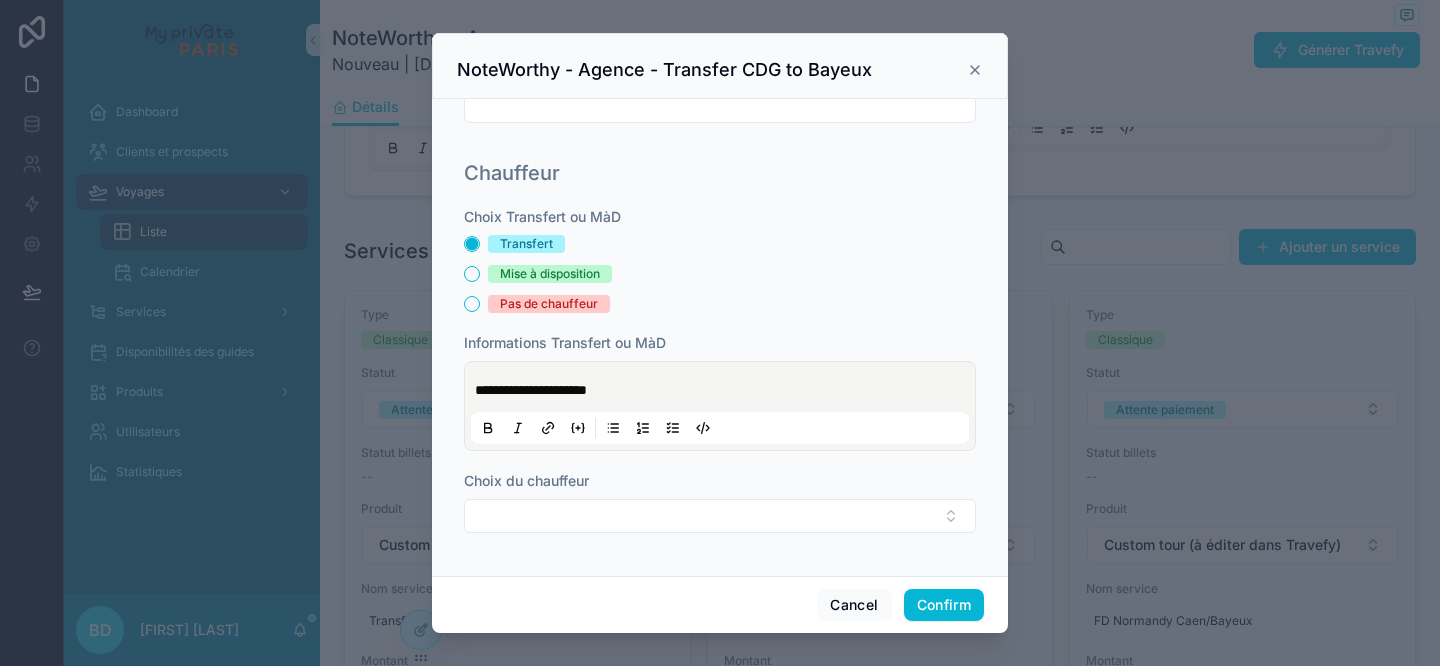 scroll, scrollTop: 1389, scrollLeft: 0, axis: vertical 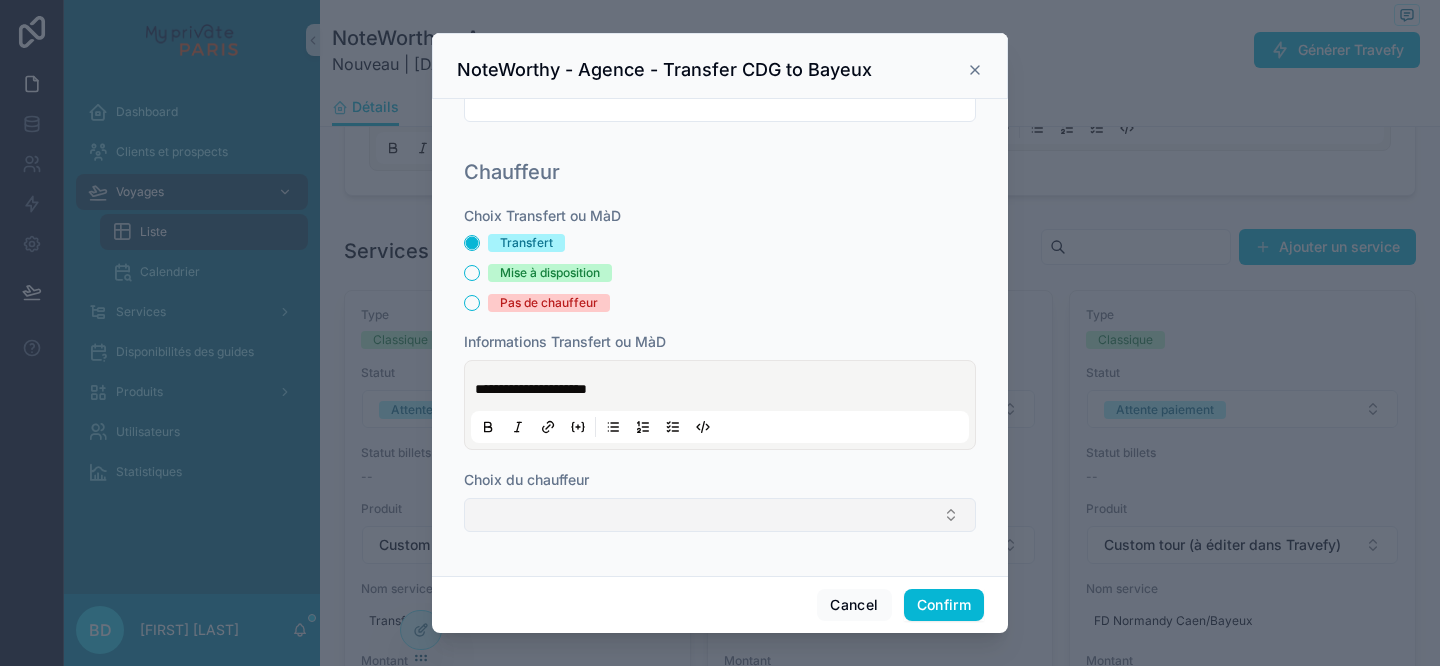 click at bounding box center (720, 515) 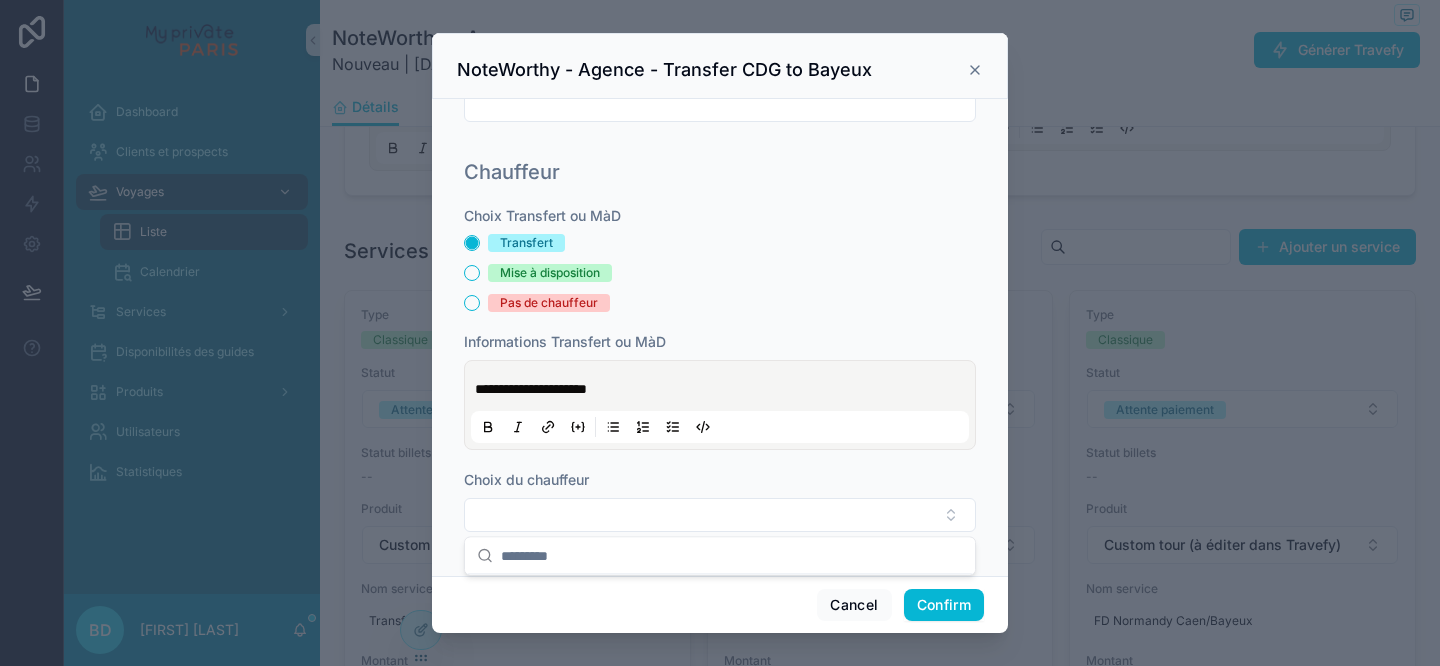 click on "**********" at bounding box center [720, 379] 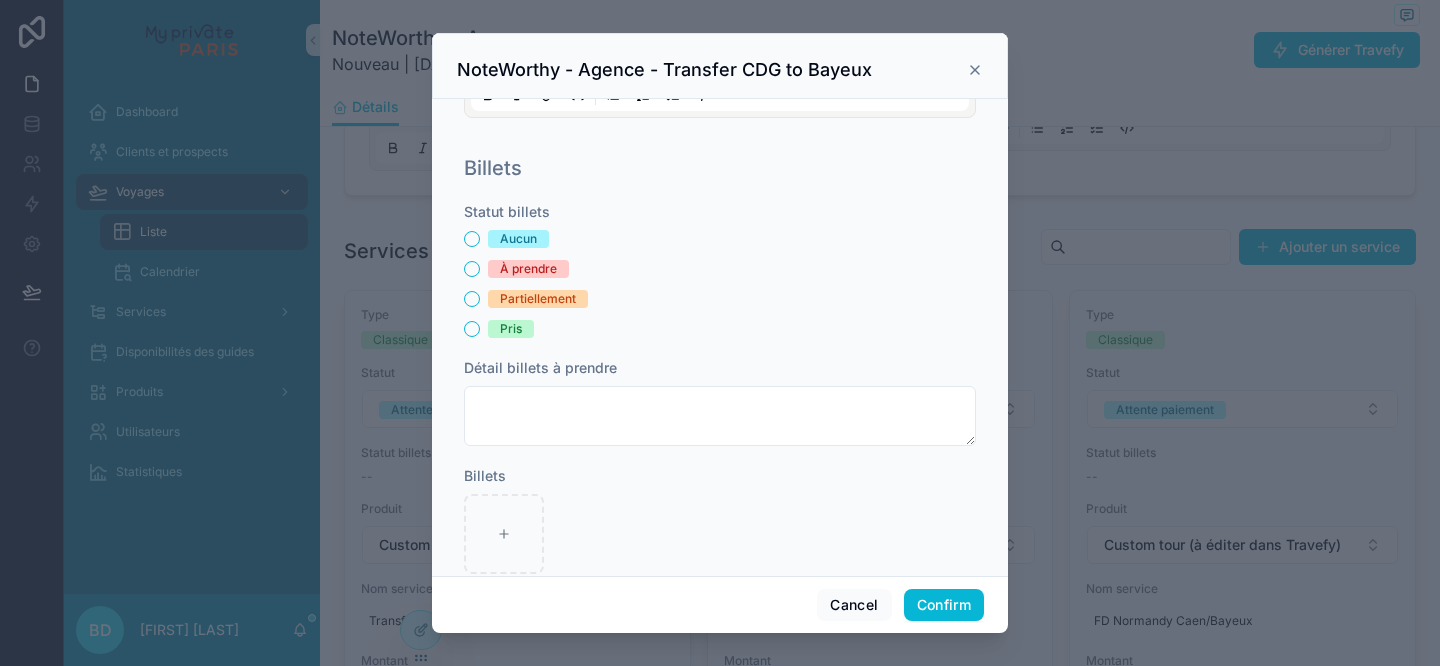 scroll, scrollTop: 395, scrollLeft: 0, axis: vertical 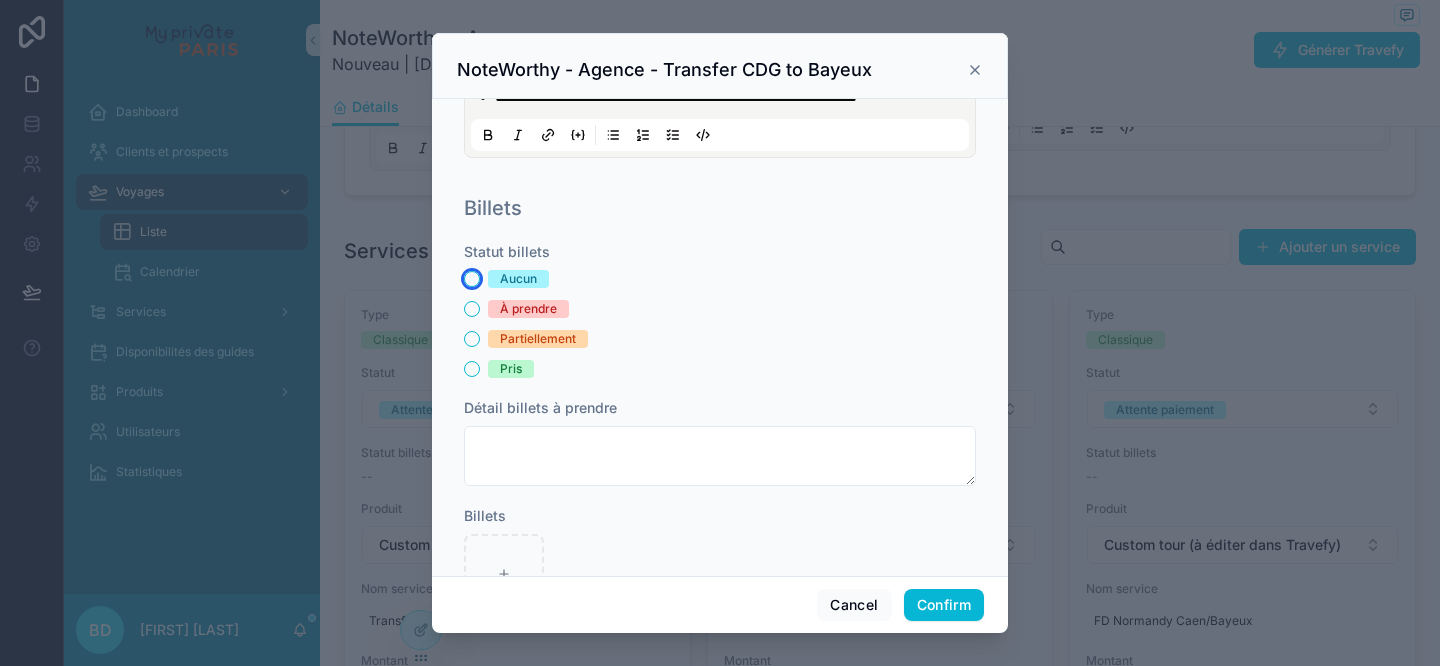 click on "Aucun" at bounding box center [472, 279] 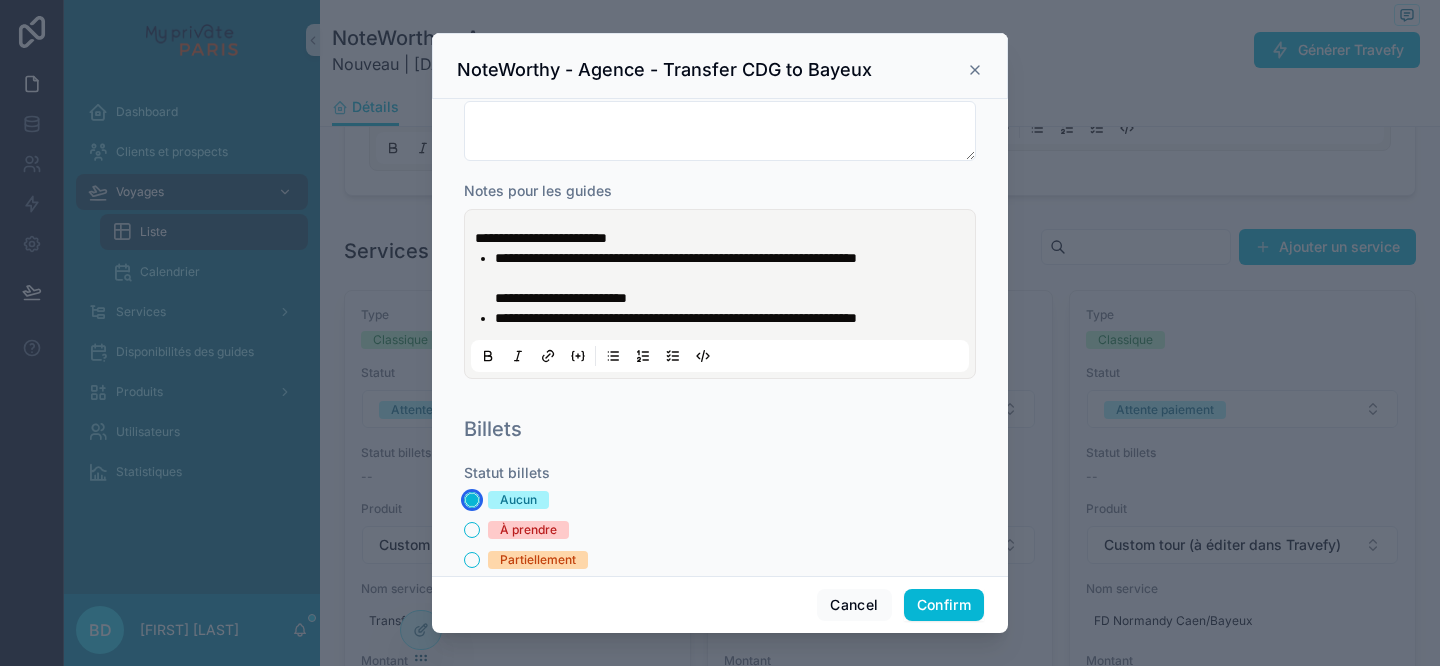 scroll, scrollTop: 0, scrollLeft: 0, axis: both 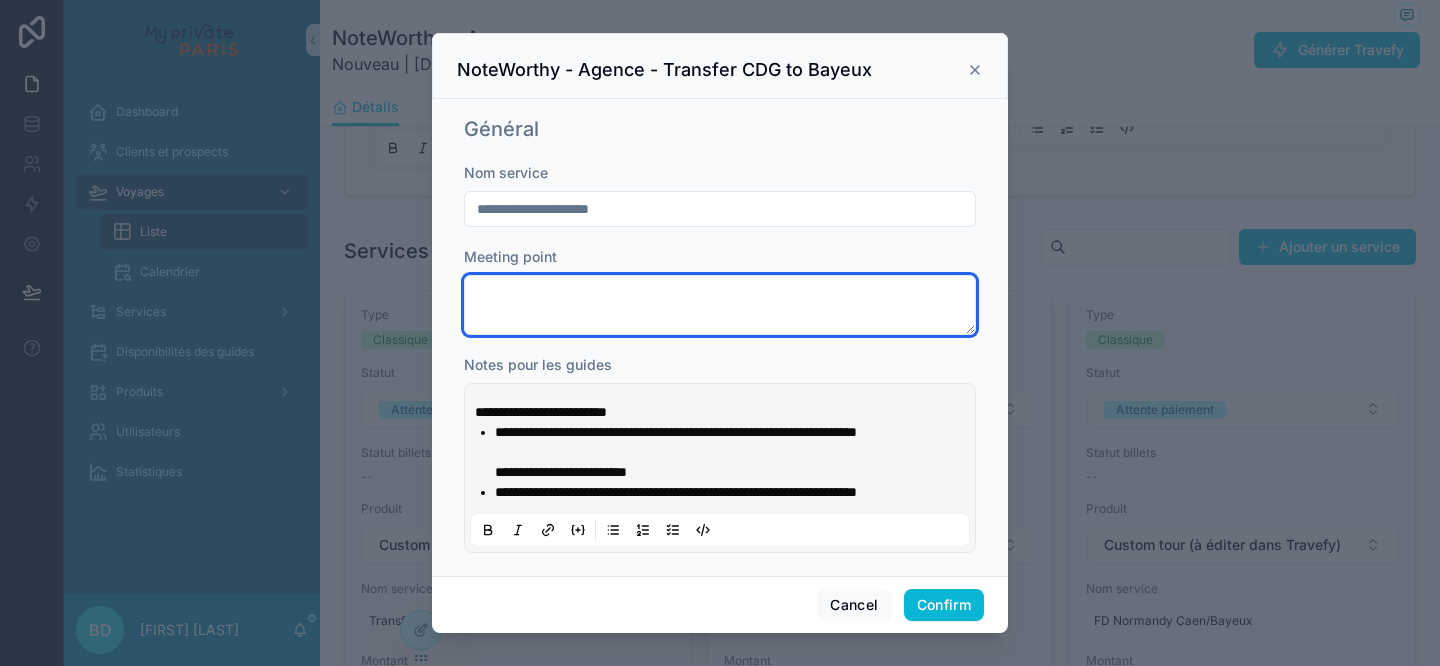 click at bounding box center (720, 305) 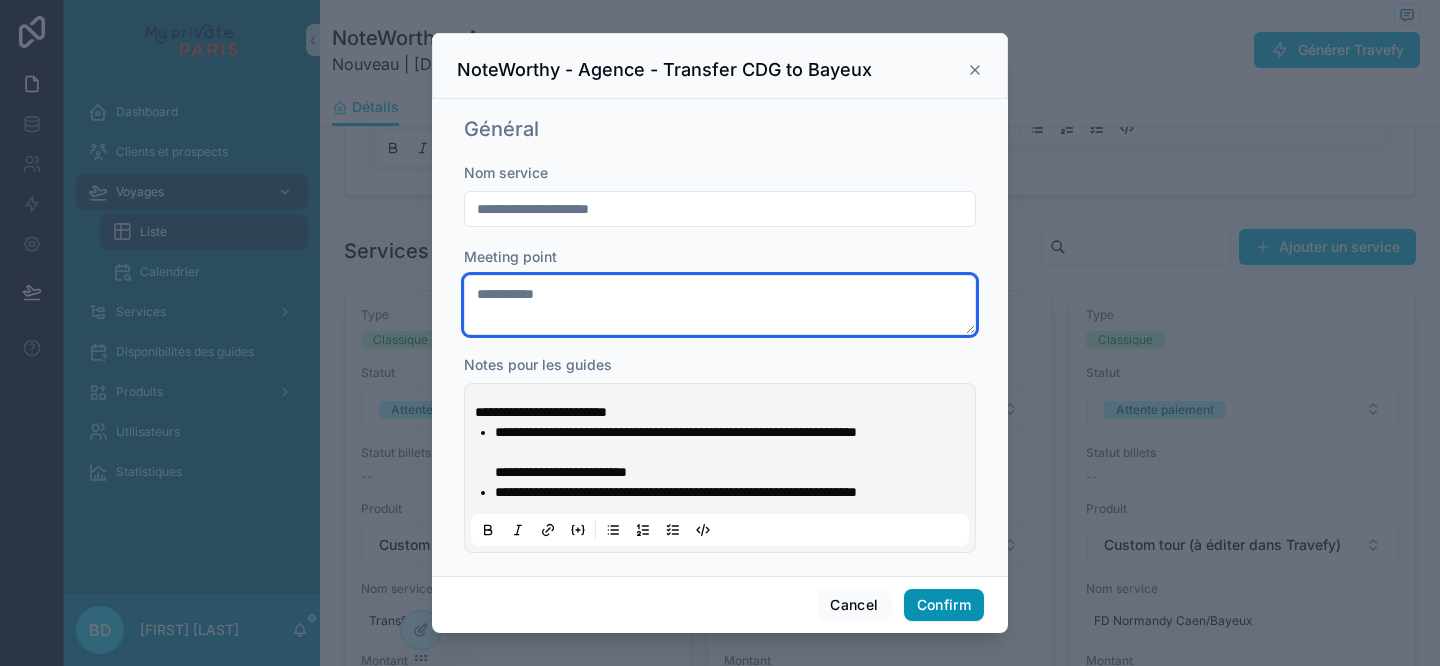 type on "**********" 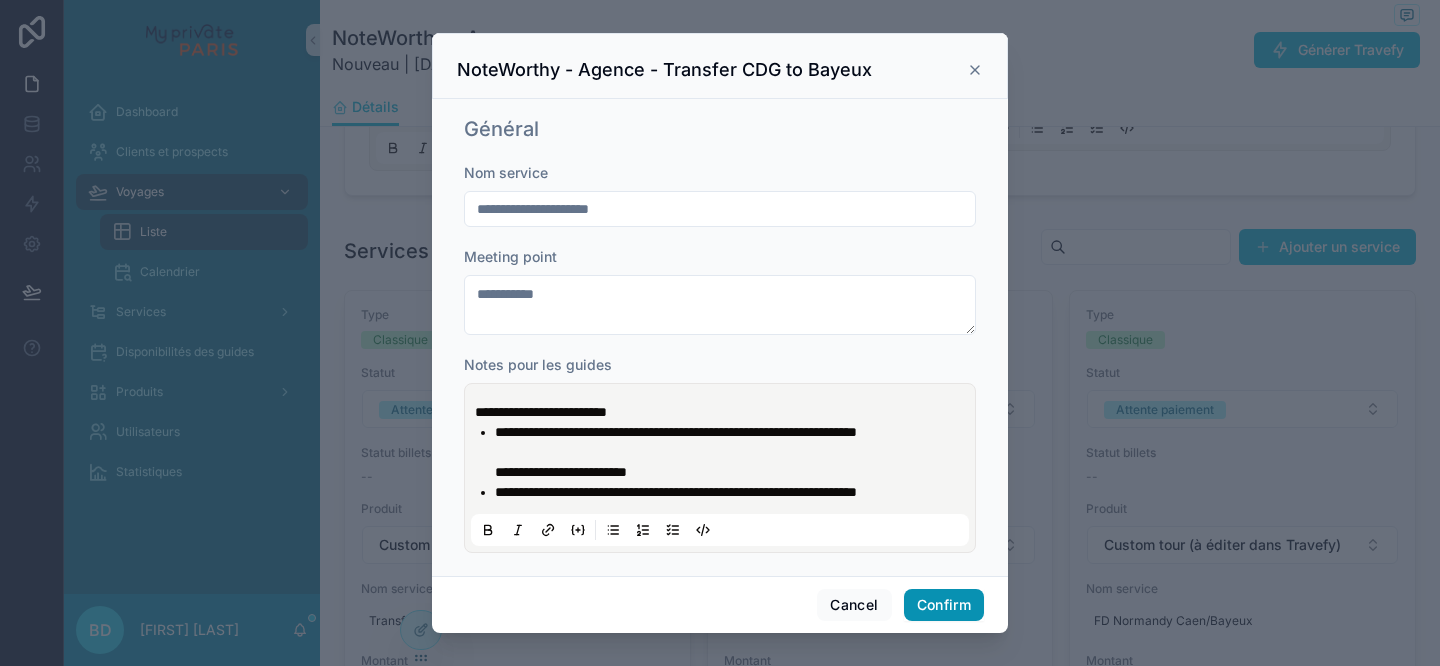 click on "Confirm" at bounding box center (944, 605) 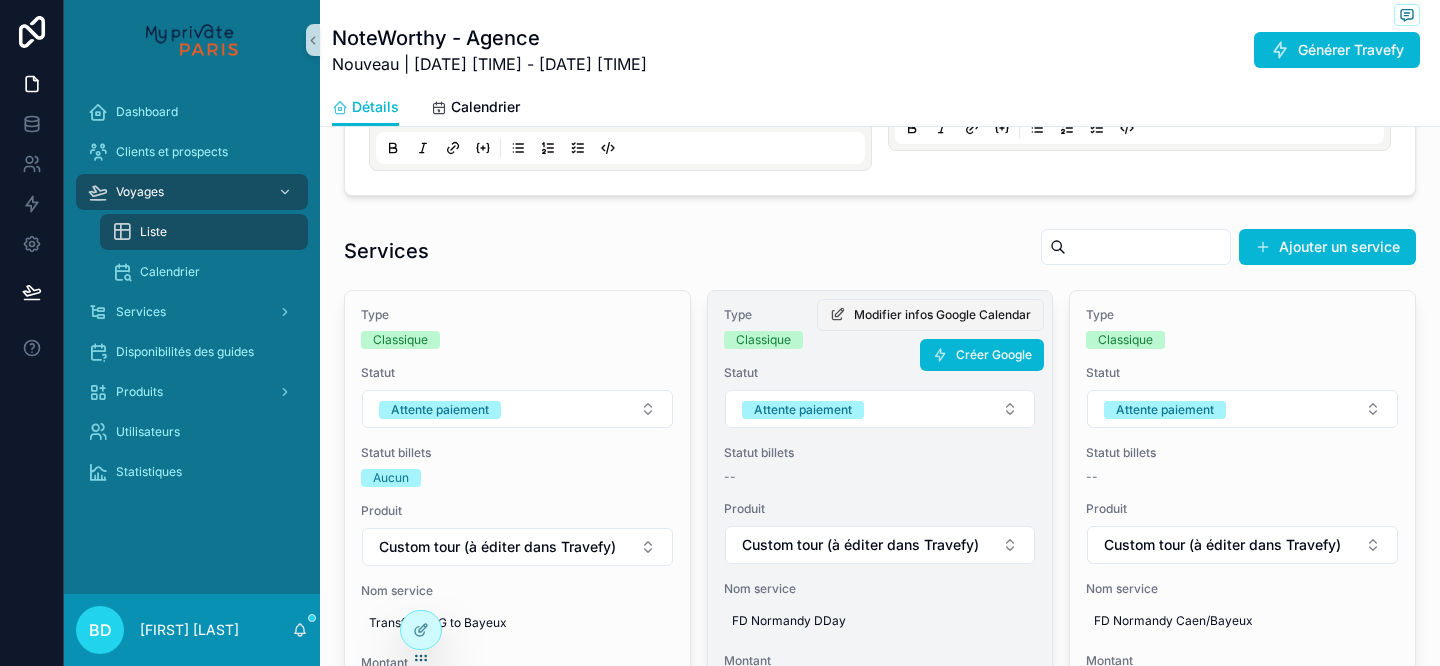 click on "Modifier infos Google Calendar" at bounding box center [930, 315] 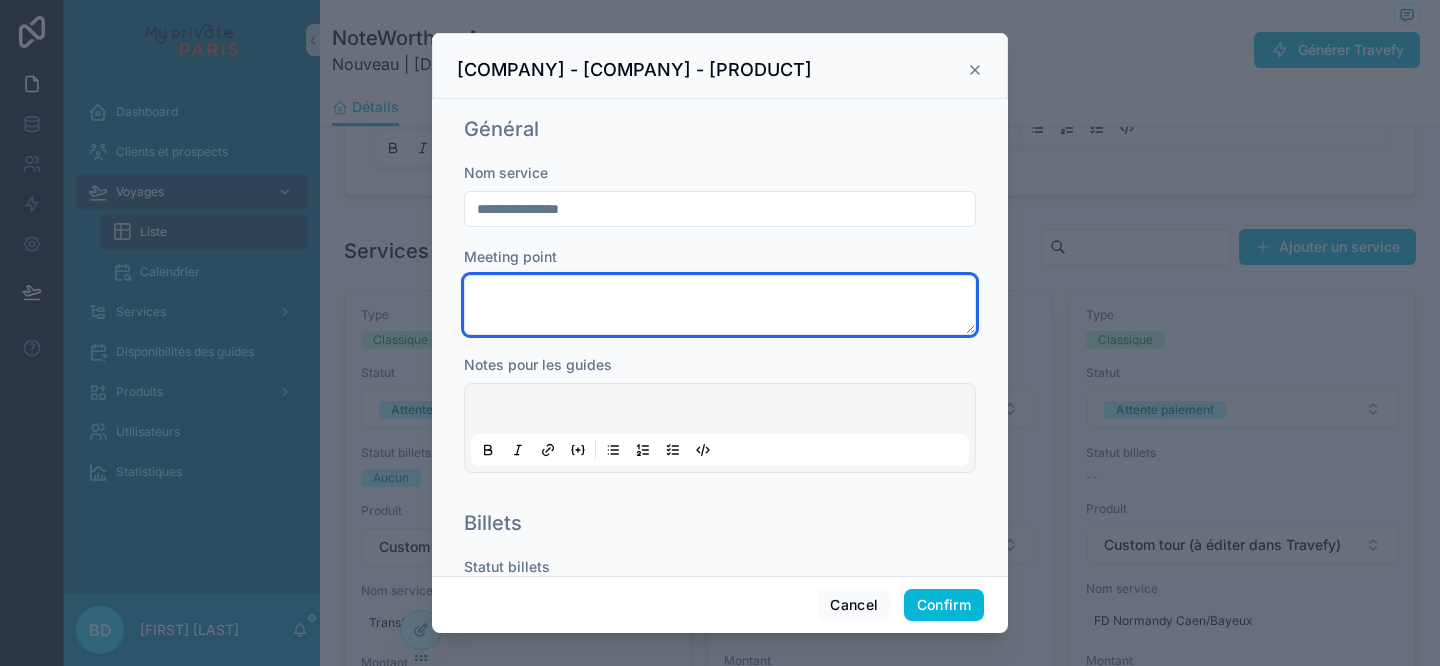 click at bounding box center (720, 305) 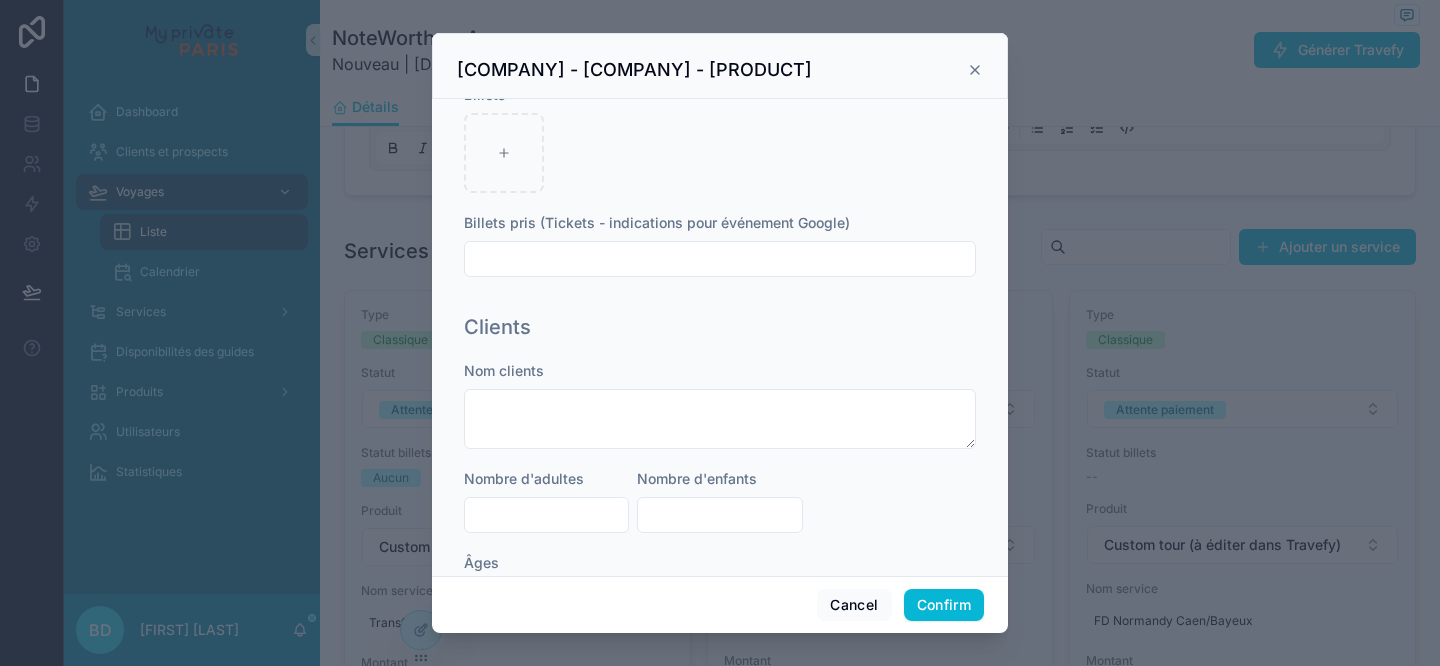 scroll, scrollTop: 737, scrollLeft: 0, axis: vertical 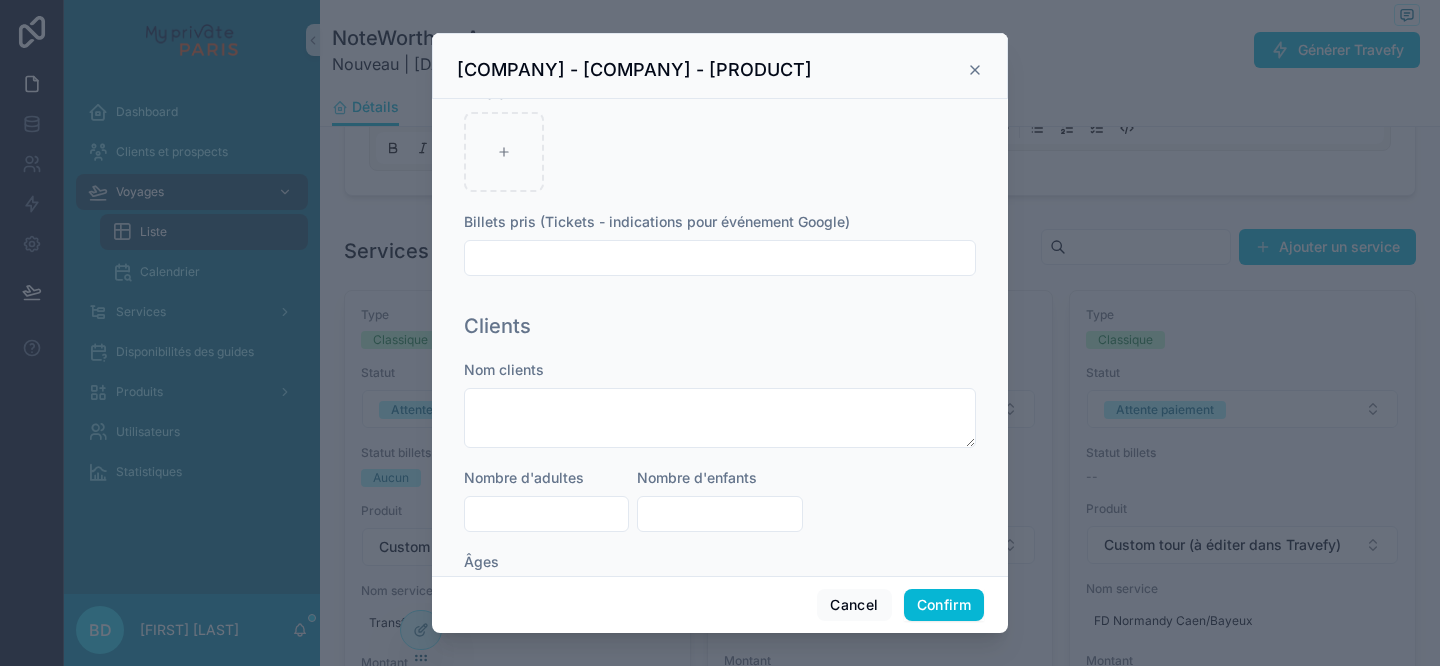 type on "**********" 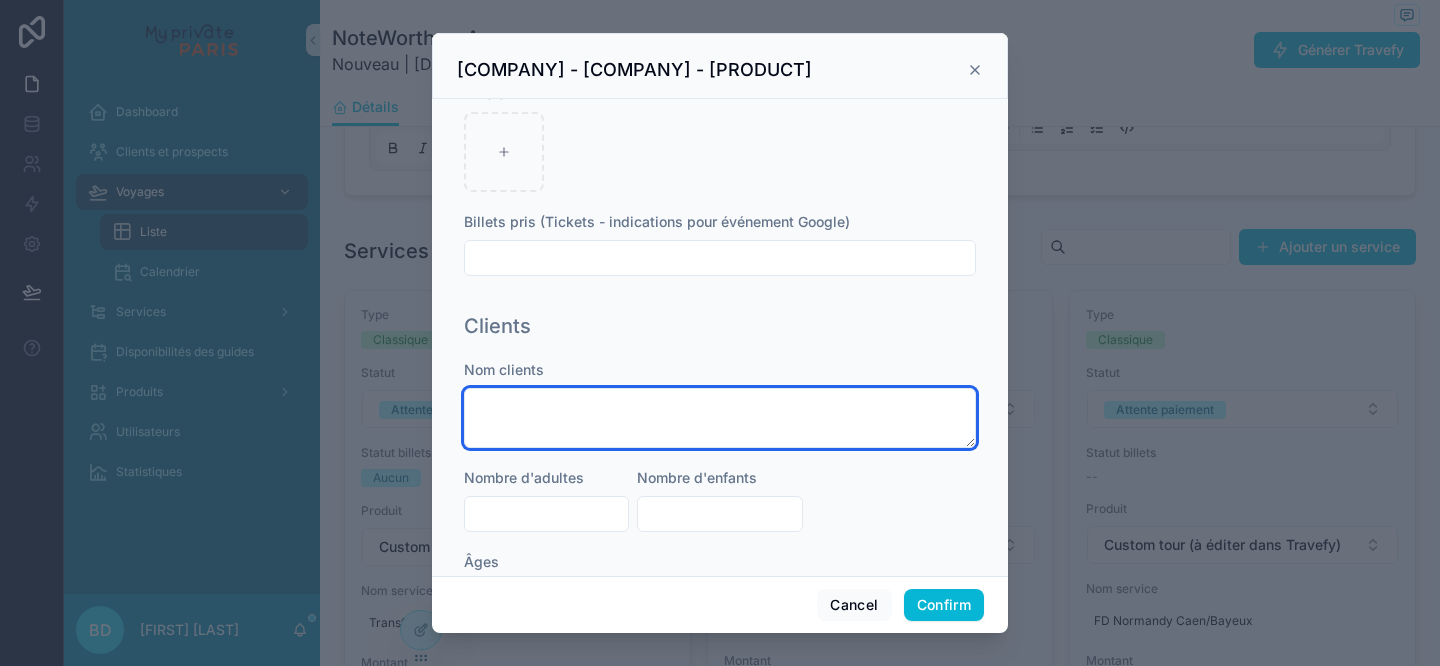 click at bounding box center [720, 418] 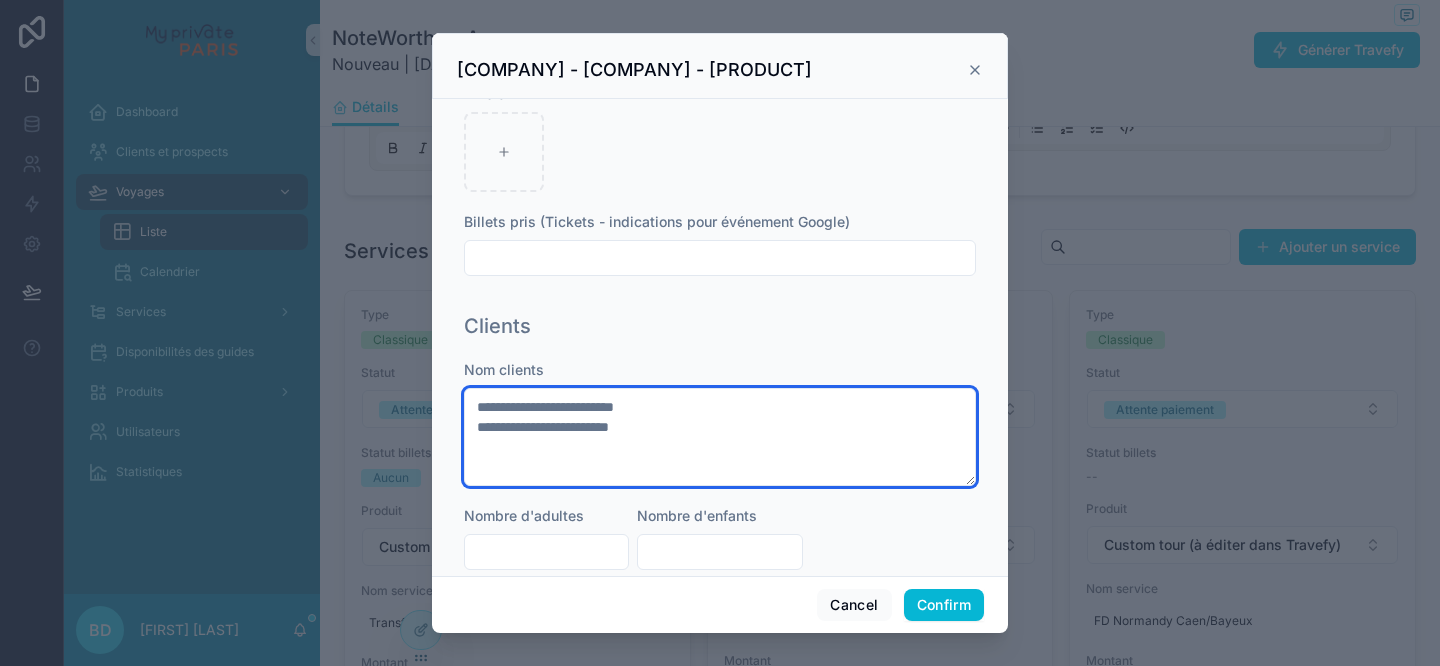 type on "**********" 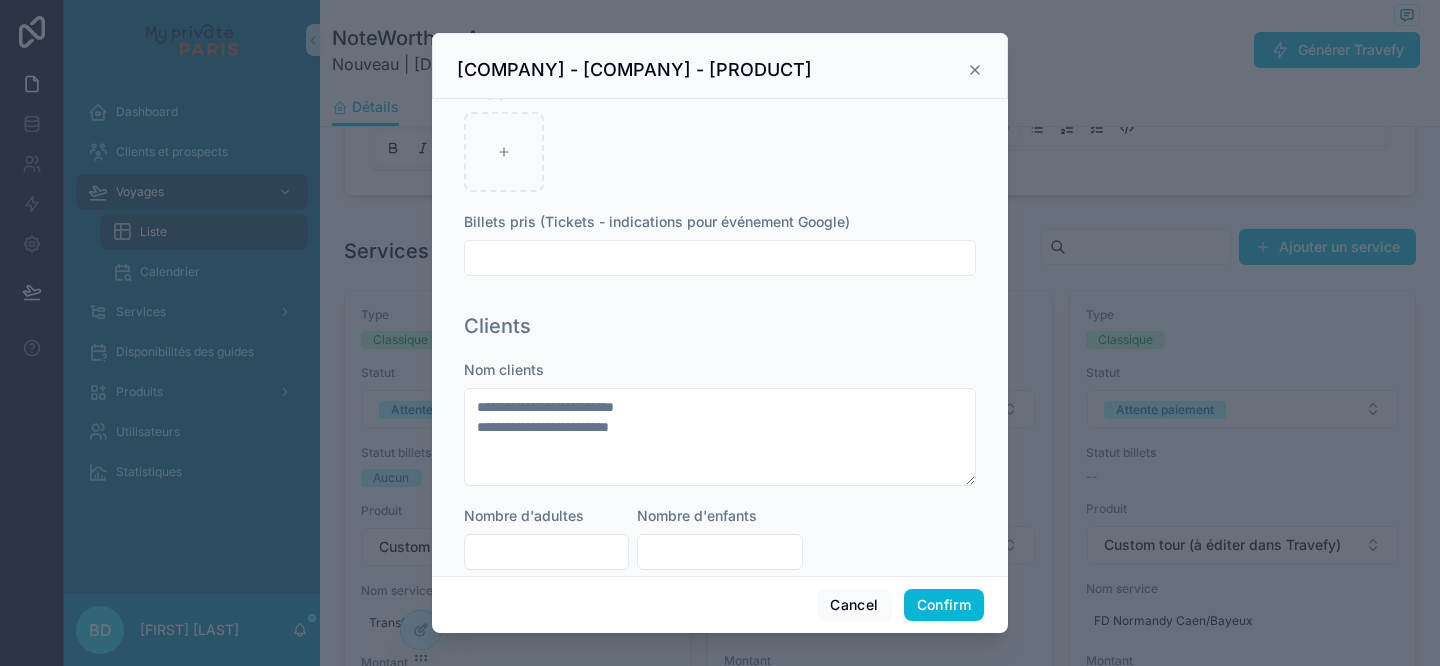click at bounding box center [546, 552] 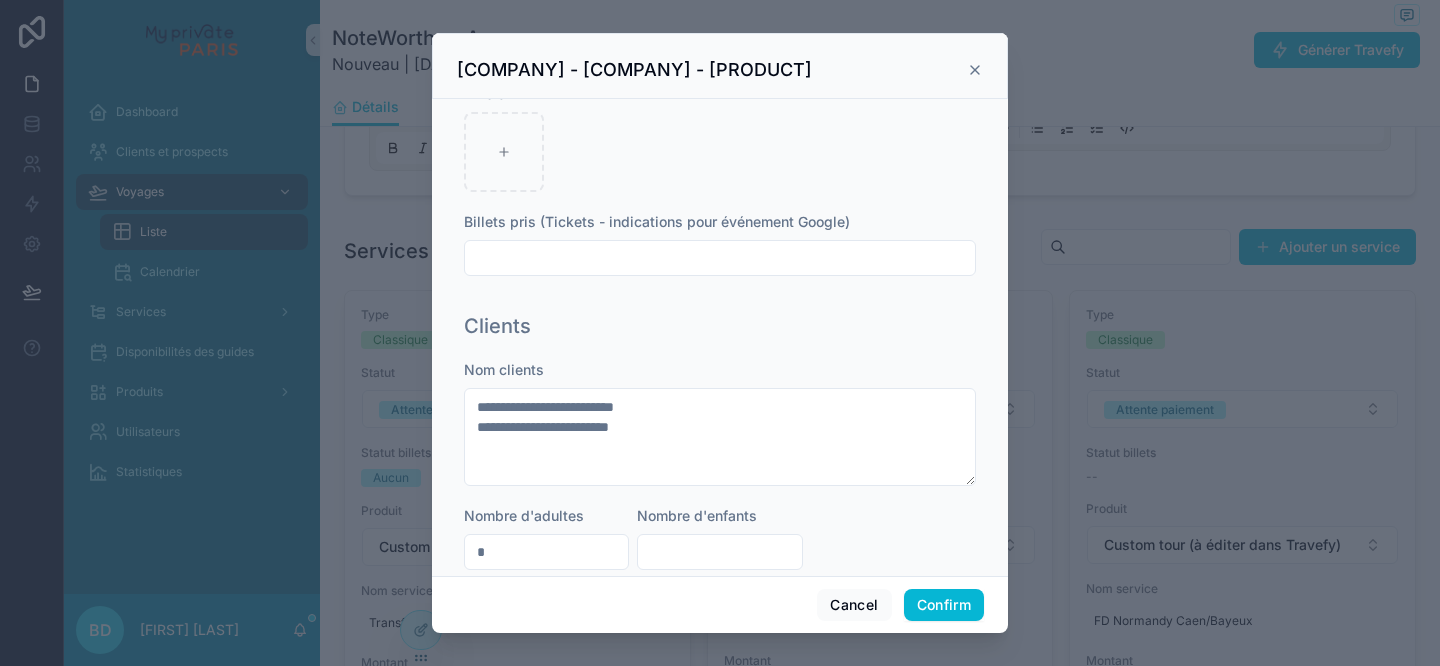 type on "*" 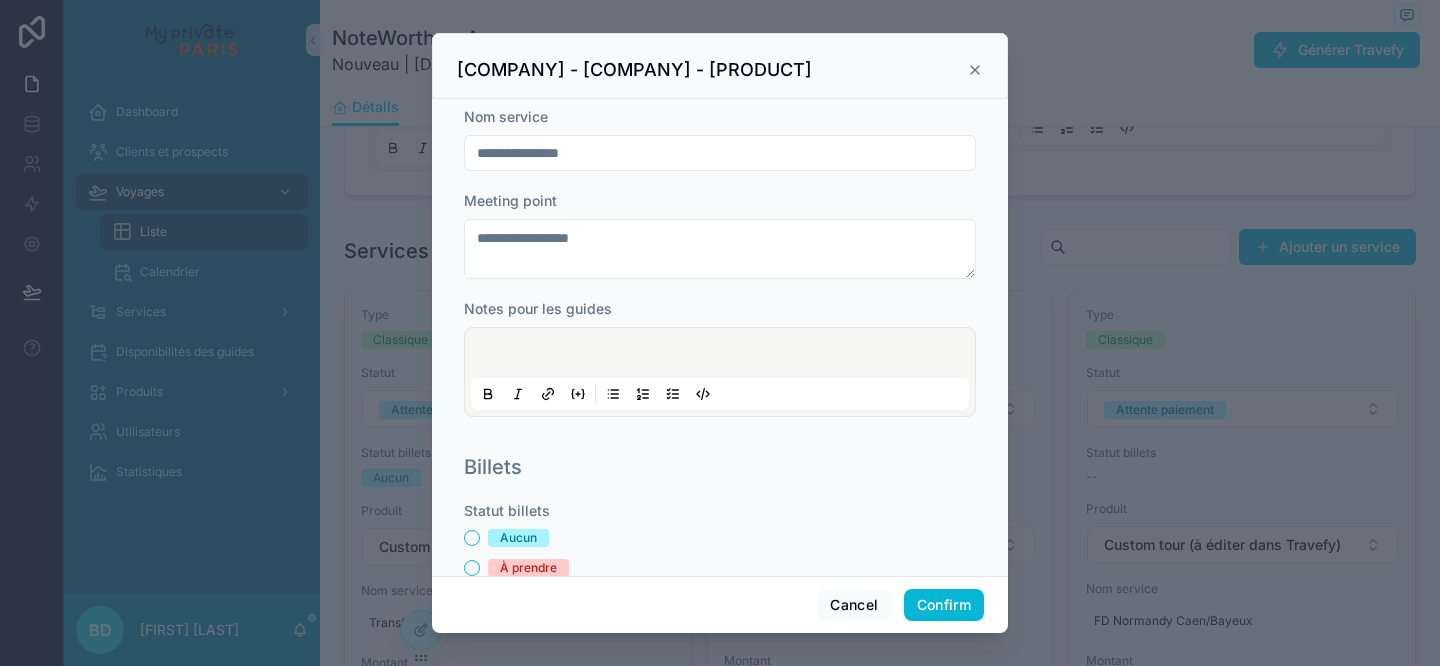 scroll, scrollTop: 54, scrollLeft: 0, axis: vertical 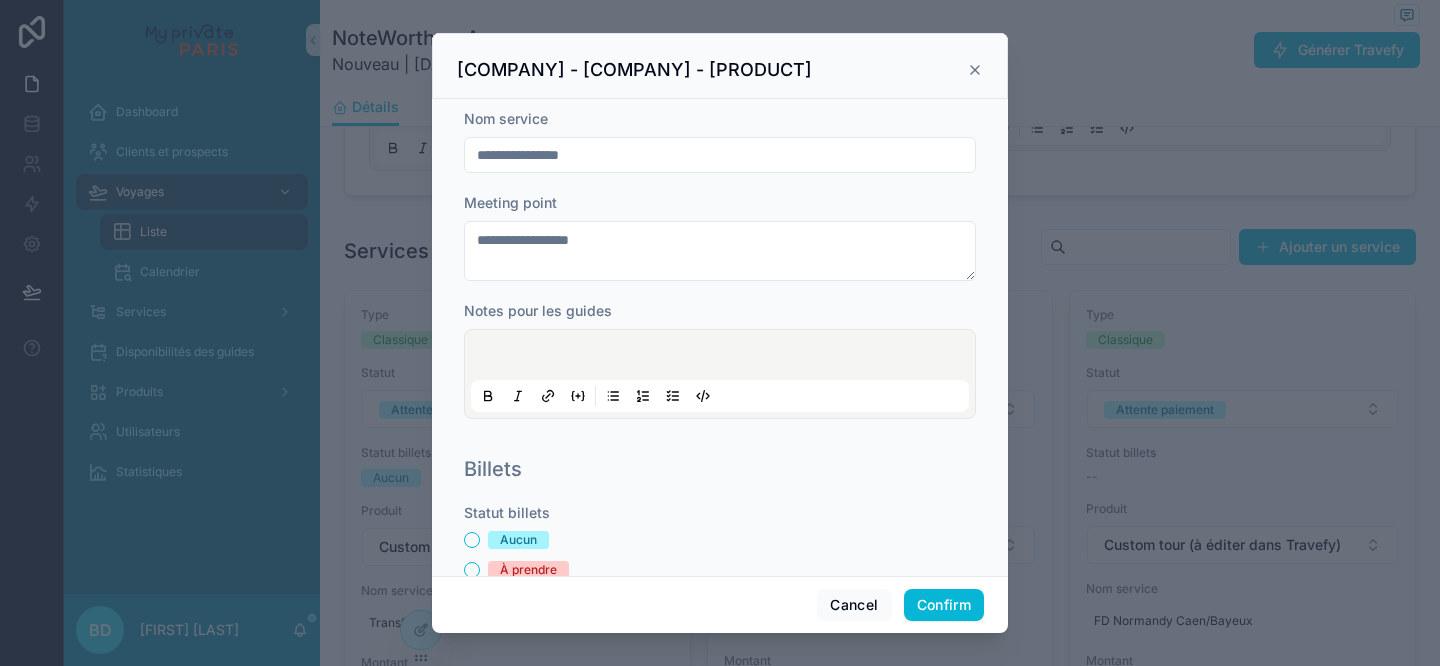 click at bounding box center [724, 358] 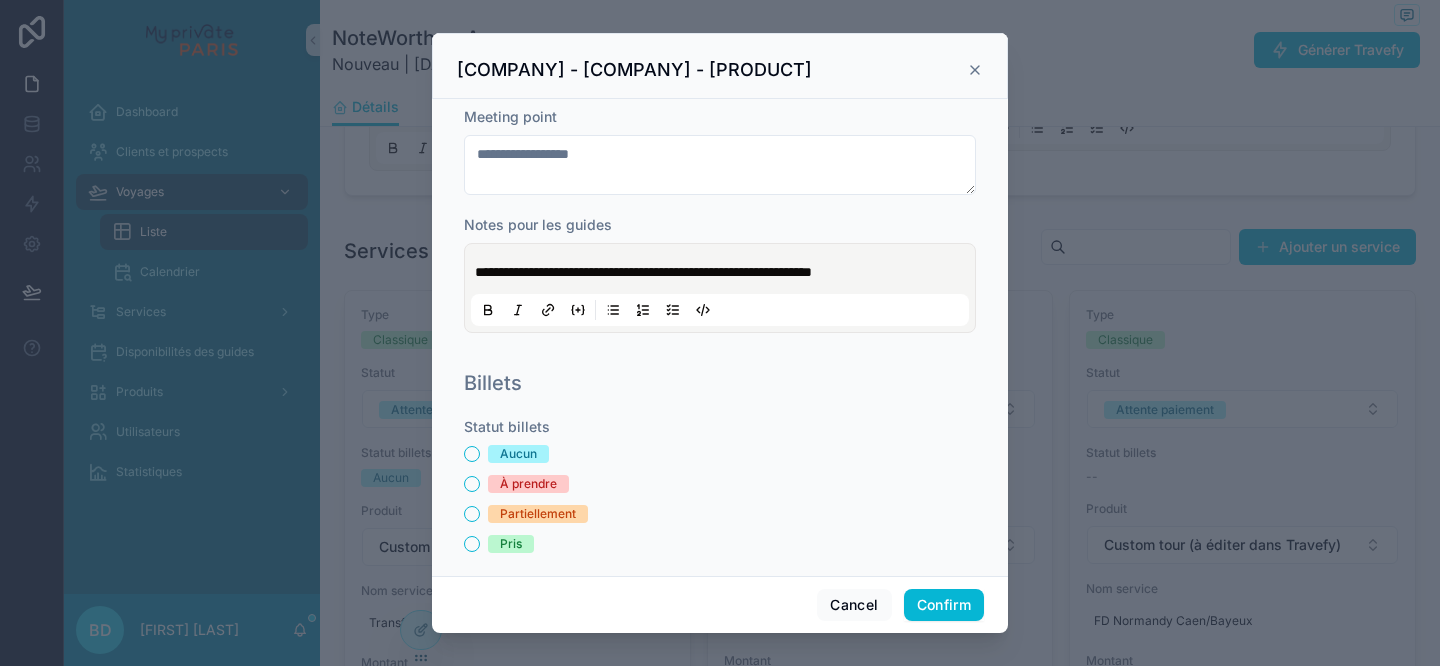 scroll, scrollTop: 162, scrollLeft: 0, axis: vertical 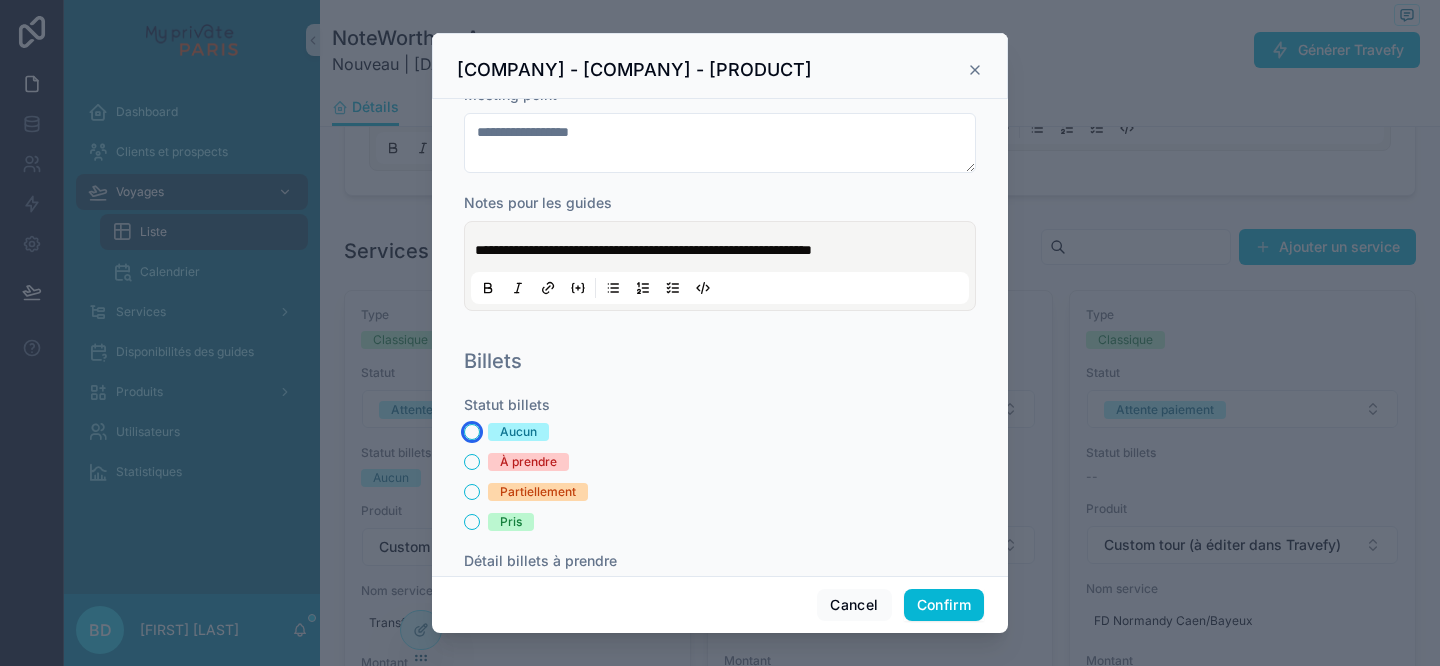 click on "Aucun" at bounding box center [472, 432] 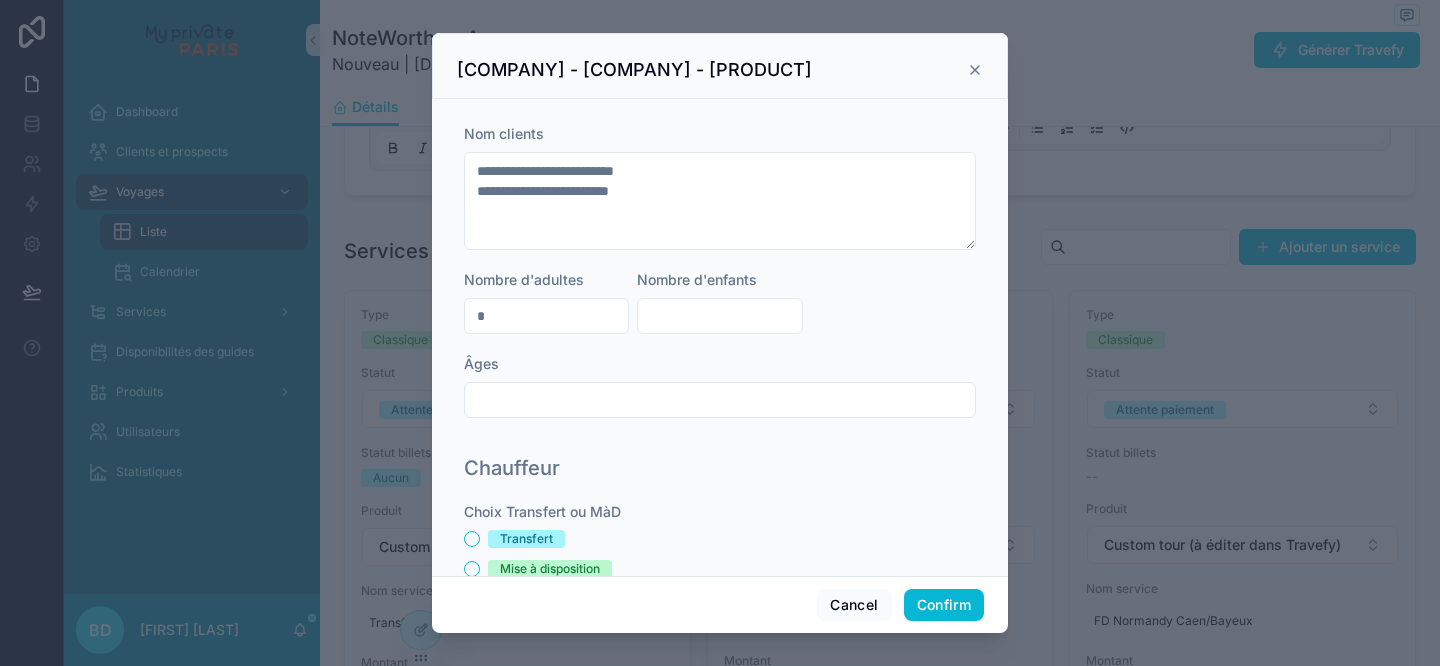 scroll, scrollTop: 729, scrollLeft: 0, axis: vertical 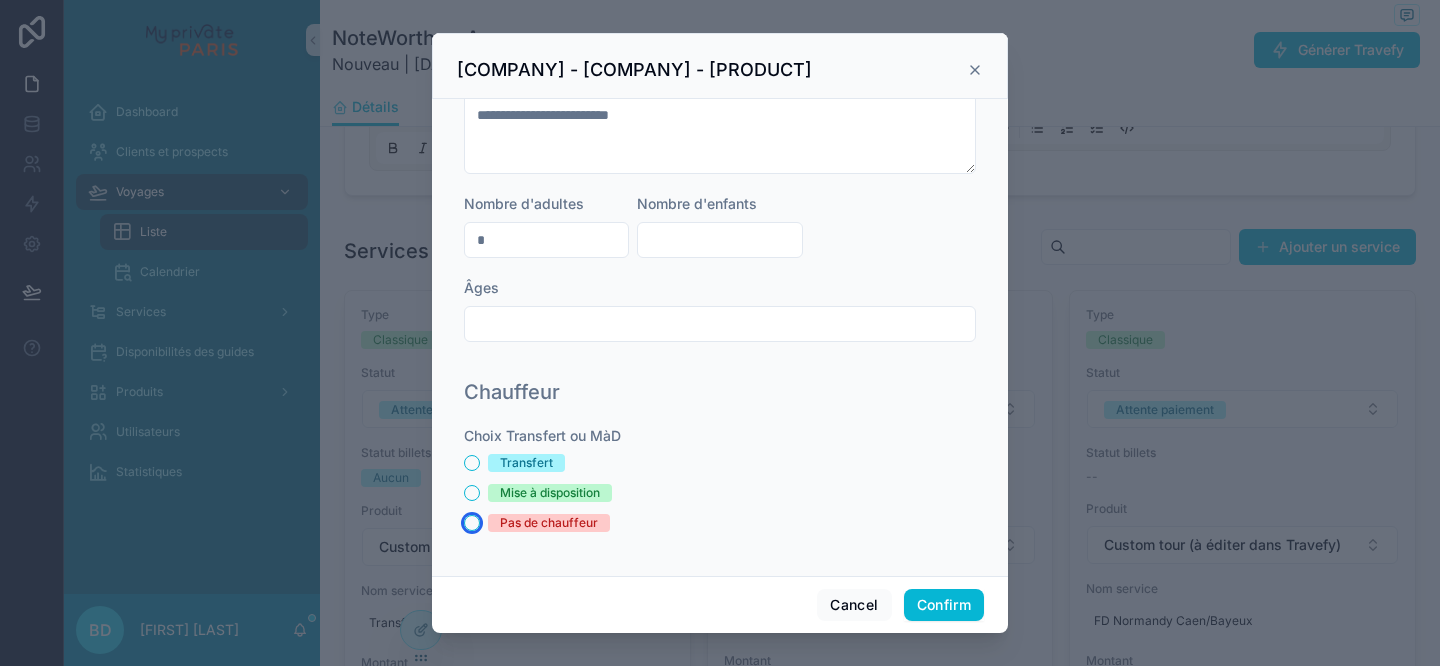 click on "Pas de chauffeur" at bounding box center [472, 523] 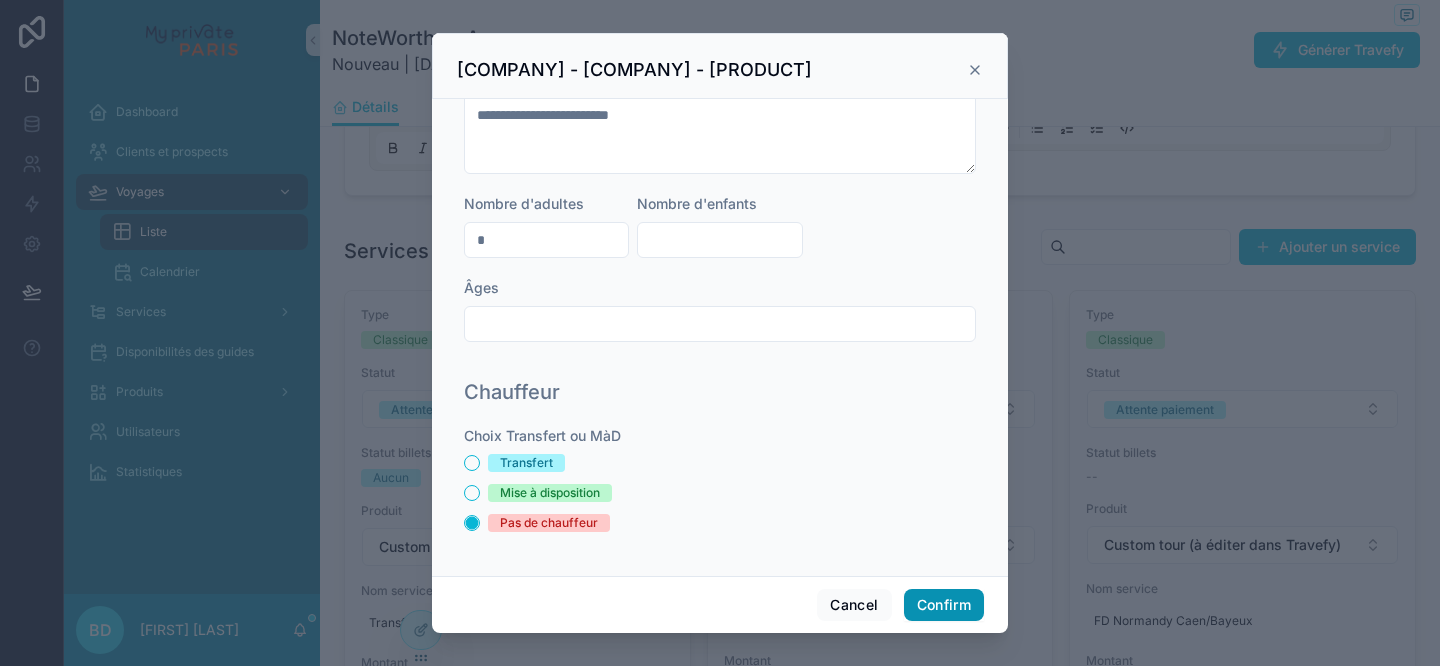 click on "Confirm" at bounding box center [944, 605] 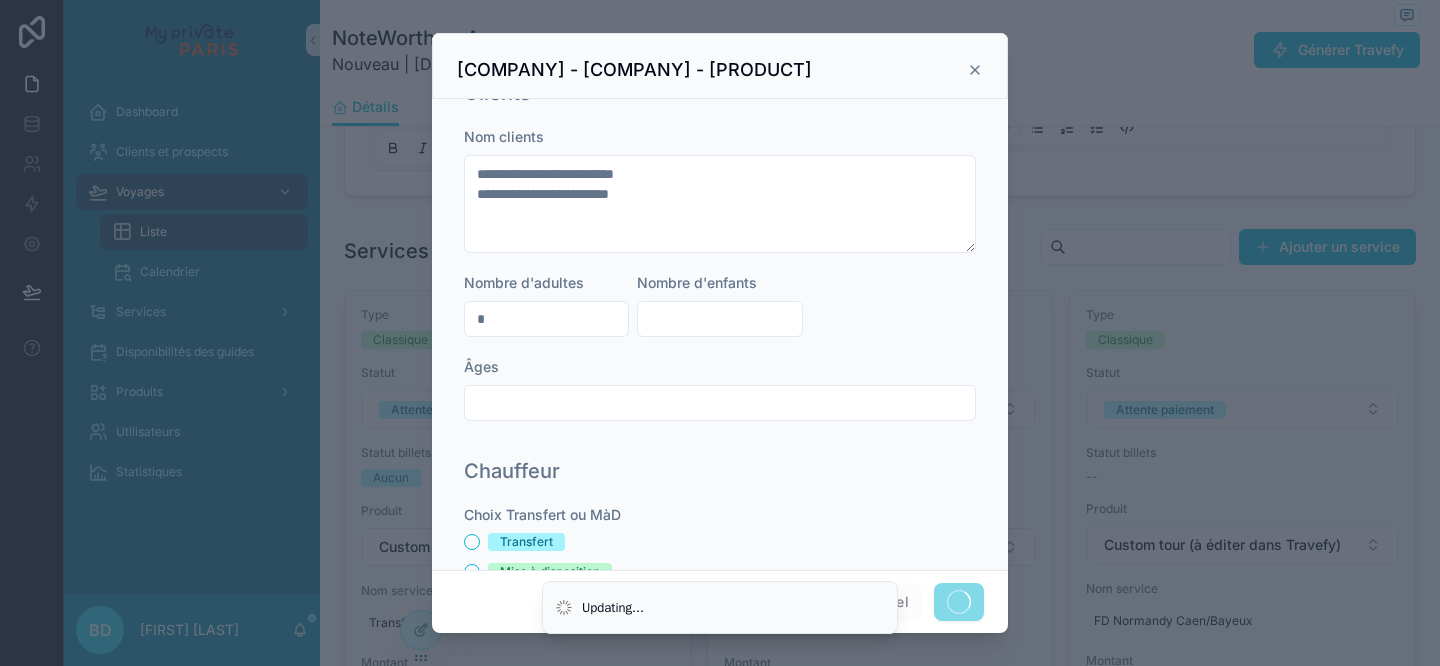 scroll, scrollTop: 487, scrollLeft: 0, axis: vertical 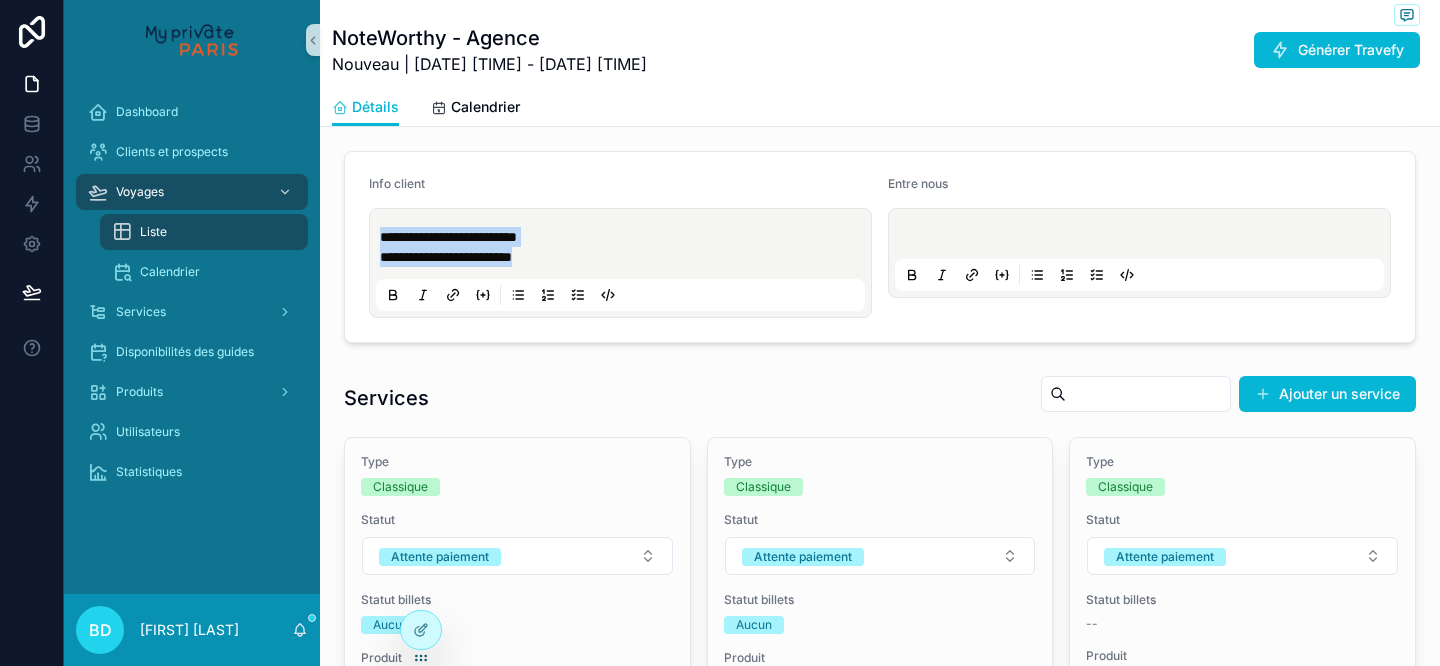 drag, startPoint x: 596, startPoint y: 254, endPoint x: 364, endPoint y: 230, distance: 233.23808 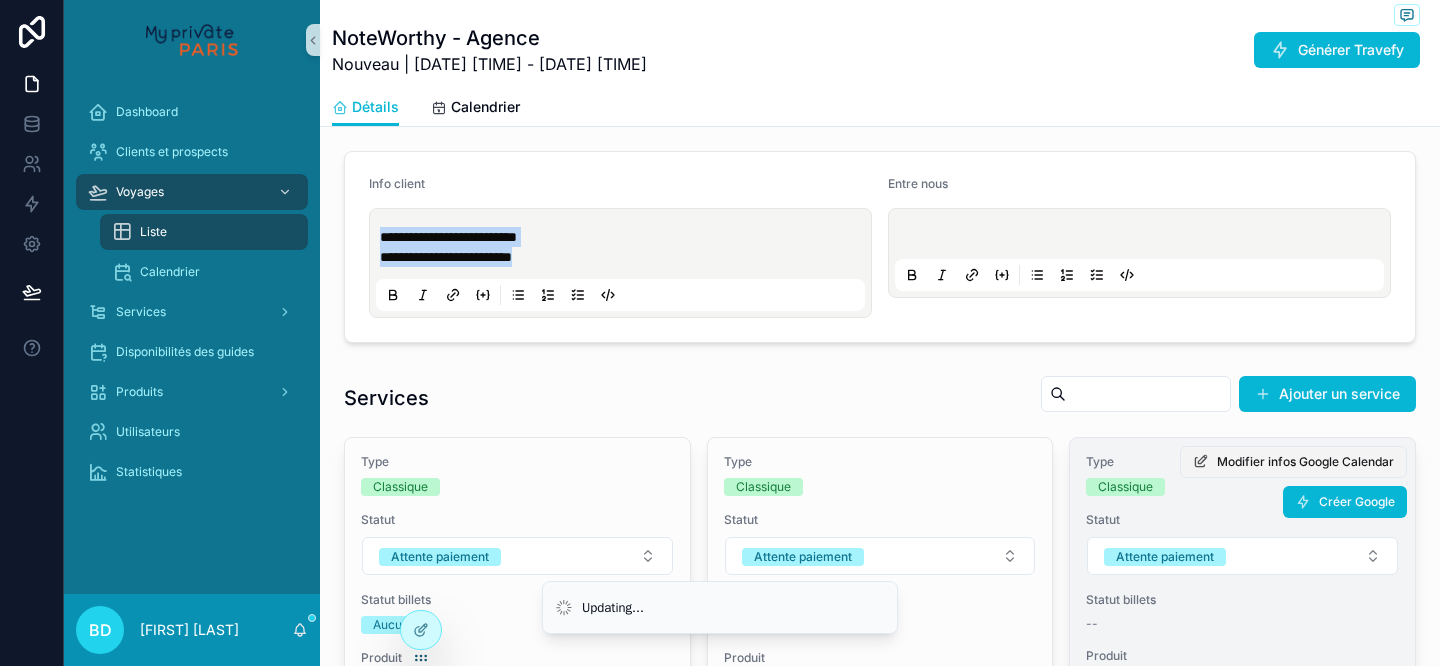 click on "Modifier infos Google Calendar" at bounding box center (1305, 462) 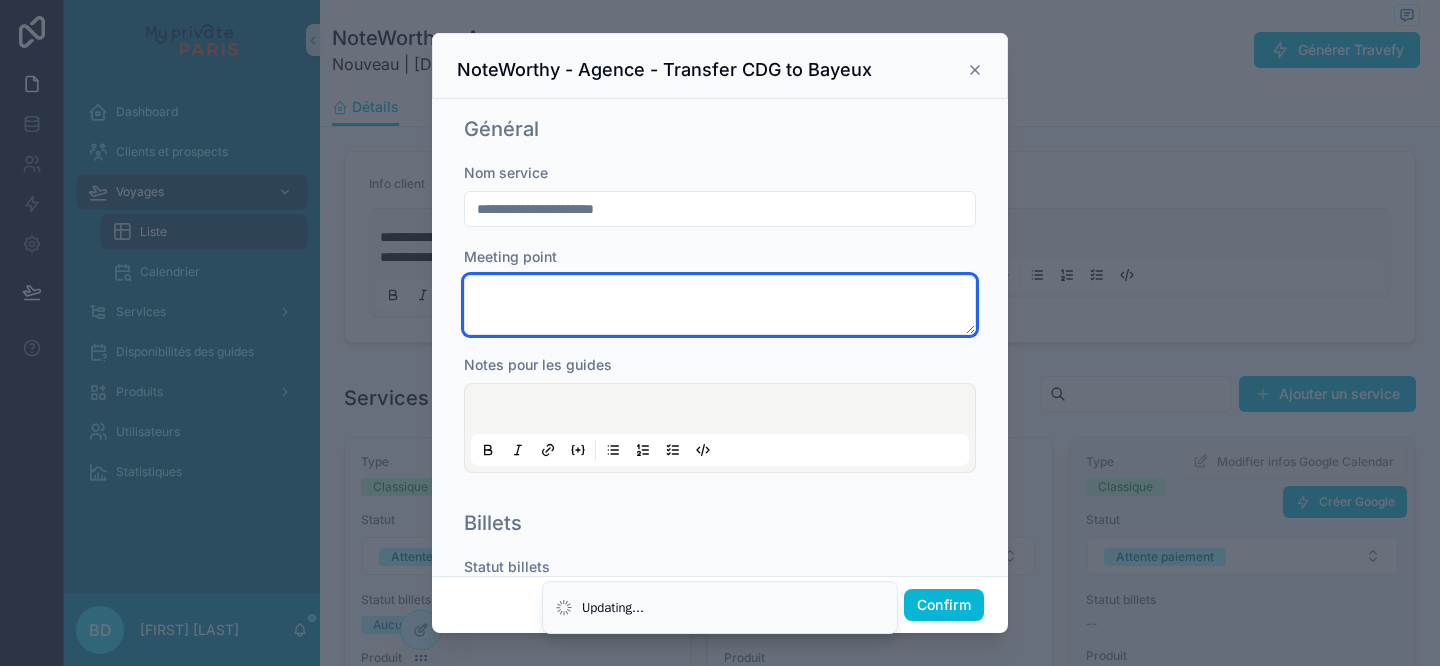 click at bounding box center (720, 305) 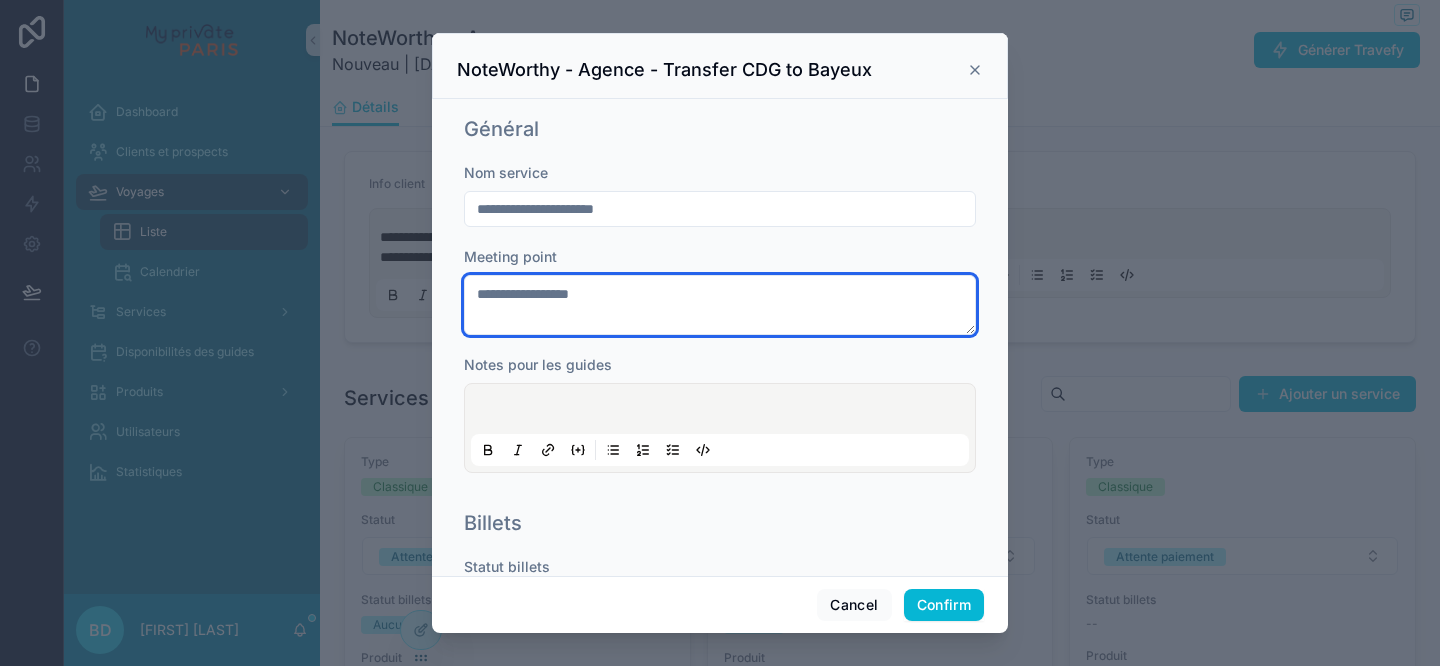 type on "**********" 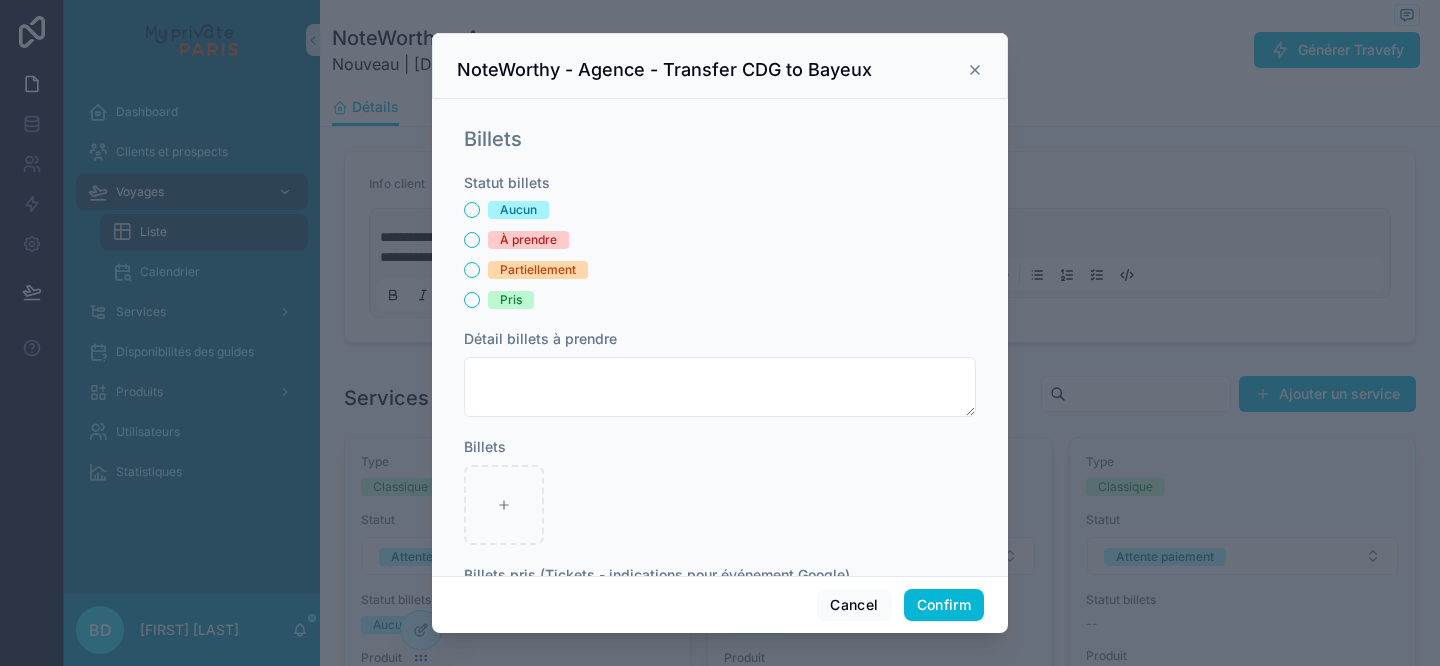 scroll, scrollTop: 398, scrollLeft: 0, axis: vertical 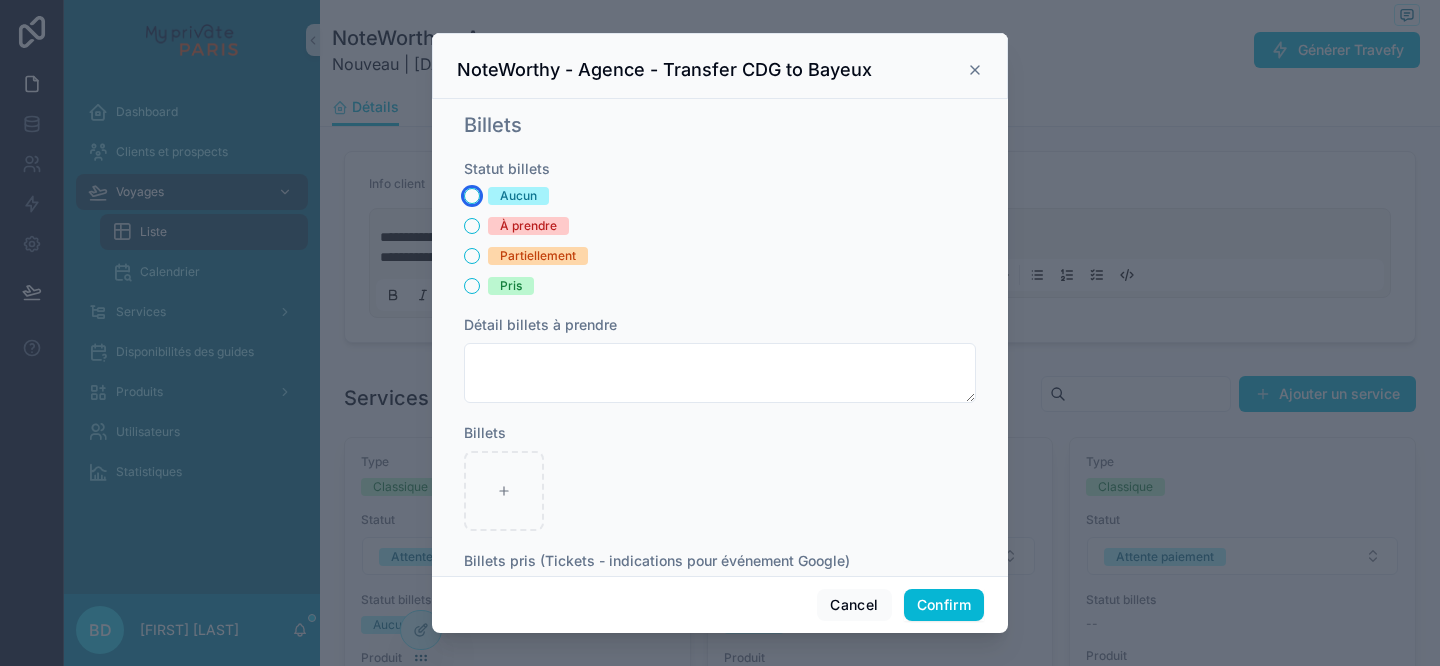 click on "Aucun" at bounding box center [472, 196] 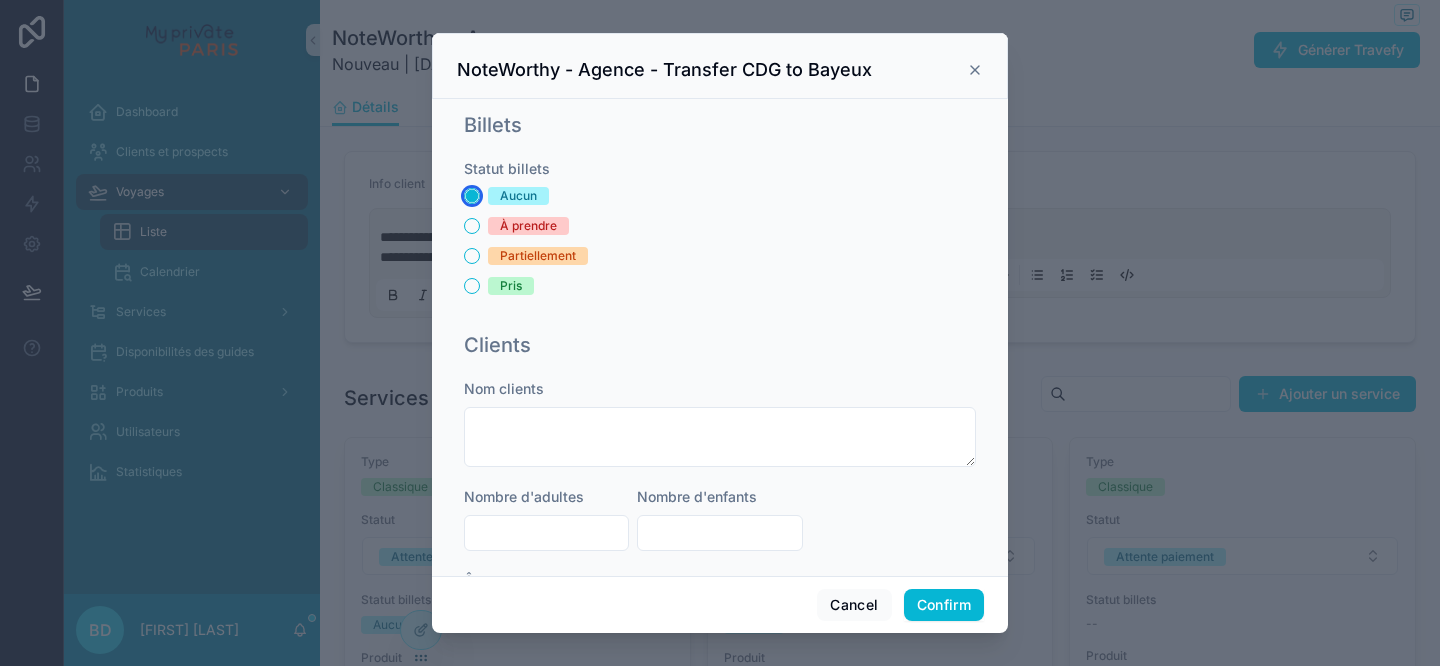 scroll, scrollTop: 624, scrollLeft: 0, axis: vertical 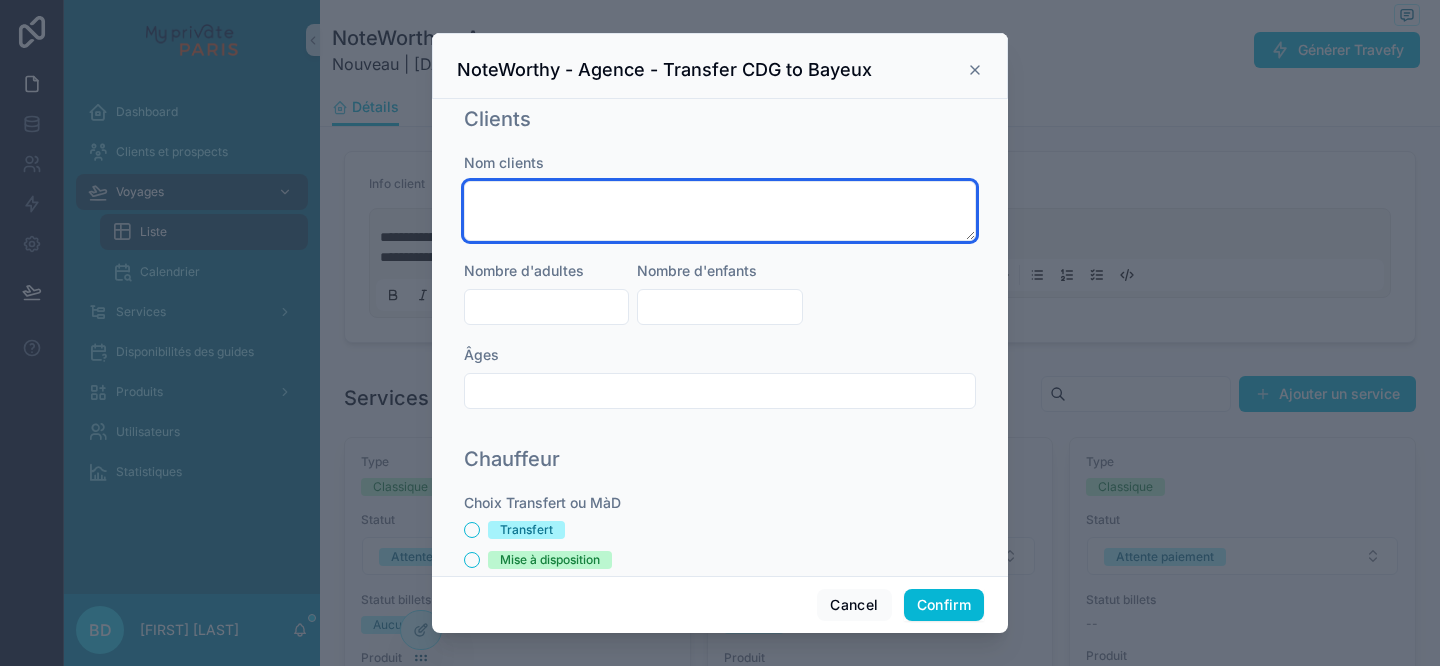 click at bounding box center (720, 211) 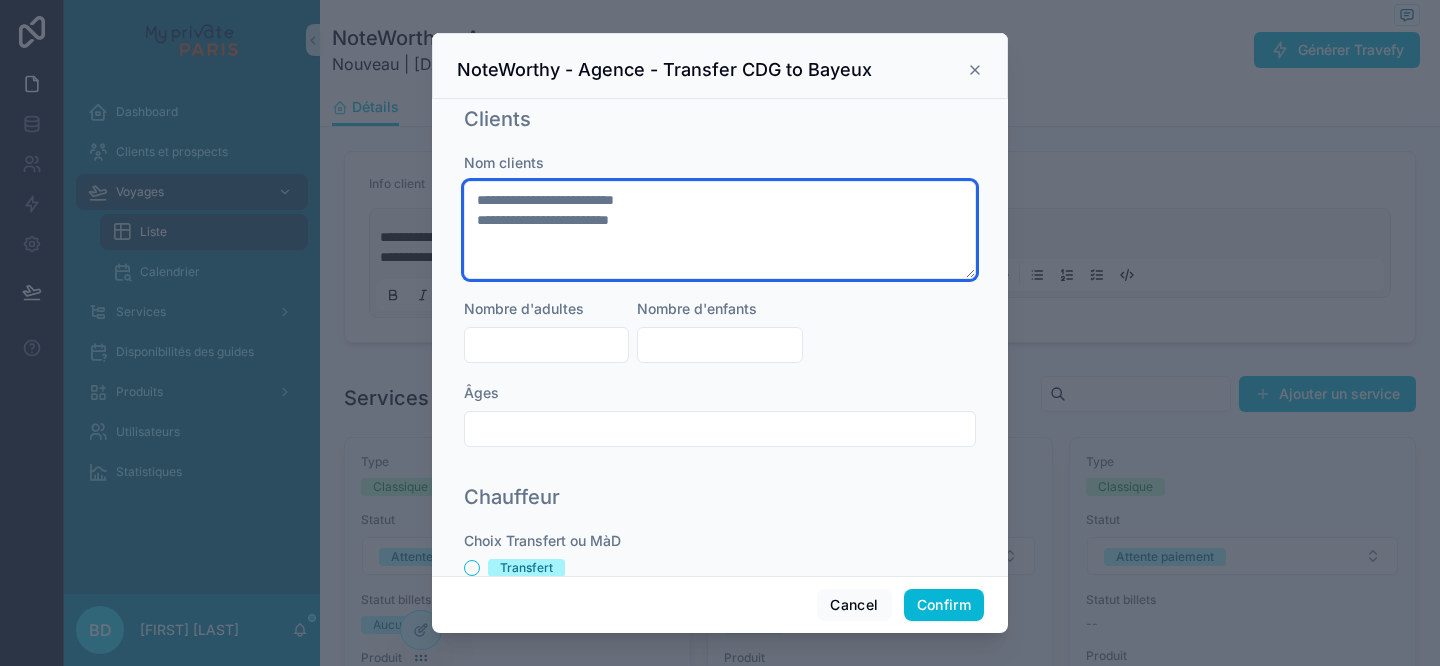 type on "**********" 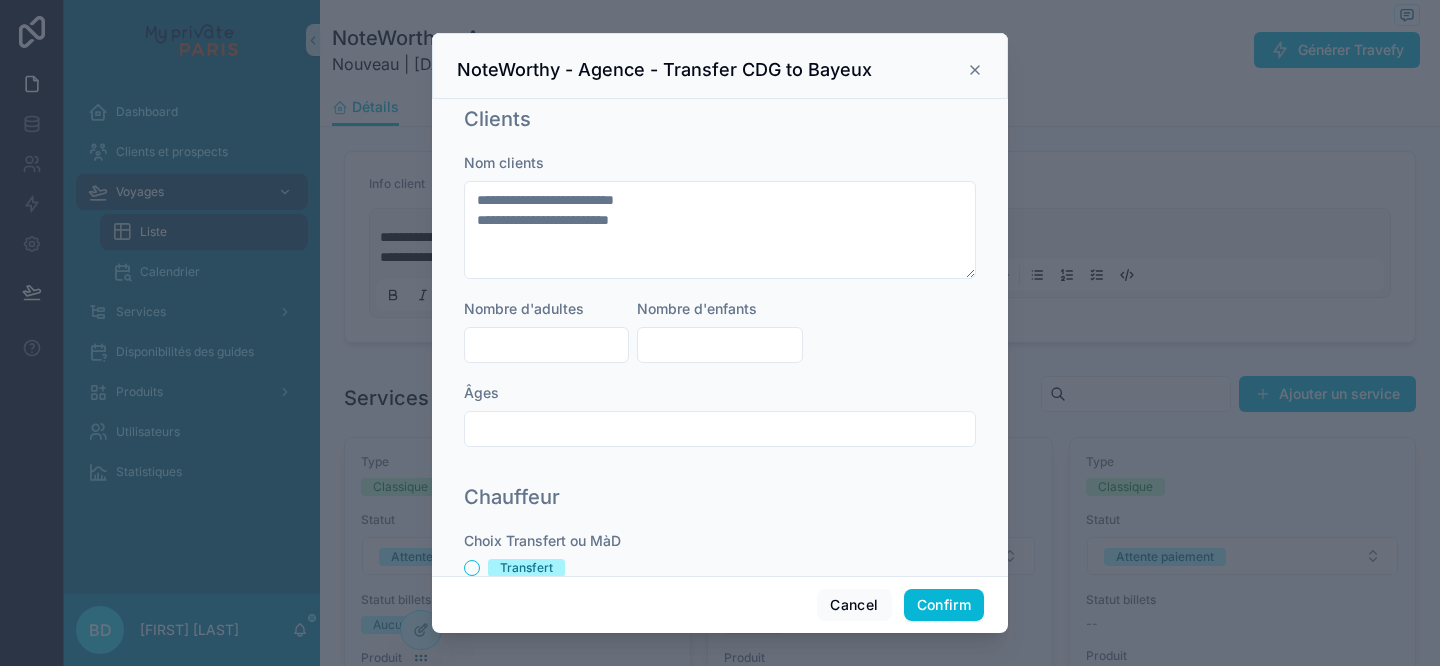 click at bounding box center [546, 345] 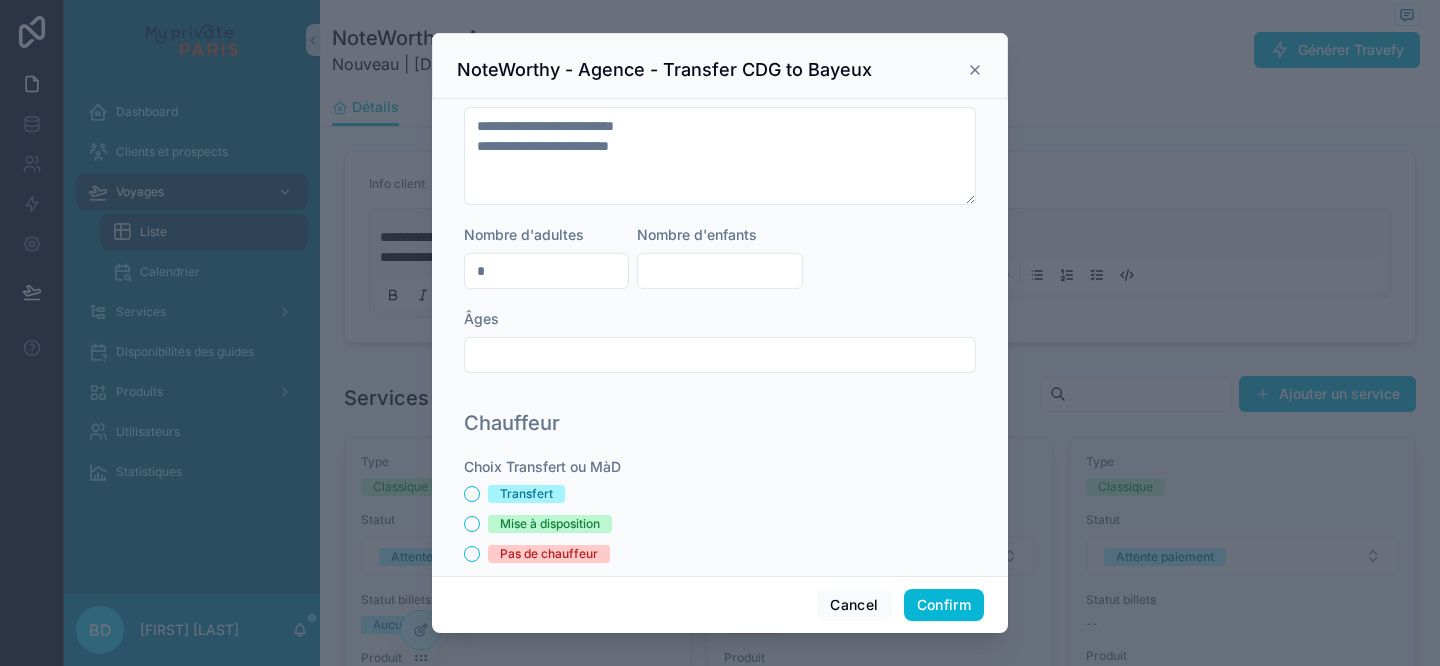 type on "*" 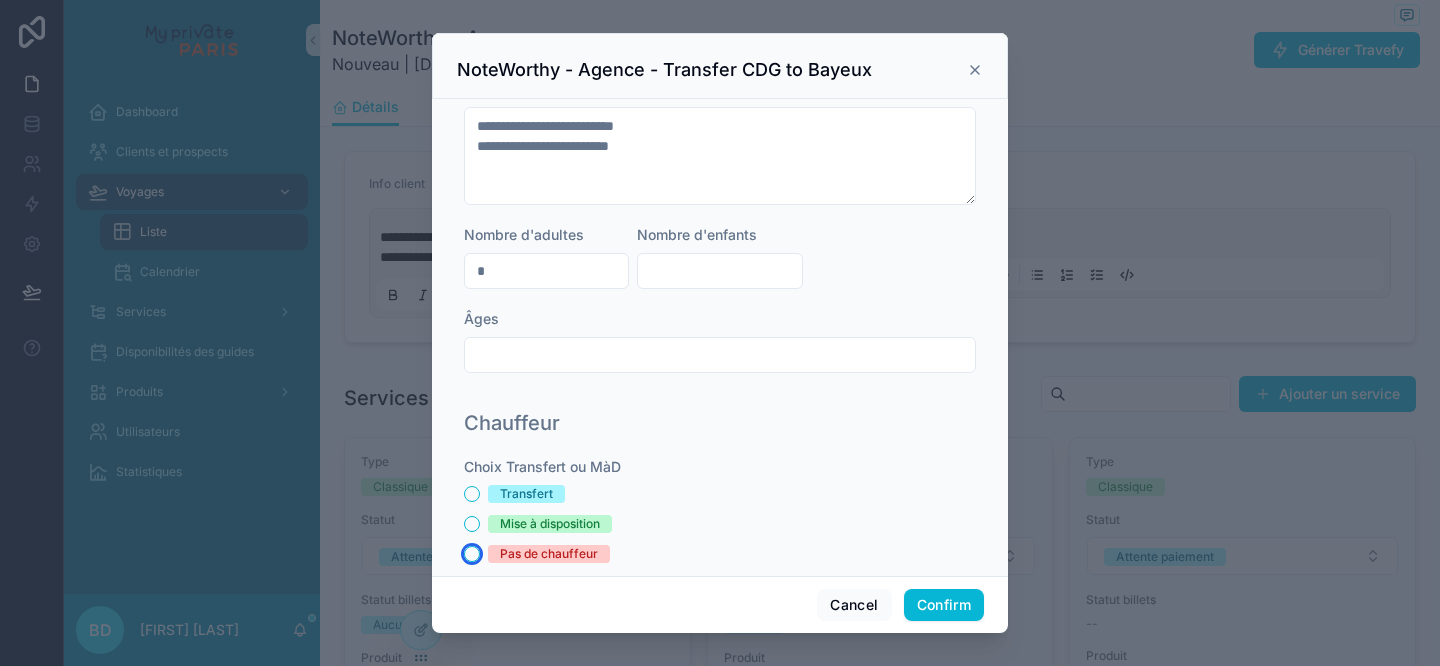 click on "Pas de chauffeur" at bounding box center (472, 554) 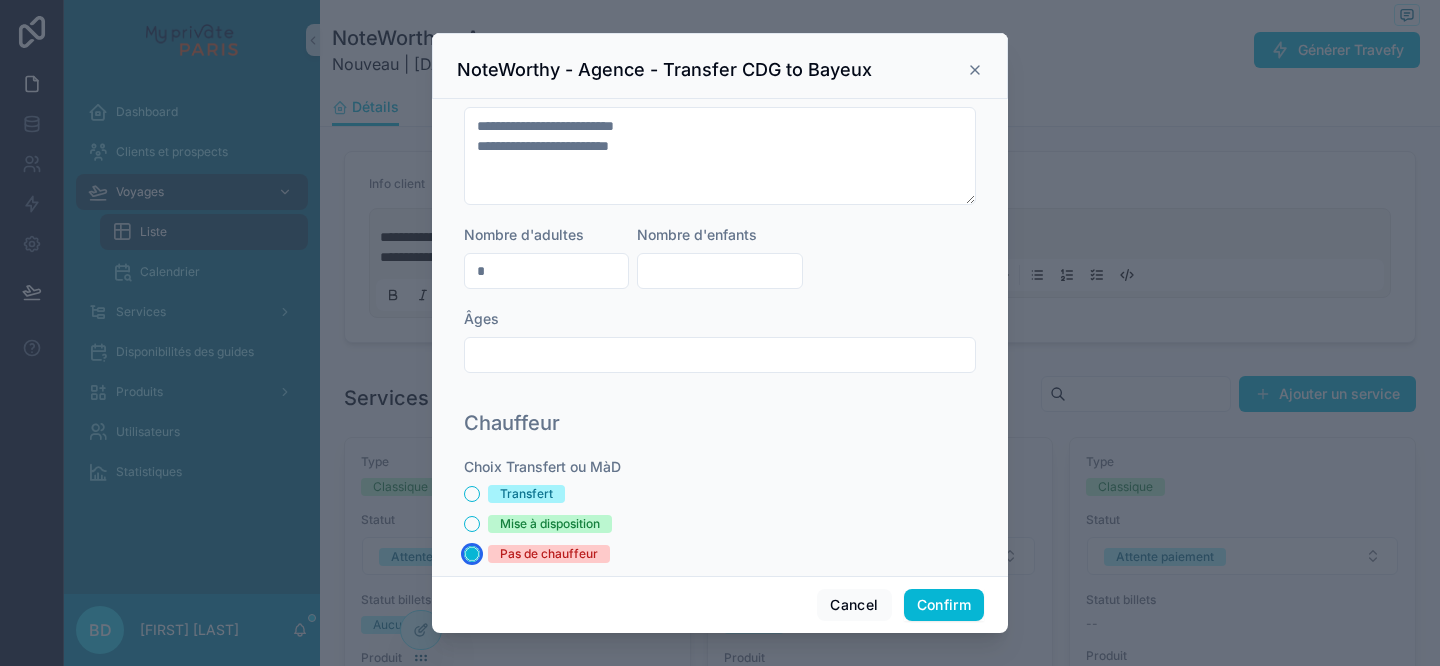 scroll, scrollTop: 543, scrollLeft: 0, axis: vertical 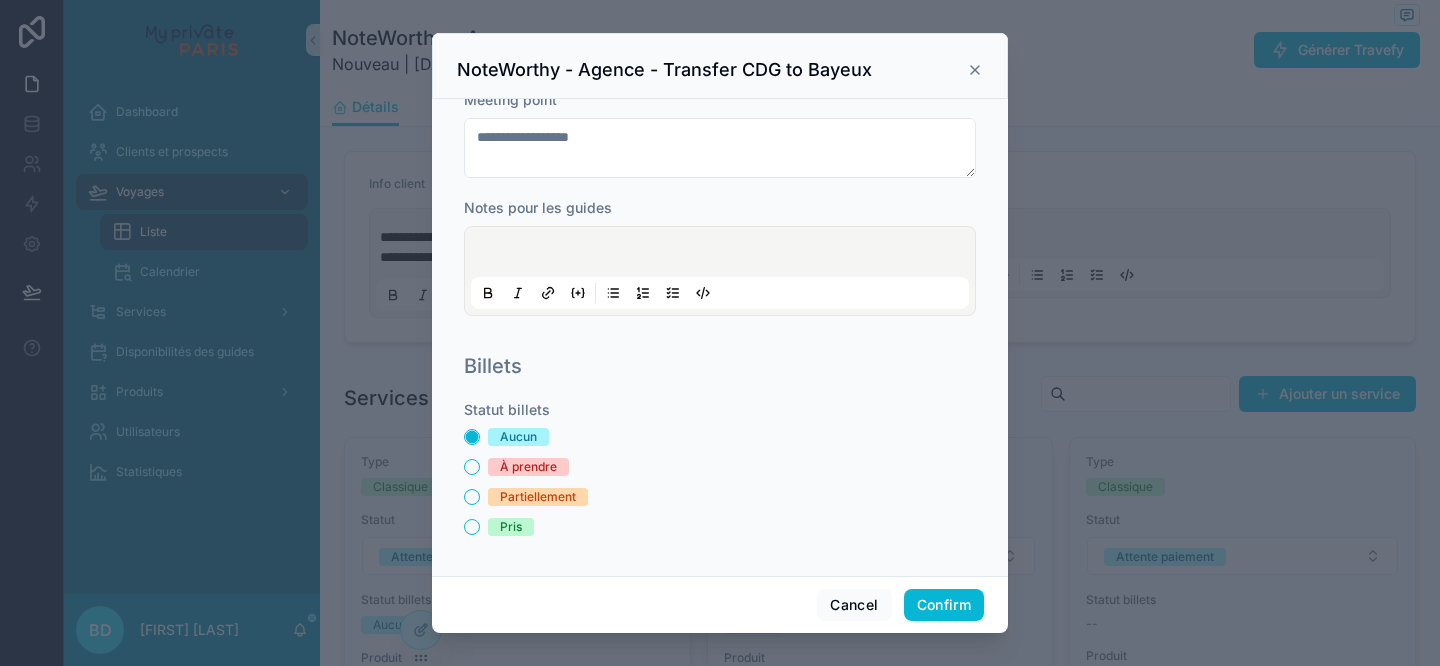 click at bounding box center [724, 255] 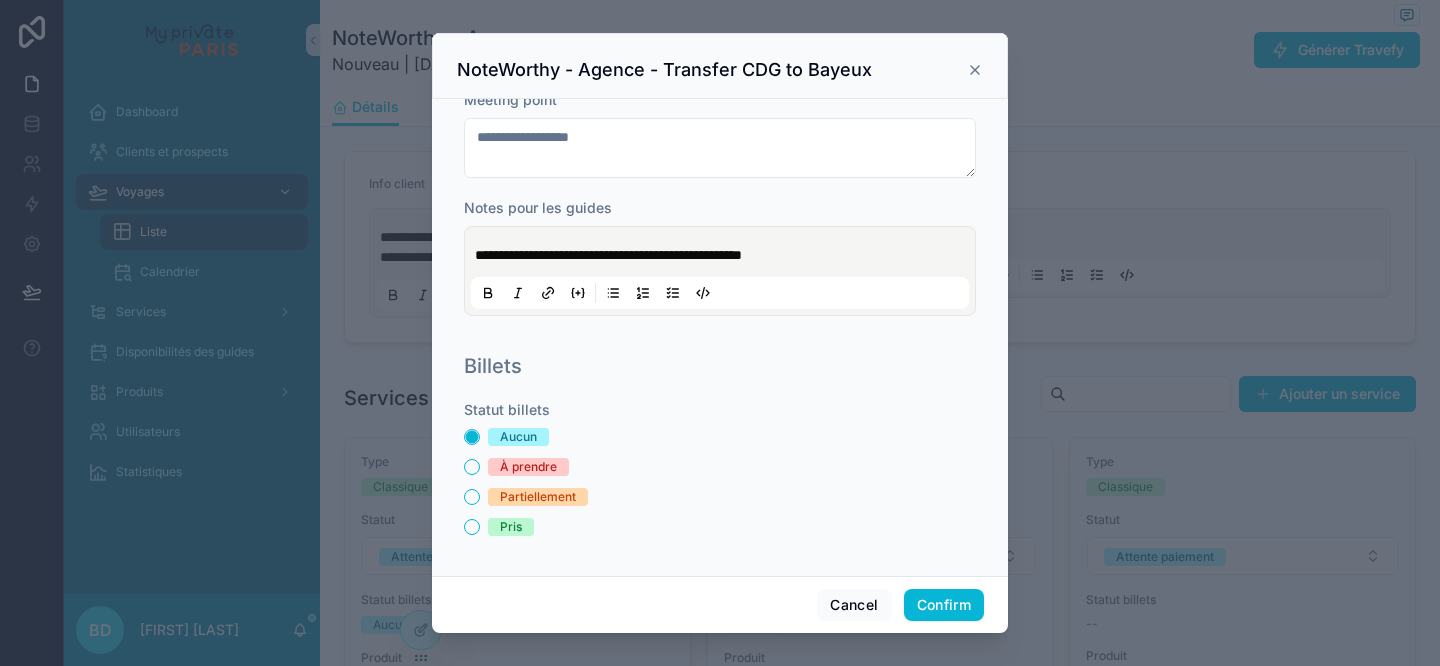 type 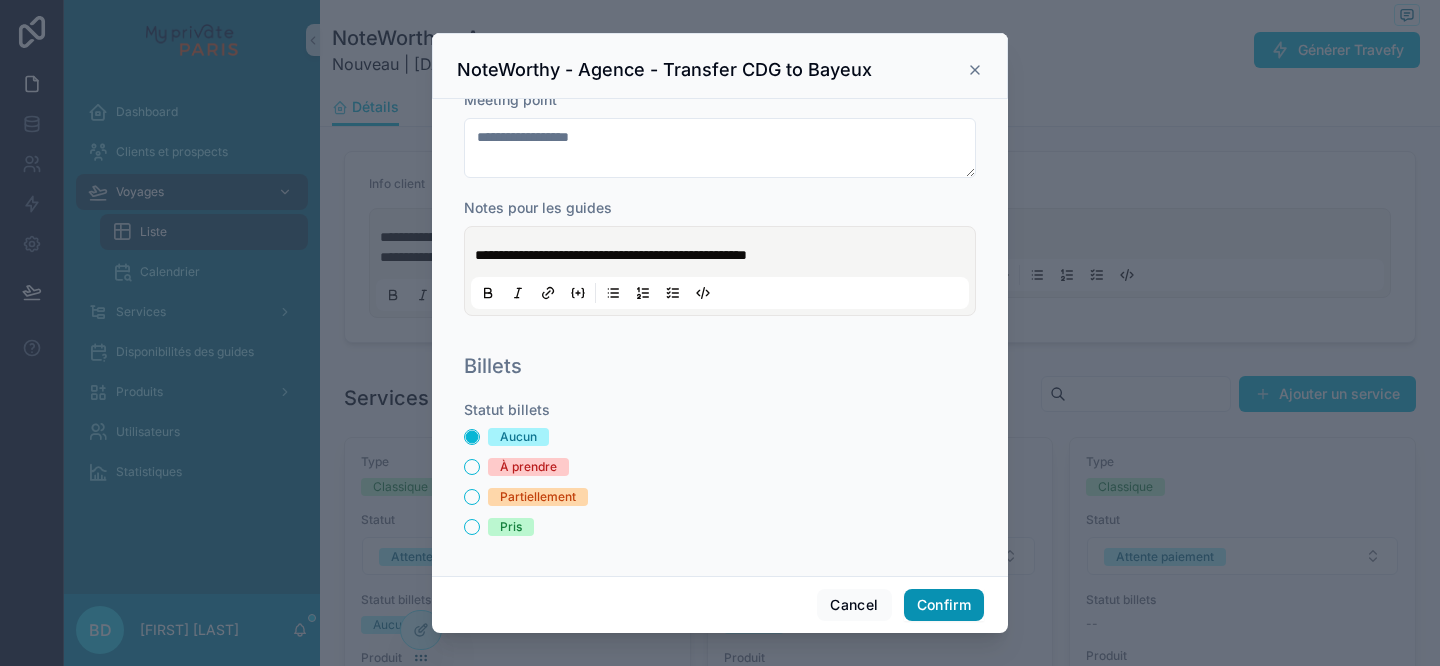 click on "Confirm" at bounding box center [944, 605] 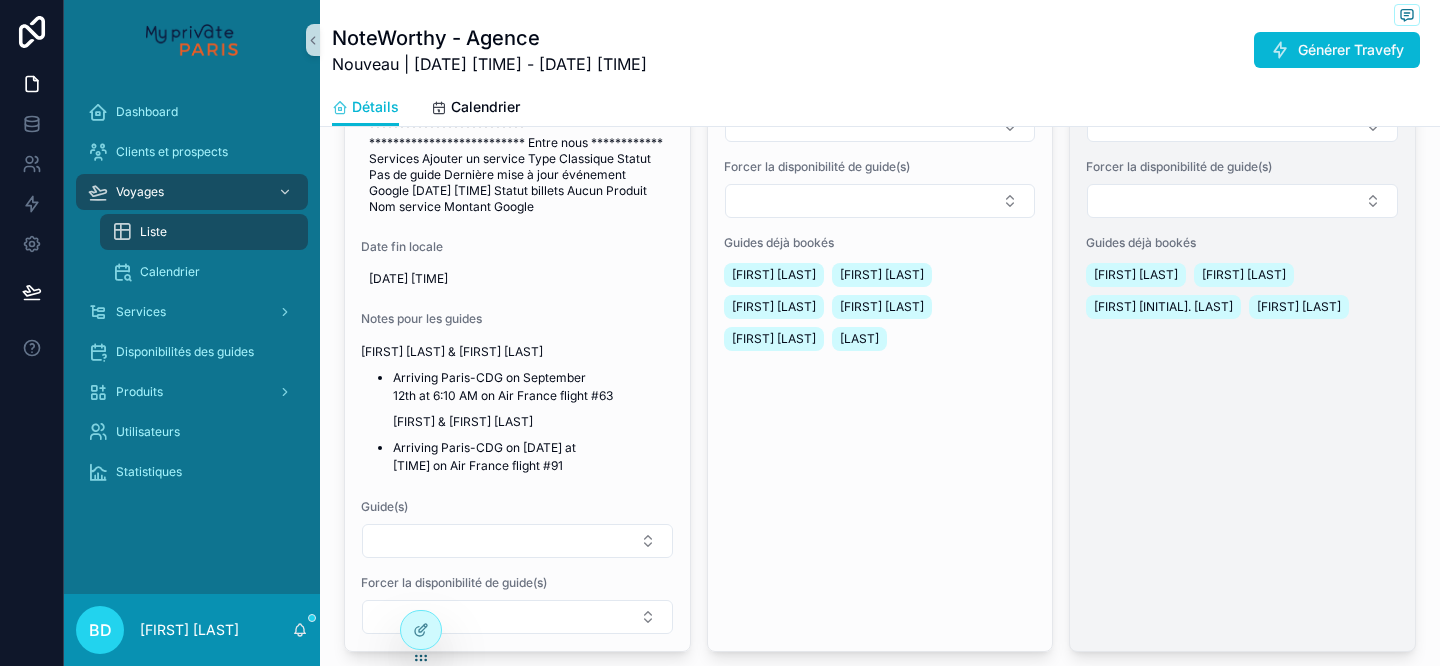 scroll, scrollTop: 1609, scrollLeft: 0, axis: vertical 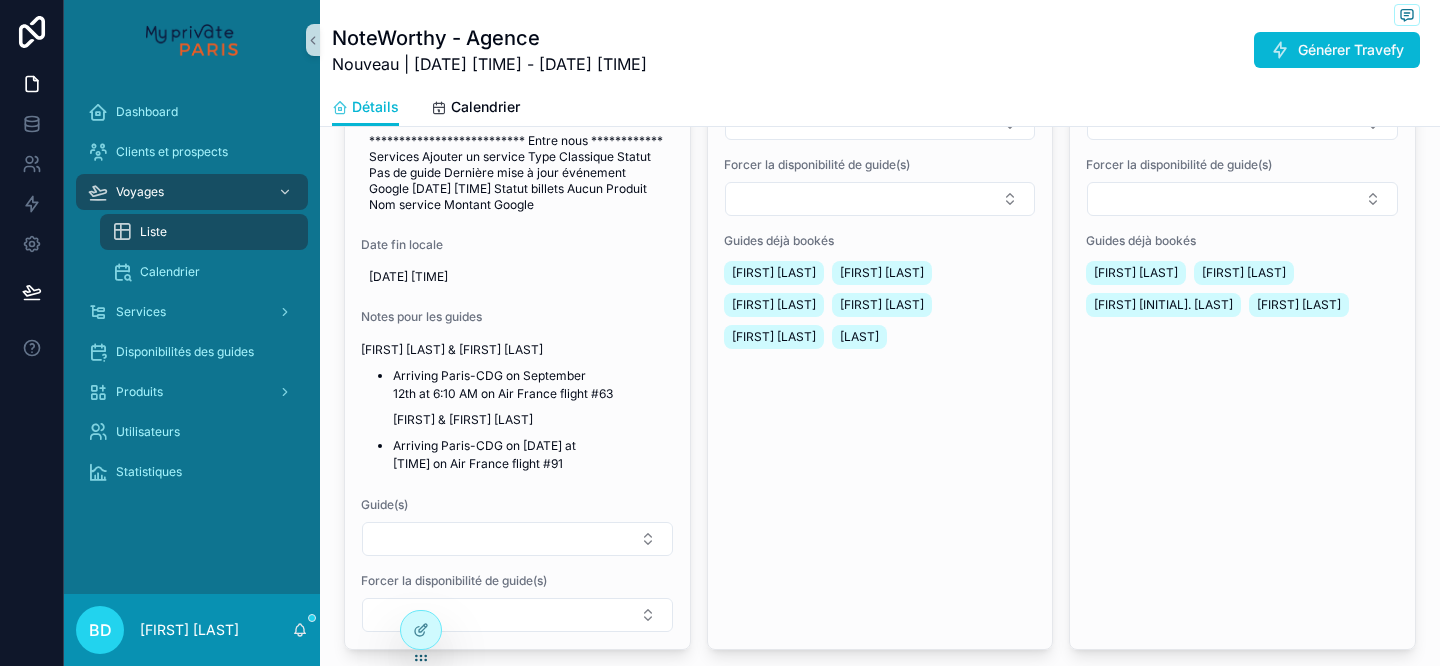 click on "Modifier infos Google Calendar" at bounding box center [580, 691] 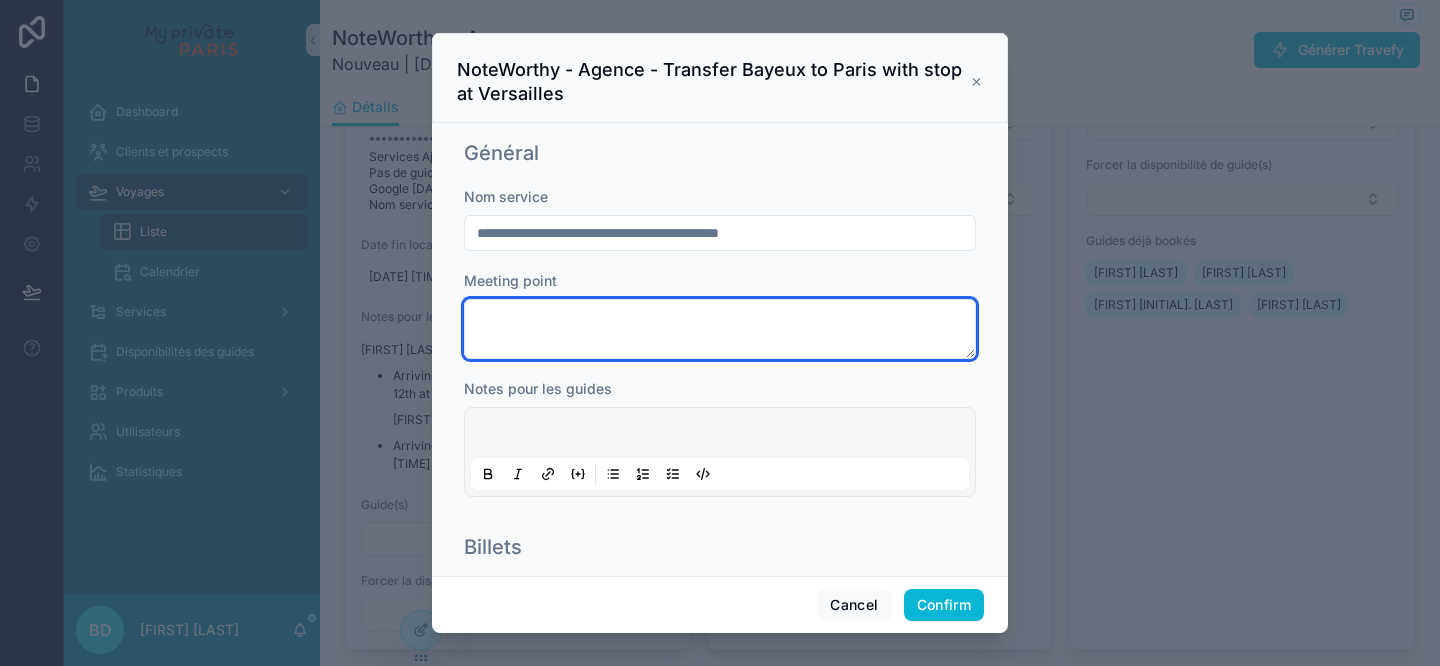 click at bounding box center (720, 329) 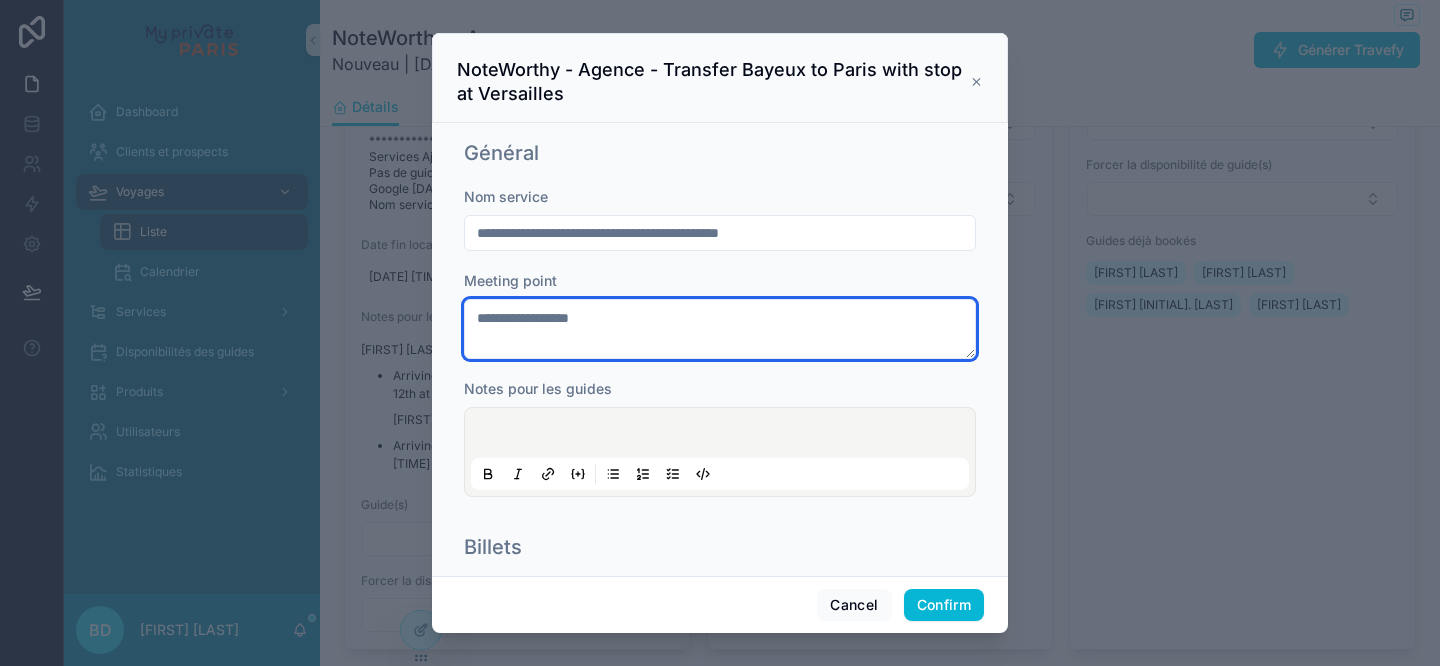 type on "**********" 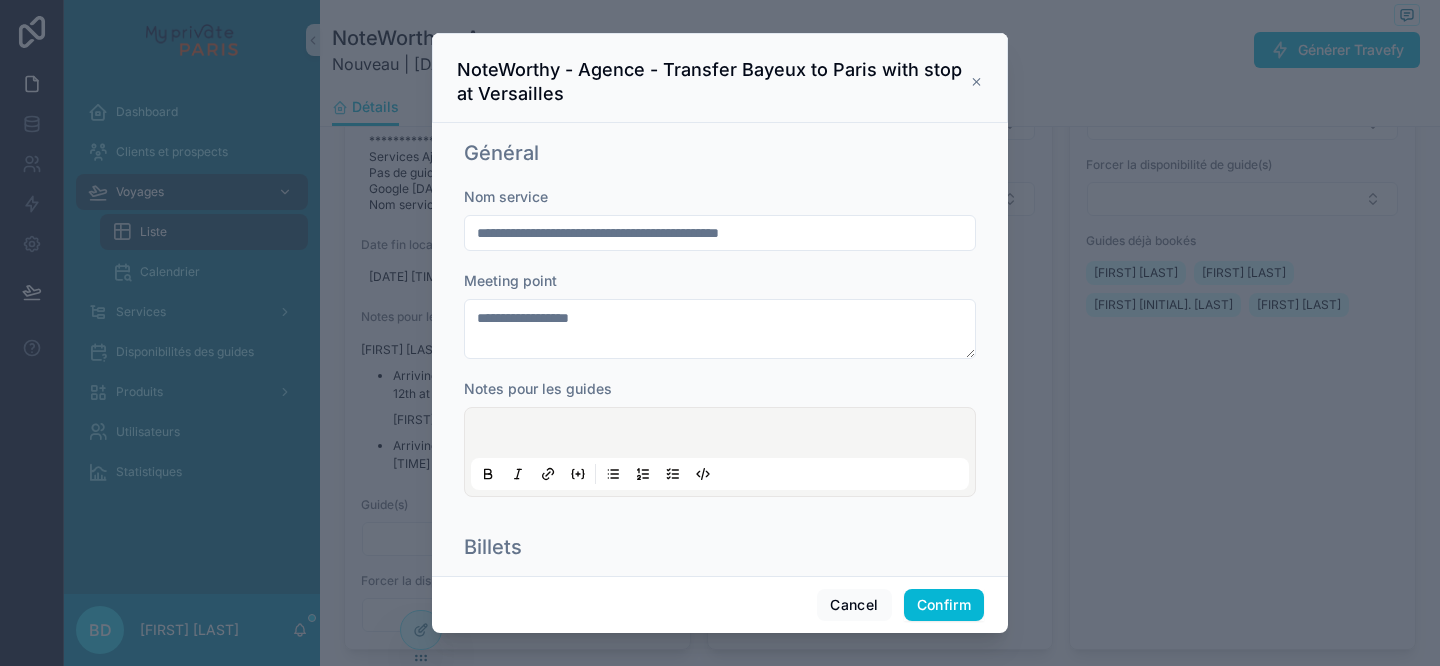 click at bounding box center [724, 436] 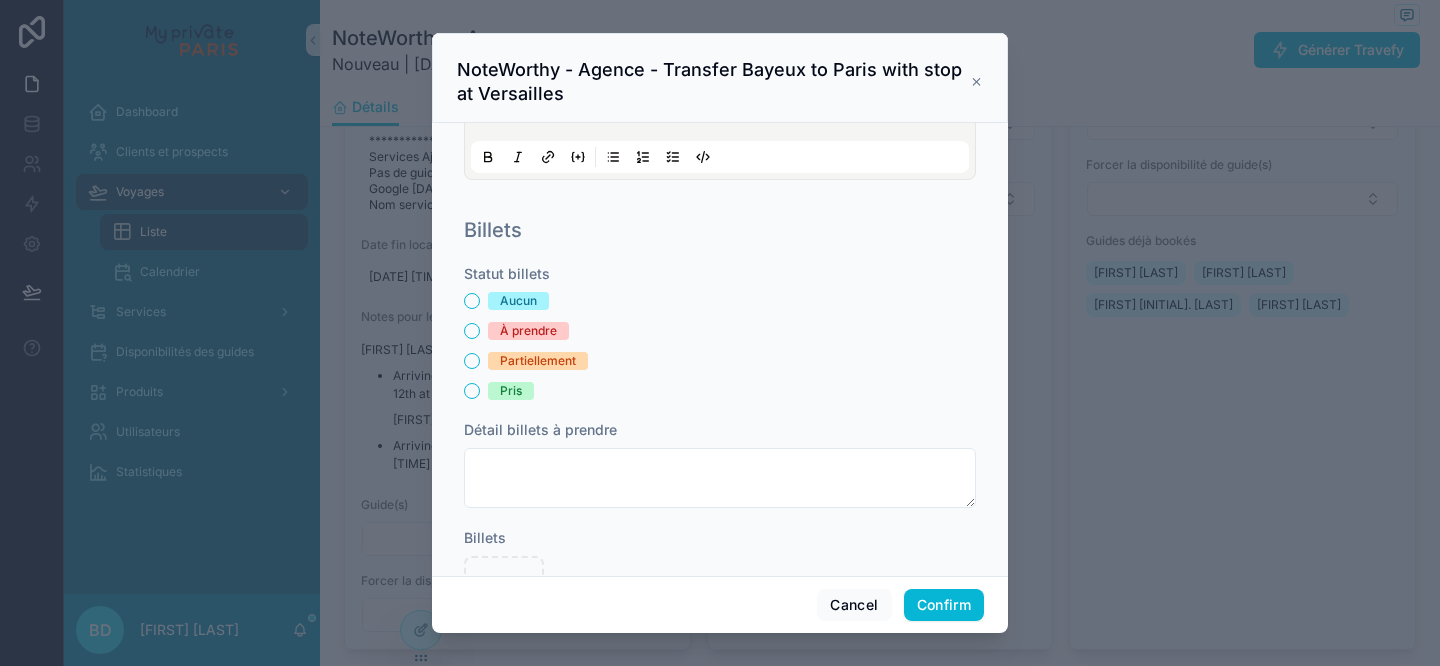 scroll, scrollTop: 374, scrollLeft: 0, axis: vertical 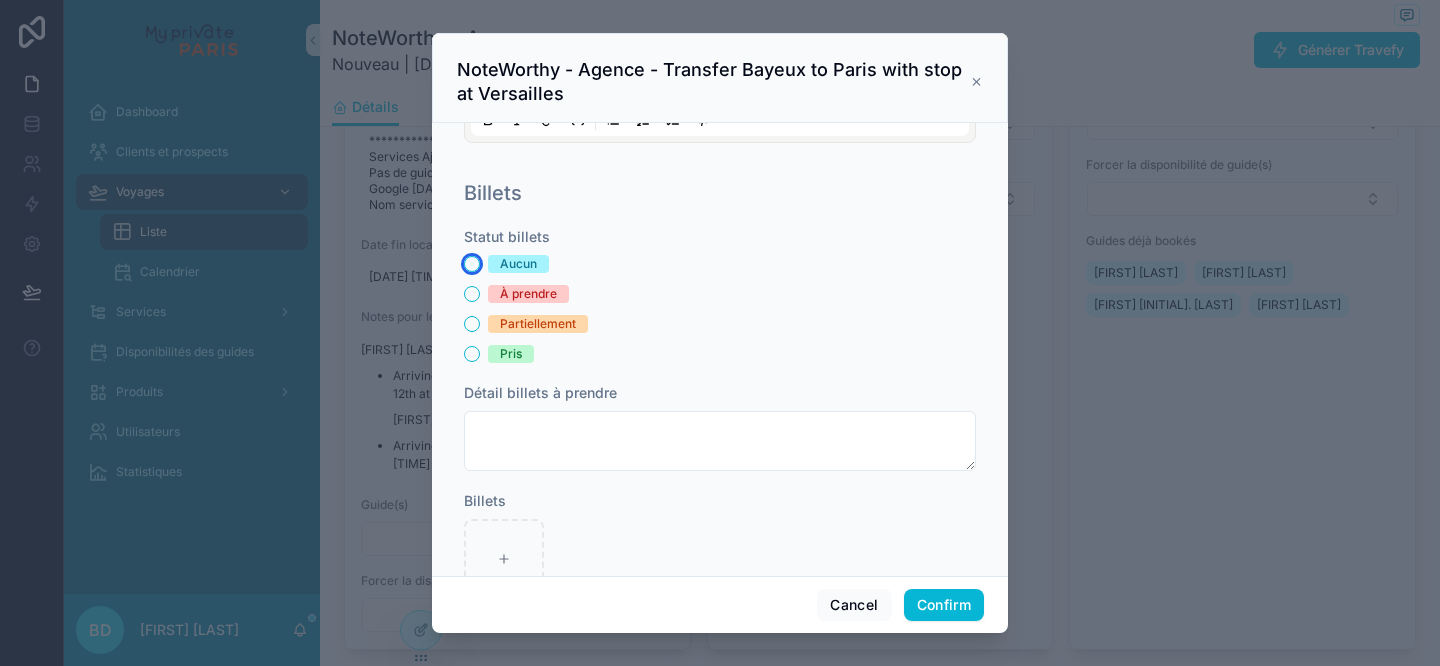 click on "Aucun" at bounding box center [472, 264] 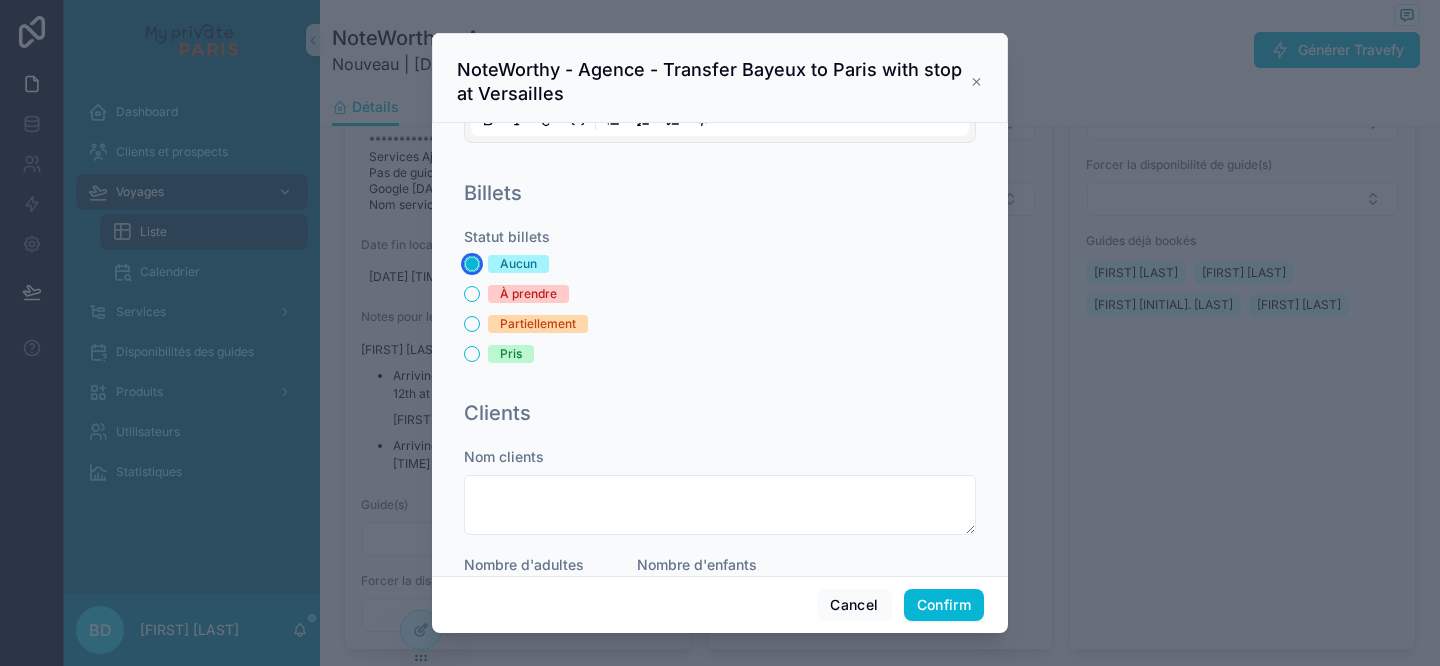 scroll, scrollTop: 617, scrollLeft: 0, axis: vertical 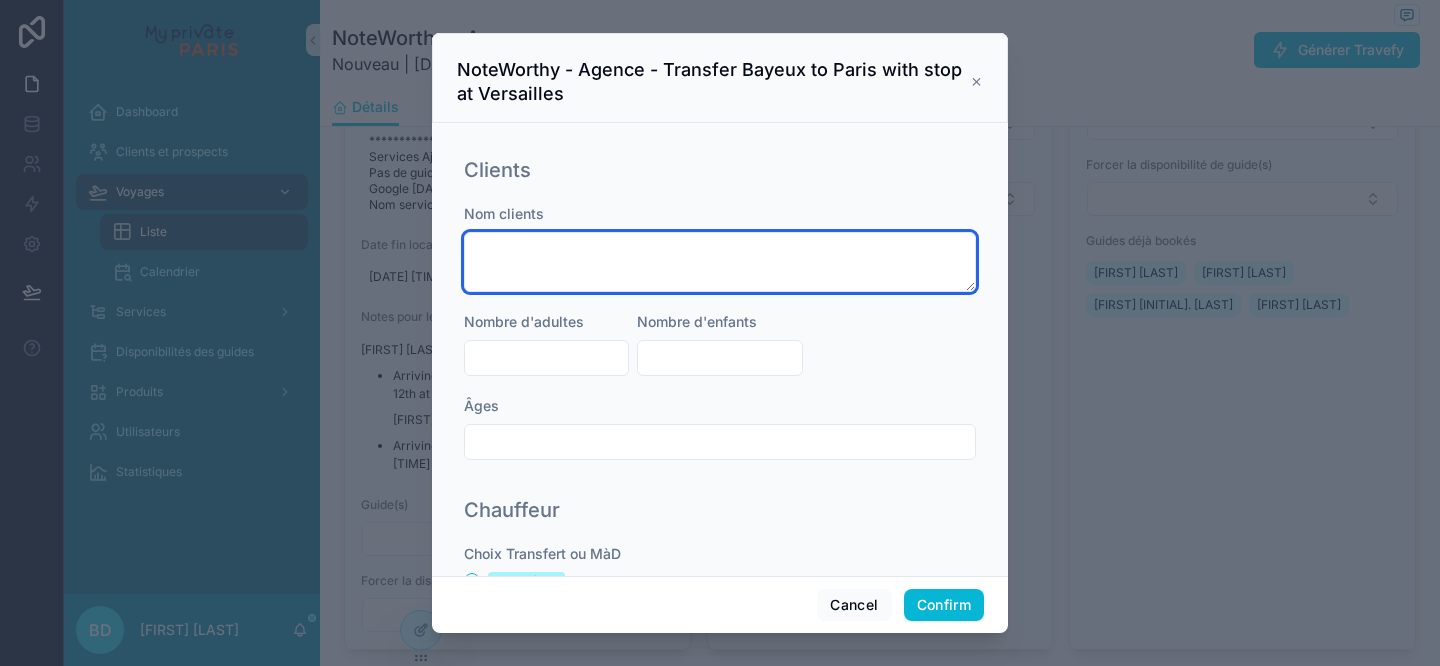 click at bounding box center (720, 262) 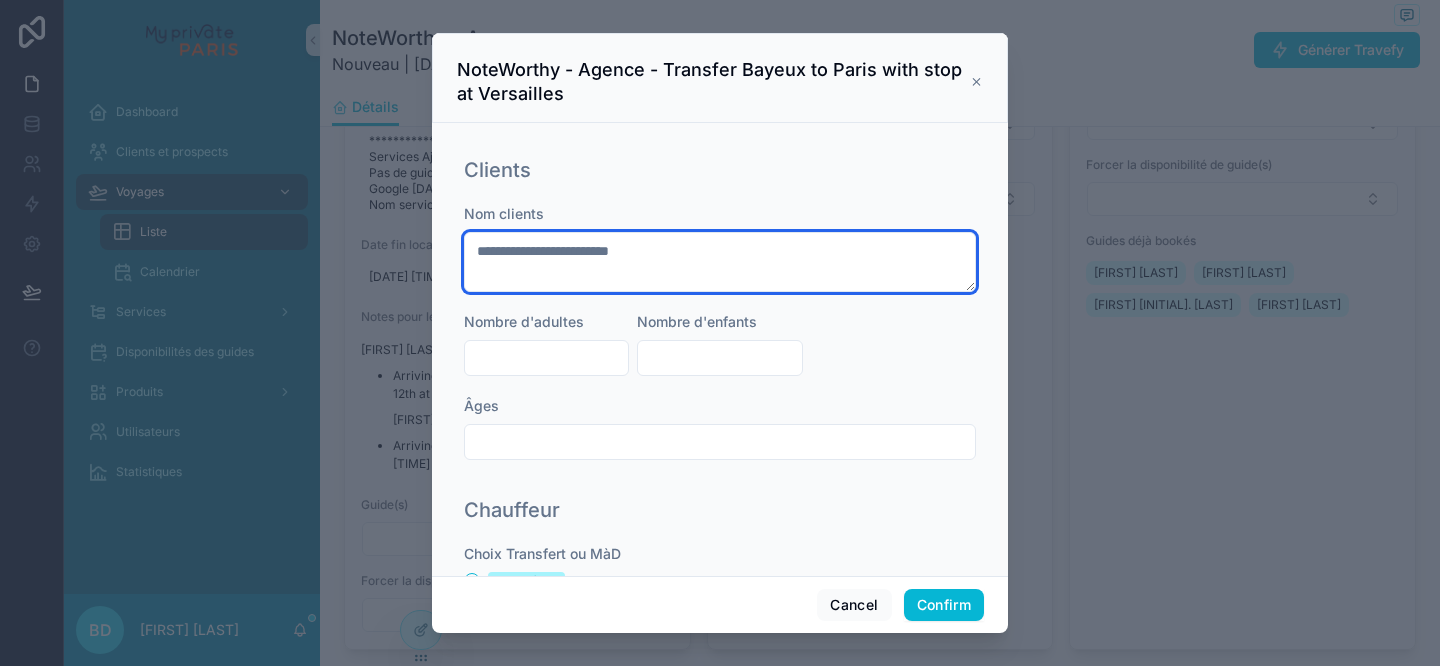 type on "**********" 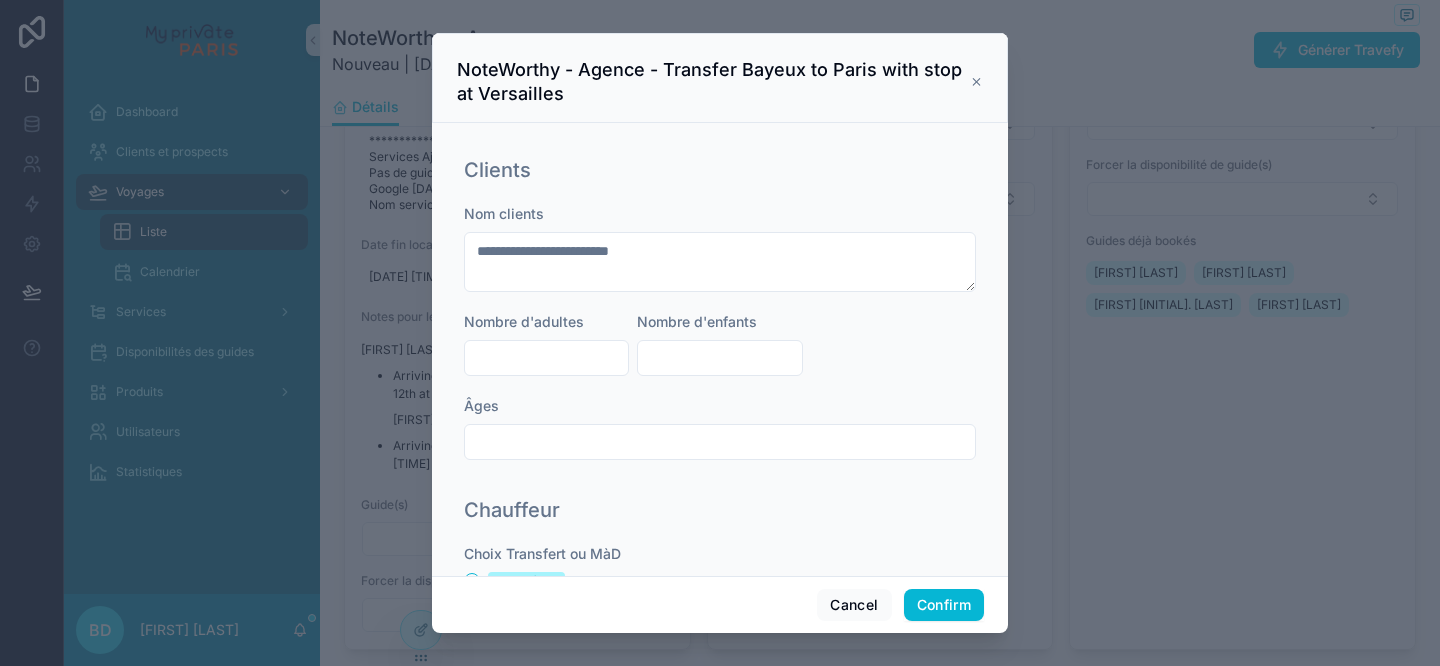 click at bounding box center (546, 358) 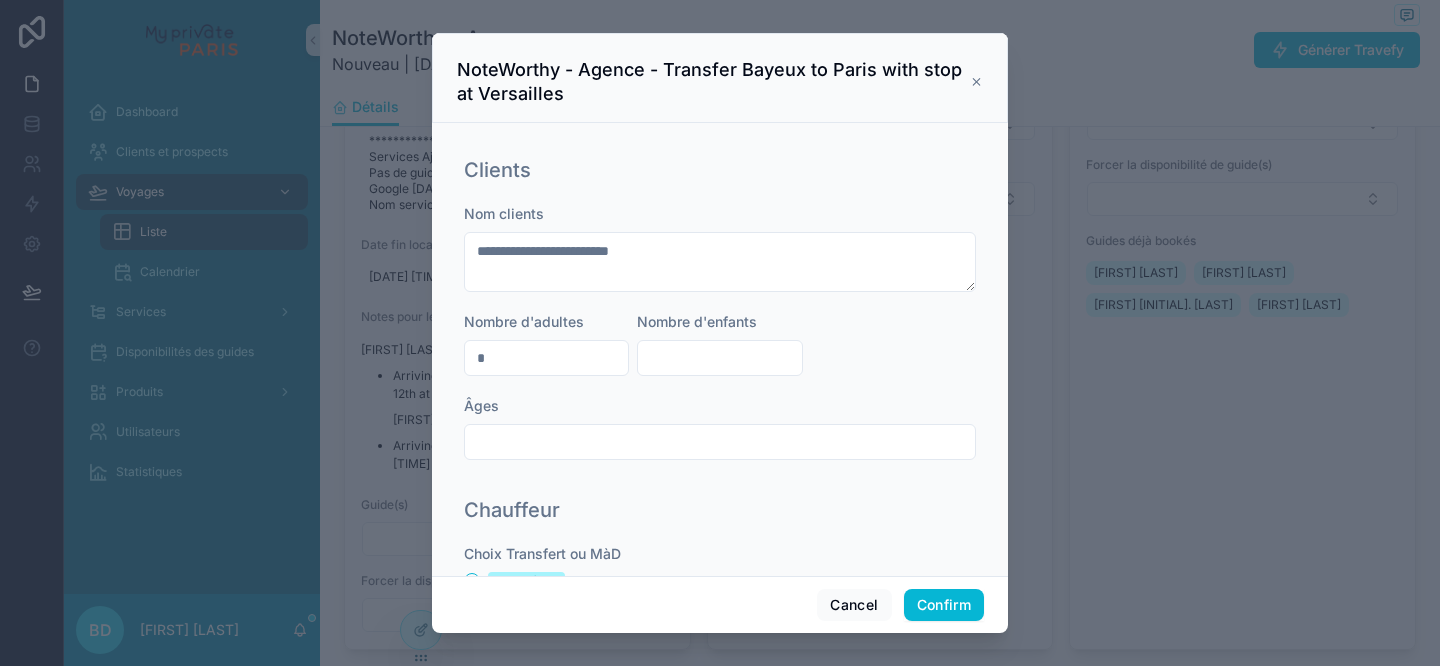 scroll, scrollTop: 735, scrollLeft: 0, axis: vertical 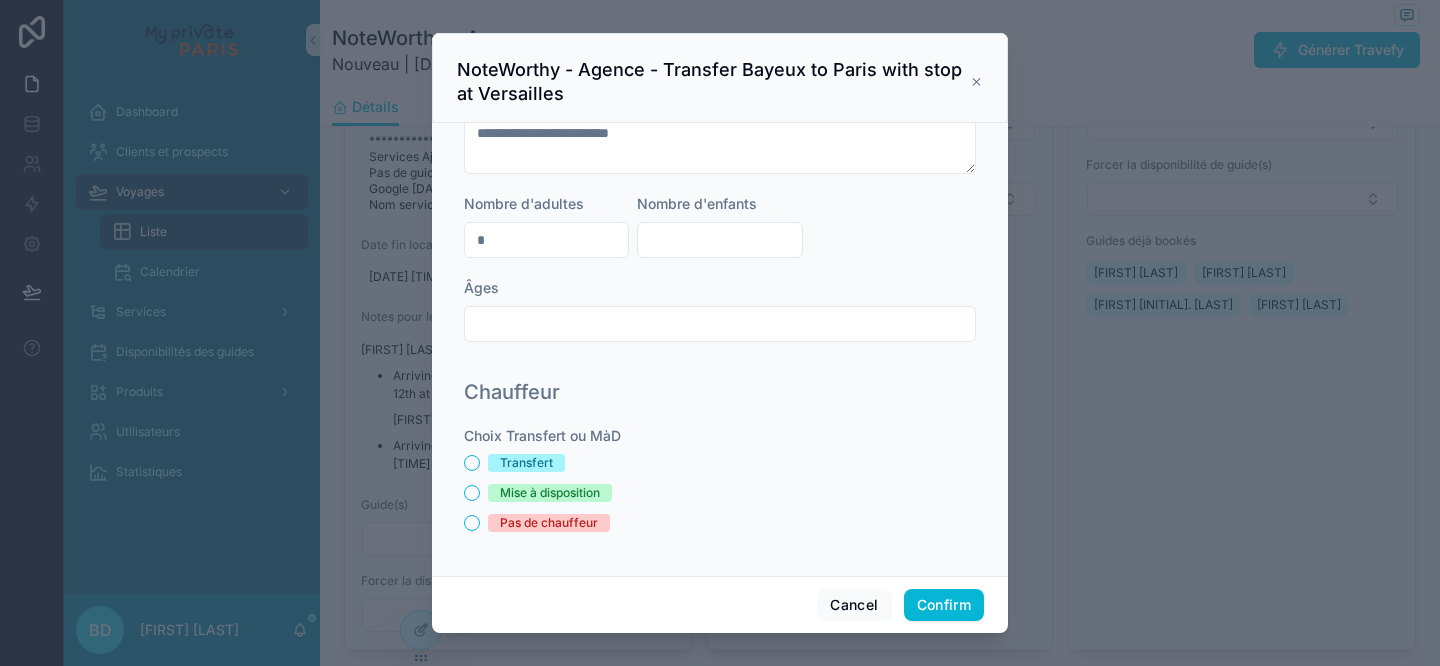 type on "*" 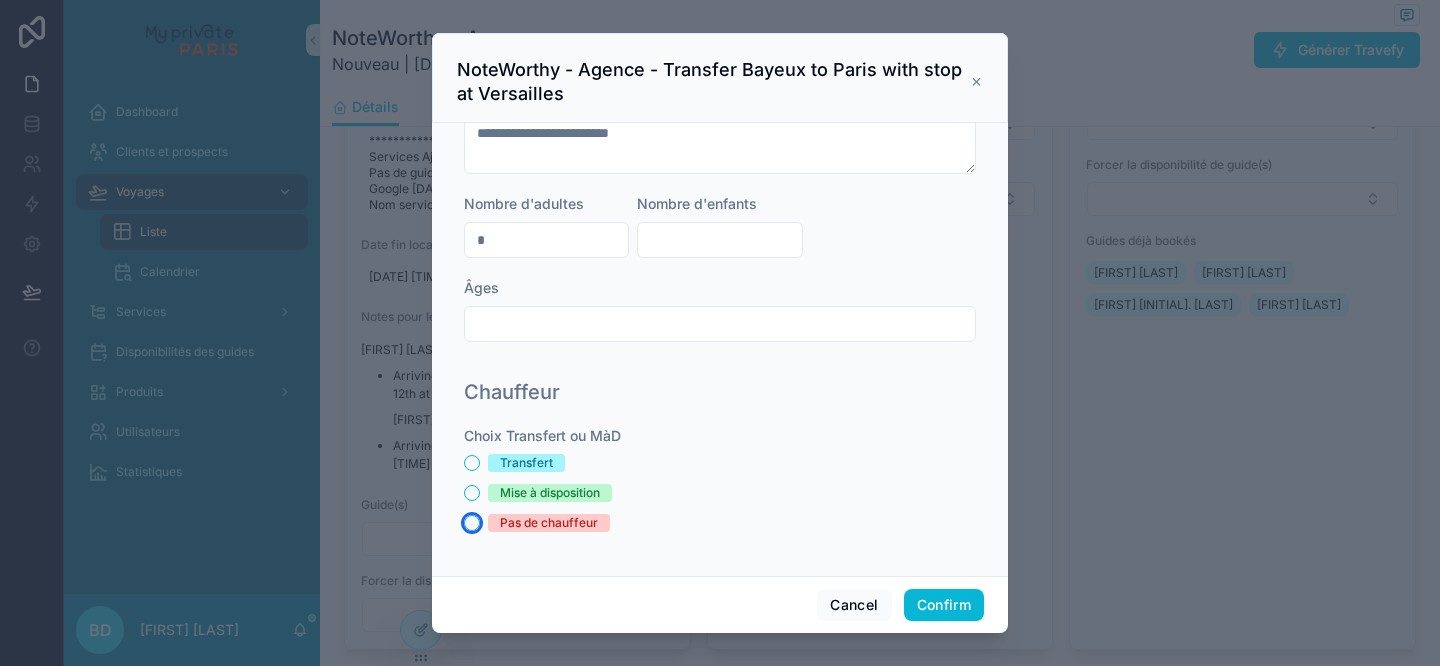 click on "Pas de chauffeur" at bounding box center [472, 523] 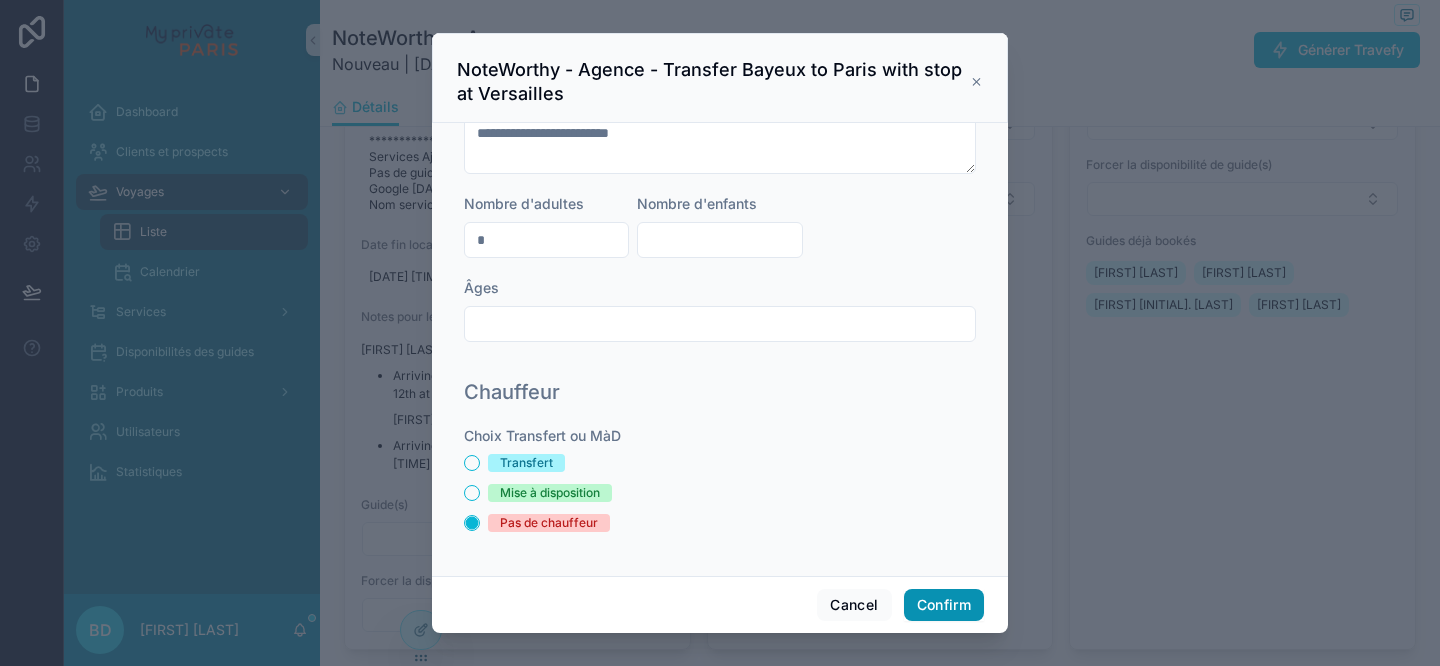 click on "Confirm" at bounding box center (944, 605) 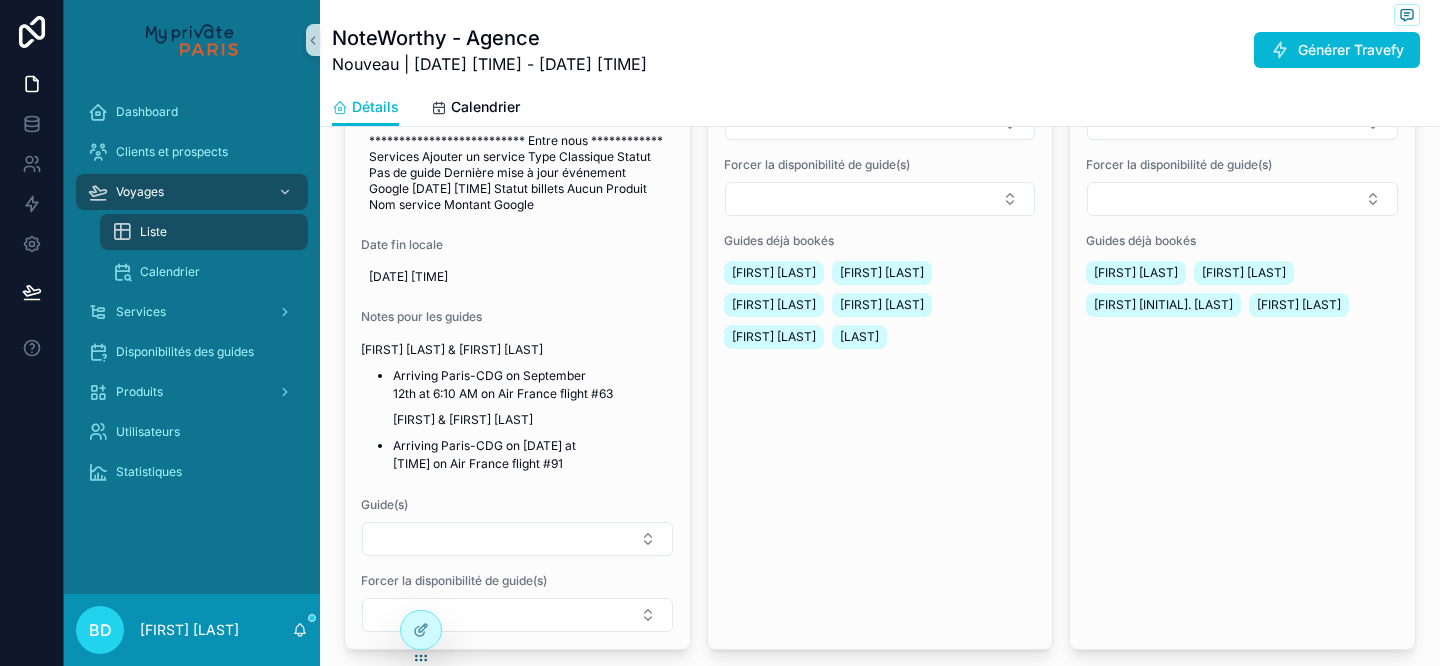 click on "Modifier infos Google Calendar" at bounding box center [942, 691] 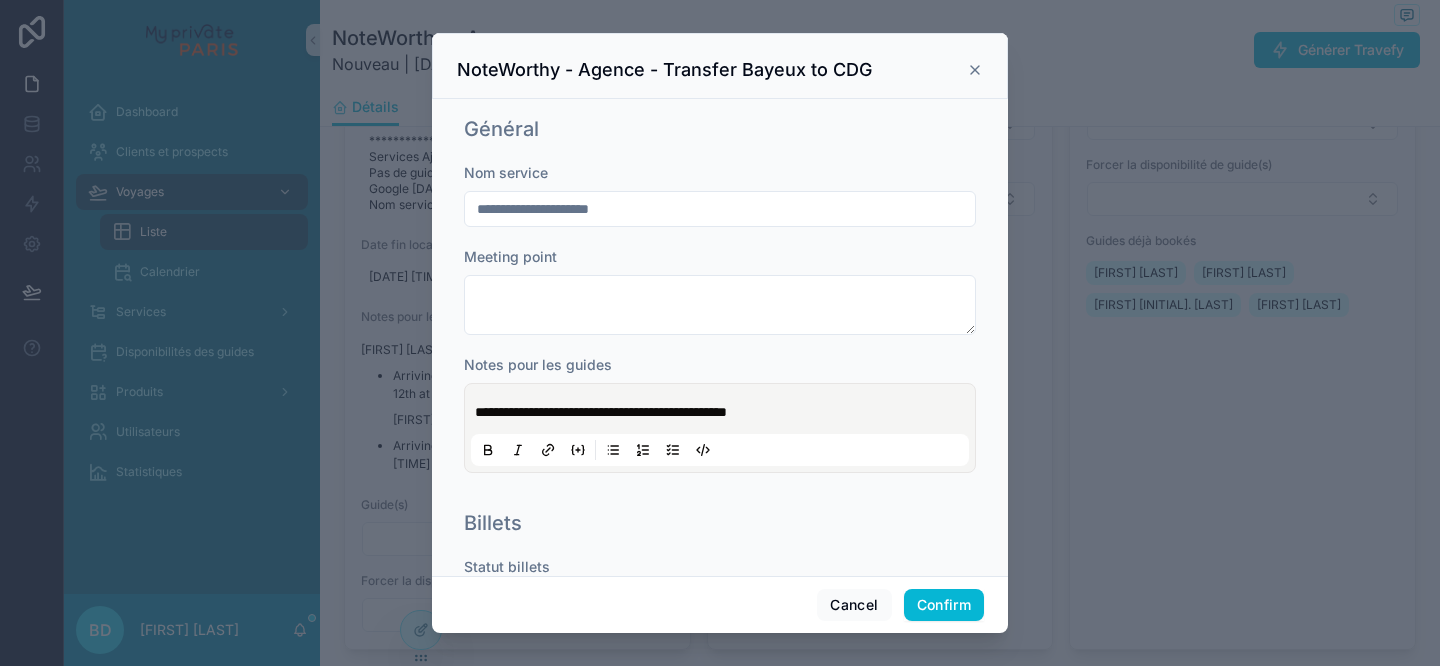 click 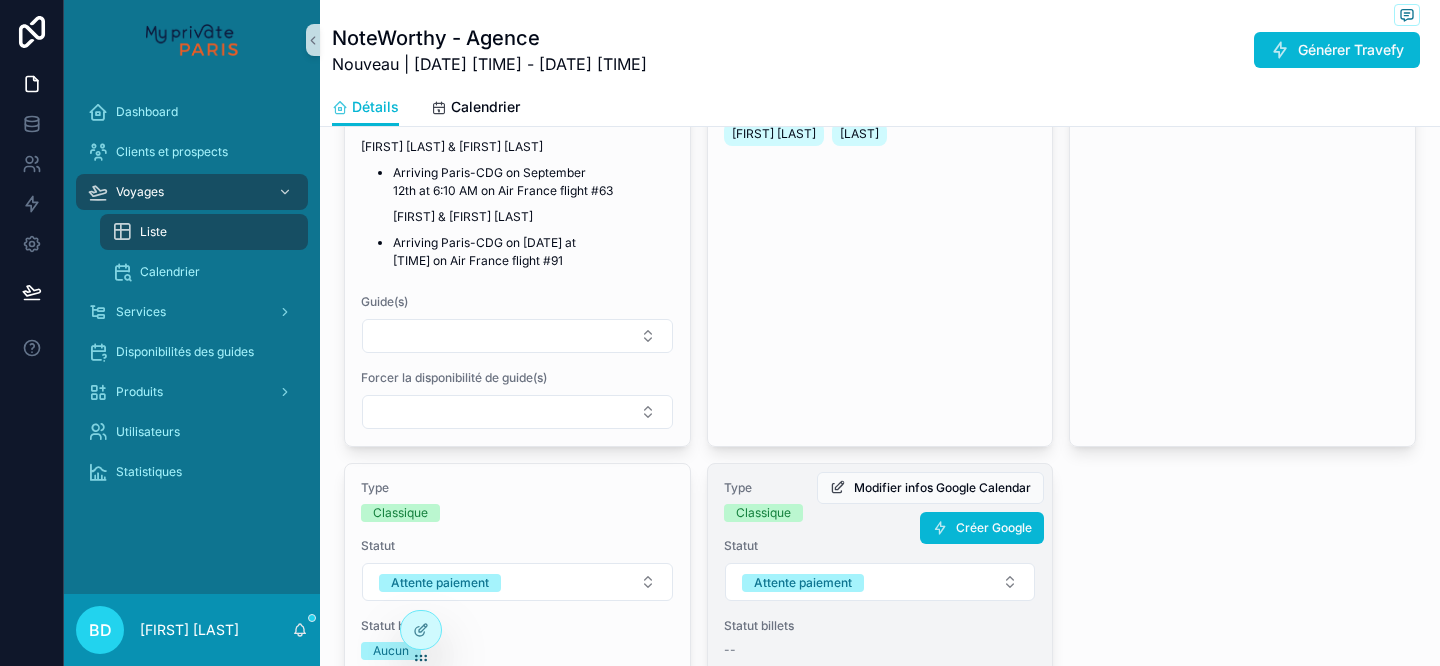 scroll, scrollTop: 1806, scrollLeft: 0, axis: vertical 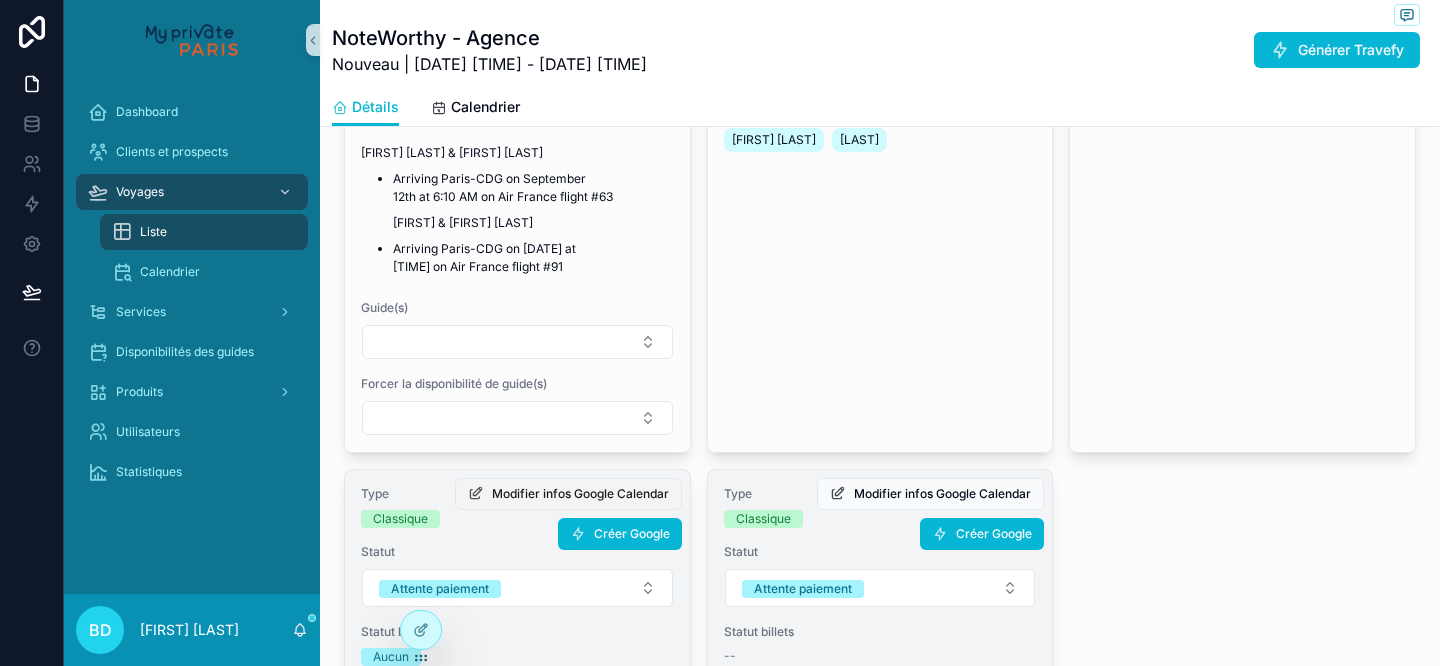 click on "Modifier infos Google Calendar" at bounding box center (568, 494) 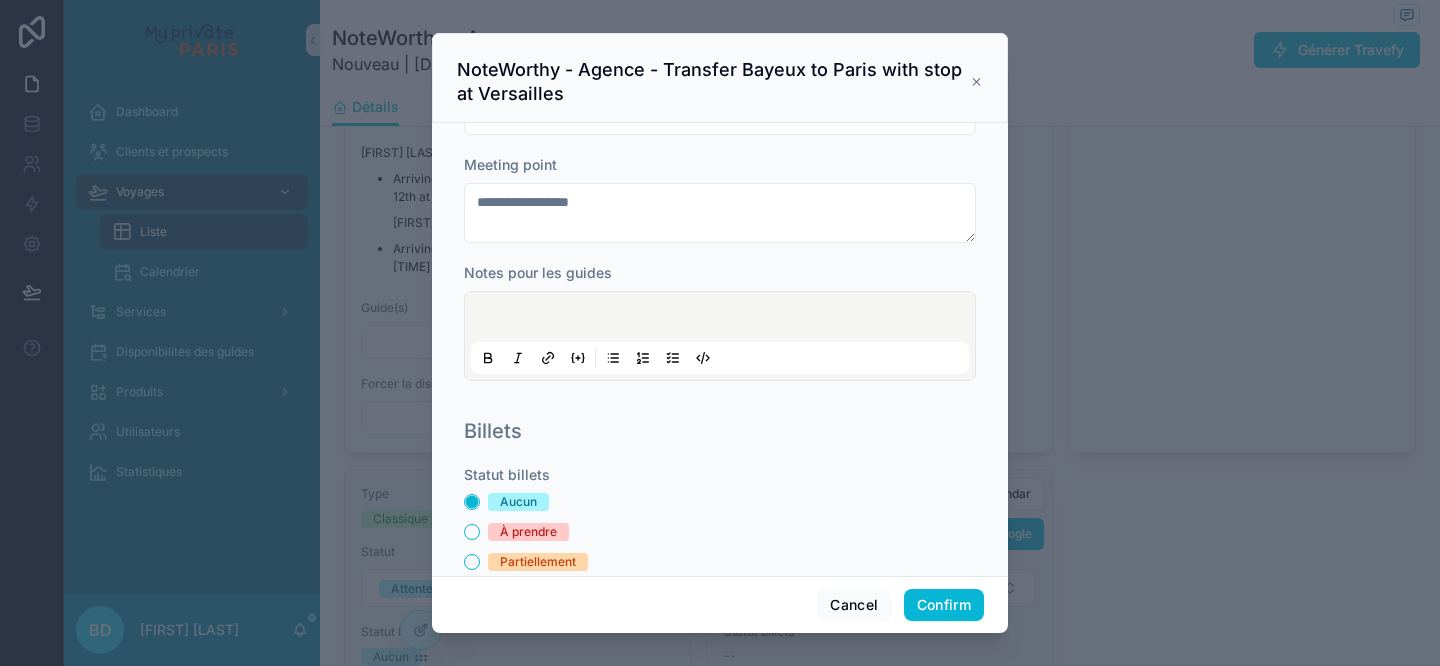scroll, scrollTop: 334, scrollLeft: 0, axis: vertical 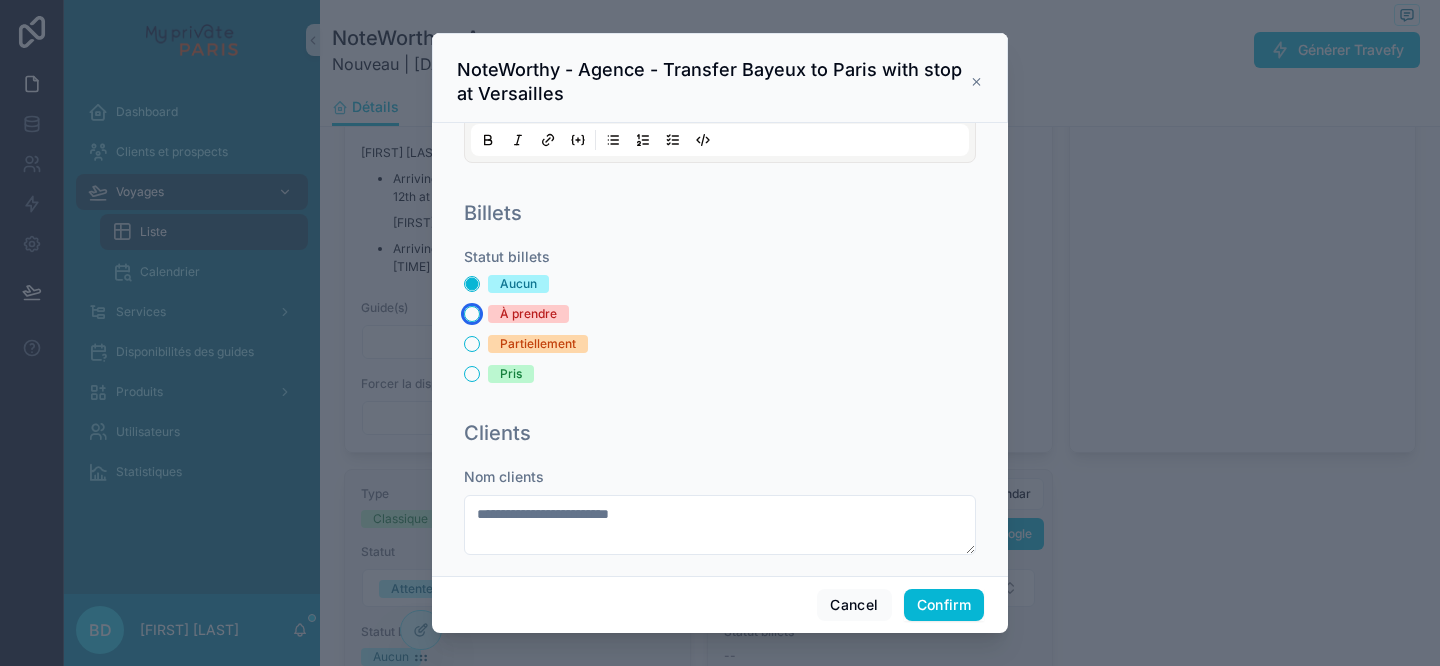 click on "À prendre" at bounding box center [472, 314] 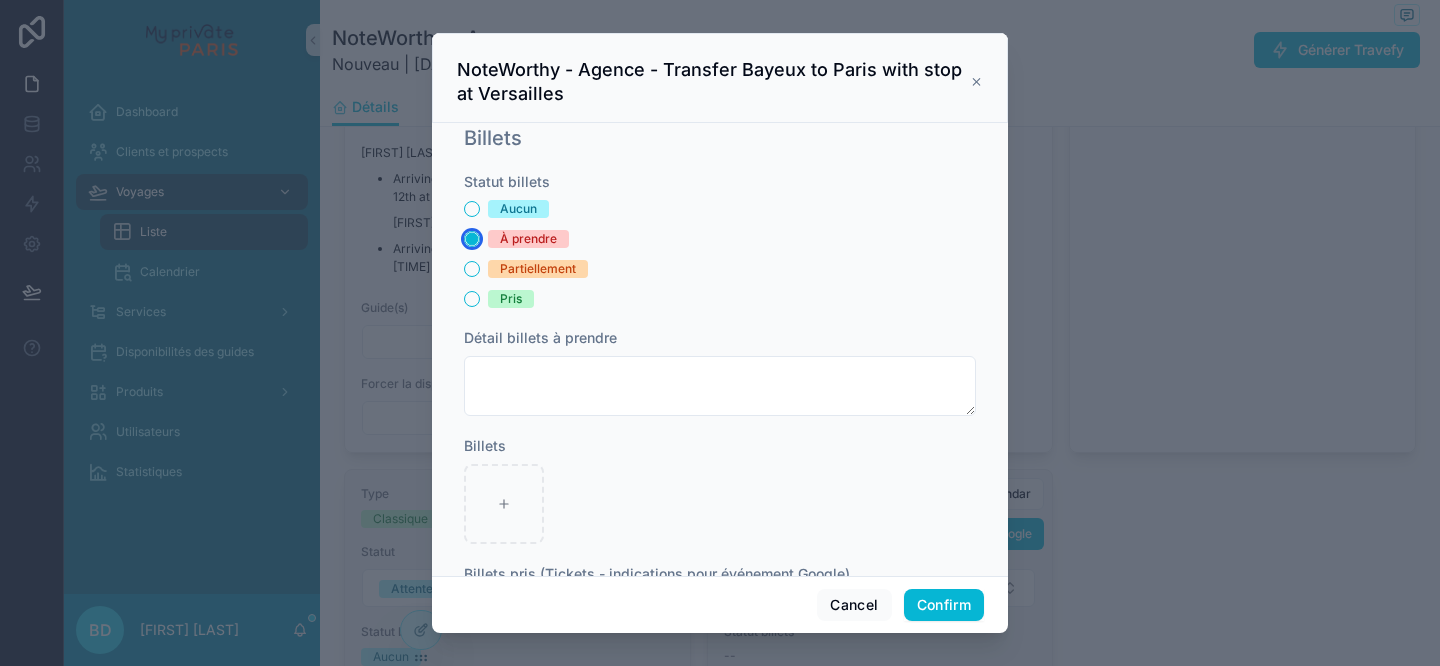 scroll, scrollTop: 418, scrollLeft: 0, axis: vertical 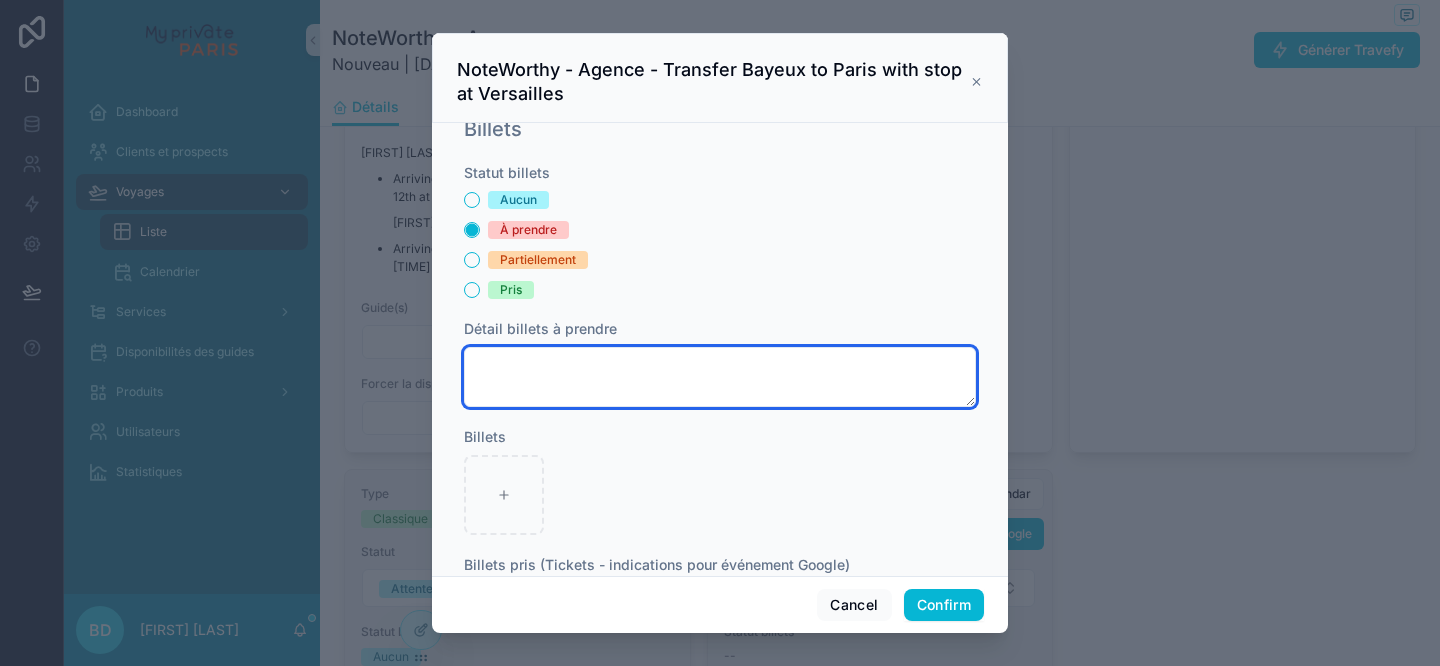 click at bounding box center (720, 377) 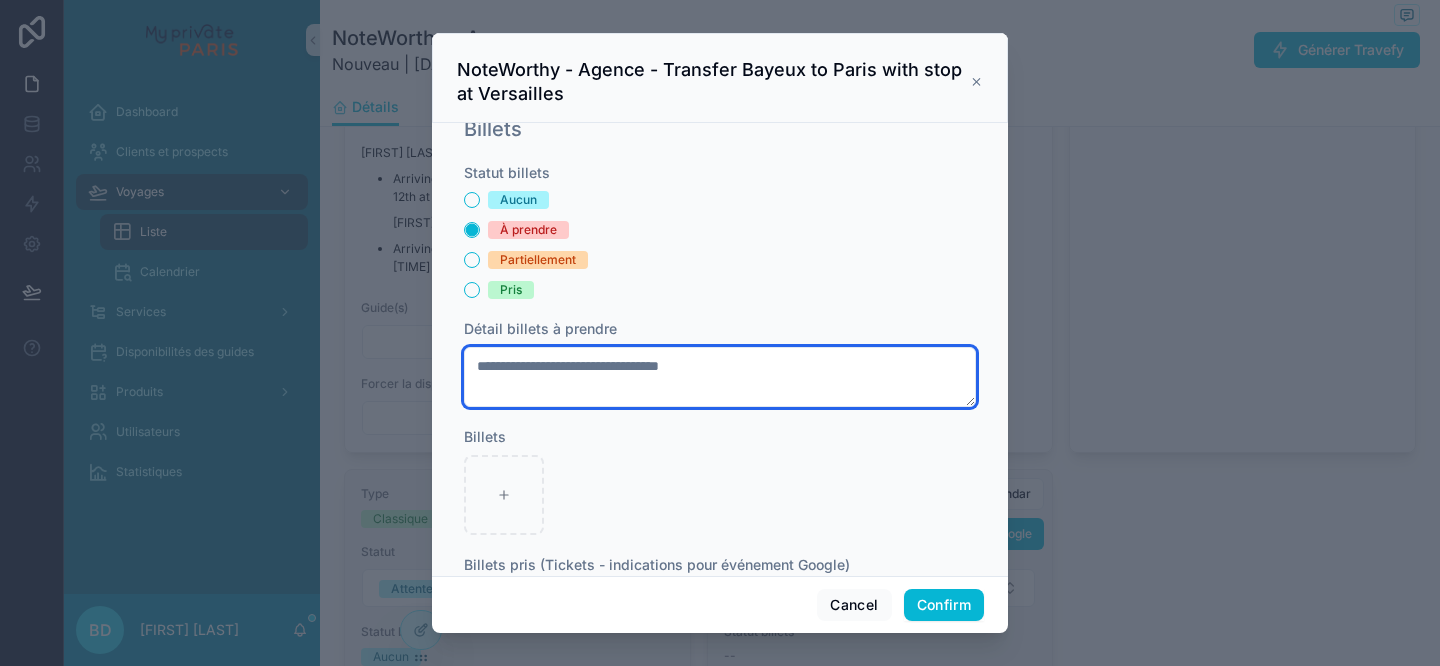 type on "**********" 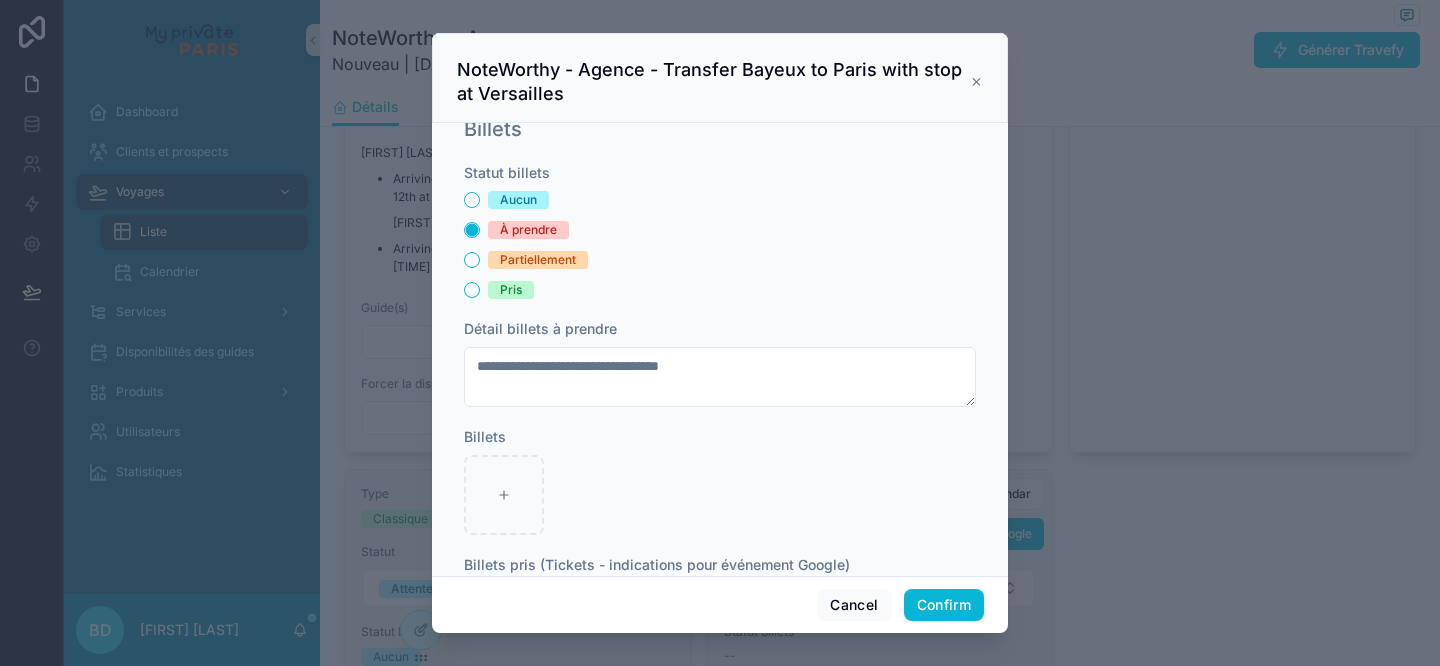 click at bounding box center [720, 495] 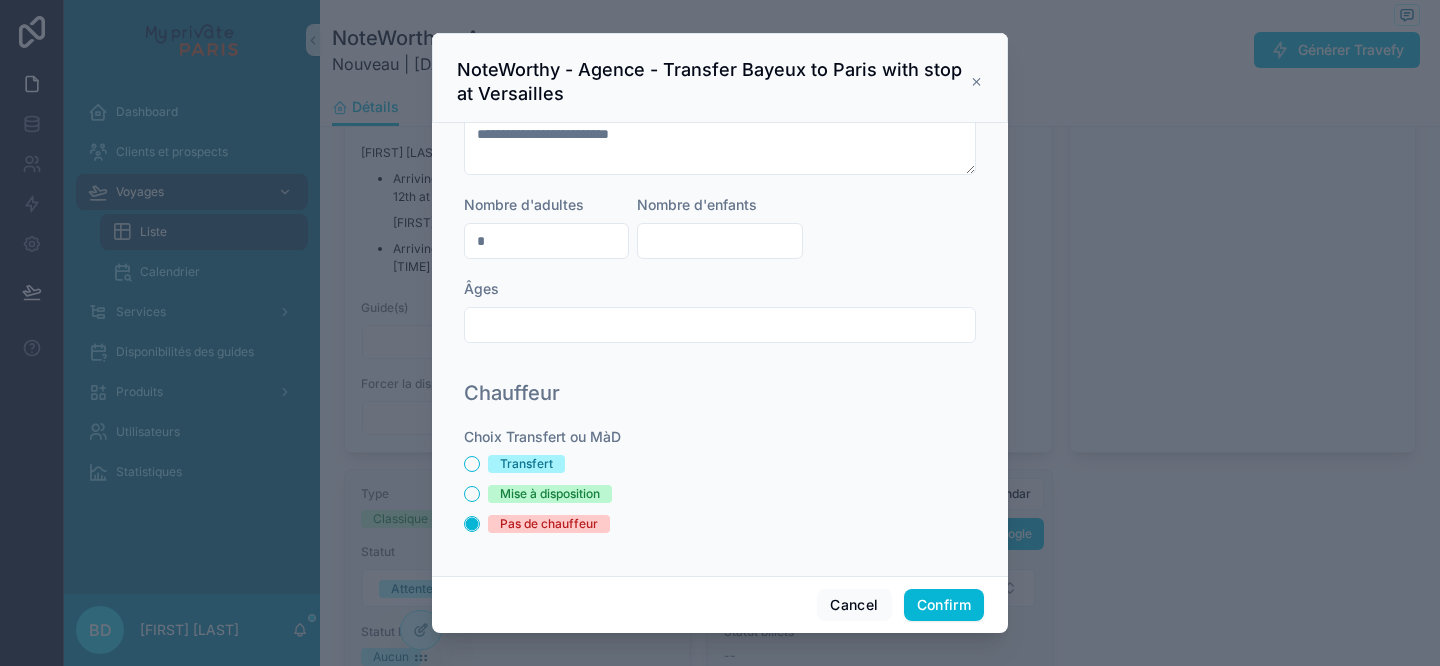 scroll, scrollTop: 1035, scrollLeft: 0, axis: vertical 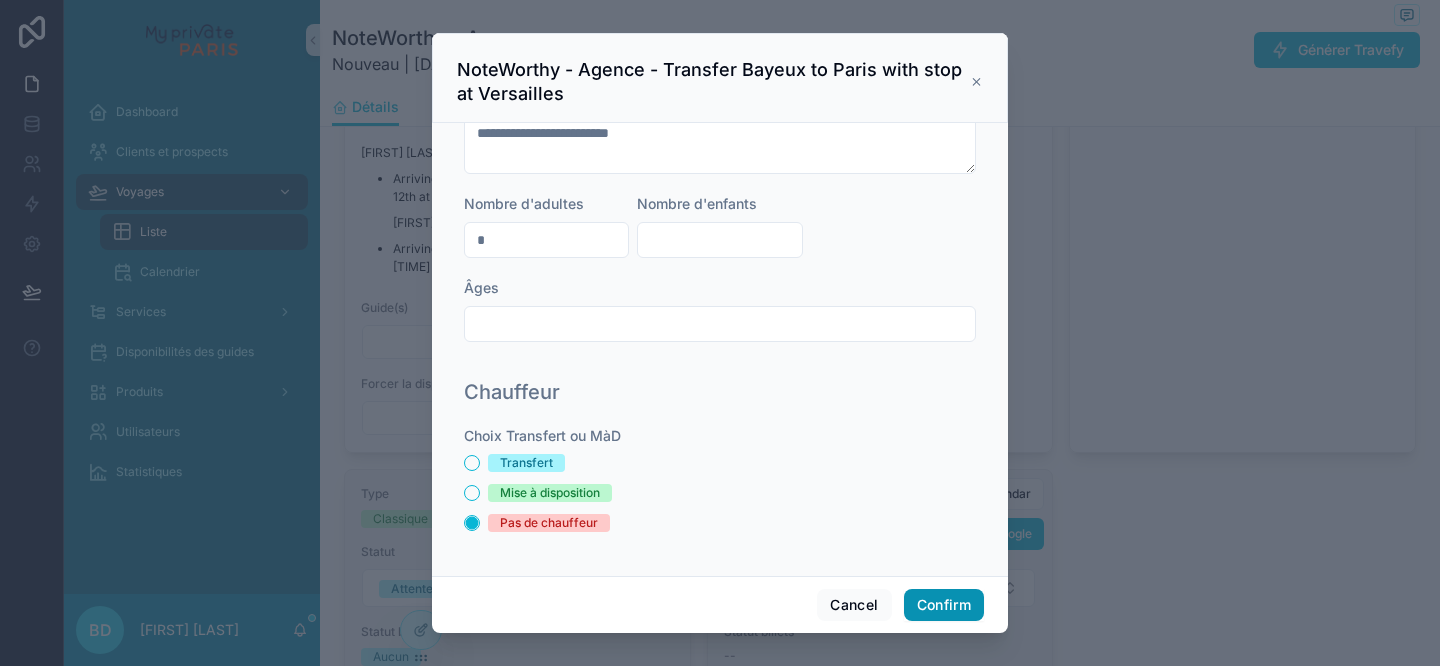 click on "Confirm" at bounding box center (944, 605) 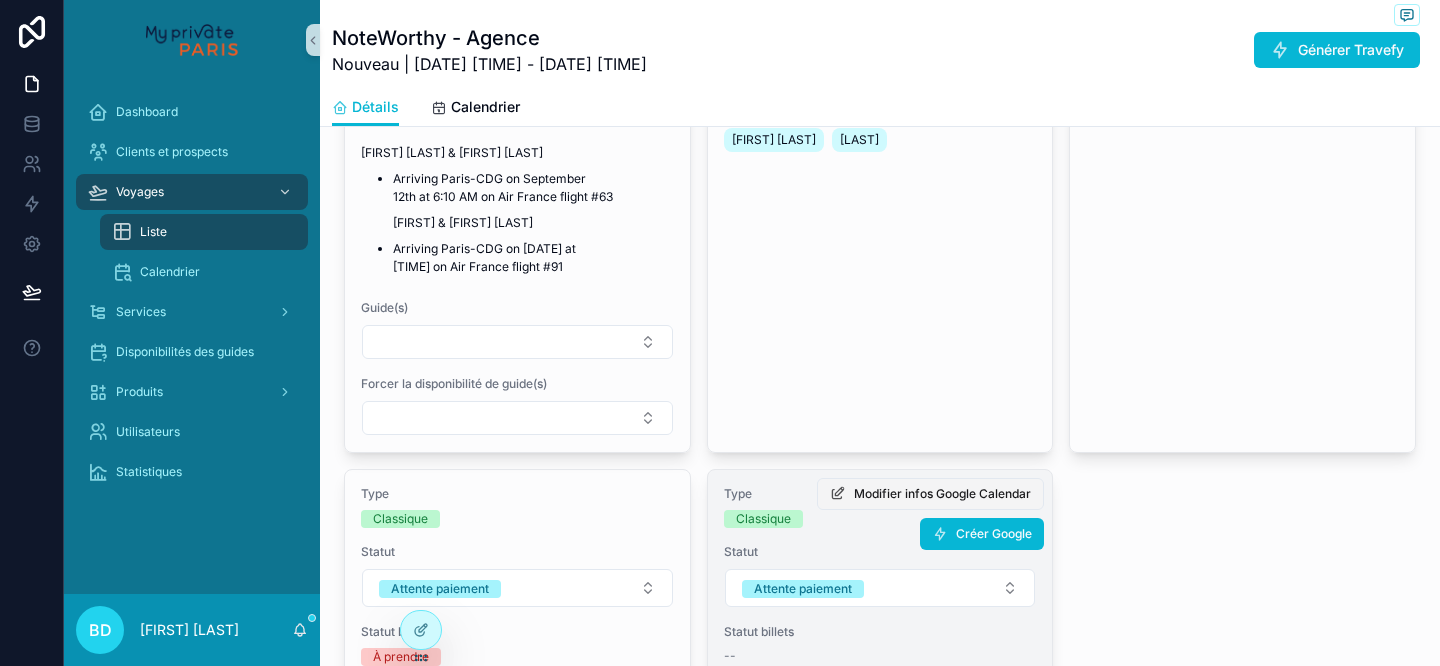 click on "Modifier infos Google Calendar" at bounding box center (942, 494) 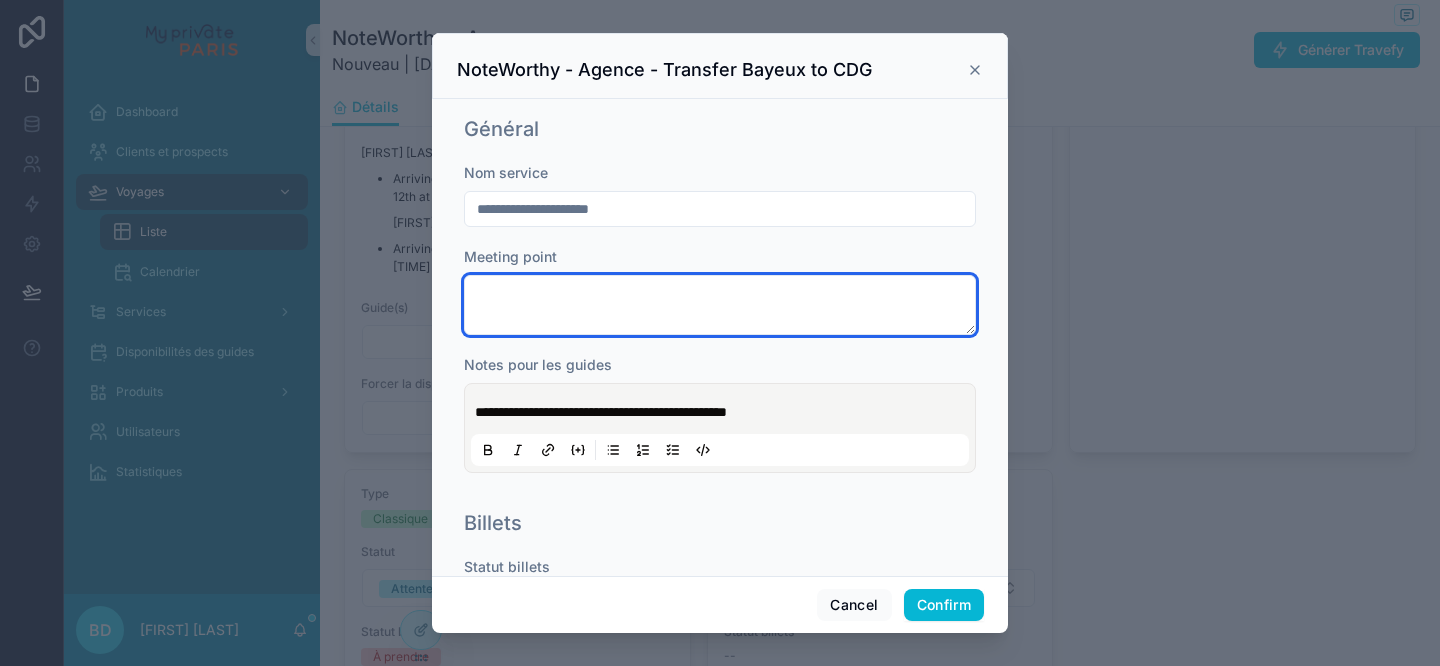 click at bounding box center (720, 305) 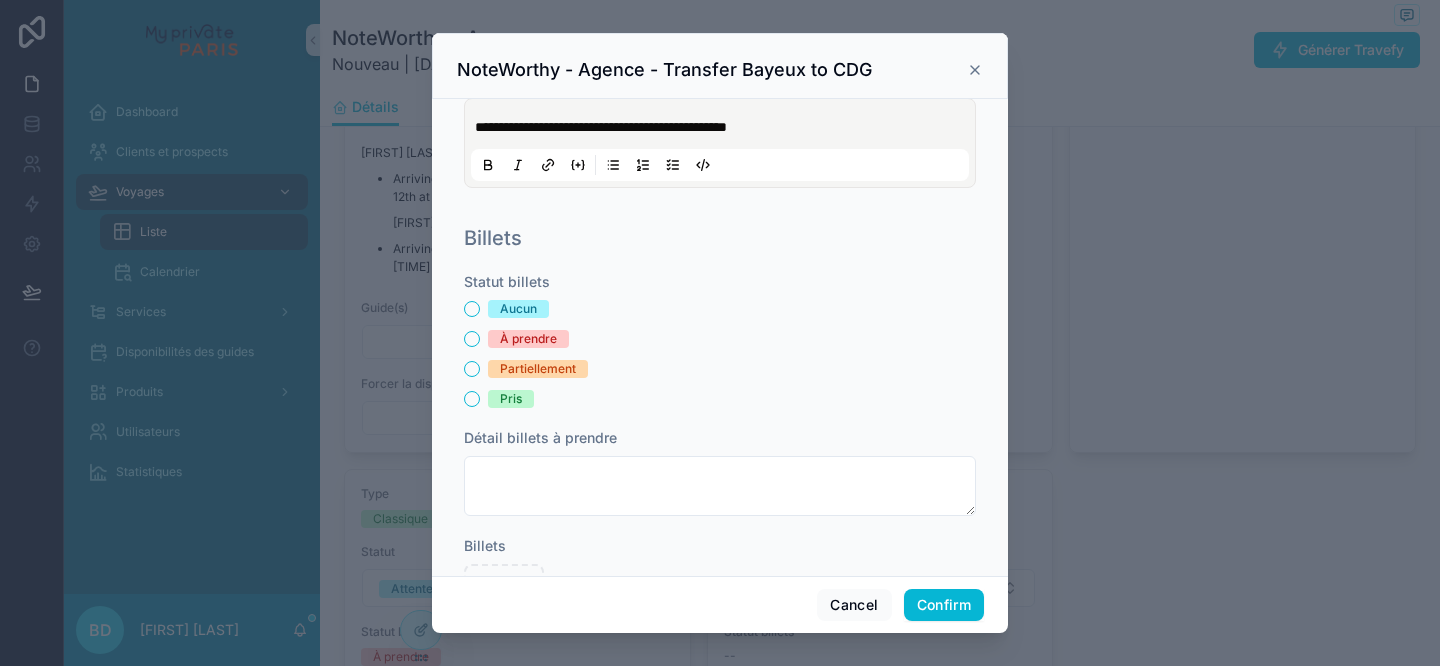 type on "**********" 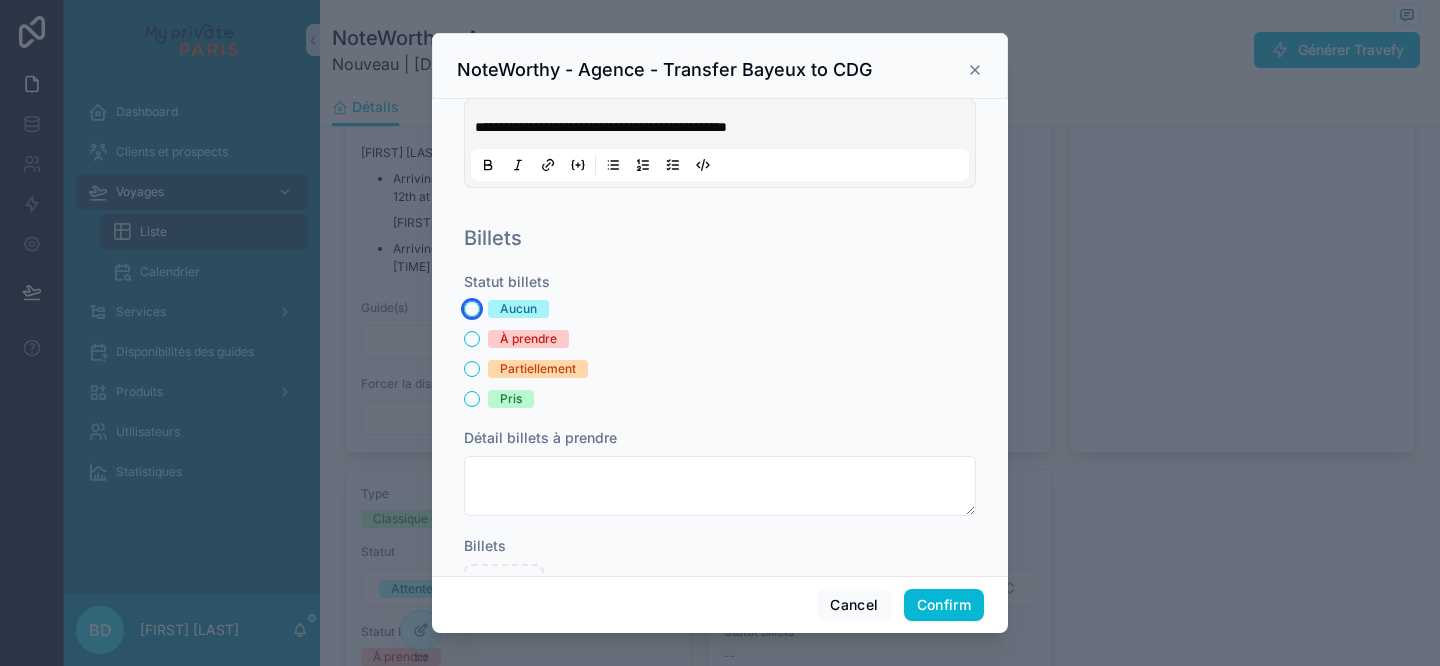 click on "Aucun" at bounding box center (472, 309) 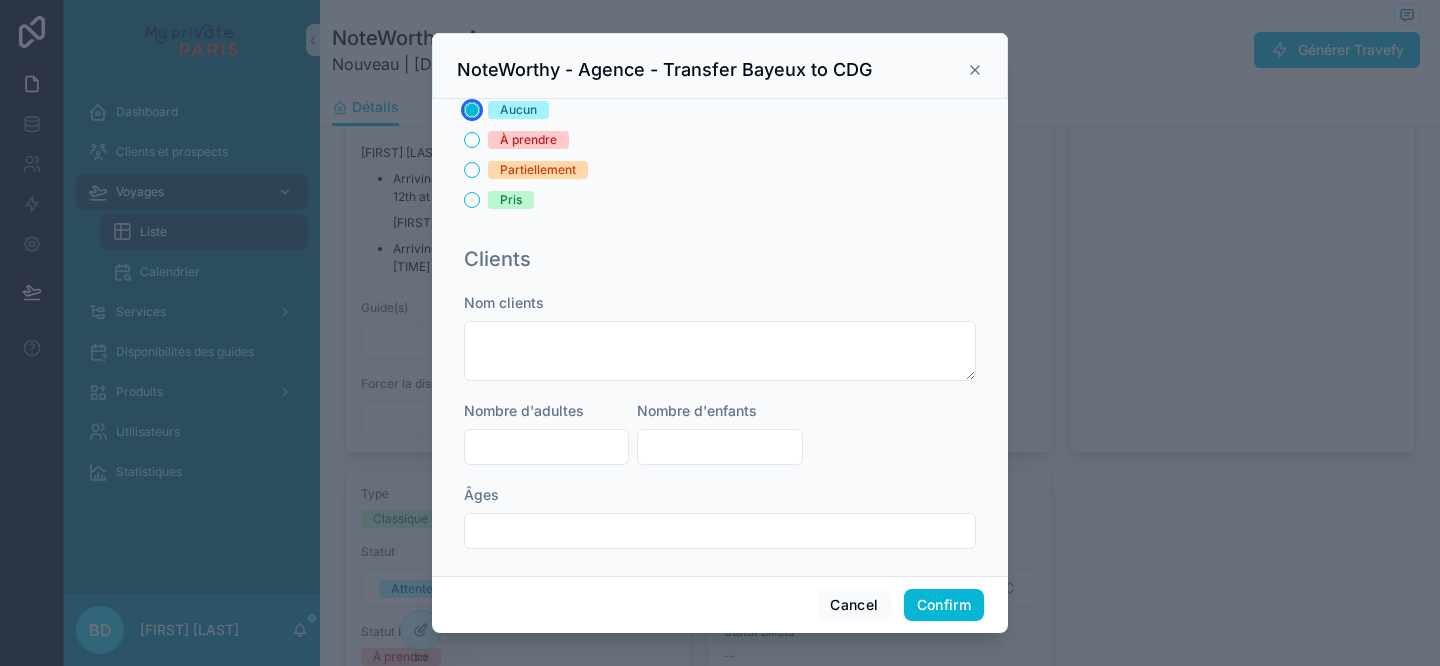 scroll, scrollTop: 485, scrollLeft: 0, axis: vertical 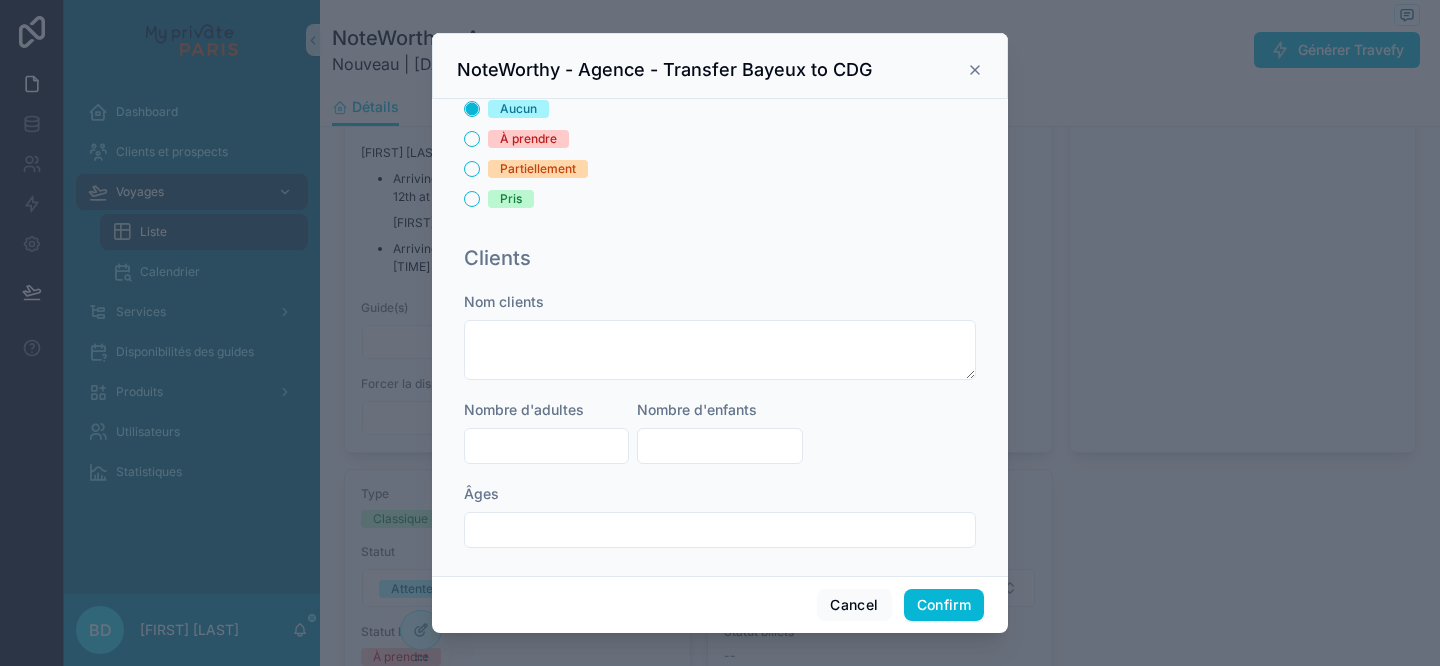 click at bounding box center [546, 446] 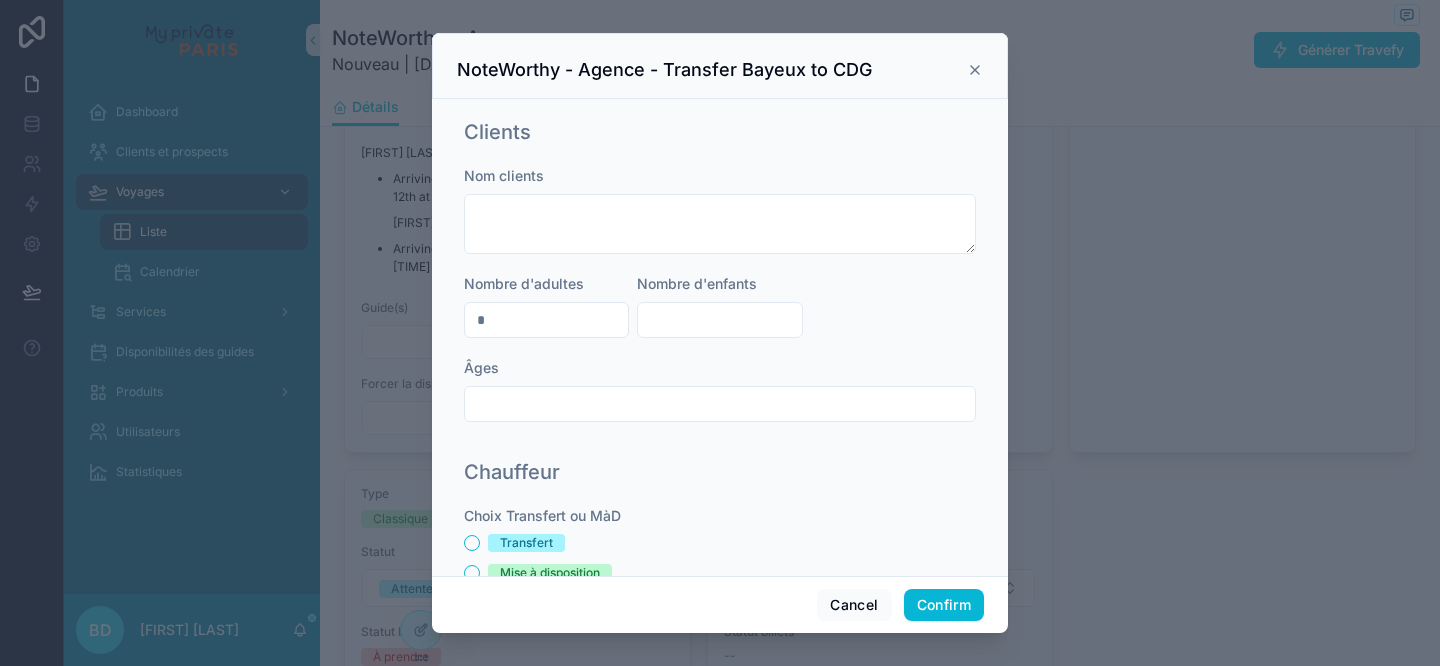 scroll, scrollTop: 691, scrollLeft: 0, axis: vertical 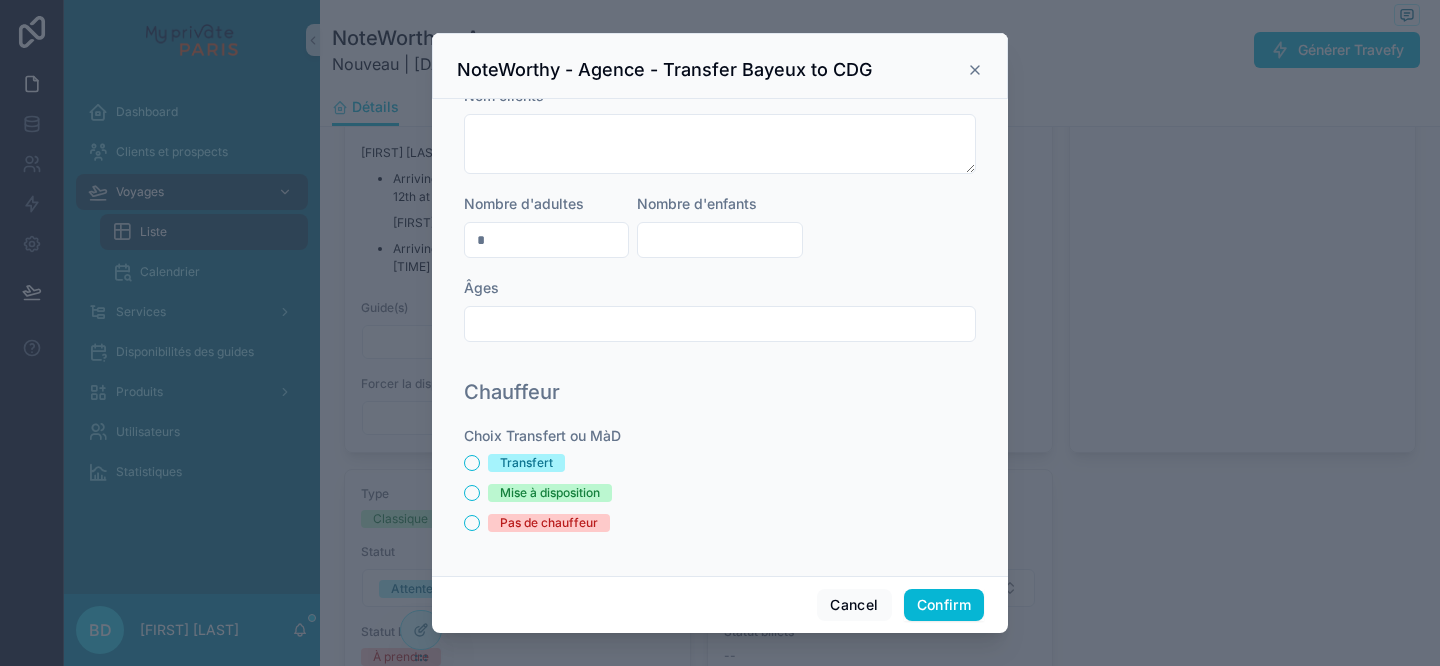 type on "*" 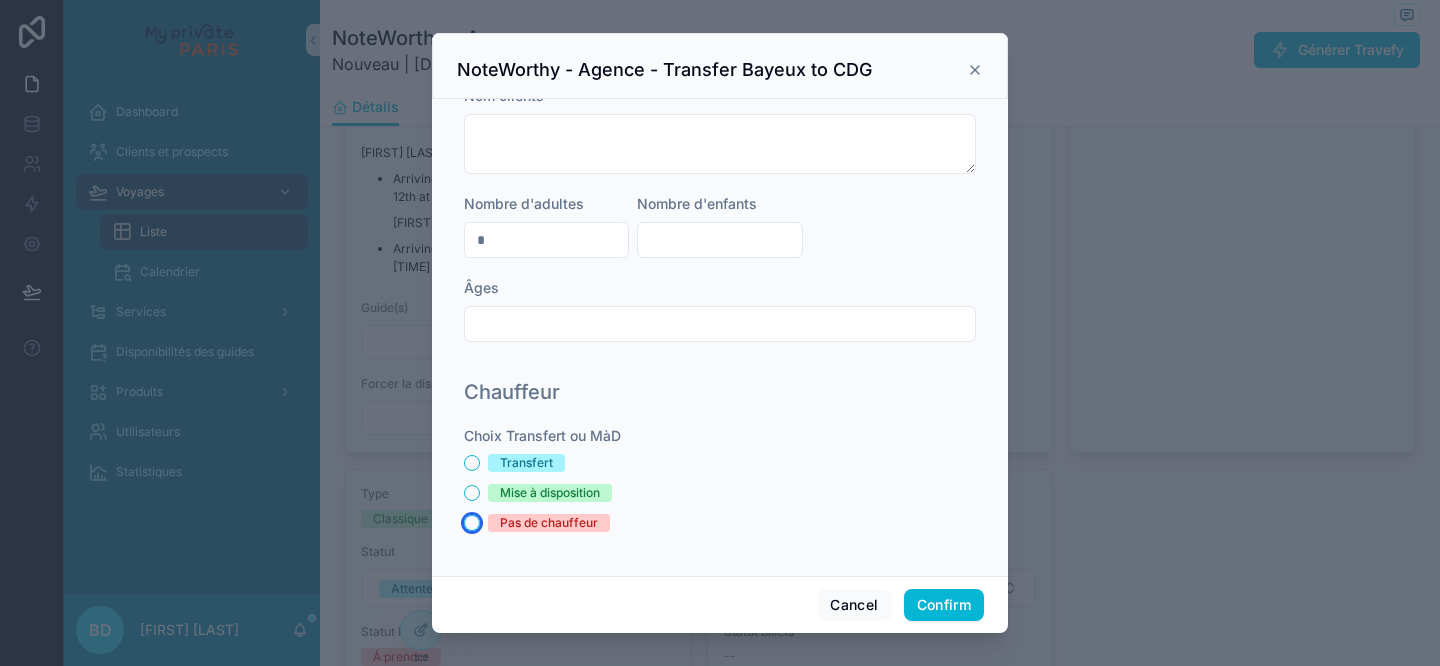 click on "Pas de chauffeur" at bounding box center [472, 523] 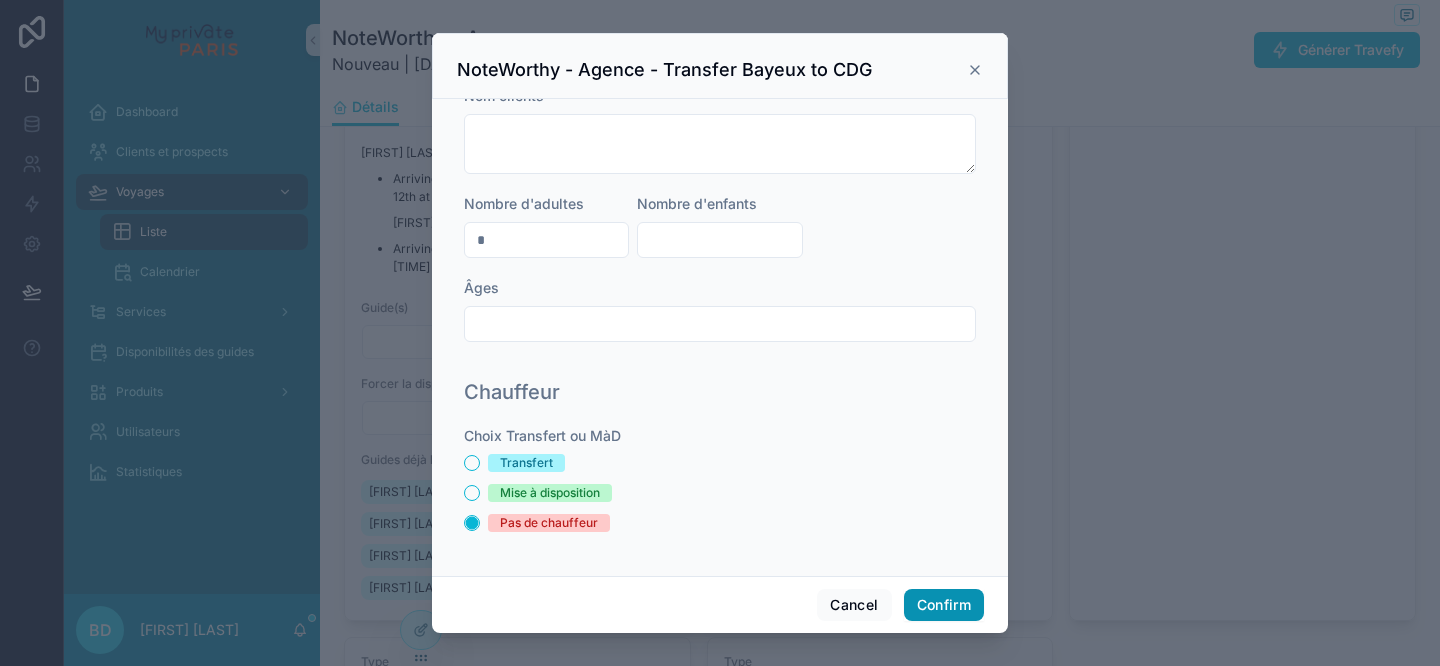 click on "Confirm" at bounding box center (944, 605) 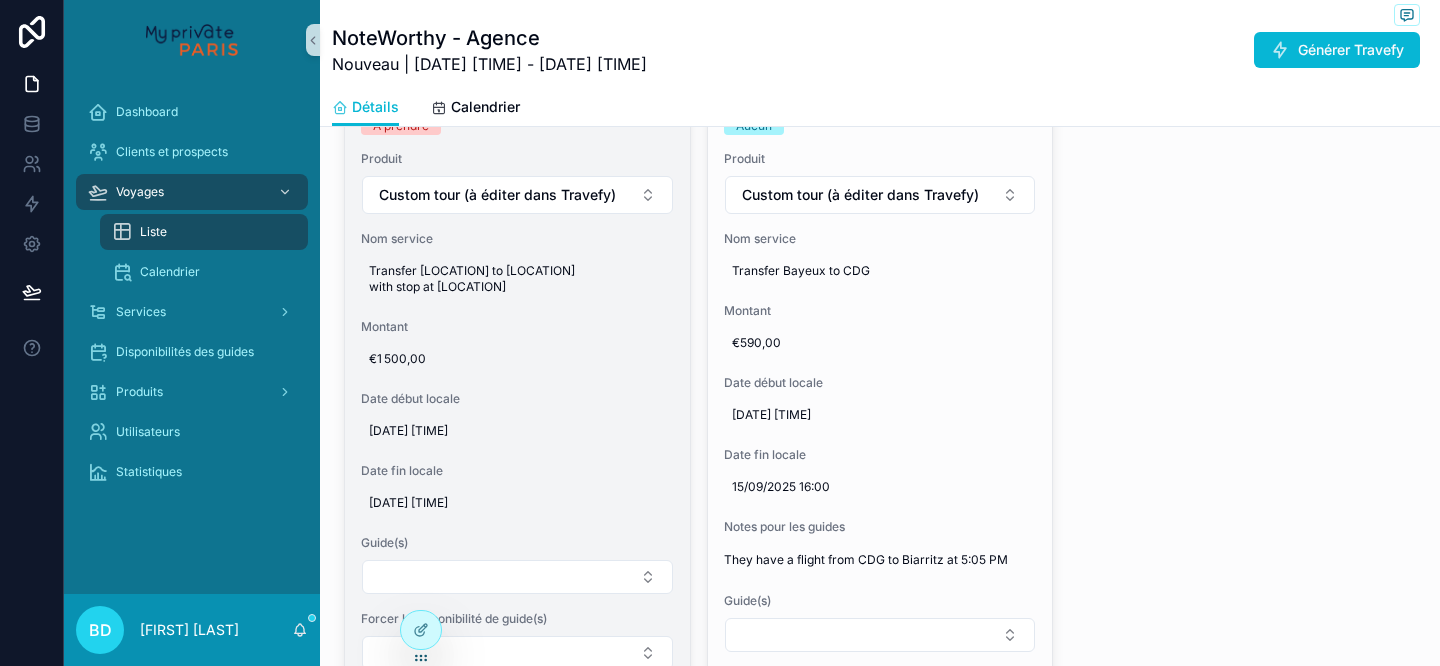 scroll, scrollTop: 2538, scrollLeft: 0, axis: vertical 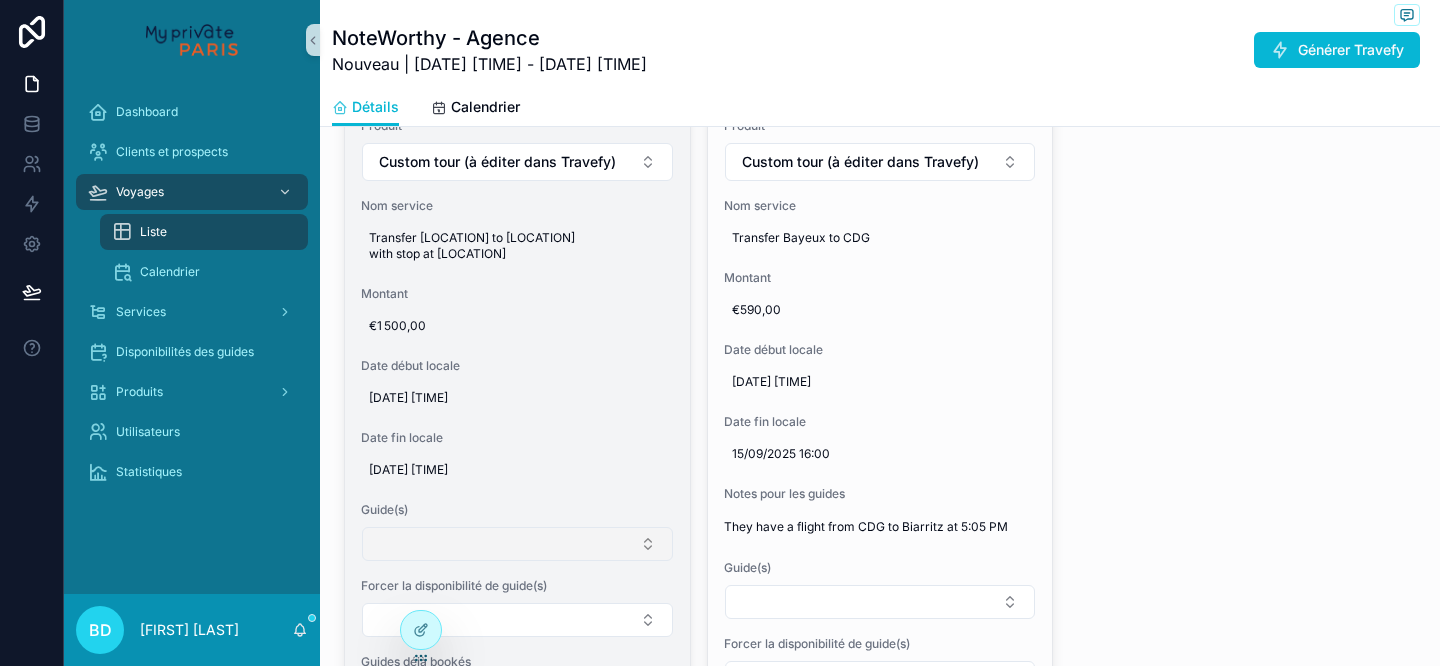 click at bounding box center (517, 544) 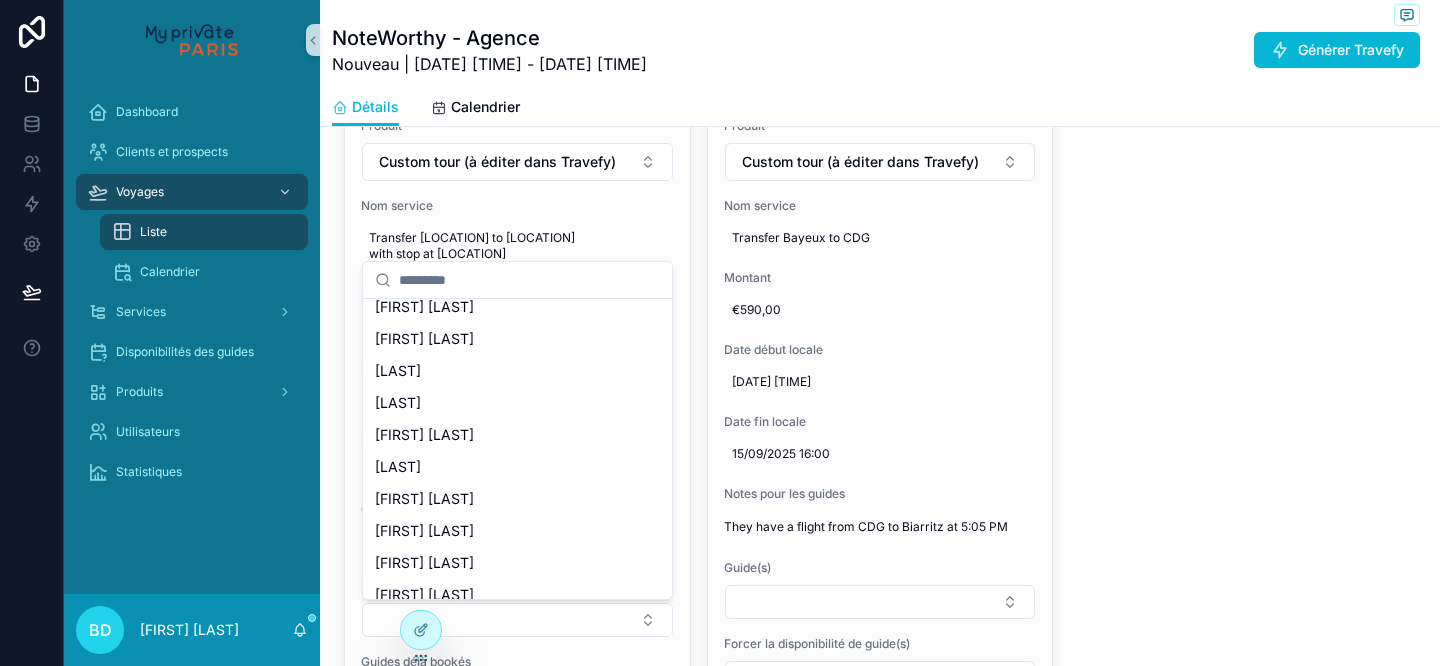 scroll, scrollTop: 188, scrollLeft: 0, axis: vertical 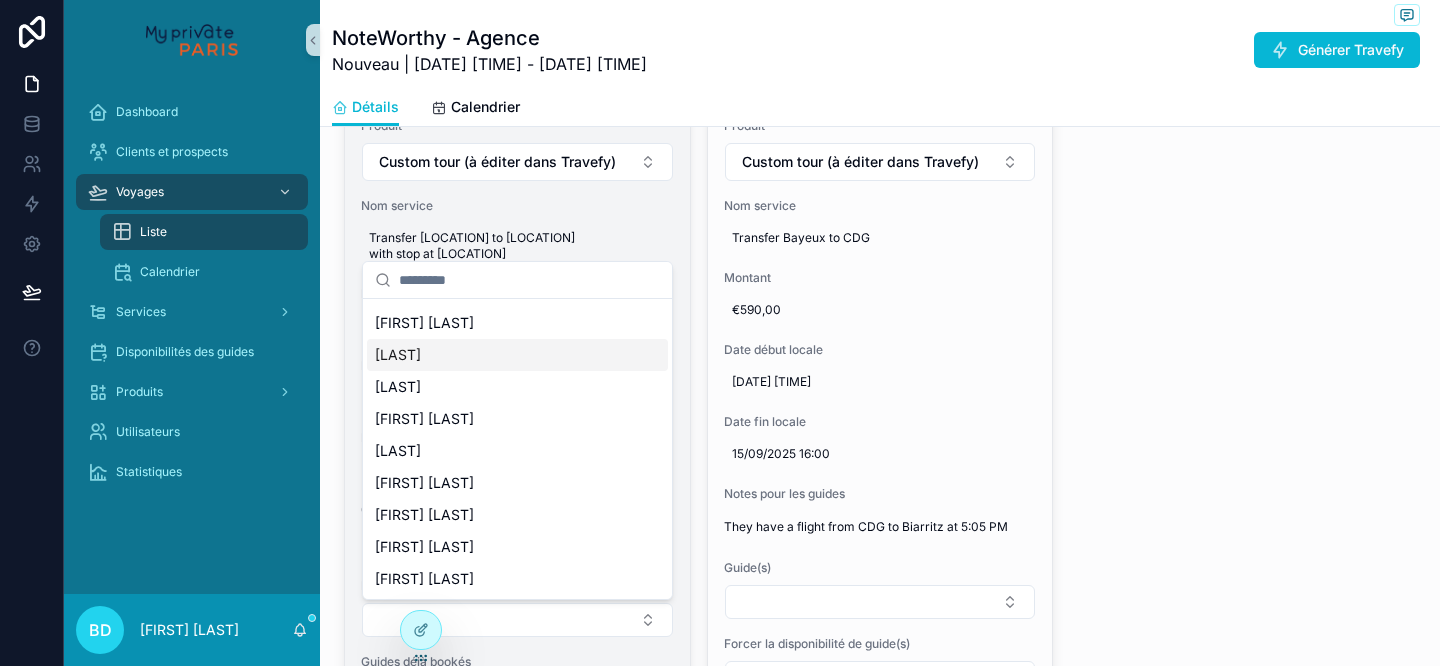 click on "Type Classique Statut Attente paiement Statut billets À prendre Produit Custom tour (à éditer dans Travefy) Nom service Transfer Bayeux to Paris with stop at Versailles Montant €1 500,00 Date début locale 15/09/2025 11:00 Date fin locale 15/09/2025 18:00 Guide(s) Forcer la disponibilité de guide(s) Guides déjà bookés Marc CANDES Ludivine RONNAY Laure NERMEL Anna BATTISTON Lucien LABROUE Victor BRANTHOME Elliott AUBRUN Romain L. LEDUC Maelle TARDIVEL" at bounding box center [517, 364] 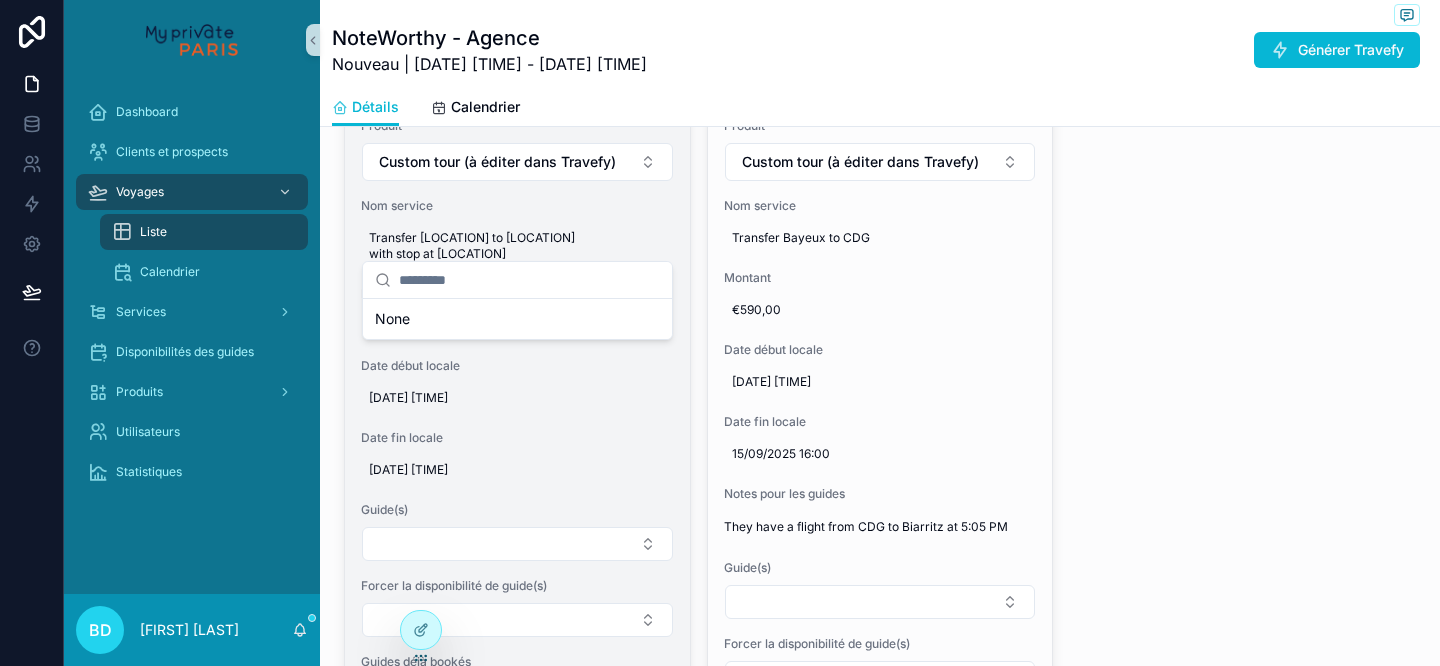 scroll, scrollTop: 0, scrollLeft: 0, axis: both 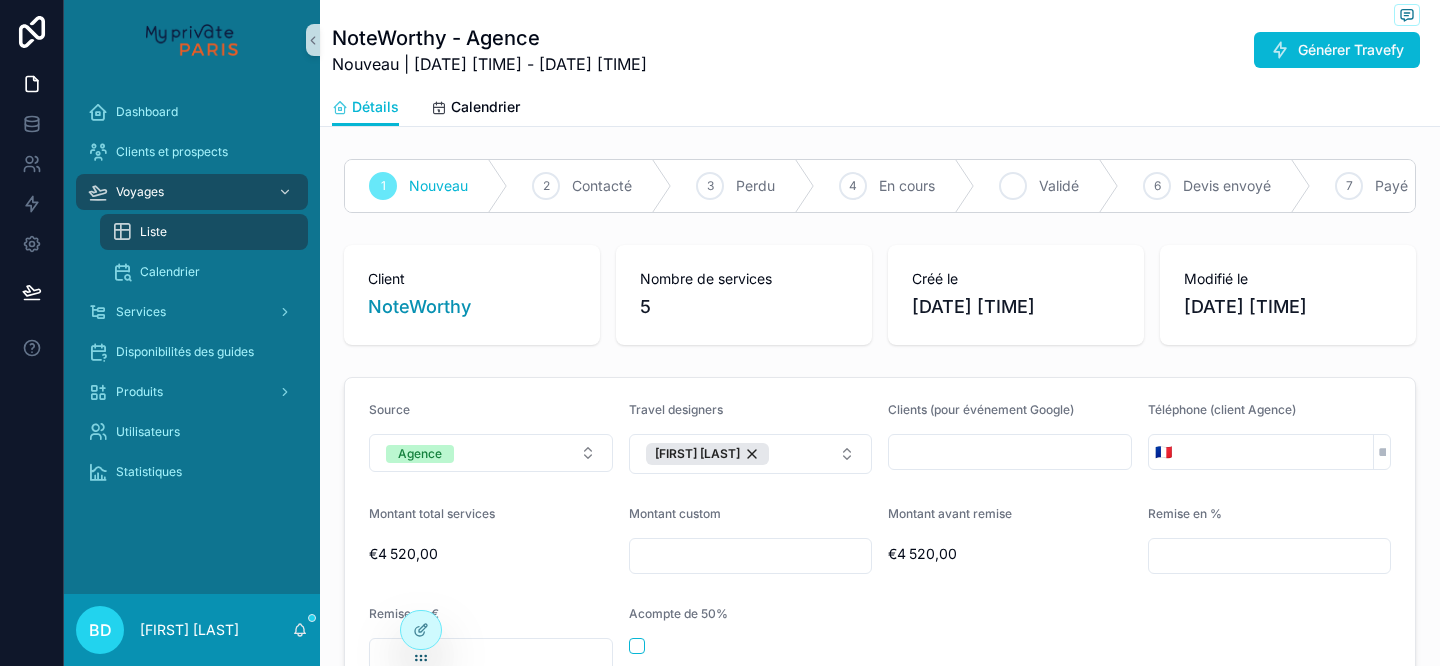 click 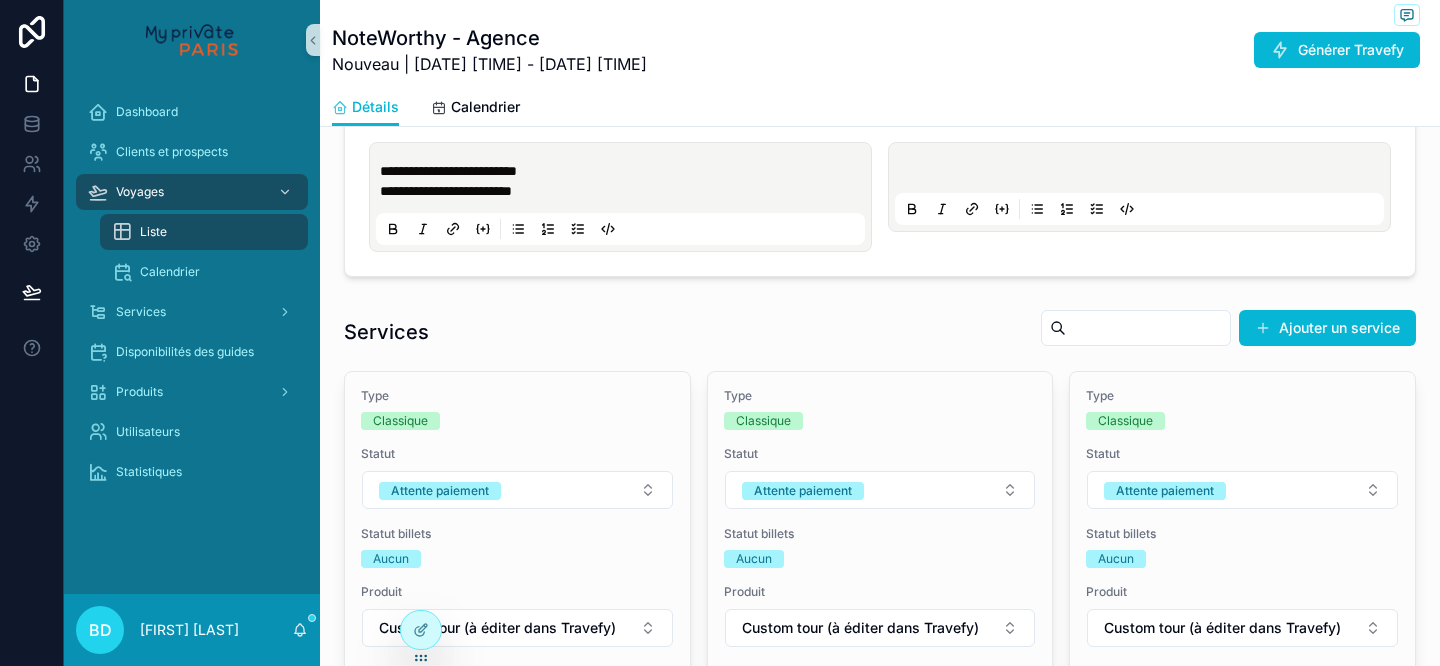 scroll, scrollTop: 752, scrollLeft: 0, axis: vertical 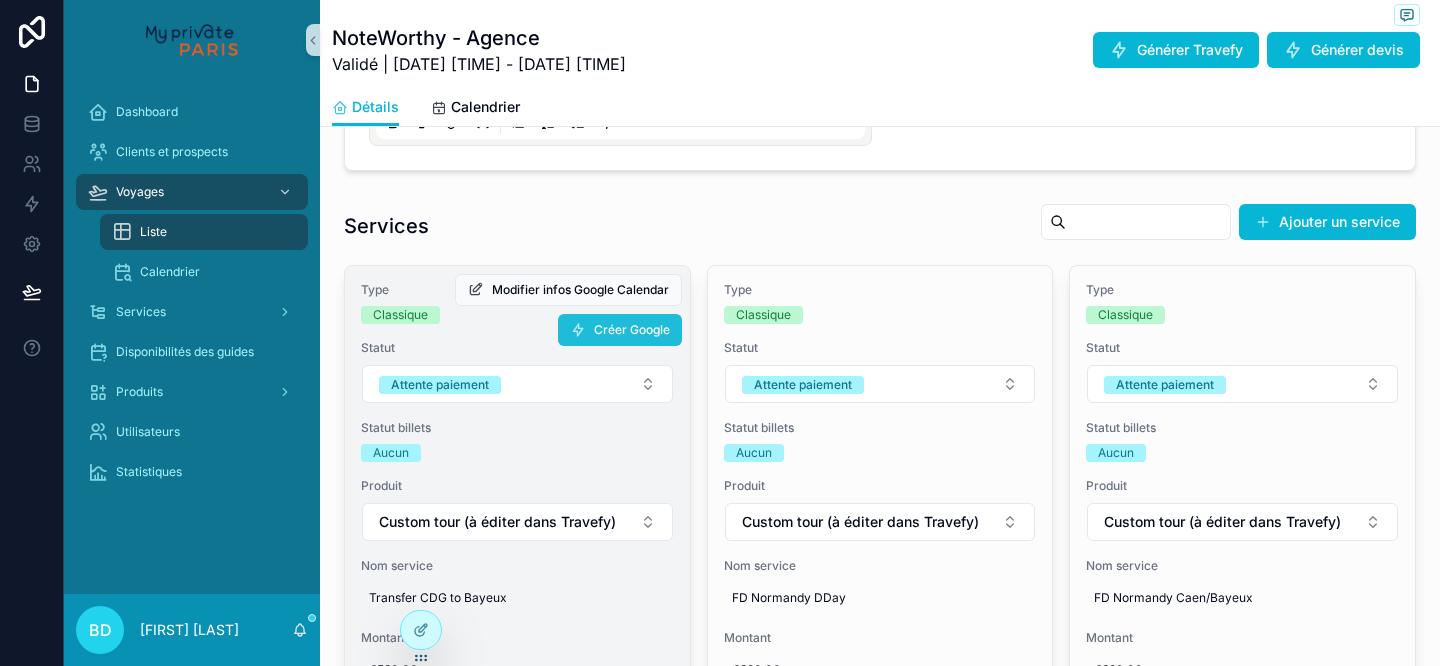 click on "Créer Google" at bounding box center (632, 330) 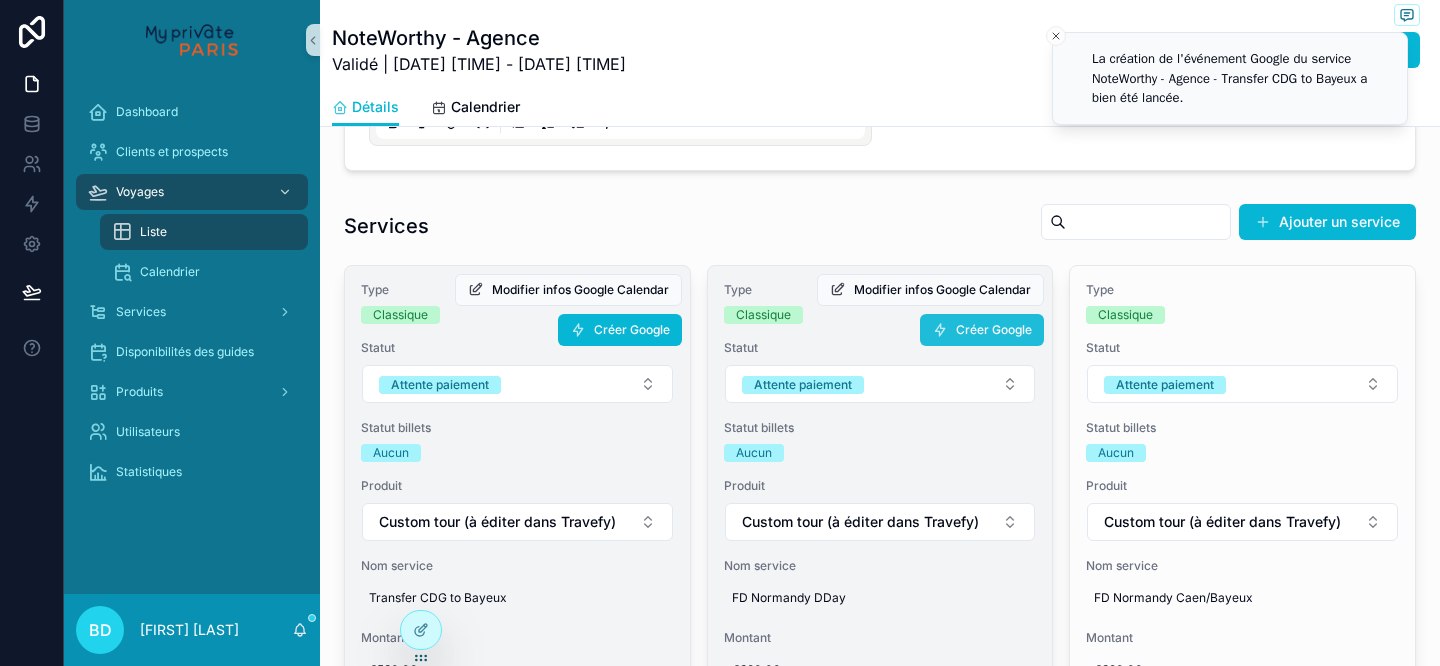 click on "Créer Google" at bounding box center [994, 330] 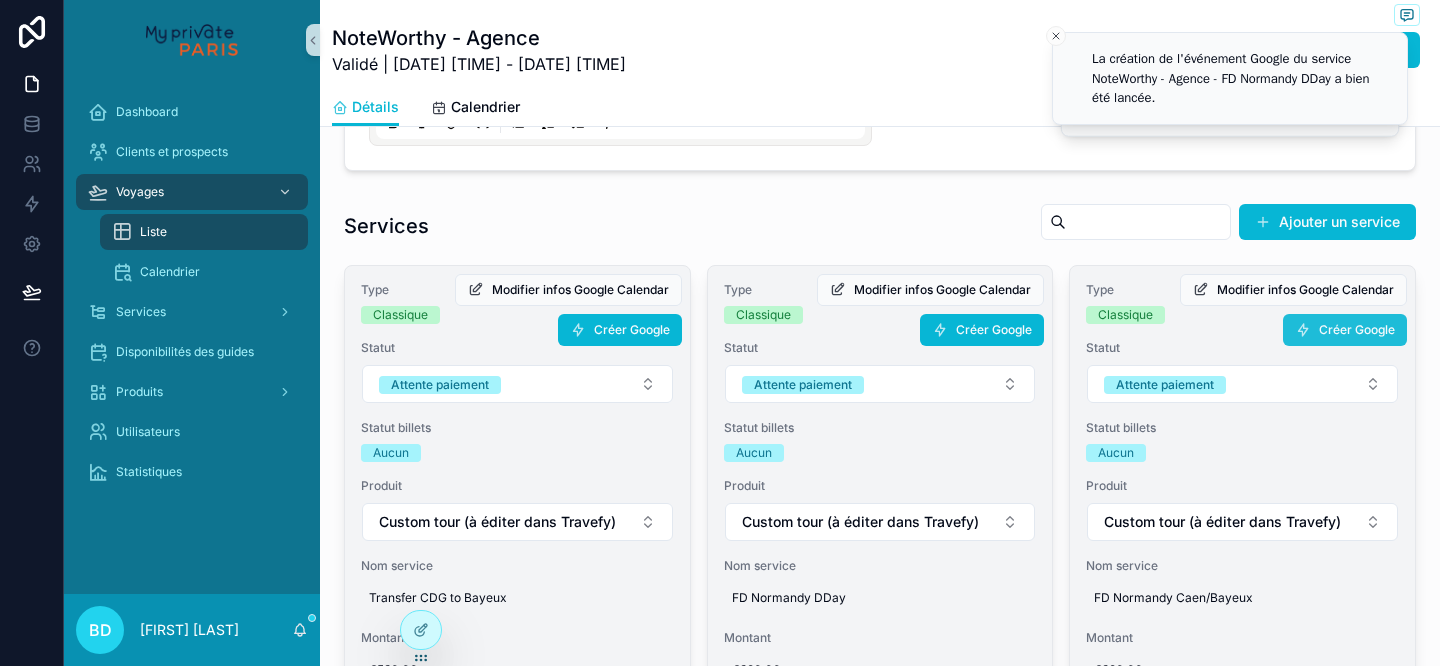 click on "Créer Google" at bounding box center (1357, 330) 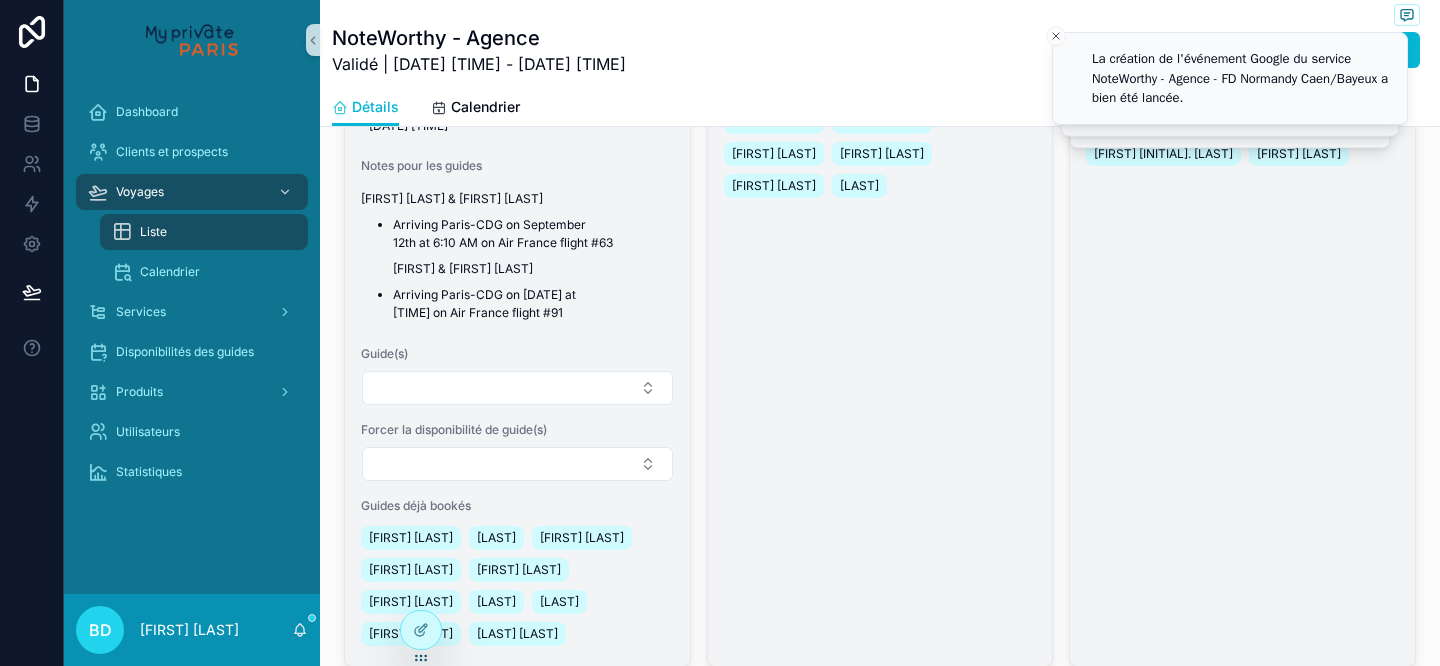 scroll, scrollTop: 1929, scrollLeft: 0, axis: vertical 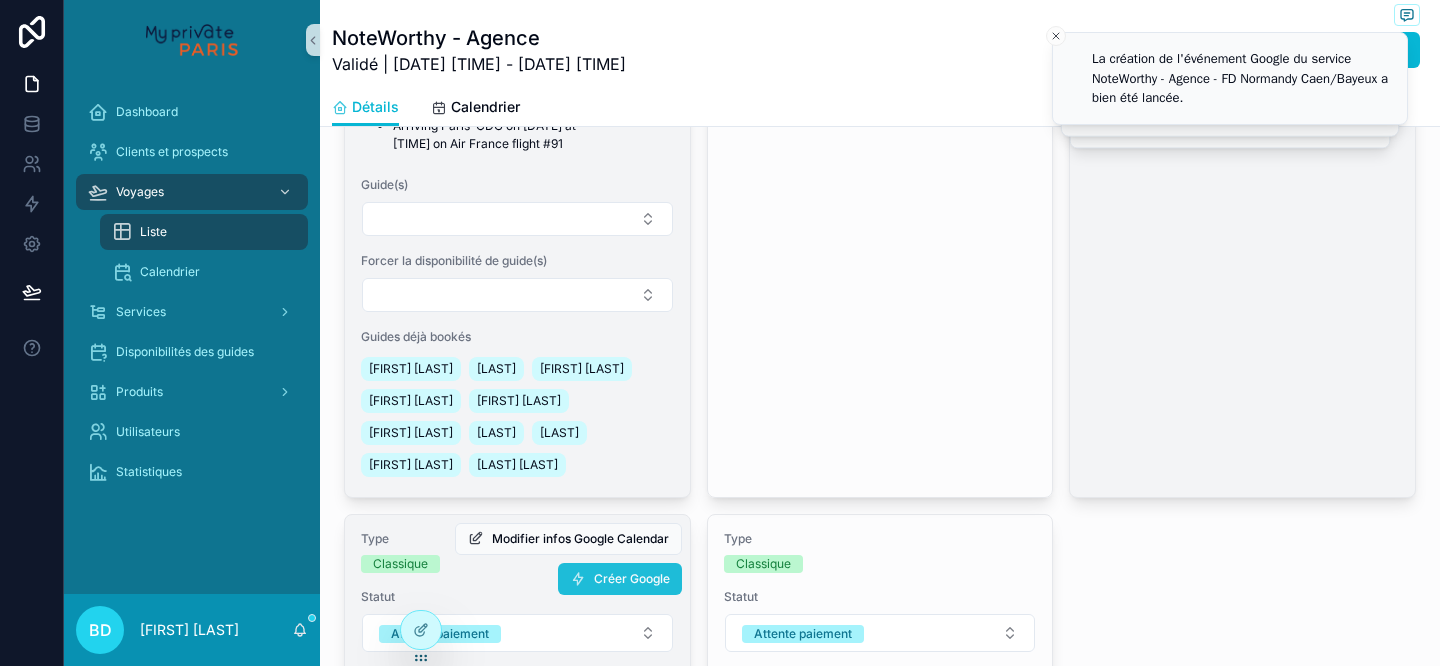 click on "Créer Google" at bounding box center [632, 579] 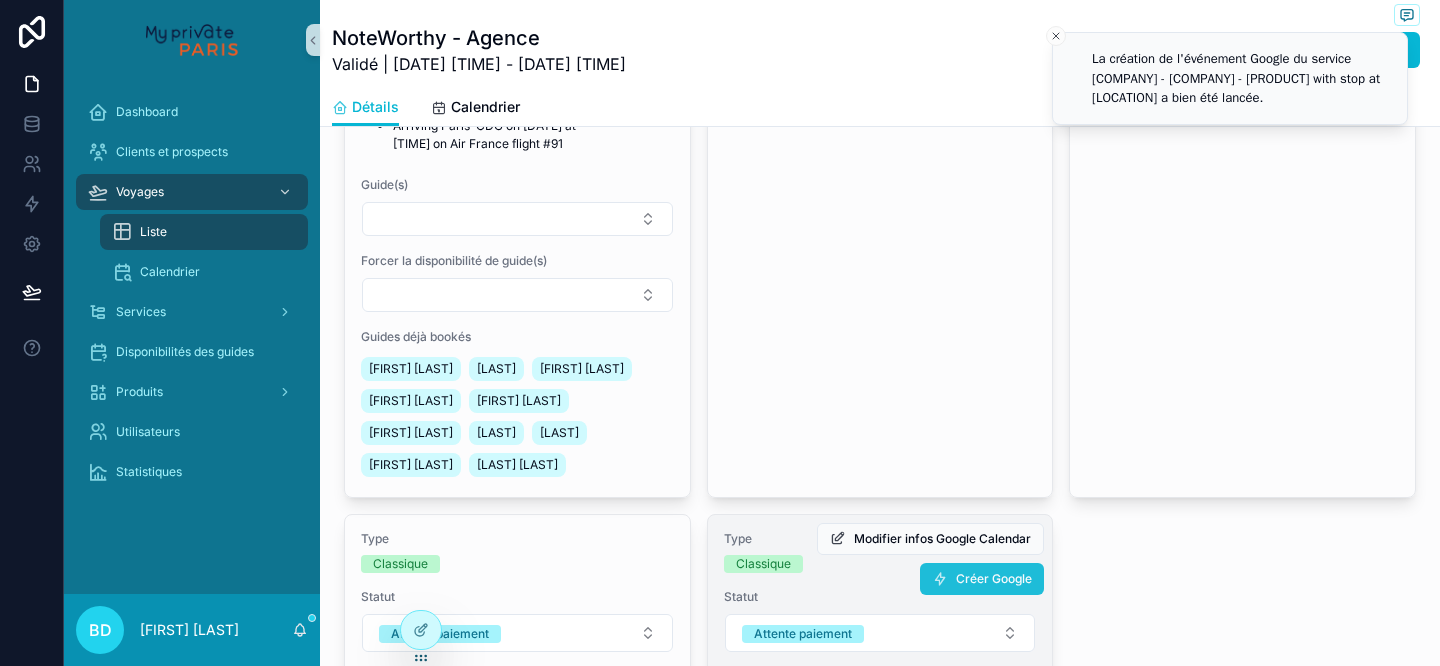 click on "Créer Google" at bounding box center [994, 579] 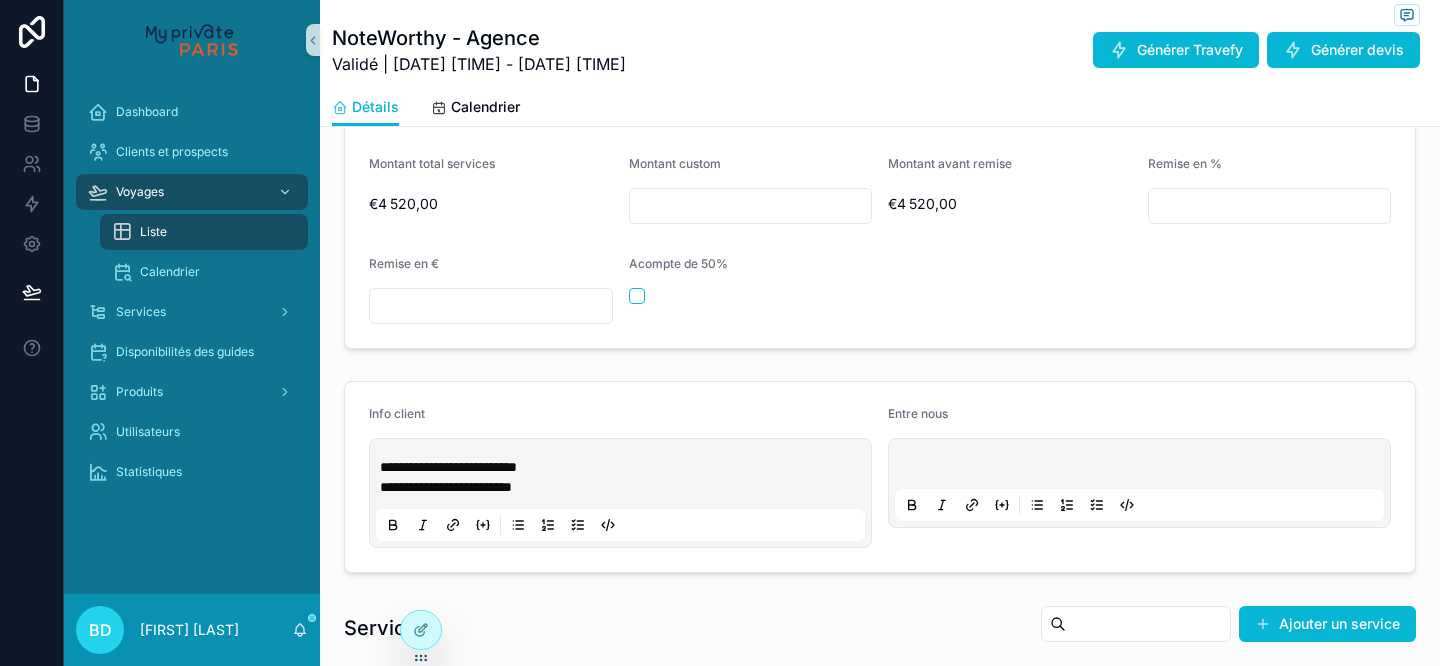 scroll, scrollTop: 0, scrollLeft: 0, axis: both 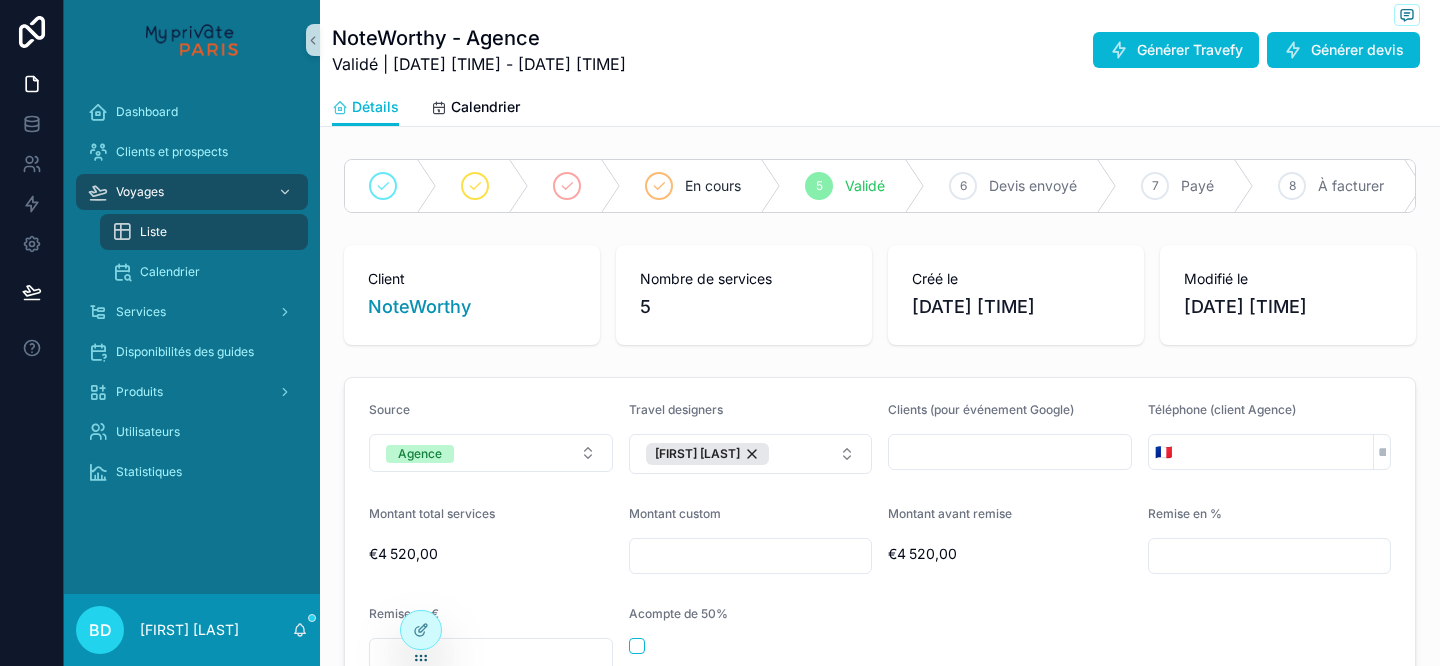 click at bounding box center [1010, 452] 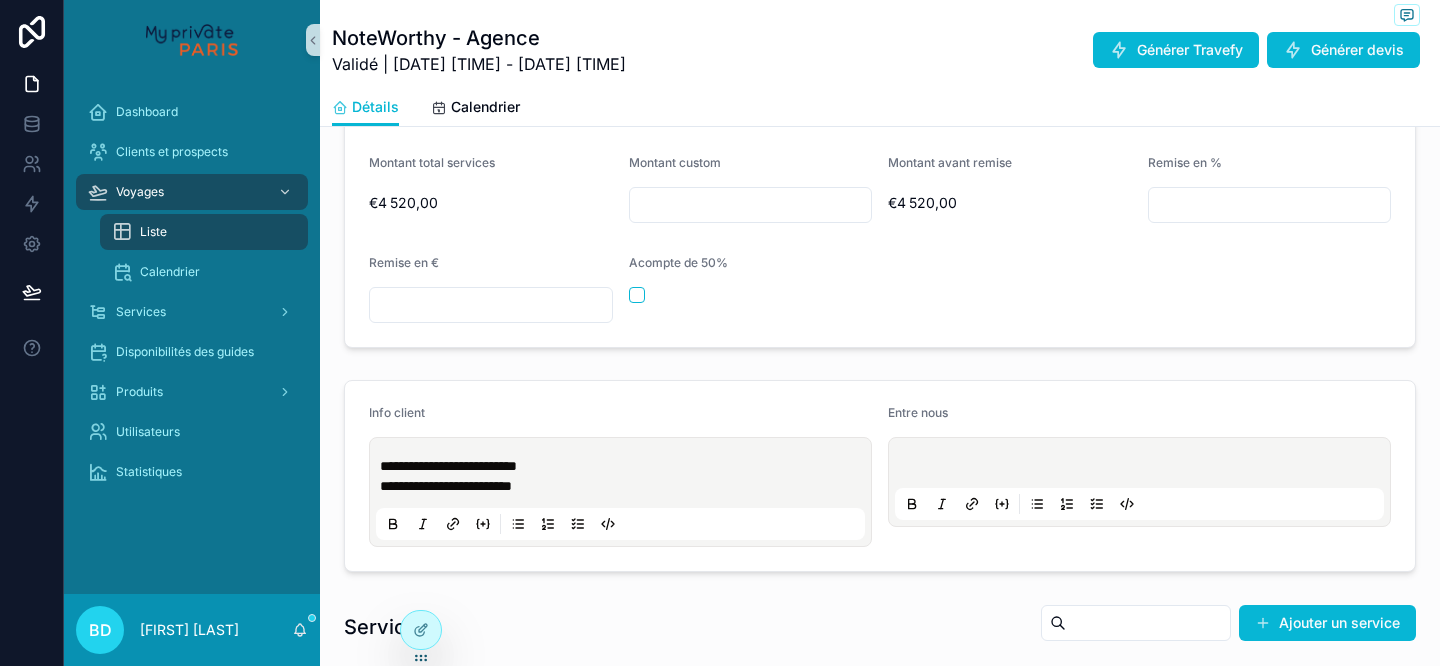 scroll, scrollTop: 360, scrollLeft: 0, axis: vertical 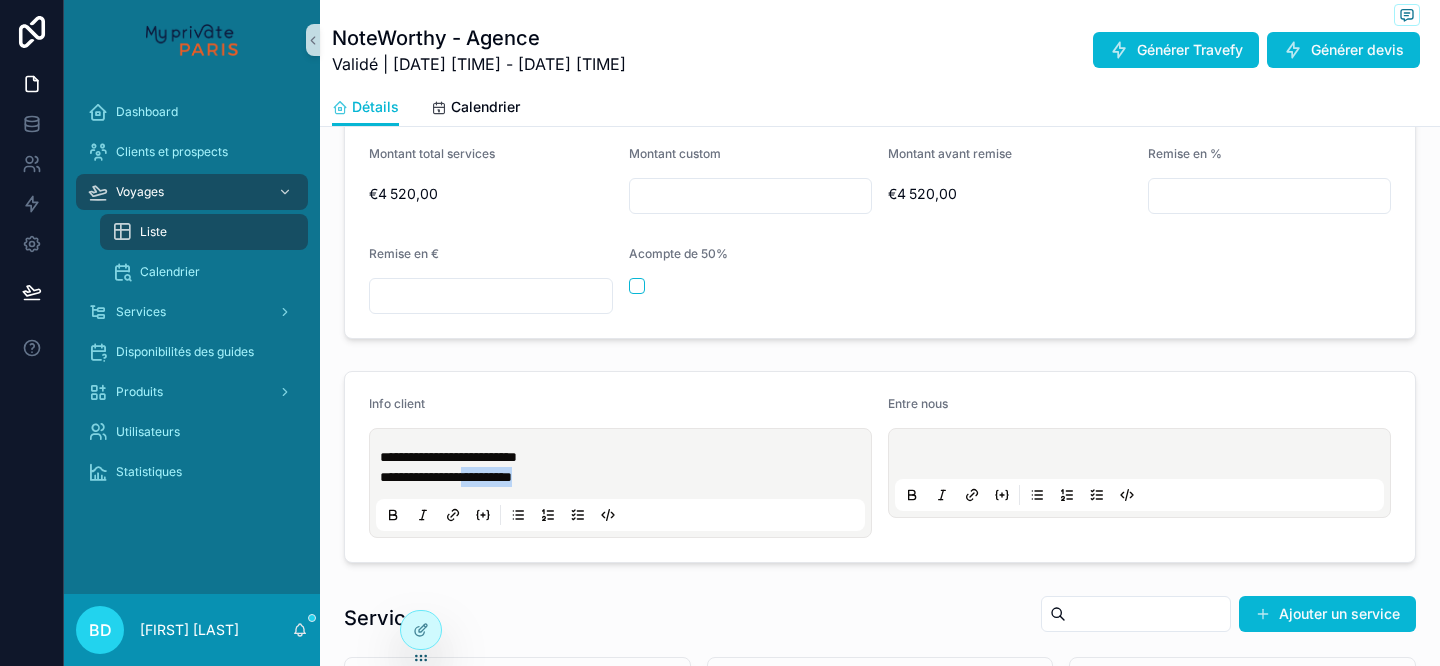 drag, startPoint x: 493, startPoint y: 478, endPoint x: 584, endPoint y: 478, distance: 91 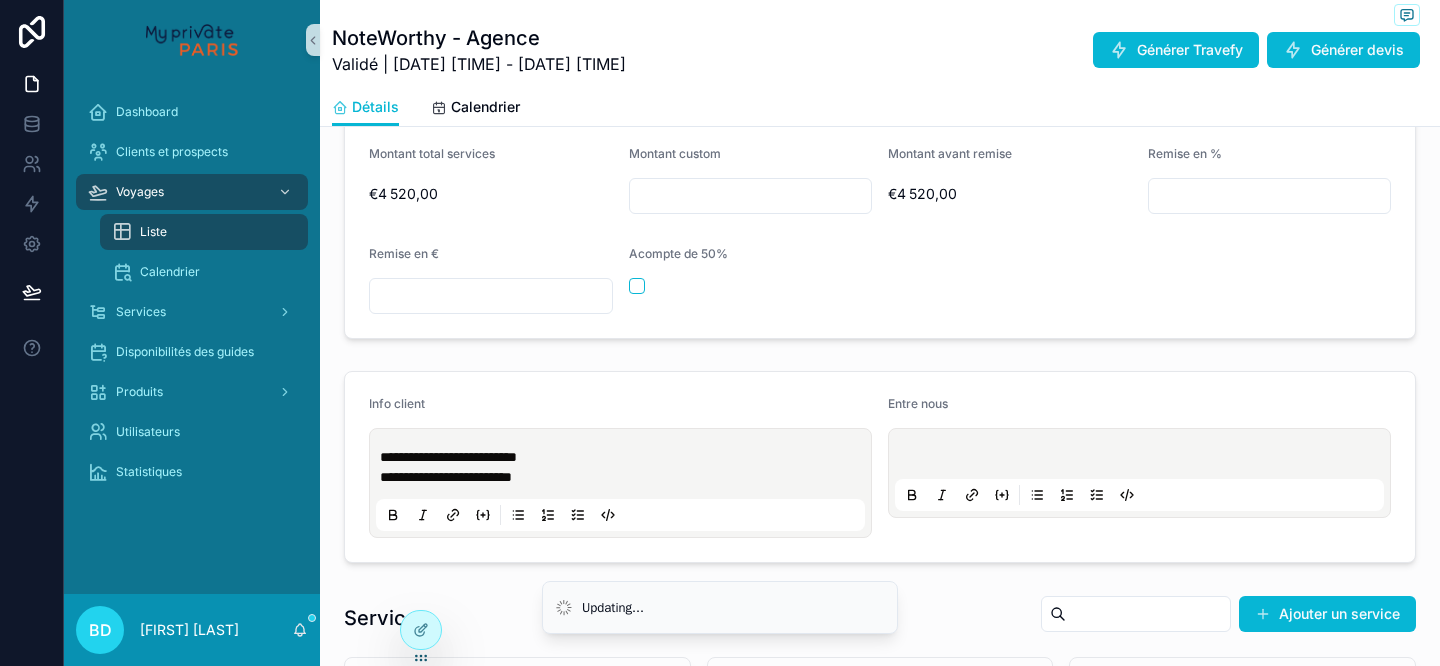 click at bounding box center [1139, 473] 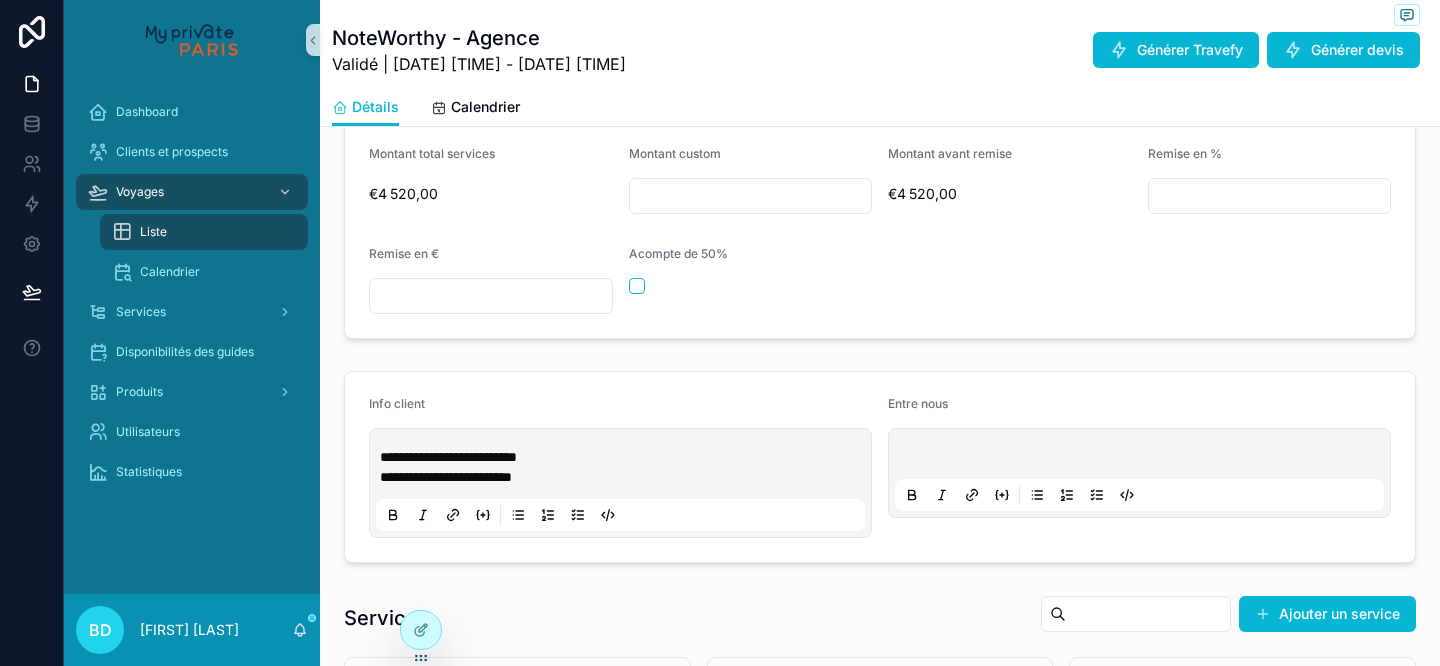 click at bounding box center [1143, 457] 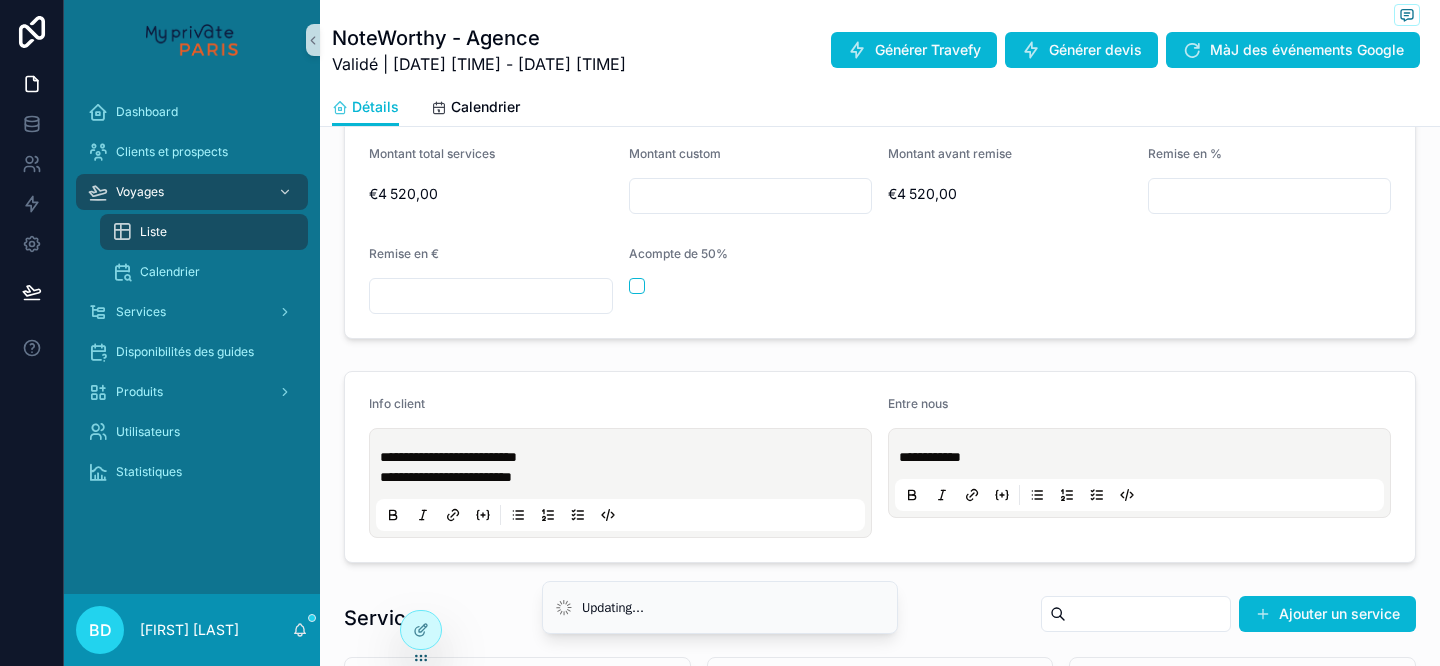scroll, scrollTop: 193, scrollLeft: 0, axis: vertical 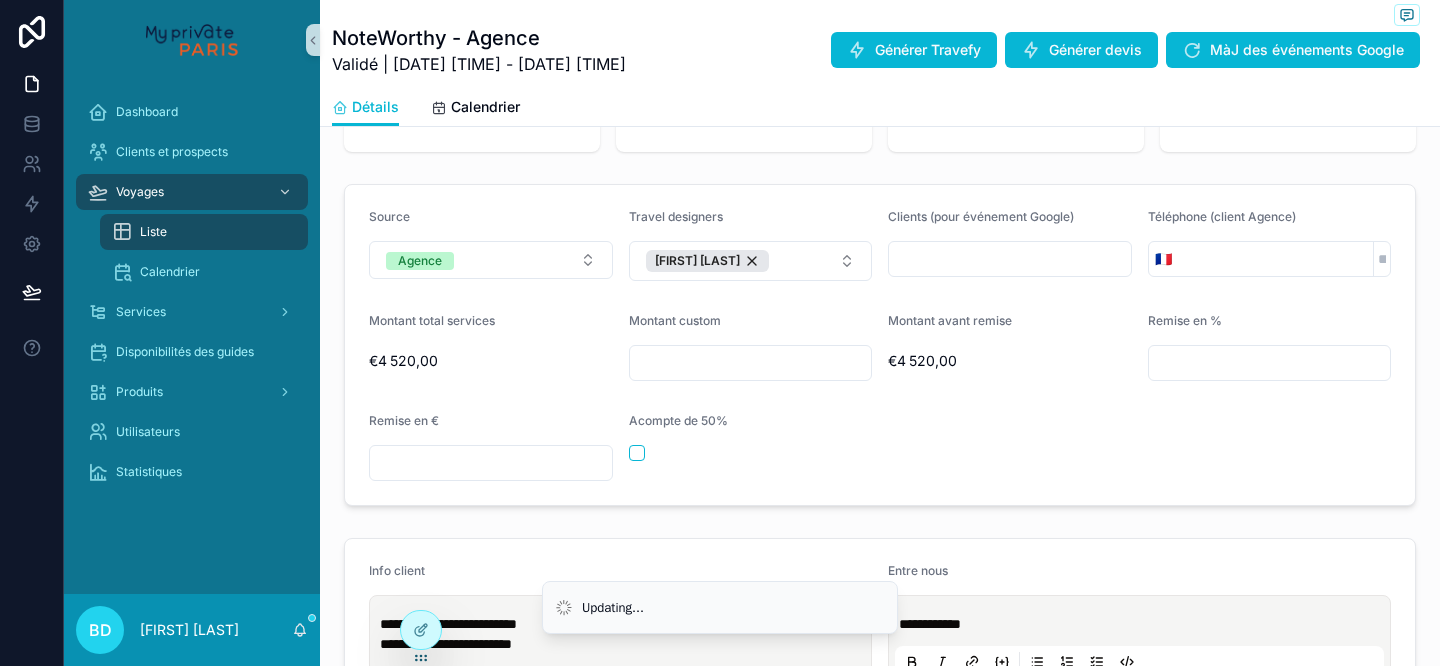 click at bounding box center (1010, 259) 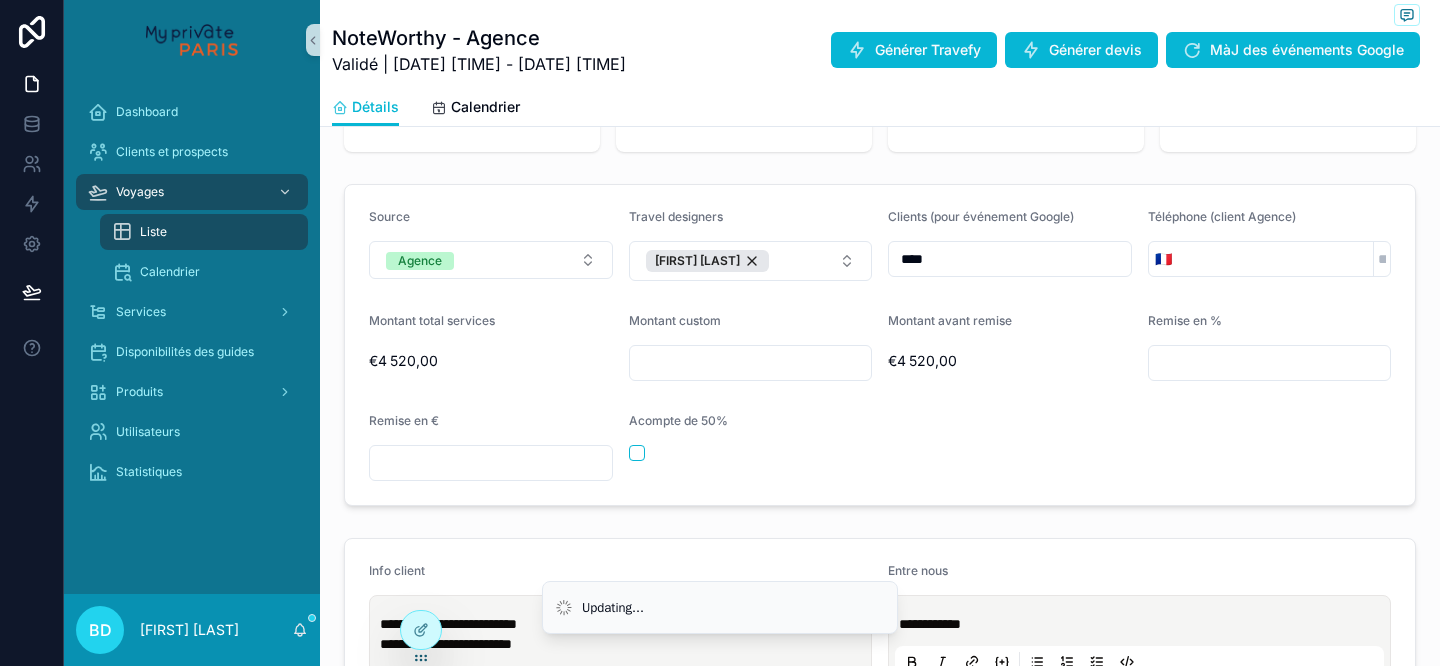 type on "****" 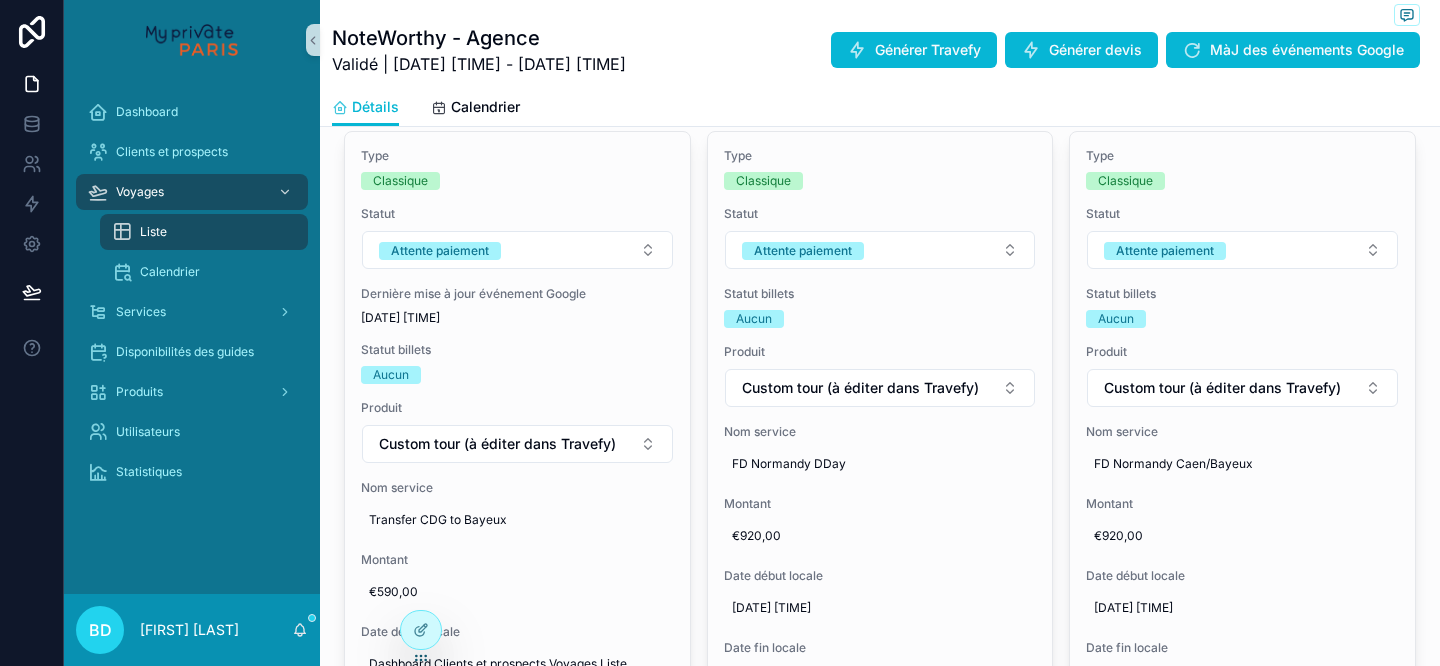 scroll, scrollTop: 888, scrollLeft: 0, axis: vertical 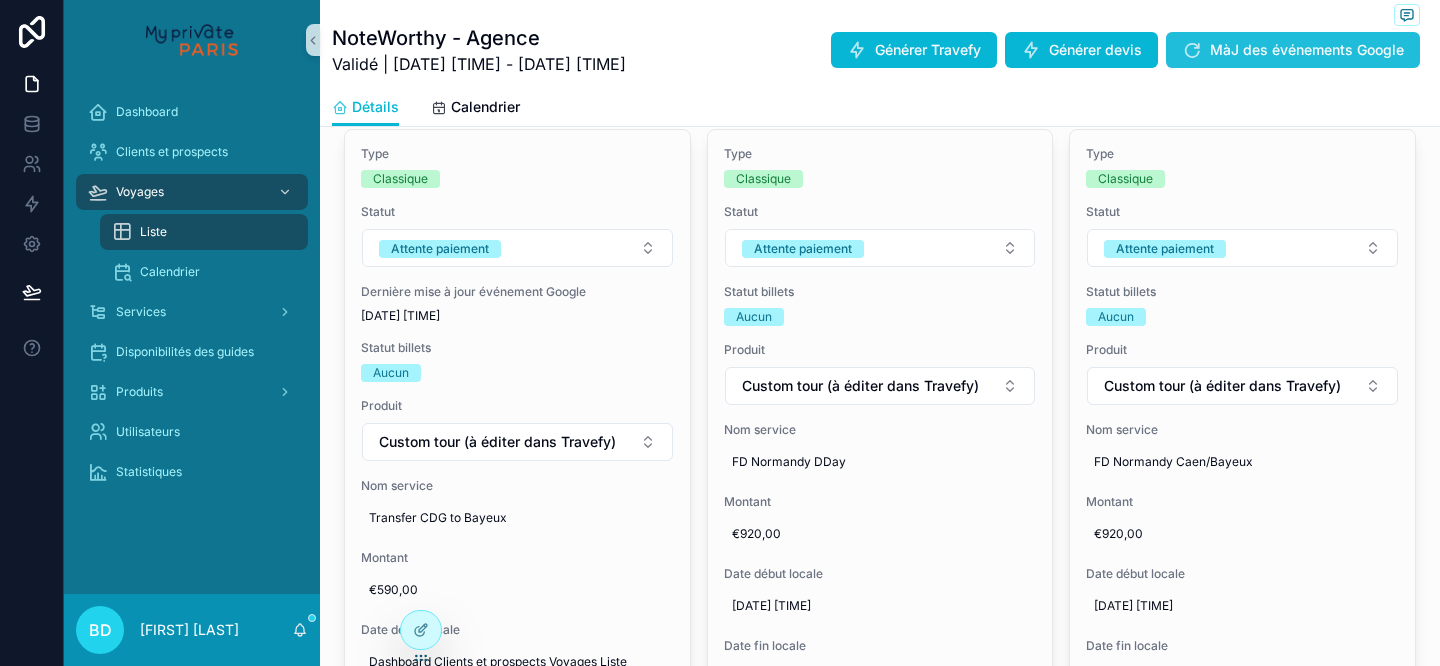 click on "MàJ des événements Google" at bounding box center (1293, 50) 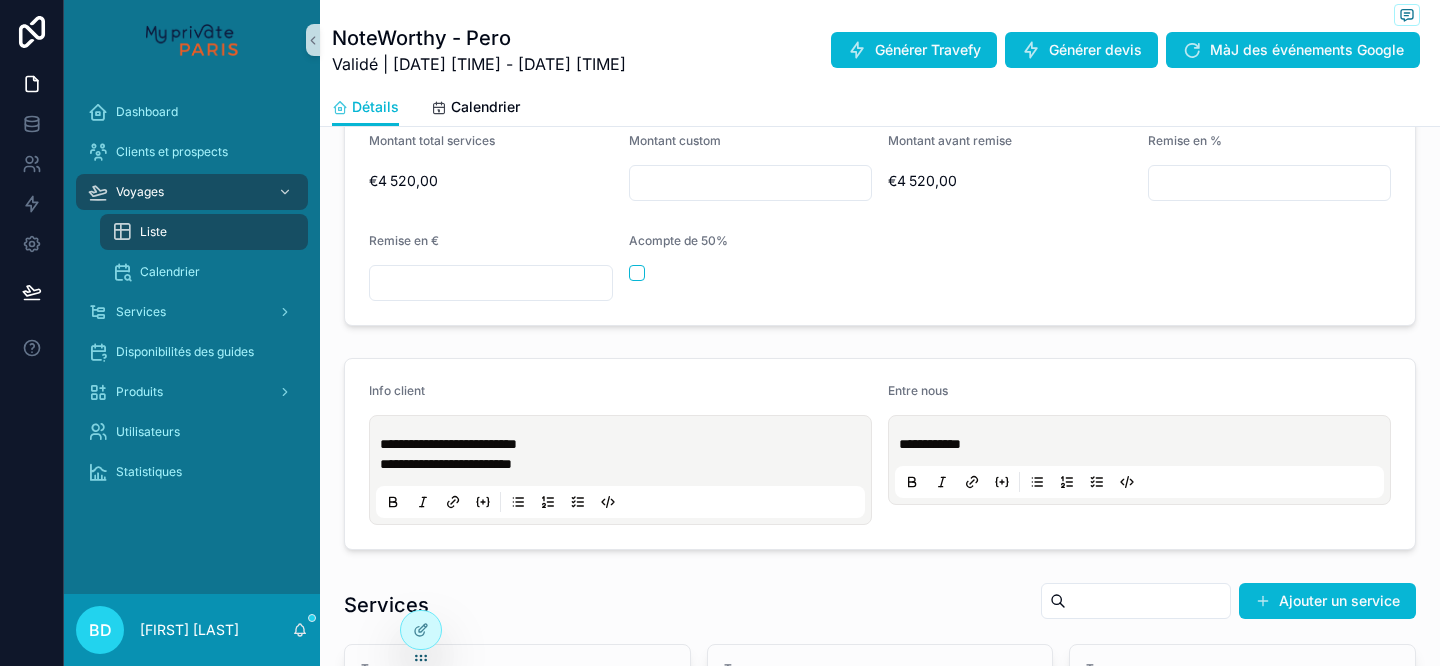 scroll, scrollTop: 475, scrollLeft: 0, axis: vertical 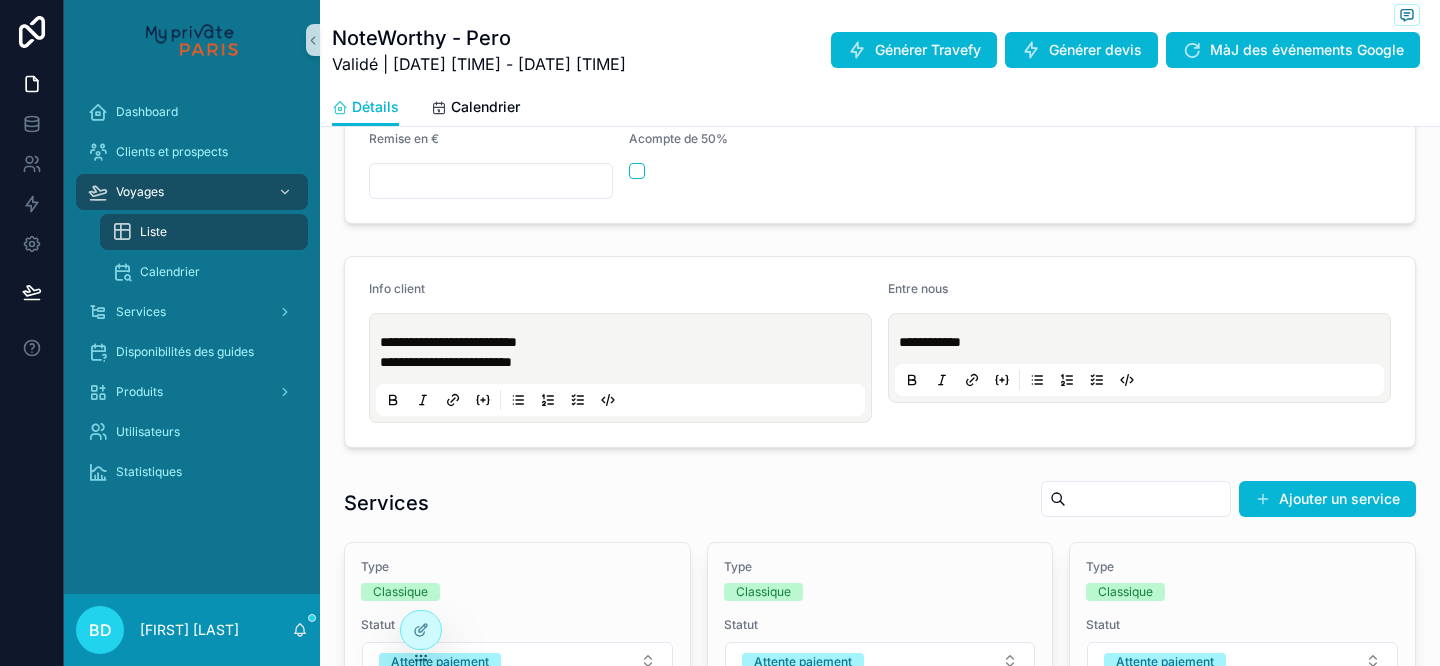 click on "**********" at bounding box center (624, 342) 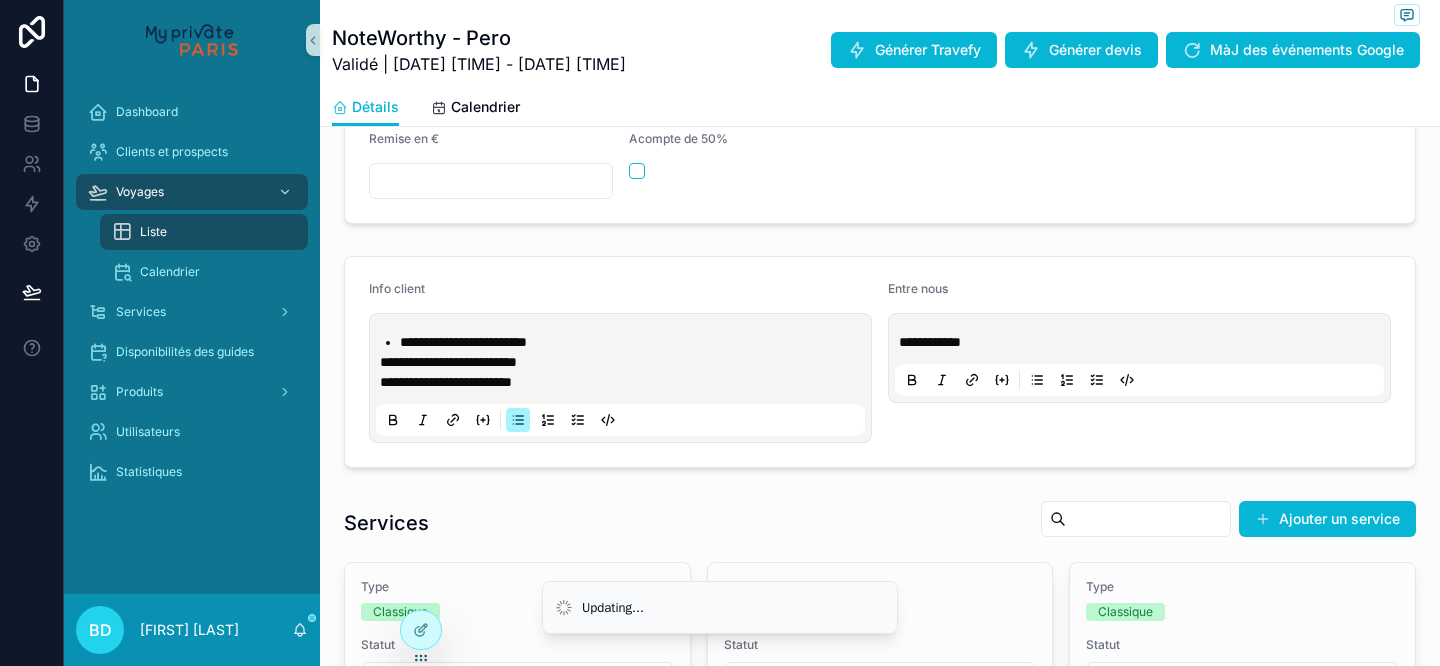 click on "**********" at bounding box center (463, 342) 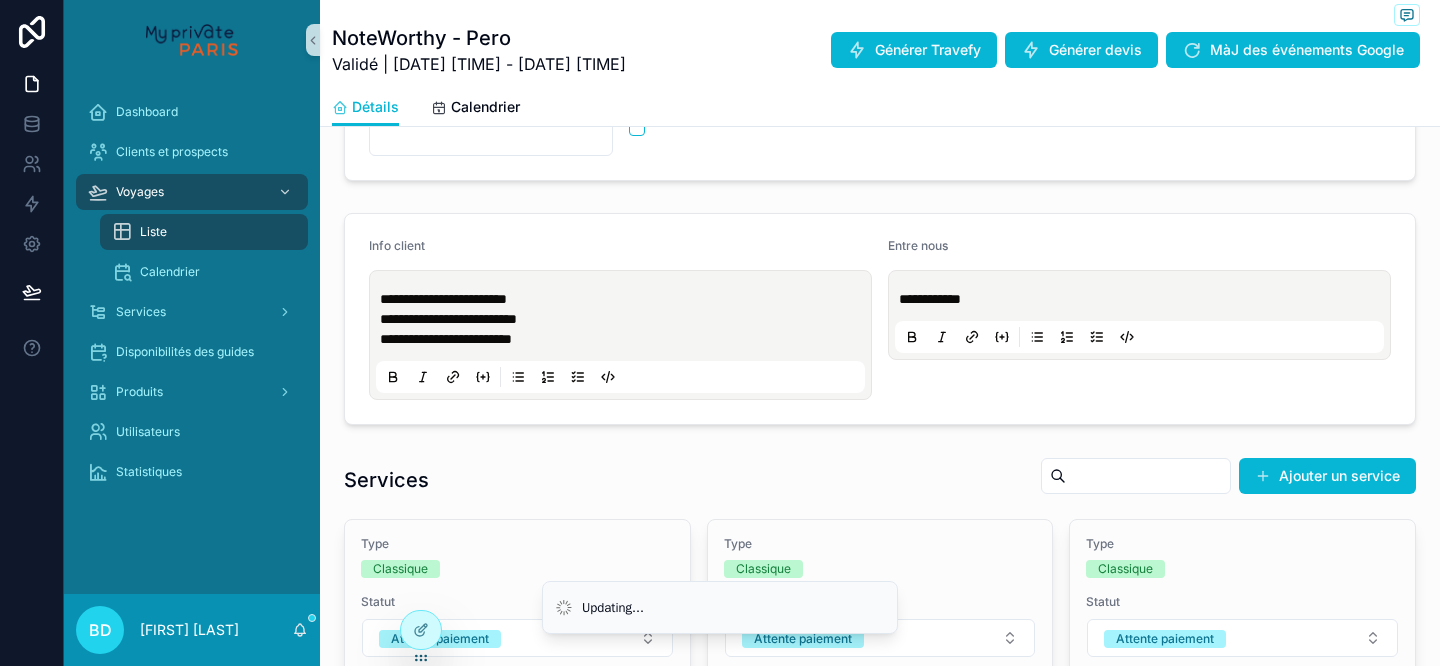 scroll, scrollTop: 524, scrollLeft: 0, axis: vertical 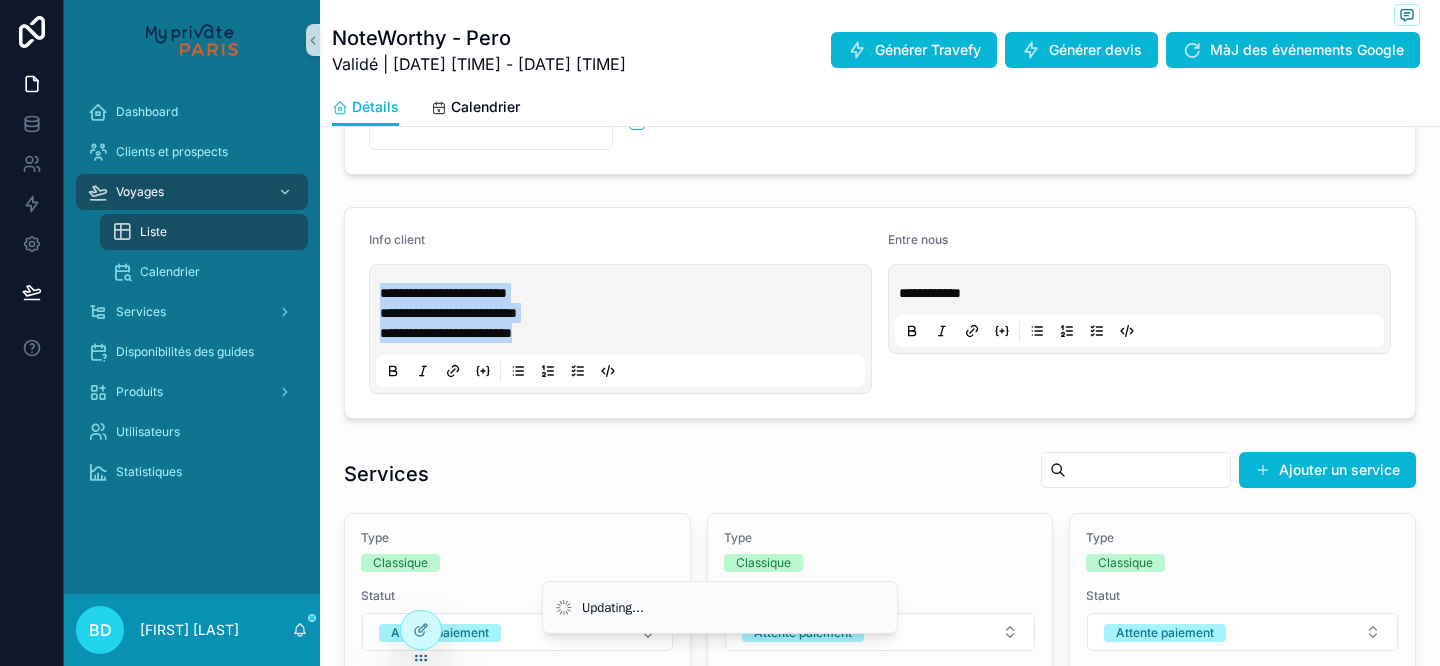 drag, startPoint x: 579, startPoint y: 335, endPoint x: 382, endPoint y: 296, distance: 200.8233 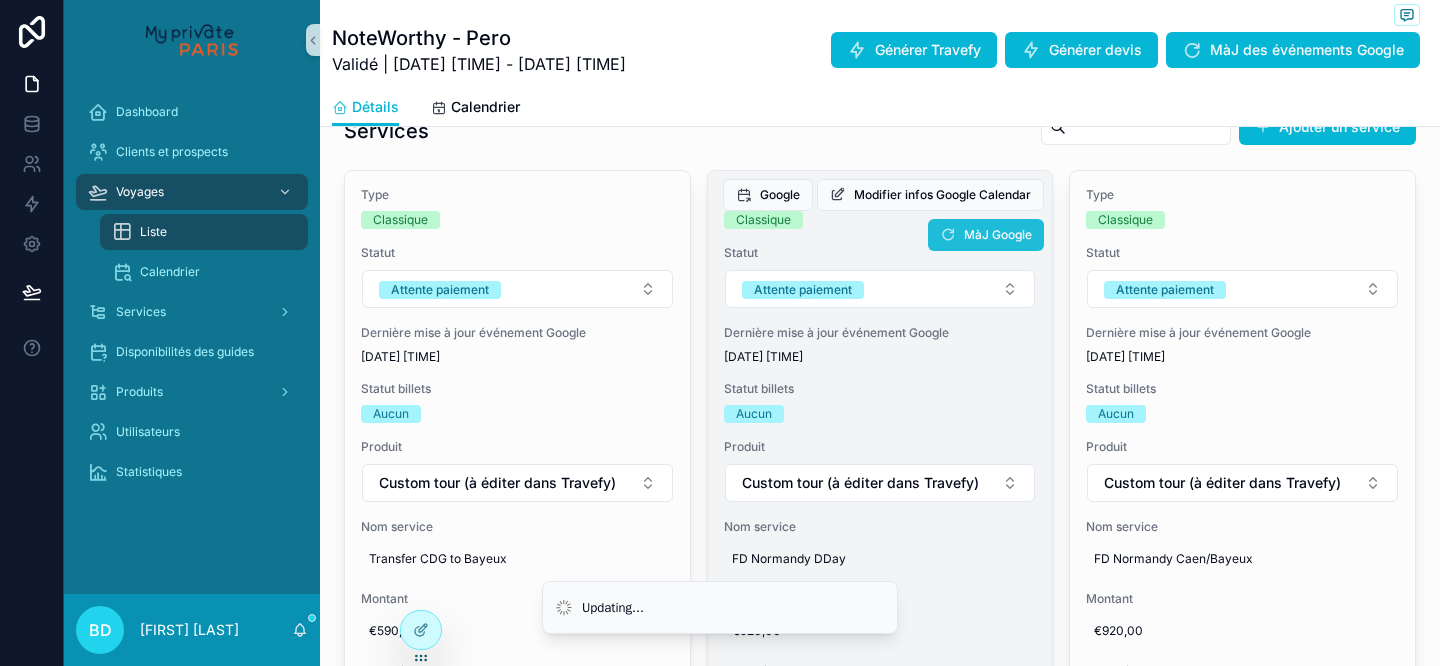 scroll, scrollTop: 868, scrollLeft: 0, axis: vertical 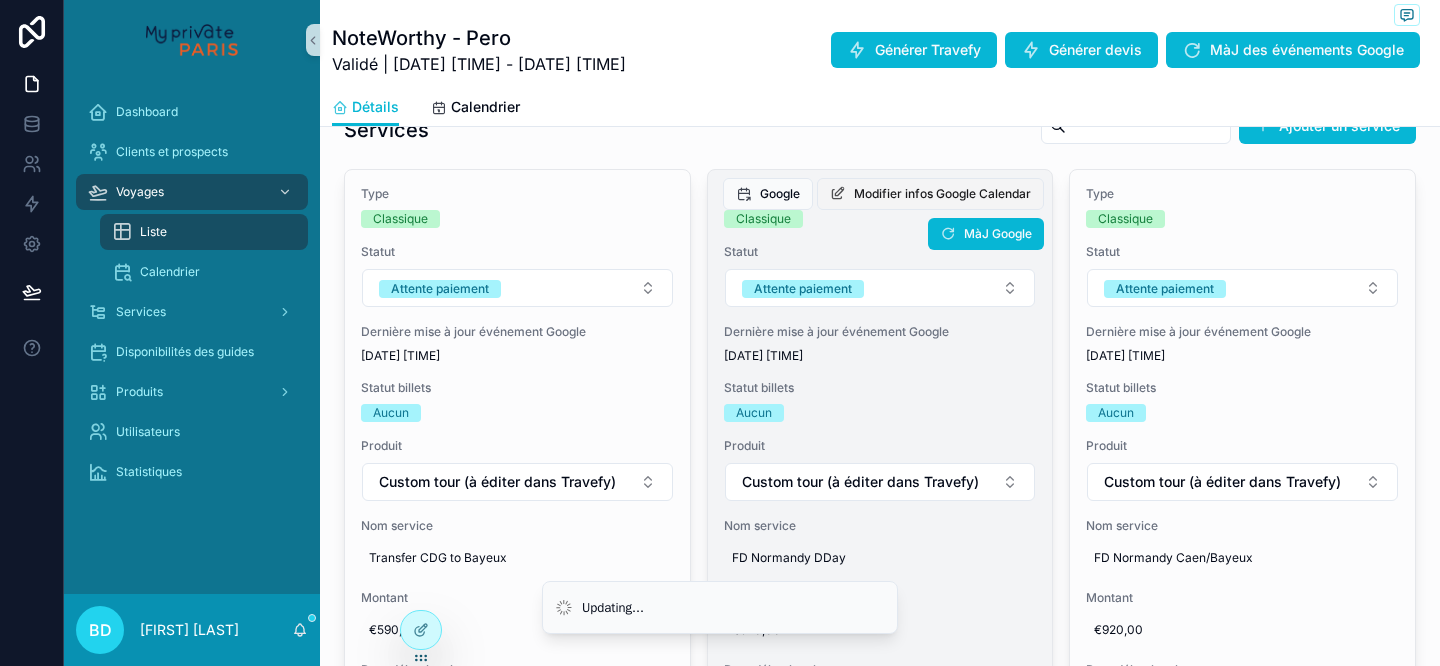click on "Modifier infos Google Calendar" at bounding box center (942, 194) 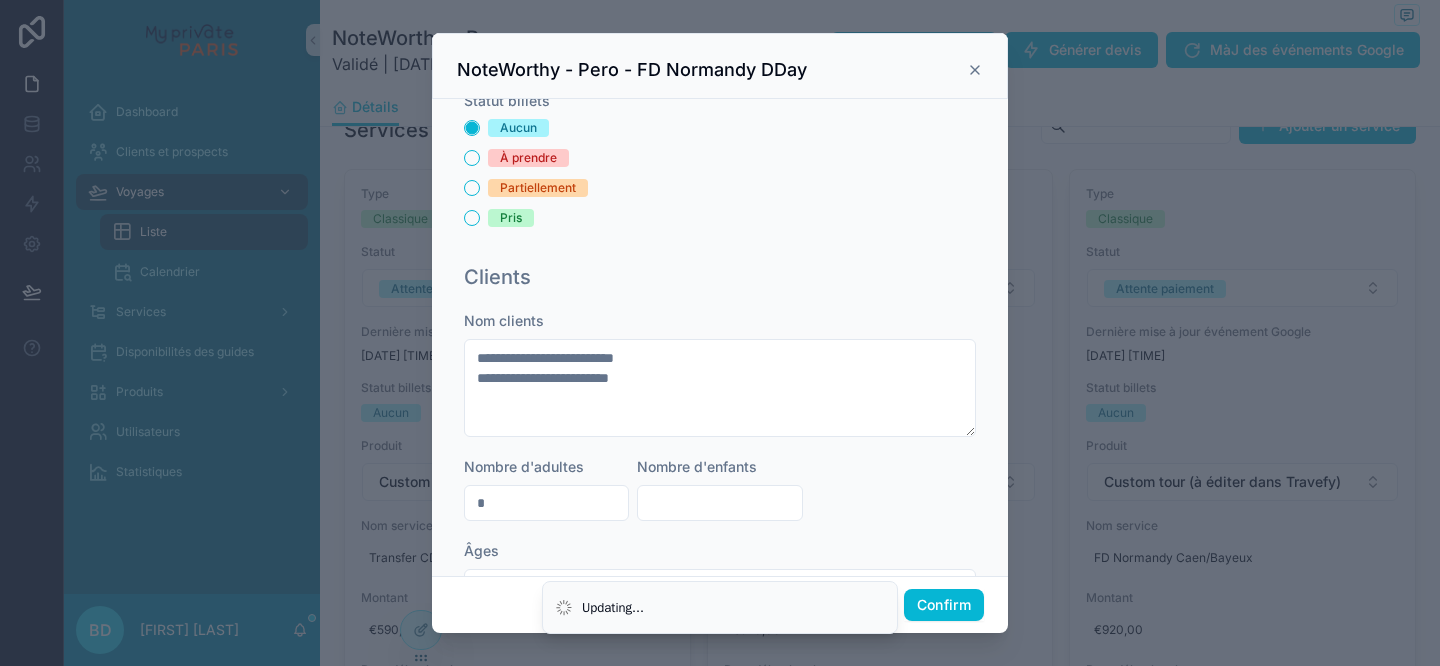 scroll, scrollTop: 480, scrollLeft: 0, axis: vertical 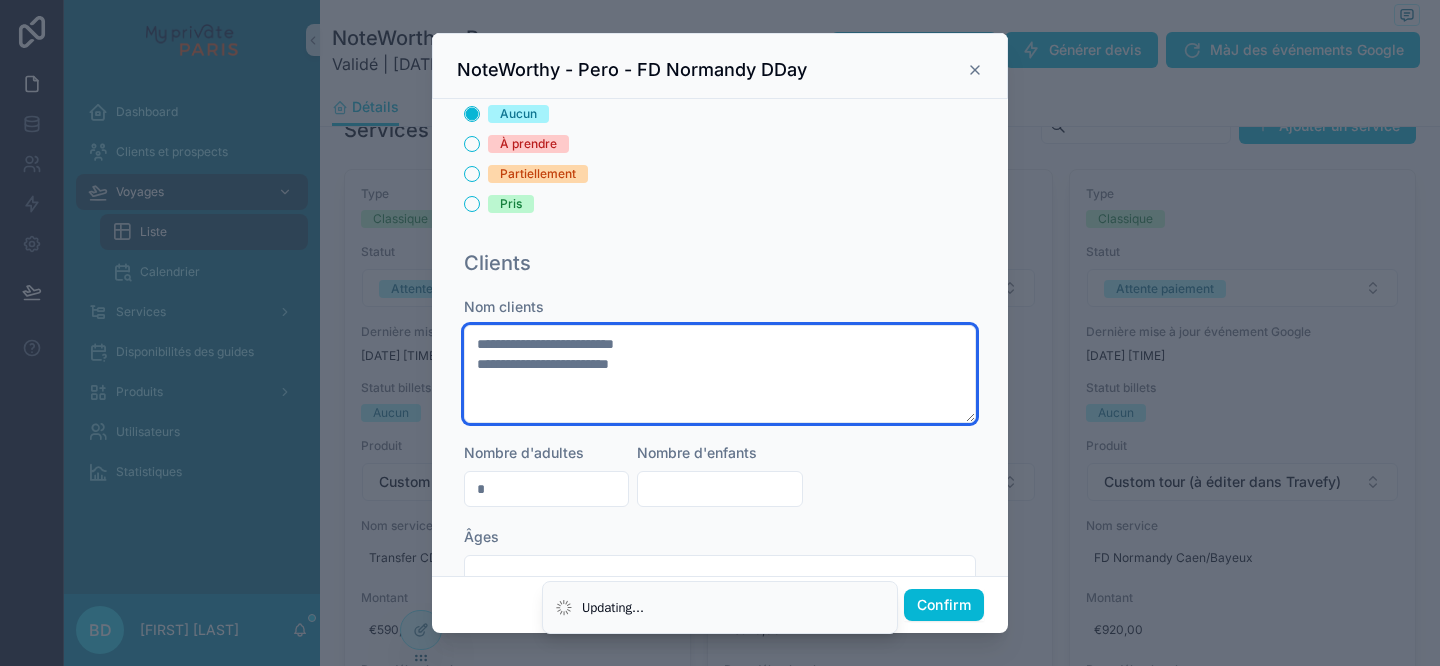 paste on "**********" 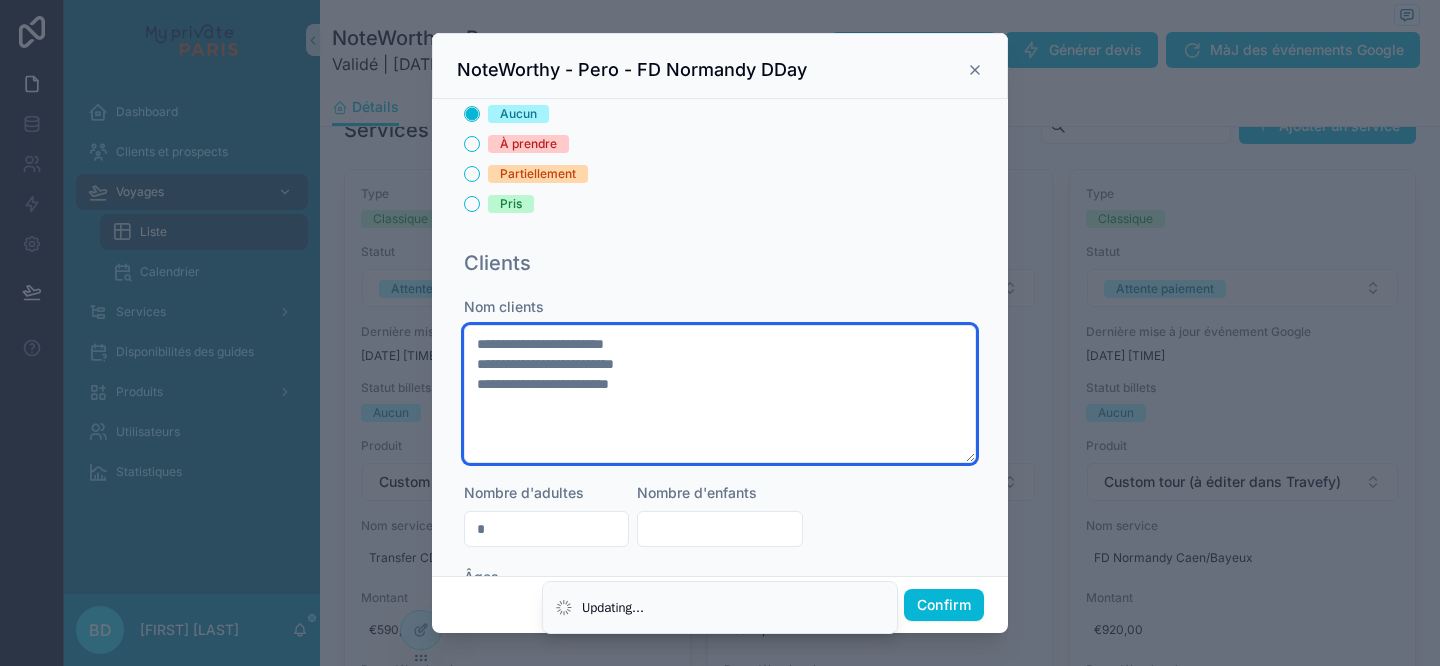 type on "**********" 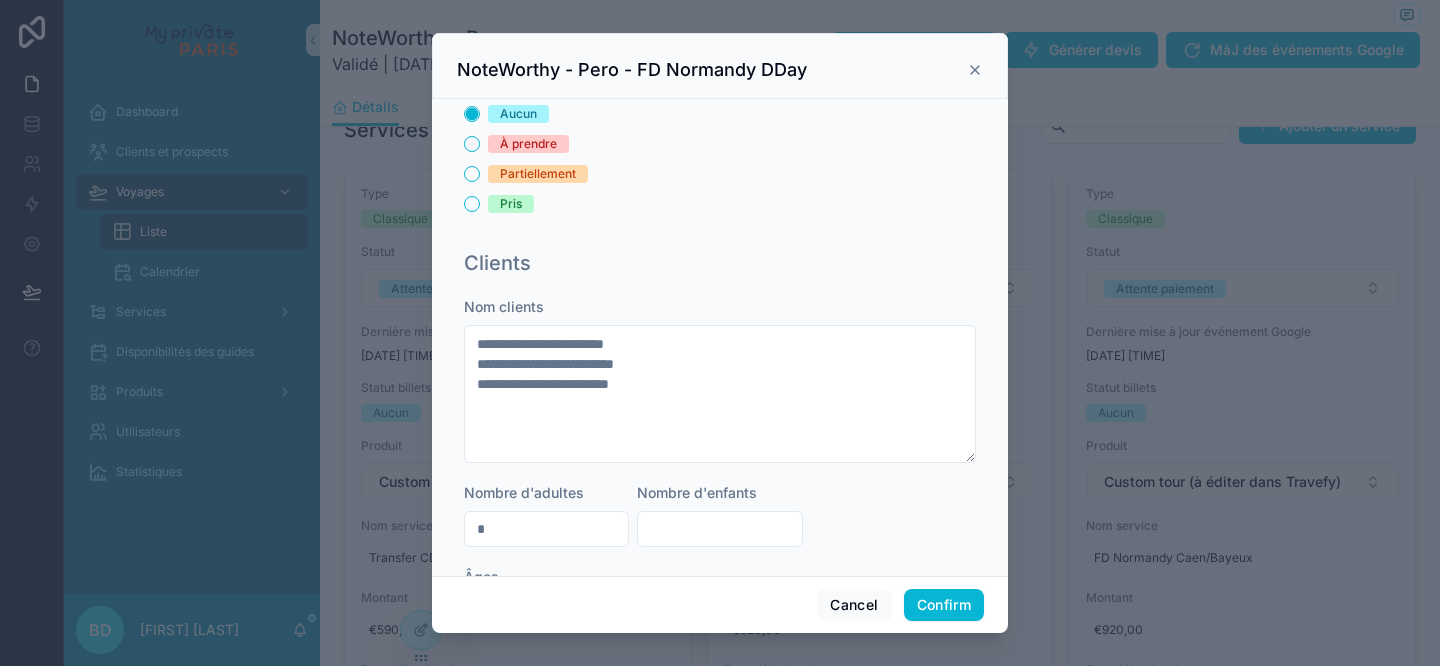 click on "*" at bounding box center [546, 529] 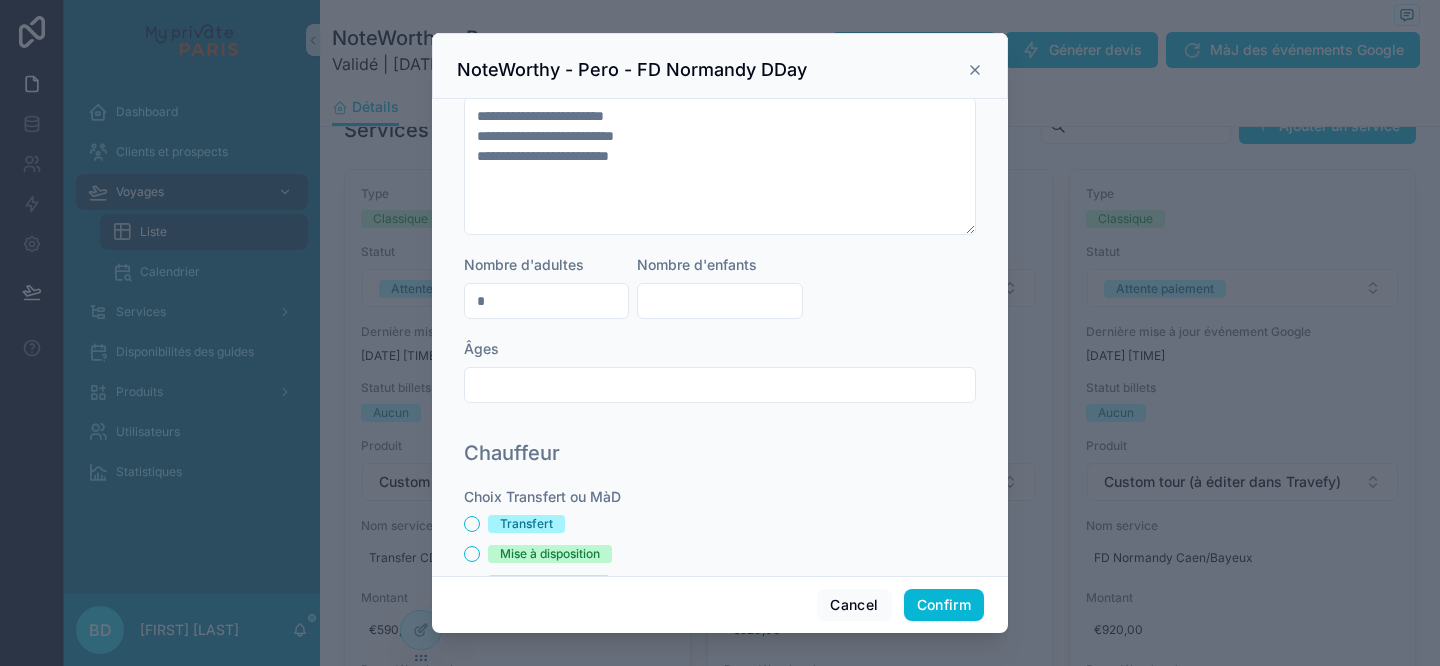 scroll, scrollTop: 714, scrollLeft: 0, axis: vertical 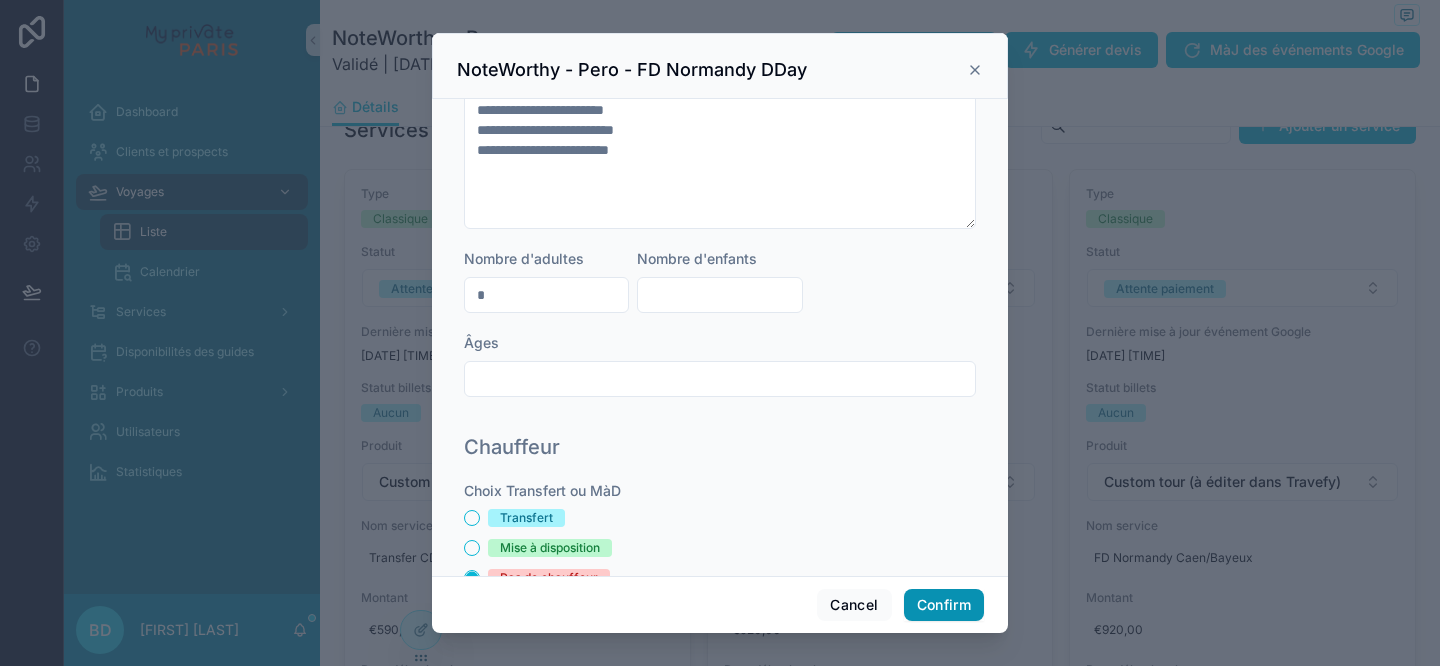 type on "*" 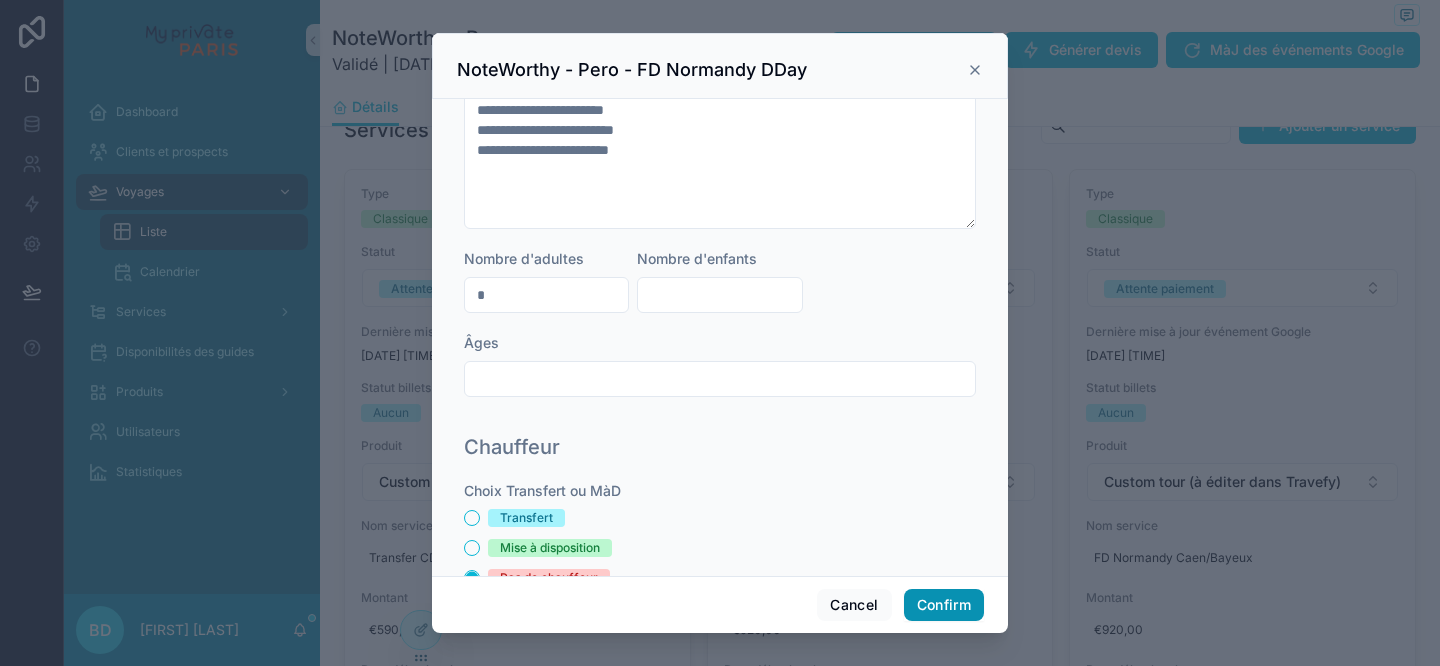 click on "Confirm" at bounding box center (944, 605) 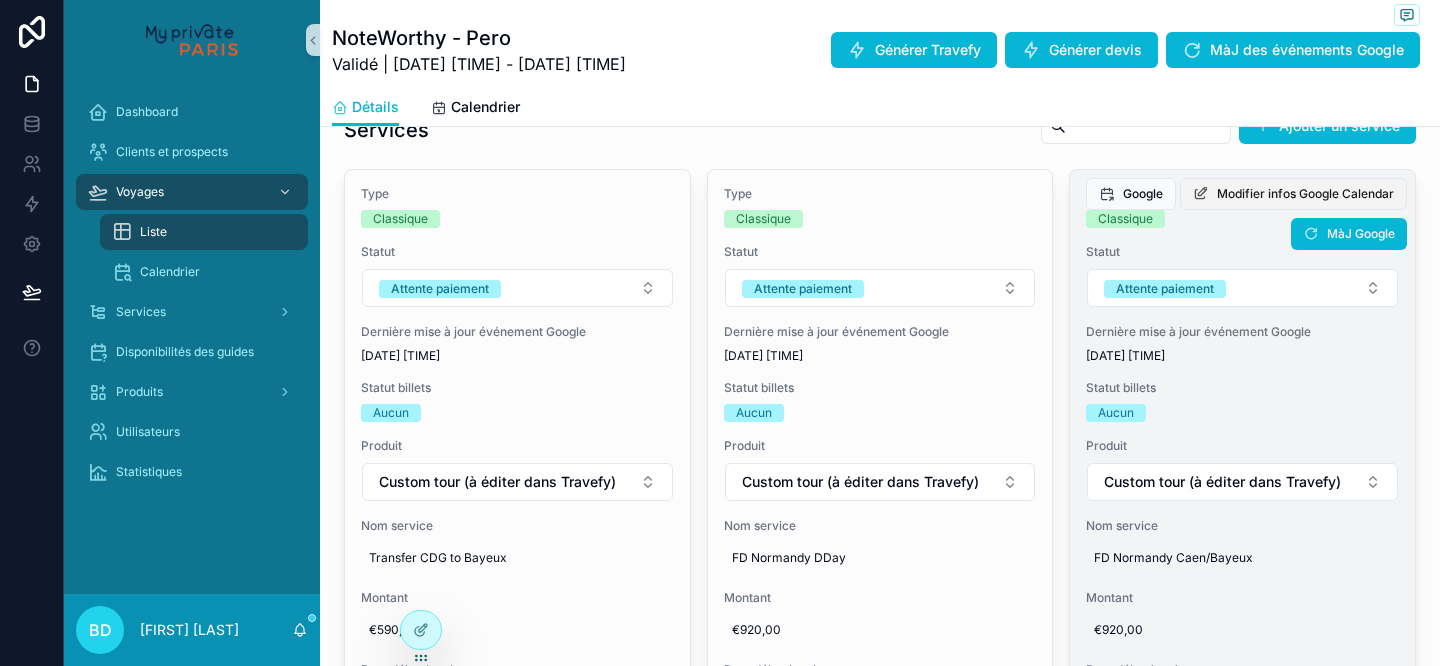 click on "Modifier infos Google Calendar" at bounding box center [1305, 194] 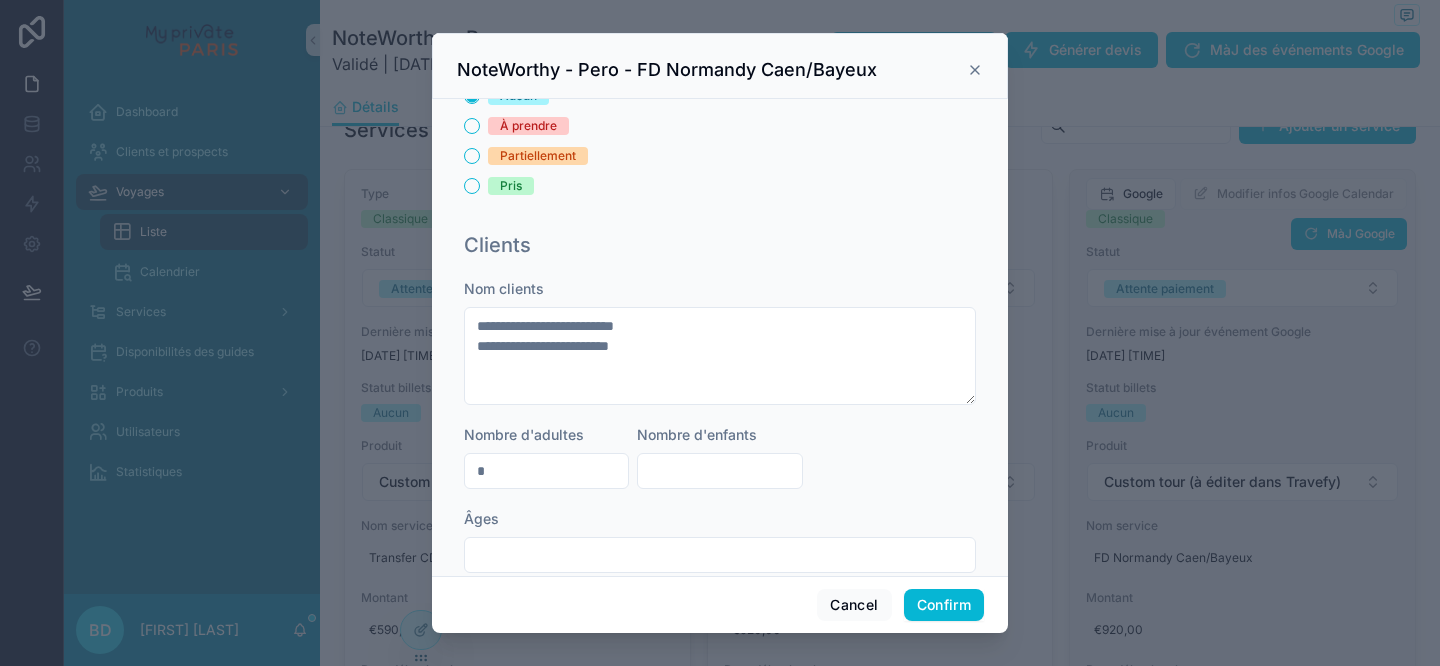 scroll, scrollTop: 499, scrollLeft: 0, axis: vertical 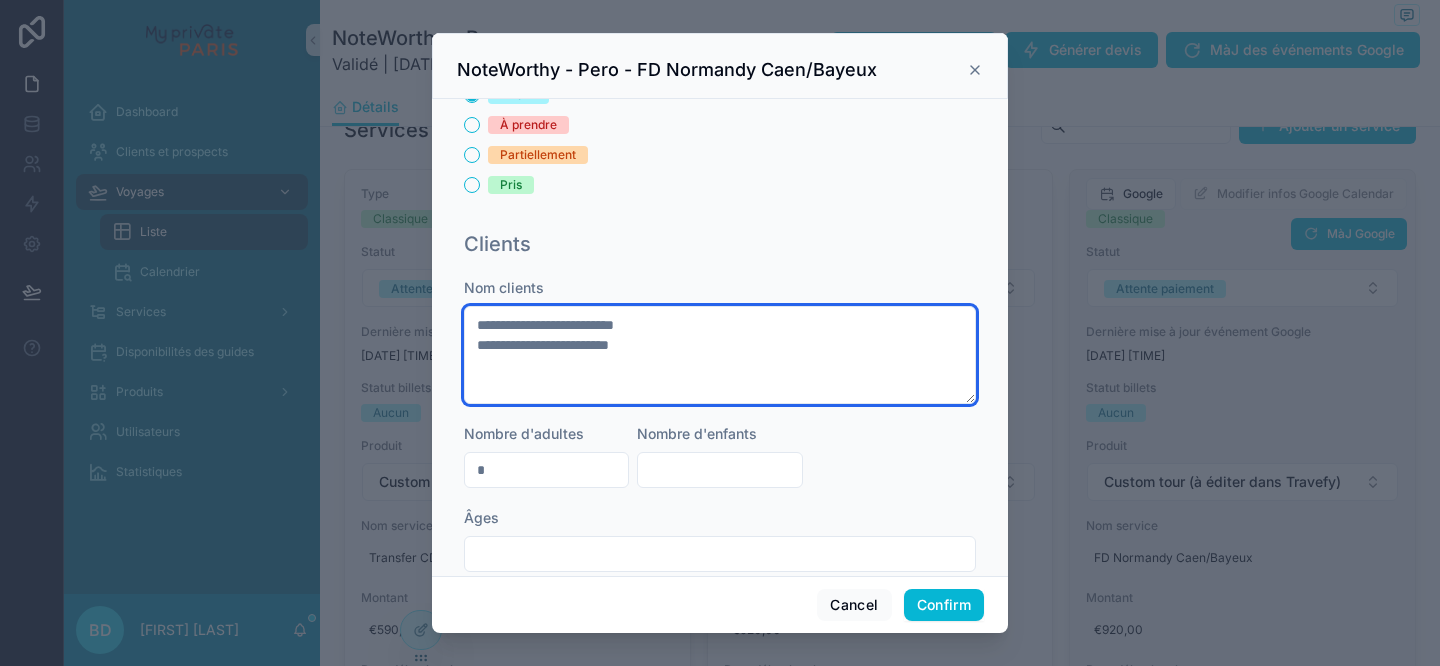 drag, startPoint x: 677, startPoint y: 345, endPoint x: 452, endPoint y: 305, distance: 228.5279 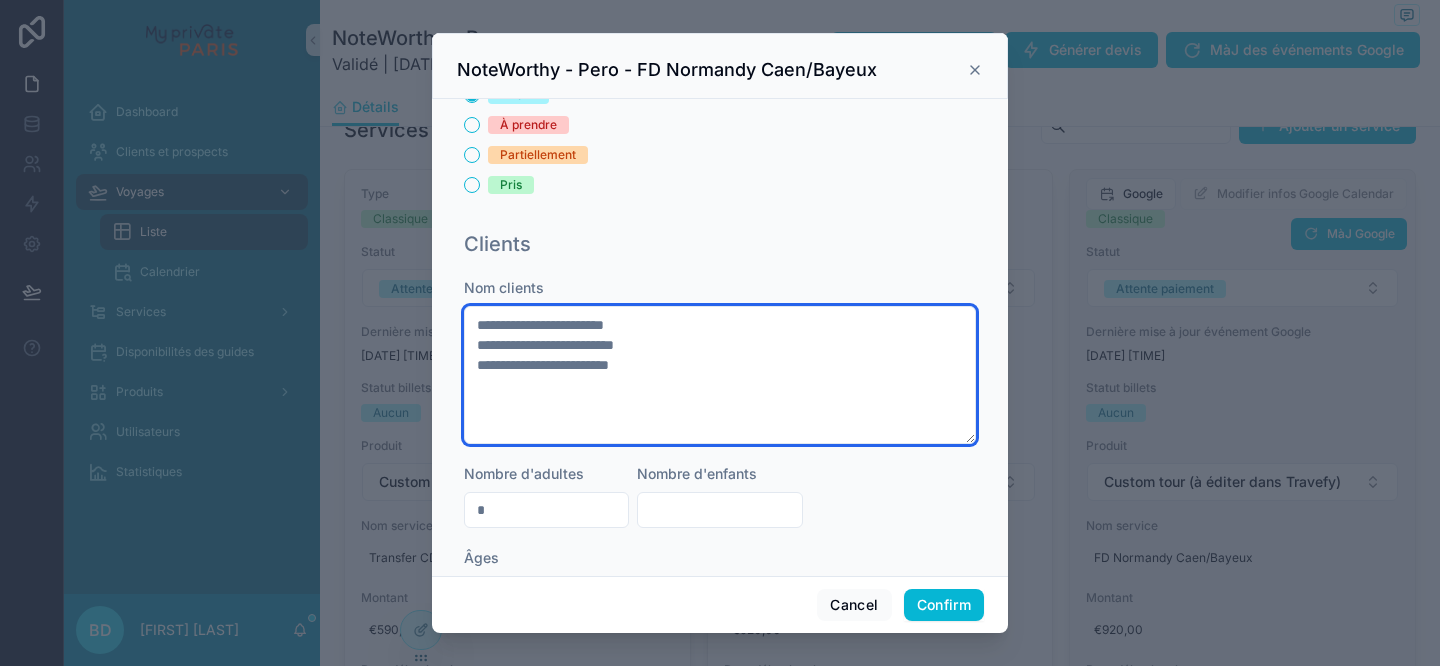 type on "**********" 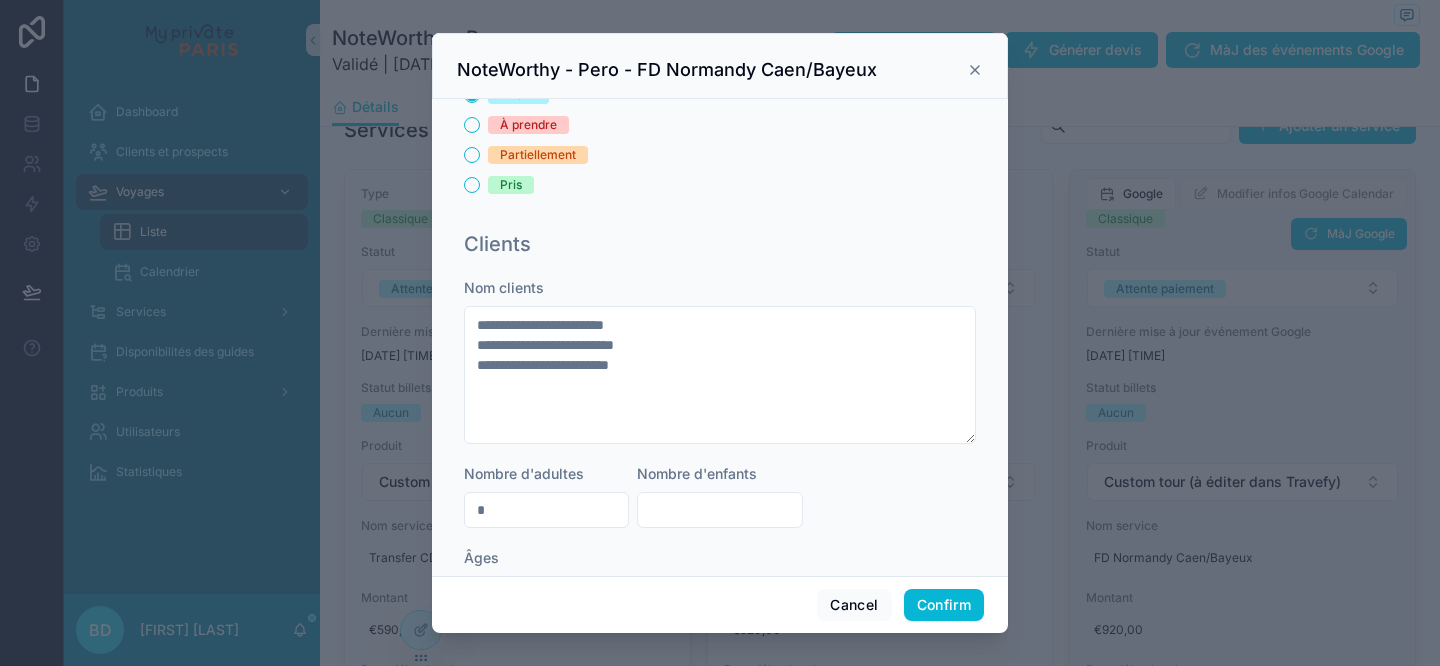 click on "Nombre d'adultes *" at bounding box center [546, 496] 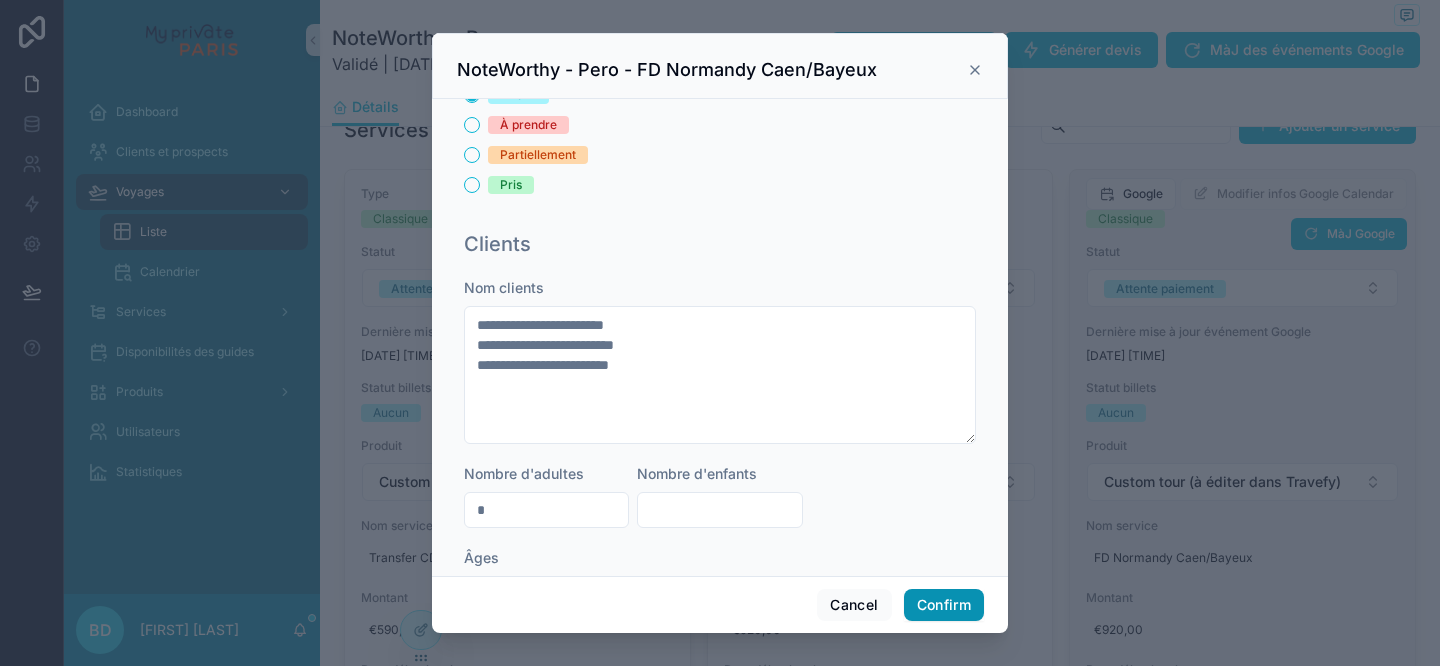 type on "*" 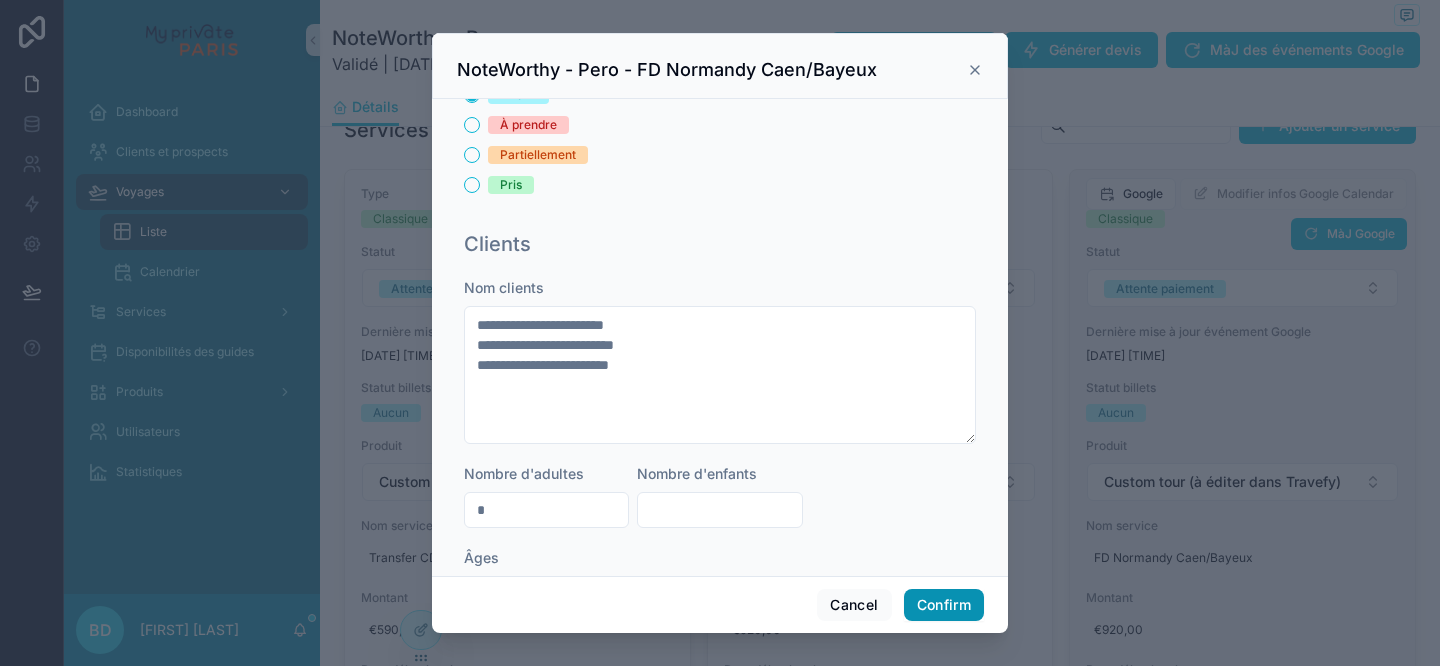click on "Confirm" at bounding box center [944, 605] 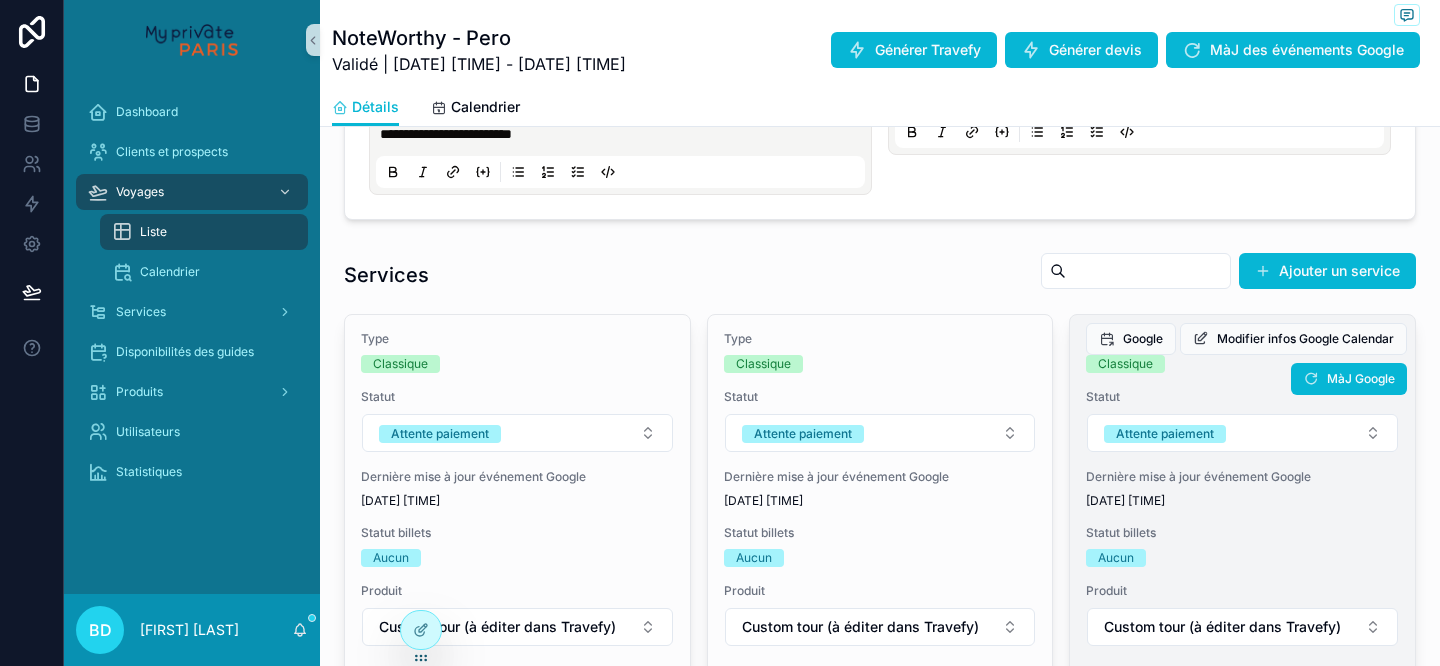 scroll, scrollTop: 712, scrollLeft: 0, axis: vertical 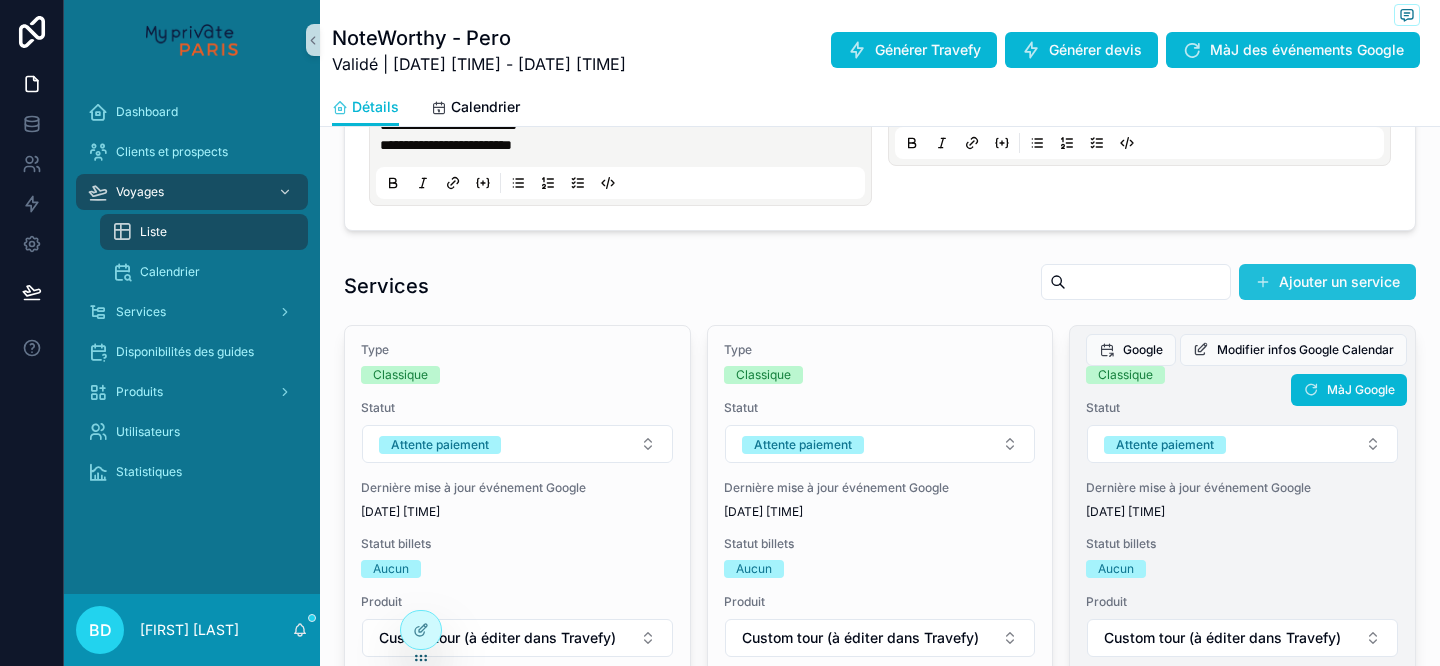 click on "Ajouter un service" at bounding box center (1327, 282) 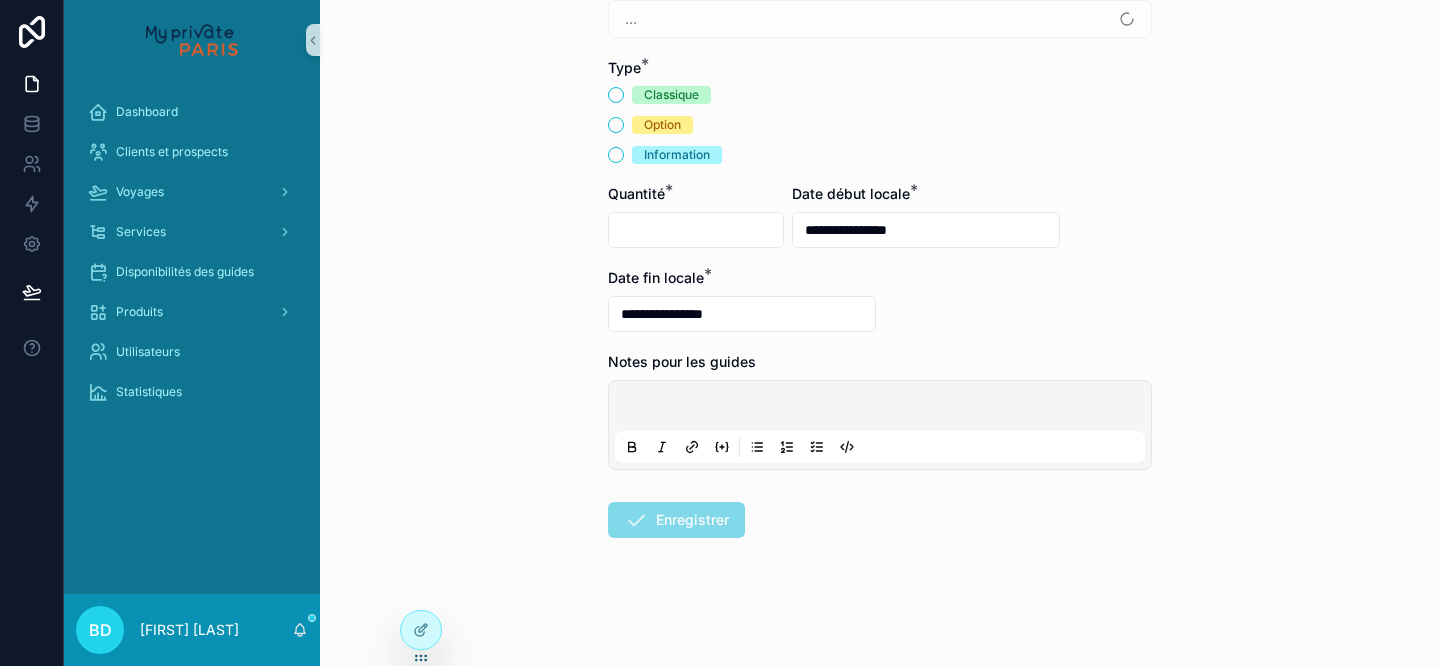 scroll, scrollTop: 0, scrollLeft: 0, axis: both 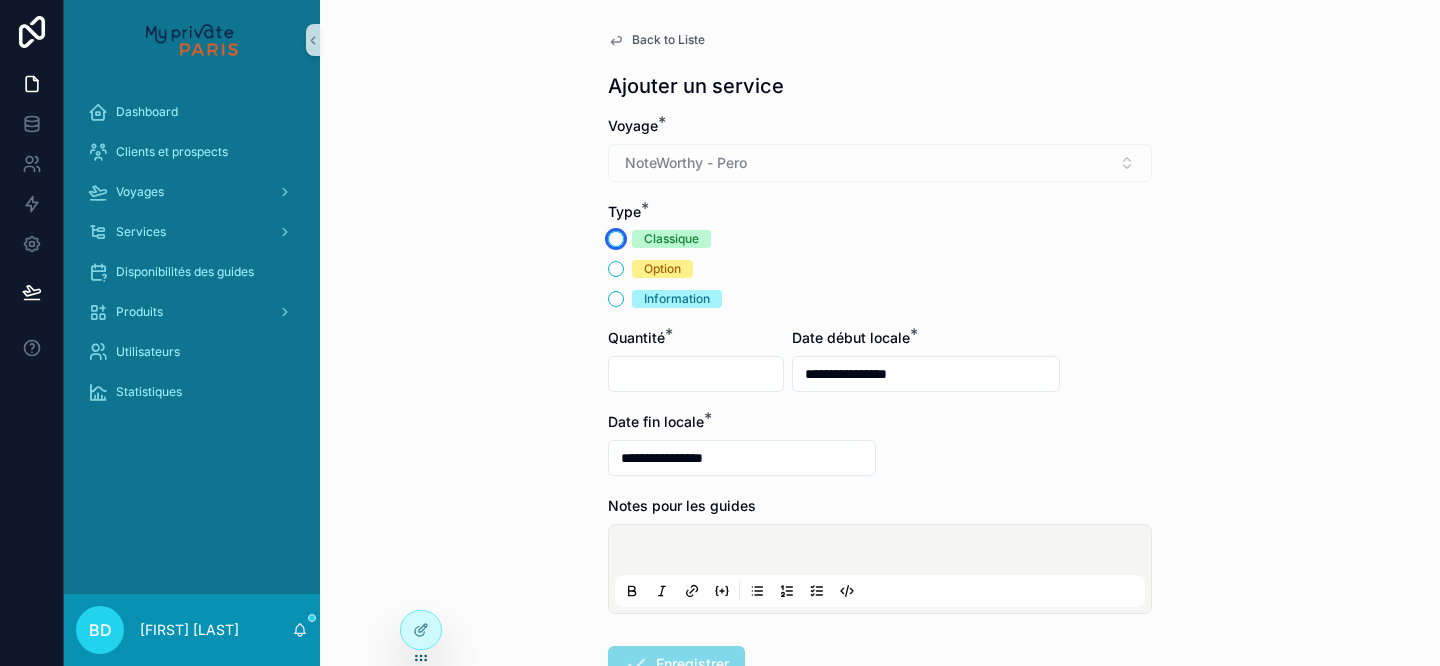 click on "Classique" at bounding box center (616, 239) 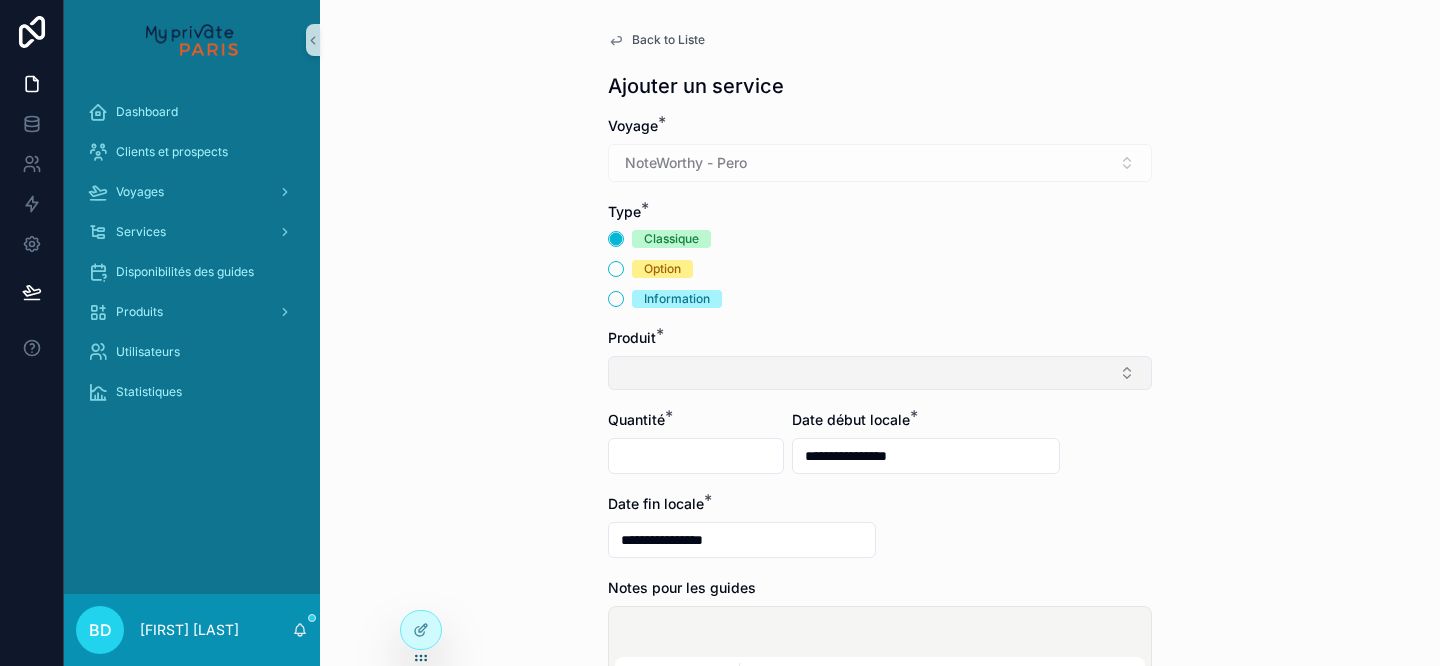 click at bounding box center [880, 373] 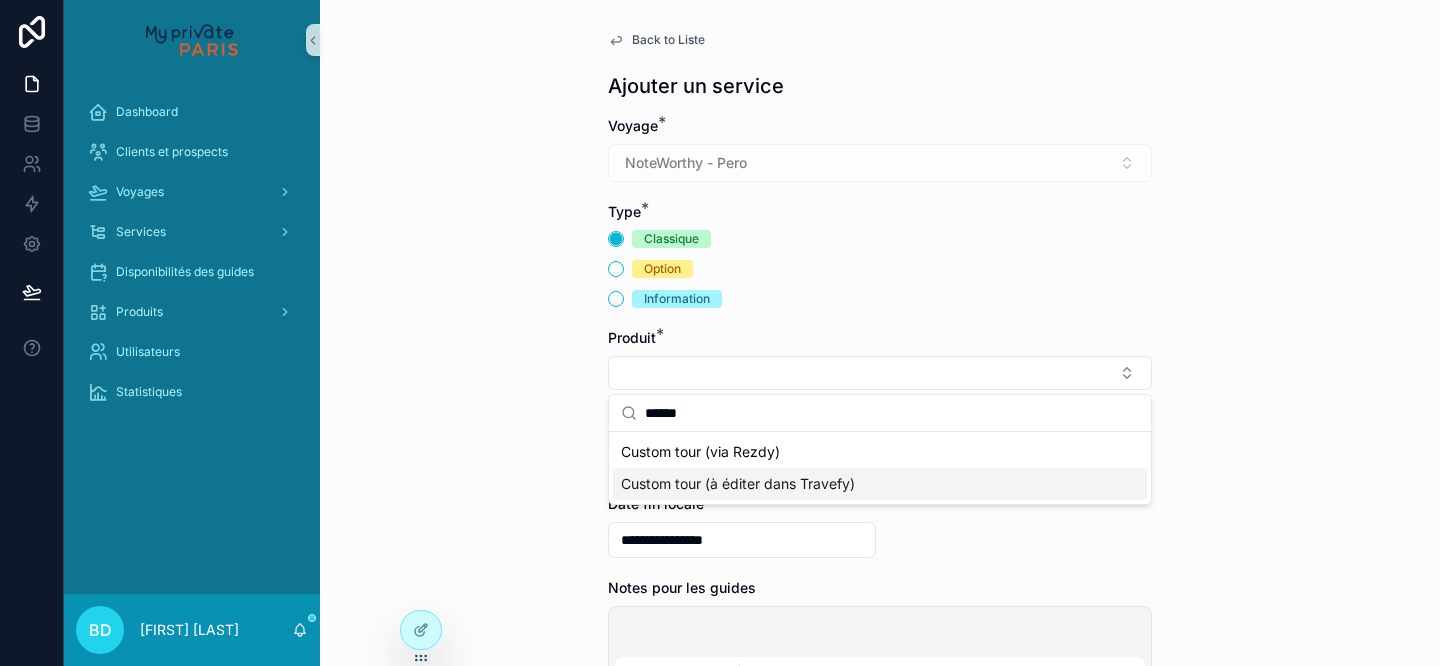 type on "******" 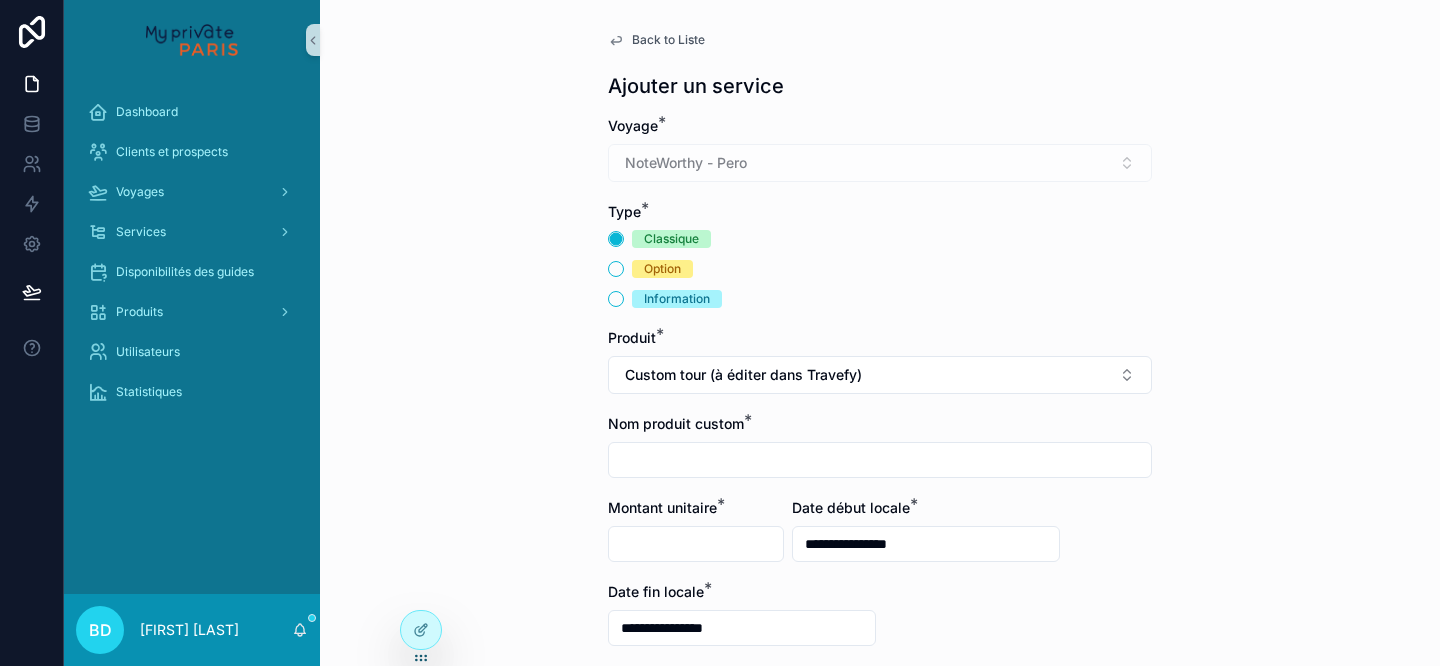 click at bounding box center [880, 460] 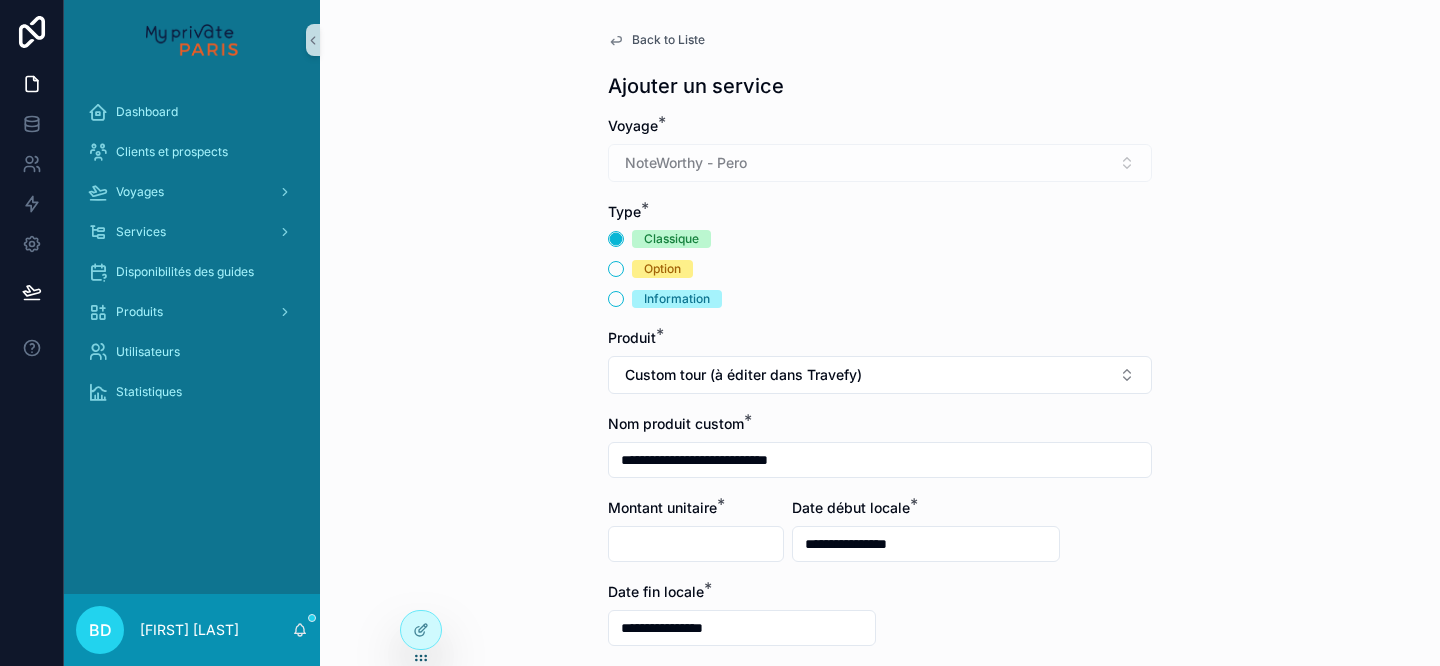 type on "**********" 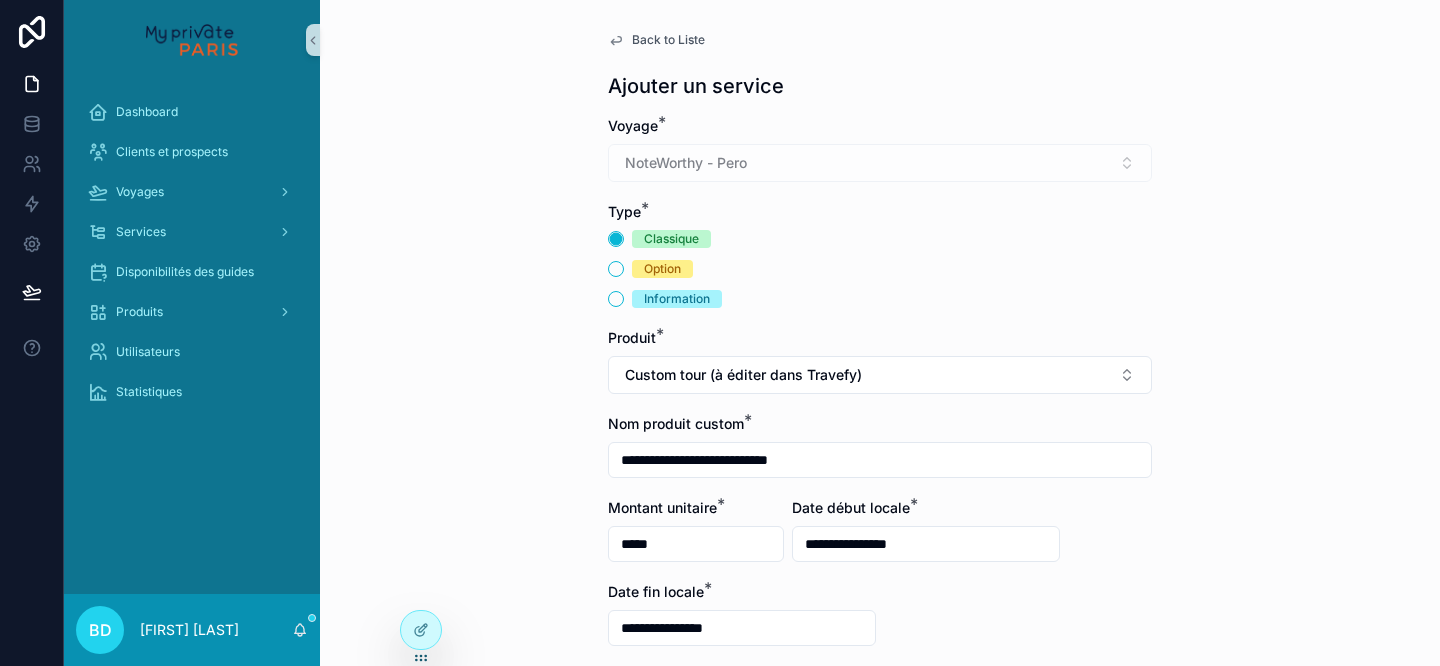 type on "*****" 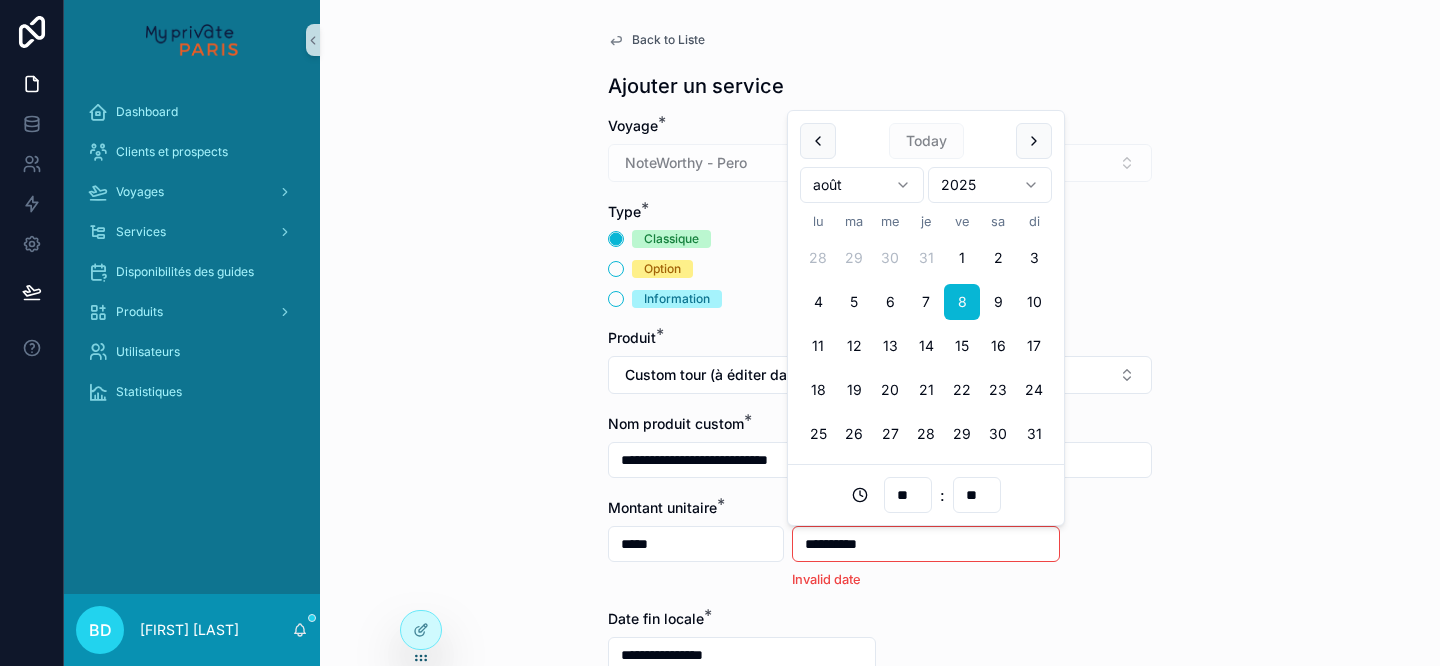 scroll, scrollTop: 3, scrollLeft: 0, axis: vertical 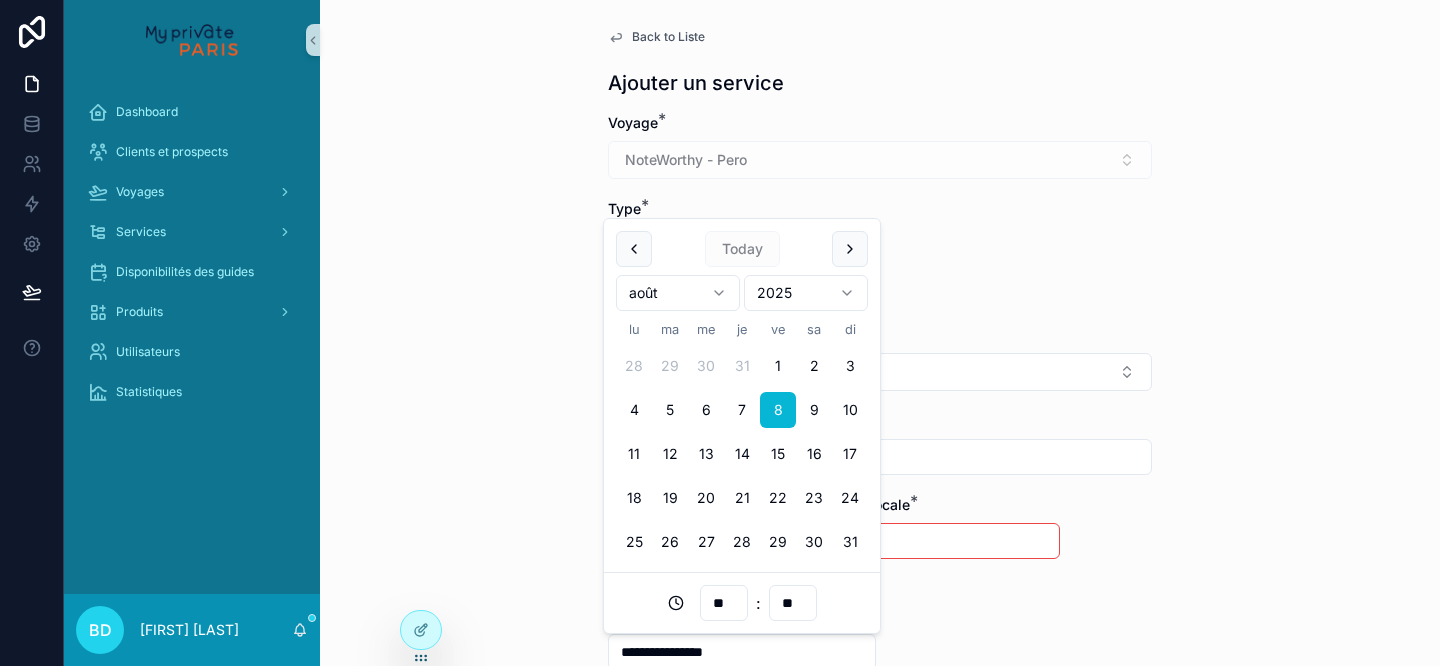 click on "**********" at bounding box center [926, 541] 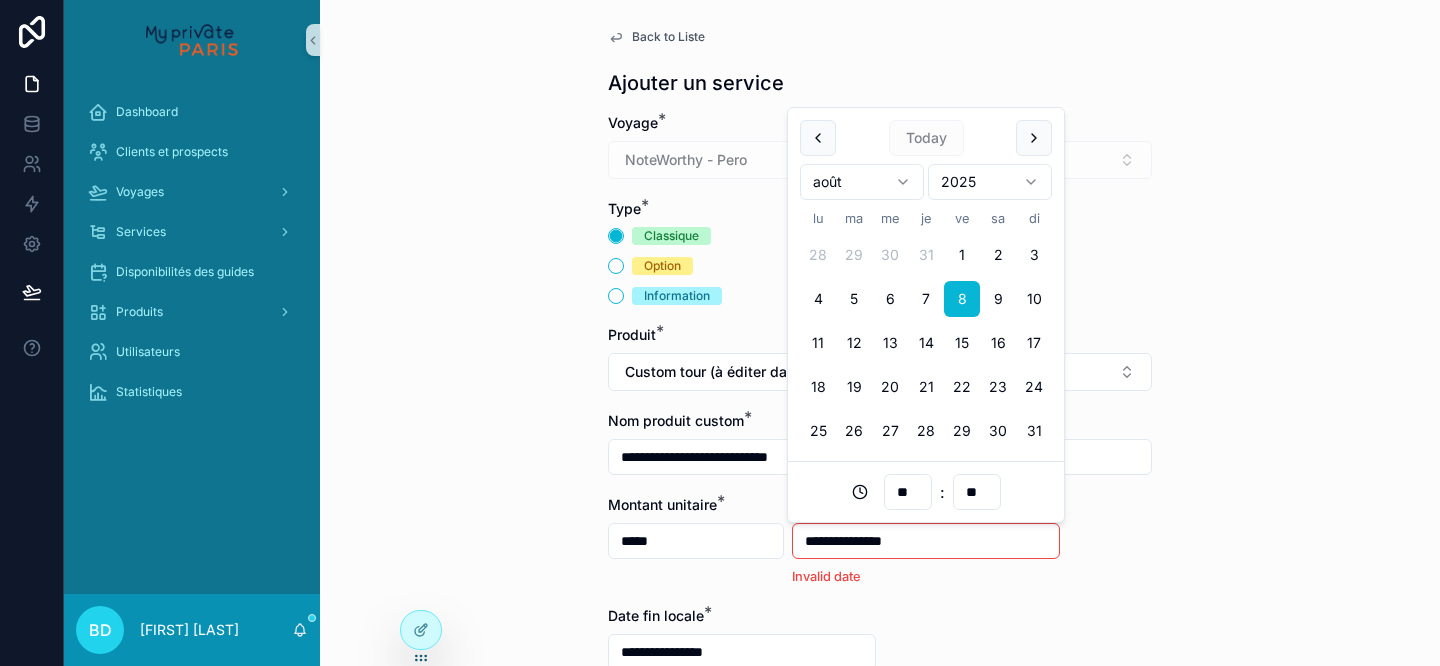 type on "**********" 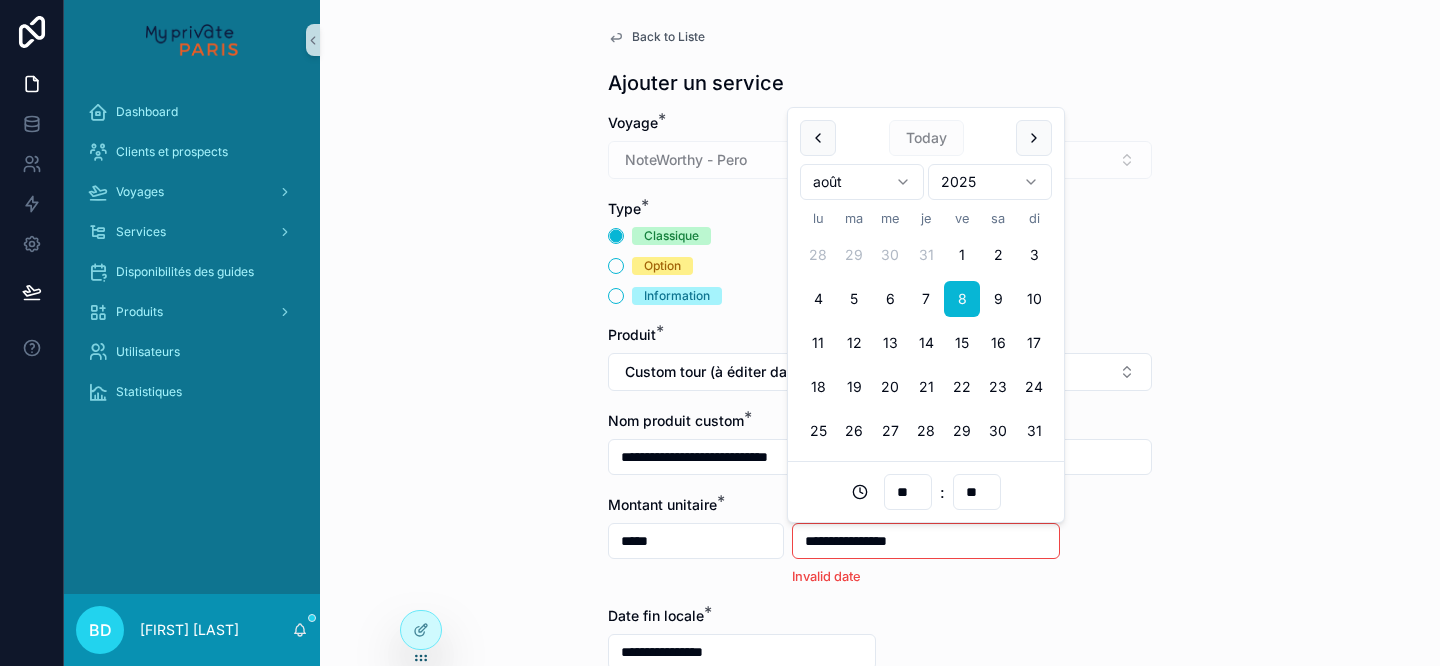 type on "**********" 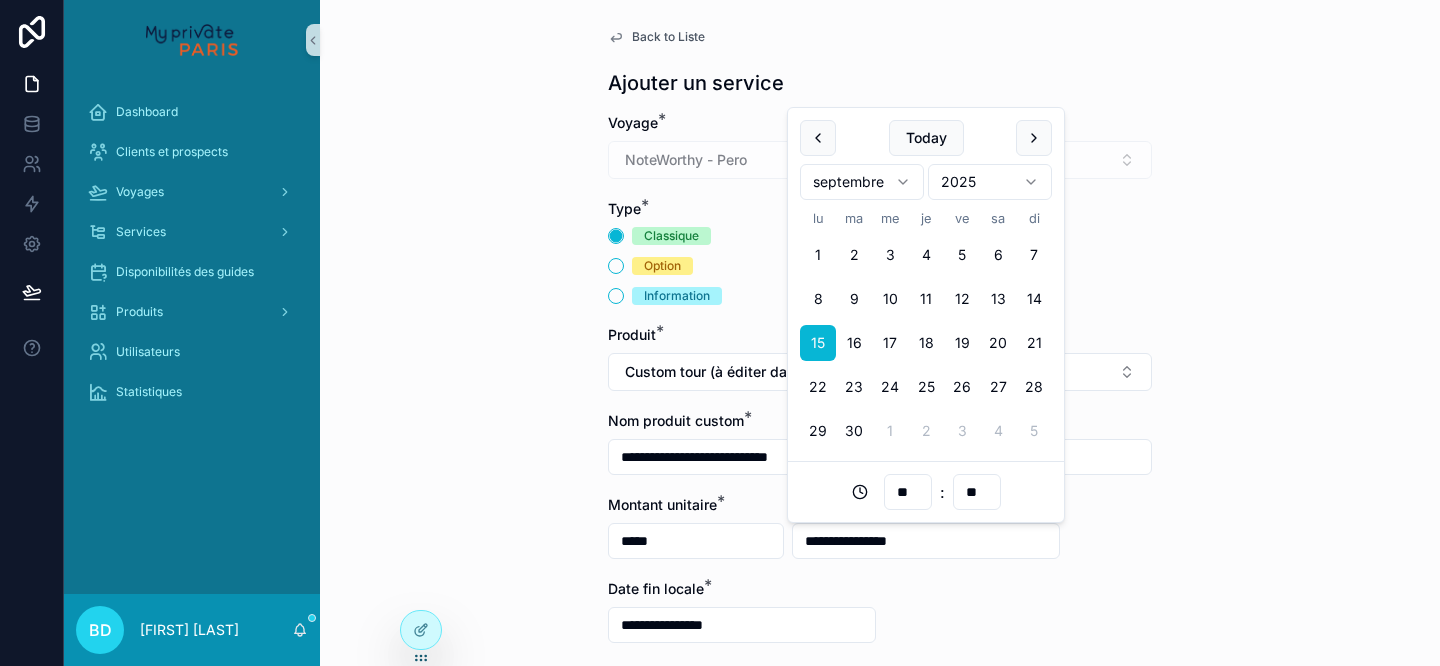 click on "**********" at bounding box center [926, 541] 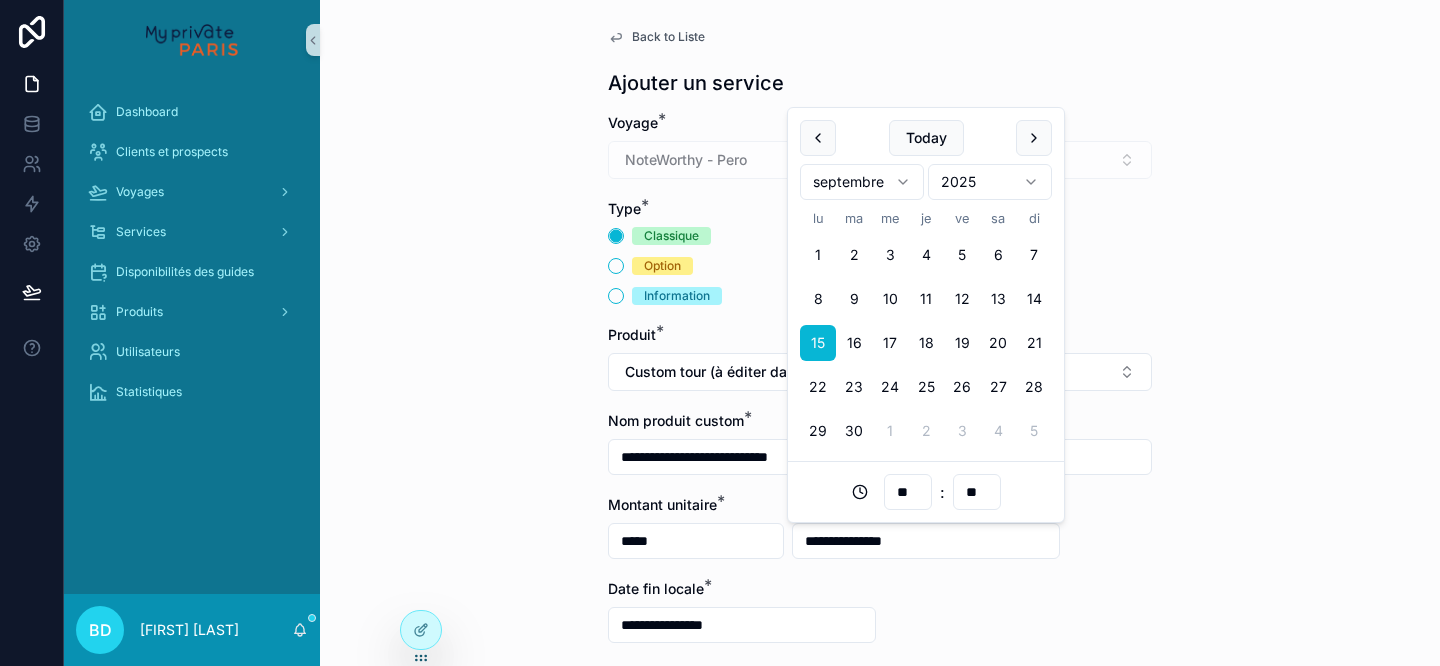 type on "**********" 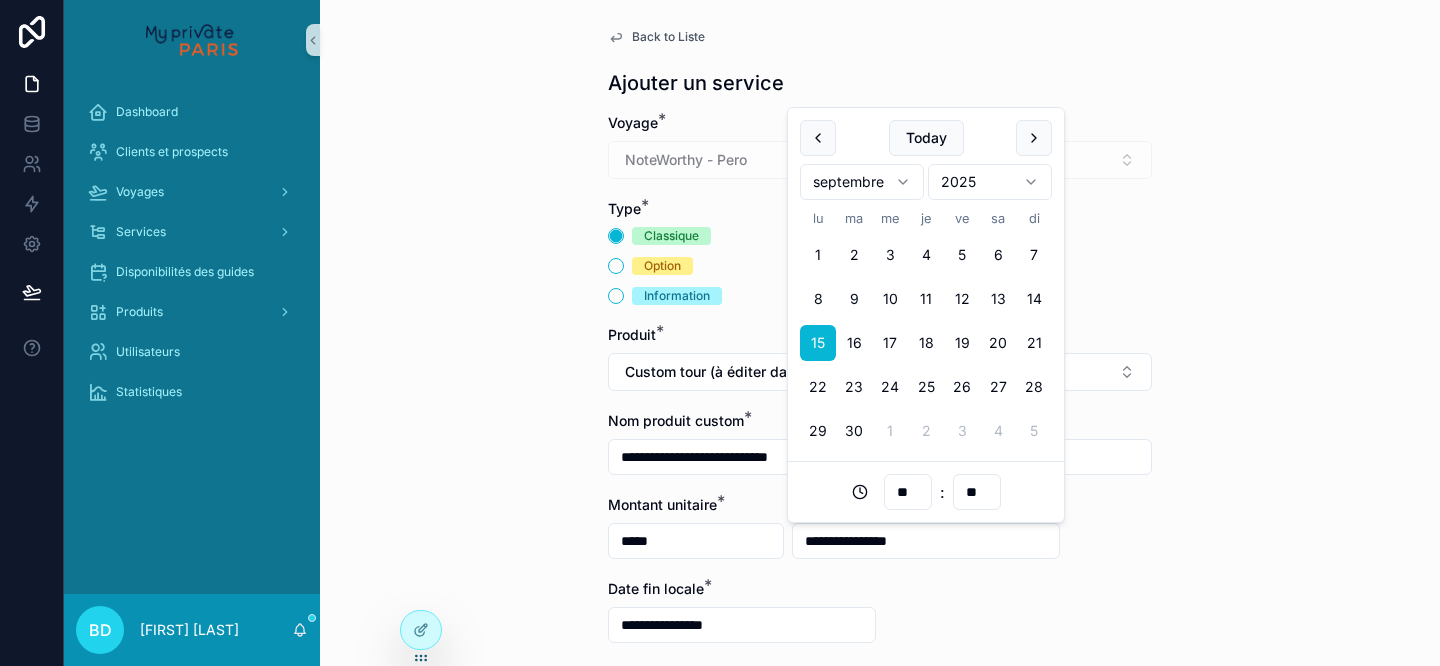 type on "**" 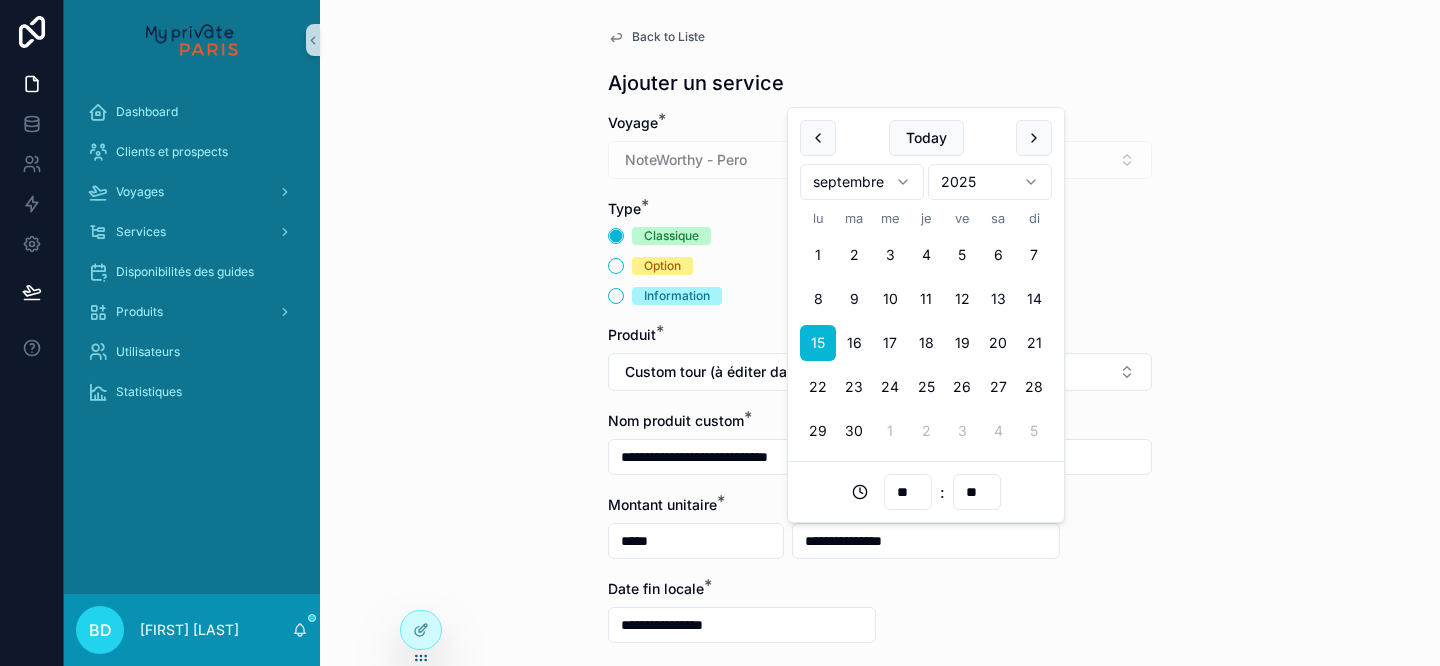 type on "**********" 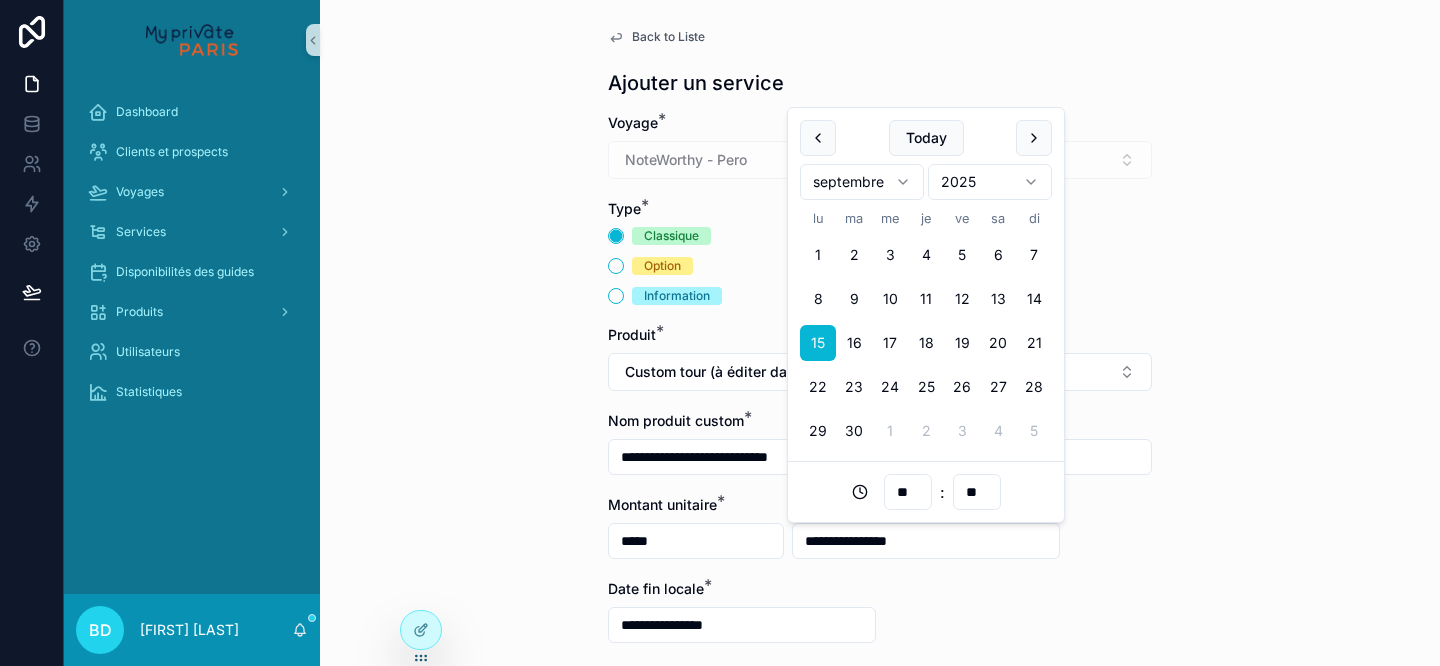 type on "**" 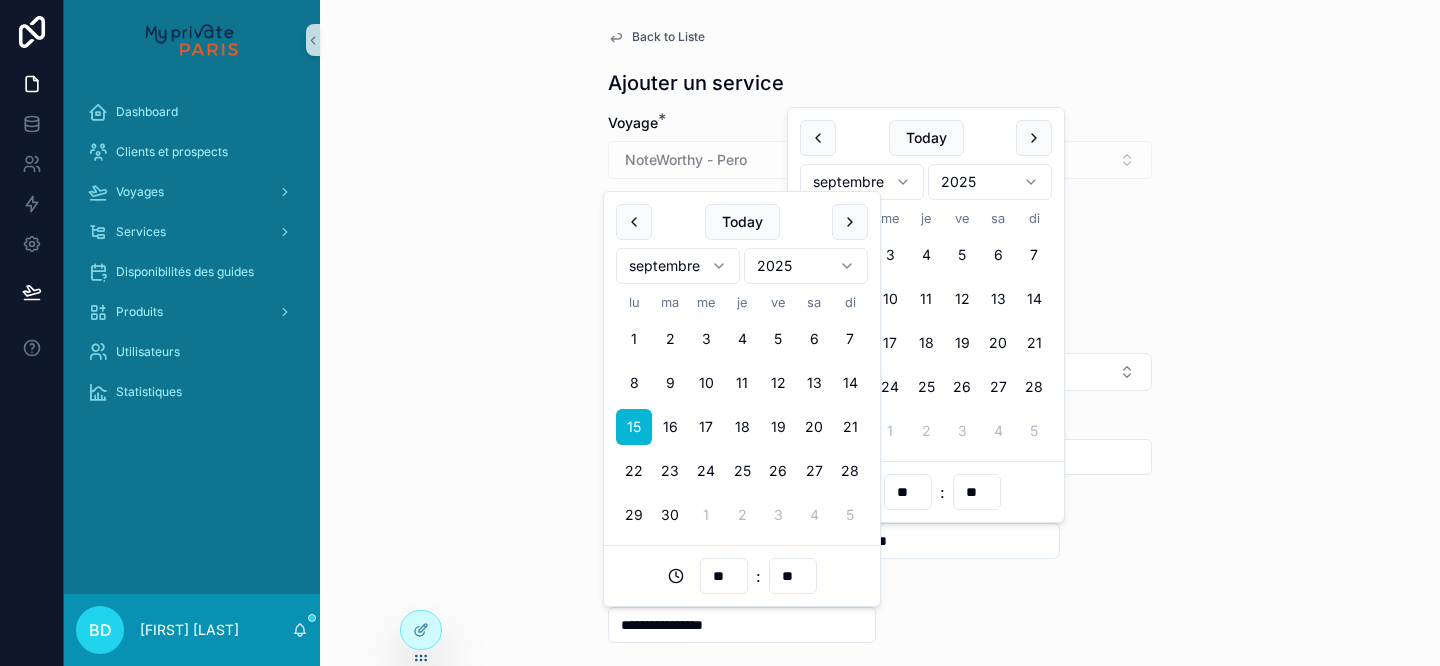 click on "**********" at bounding box center (742, 625) 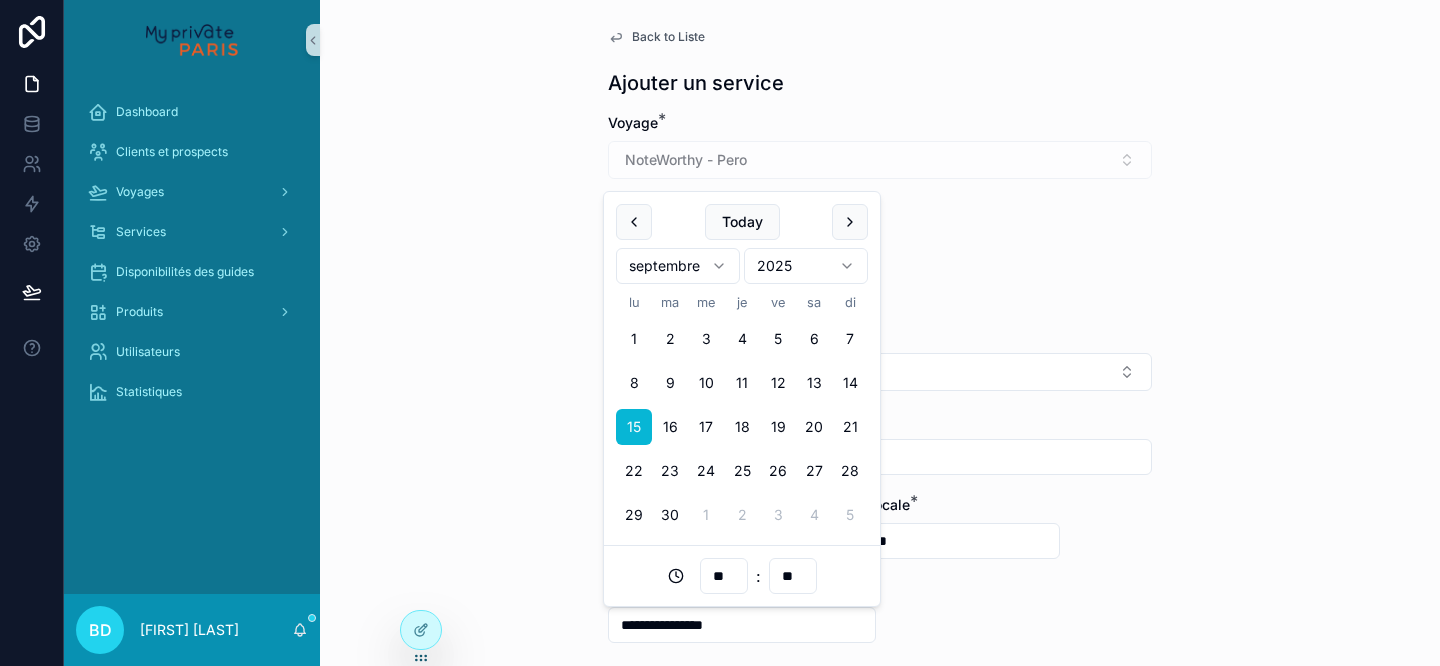 click on "**********" at bounding box center [742, 625] 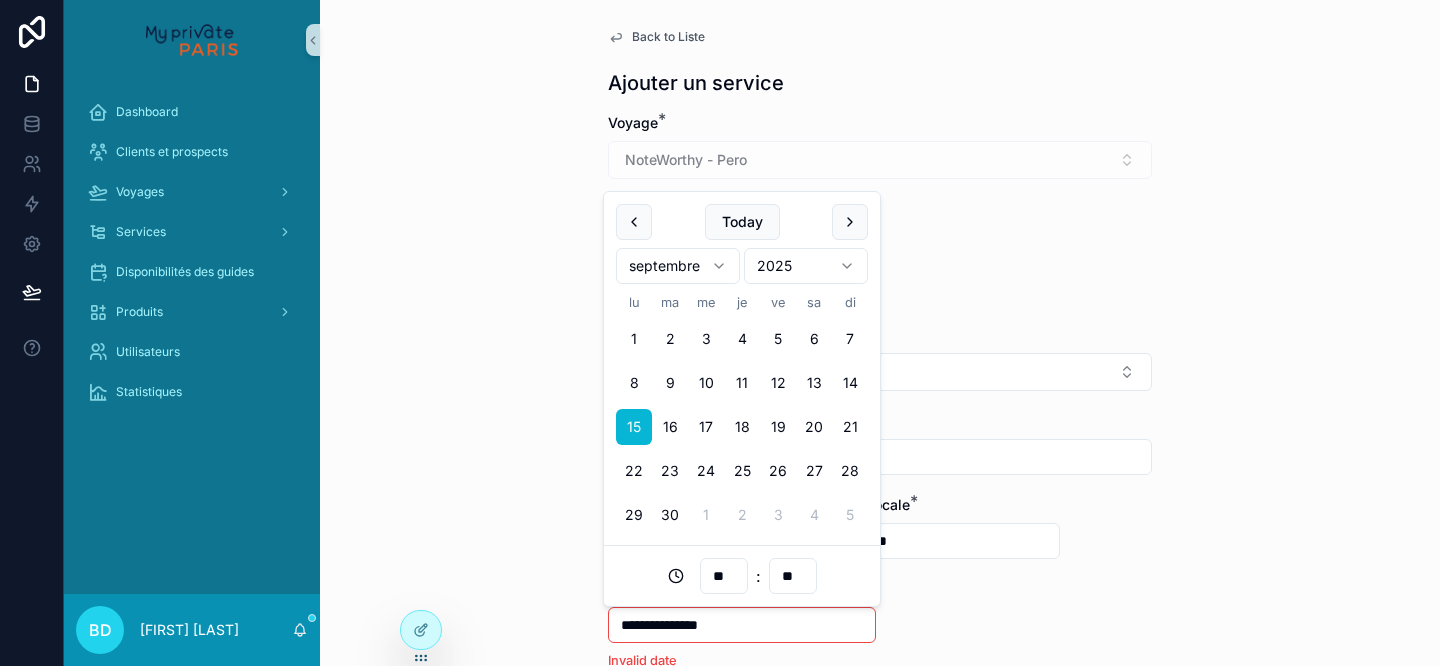 type on "**********" 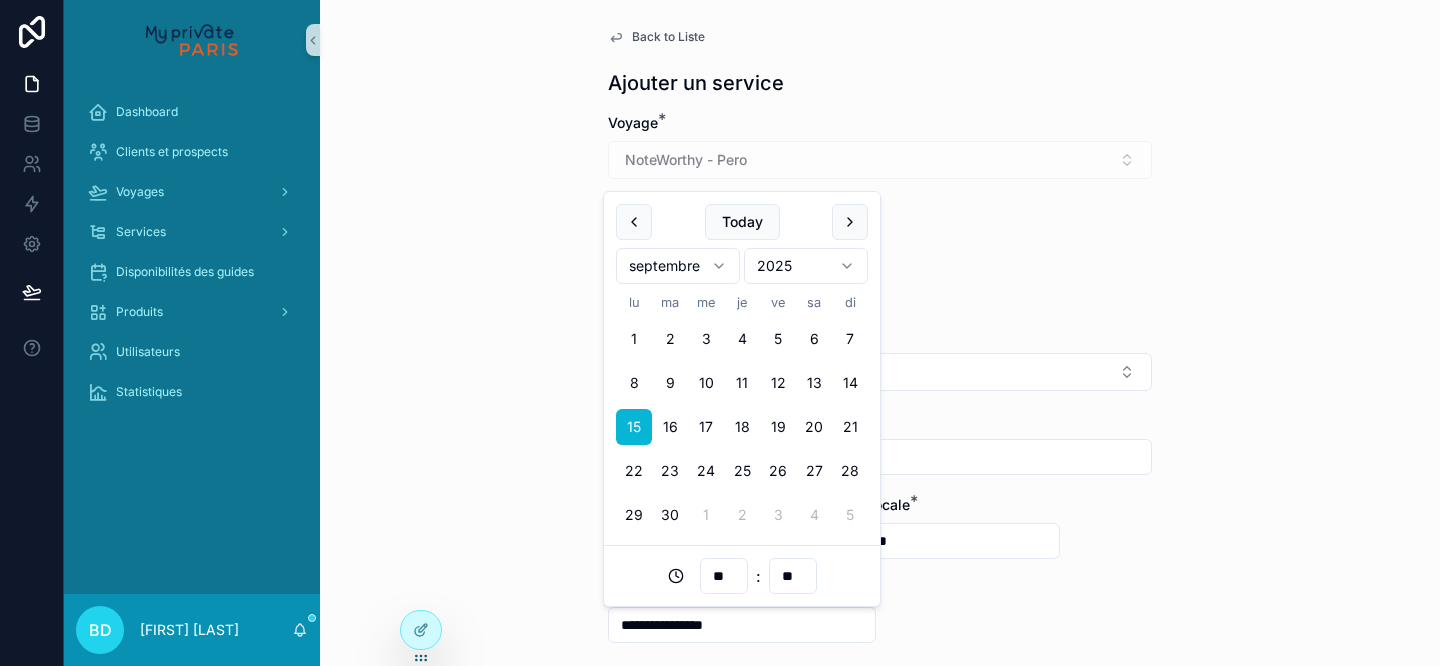 type on "**" 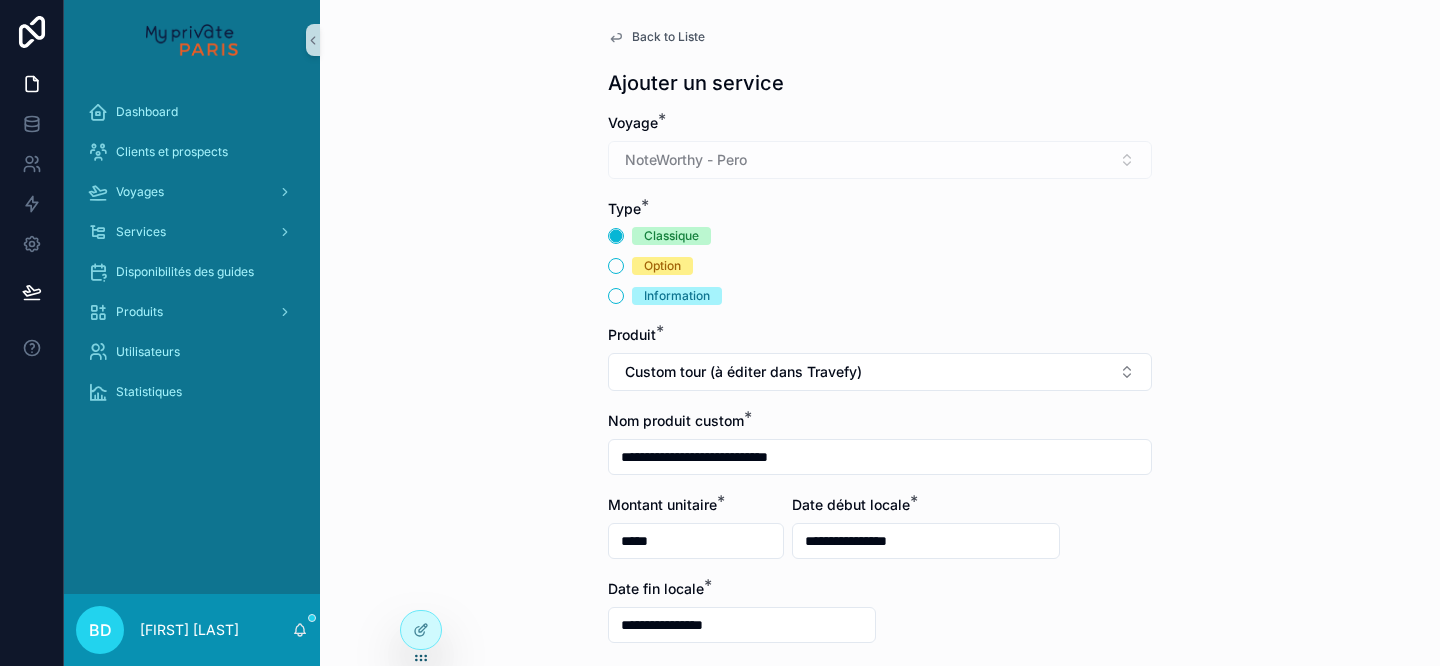 scroll, scrollTop: 253, scrollLeft: 0, axis: vertical 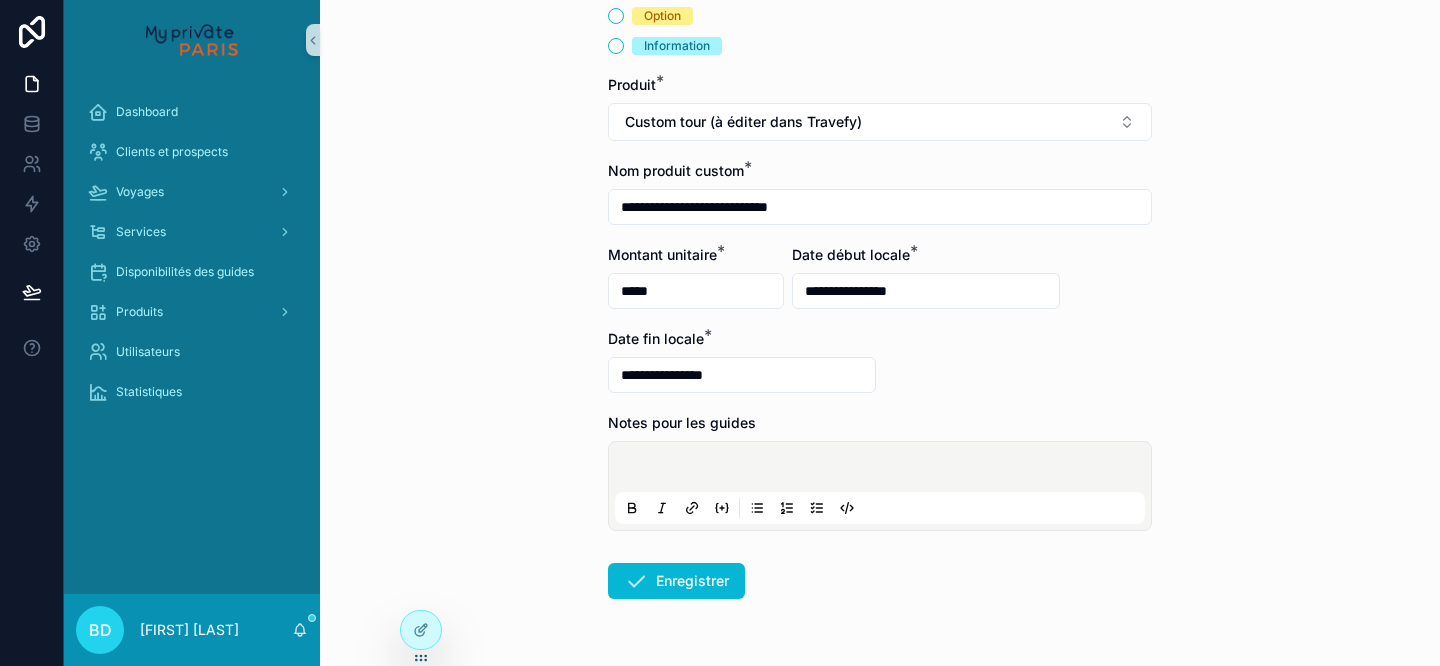 click at bounding box center [884, 470] 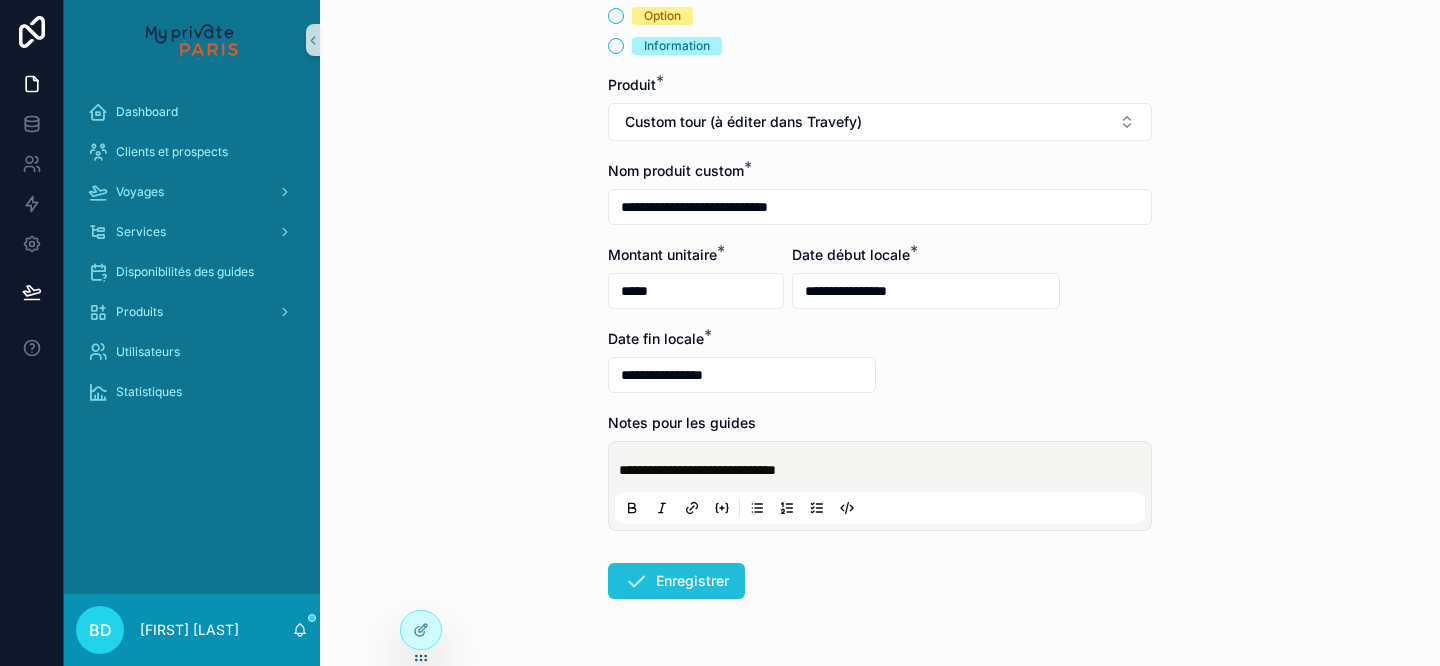 click on "Enregistrer" at bounding box center (676, 581) 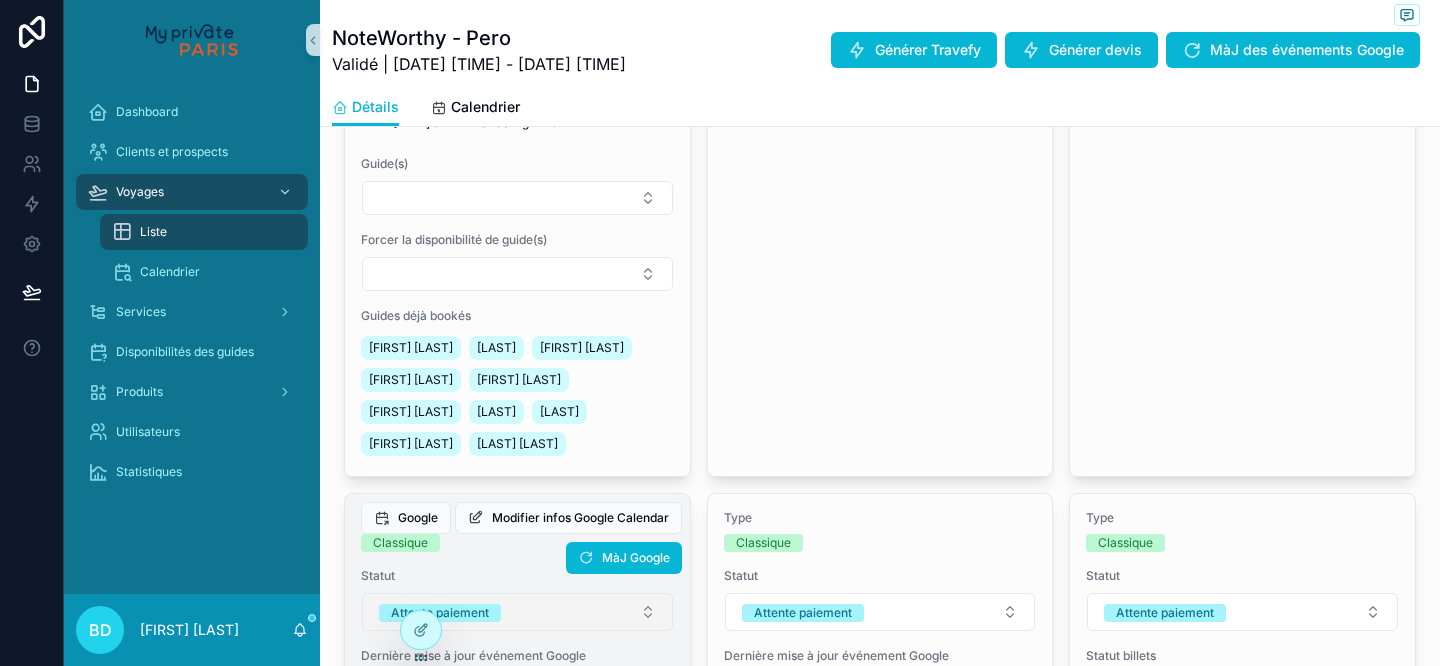 scroll, scrollTop: 2027, scrollLeft: 0, axis: vertical 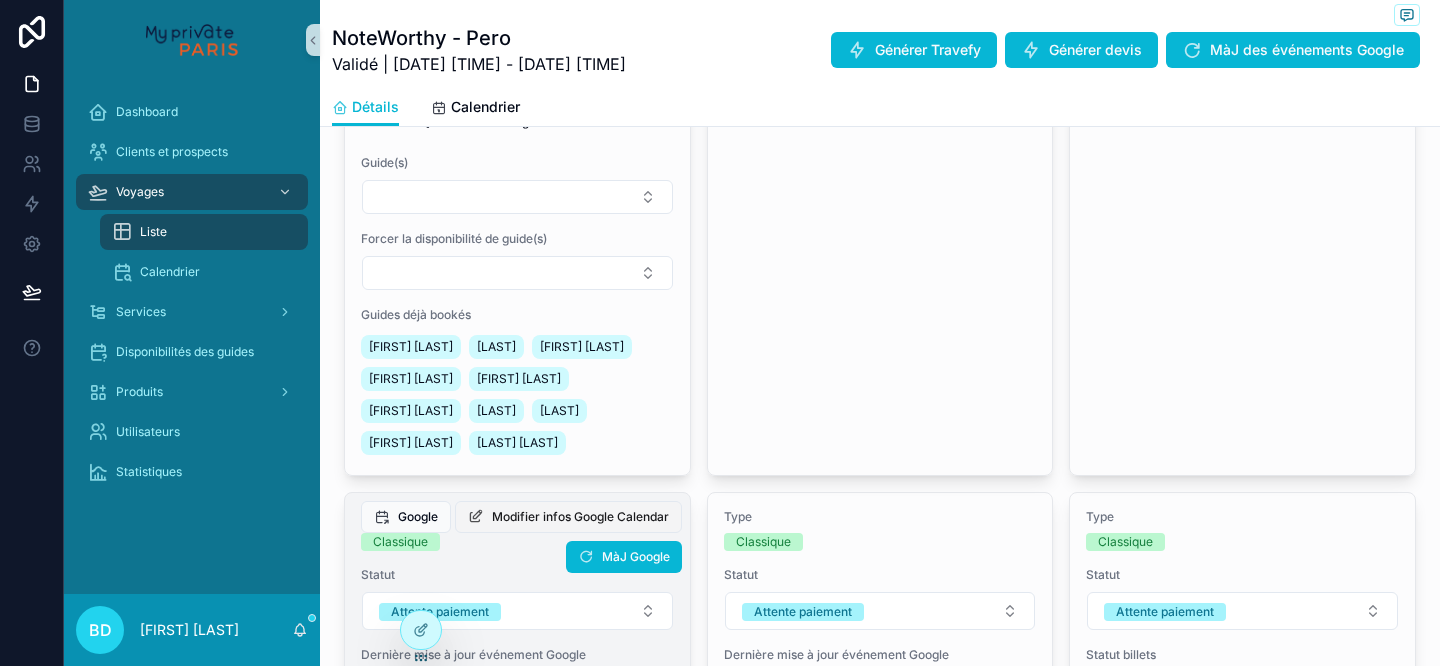 click on "Modifier infos Google Calendar" at bounding box center [580, 517] 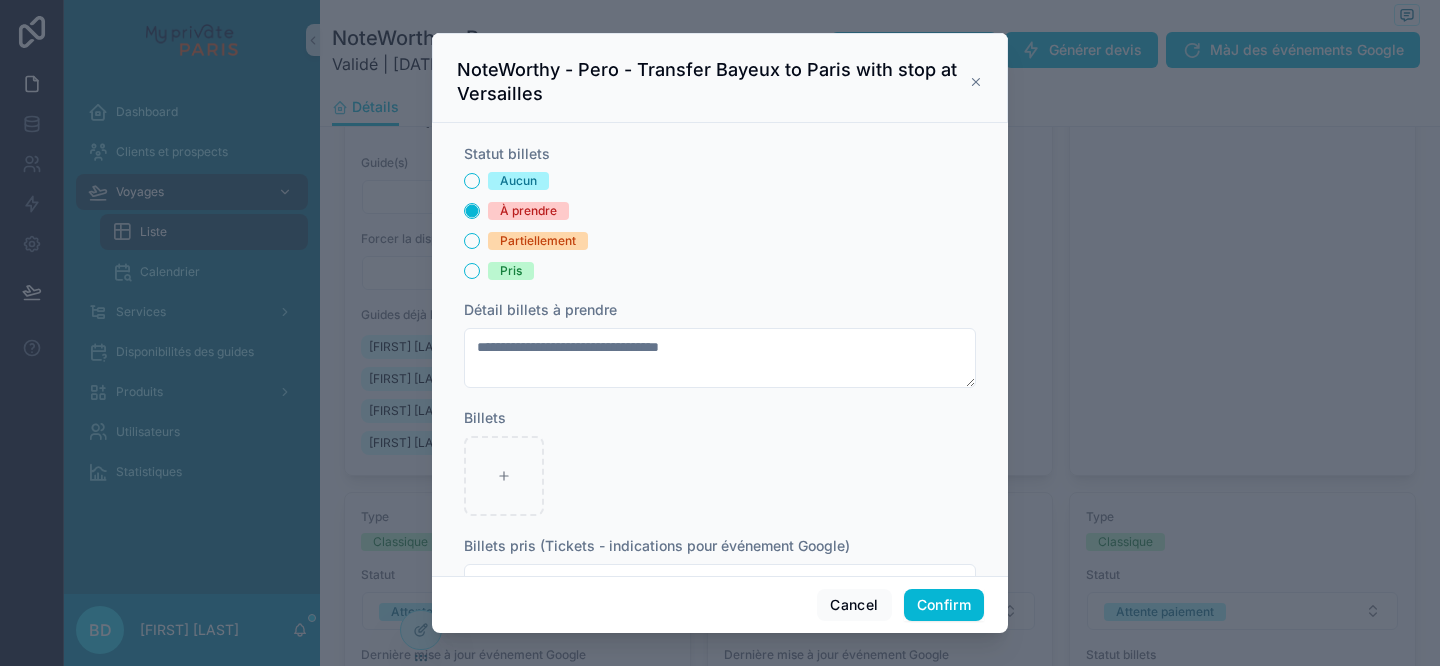 scroll, scrollTop: 402, scrollLeft: 0, axis: vertical 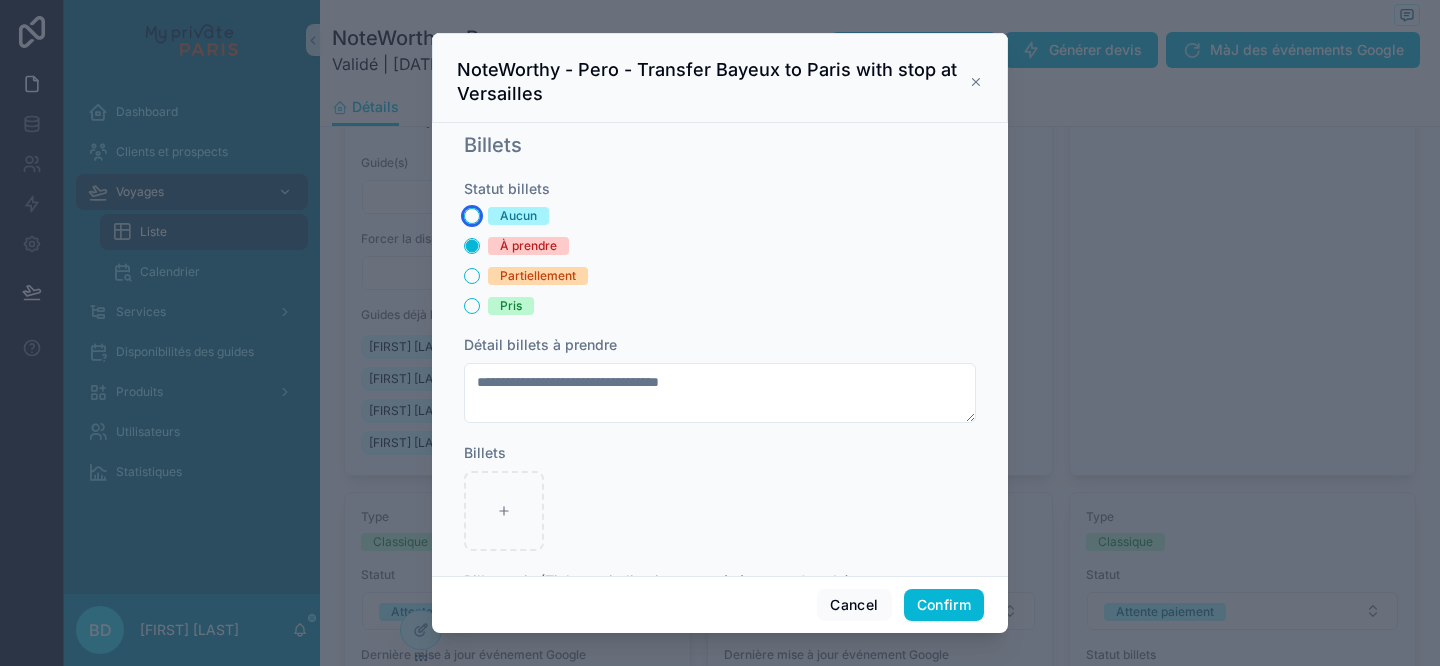 click on "Aucun" at bounding box center (472, 216) 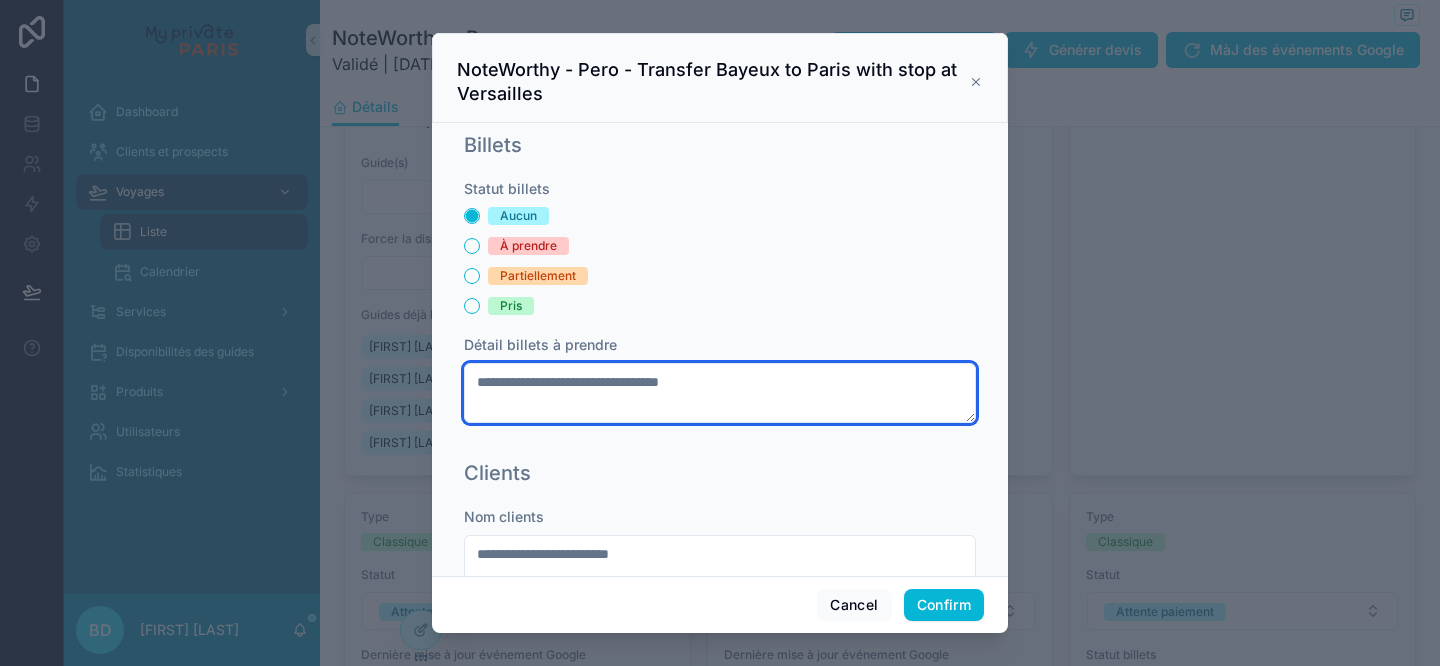 click on "**********" at bounding box center (720, 393) 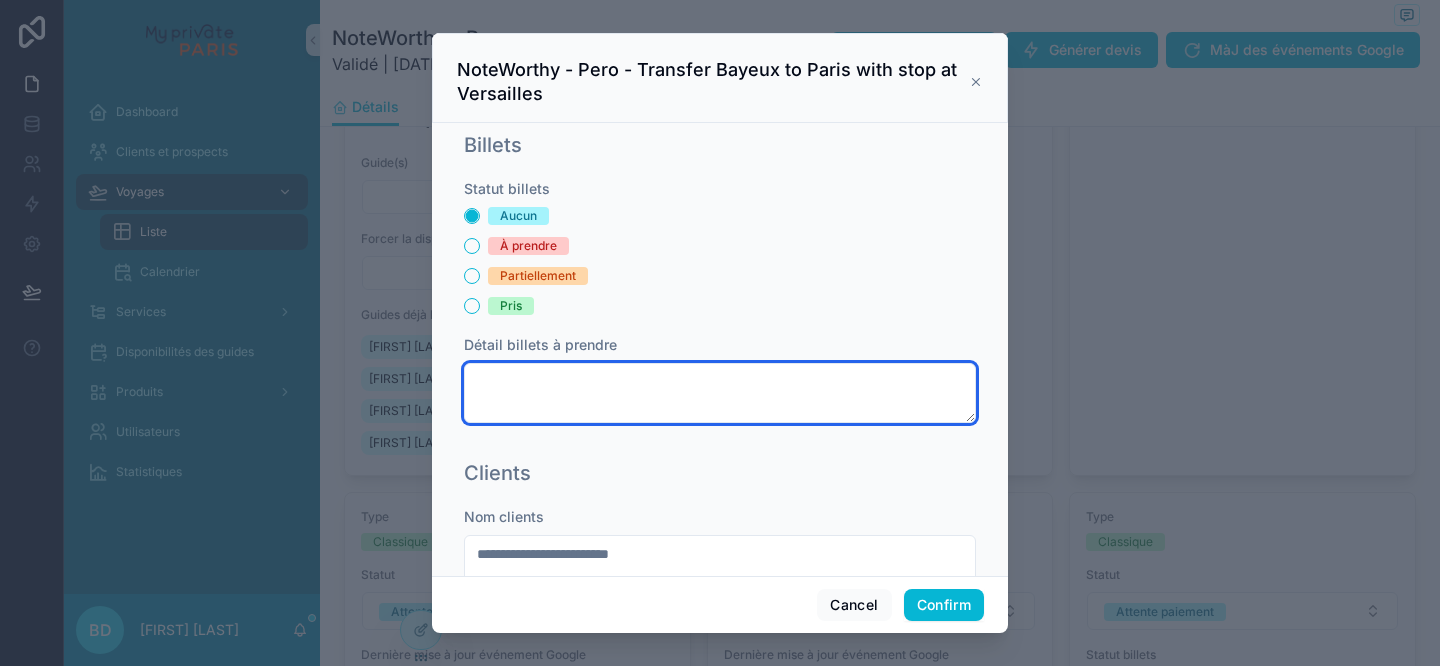 scroll, scrollTop: 563, scrollLeft: 0, axis: vertical 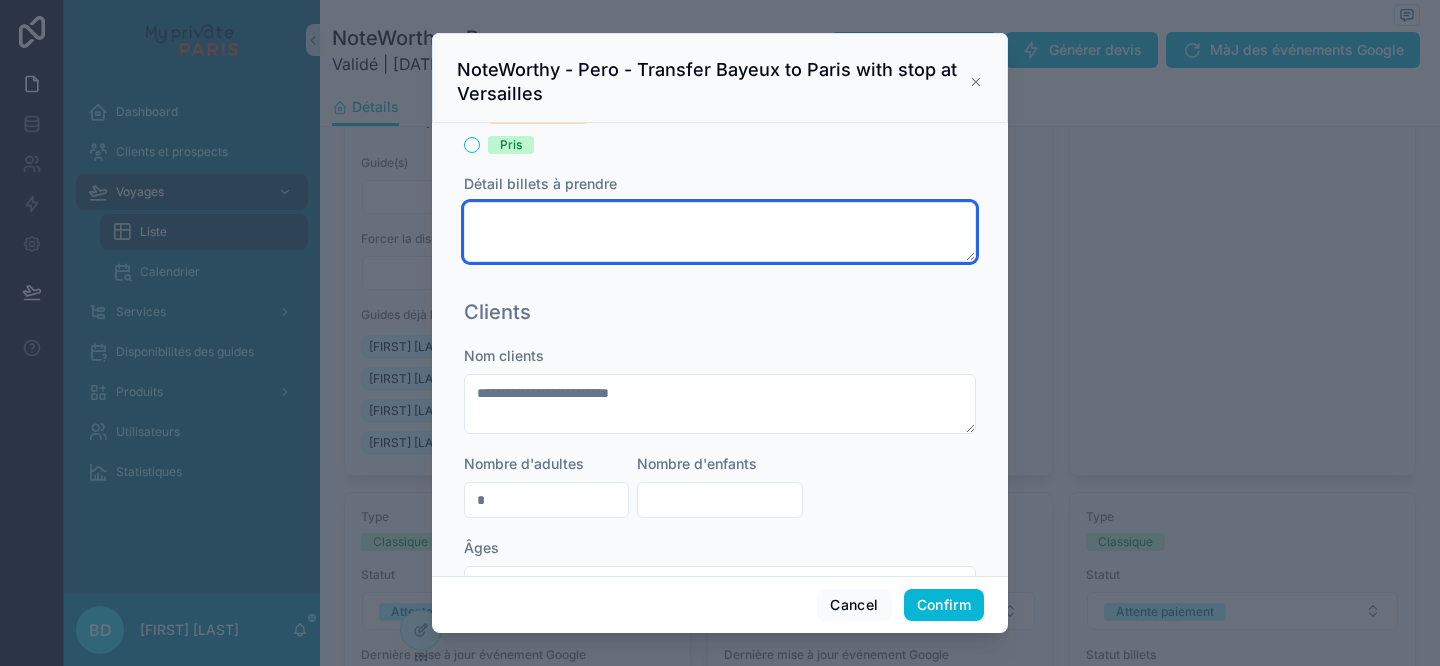 type 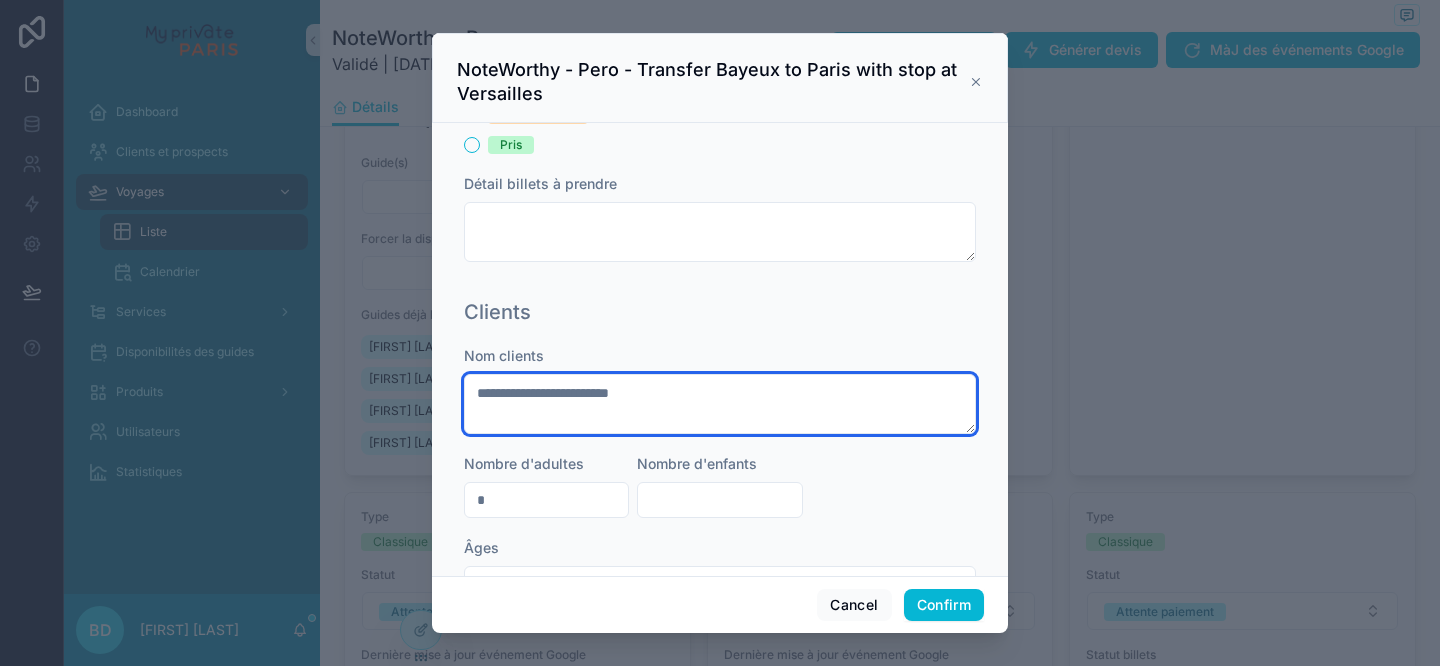 drag, startPoint x: 685, startPoint y: 392, endPoint x: 360, endPoint y: 392, distance: 325 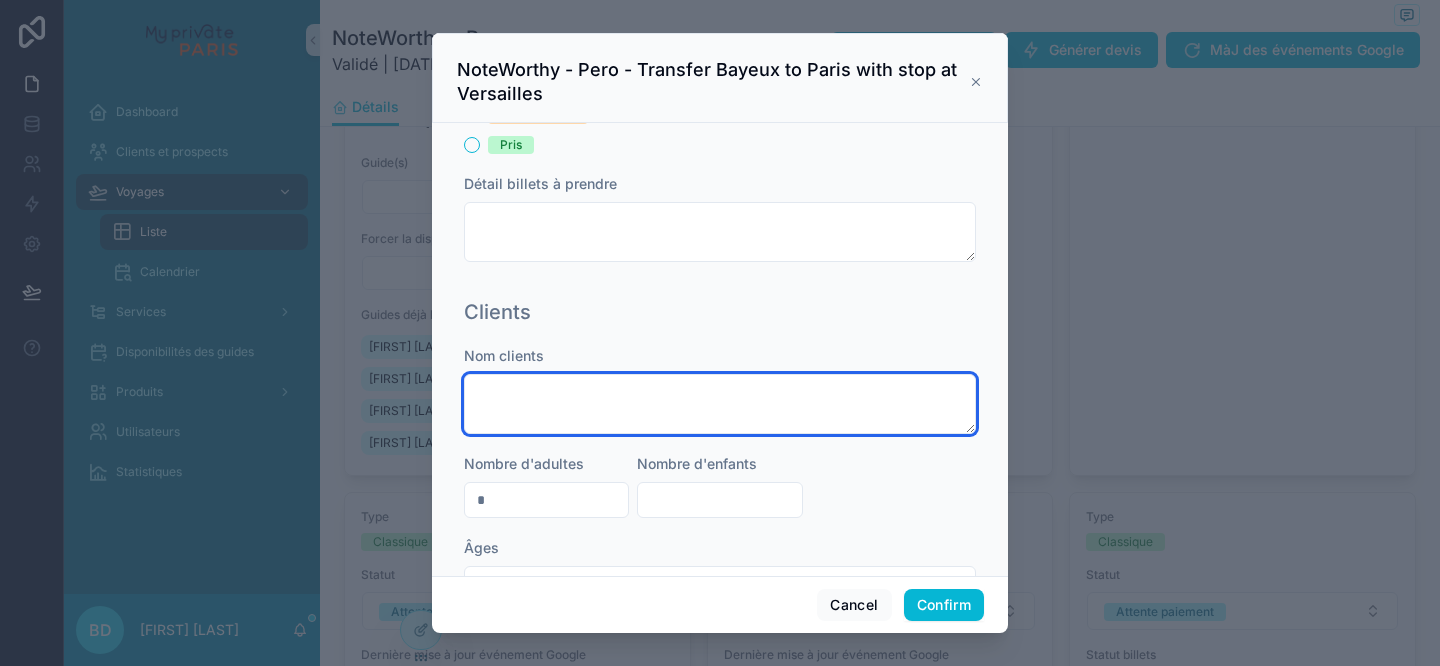 paste on "**********" 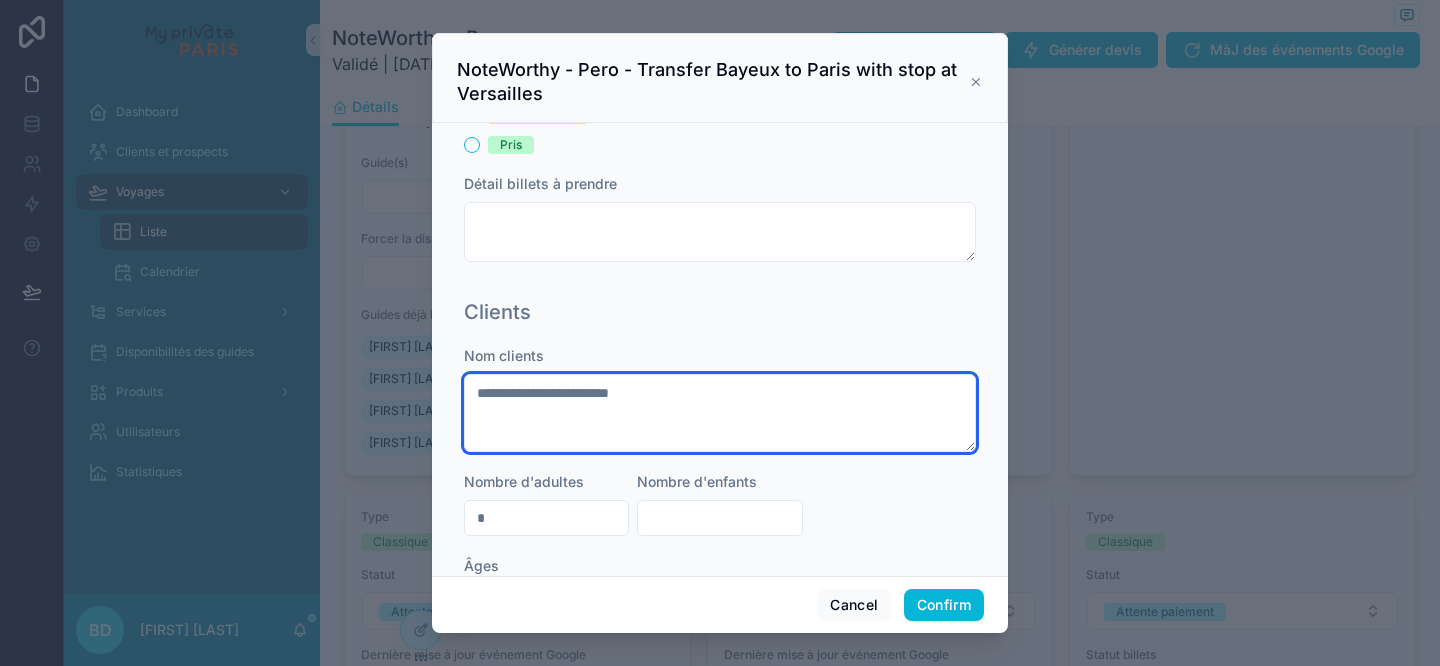 paste on "**********" 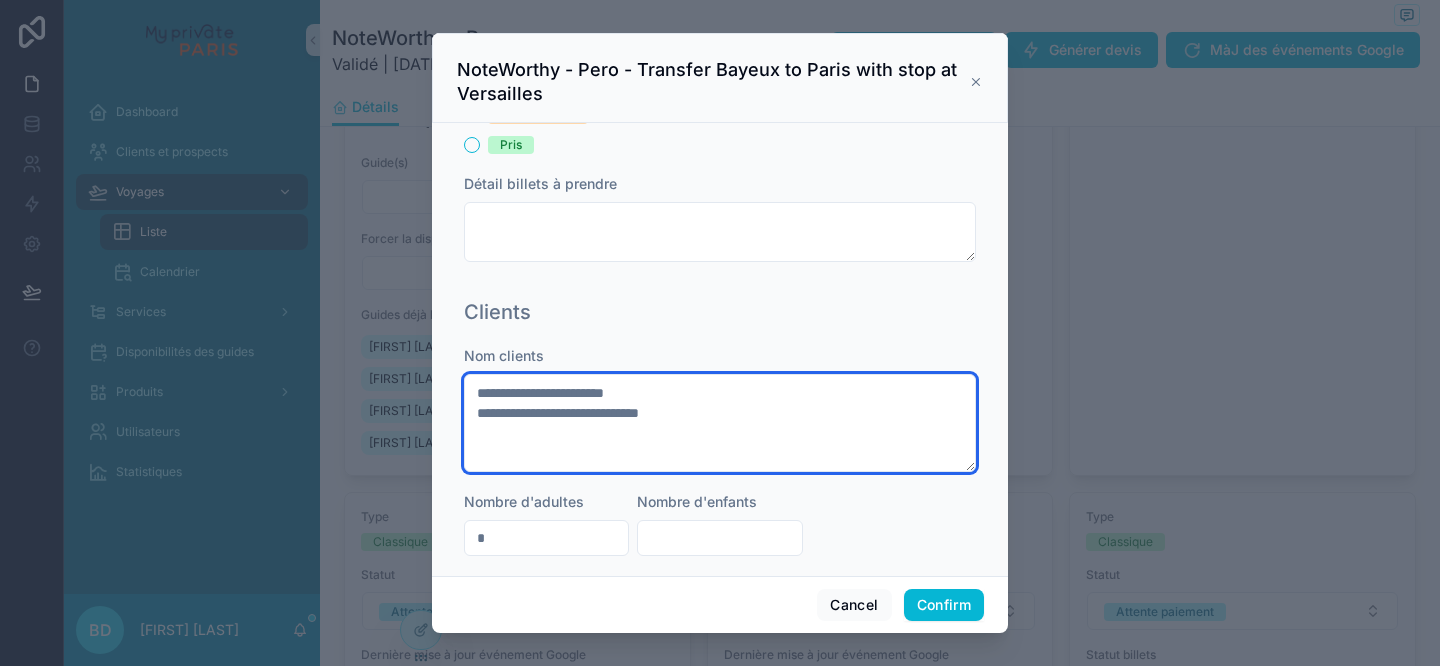 type on "**********" 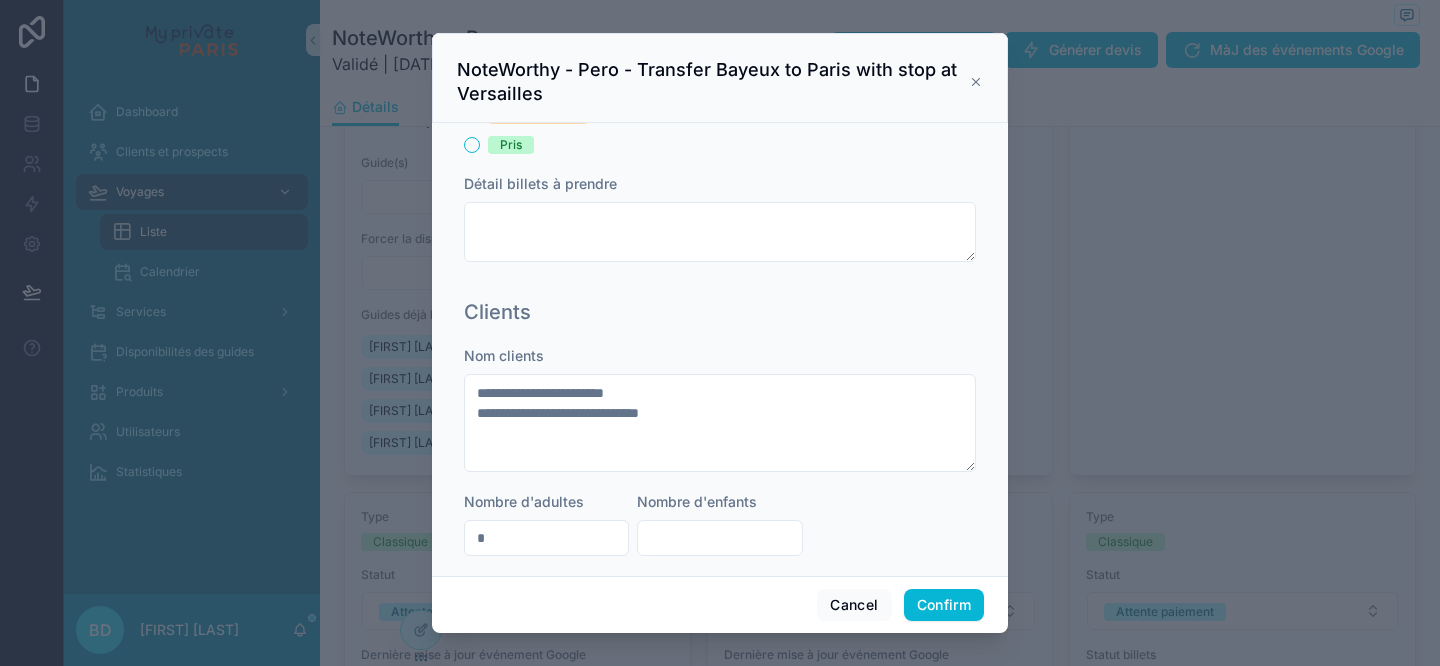 click on "*" at bounding box center [546, 538] 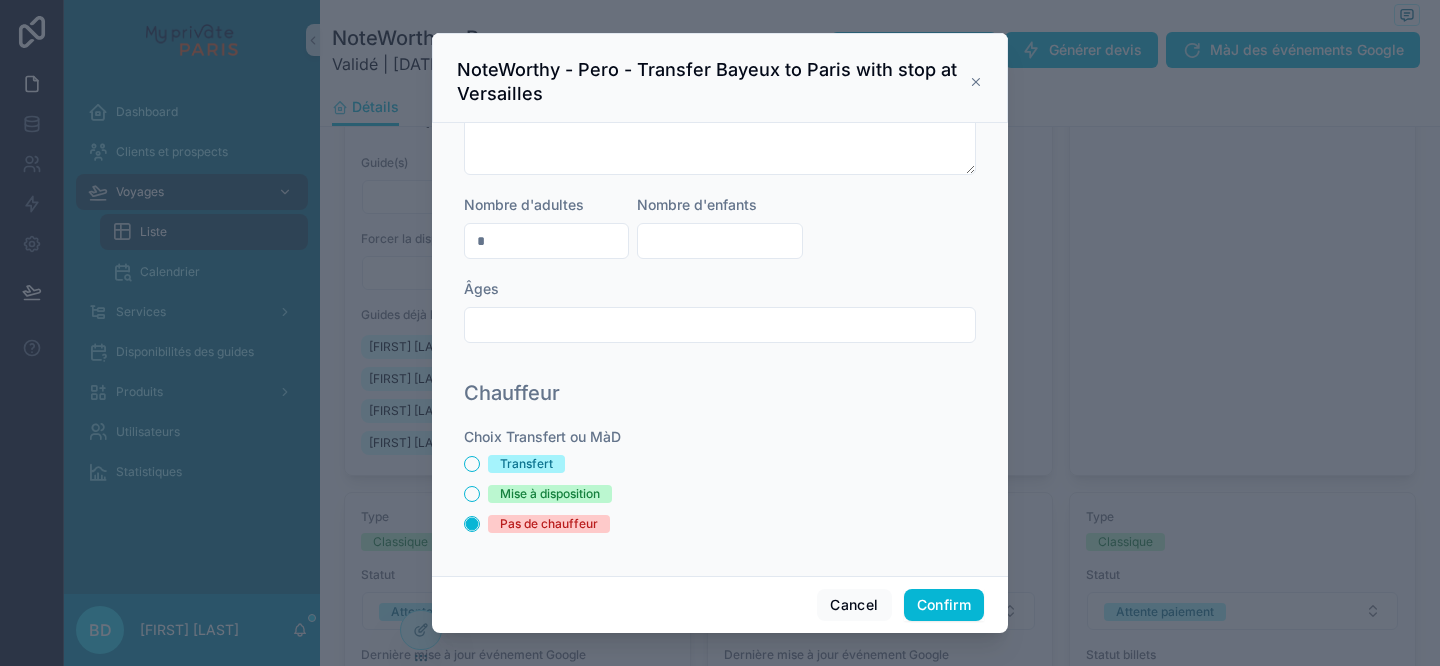 scroll, scrollTop: 861, scrollLeft: 0, axis: vertical 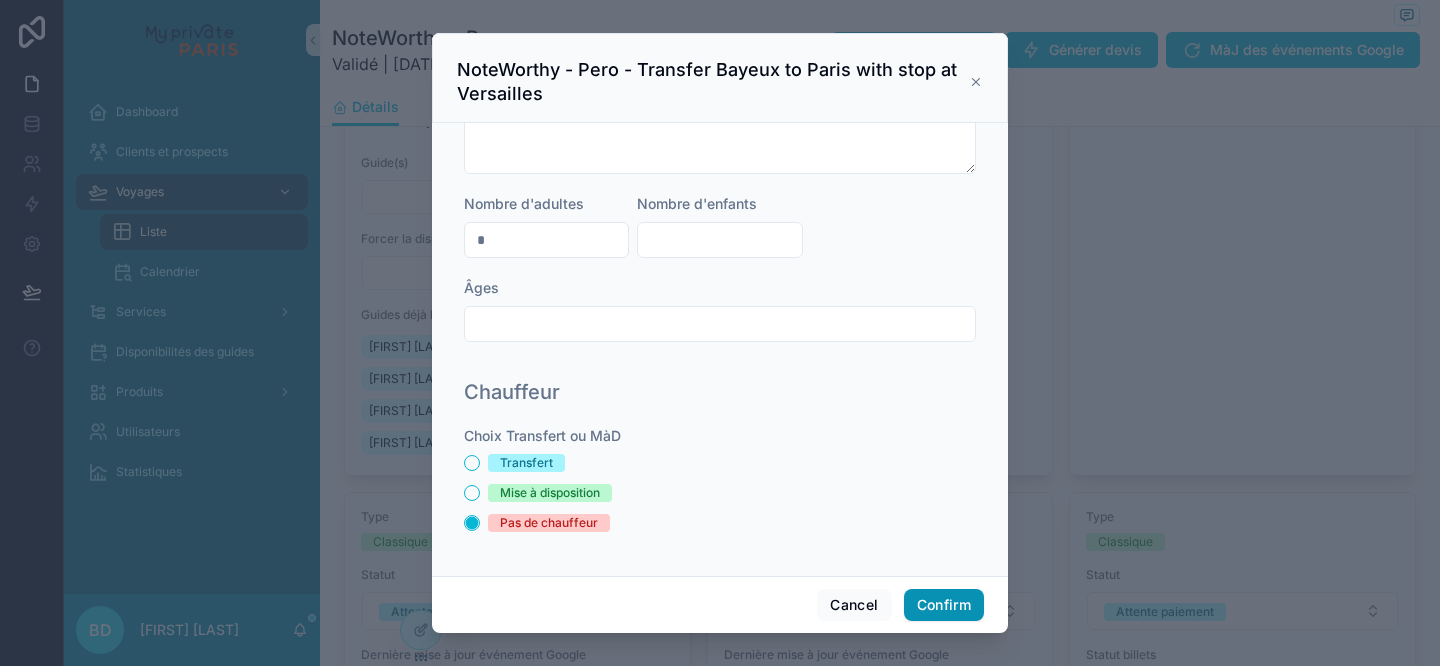 type on "*" 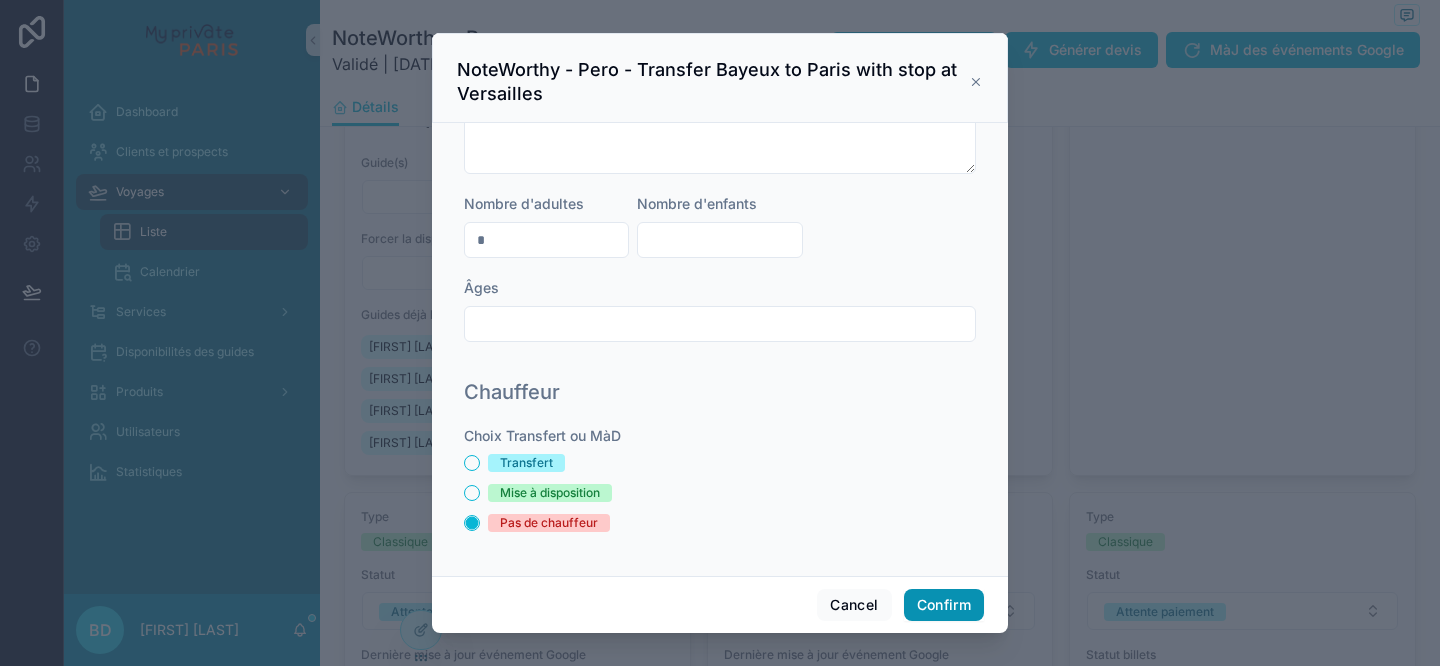 click on "Confirm" at bounding box center [944, 605] 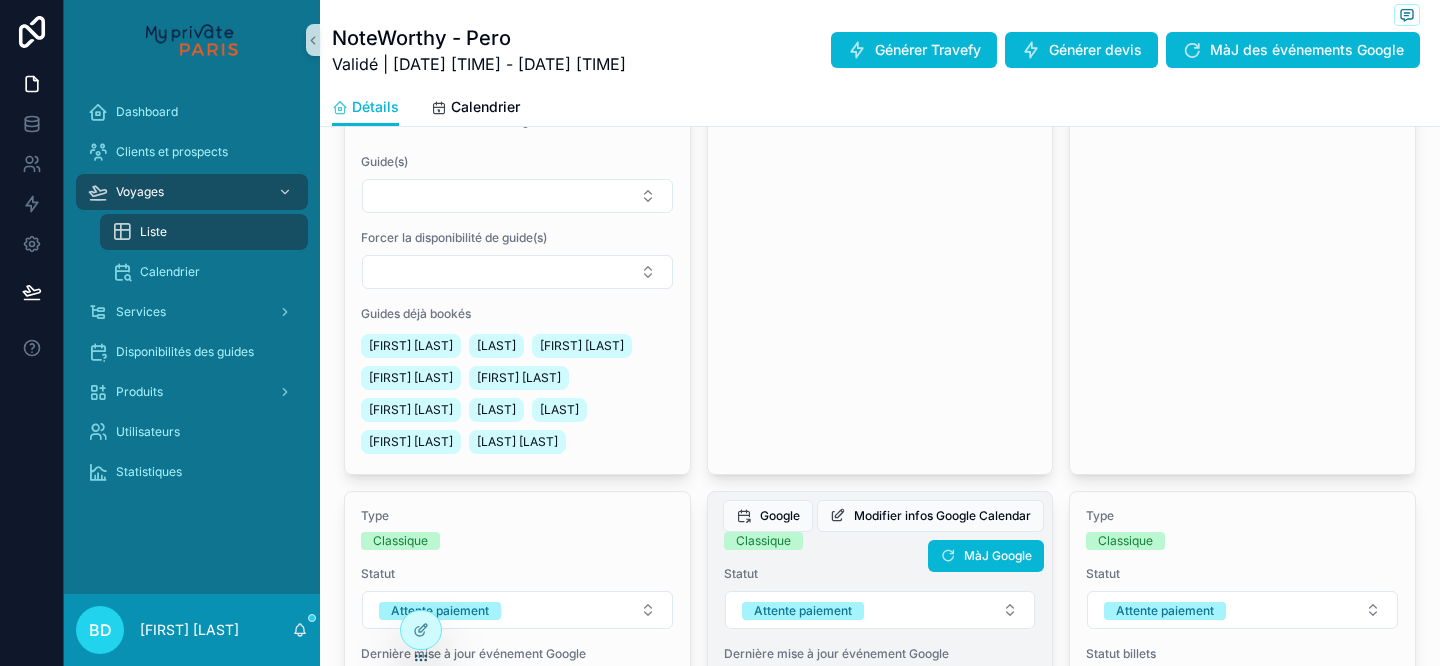 scroll, scrollTop: 2019, scrollLeft: 0, axis: vertical 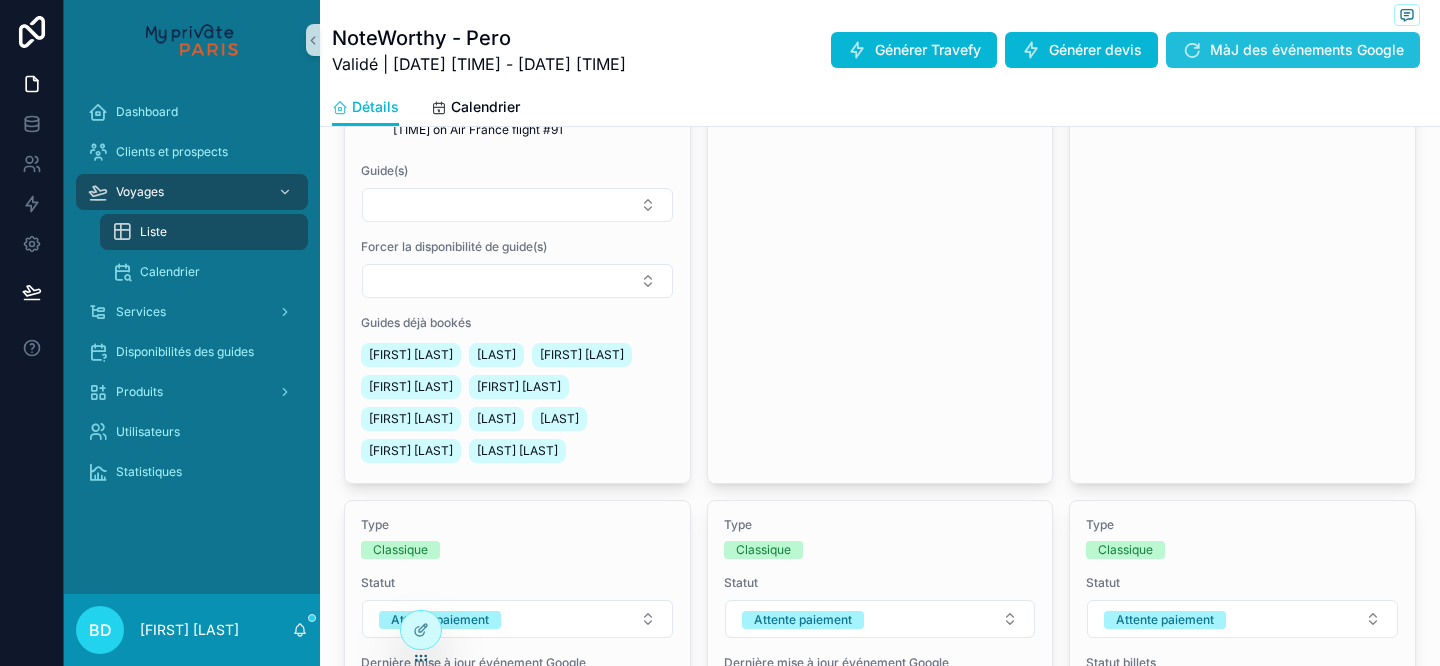click on "MàJ des événements Google" at bounding box center (1293, 50) 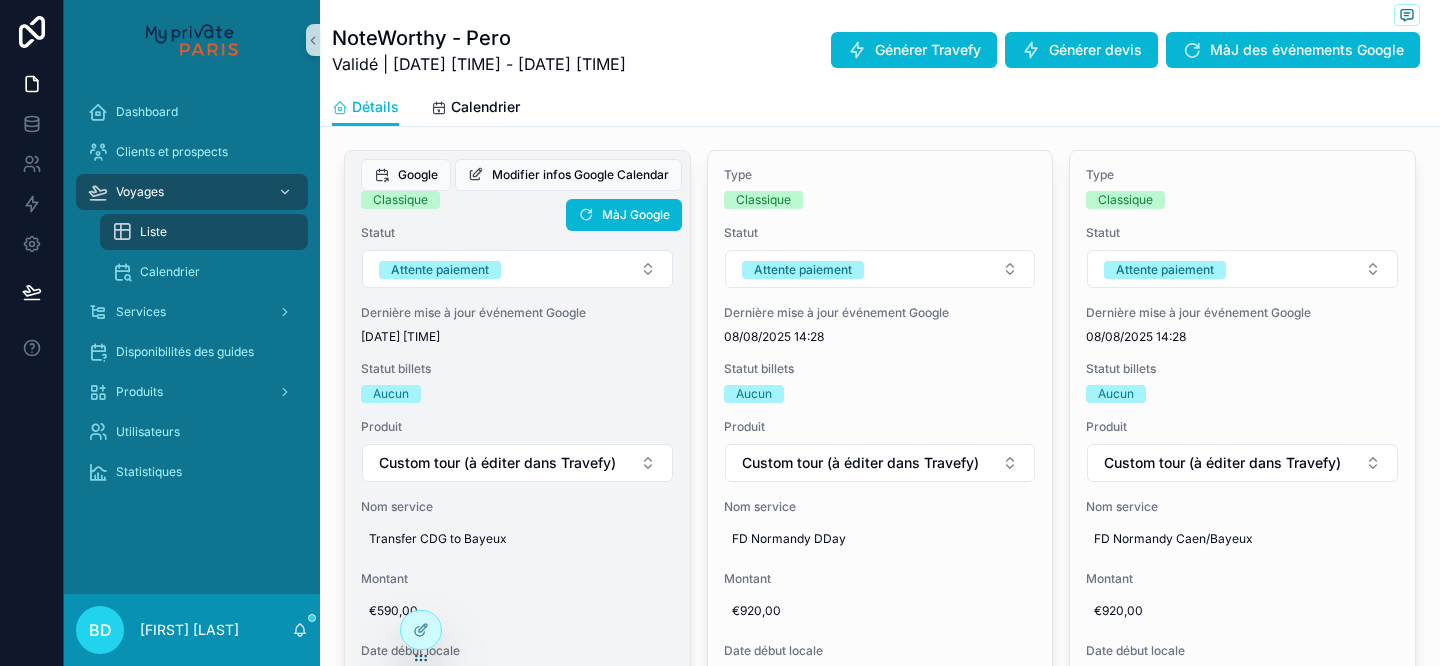 scroll, scrollTop: 888, scrollLeft: 0, axis: vertical 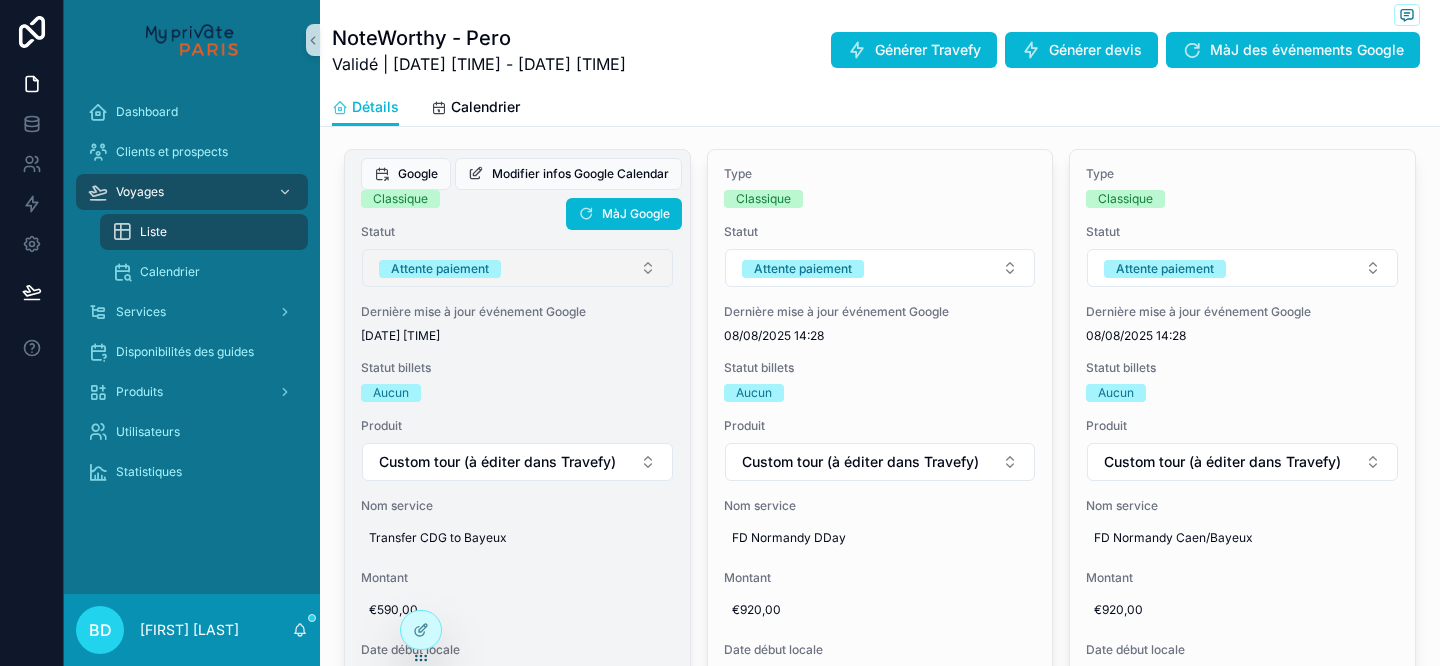 click on "Attente paiement" at bounding box center [517, 268] 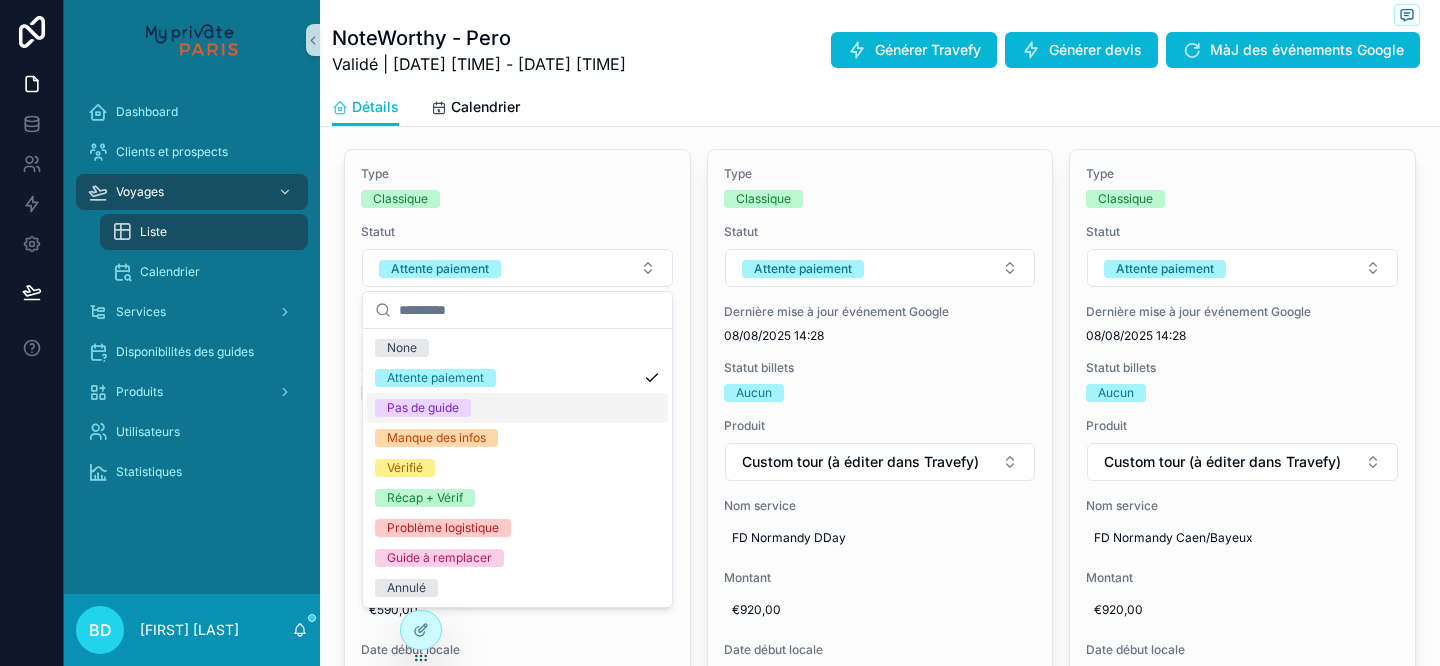 click on "Pas de guide" at bounding box center (517, 408) 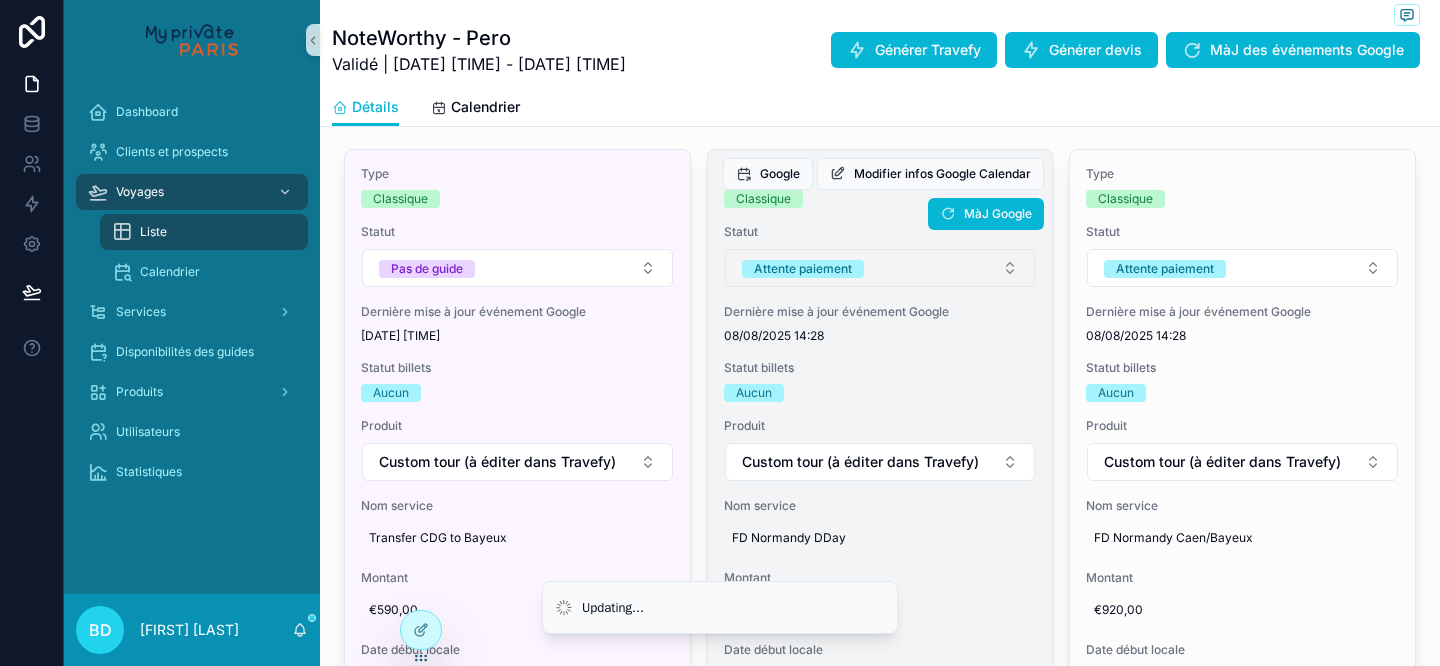 click on "Attente paiement" at bounding box center [880, 268] 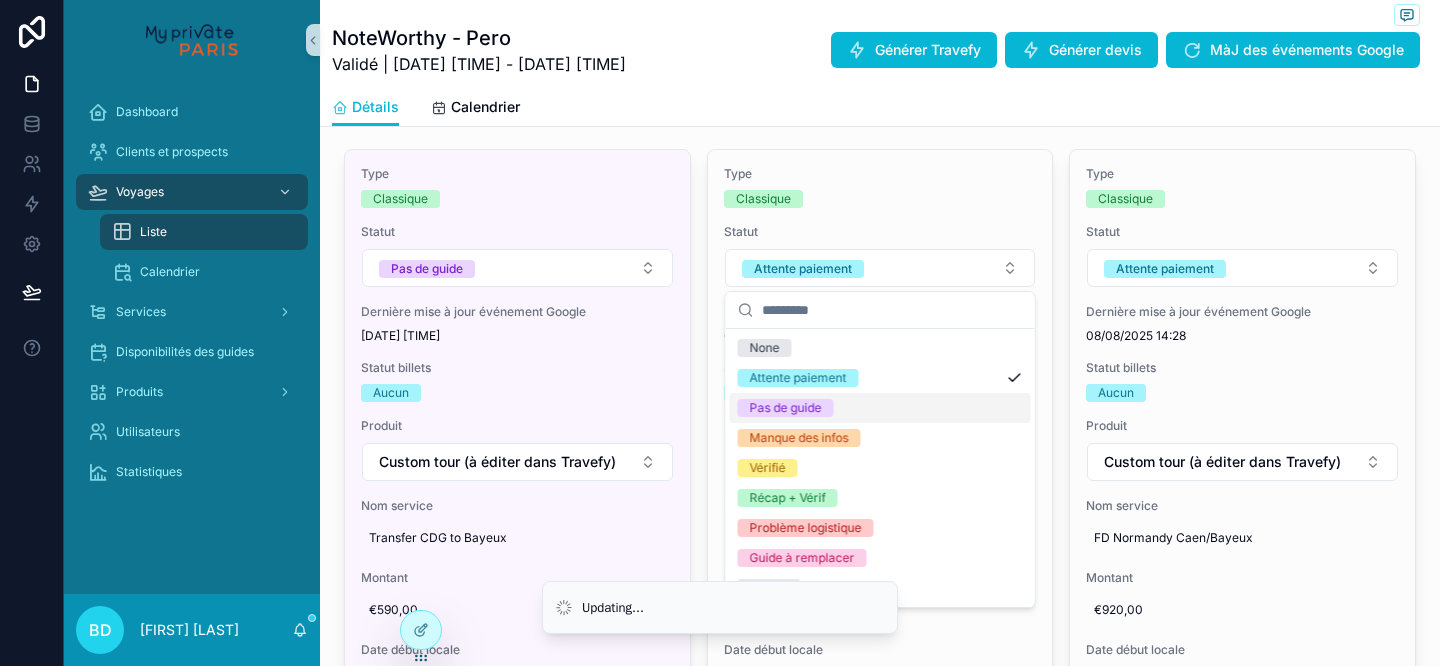 click on "Pas de guide" at bounding box center [880, 408] 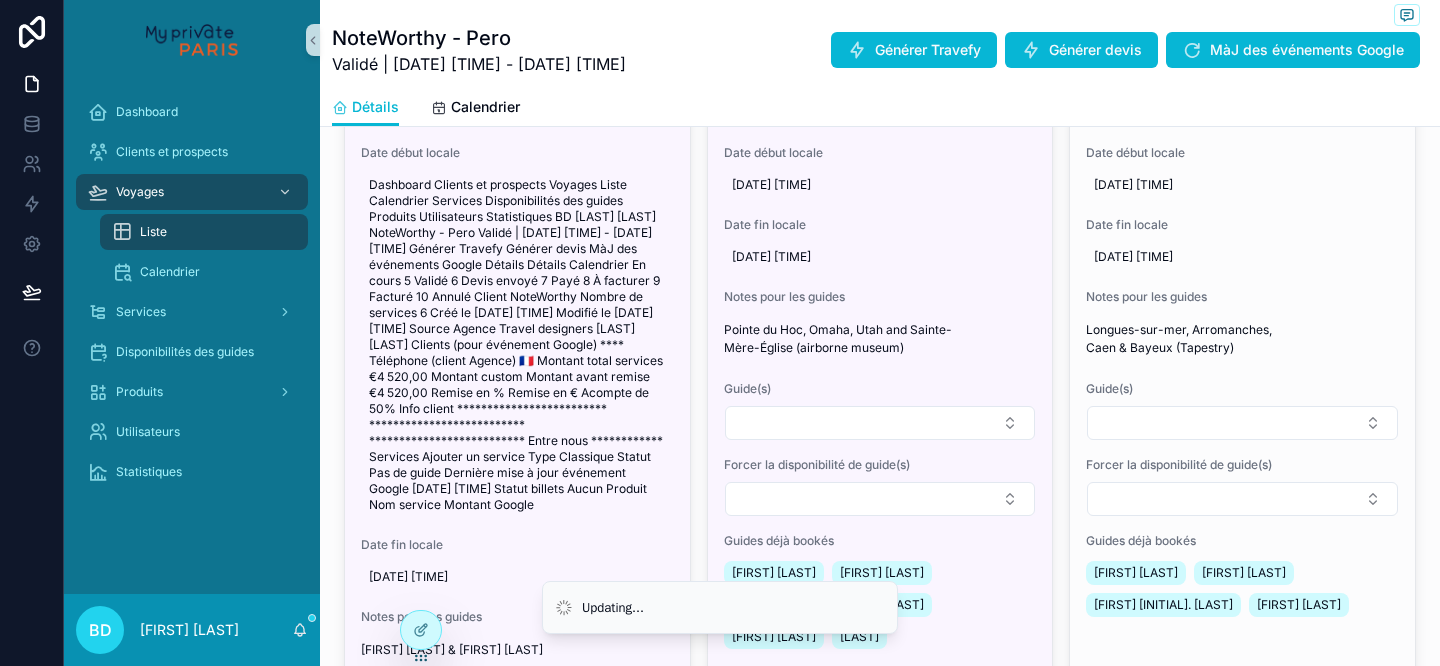 scroll, scrollTop: 1411, scrollLeft: 0, axis: vertical 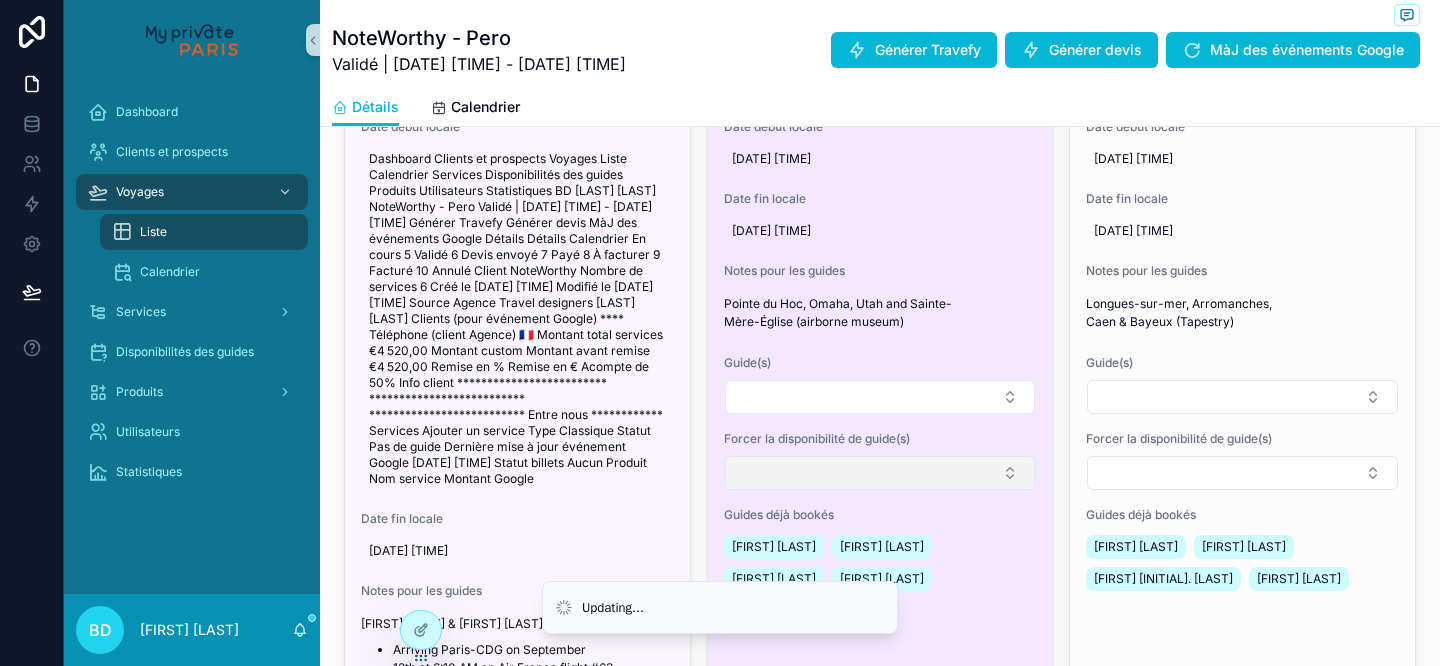 click at bounding box center (880, 473) 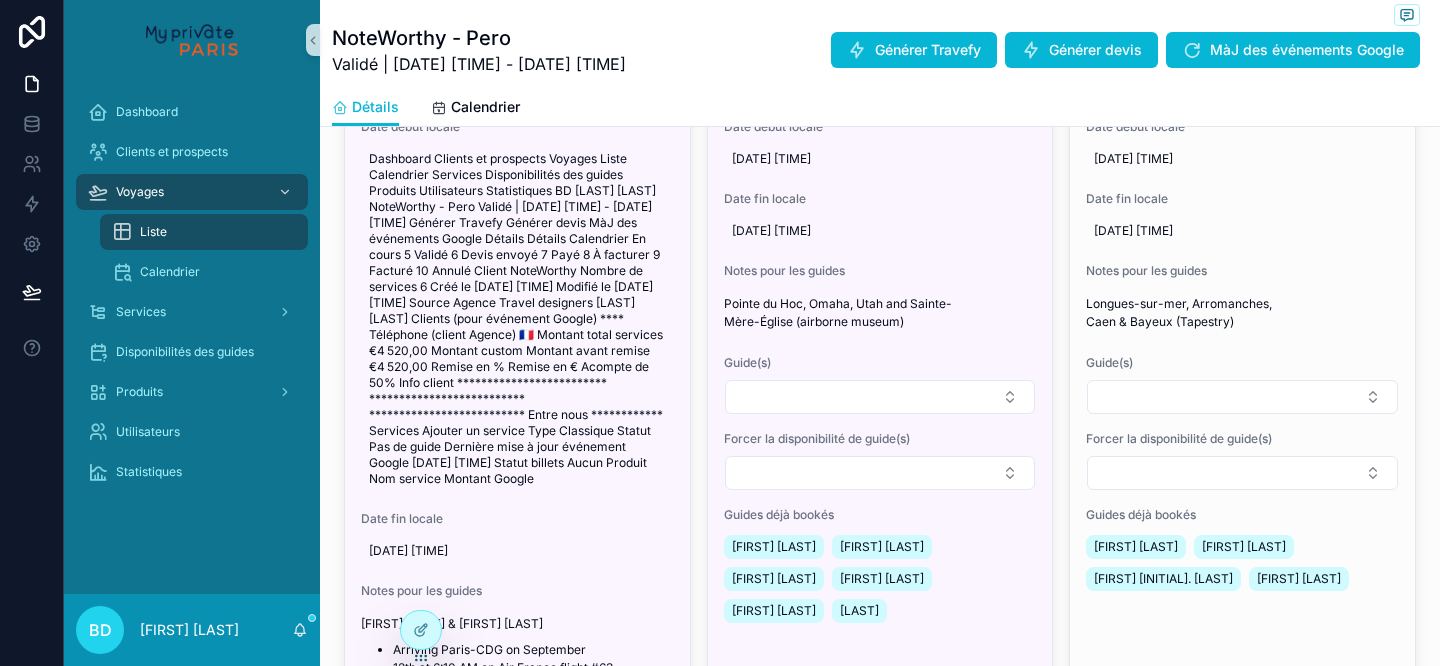 click at bounding box center (880, 473) 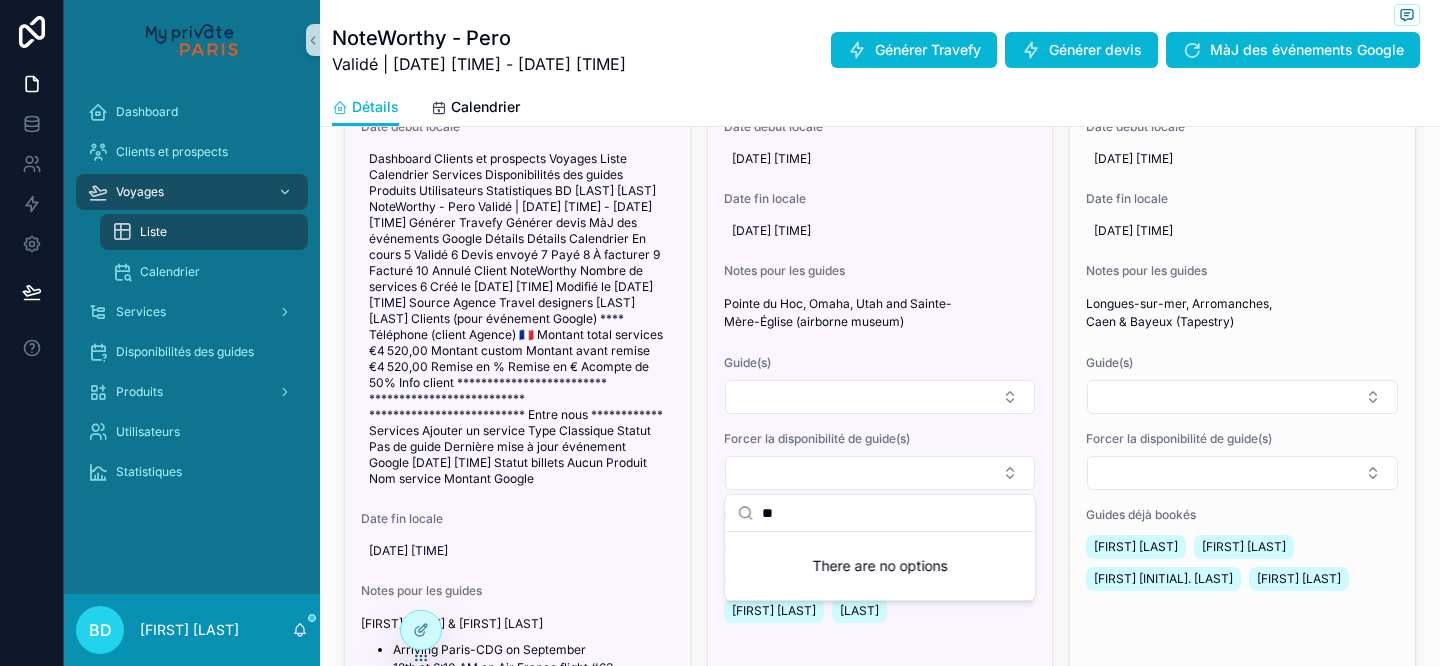 type on "*" 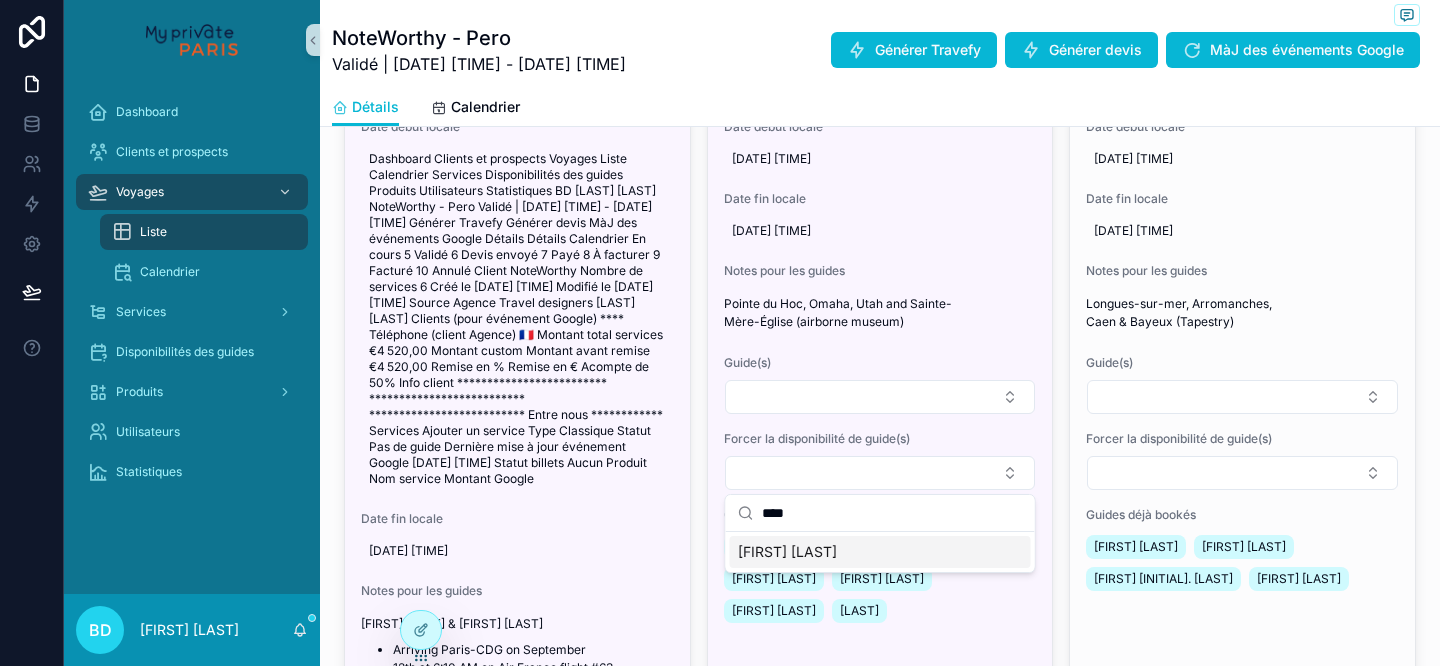 type on "****" 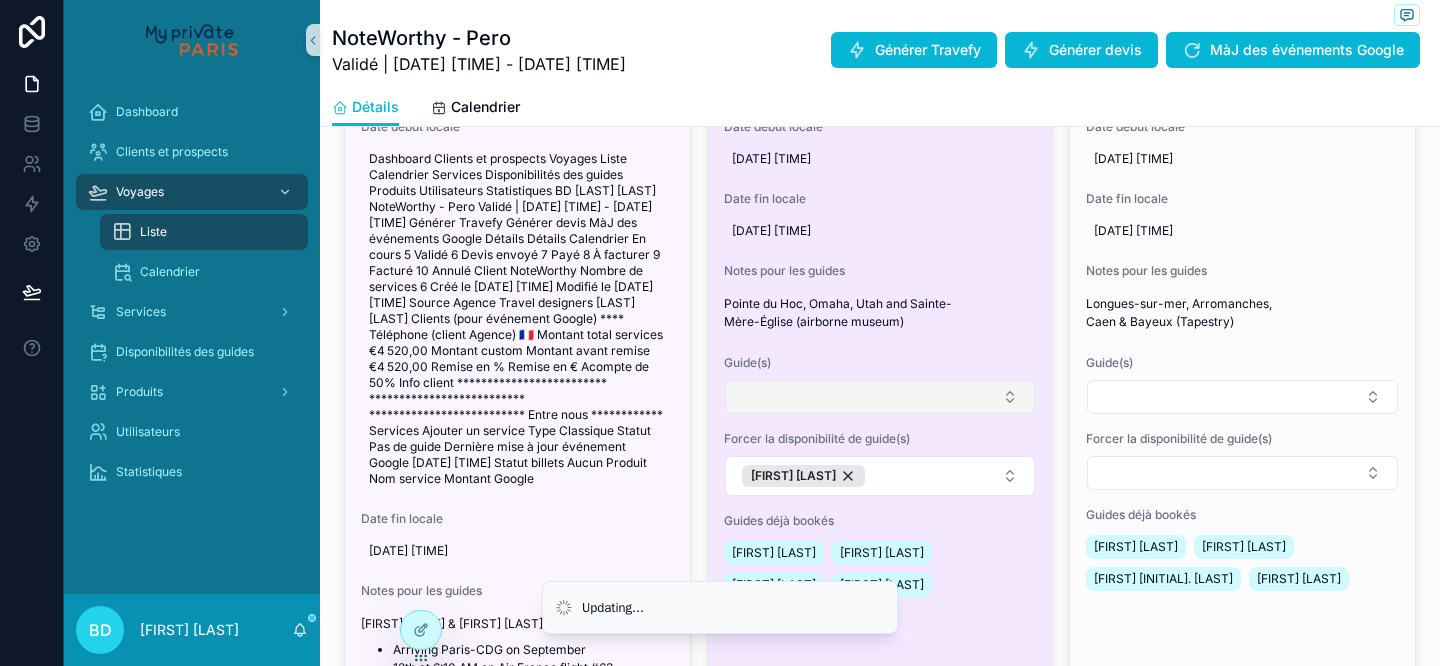 click at bounding box center [880, 397] 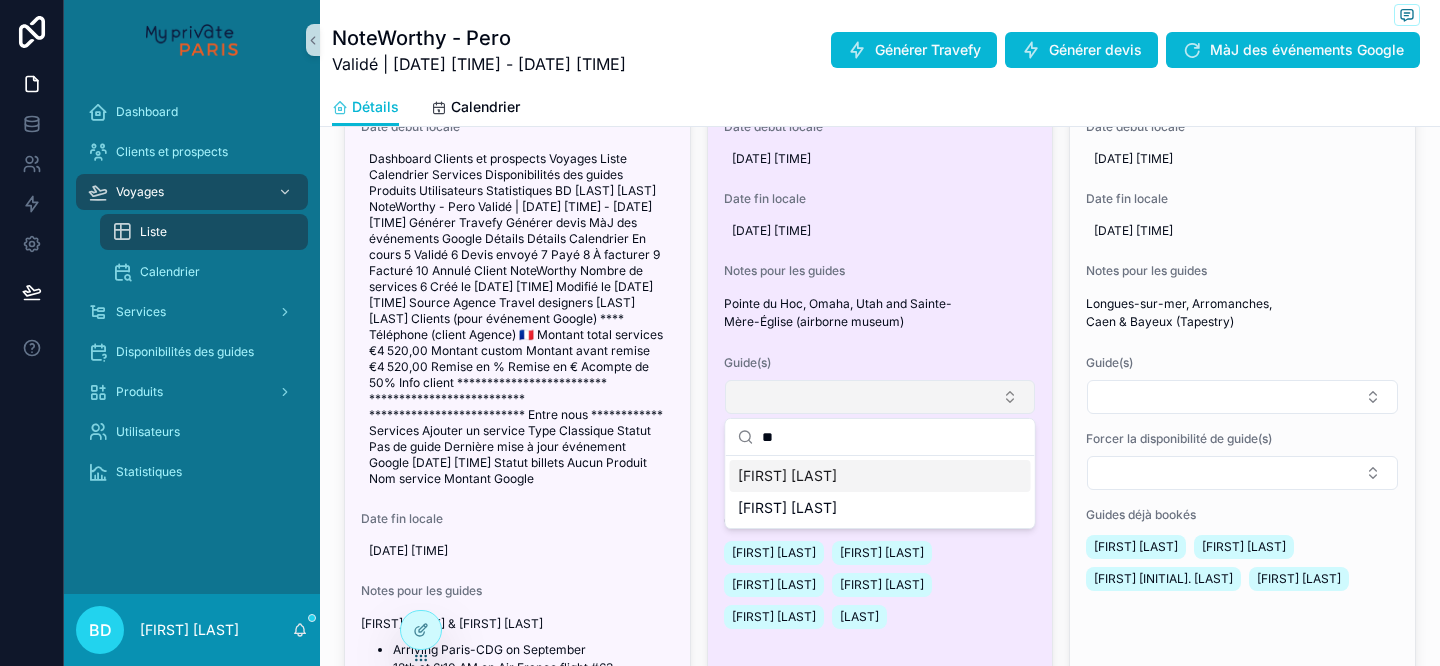 type on "***" 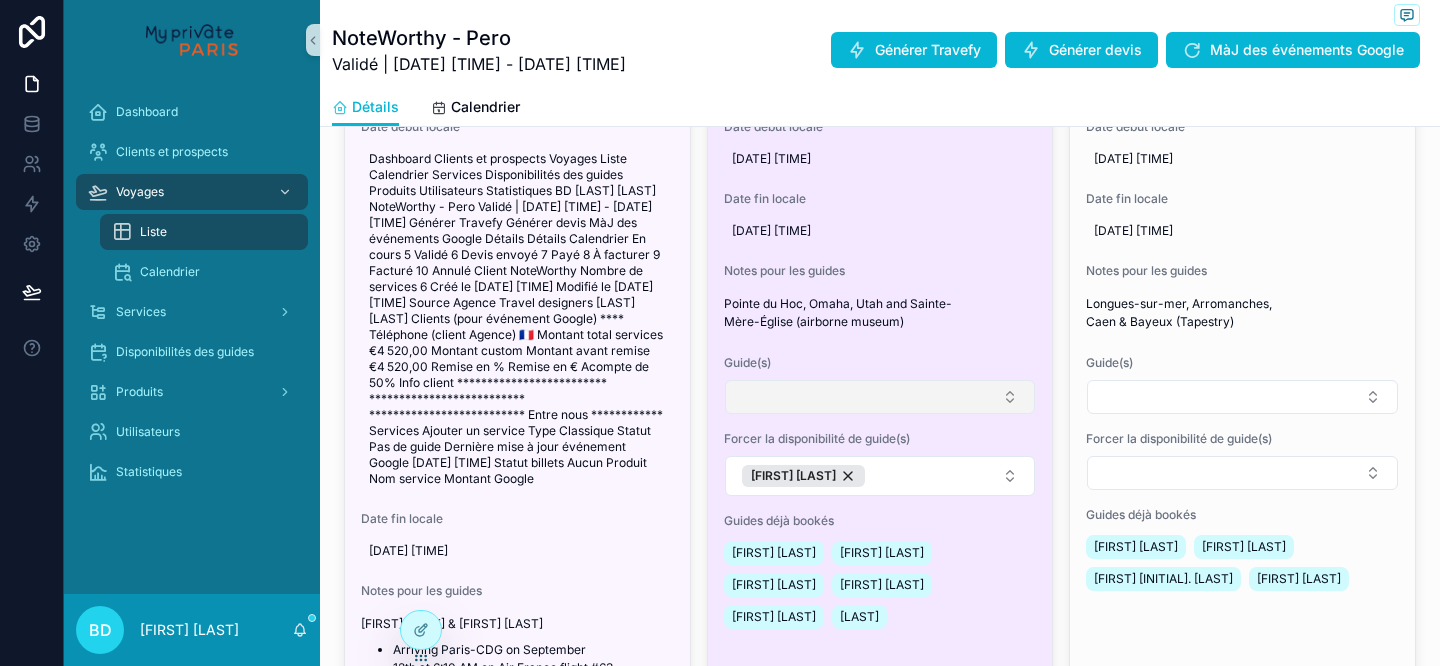 click at bounding box center [880, 397] 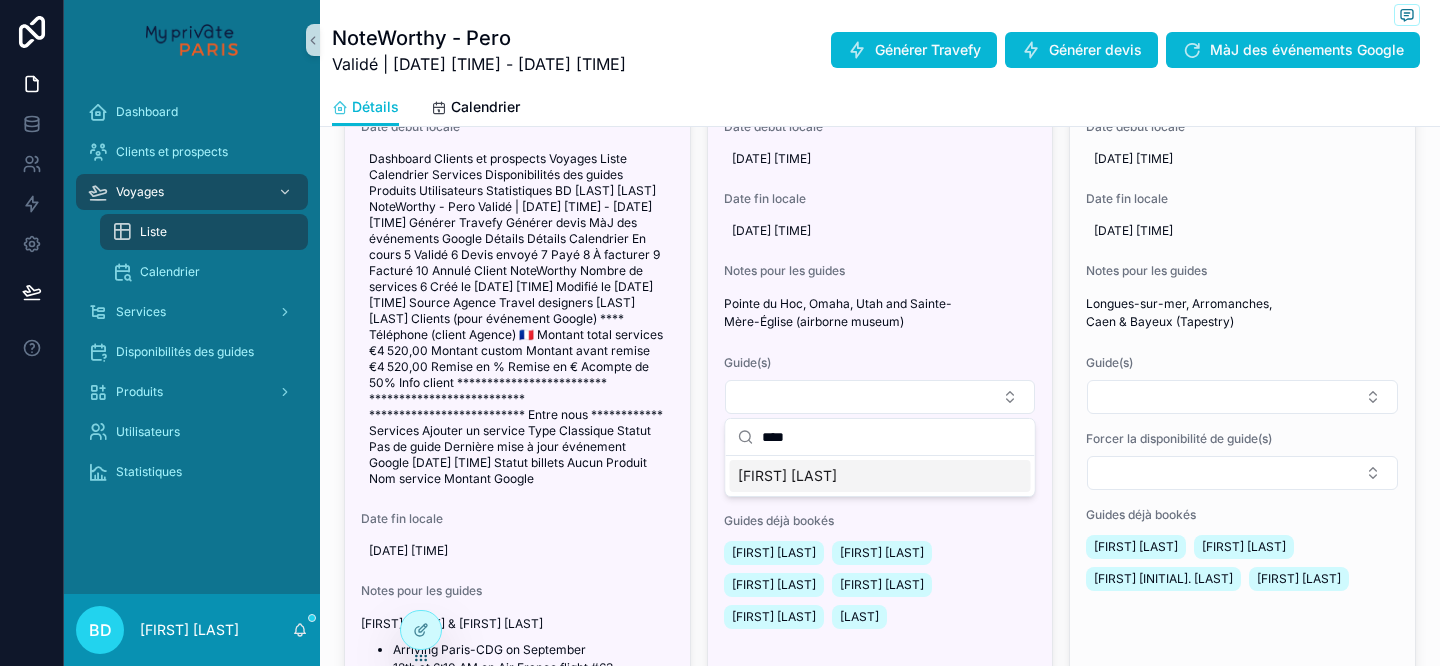 type on "****" 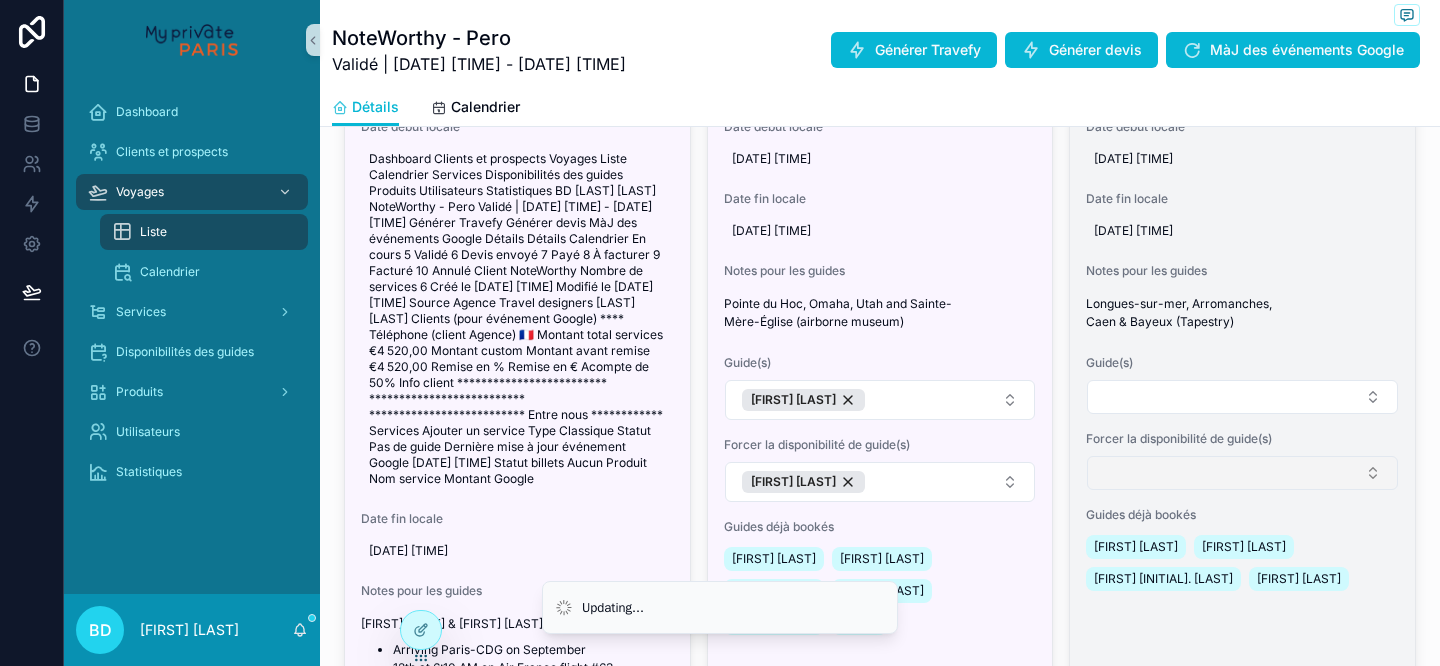 click at bounding box center (1242, 473) 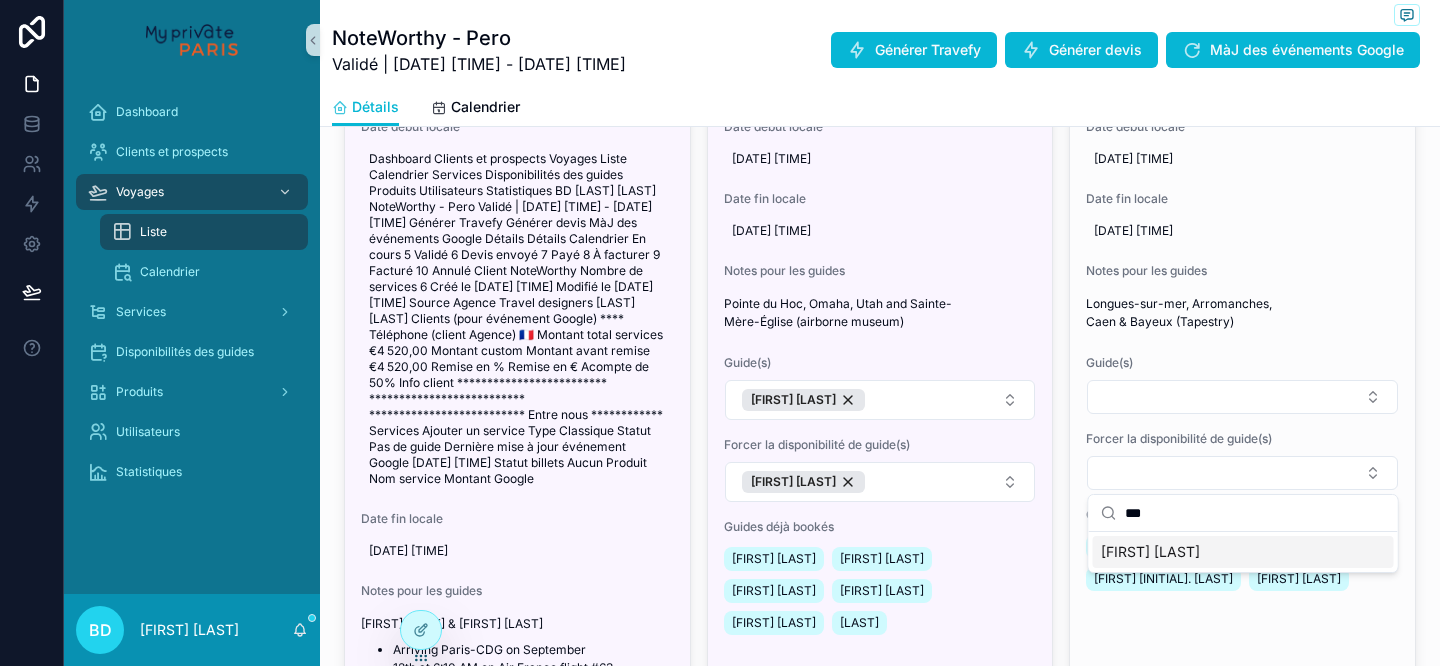 type on "***" 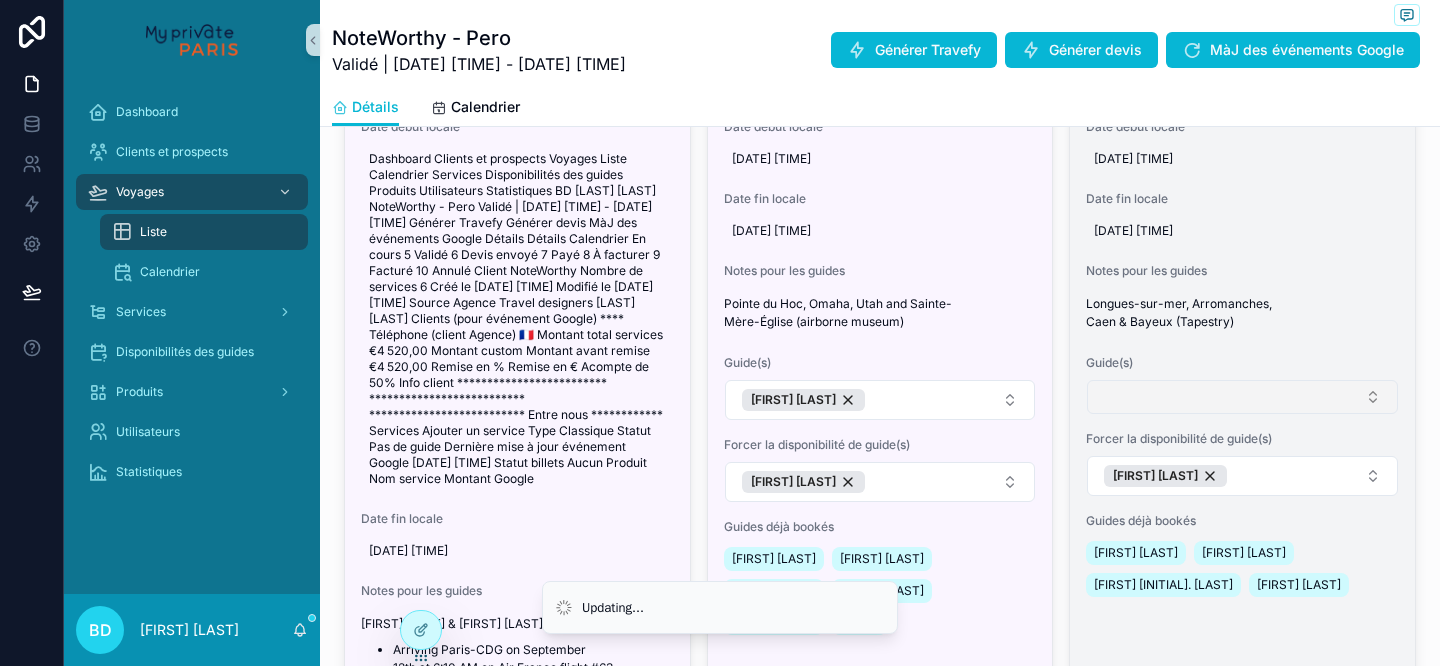 click at bounding box center (1242, 397) 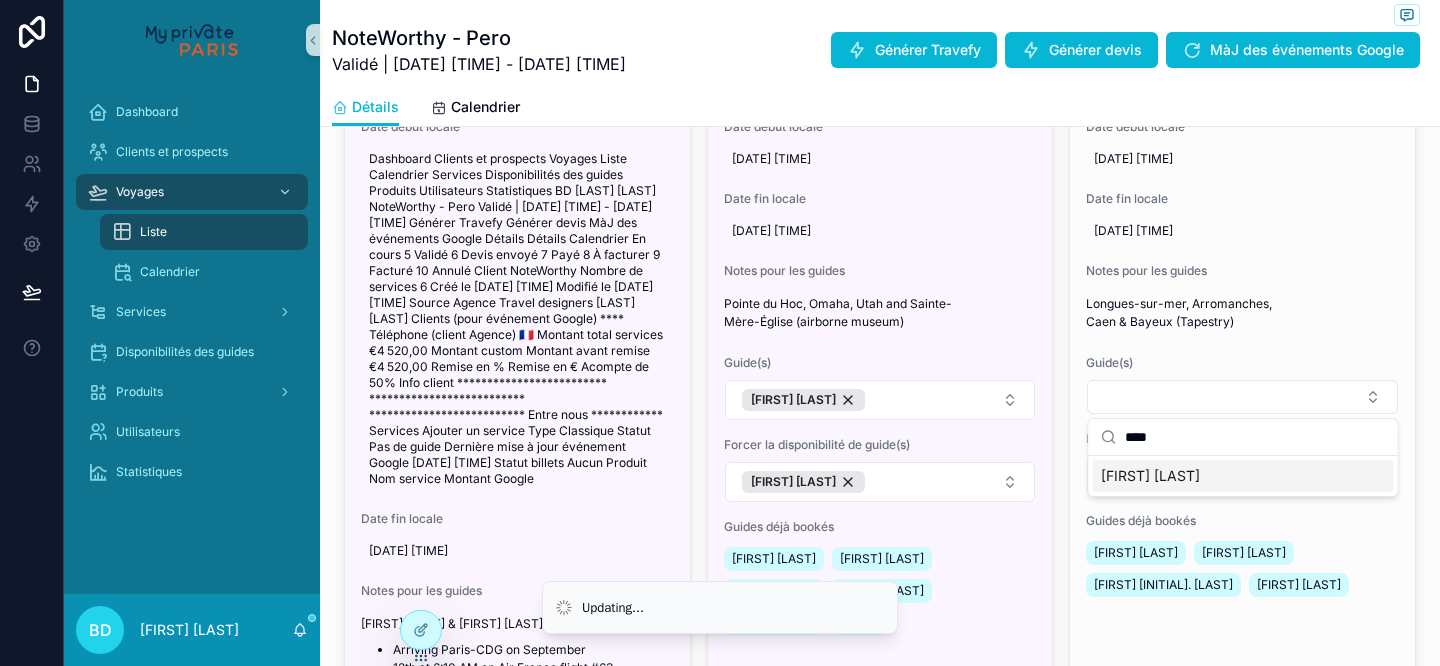 type on "****" 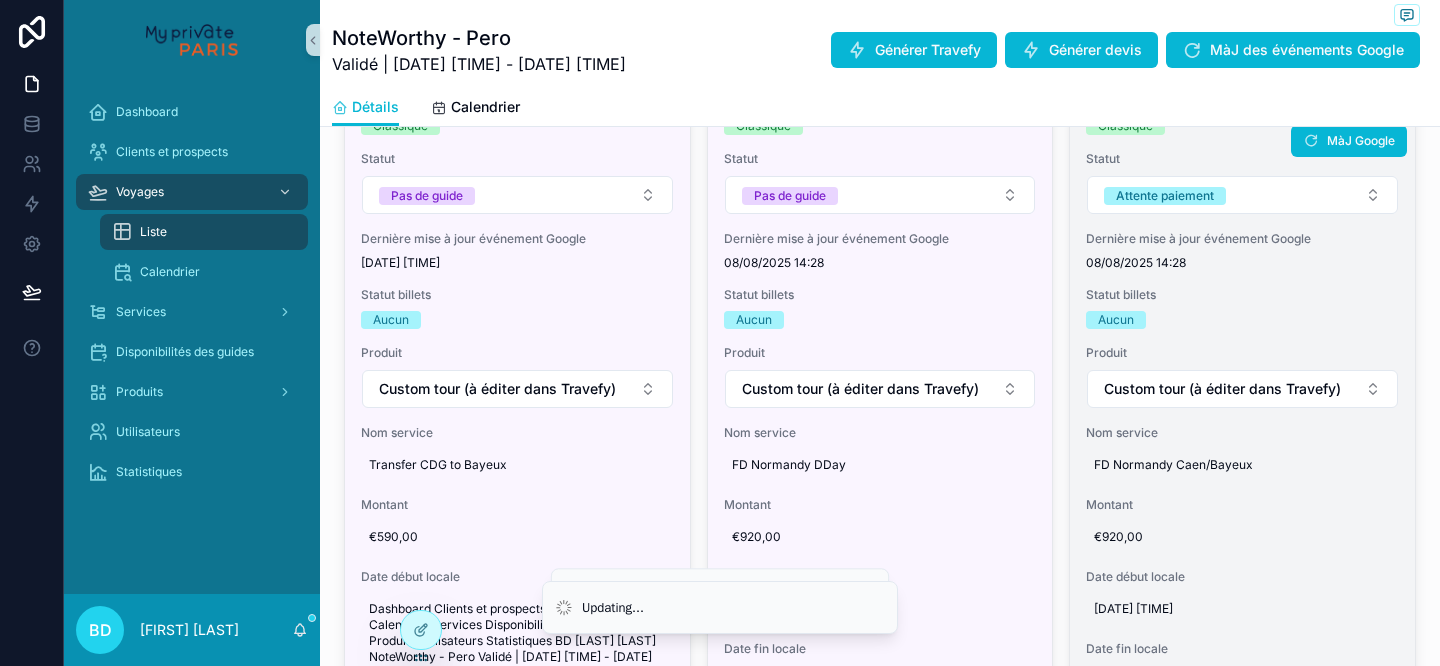 scroll, scrollTop: 955, scrollLeft: 0, axis: vertical 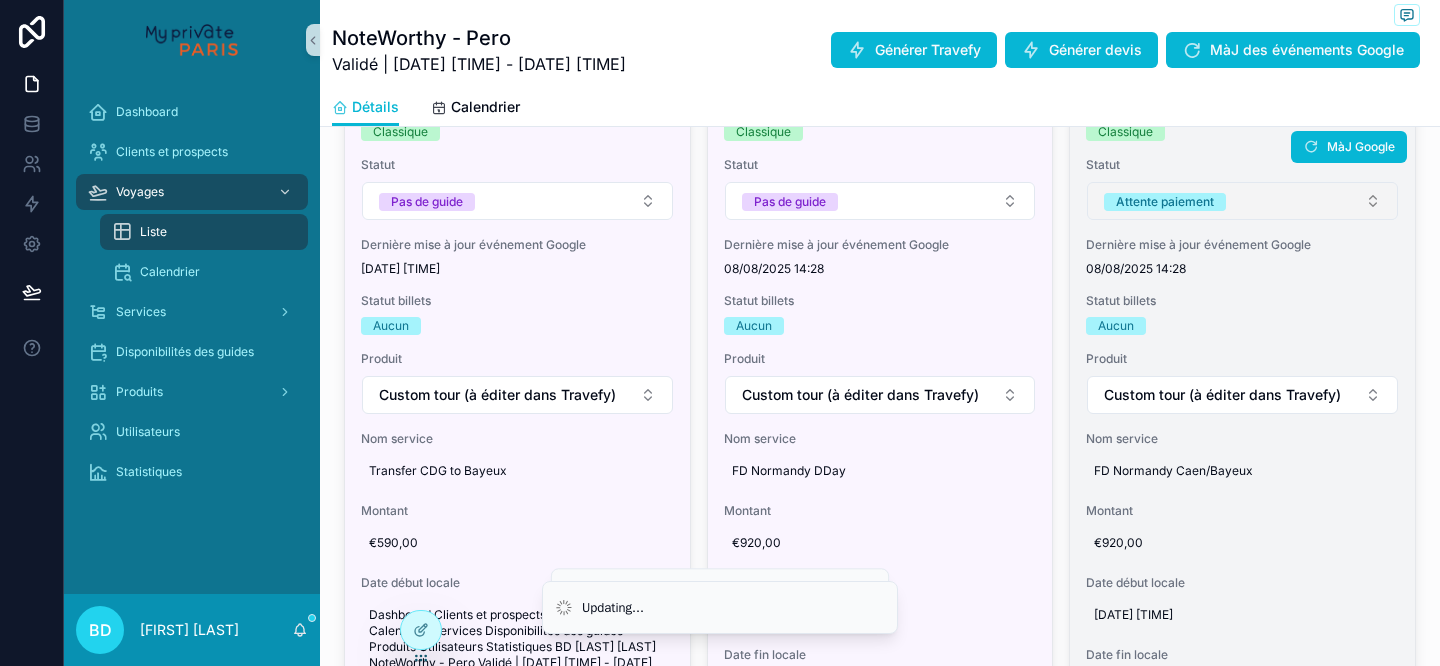 click on "Attente paiement" at bounding box center [1242, 201] 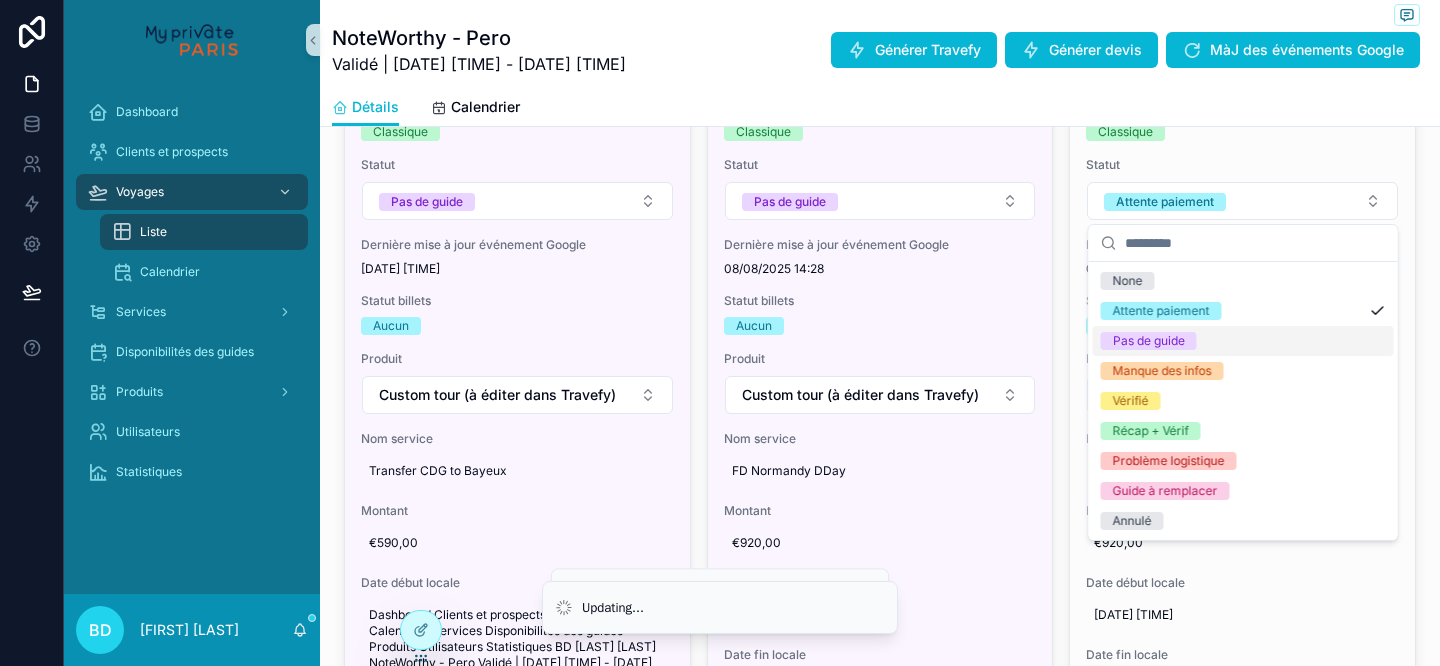 click on "Pas de guide" at bounding box center [1243, 341] 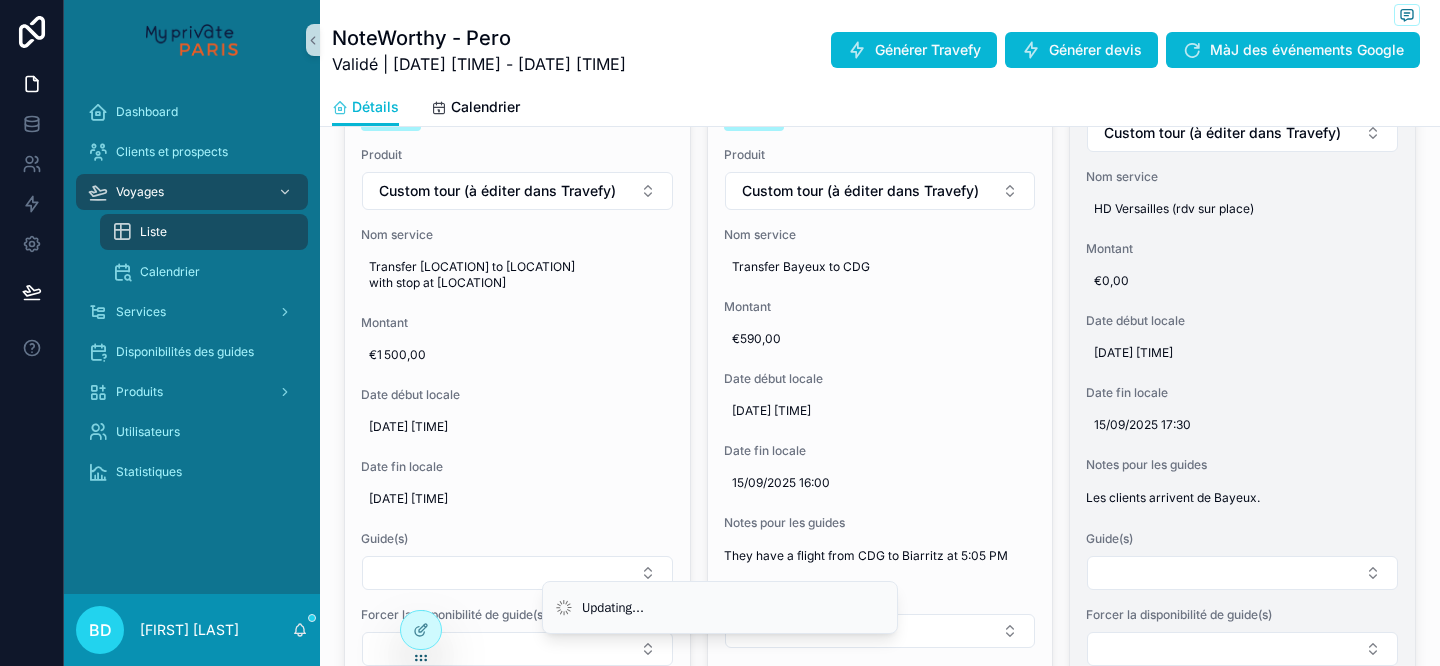 click on "Type Classique Statut Attente paiement Statut billets -- Produit Custom tour (à éditer dans Travefy) Nom service HD Versailles (rdv sur place) Montant €0,00 Date début locale 15/09/2025 13:30 Date fin locale 15/09/2025 17:30 Notes pour les guides Les clients arrivent de Bayeux. Guide(s) Forcer la disponibilité de guide(s) Modifier infos Google Calendar Créer Google" at bounding box center [1242, 378] 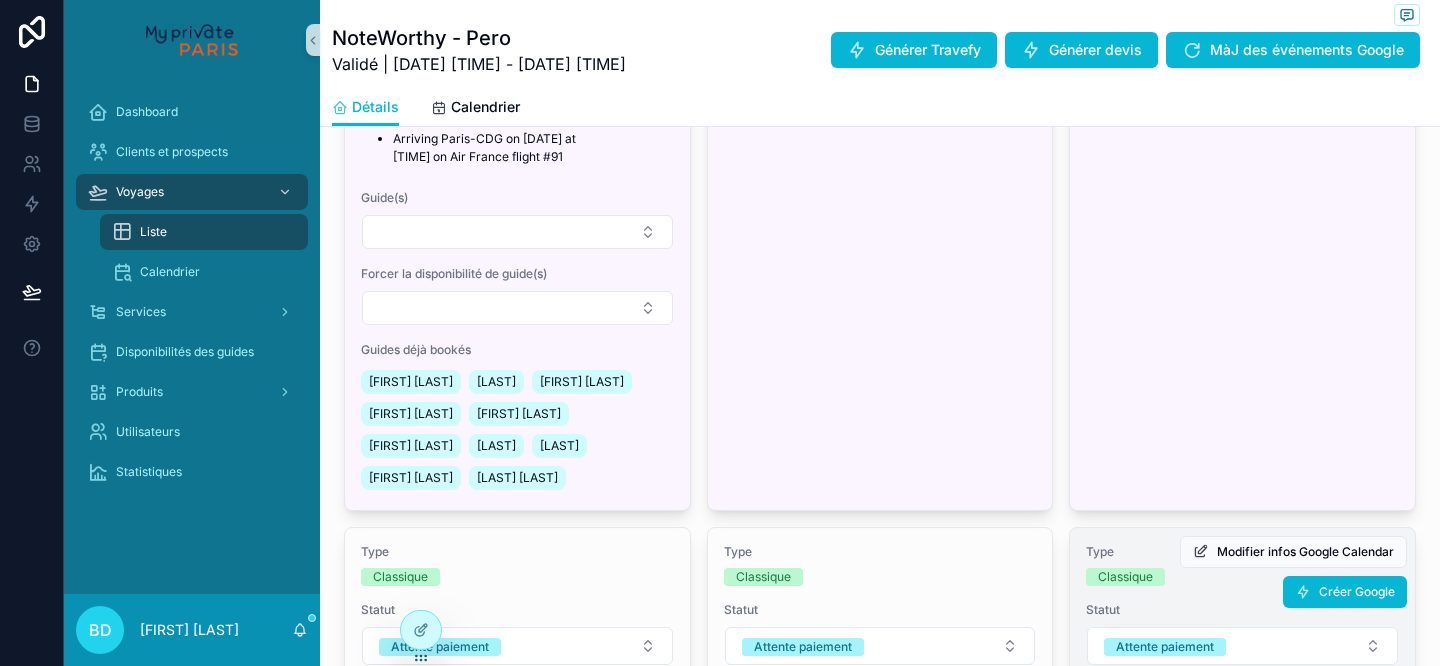 scroll, scrollTop: 1998, scrollLeft: 0, axis: vertical 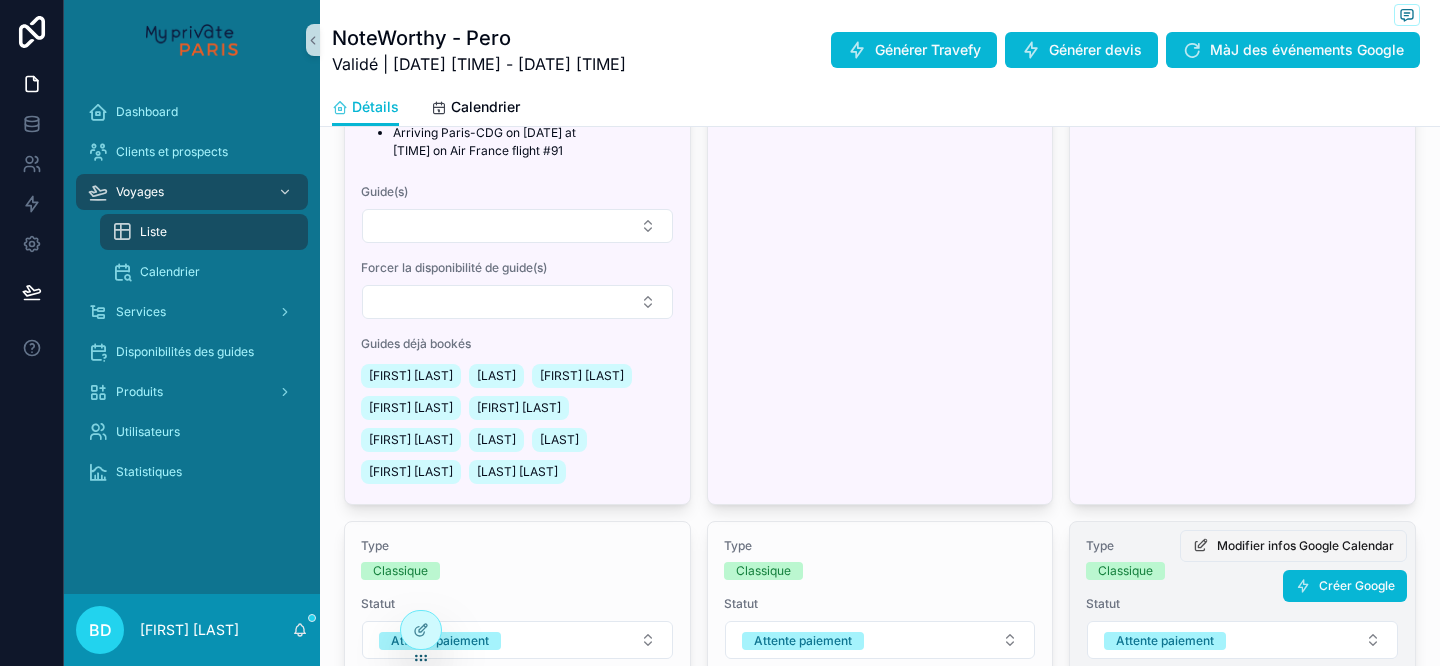 click on "Modifier infos Google Calendar" at bounding box center (1305, 546) 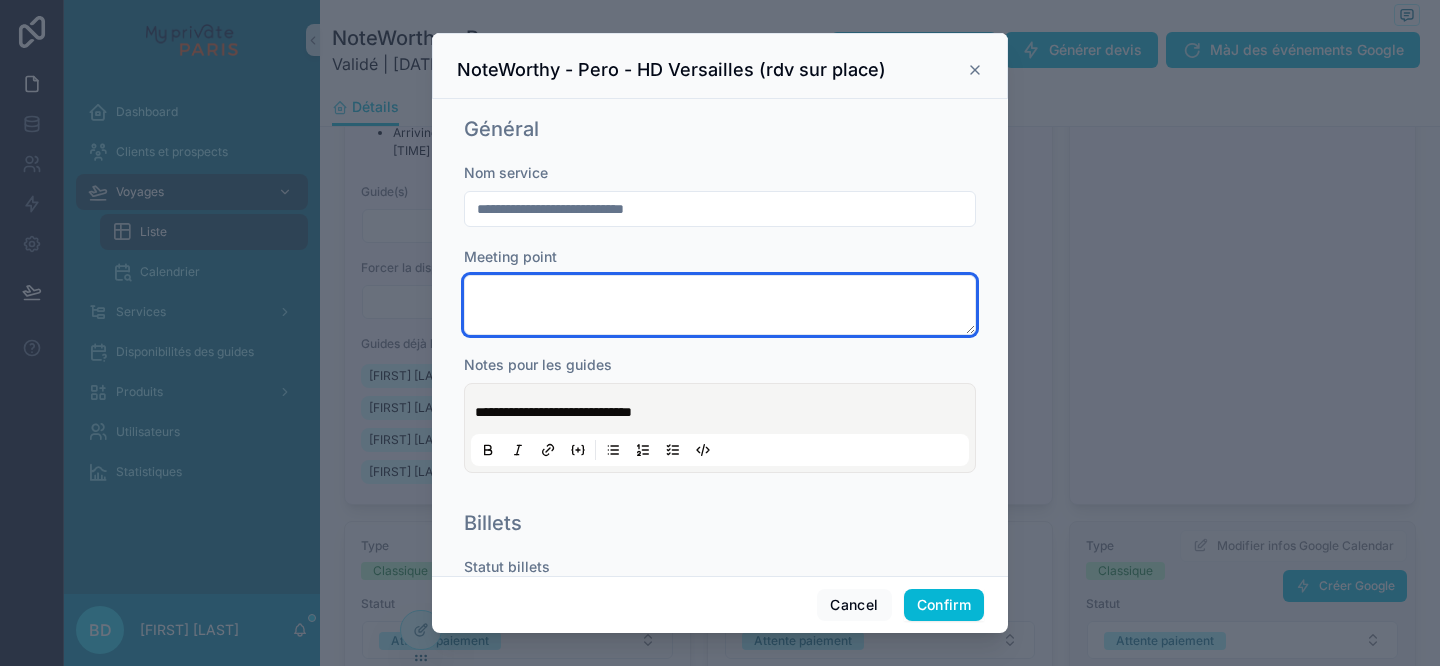click at bounding box center (720, 305) 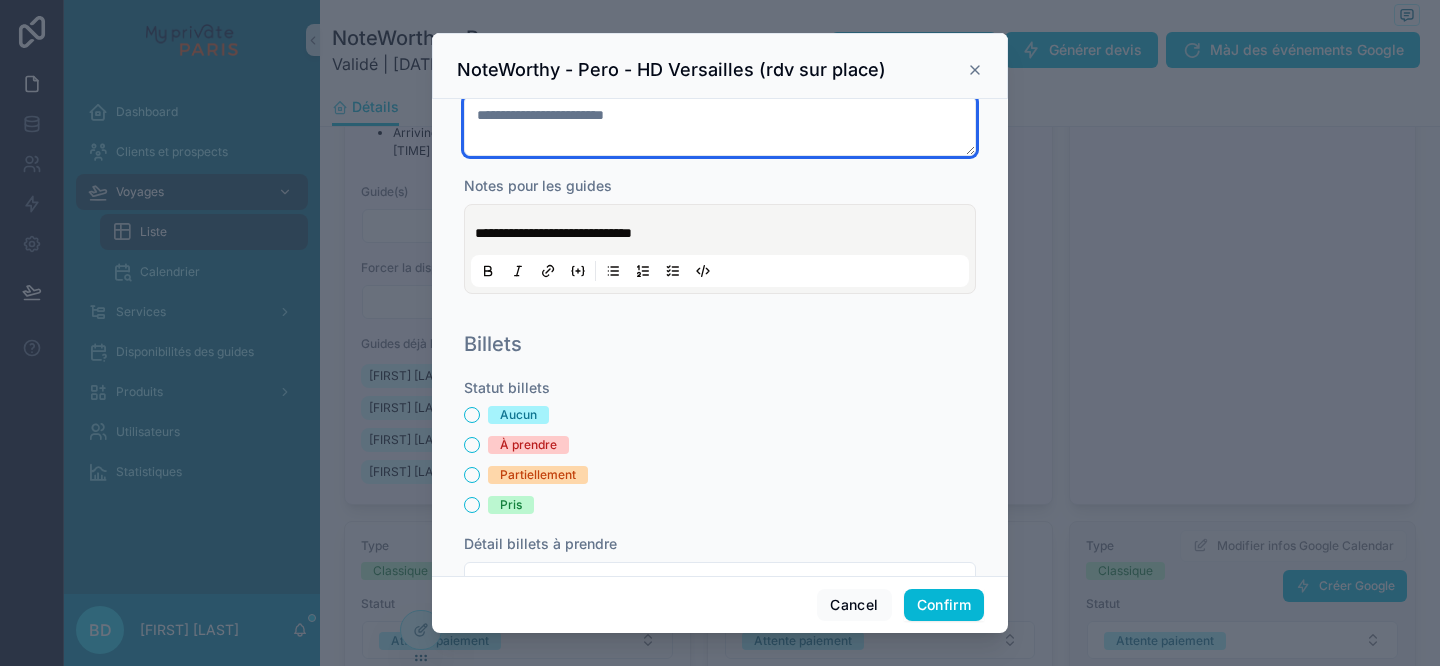 scroll, scrollTop: 178, scrollLeft: 0, axis: vertical 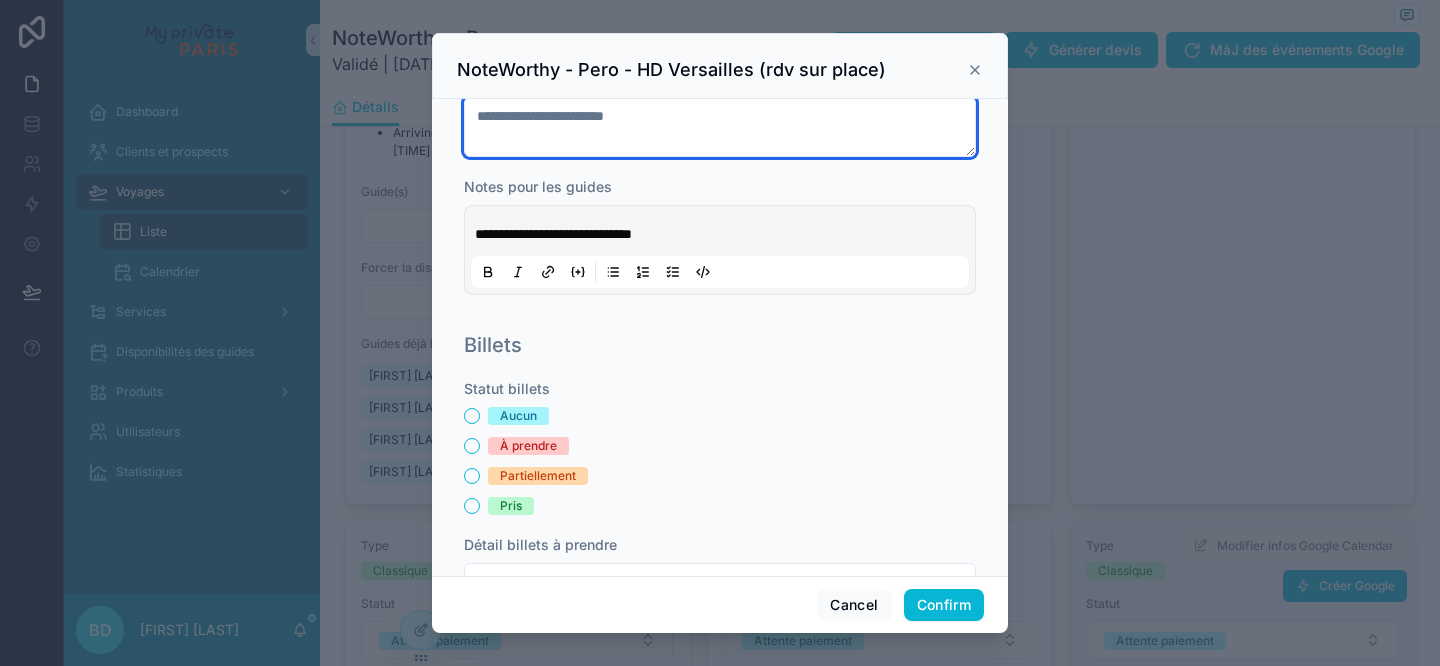 type on "**********" 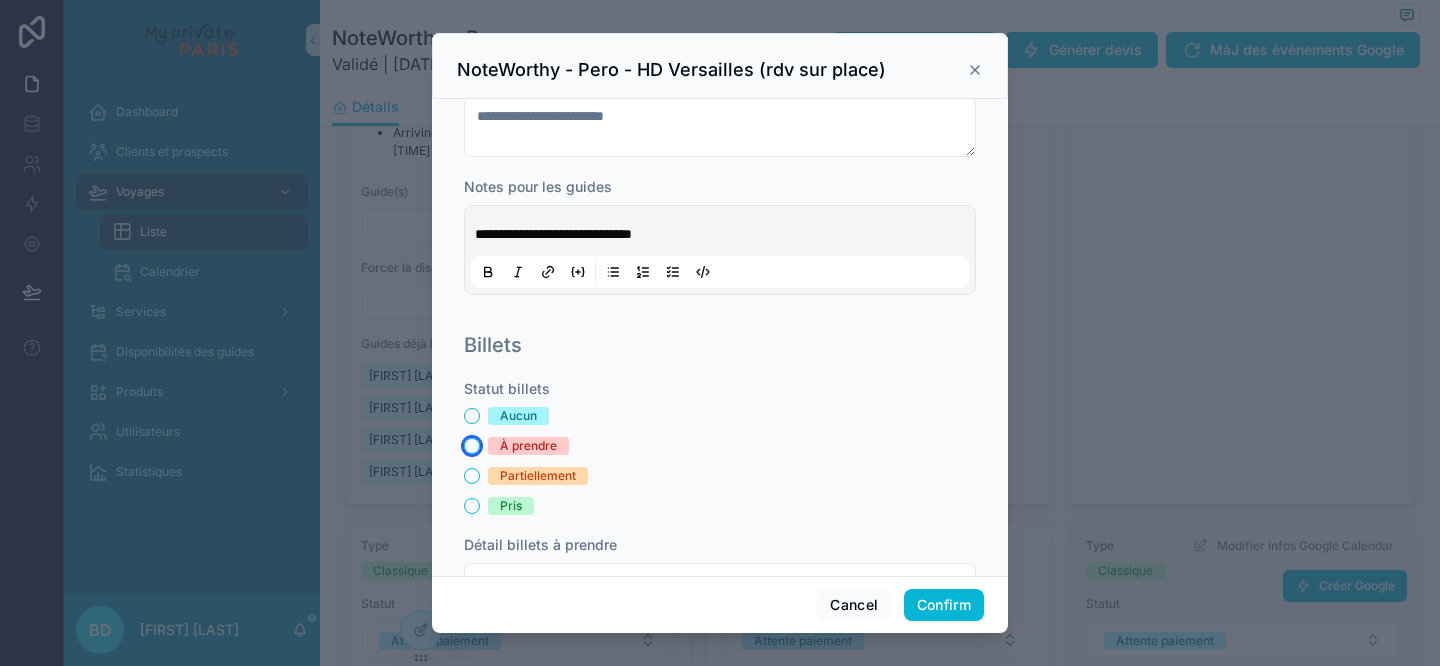 click on "À prendre" at bounding box center [472, 446] 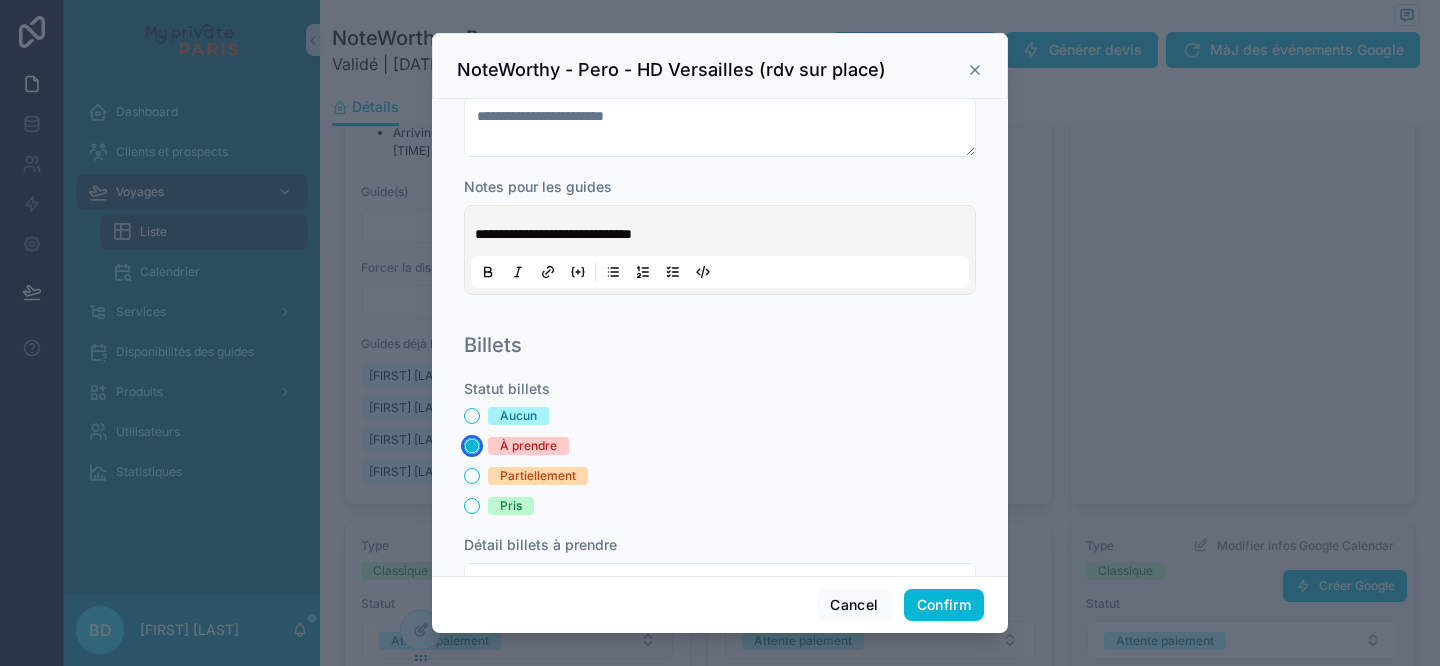 scroll, scrollTop: 331, scrollLeft: 0, axis: vertical 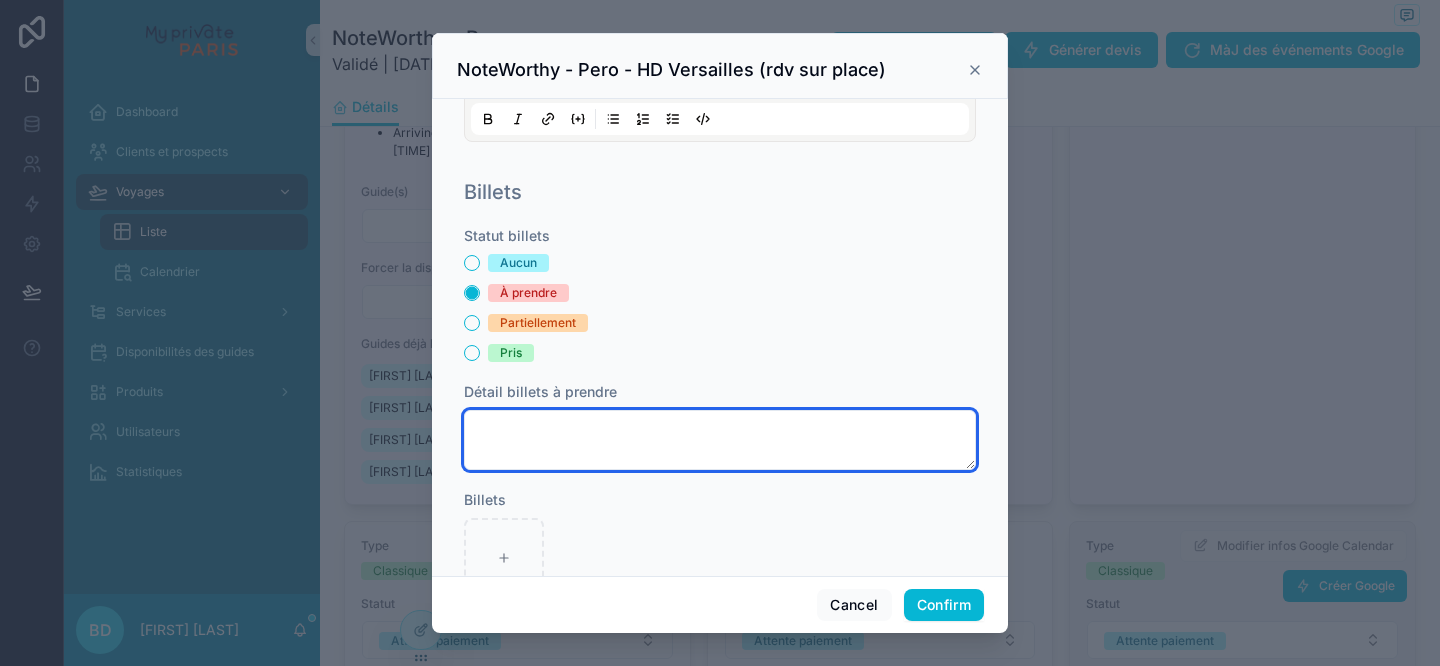 click at bounding box center (720, 440) 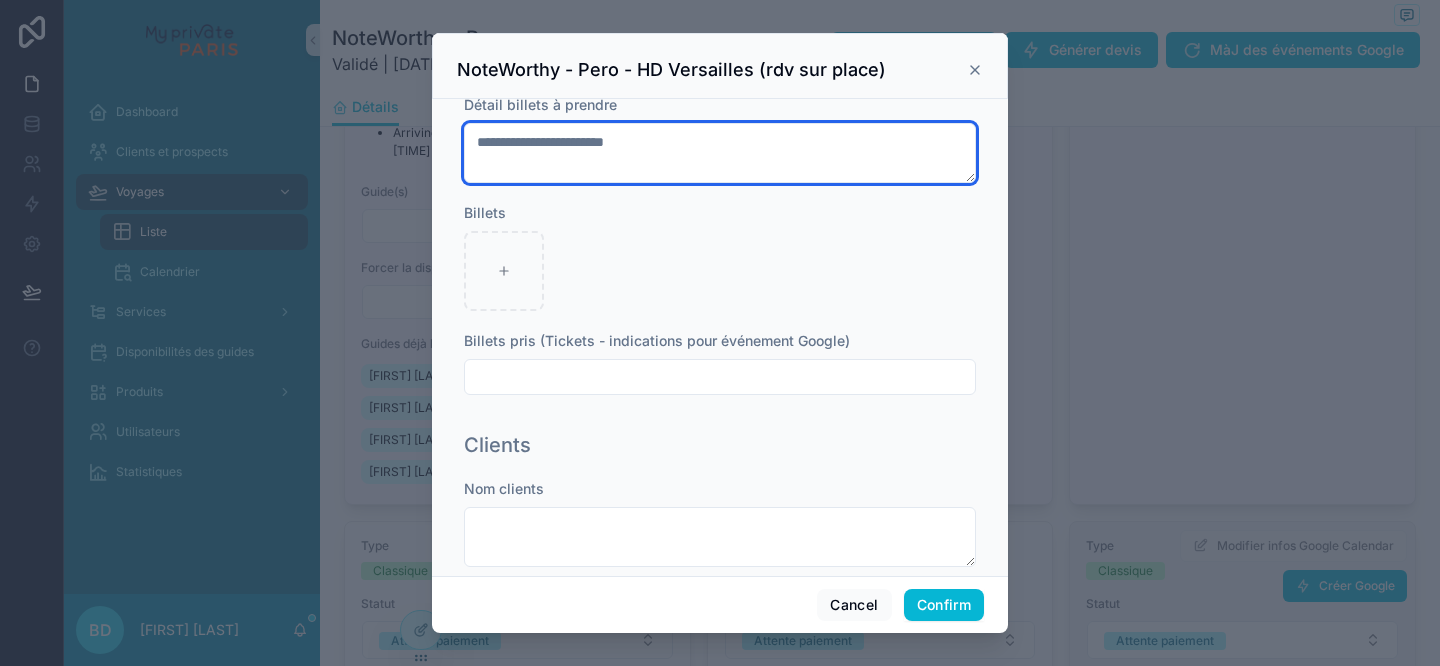 scroll, scrollTop: 781, scrollLeft: 0, axis: vertical 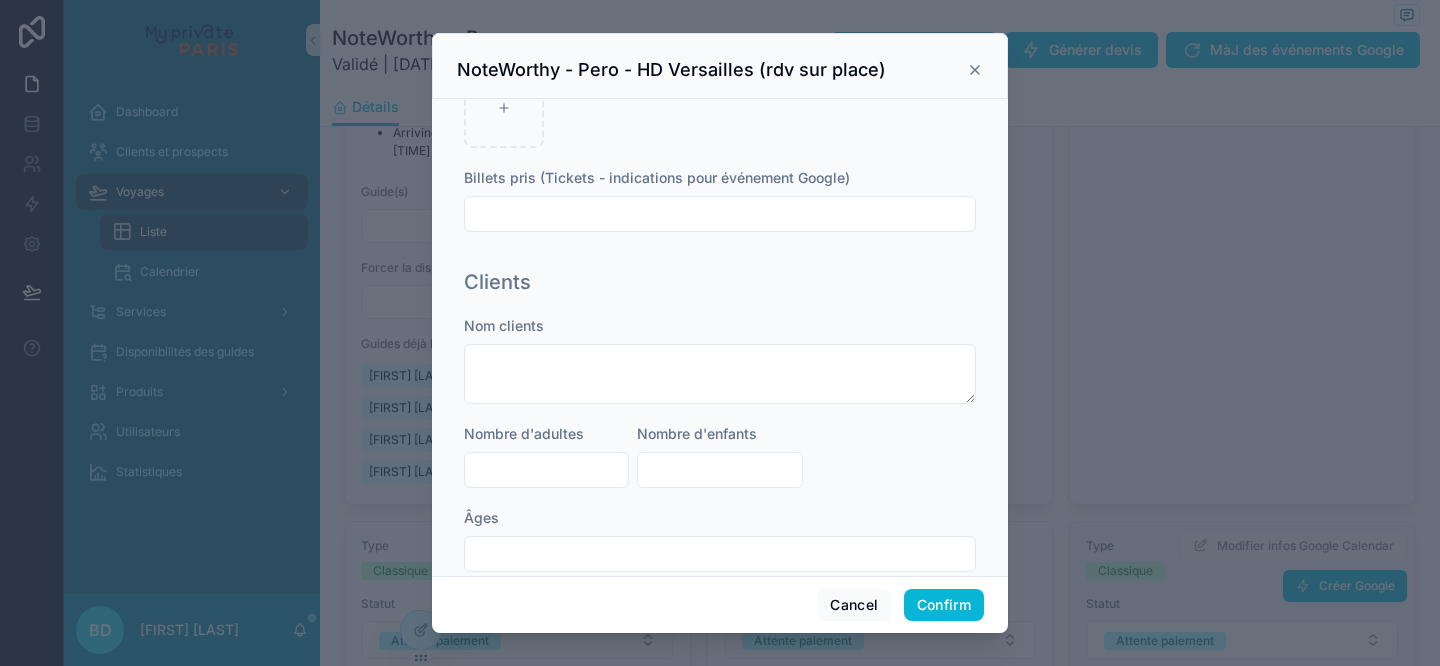 type on "**********" 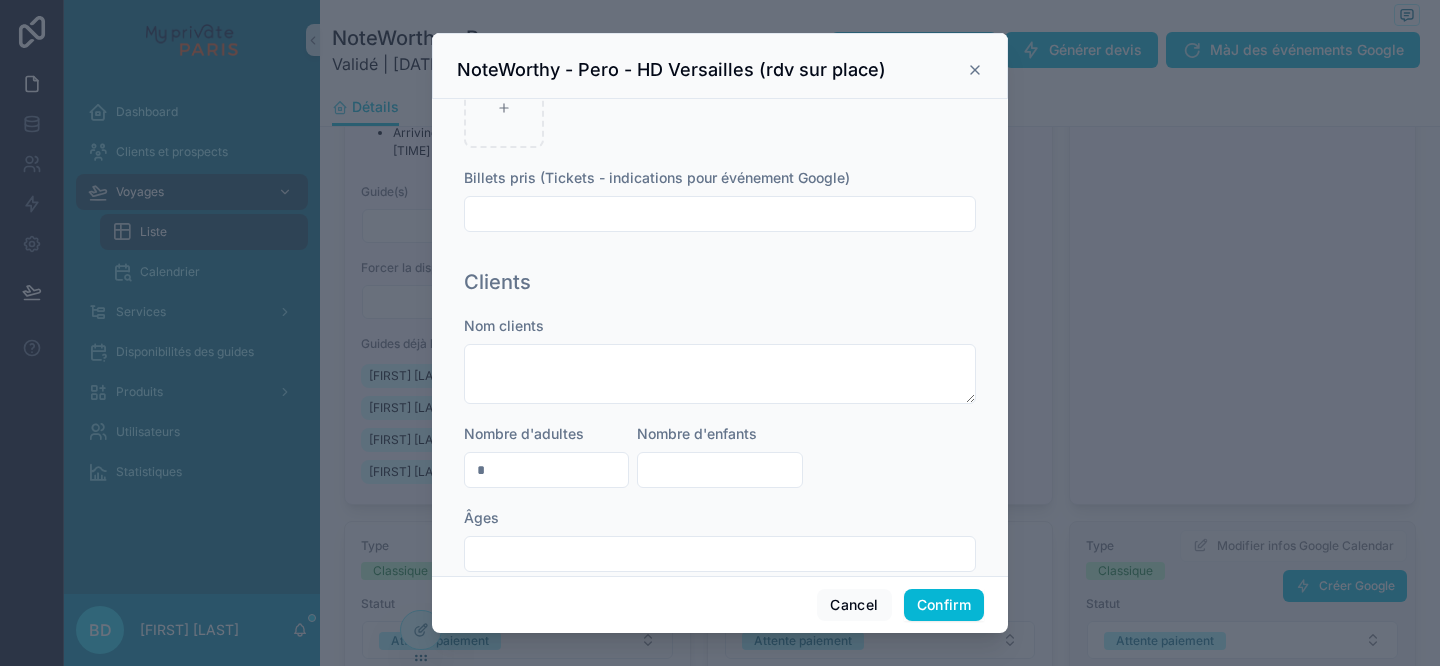 type on "*" 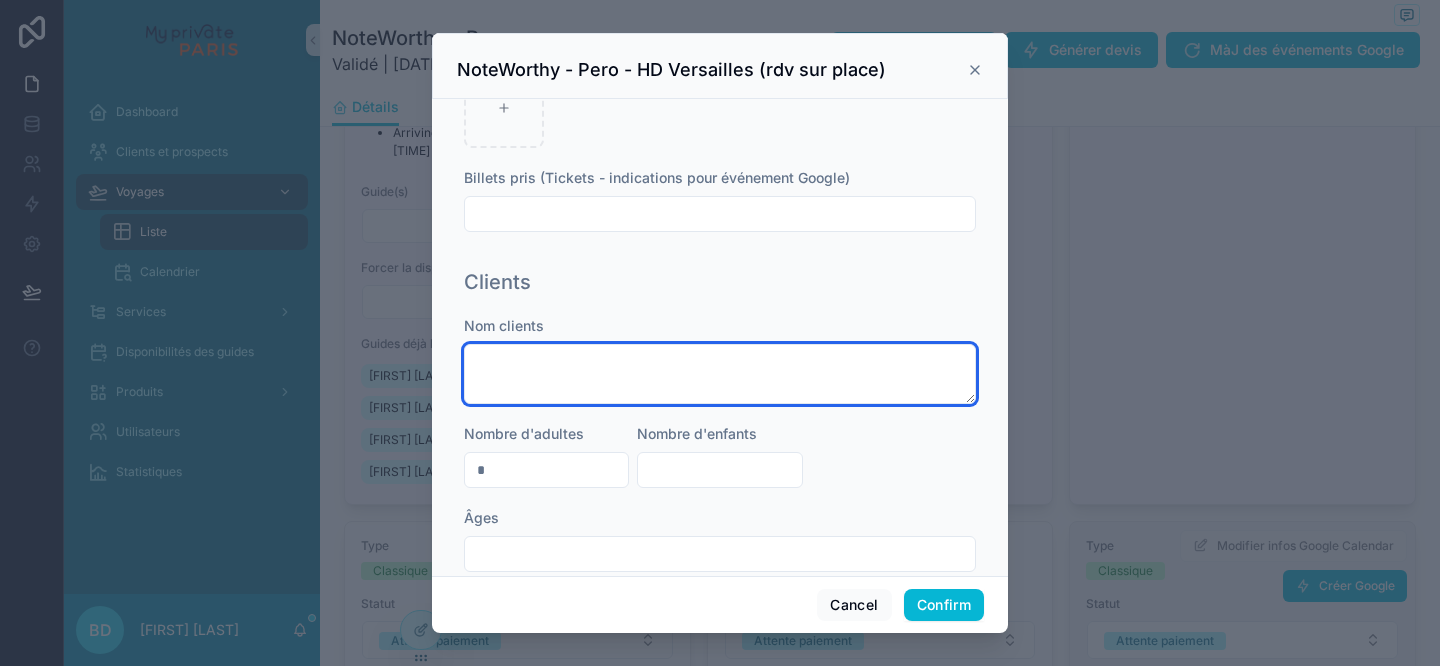 click at bounding box center (720, 374) 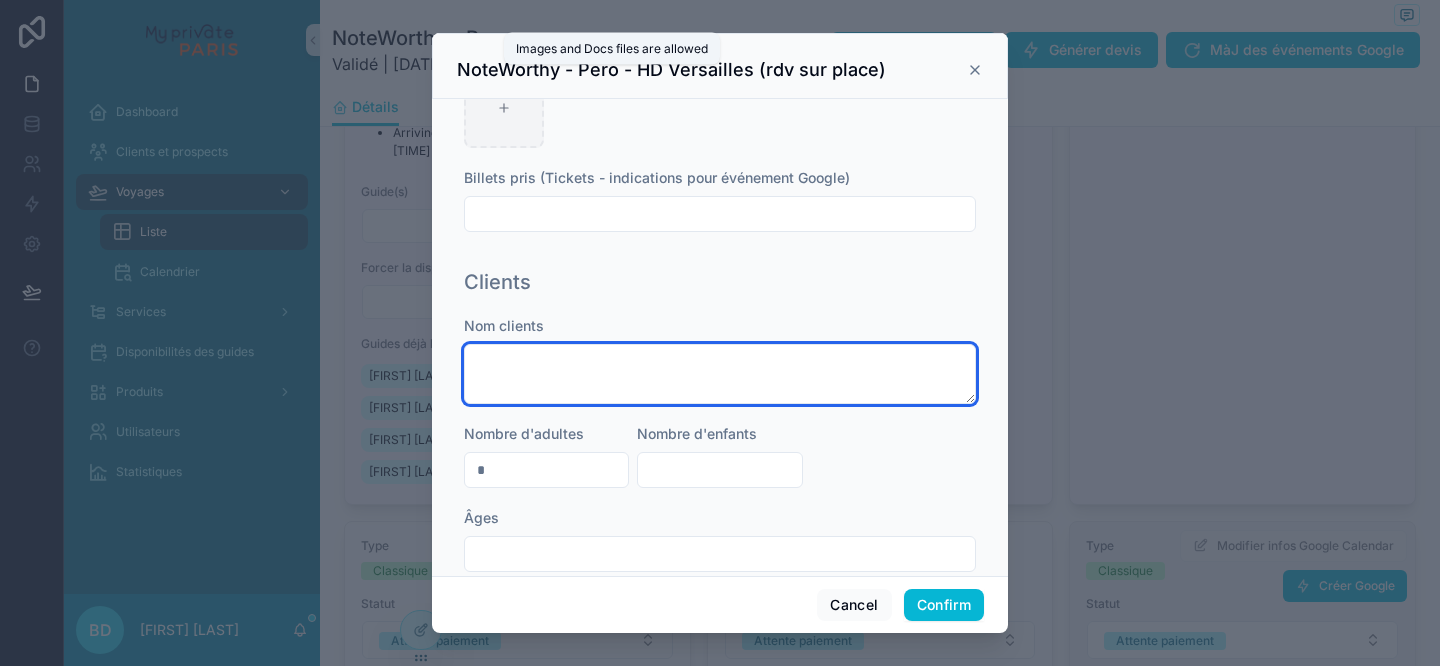 paste on "*********" 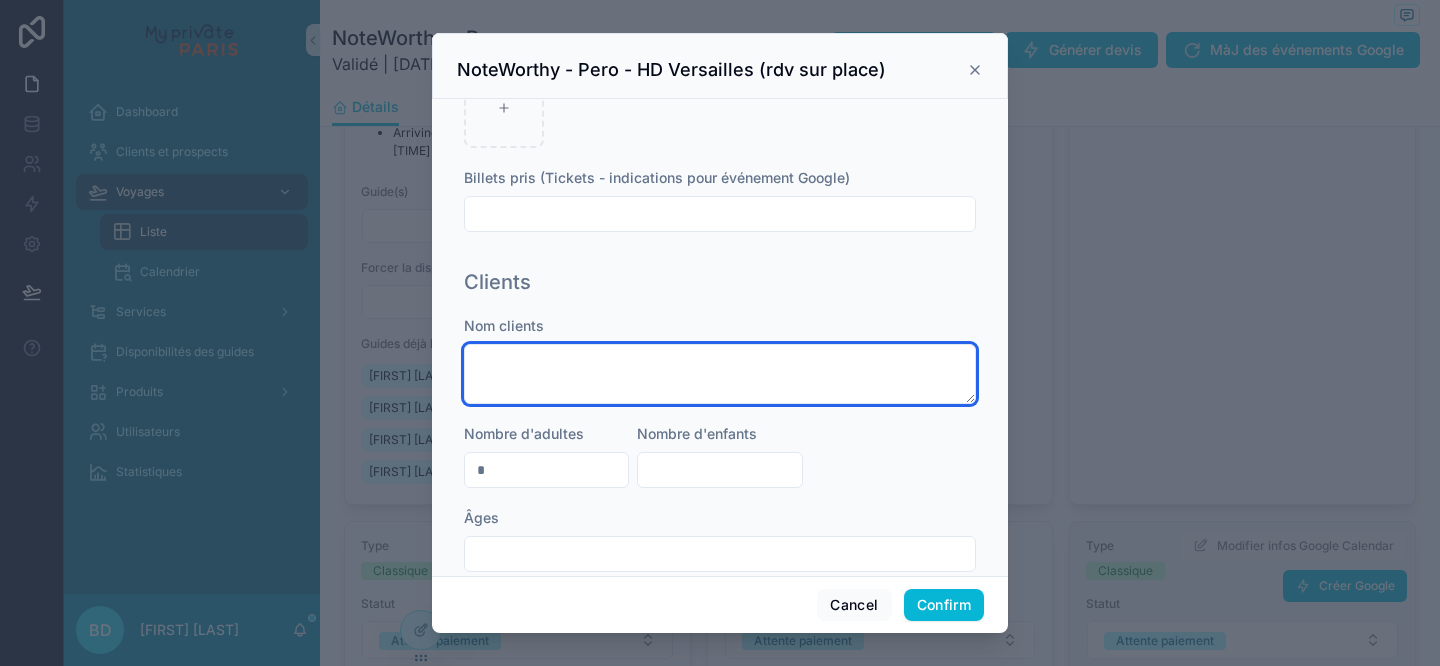 paste on "**********" 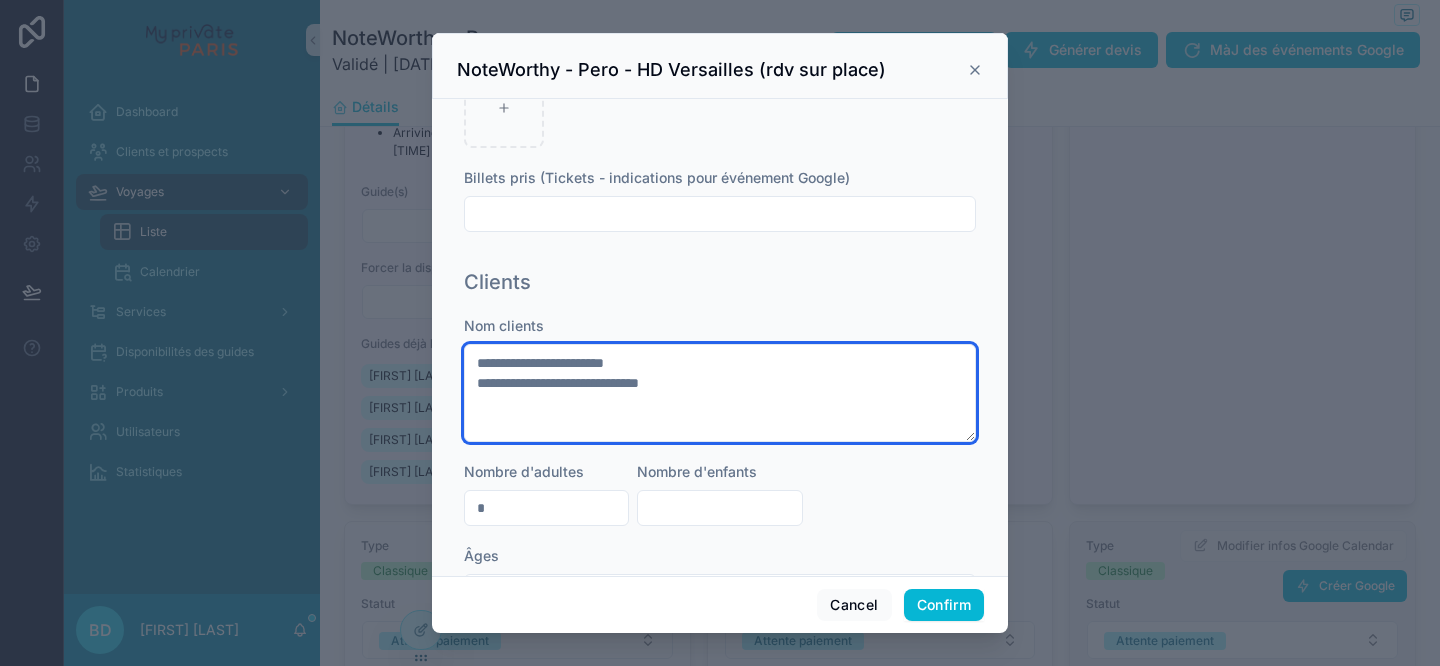 scroll, scrollTop: 1049, scrollLeft: 0, axis: vertical 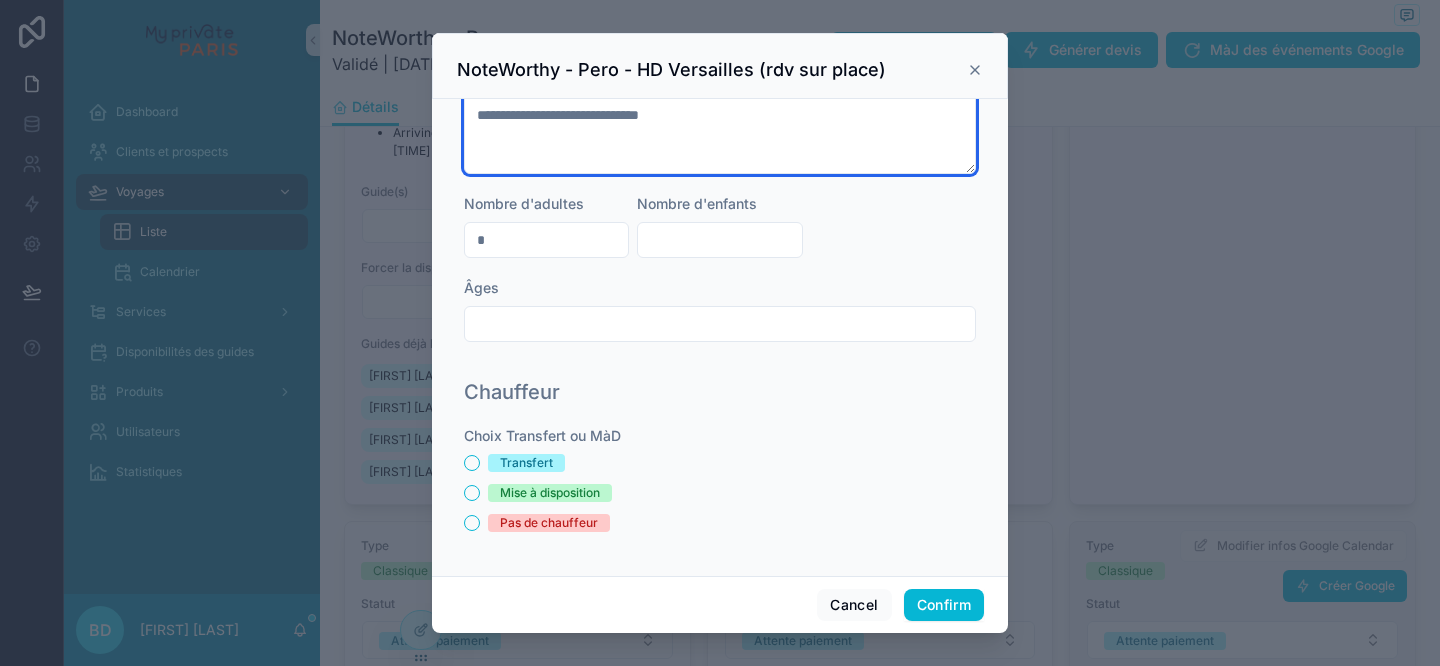 type on "**********" 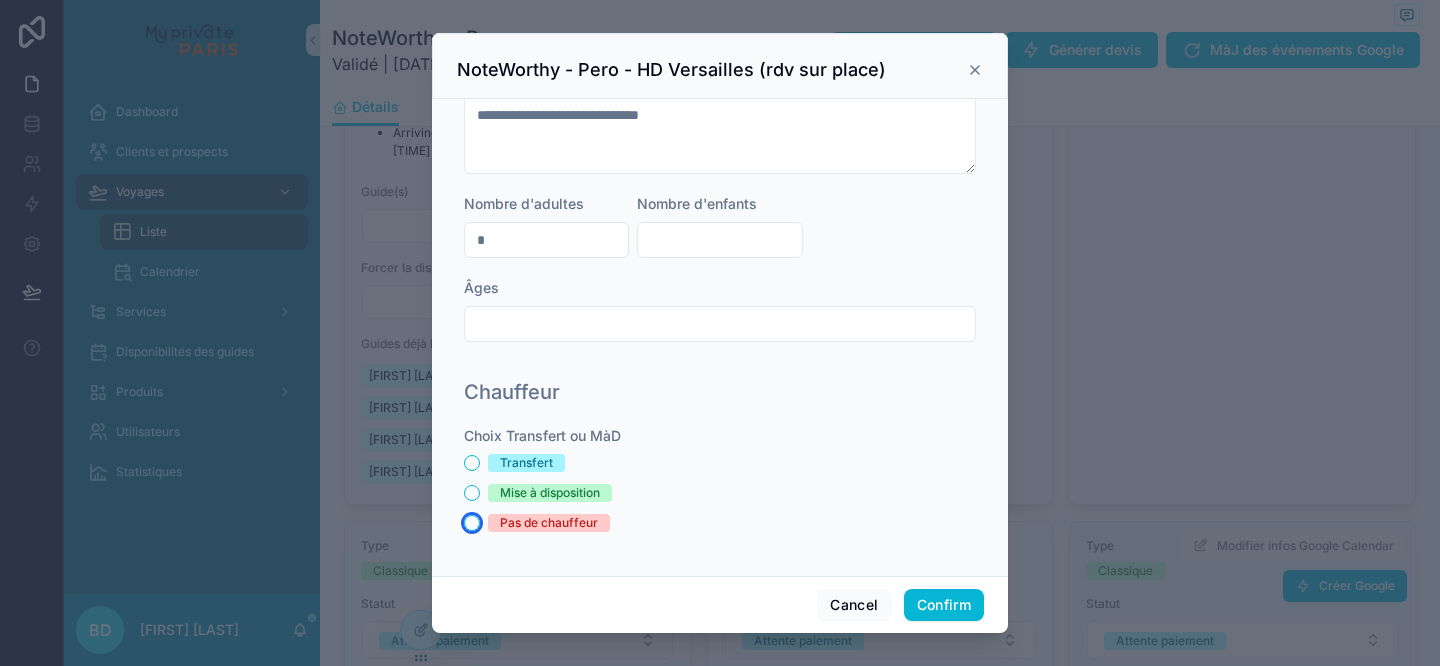 click on "Pas de chauffeur" at bounding box center [472, 523] 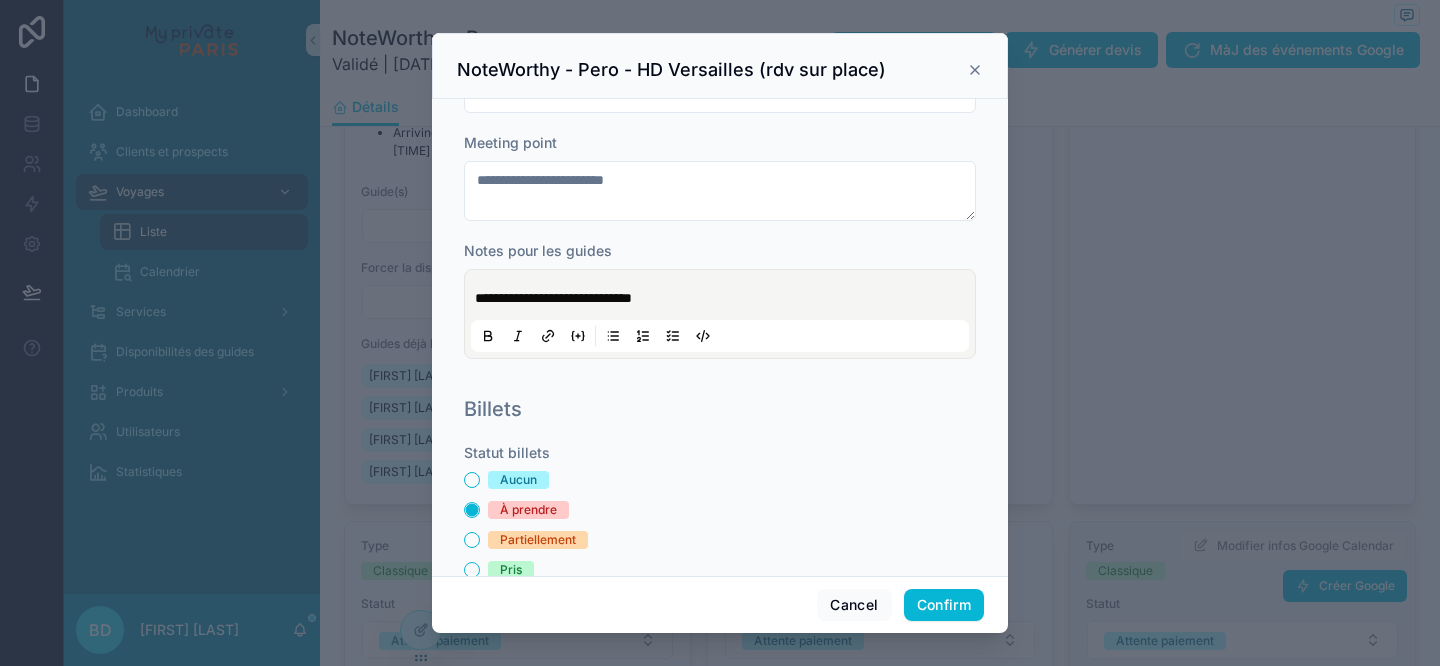 scroll, scrollTop: 0, scrollLeft: 0, axis: both 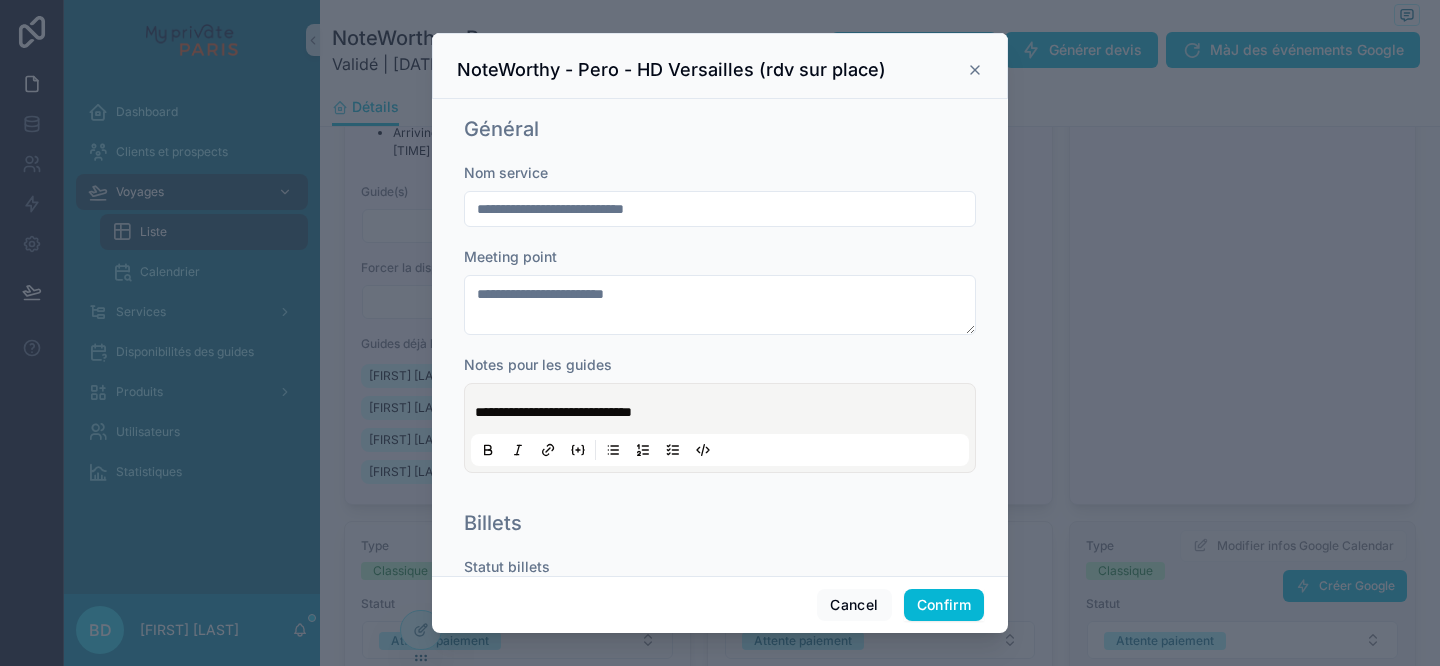click on "Cancel Confirm" at bounding box center (720, 604) 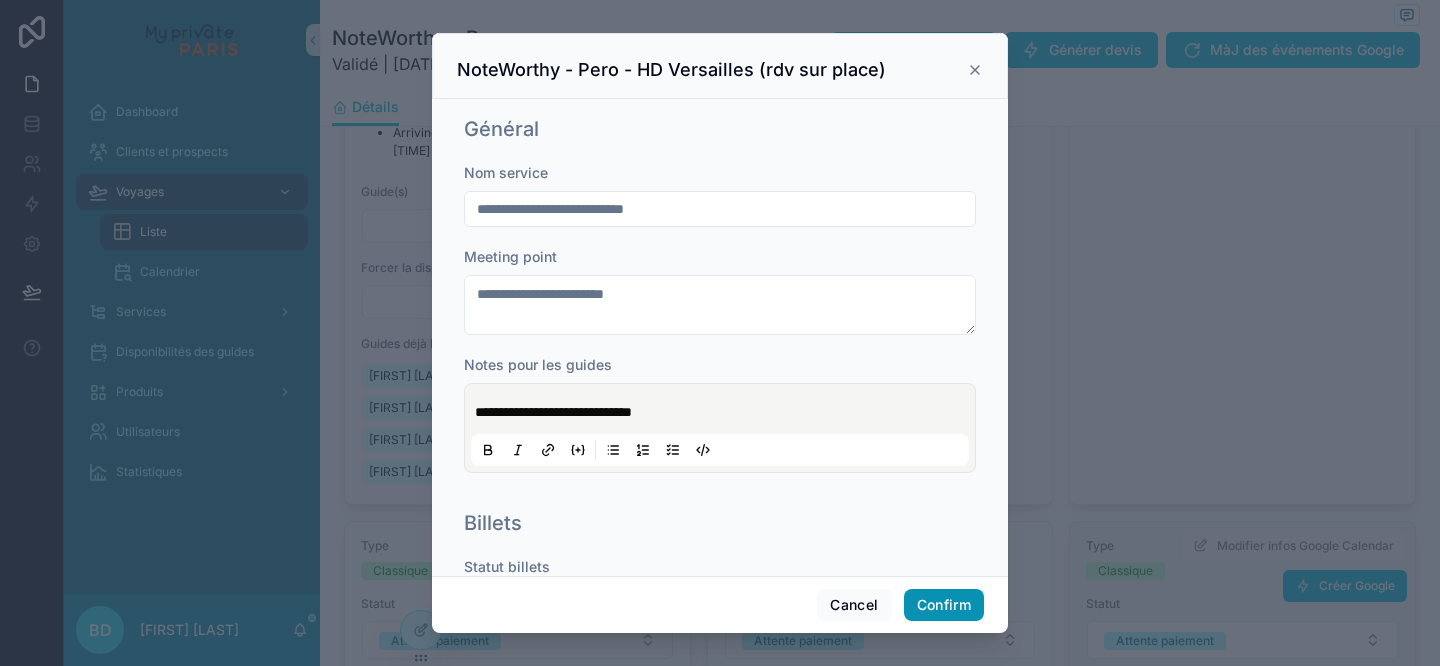 click on "Confirm" at bounding box center (944, 605) 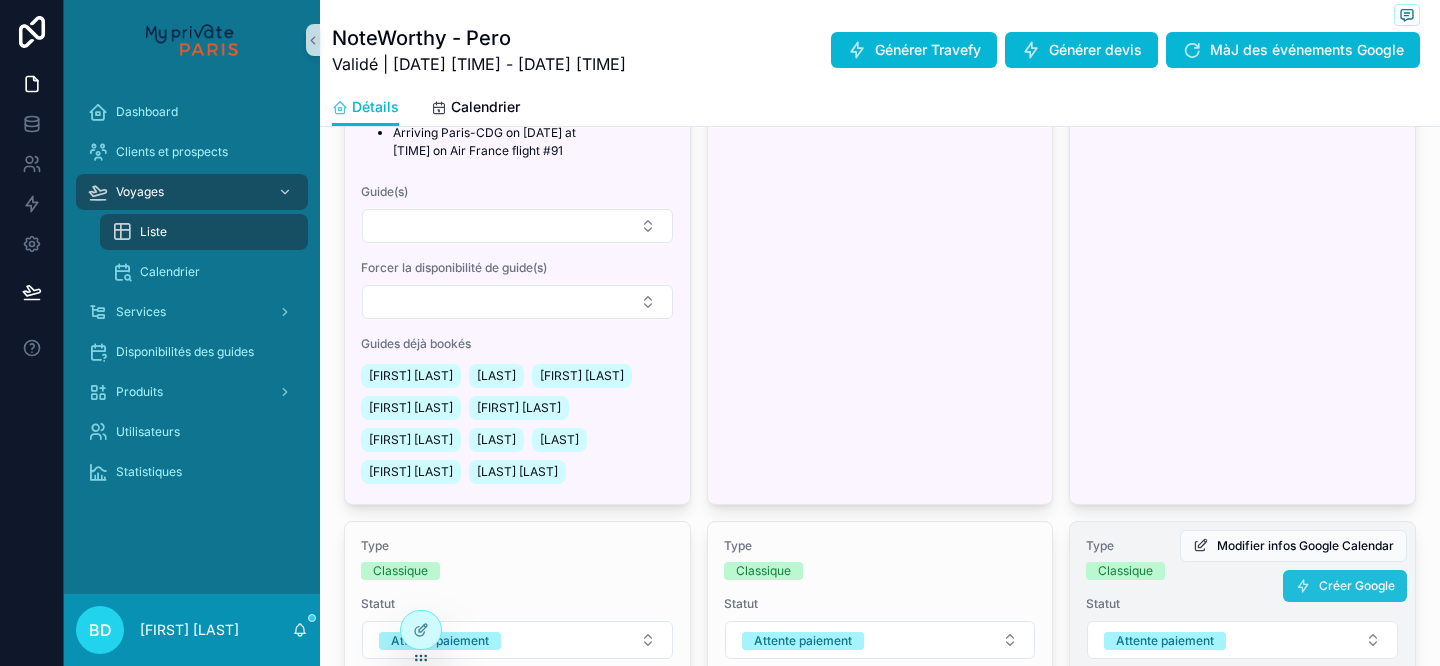 click on "Créer Google" at bounding box center (1345, 586) 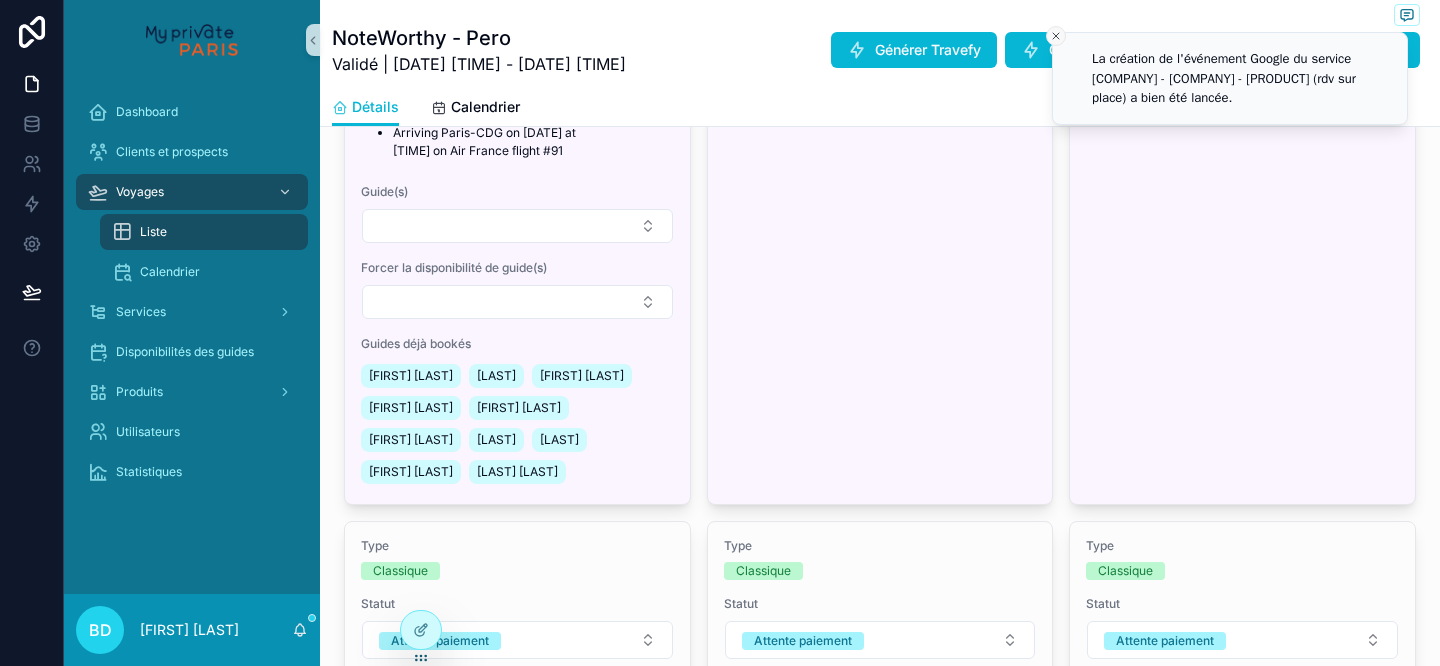 click 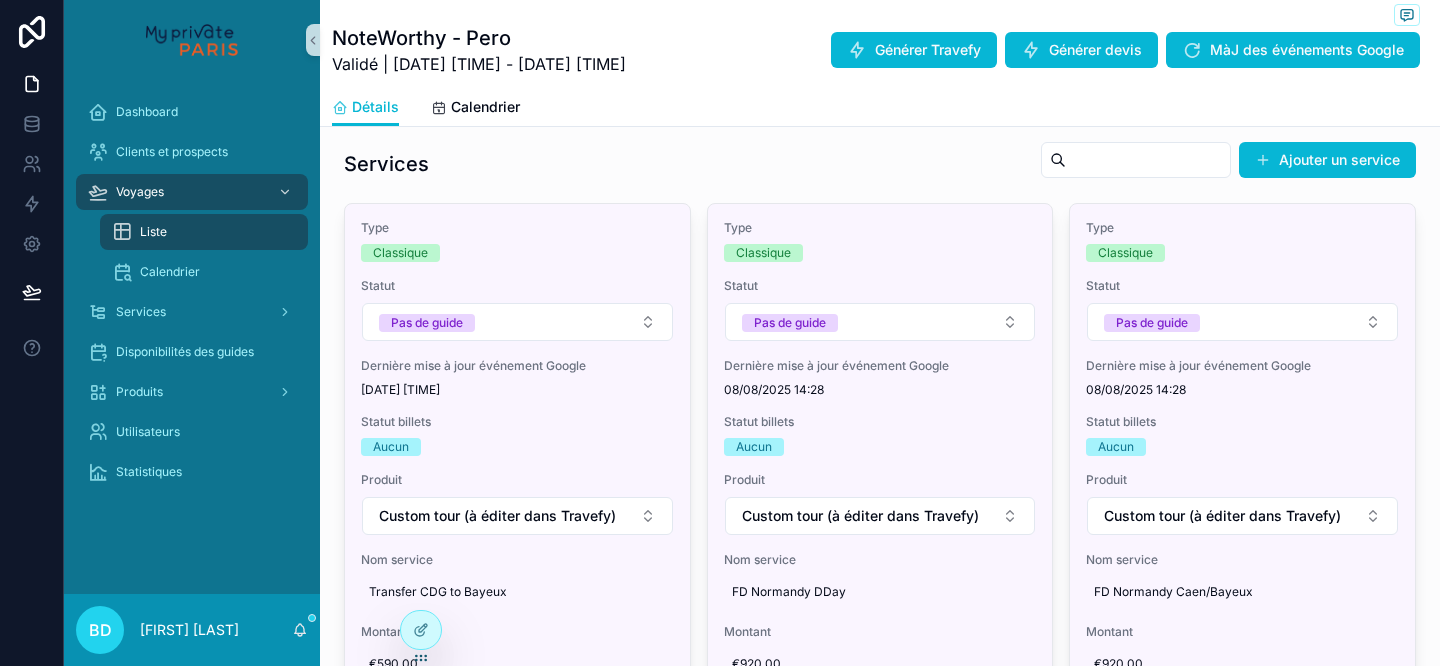 scroll, scrollTop: 770, scrollLeft: 0, axis: vertical 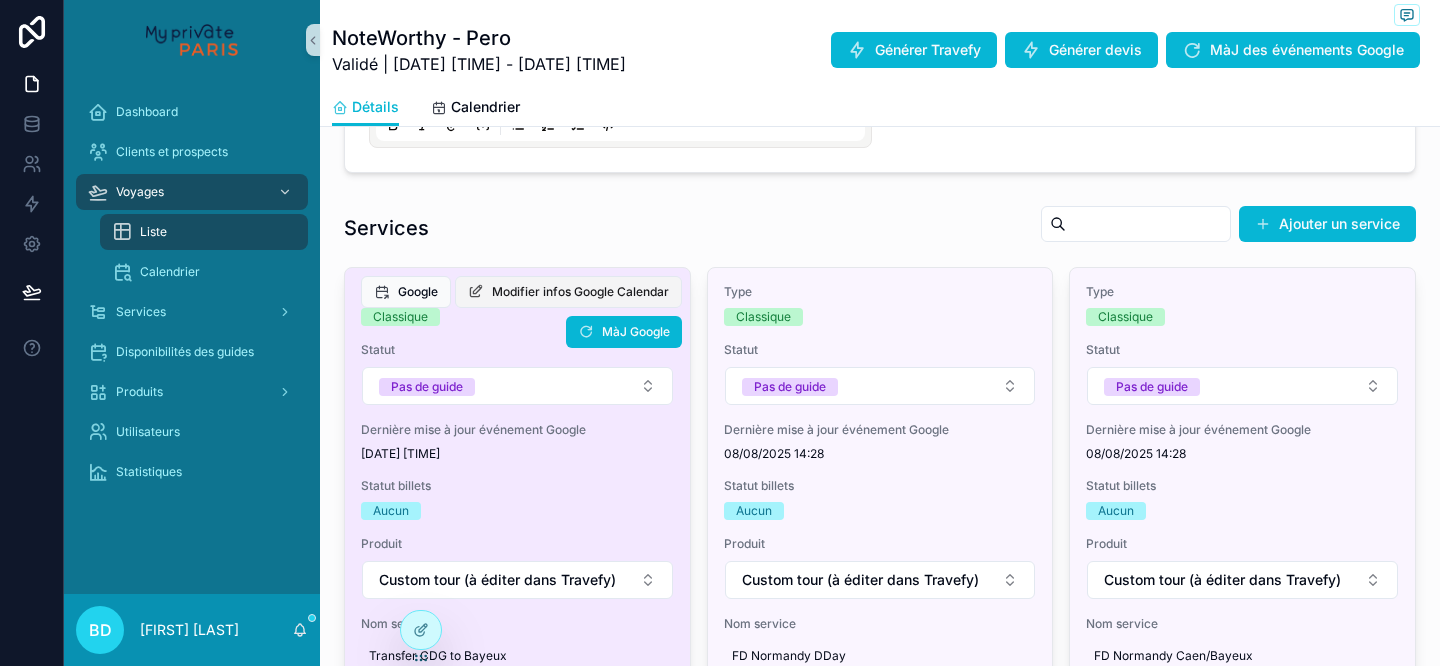 click on "Modifier infos Google Calendar" at bounding box center (568, 292) 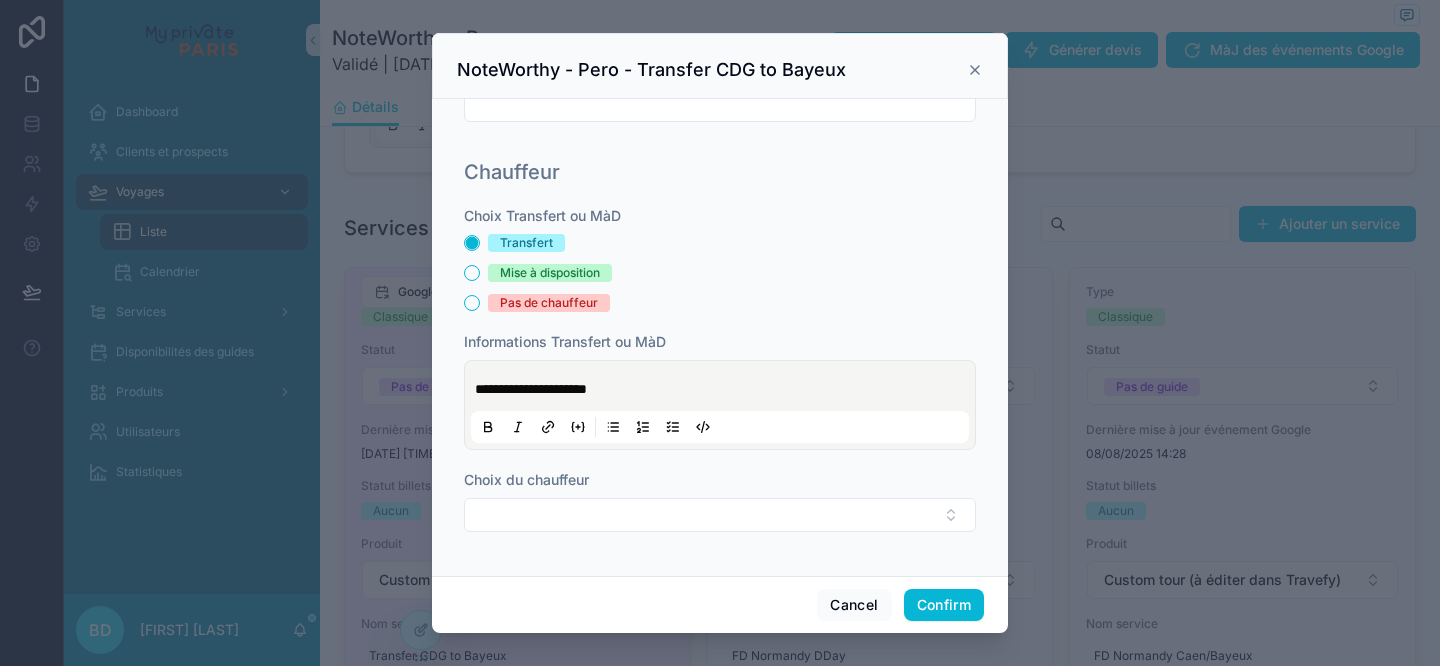 scroll, scrollTop: 1069, scrollLeft: 0, axis: vertical 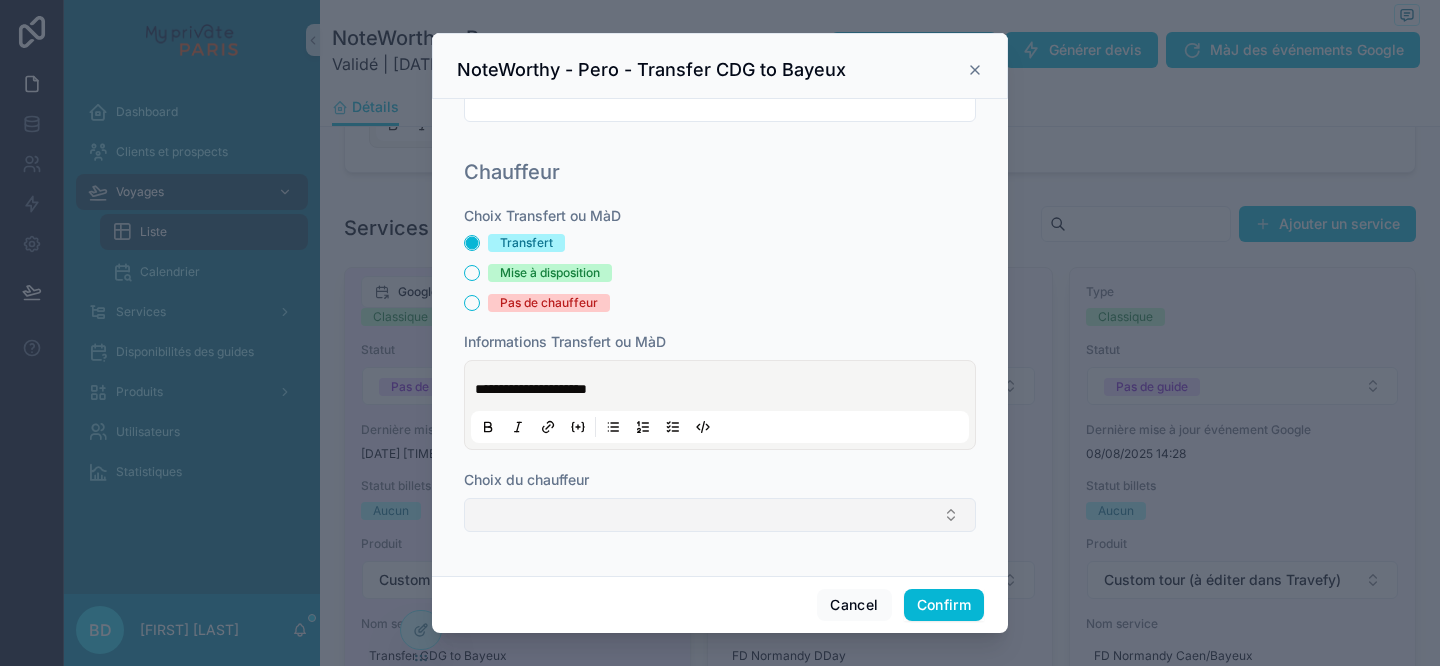 click at bounding box center (720, 515) 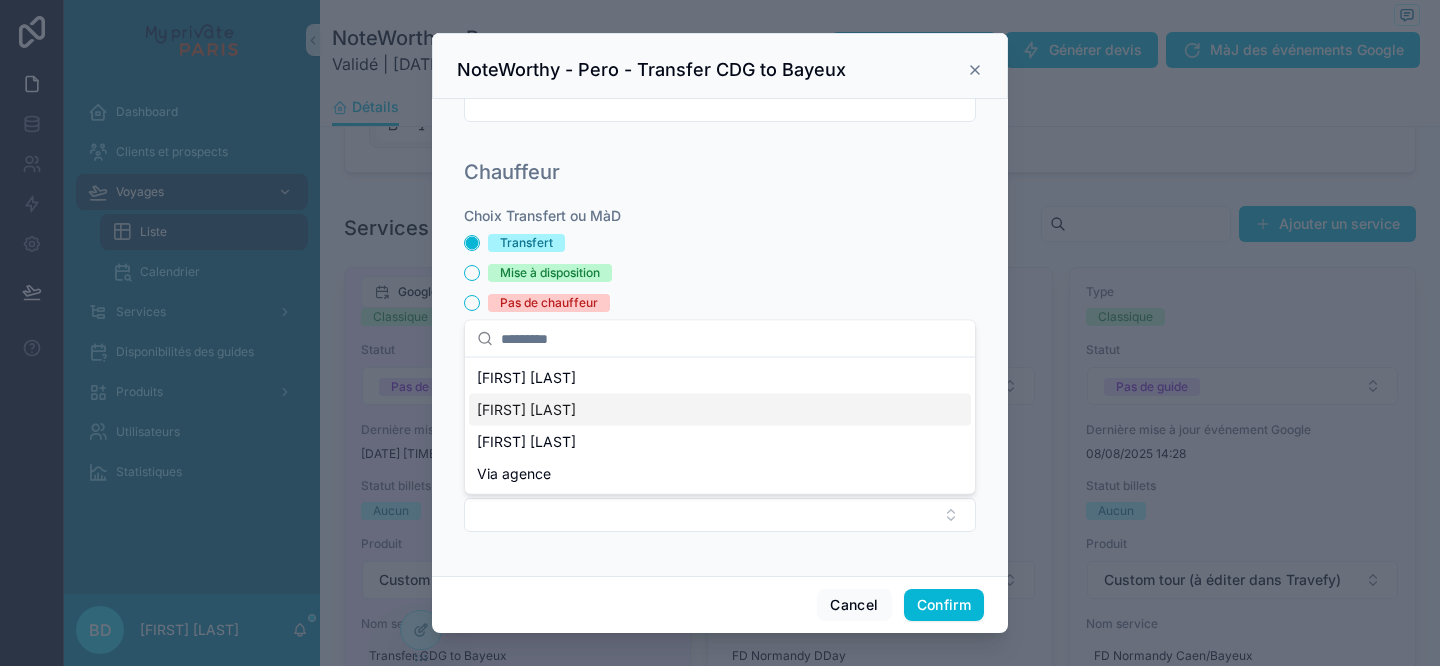 click on "Henri PAVARD" at bounding box center [720, 410] 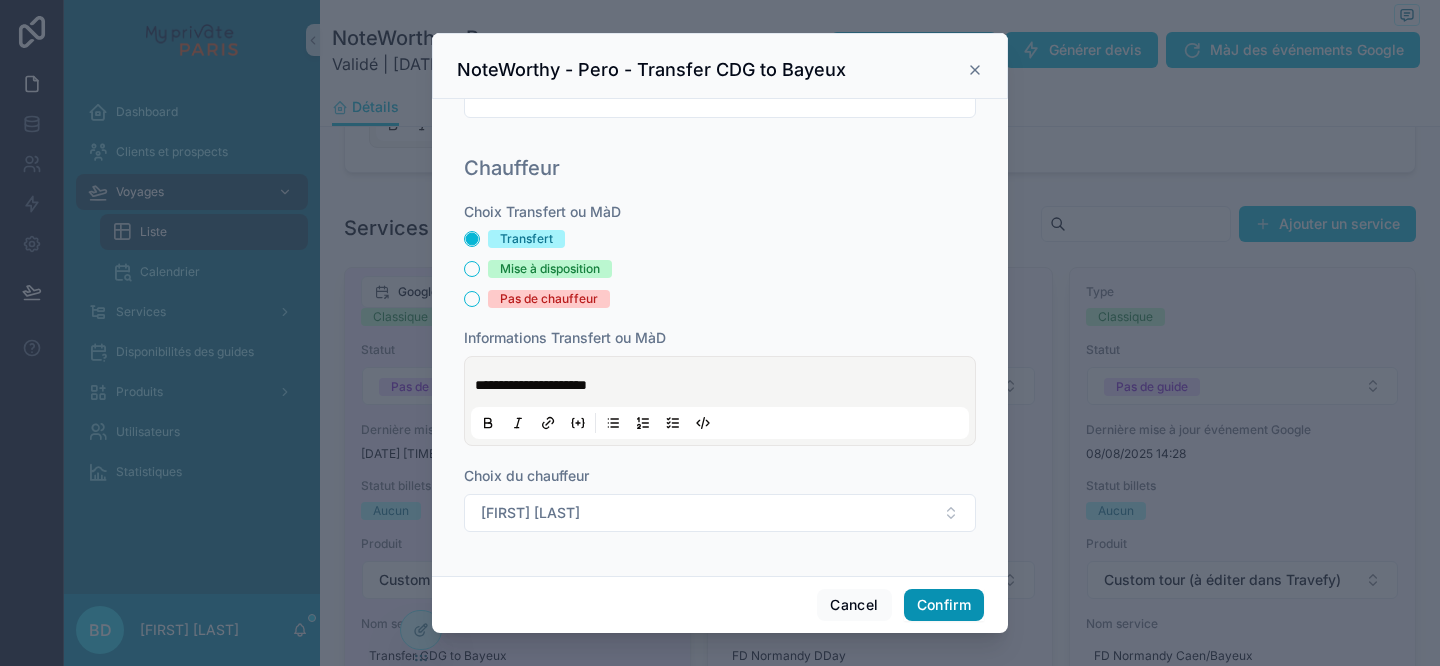 click on "Confirm" at bounding box center [944, 605] 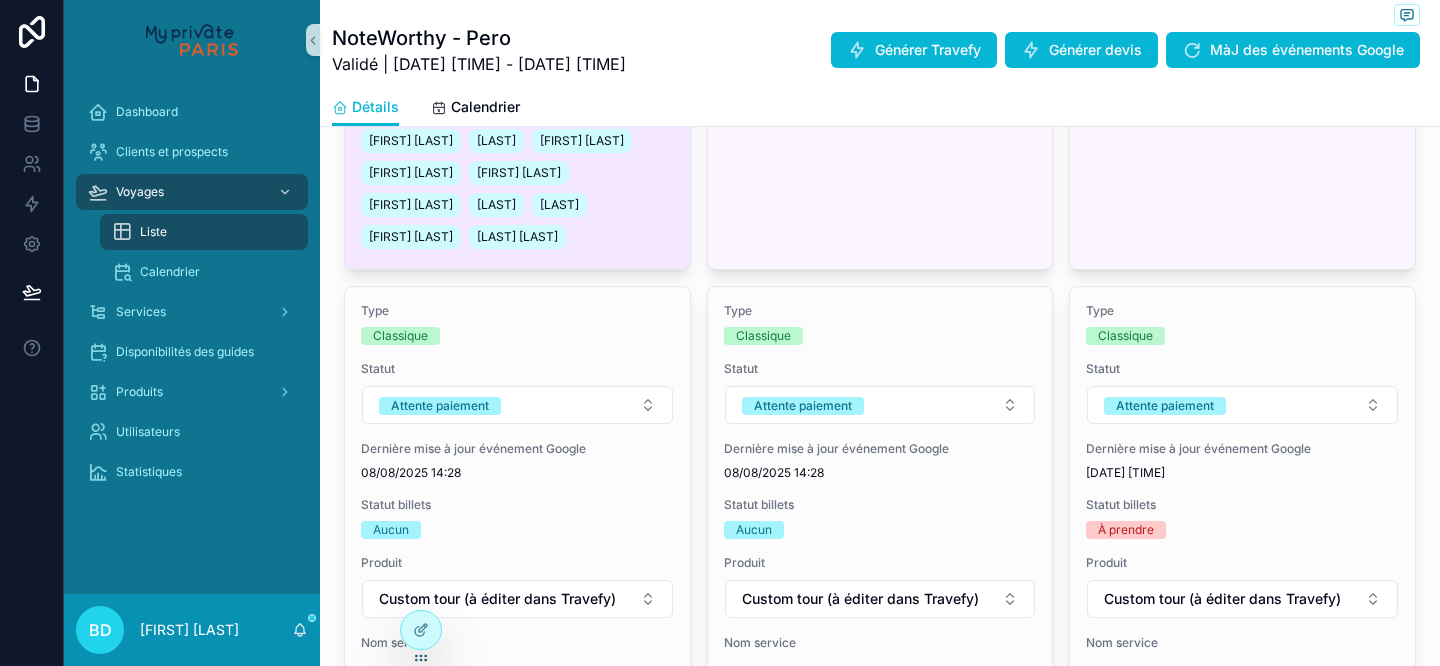 scroll, scrollTop: 2082, scrollLeft: 0, axis: vertical 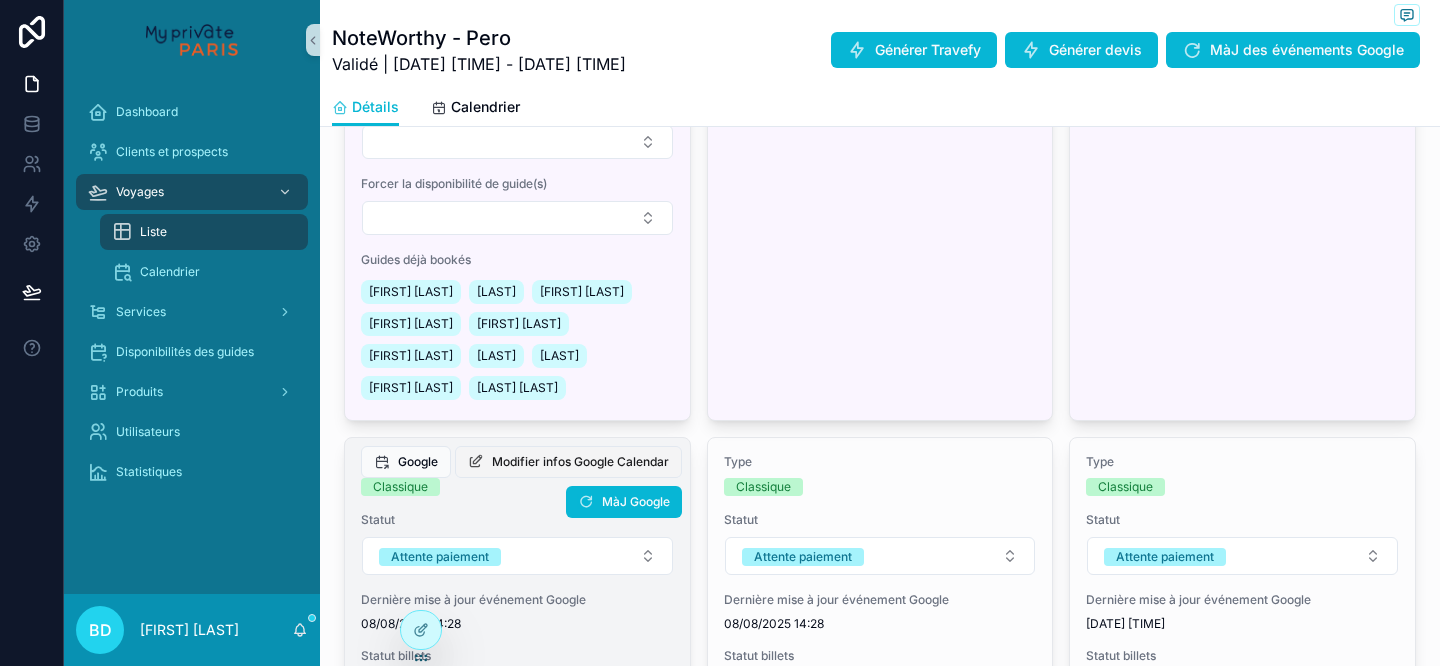 click on "Modifier infos Google Calendar" at bounding box center (580, 462) 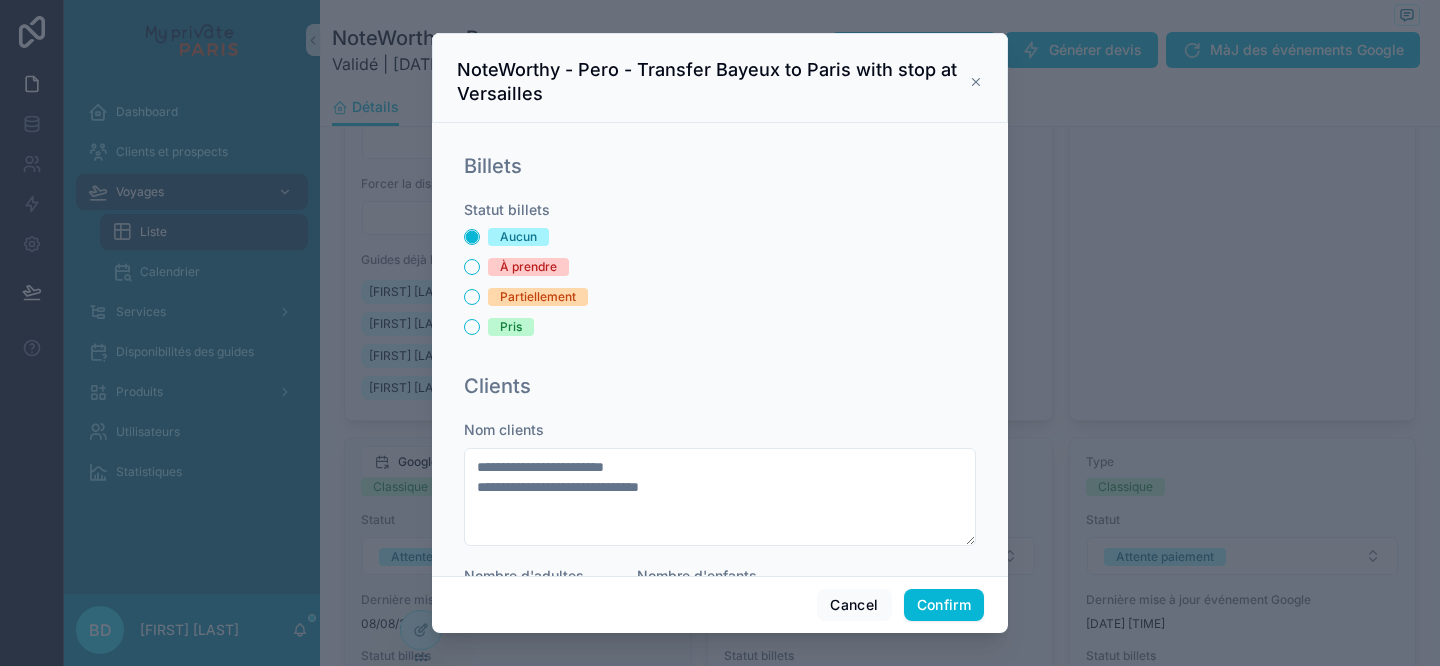 scroll, scrollTop: 222, scrollLeft: 0, axis: vertical 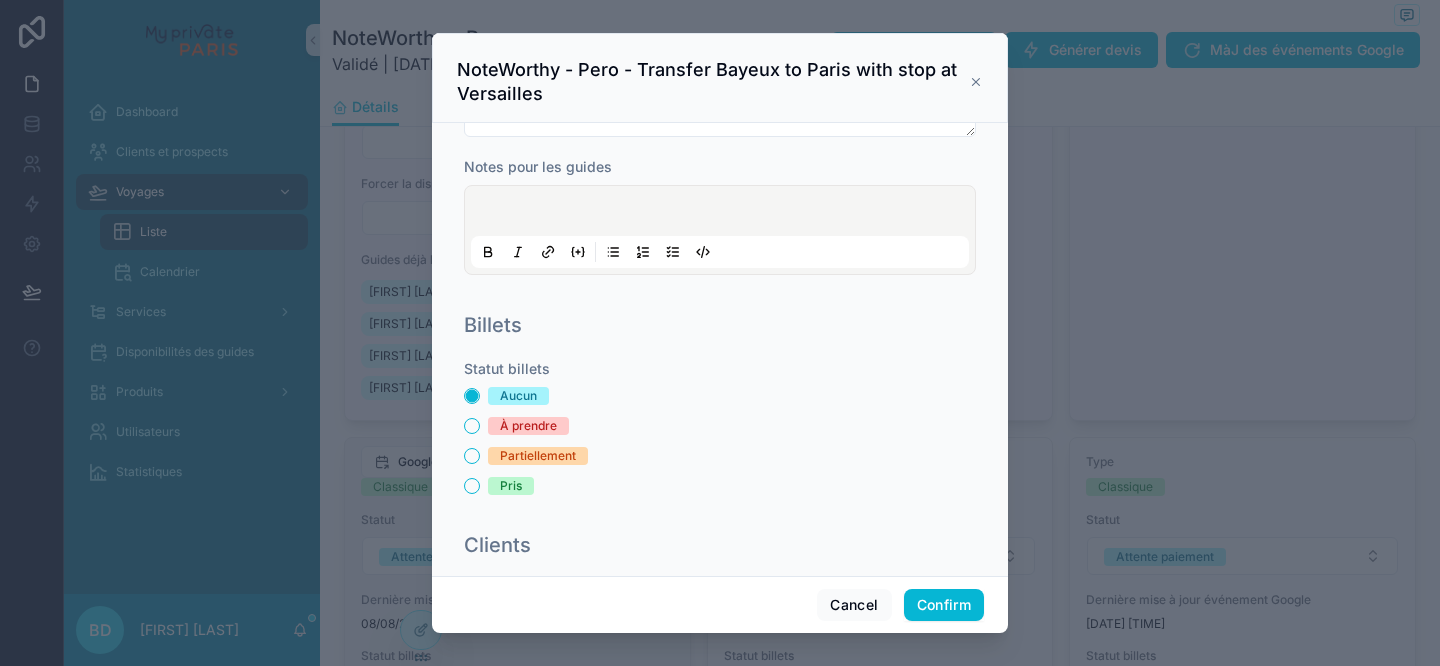 click at bounding box center [724, 214] 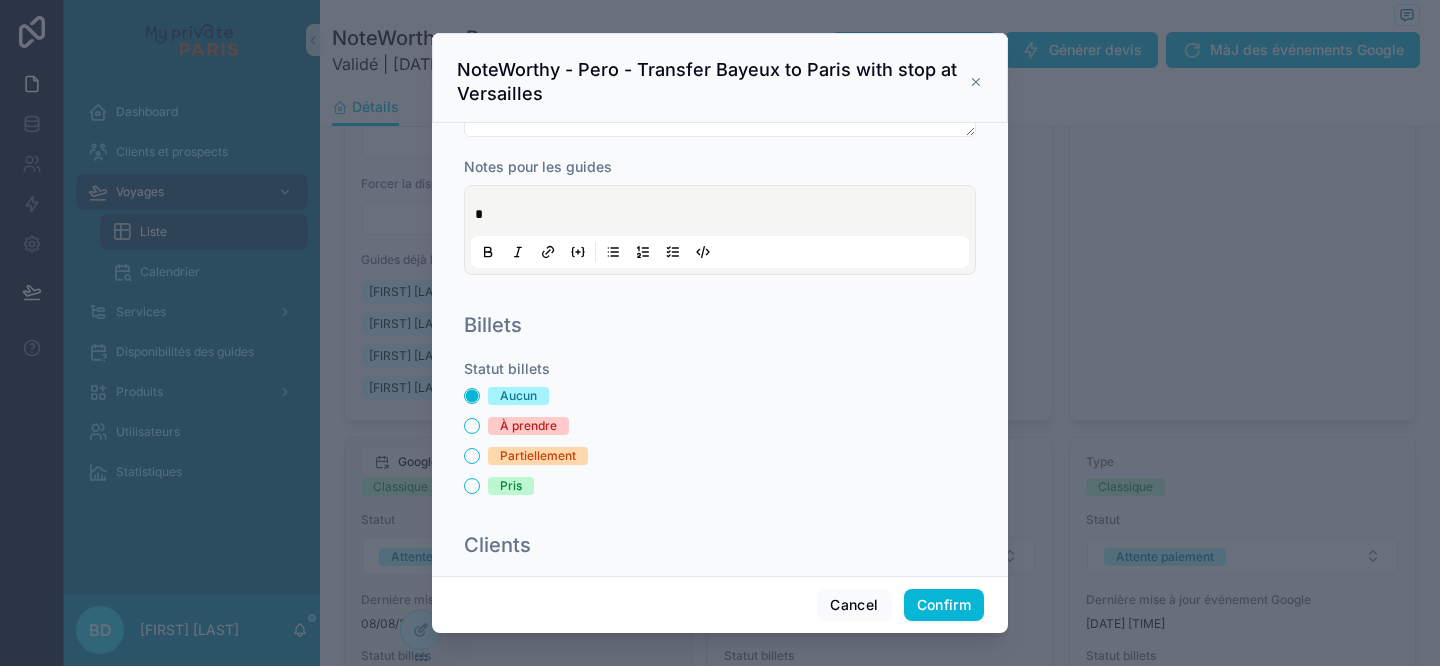type 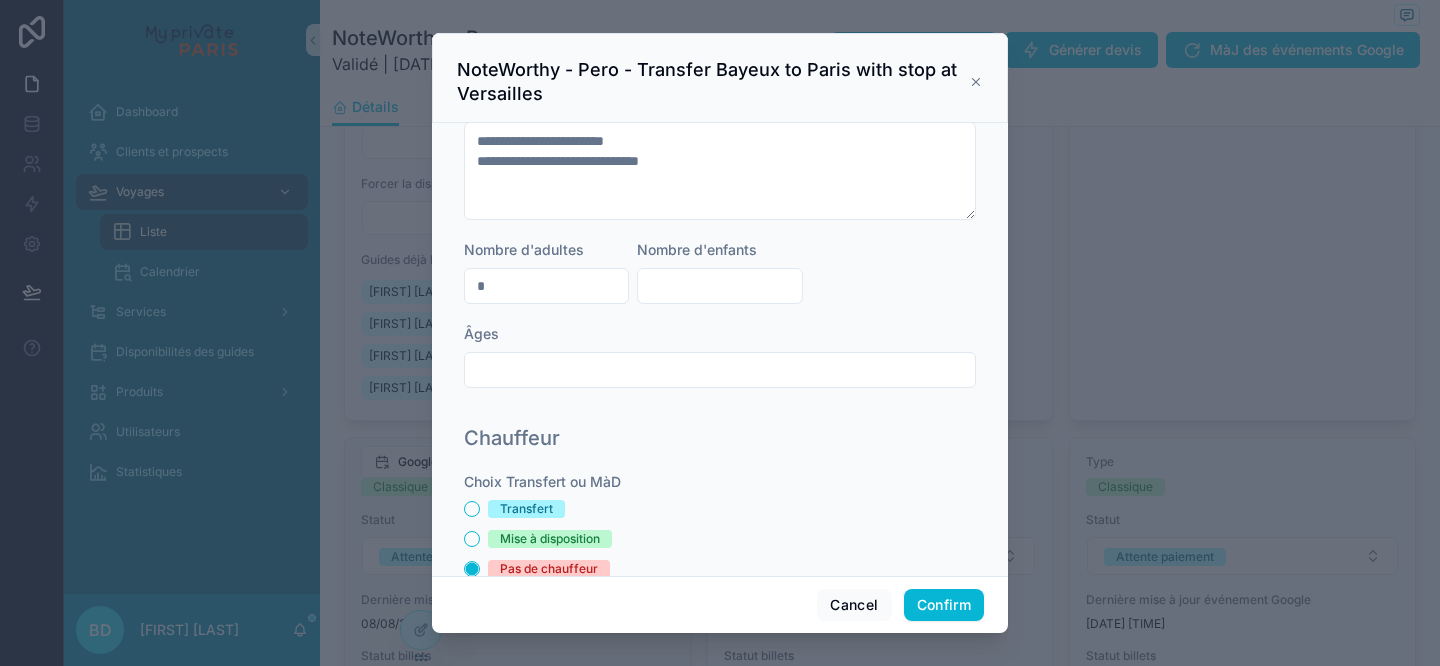 scroll, scrollTop: 753, scrollLeft: 0, axis: vertical 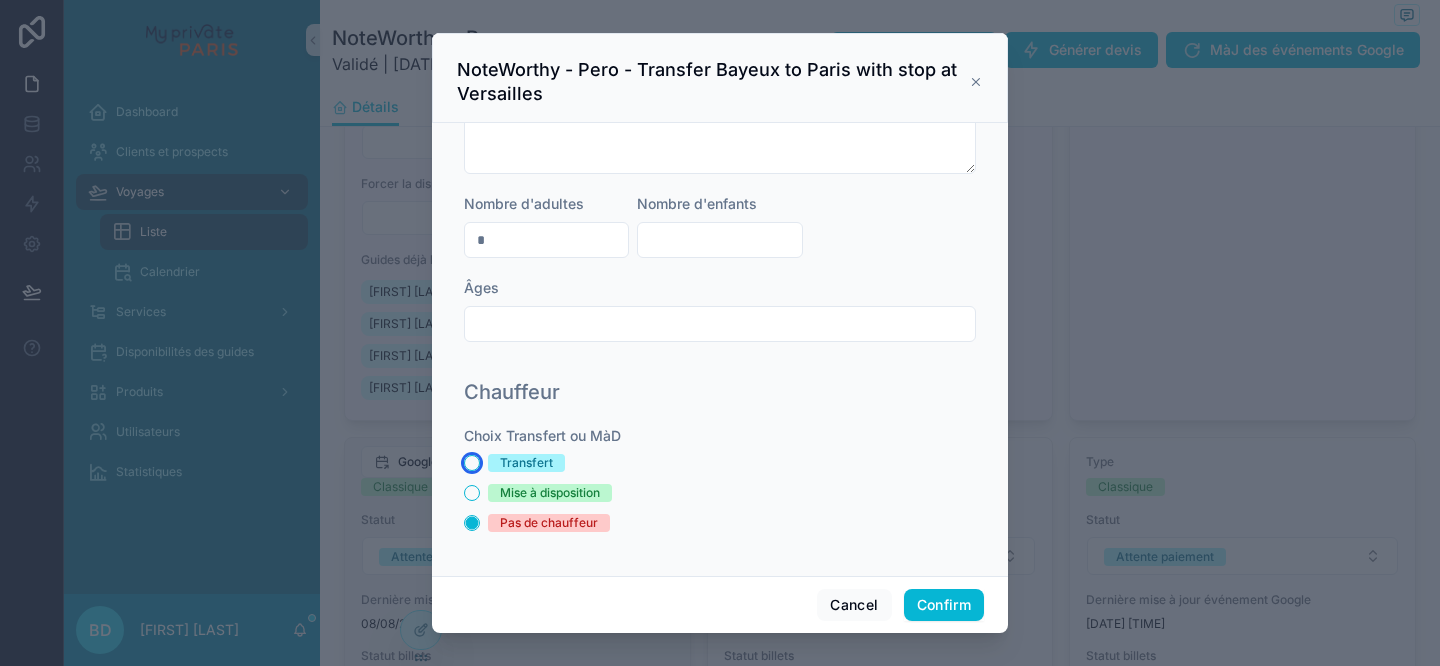 click on "Transfert" at bounding box center (472, 463) 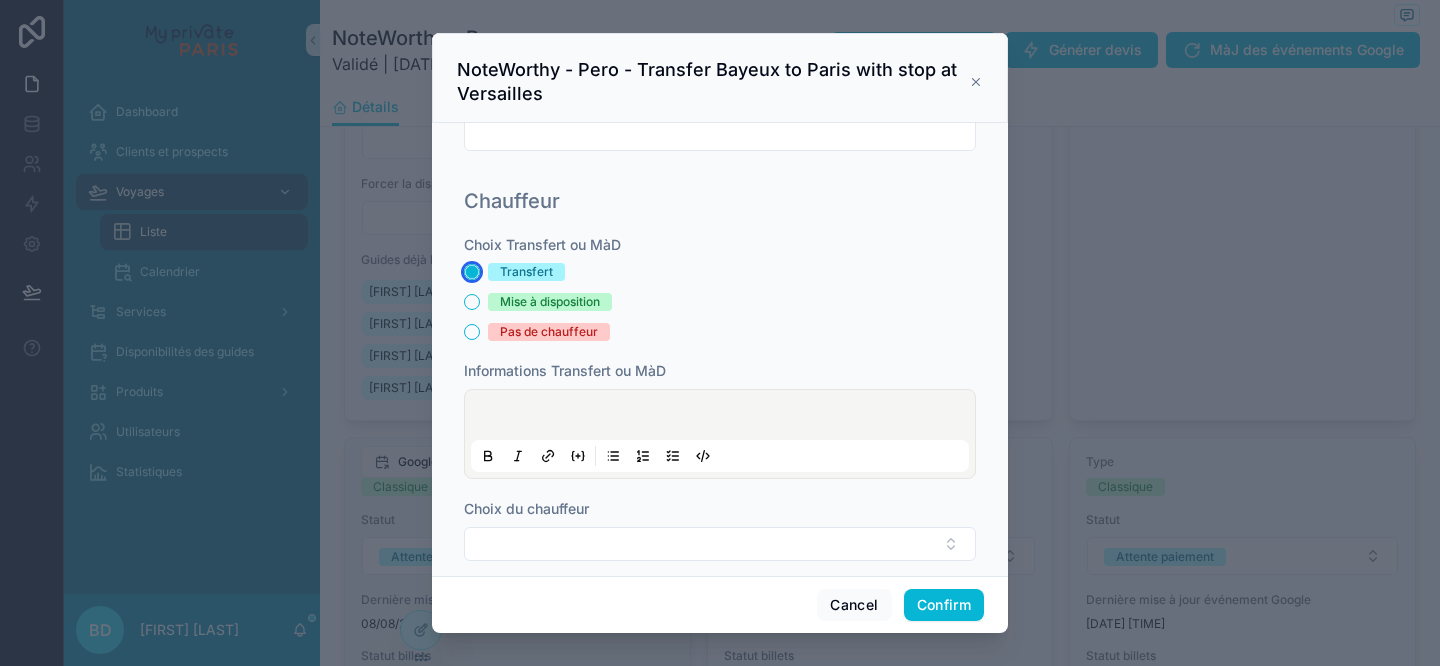 scroll, scrollTop: 973, scrollLeft: 0, axis: vertical 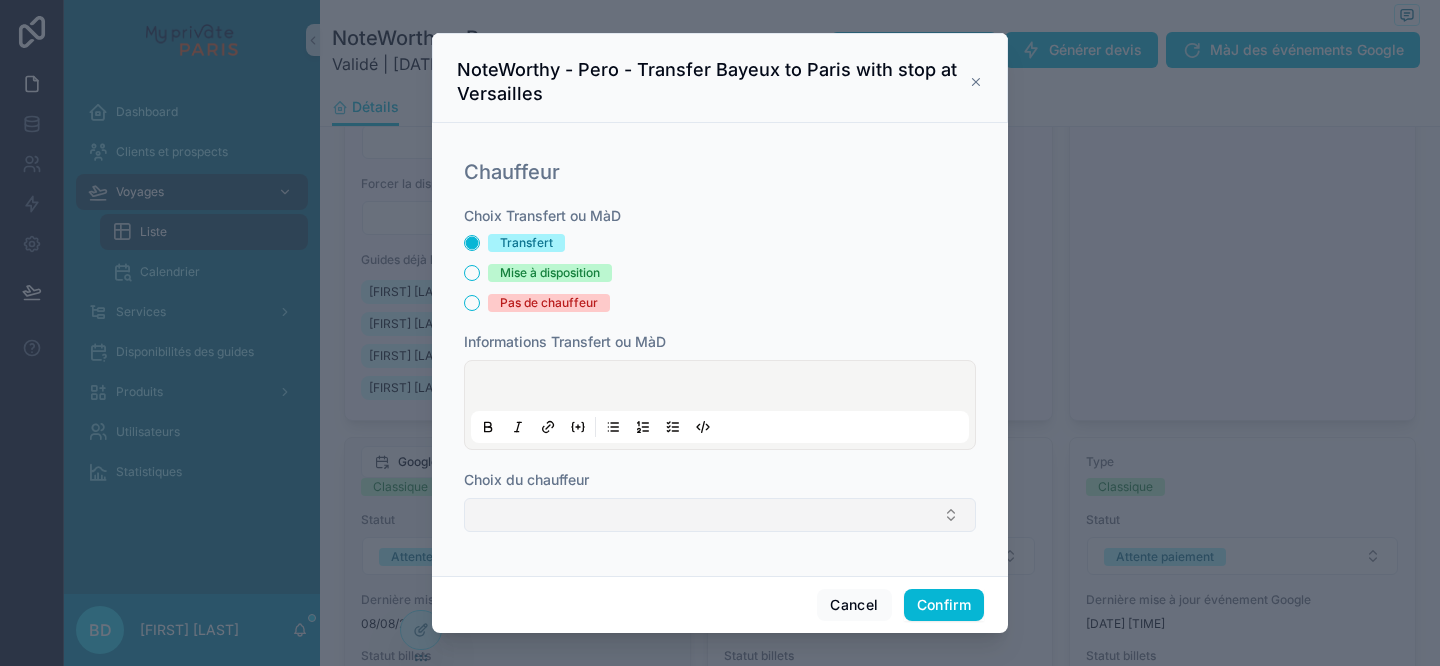 click at bounding box center [720, 515] 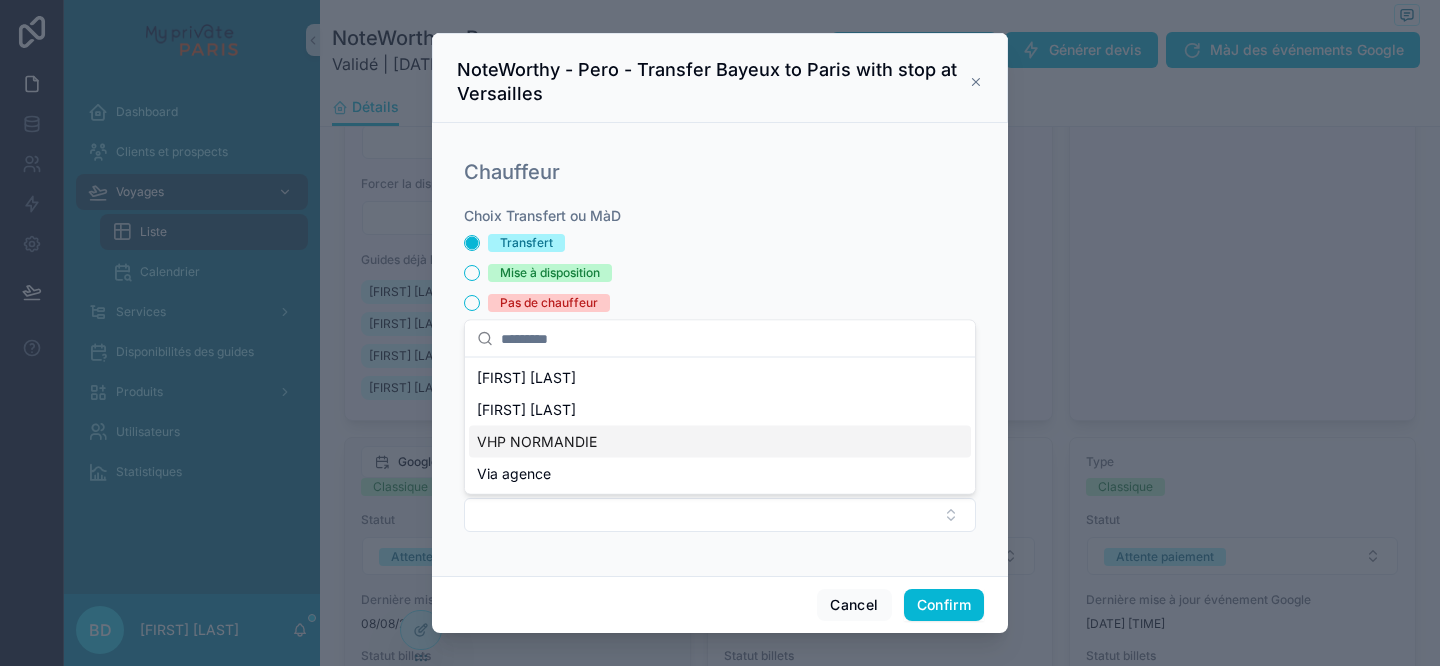 click on "VHP NORMANDIE" at bounding box center [537, 442] 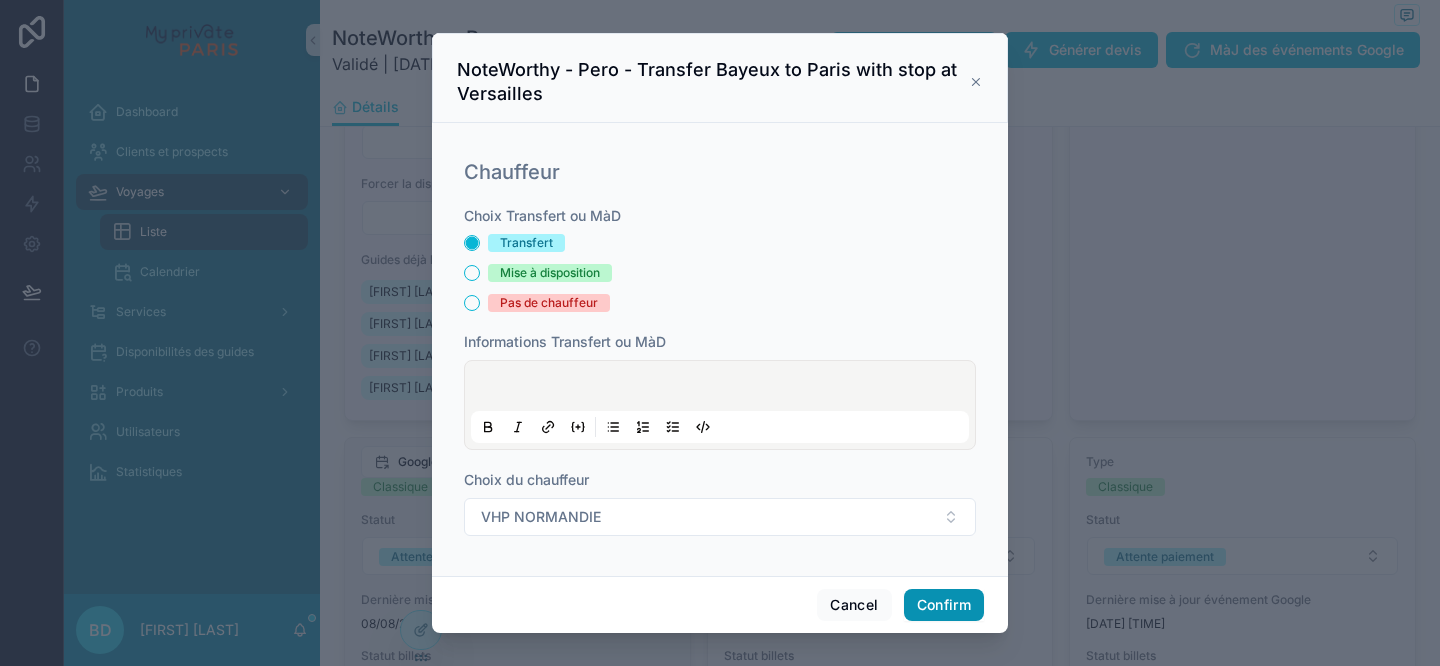 click on "Confirm" at bounding box center (944, 605) 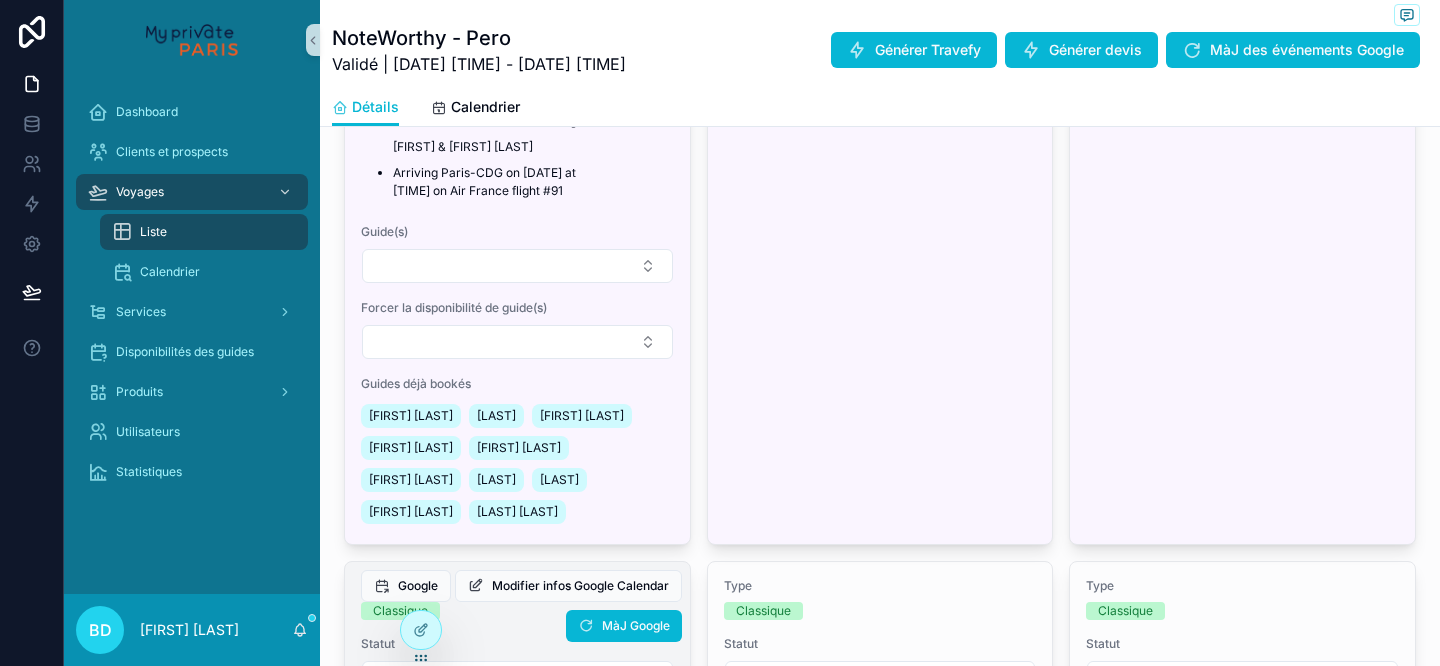 scroll, scrollTop: 1932, scrollLeft: 0, axis: vertical 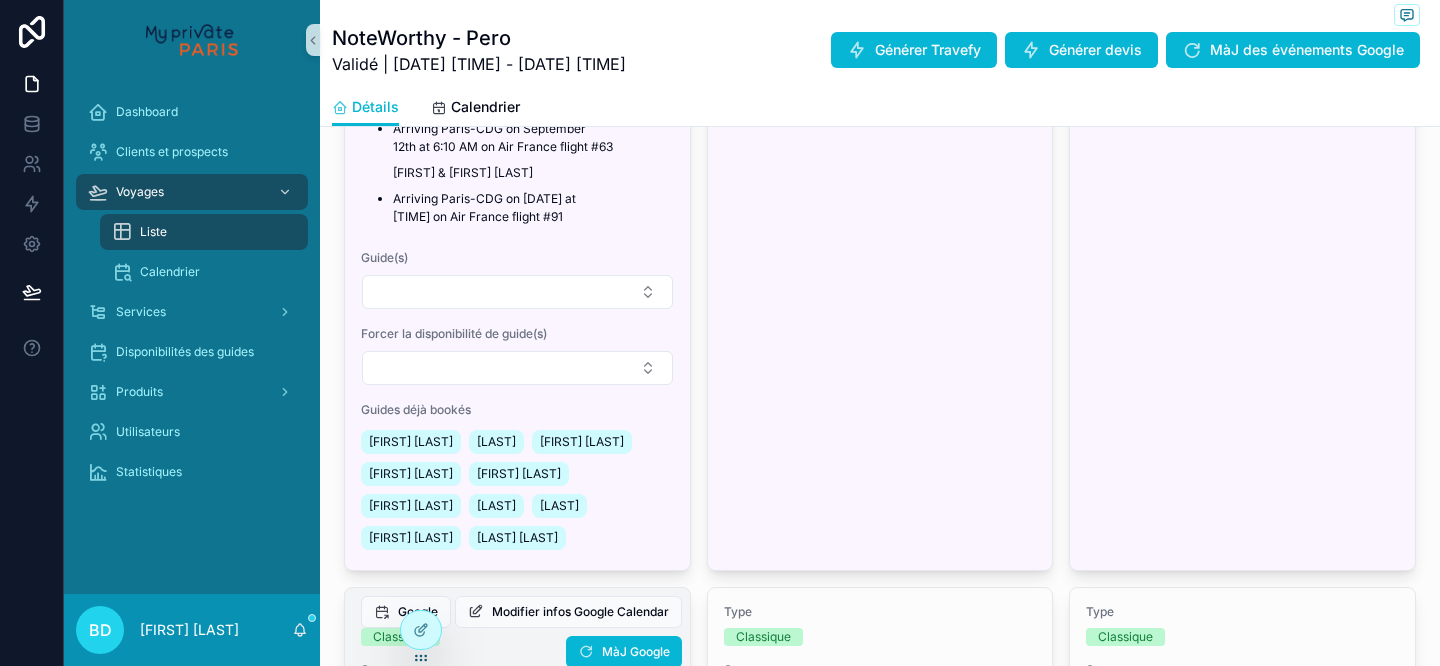 click on "Attente paiement" at bounding box center (517, 706) 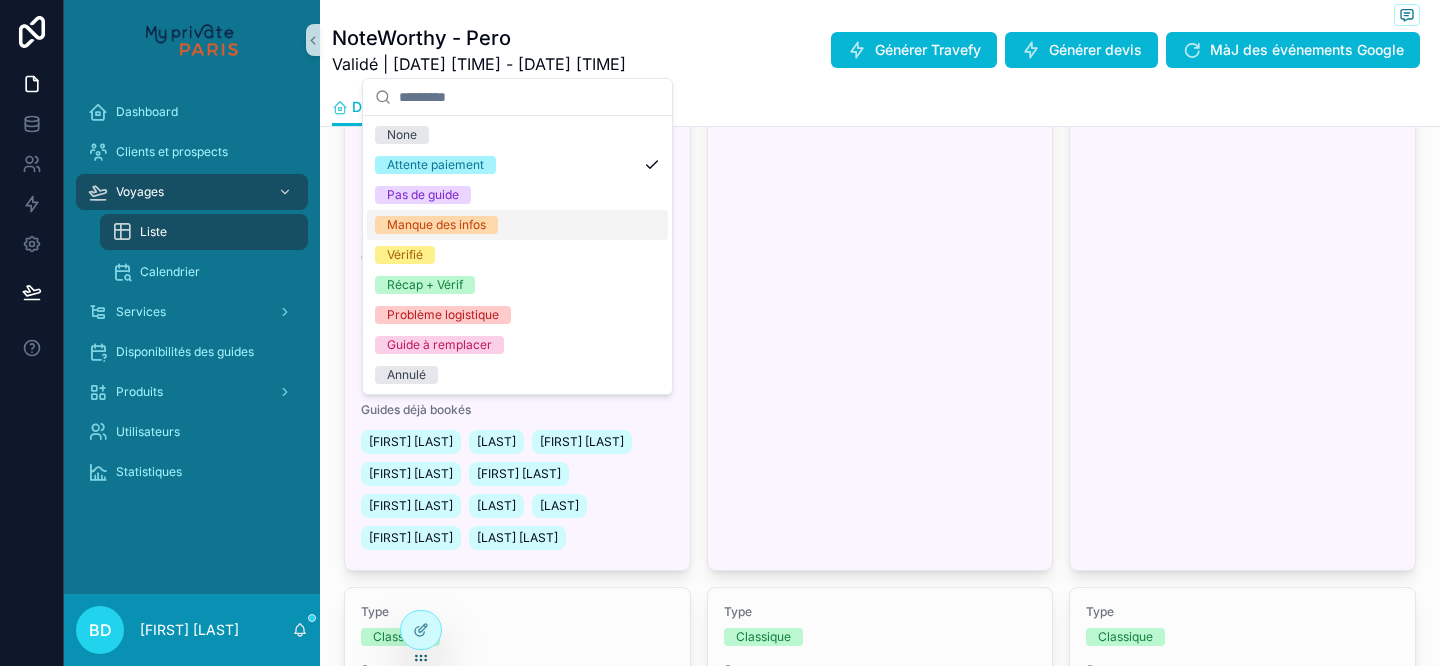 click on "Manque des infos" at bounding box center (517, 225) 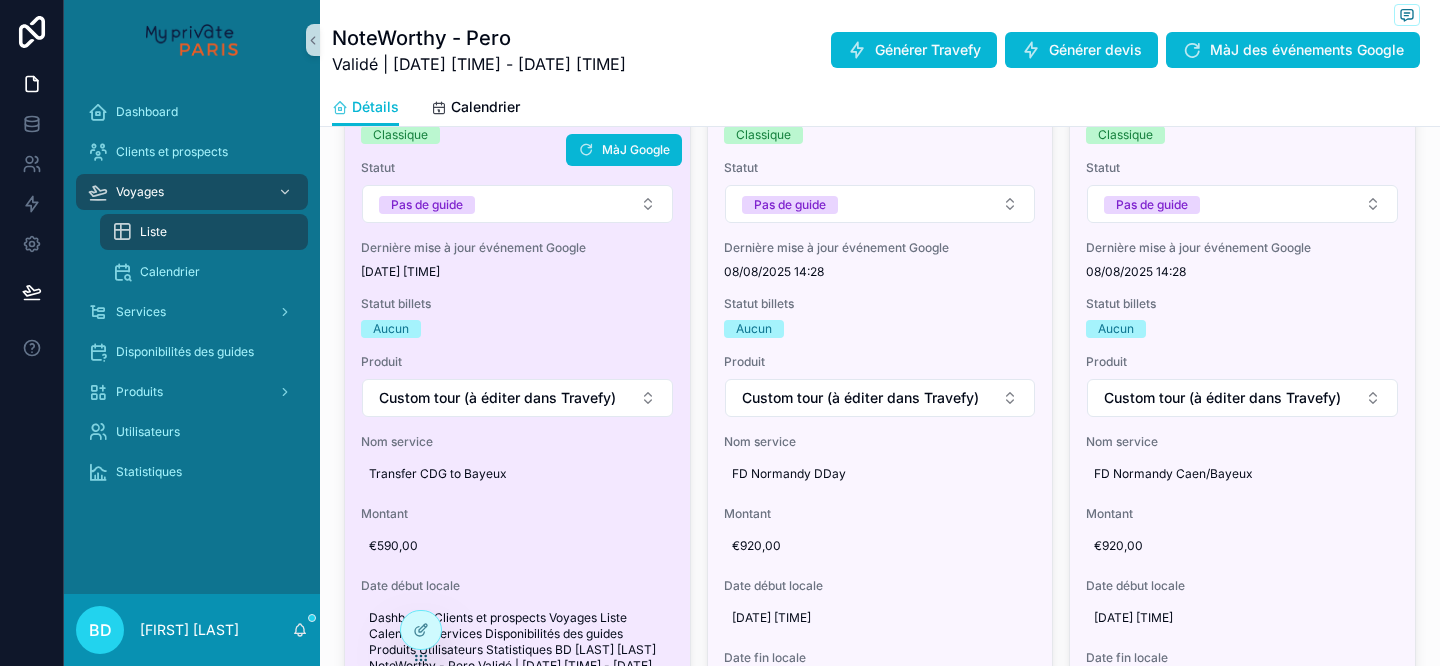 scroll, scrollTop: 934, scrollLeft: 0, axis: vertical 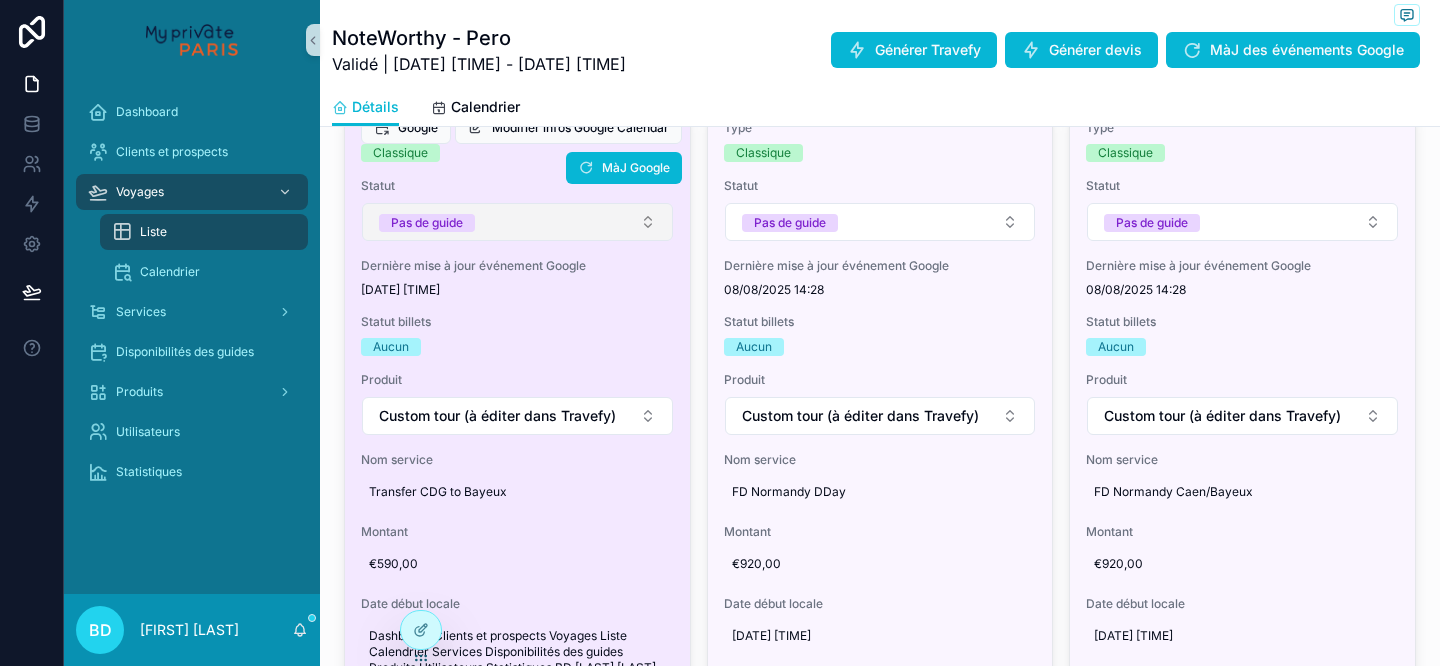 click on "Pas de guide" at bounding box center (517, 222) 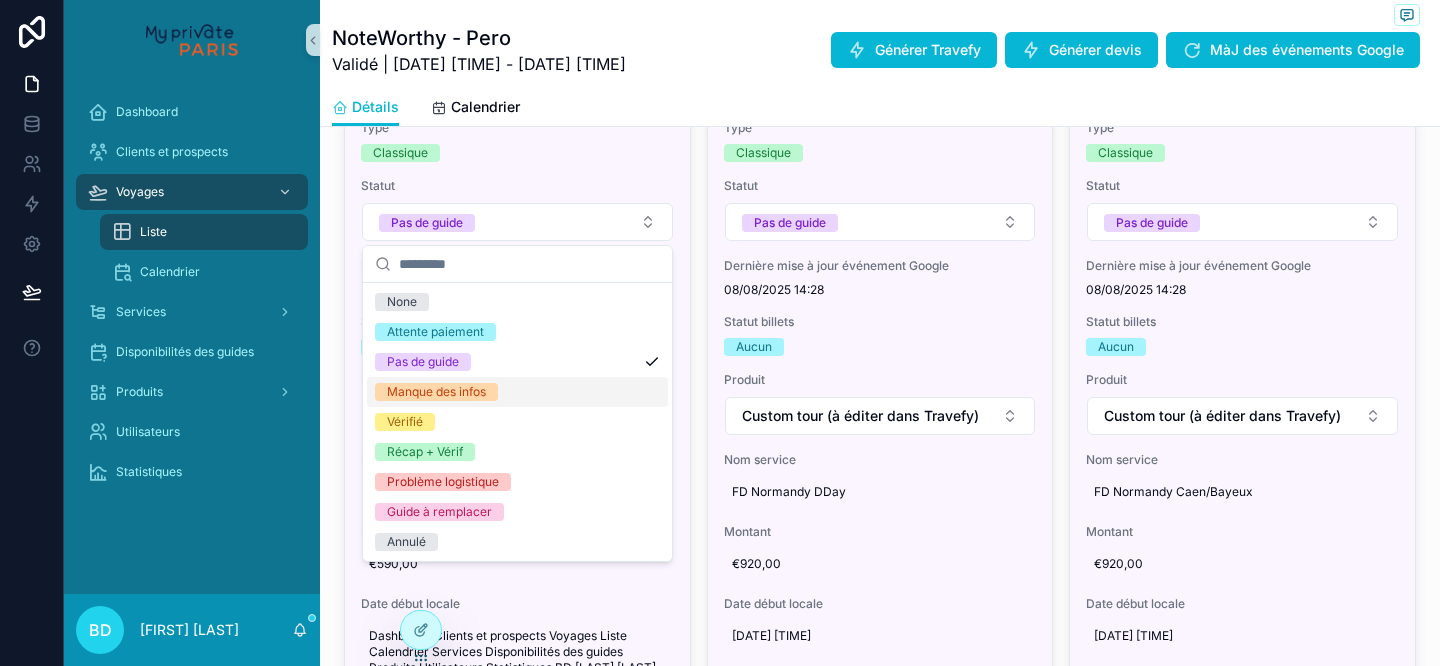 click on "Manque des infos" at bounding box center (517, 392) 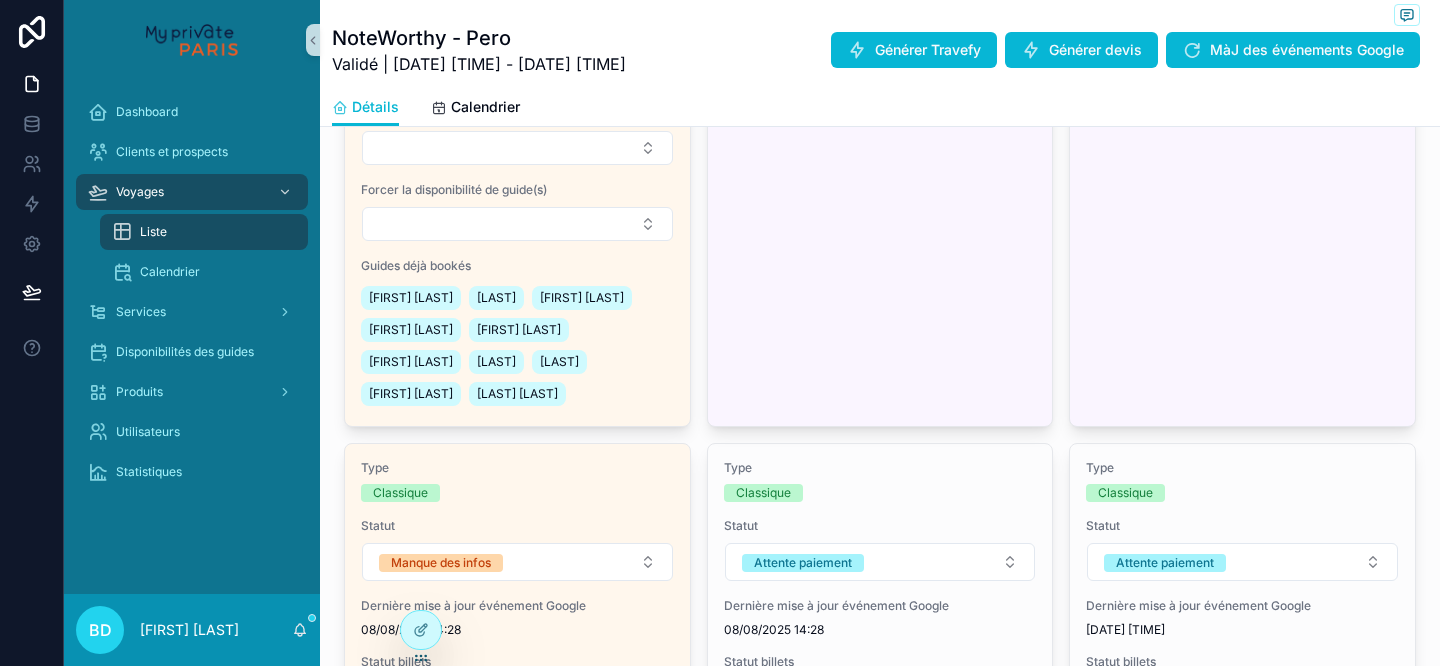 scroll, scrollTop: 2077, scrollLeft: 0, axis: vertical 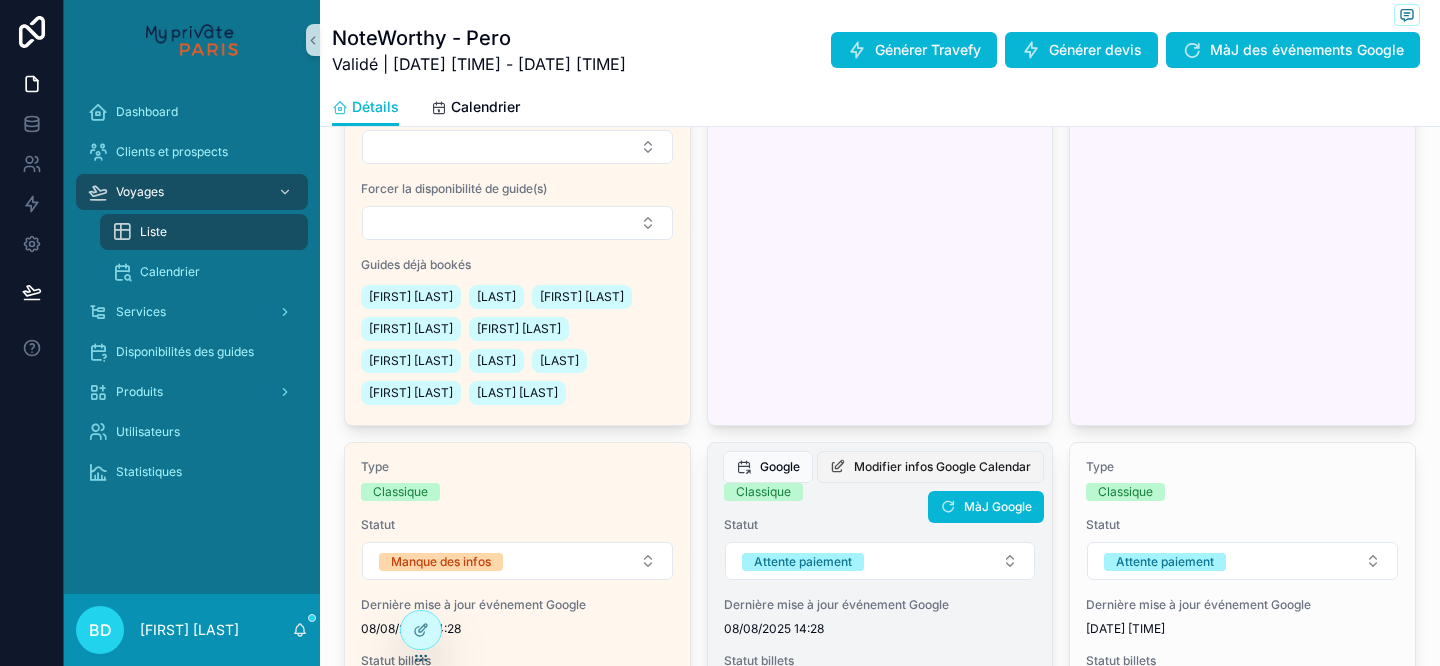 click on "Modifier infos Google Calendar" at bounding box center [942, 467] 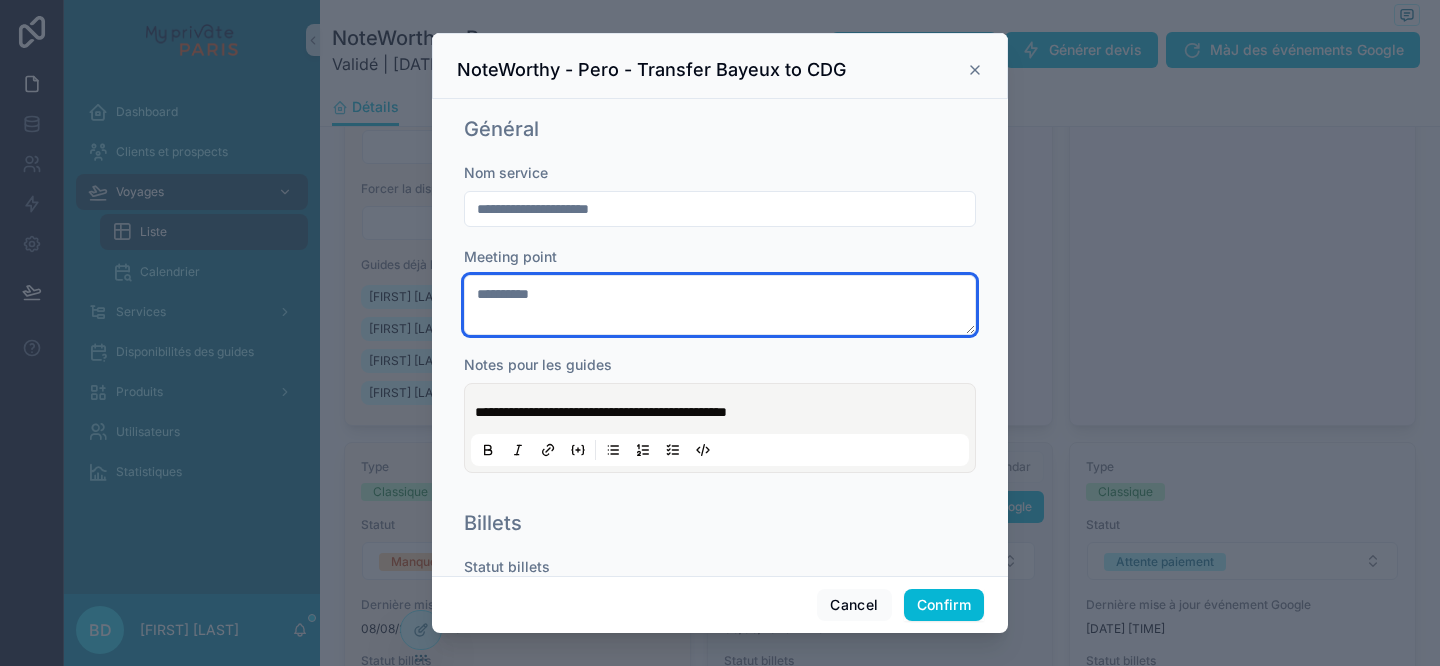 click on "**********" at bounding box center [720, 305] 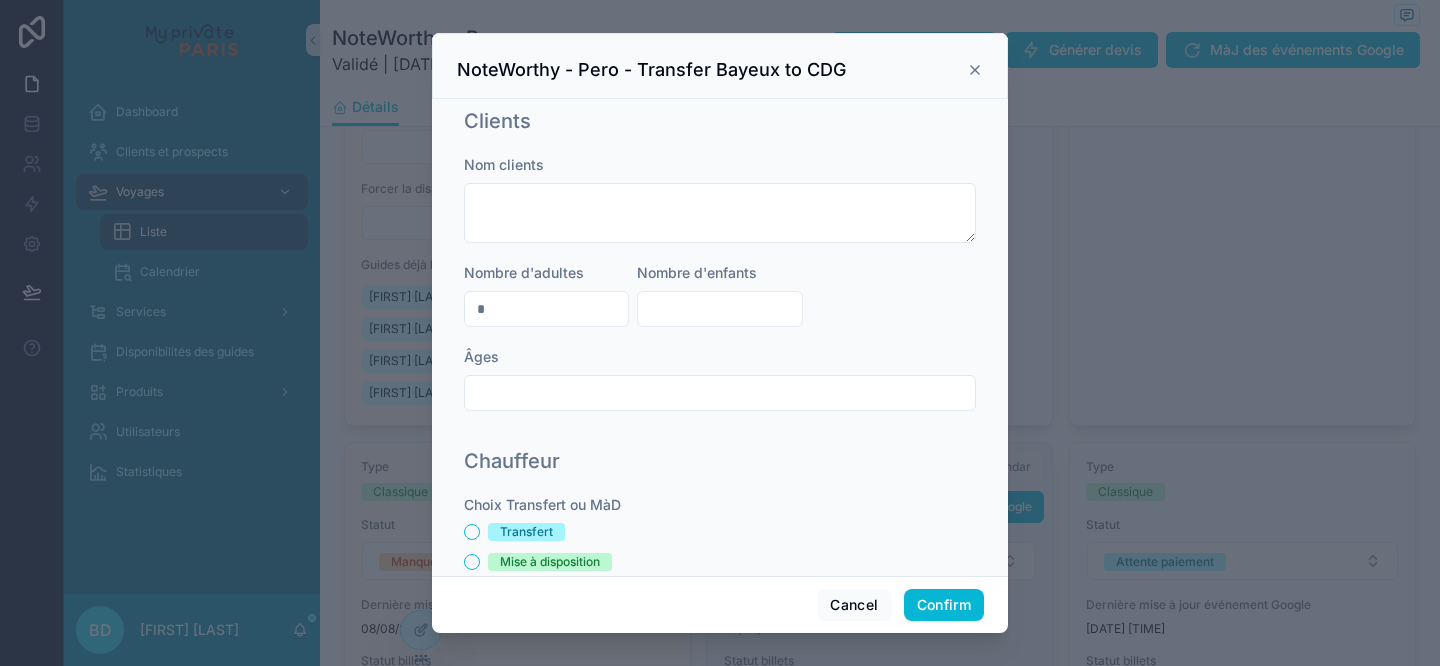 scroll, scrollTop: 691, scrollLeft: 0, axis: vertical 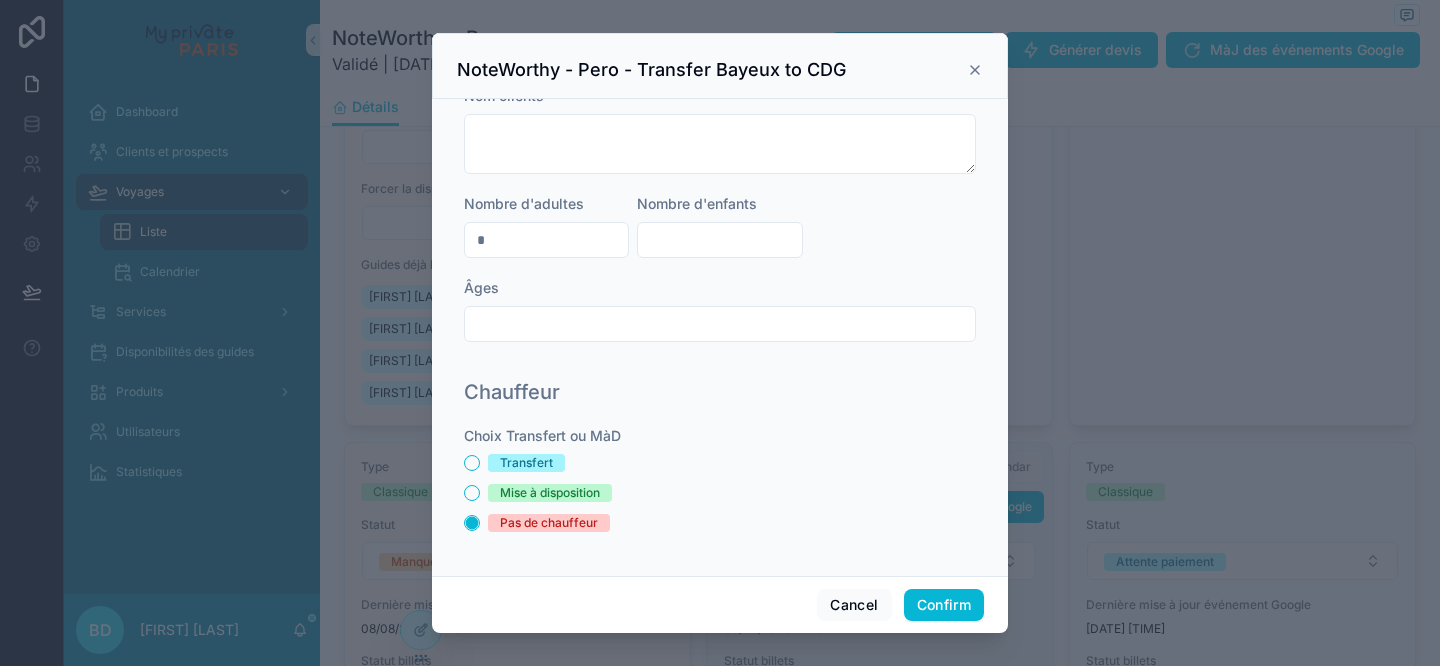 type on "**********" 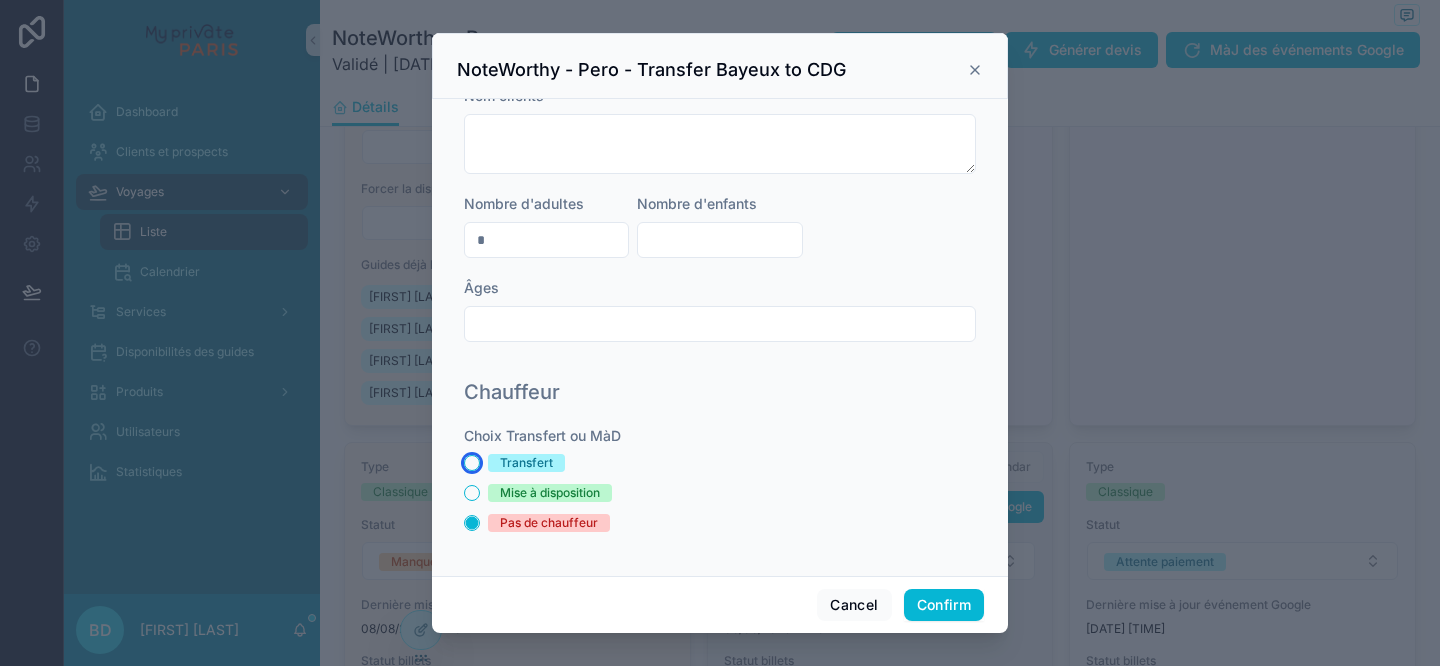click on "Transfert" at bounding box center [472, 463] 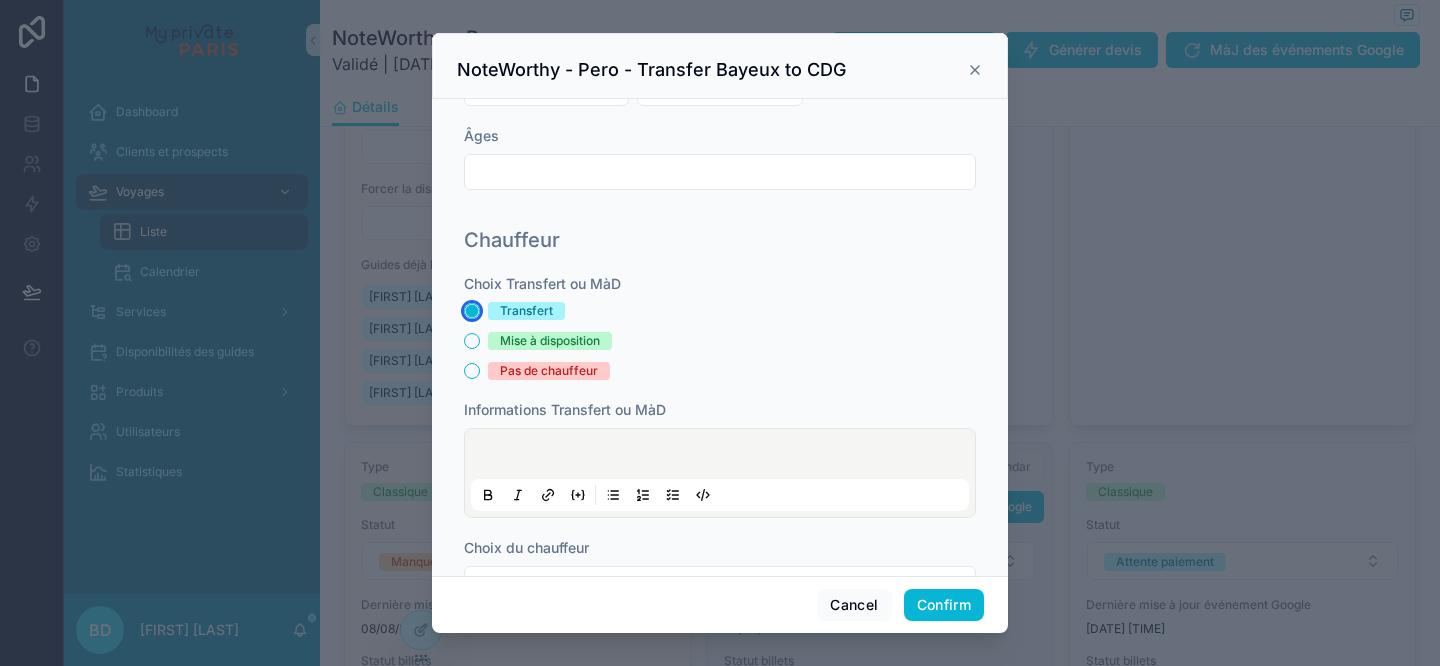 scroll, scrollTop: 911, scrollLeft: 0, axis: vertical 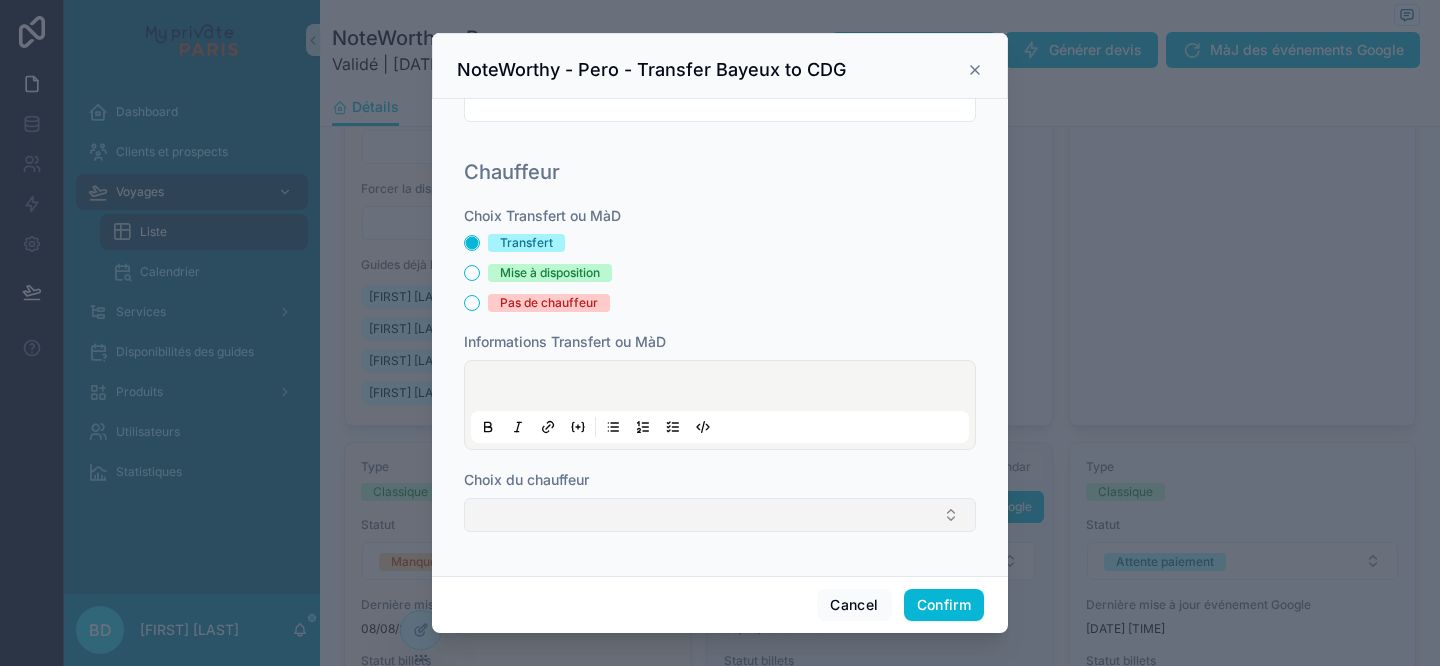 click at bounding box center (720, 515) 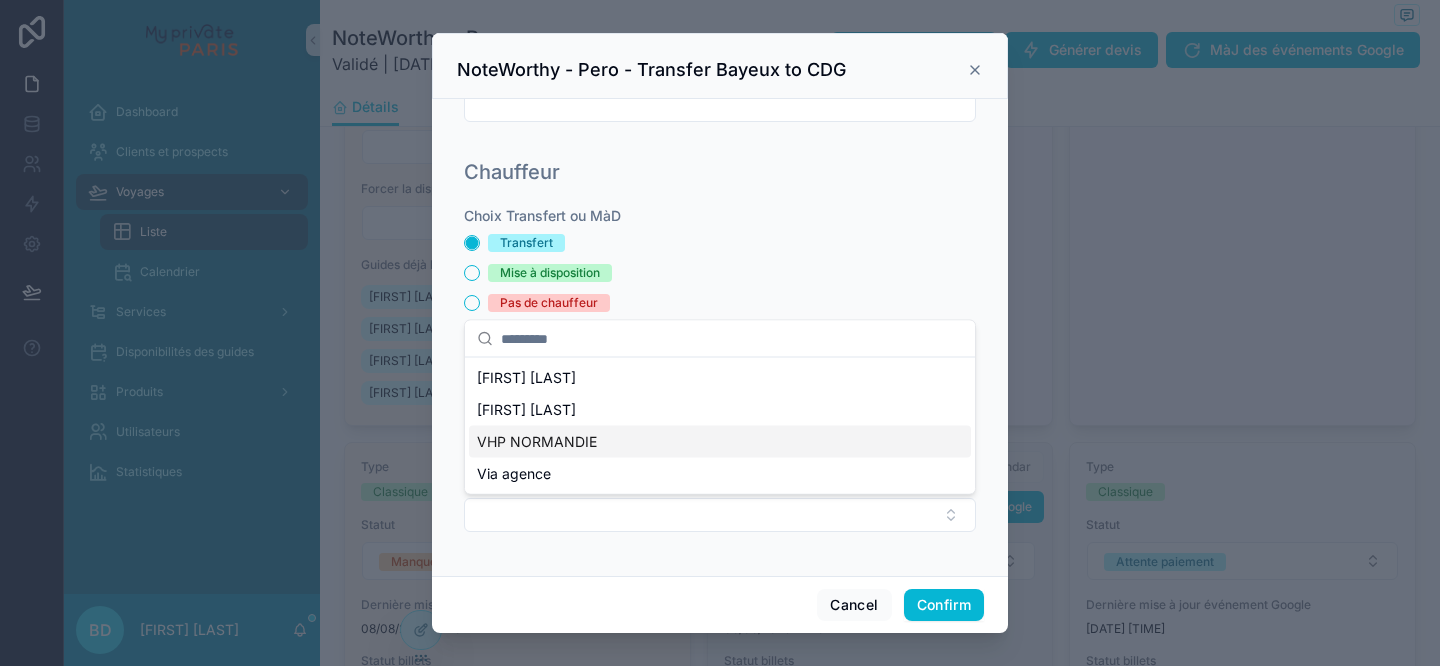 click on "VHP NORMANDIE" at bounding box center (720, 442) 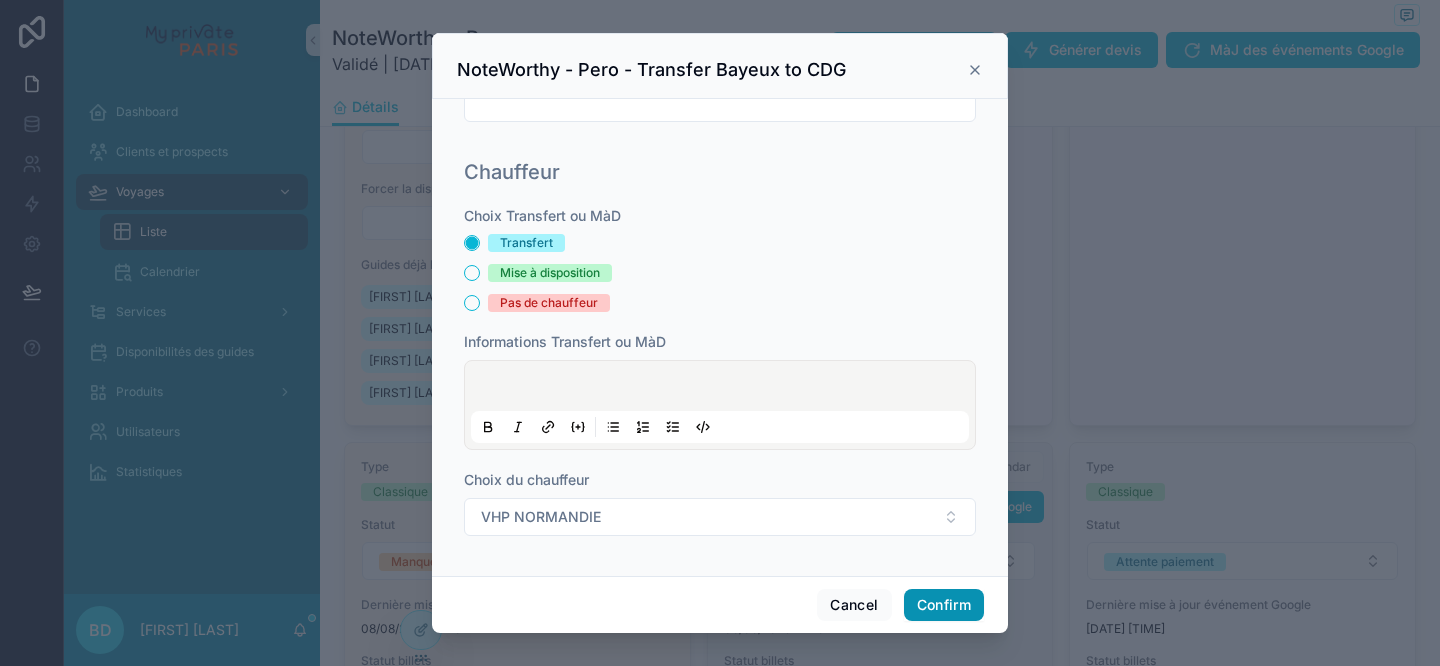 click on "Confirm" at bounding box center [944, 605] 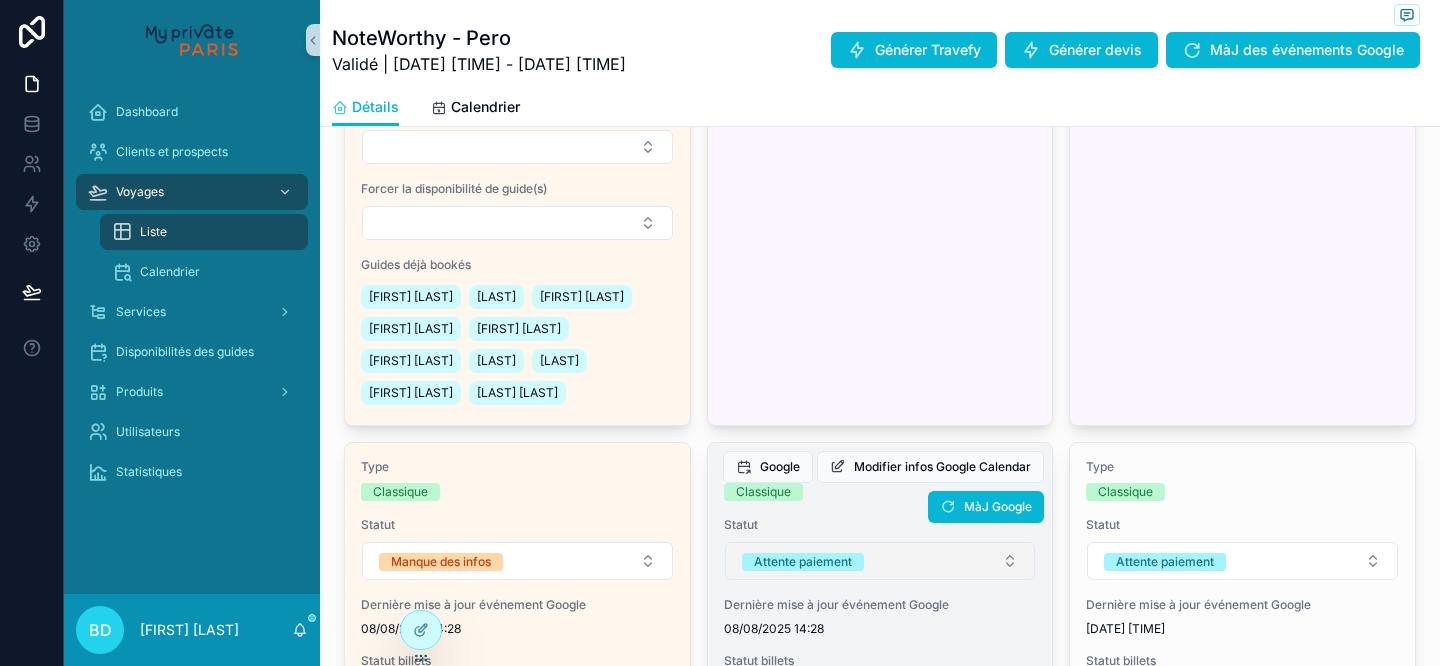 click on "Attente paiement" at bounding box center (880, 561) 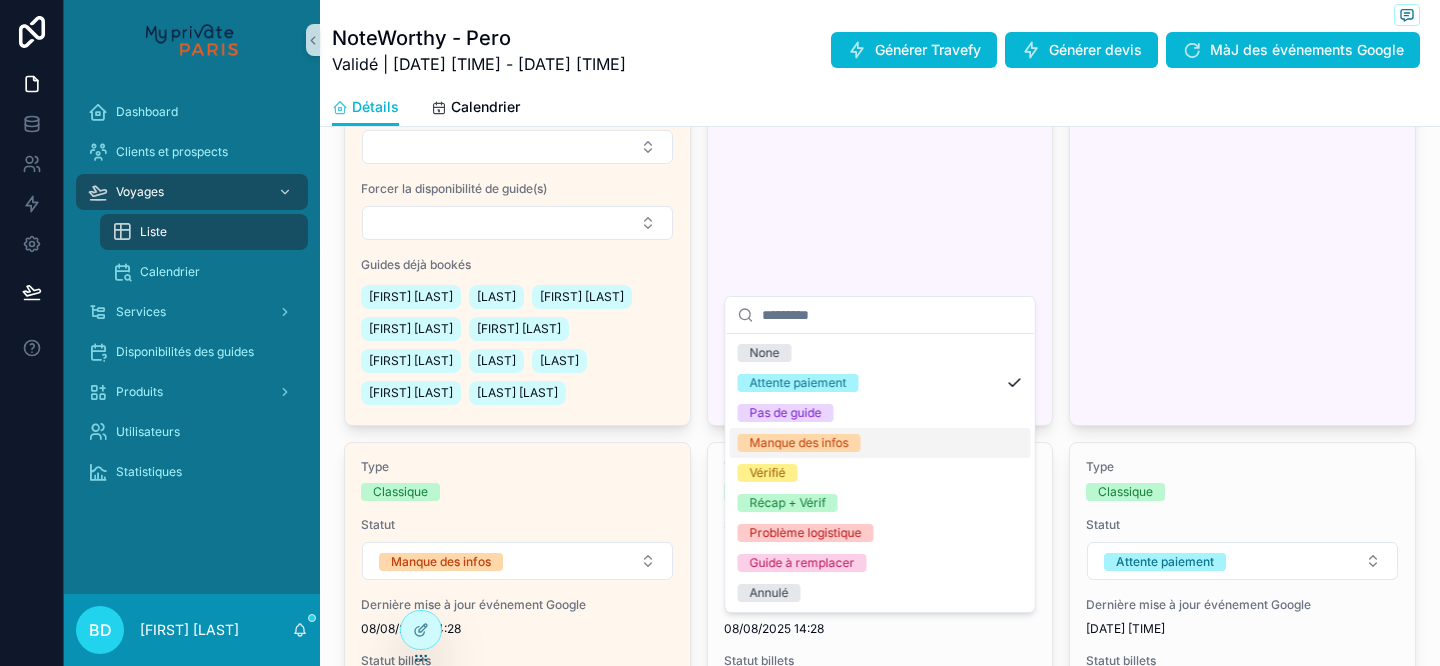 click on "Manque des infos" at bounding box center (880, 443) 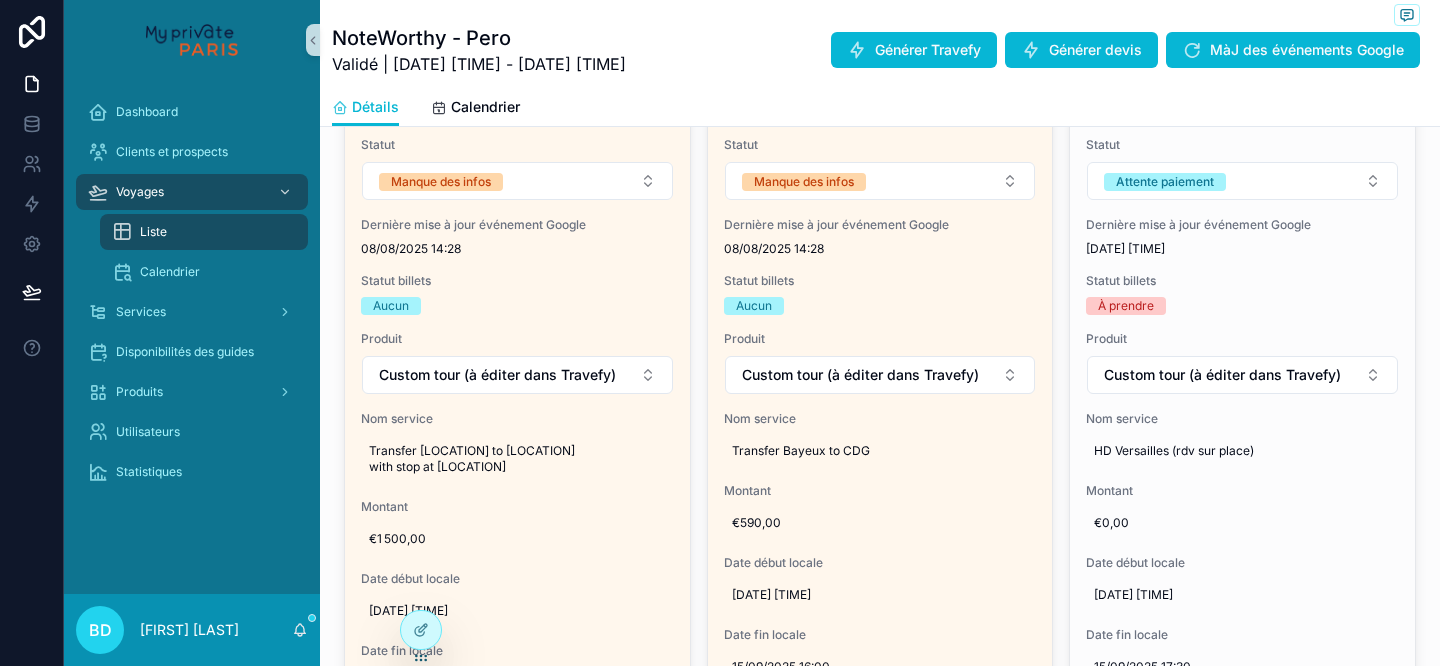 scroll, scrollTop: 2484, scrollLeft: 0, axis: vertical 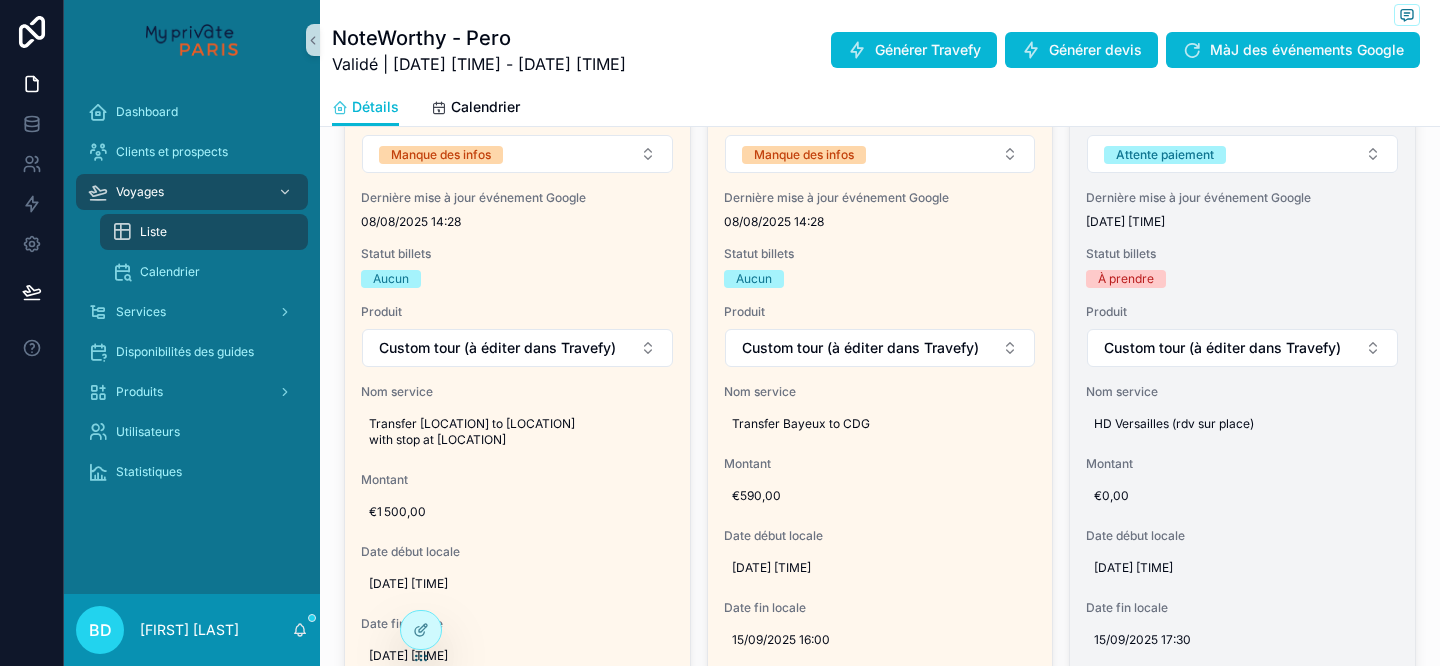 click at bounding box center (1242, 788) 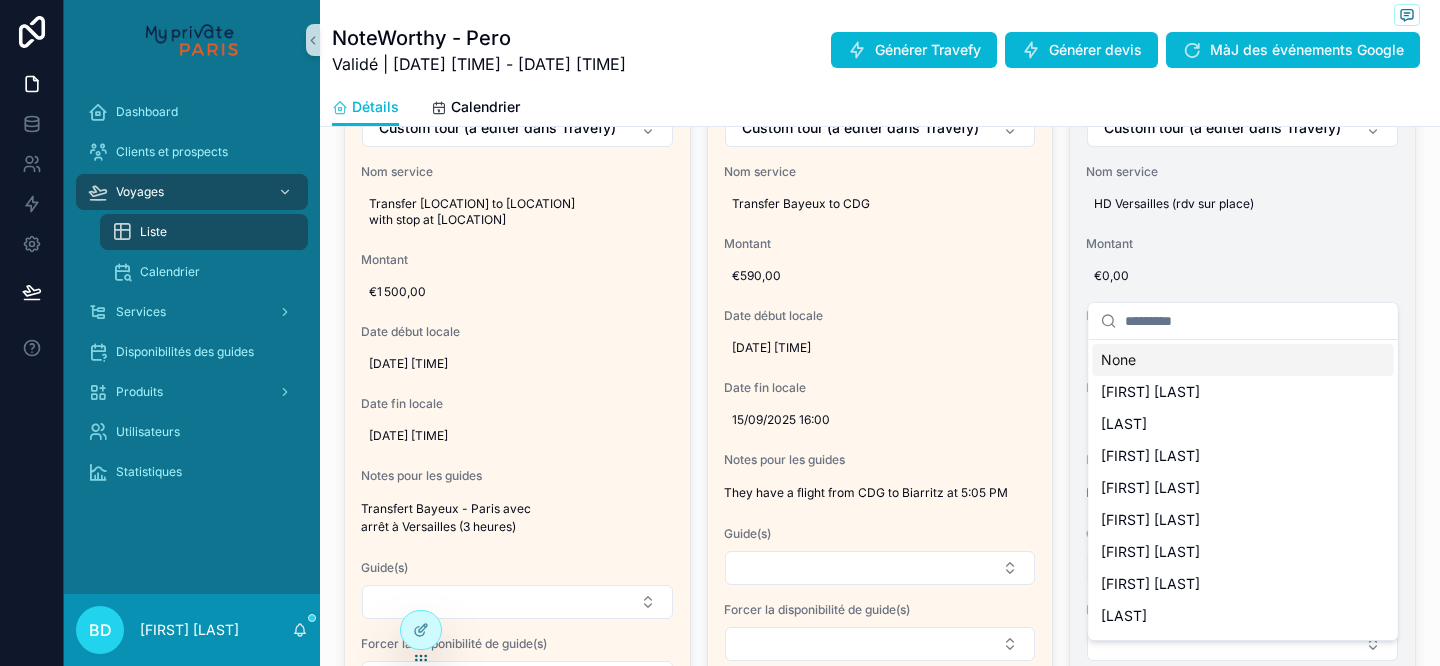 scroll, scrollTop: 2707, scrollLeft: 0, axis: vertical 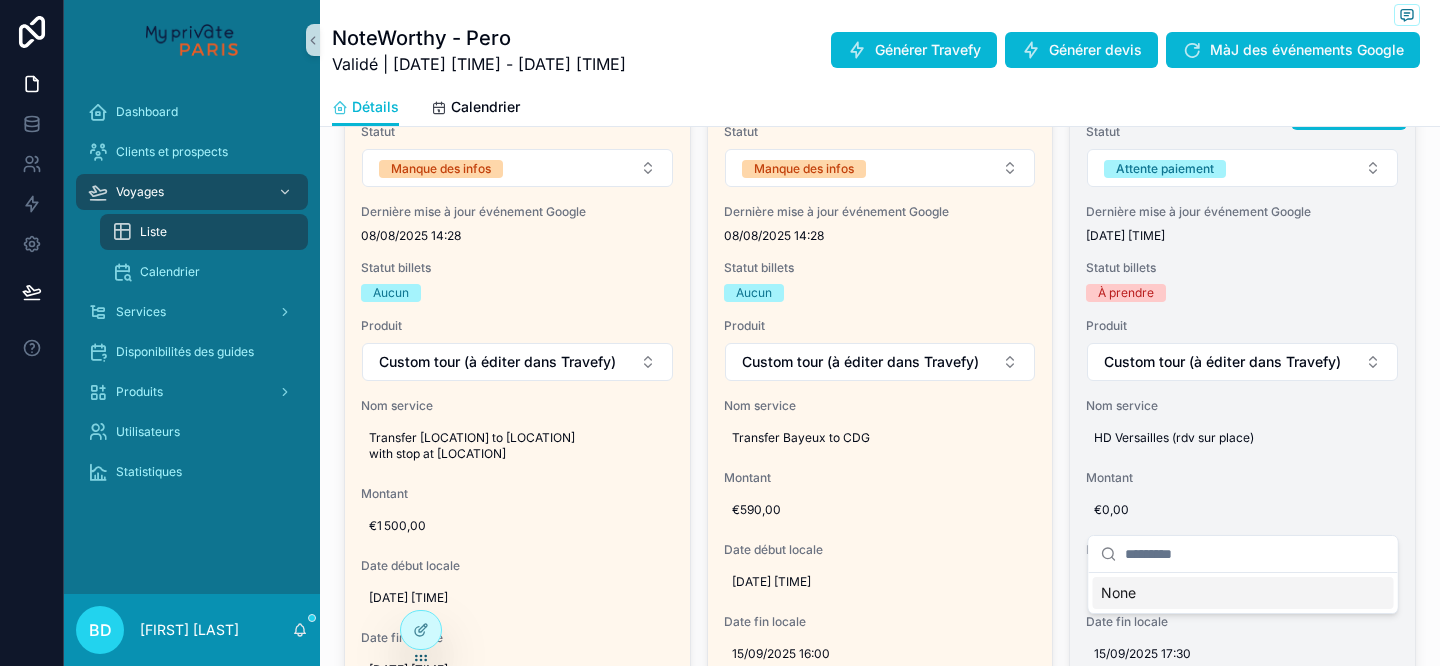 click on "Type Classique Statut Attente paiement Dernière mise à jour événement Google 08/08/2025 14:32 Statut billets À prendre Produit Custom tour (à éditer dans Travefy) Nom service HD Versailles (rdv sur place) Montant €0,00 Date début locale 15/09/2025 13:30 Date fin locale 15/09/2025 17:30 Notes pour les guides Les clients arrivent de Bayeux. Guide(s) Forcer la disponibilité de guide(s) Guides déjà bookés Victor BRANTHOME Maelle TARDIVEL" at bounding box center [1242, 517] 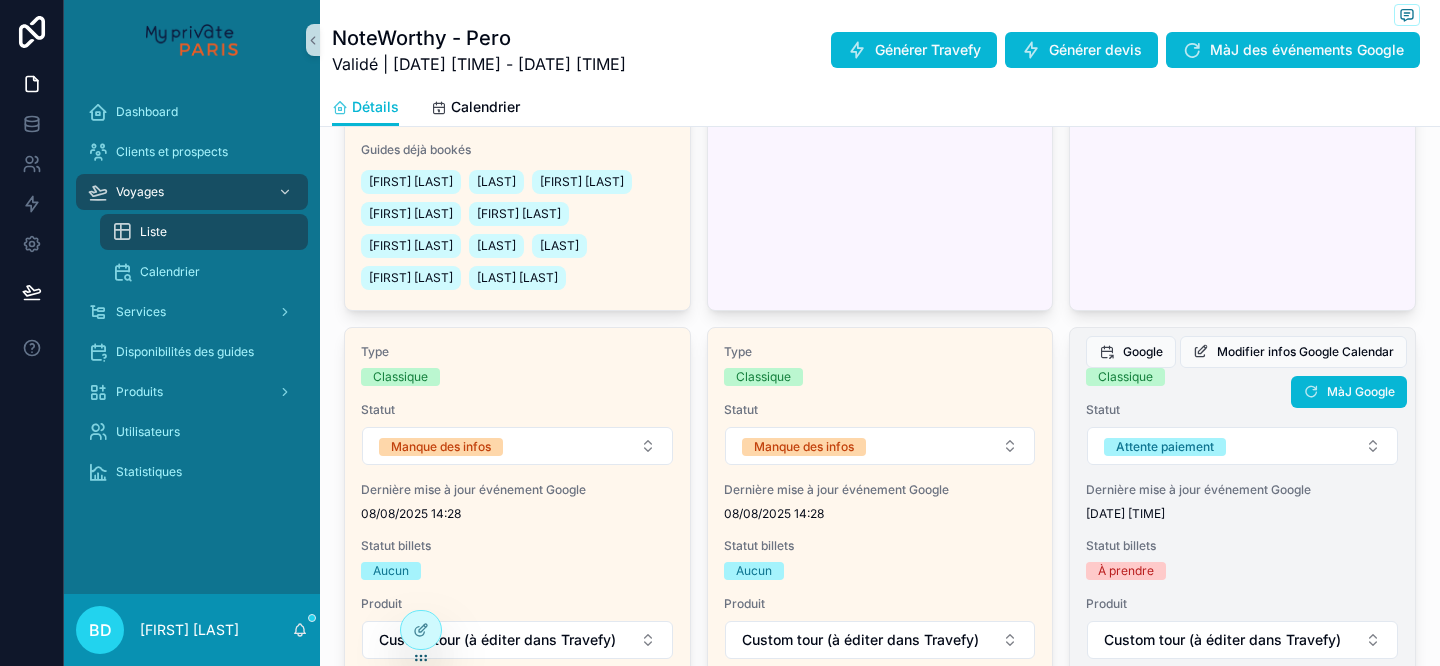scroll, scrollTop: 2178, scrollLeft: 0, axis: vertical 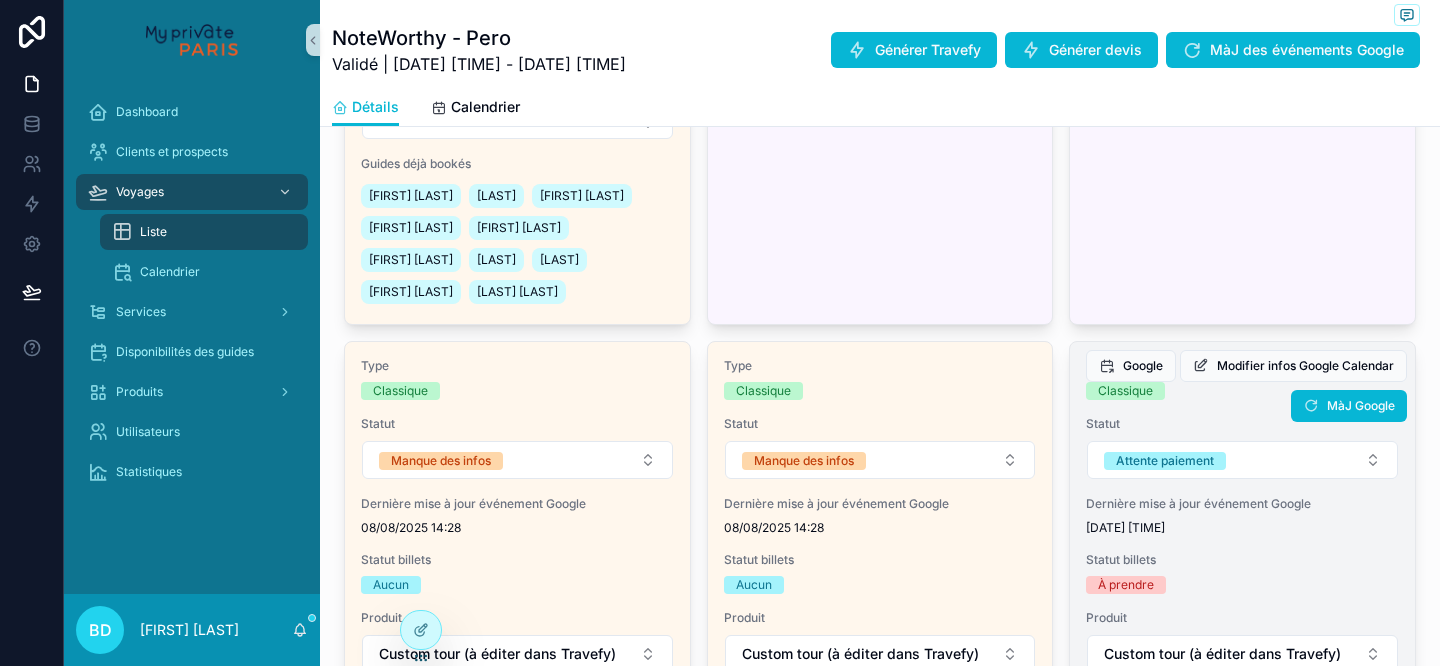 click on "À prendre" at bounding box center (1242, 585) 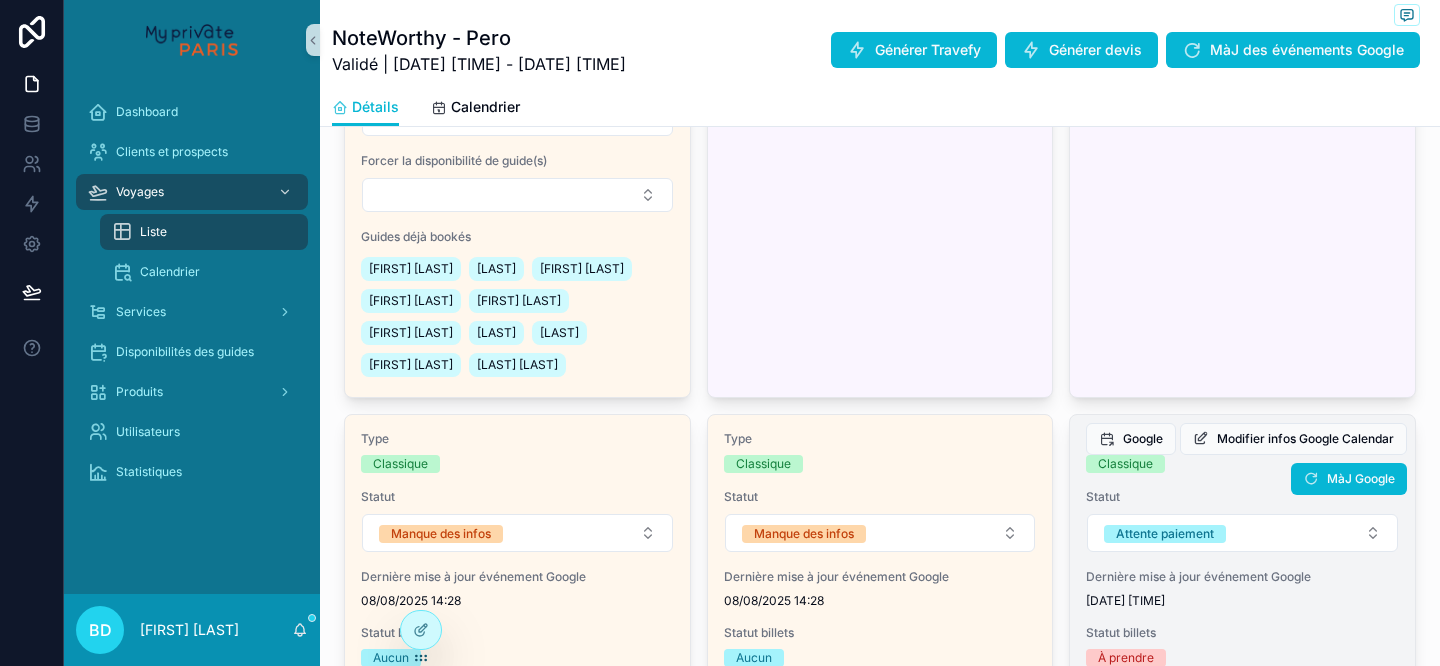 scroll, scrollTop: 2087, scrollLeft: 0, axis: vertical 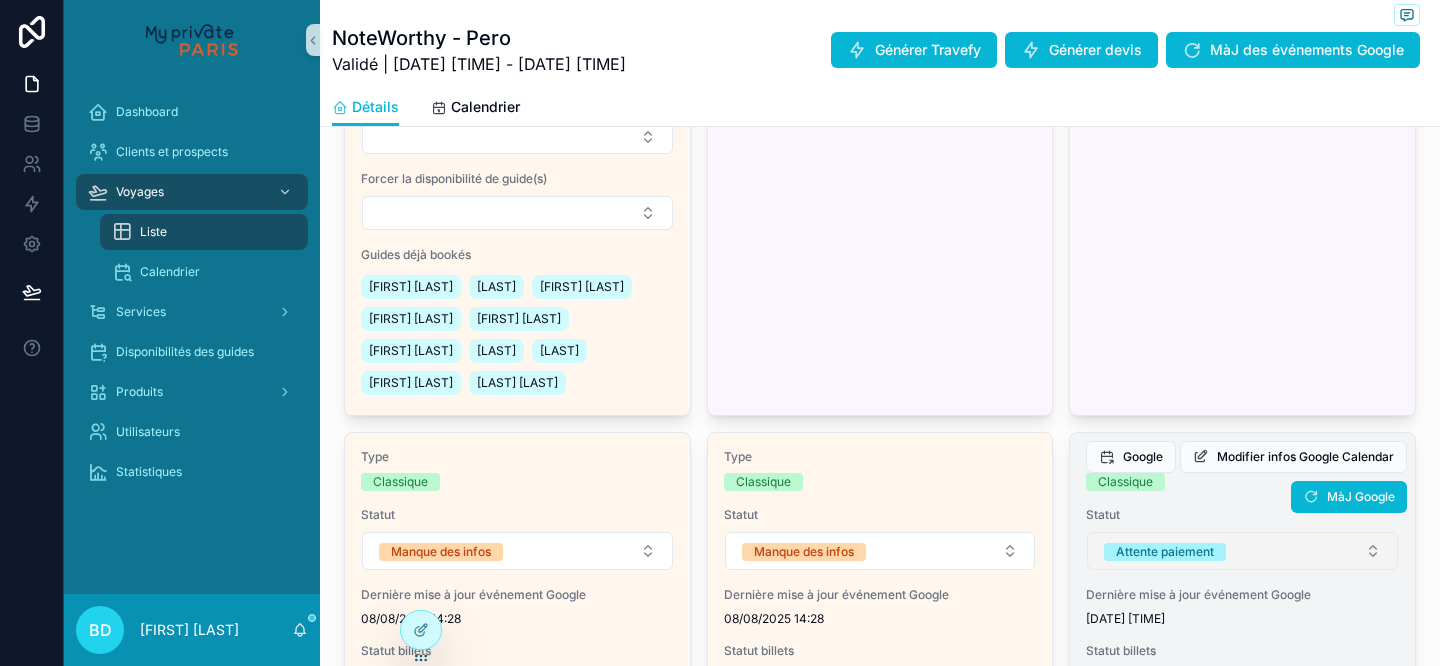 click on "Attente paiement" at bounding box center [1242, 551] 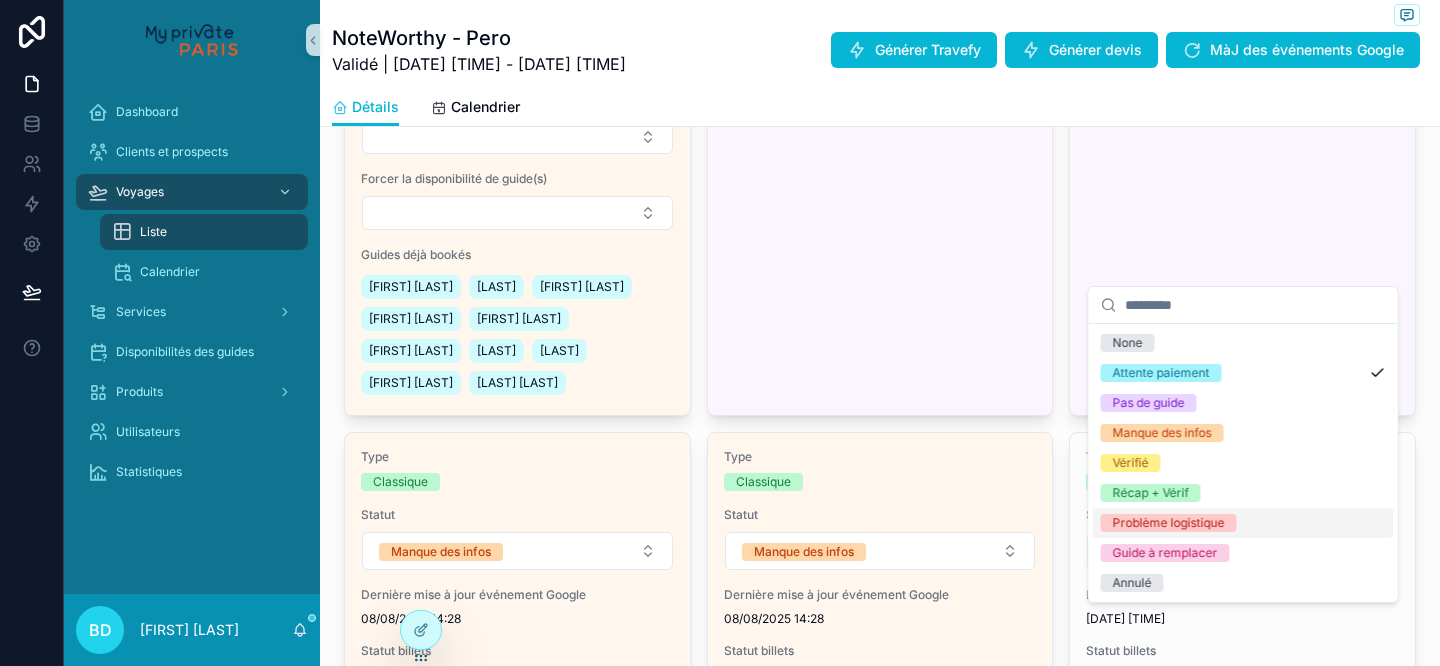 click on "Problème logistique" at bounding box center (1243, 523) 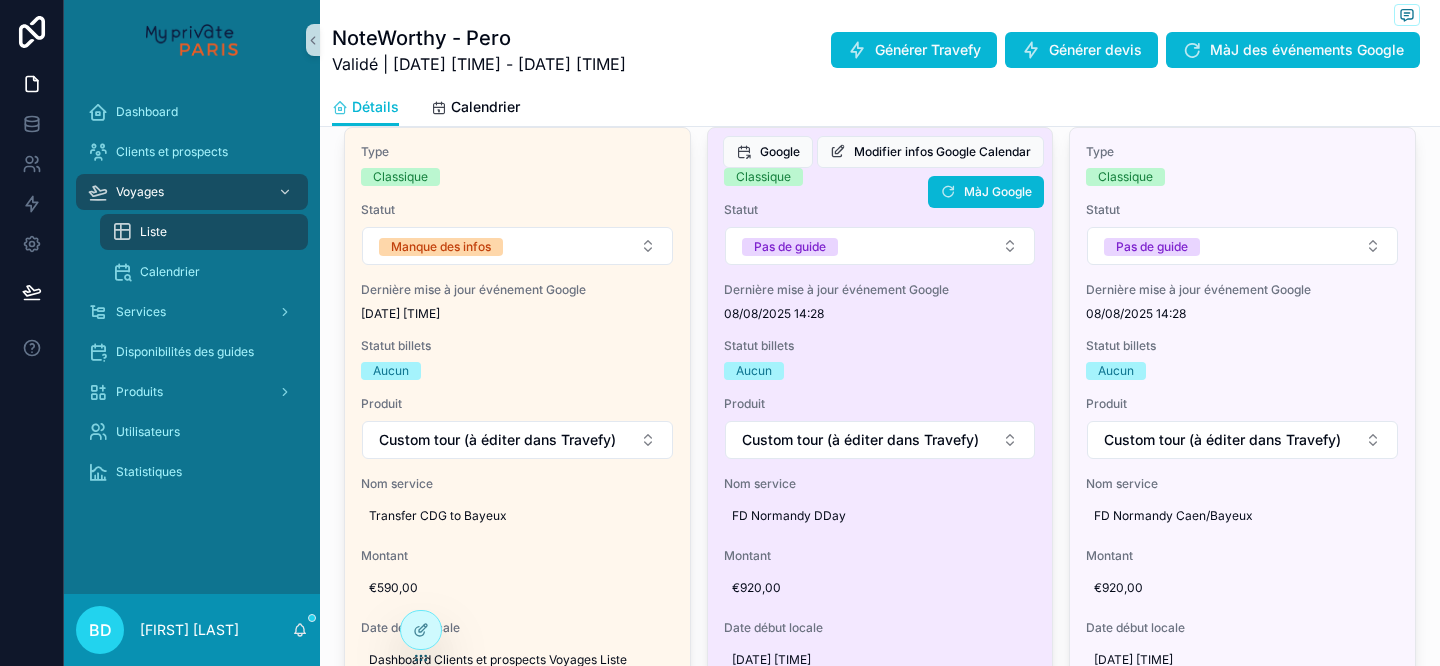scroll, scrollTop: 908, scrollLeft: 0, axis: vertical 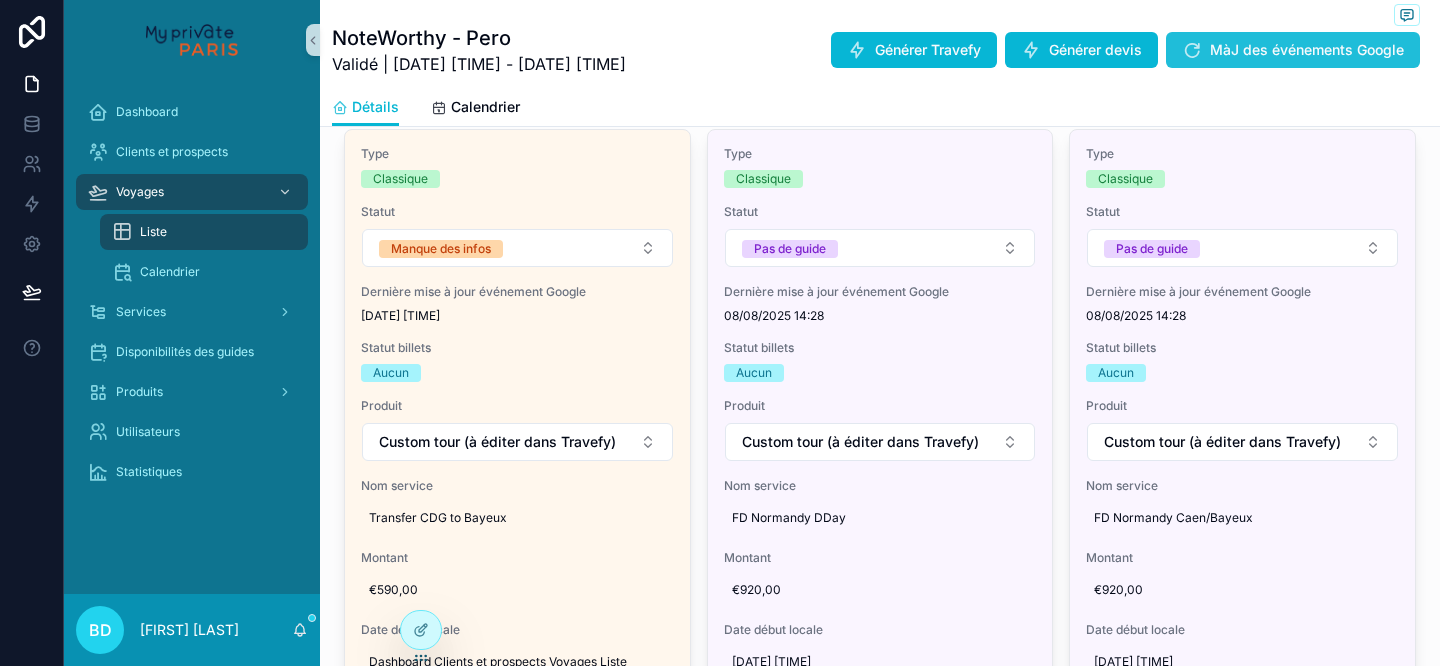 click on "MàJ des événements Google" at bounding box center [1307, 50] 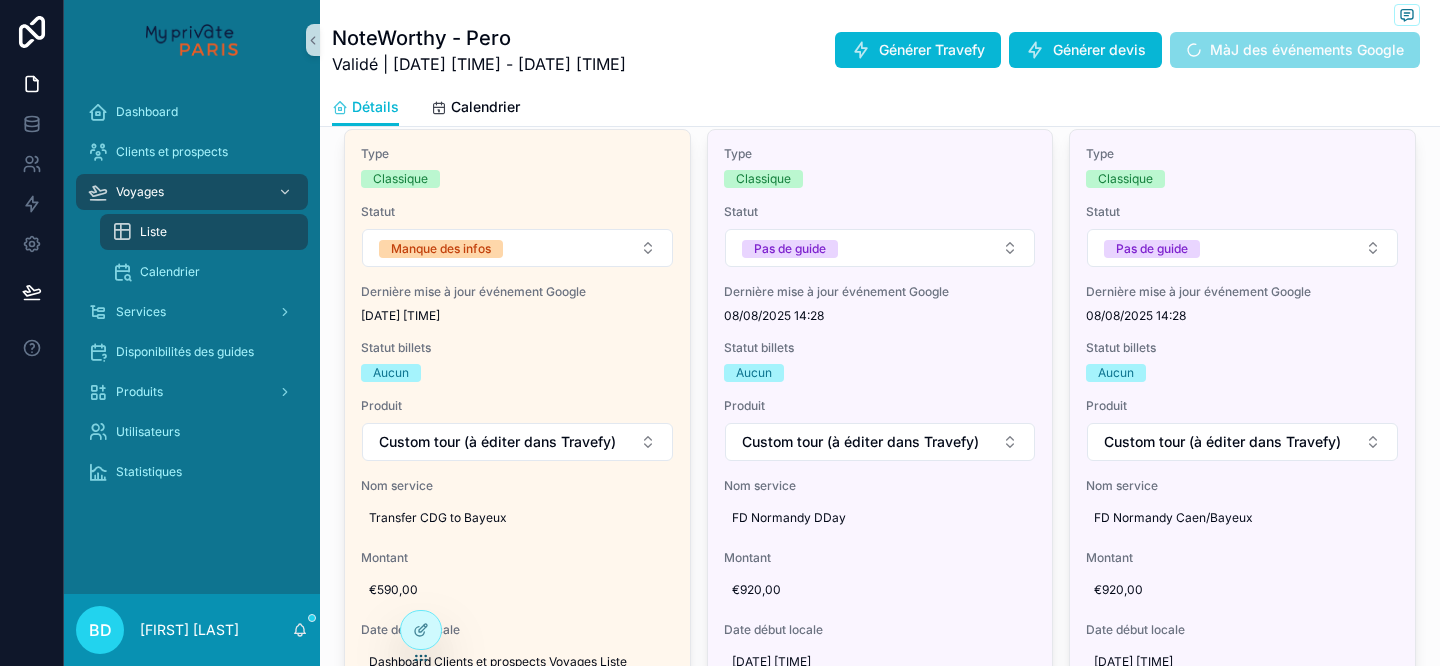 scroll, scrollTop: 0, scrollLeft: 0, axis: both 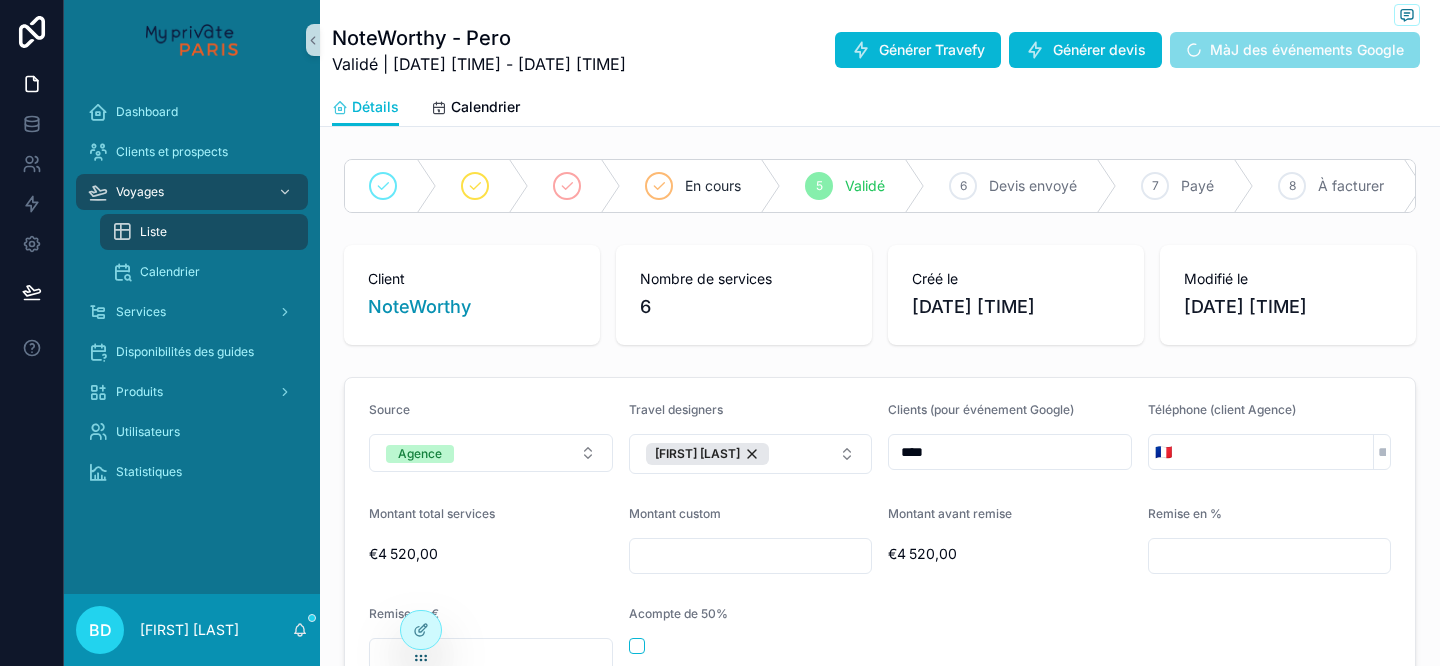 click on "8" at bounding box center (1292, 186) 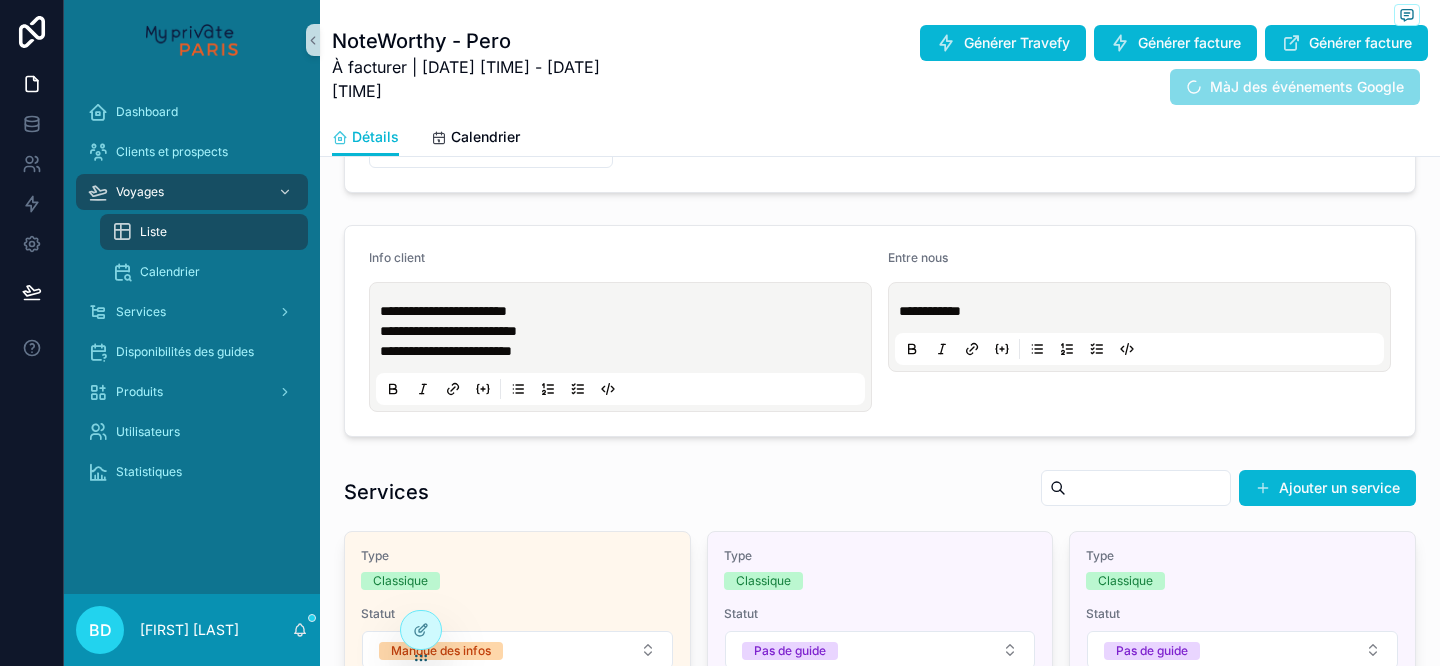scroll, scrollTop: 506, scrollLeft: 0, axis: vertical 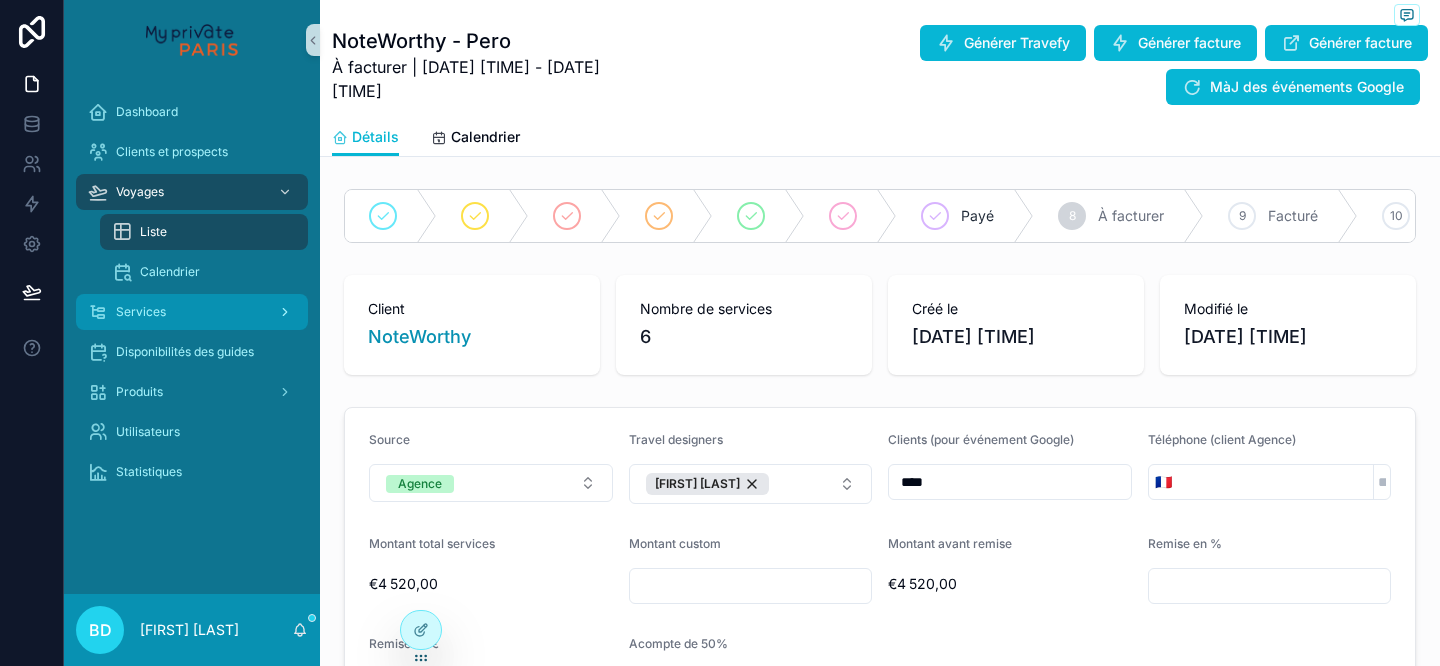 click on "Services" at bounding box center (192, 312) 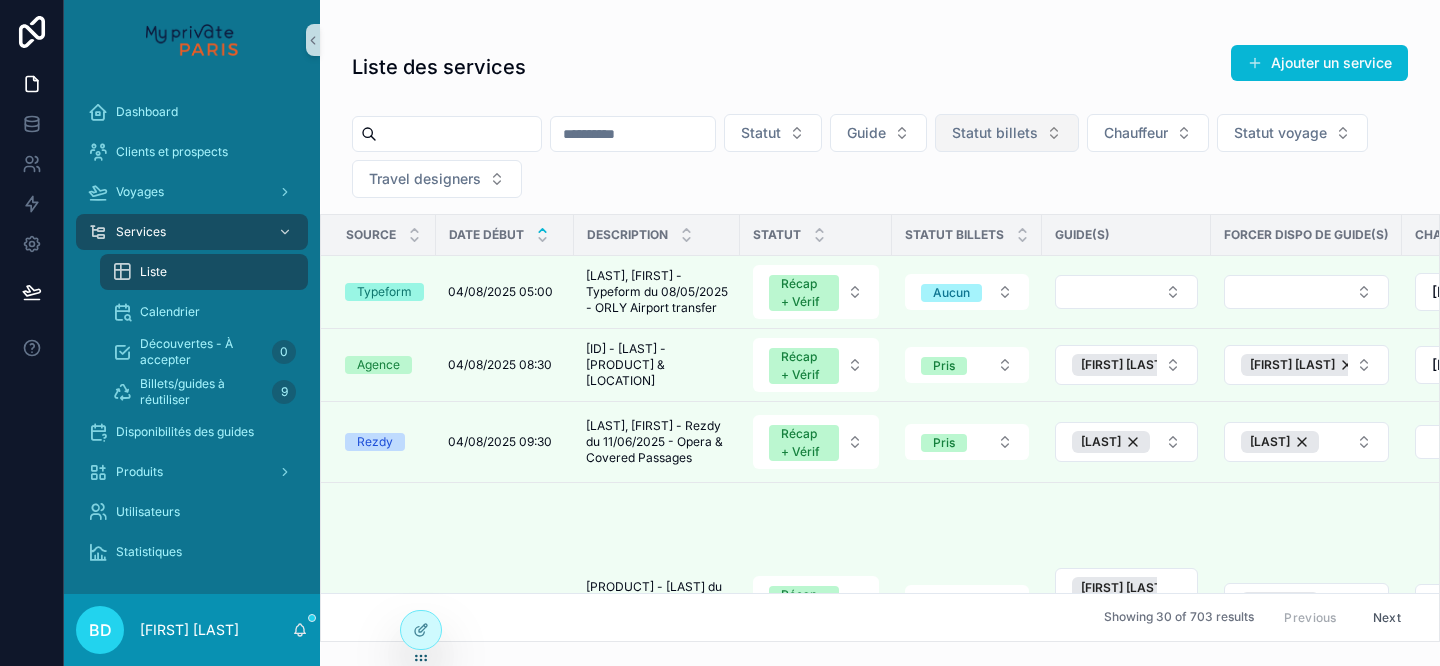 click on "Statut billets" at bounding box center [995, 133] 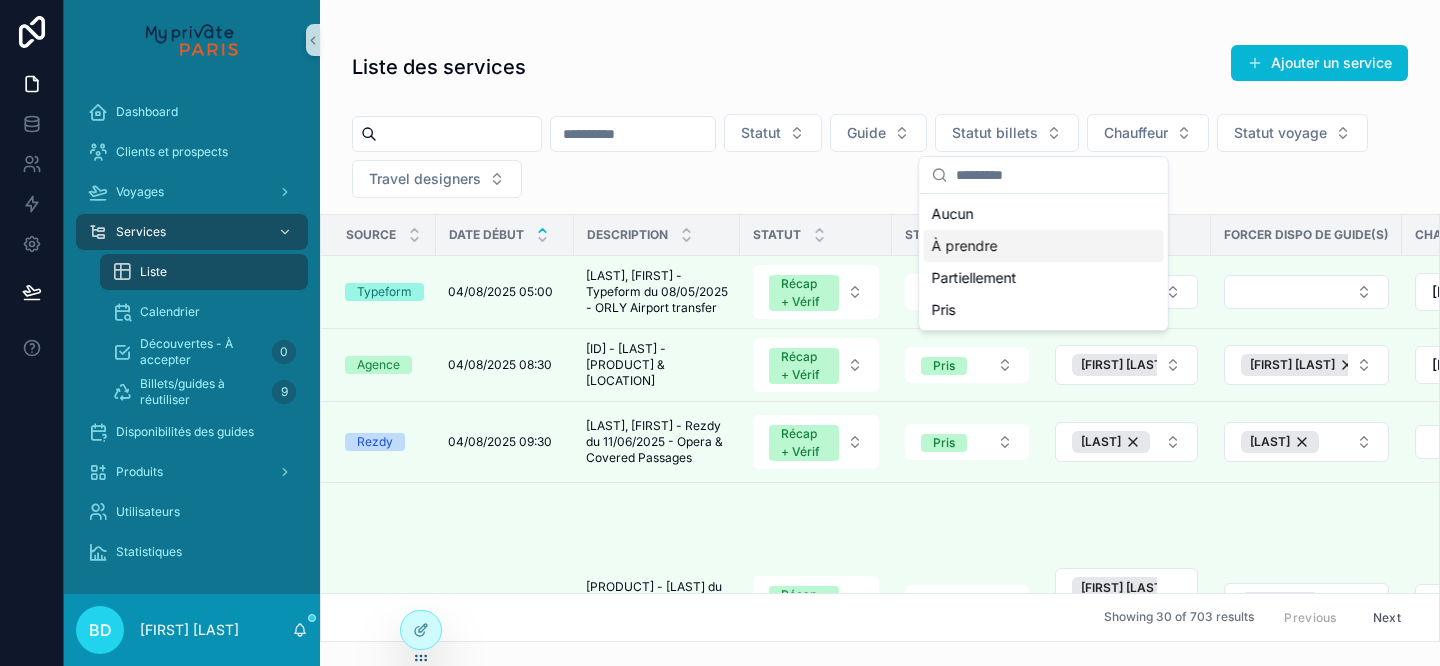 click on "À prendre" at bounding box center (1044, 246) 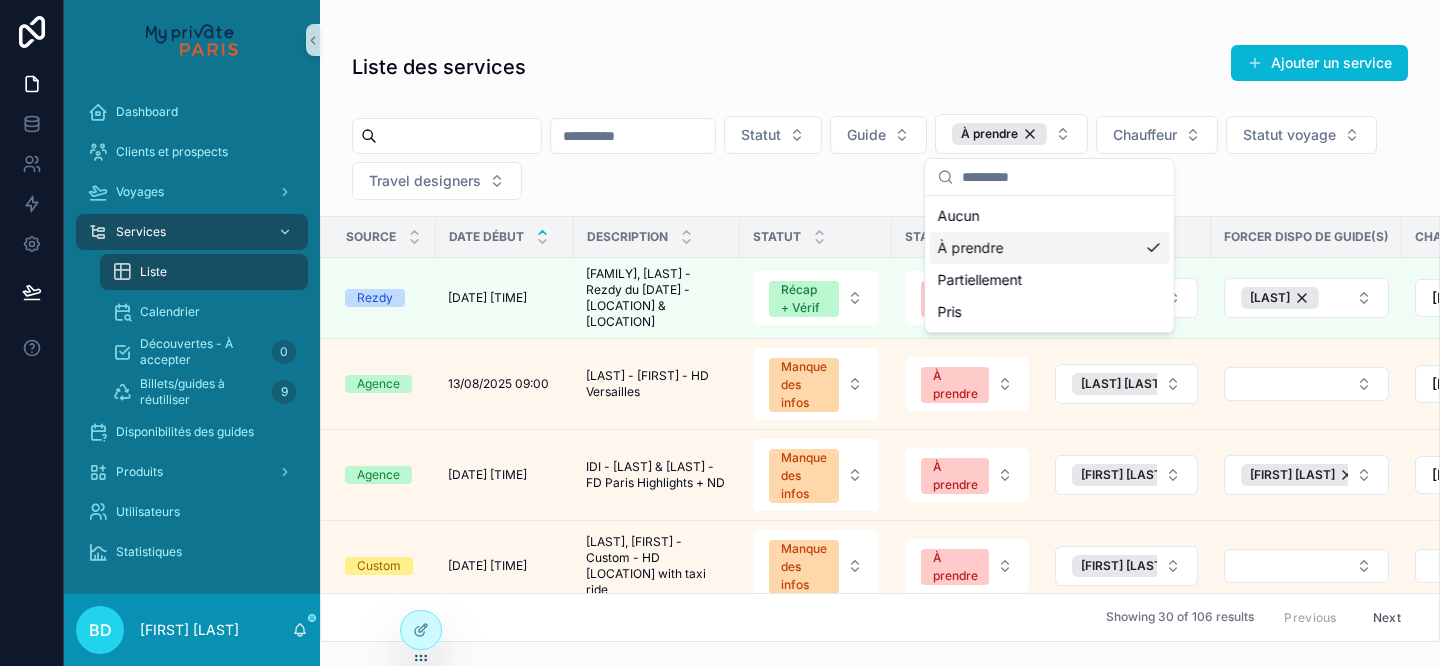 click on "Statut Guide À prendre Chauffeur Statut voyage Travel designers" at bounding box center [880, 161] 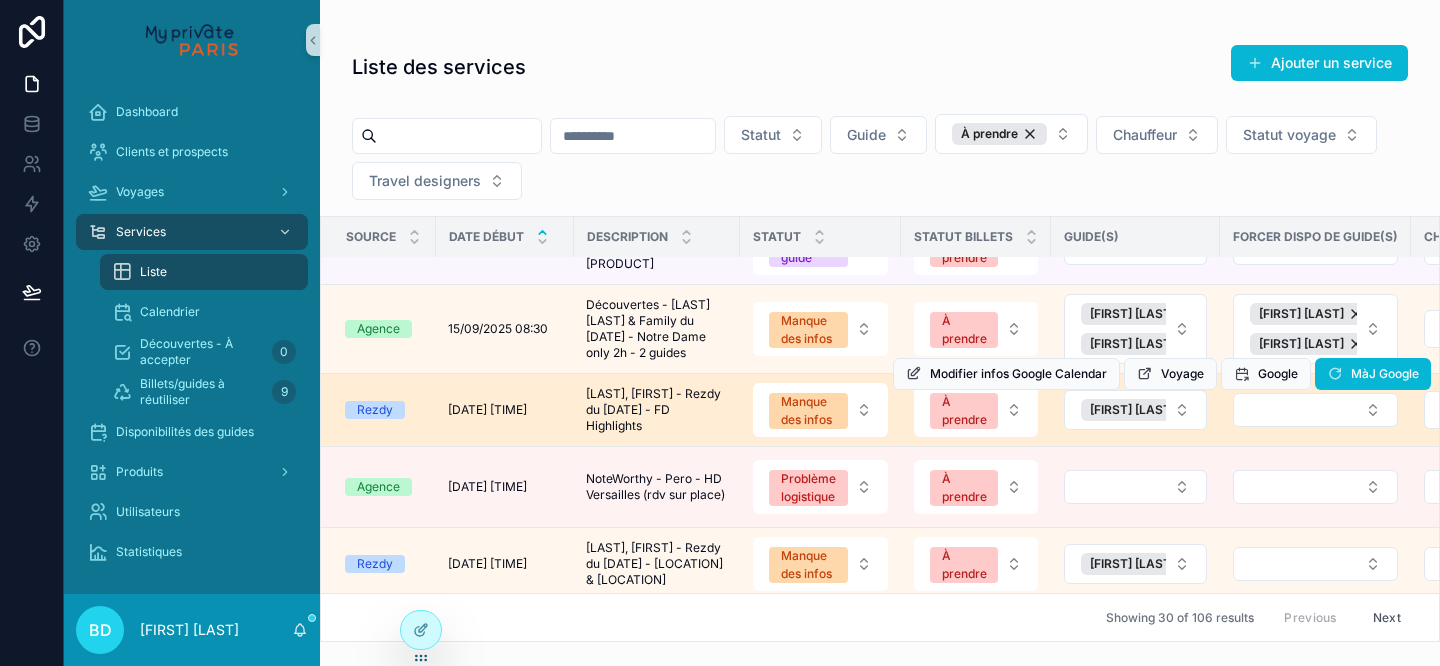 scroll, scrollTop: 1182, scrollLeft: 0, axis: vertical 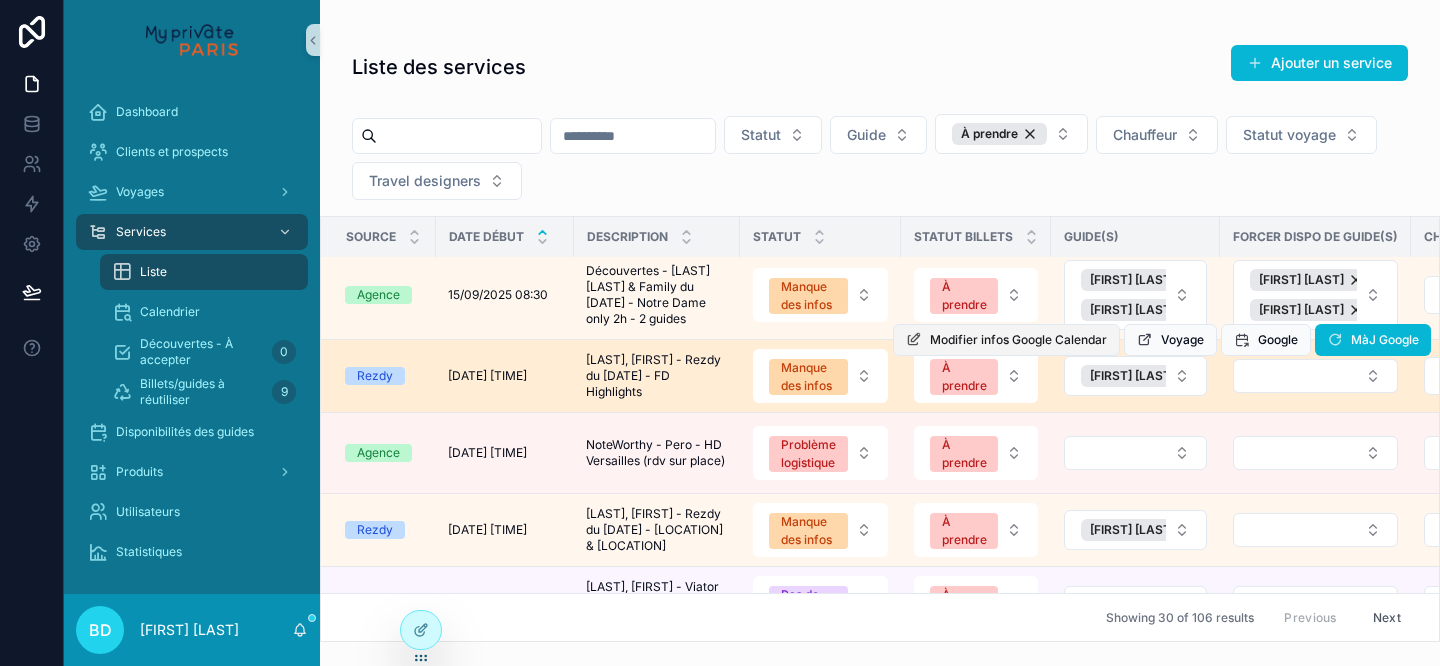 click on "Modifier infos Google Calendar" at bounding box center (1018, 340) 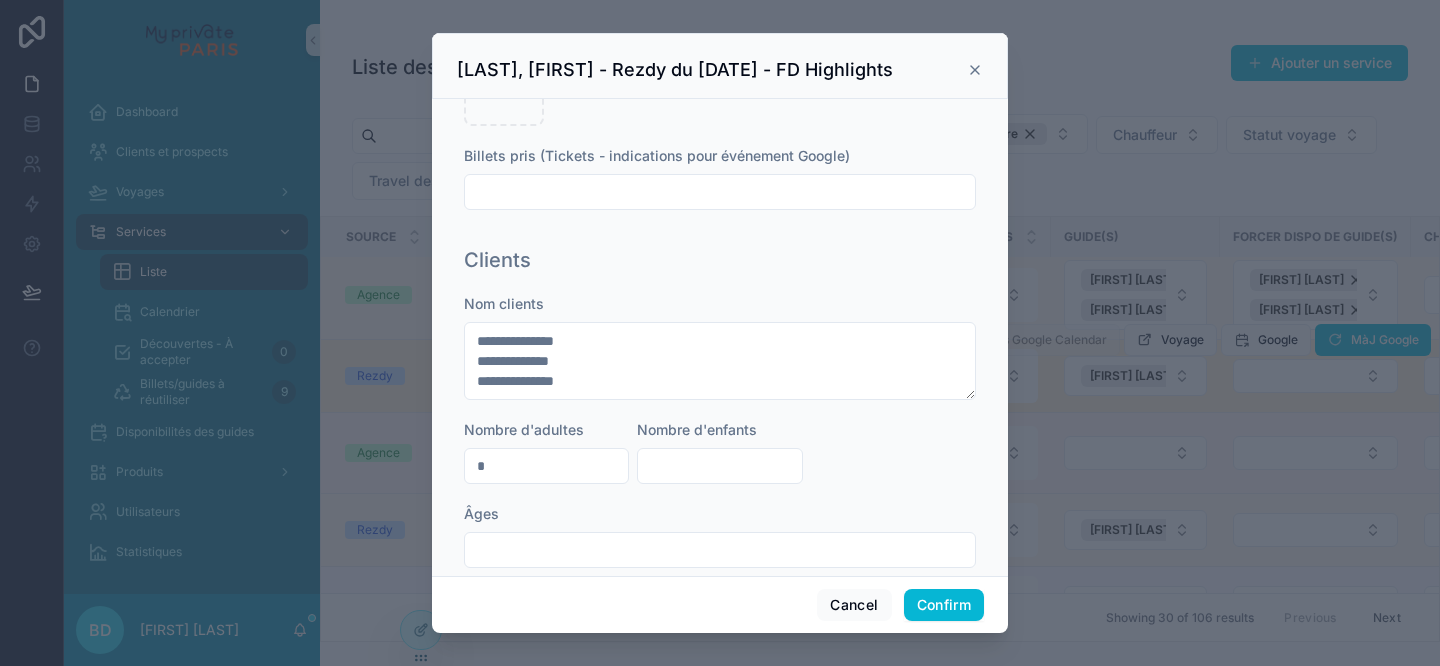 scroll, scrollTop: 1003, scrollLeft: 0, axis: vertical 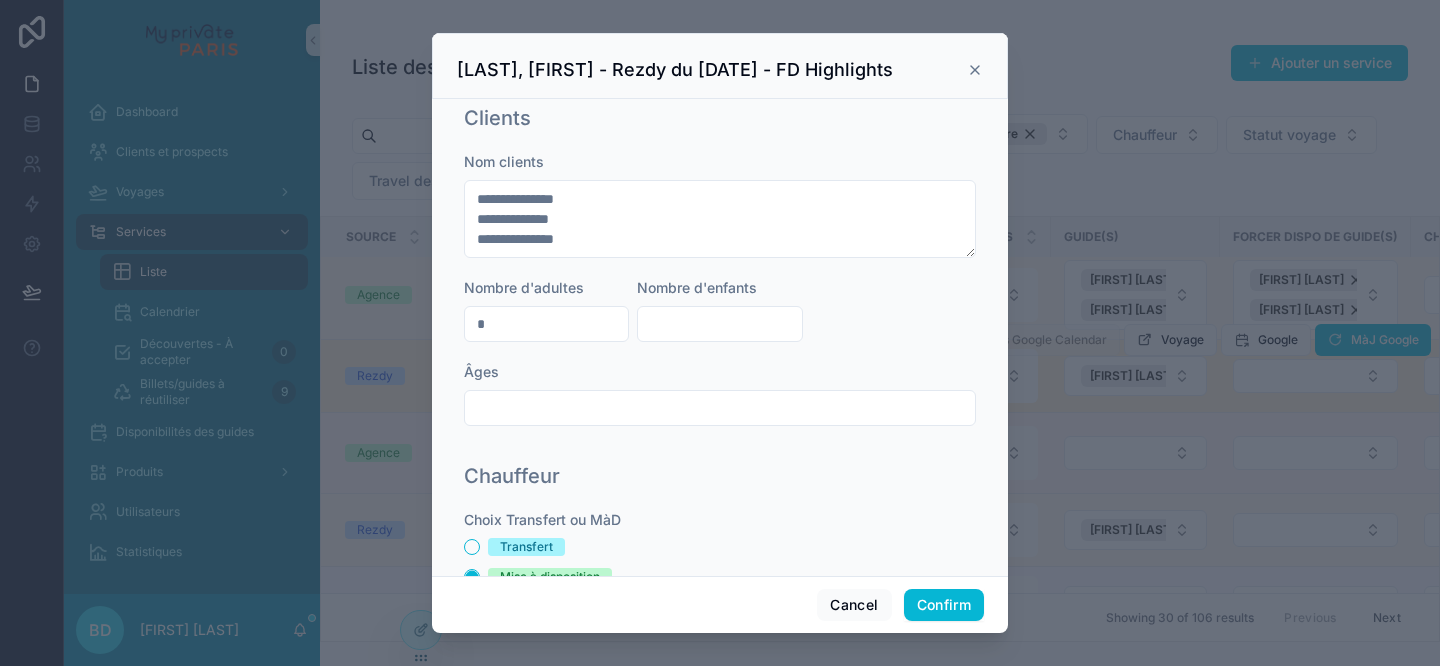 click 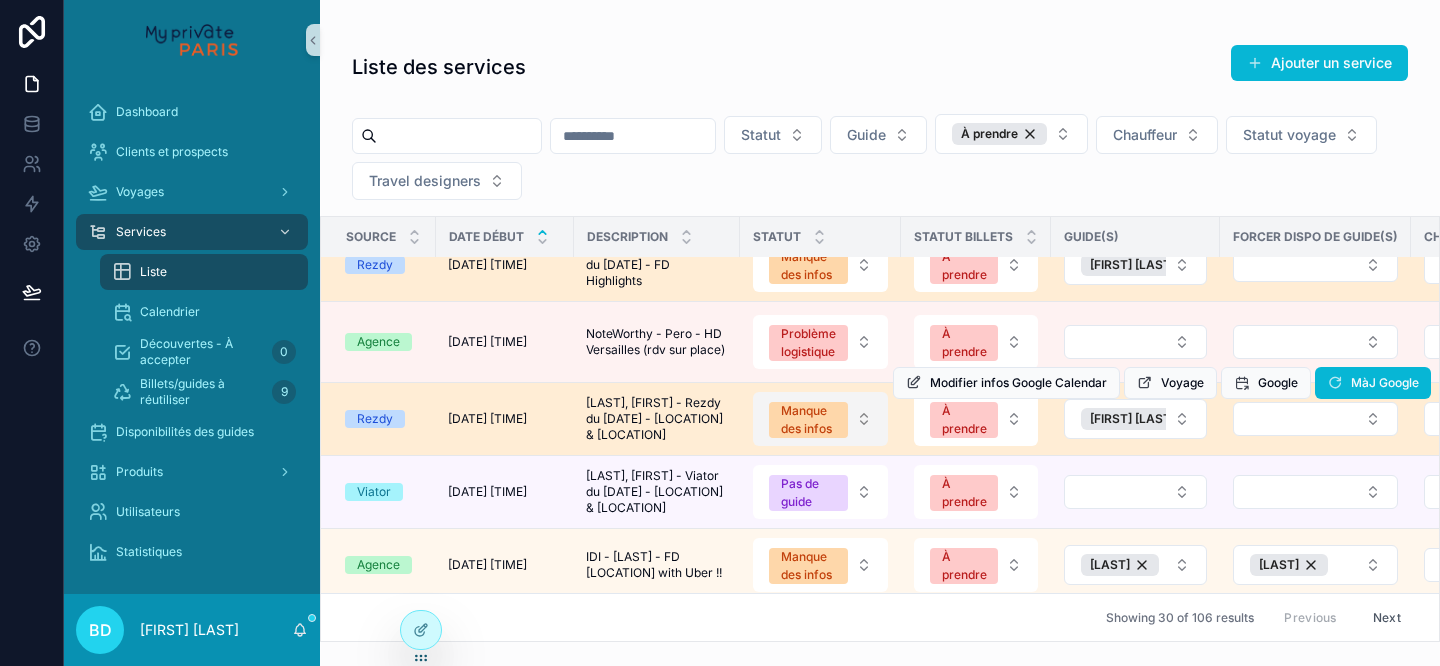 scroll, scrollTop: 1286, scrollLeft: 0, axis: vertical 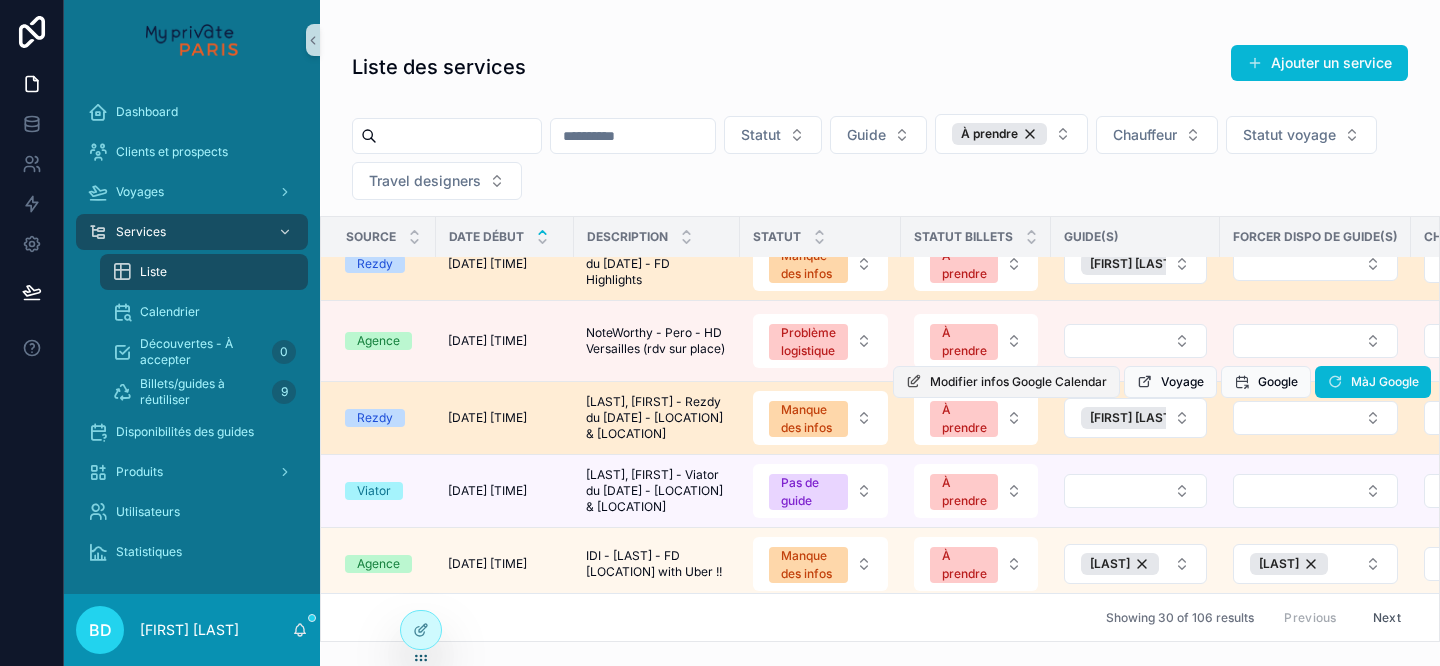 click on "Modifier infos Google Calendar" at bounding box center [1018, 382] 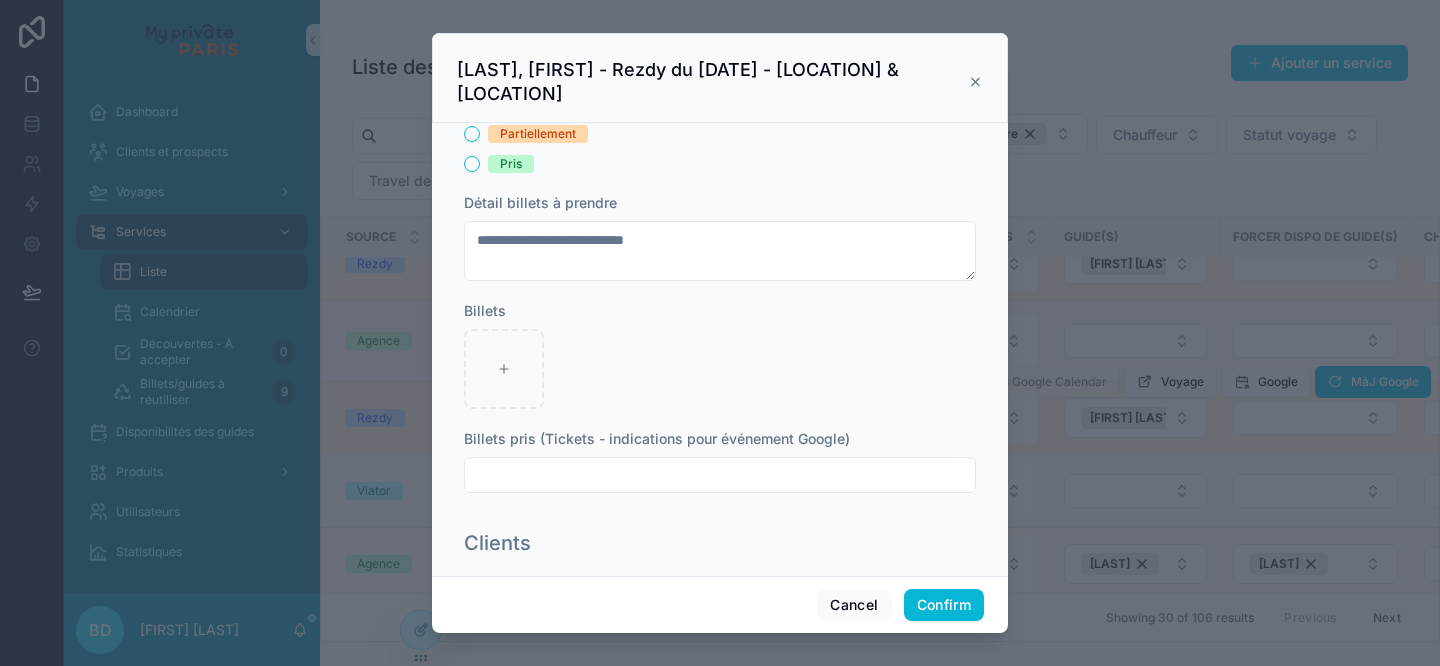scroll, scrollTop: 0, scrollLeft: 0, axis: both 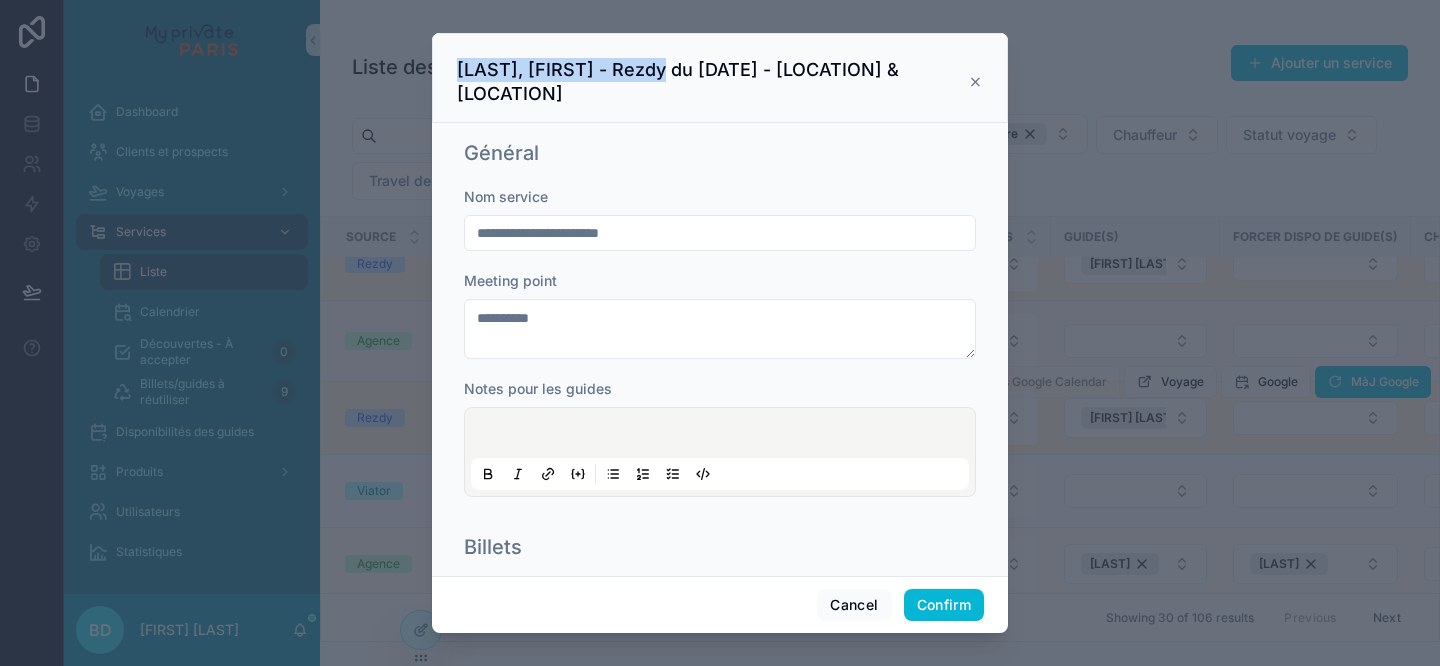 drag, startPoint x: 655, startPoint y: 69, endPoint x: 444, endPoint y: 69, distance: 211 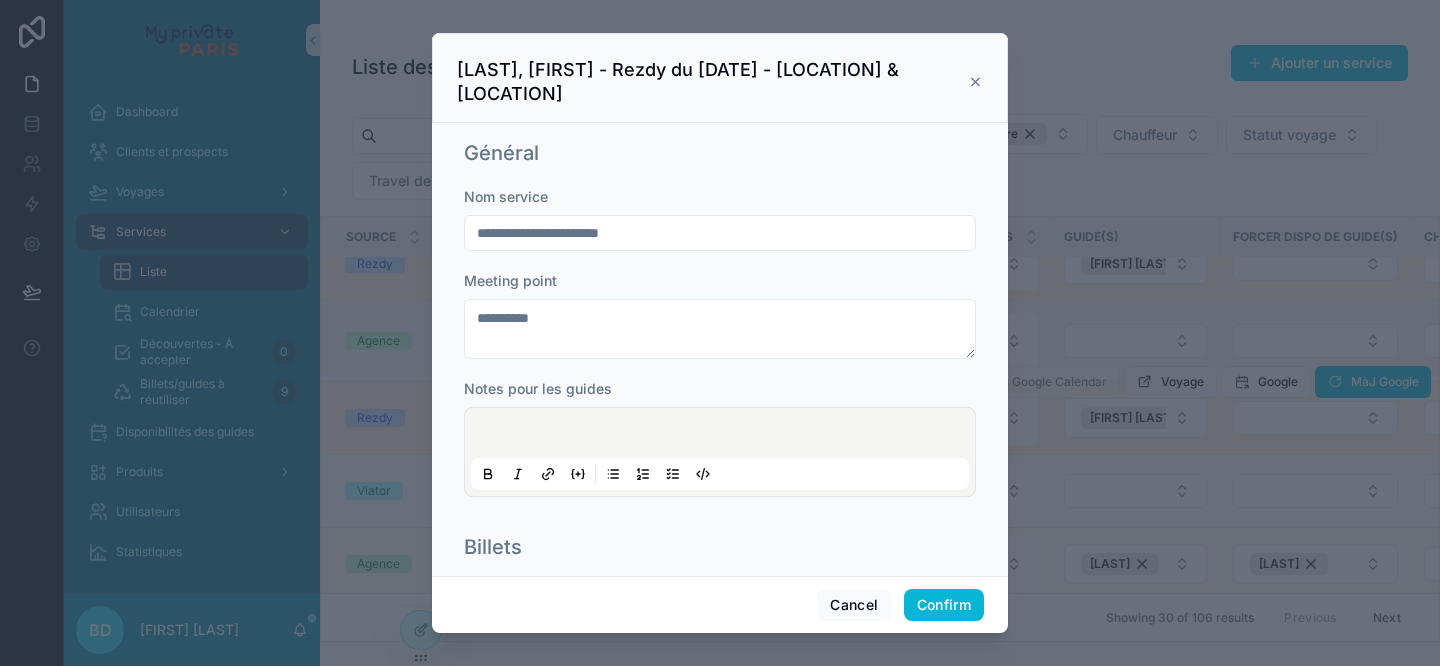 click 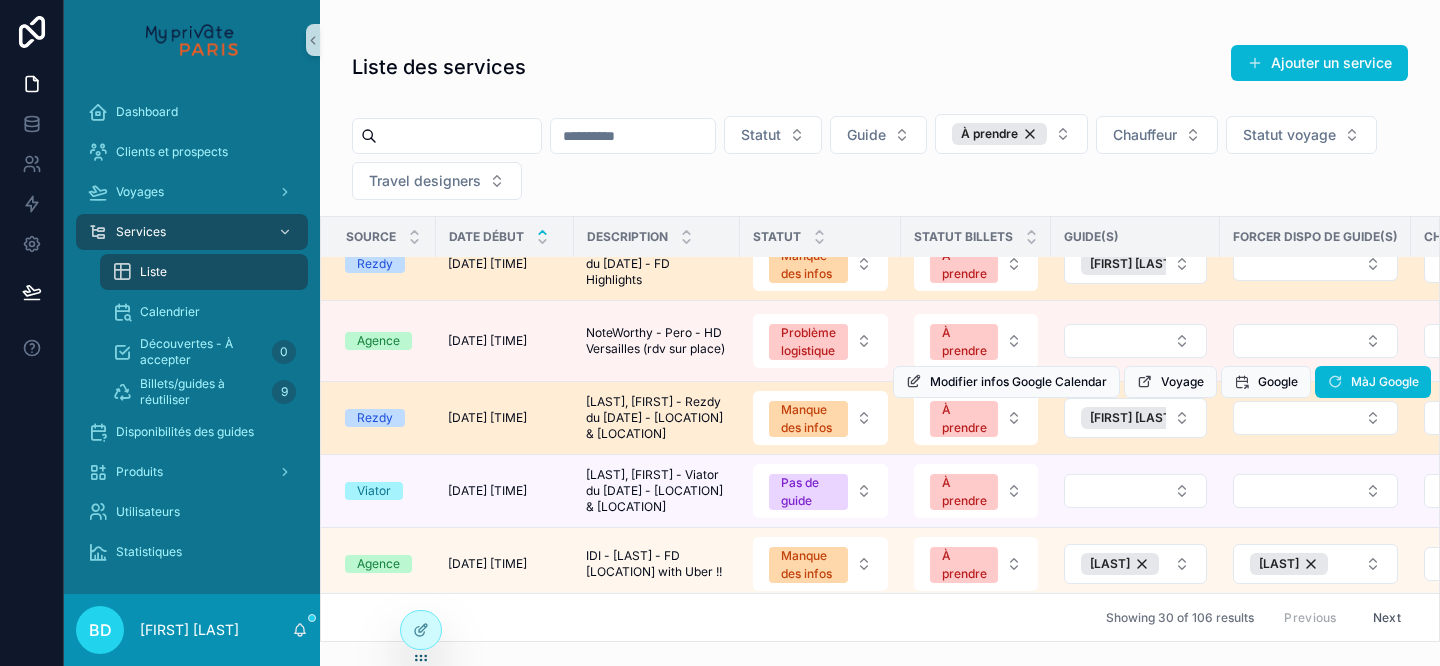 scroll, scrollTop: 1318, scrollLeft: 0, axis: vertical 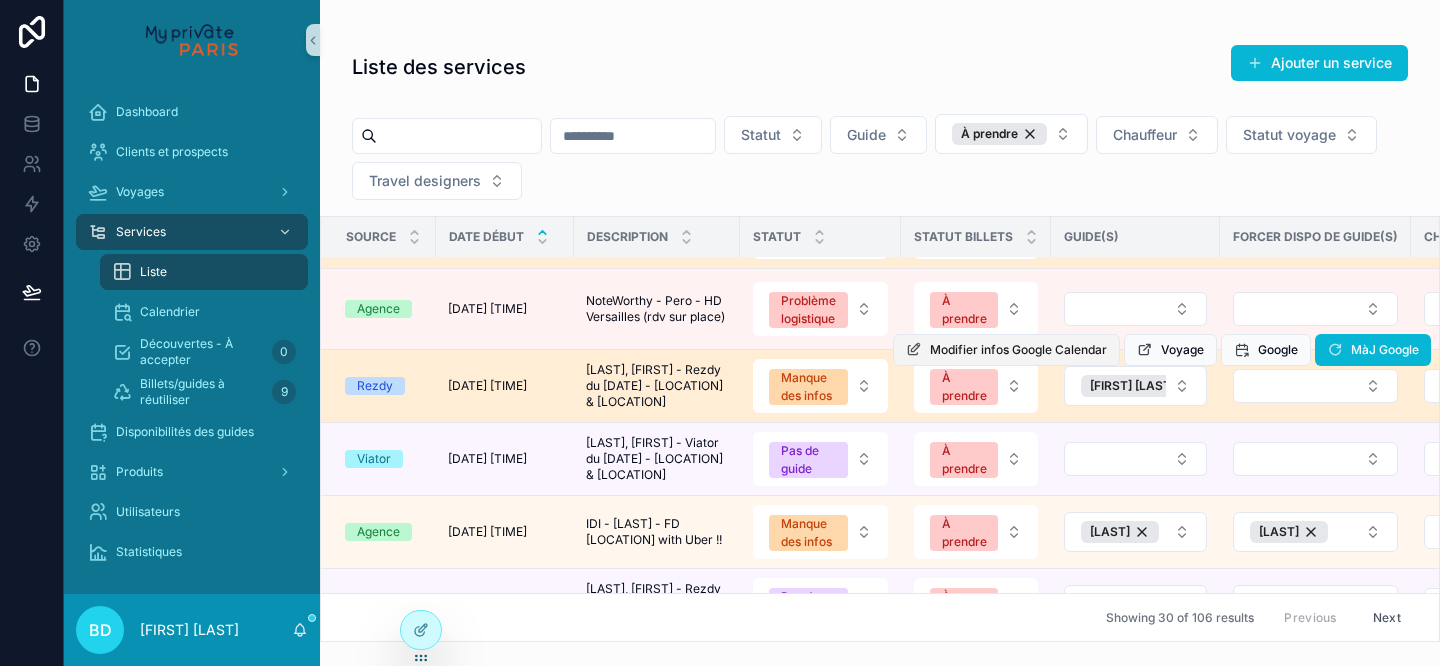 click on "Modifier infos Google Calendar" at bounding box center [1018, 350] 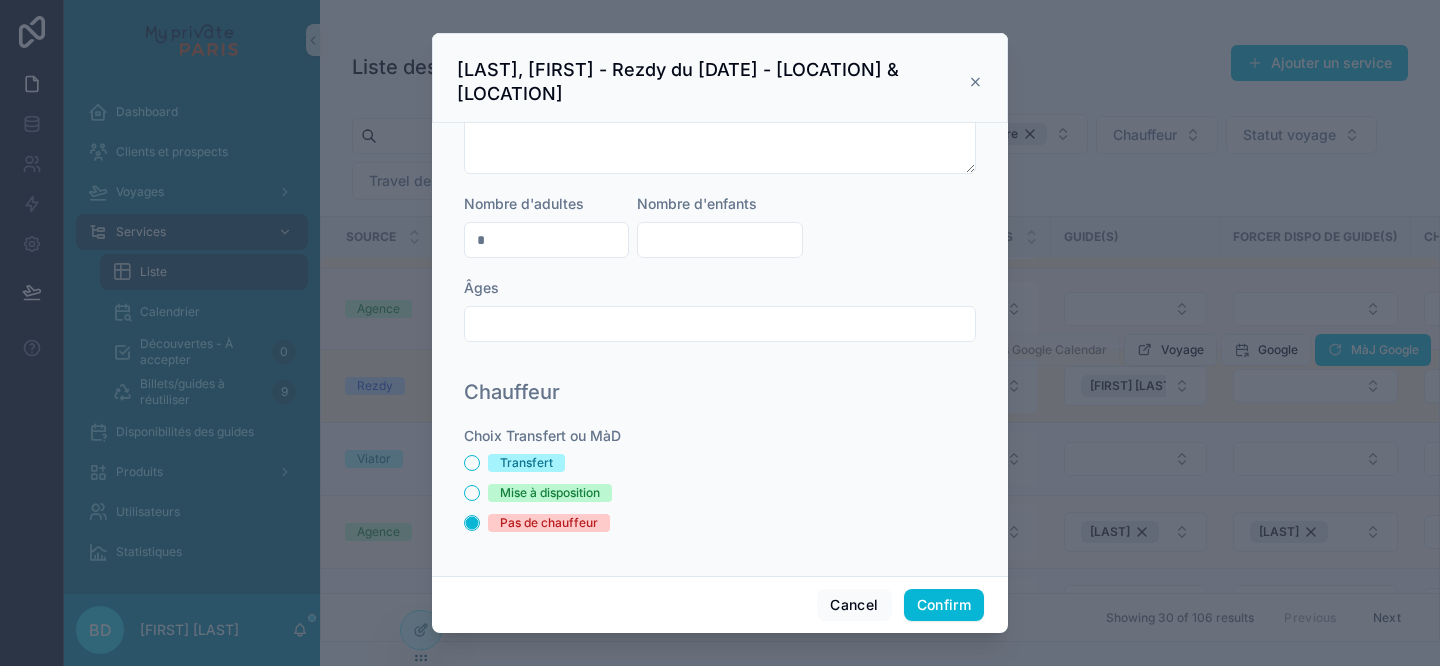 scroll, scrollTop: 0, scrollLeft: 0, axis: both 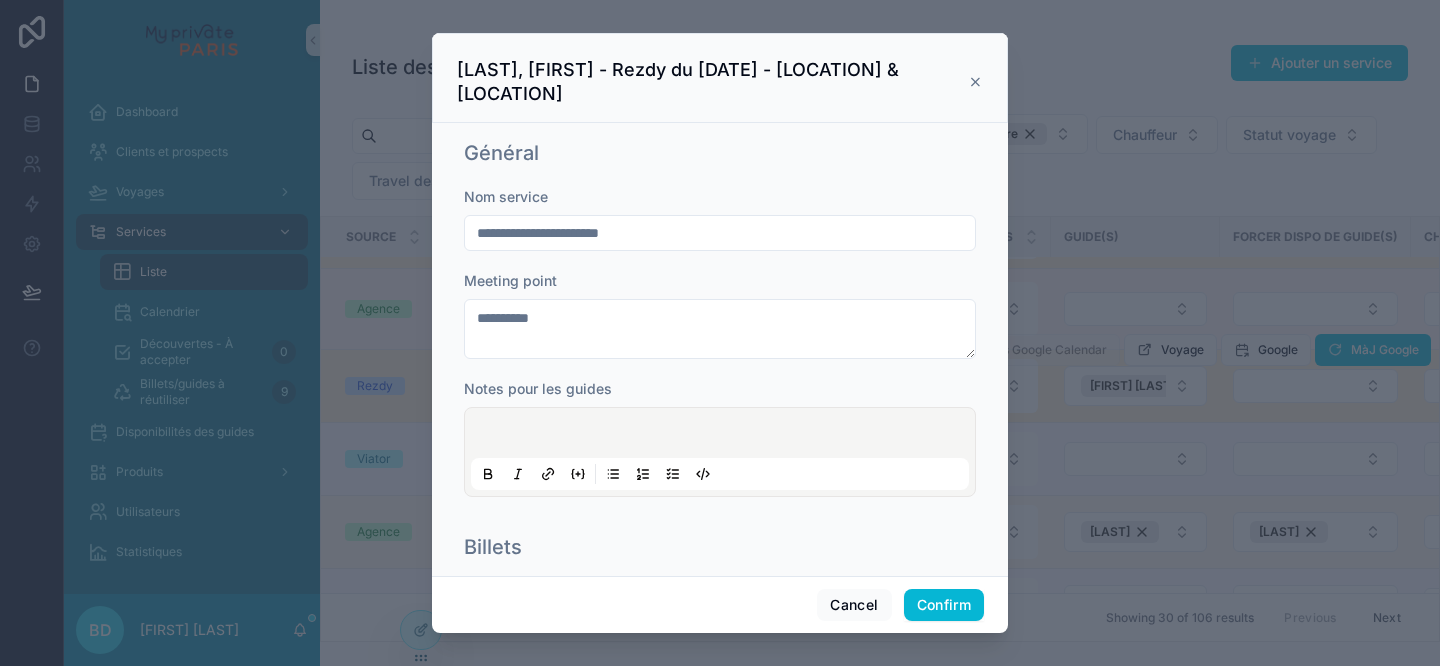 click 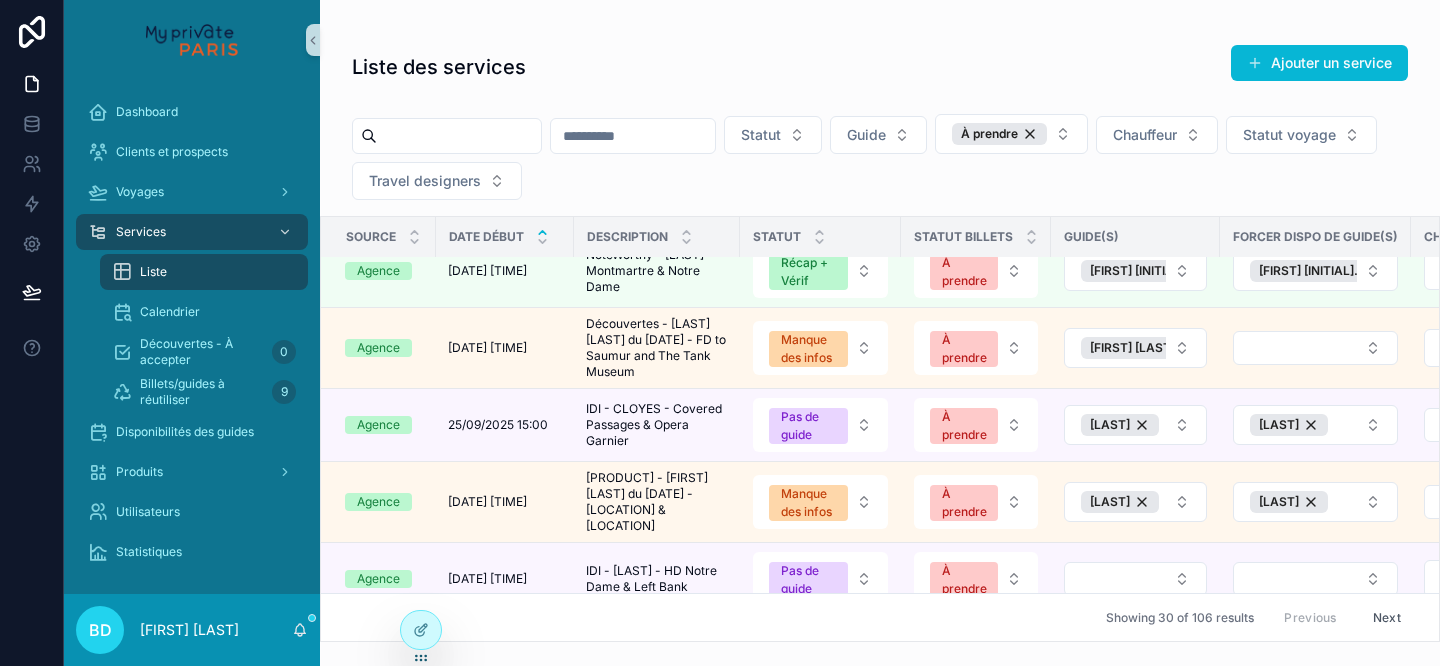scroll, scrollTop: 1927, scrollLeft: 0, axis: vertical 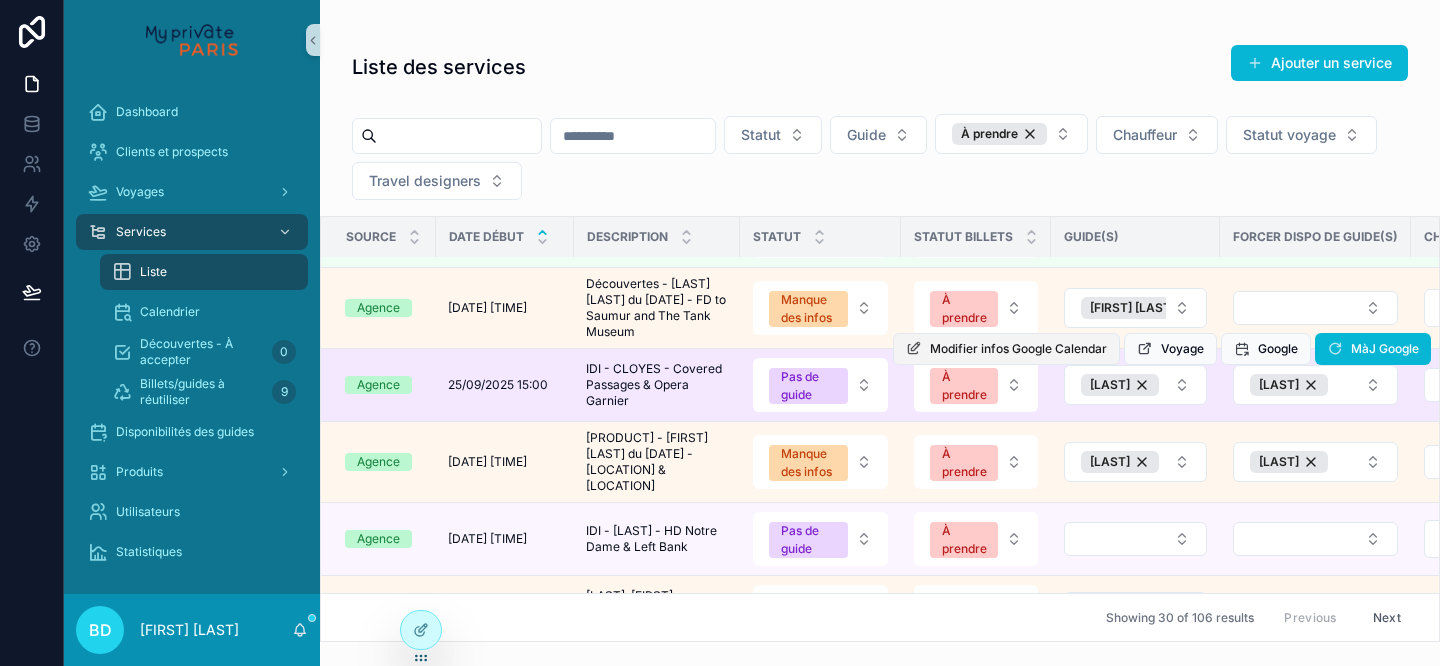 click on "Modifier infos Google Calendar" at bounding box center [1018, 349] 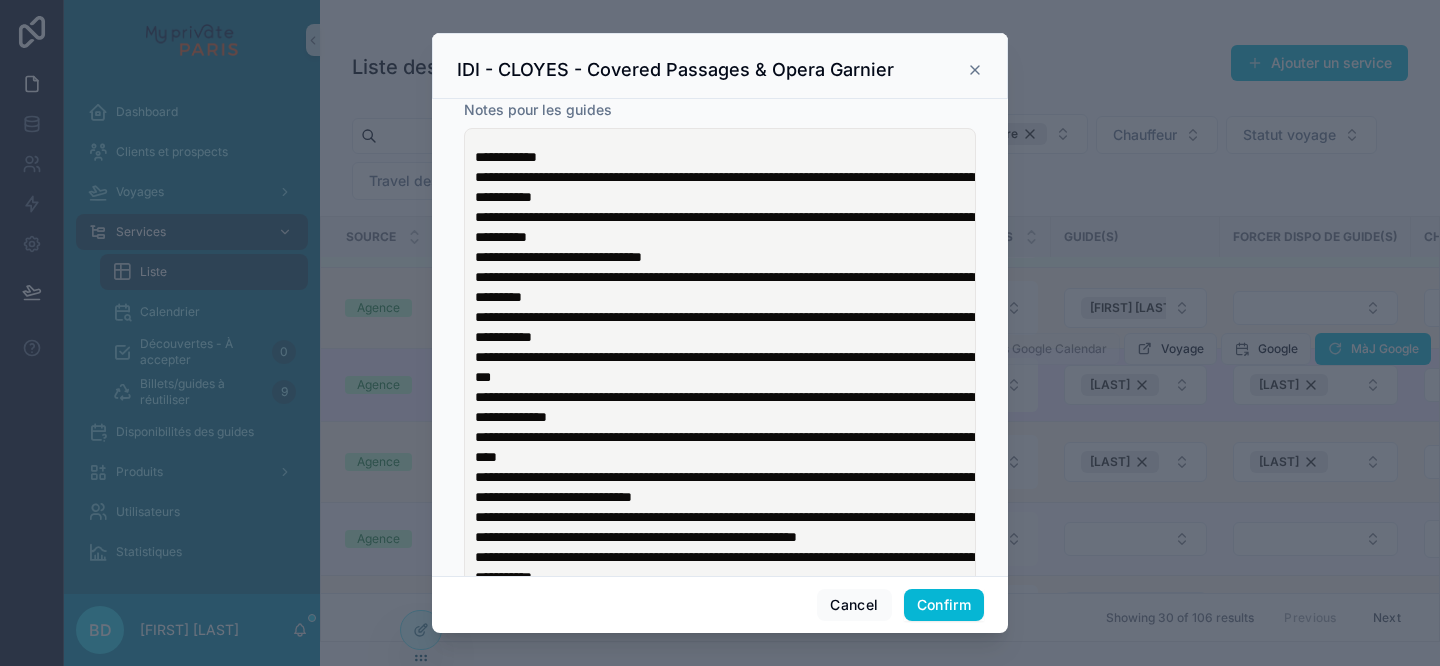 scroll, scrollTop: 0, scrollLeft: 0, axis: both 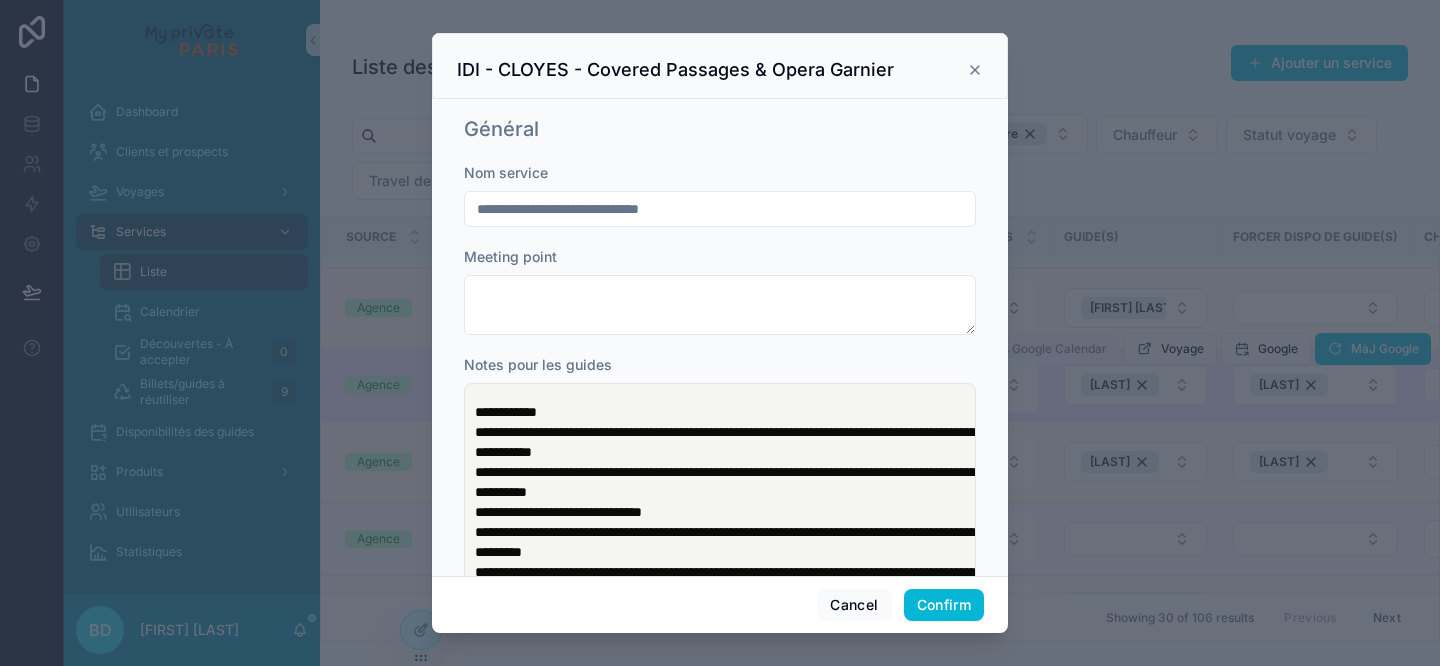 click on "IDI - CLOYES - Covered Passages & Opera Garnier" at bounding box center (720, 70) 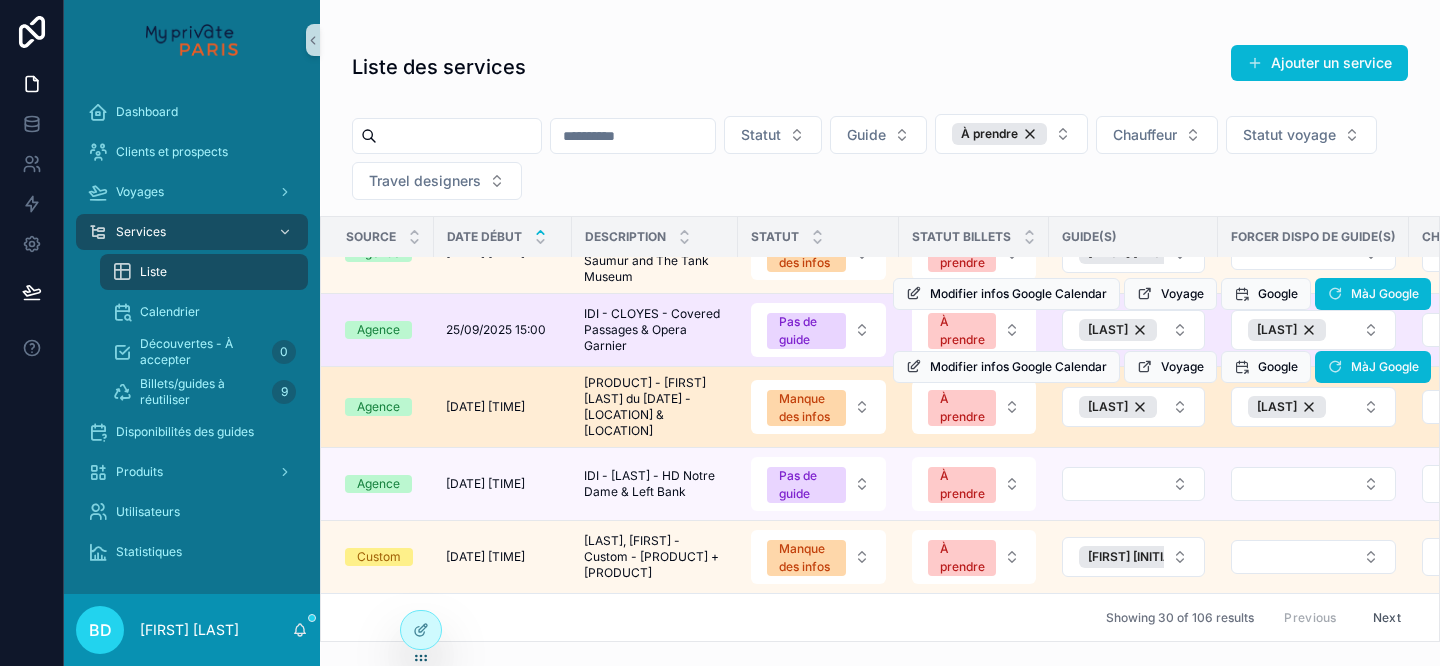scroll, scrollTop: 2030, scrollLeft: 0, axis: vertical 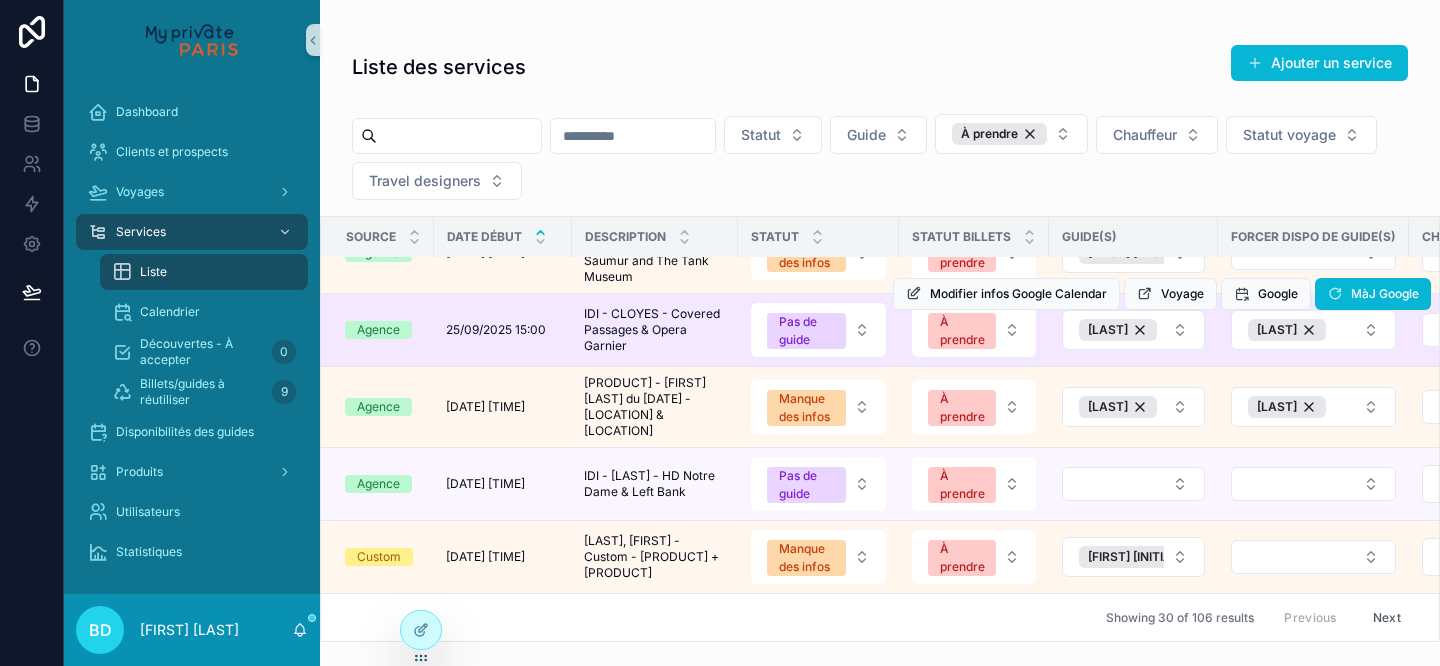 click on "Next" at bounding box center [1387, 617] 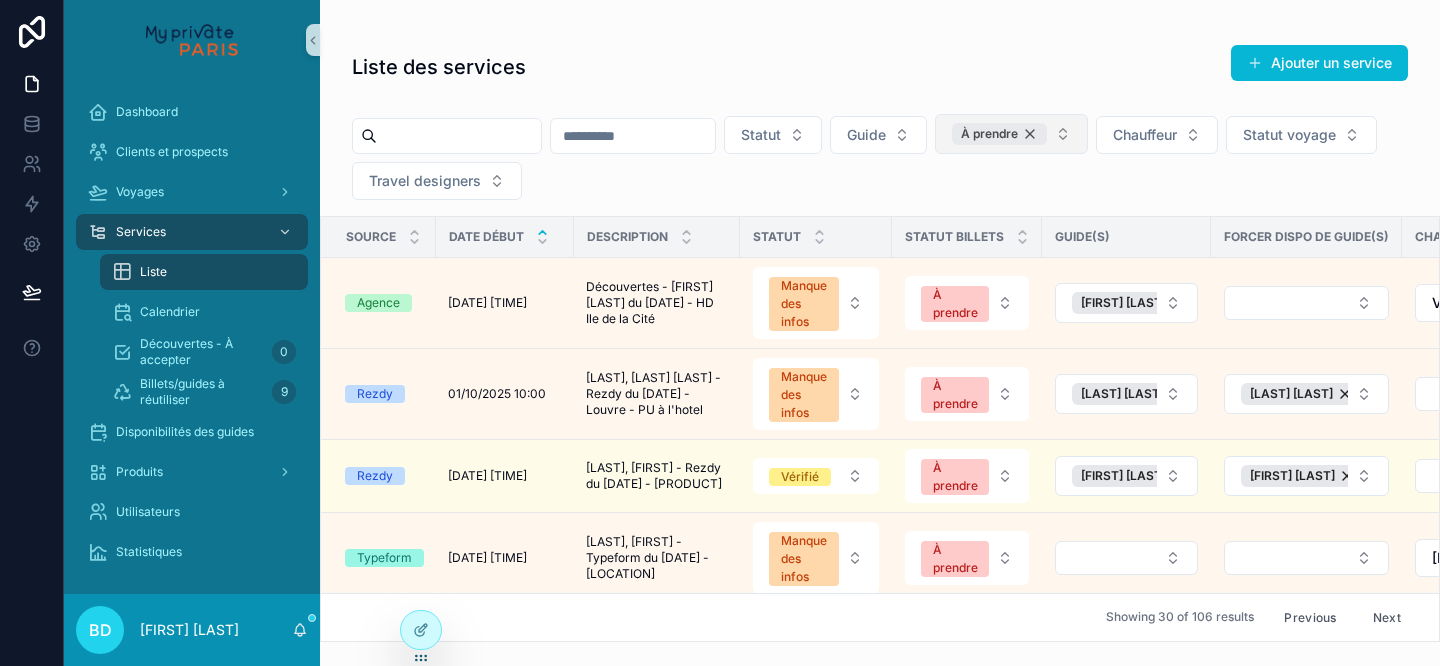 click on "À prendre" at bounding box center (999, 134) 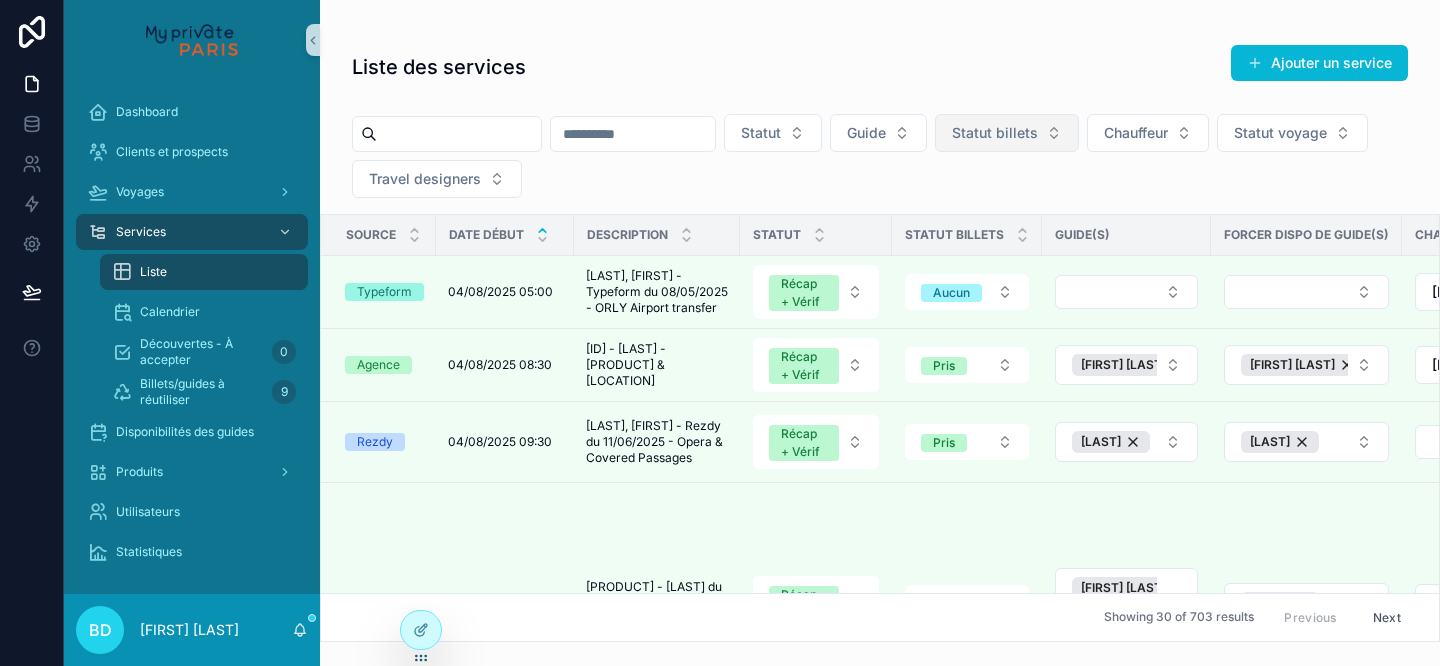 click on "Statut billets" at bounding box center [995, 133] 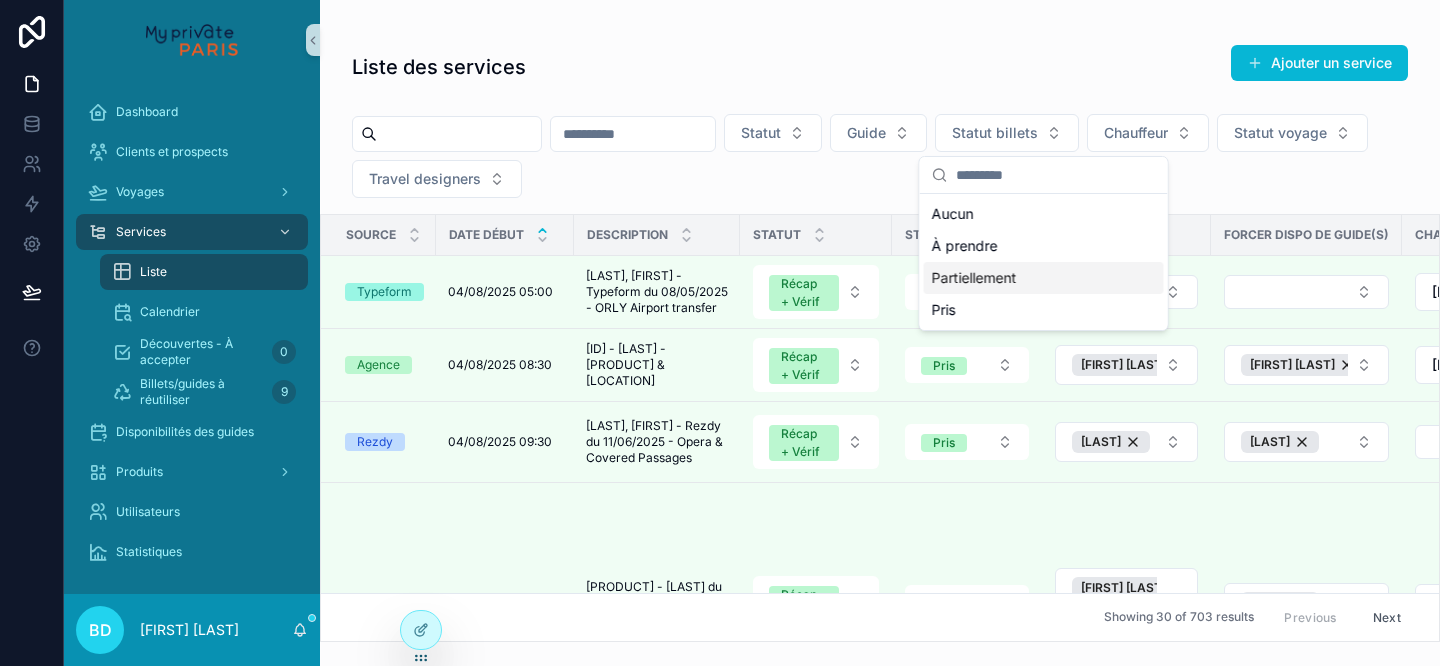 click on "Partiellement" at bounding box center (1044, 278) 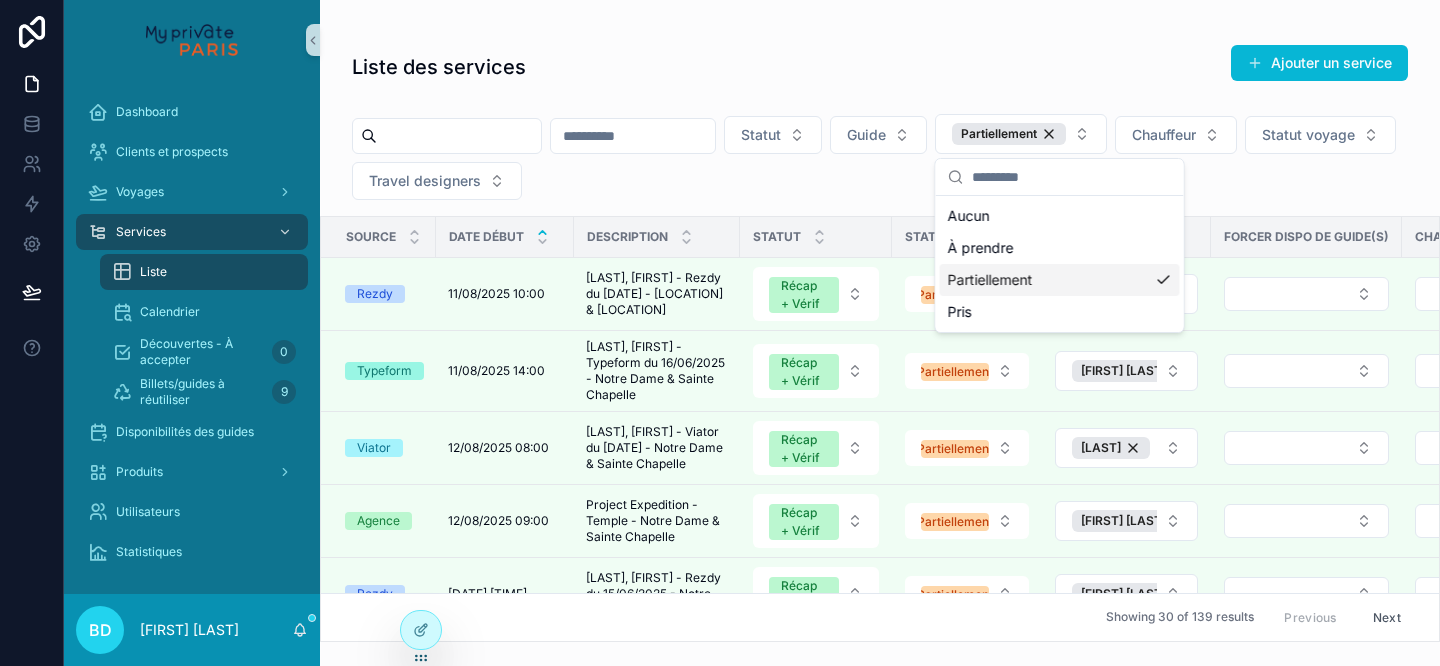 click on "Liste des services Ajouter un service" at bounding box center [880, 67] 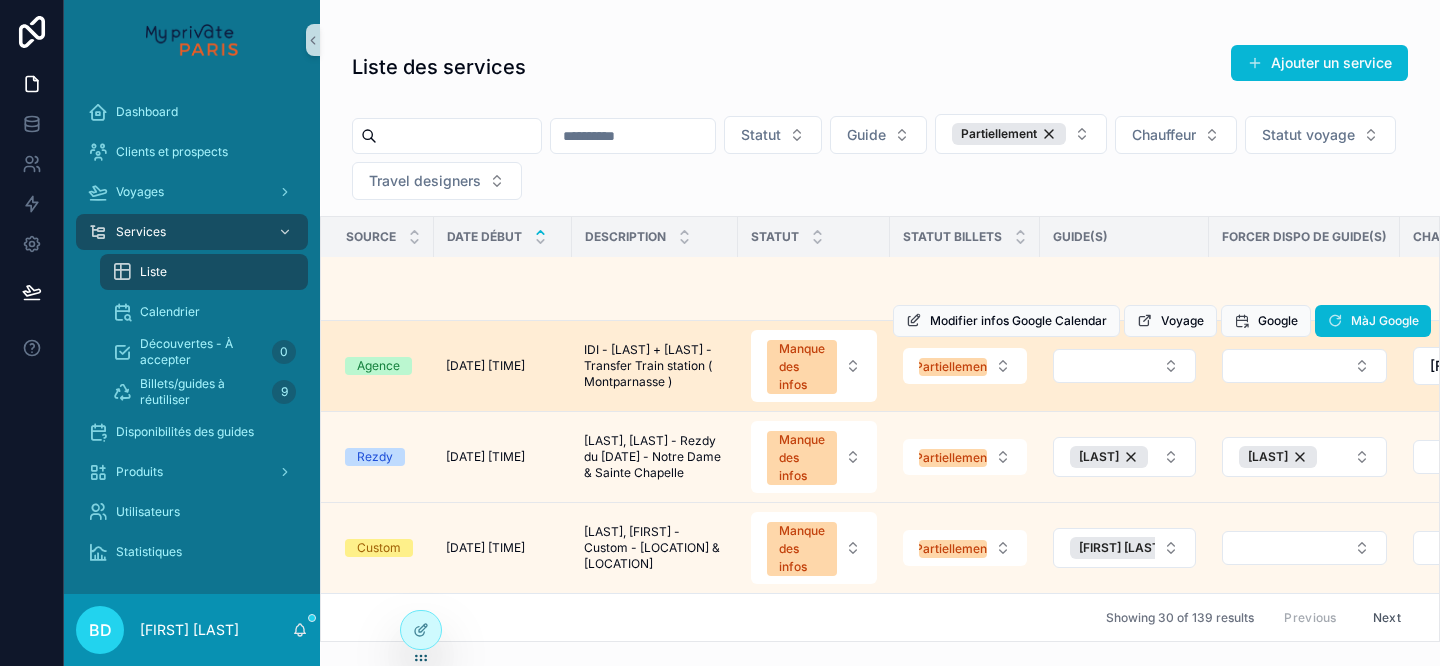 scroll, scrollTop: 2692, scrollLeft: 0, axis: vertical 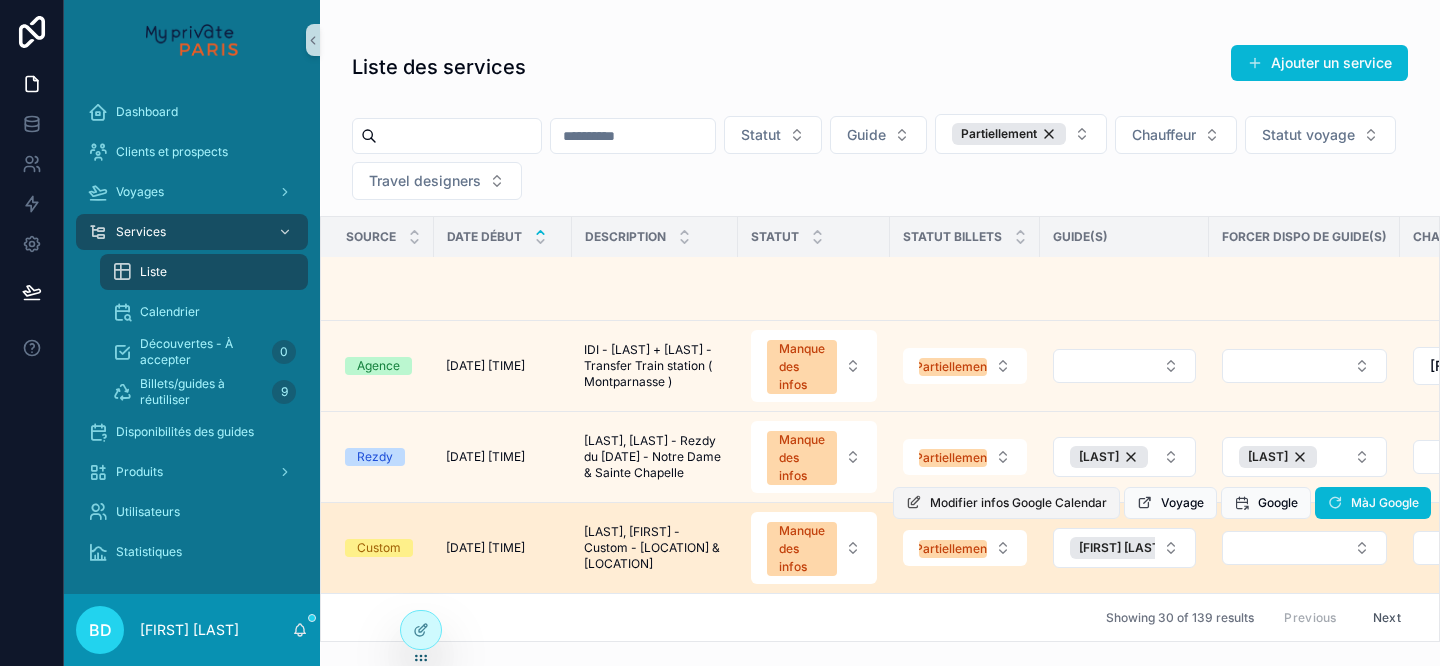 click on "Modifier infos Google Calendar" at bounding box center [1018, 503] 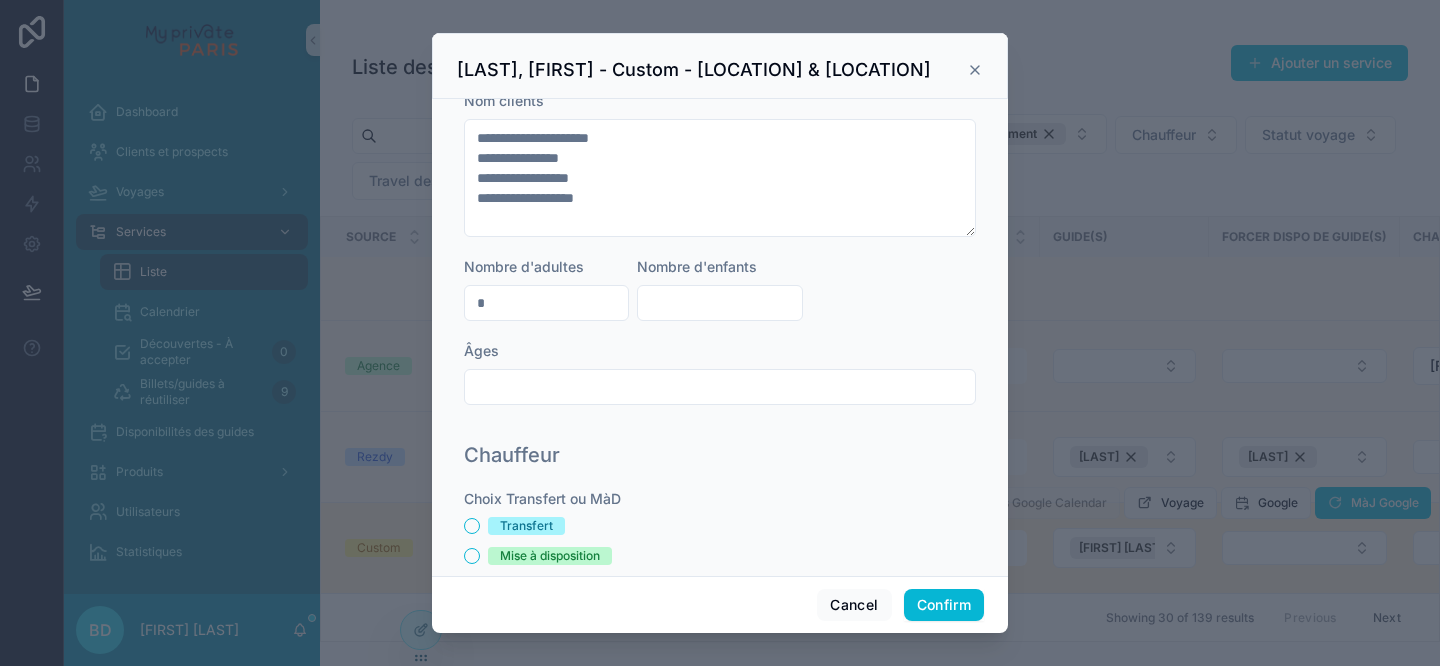 scroll, scrollTop: 1069, scrollLeft: 0, axis: vertical 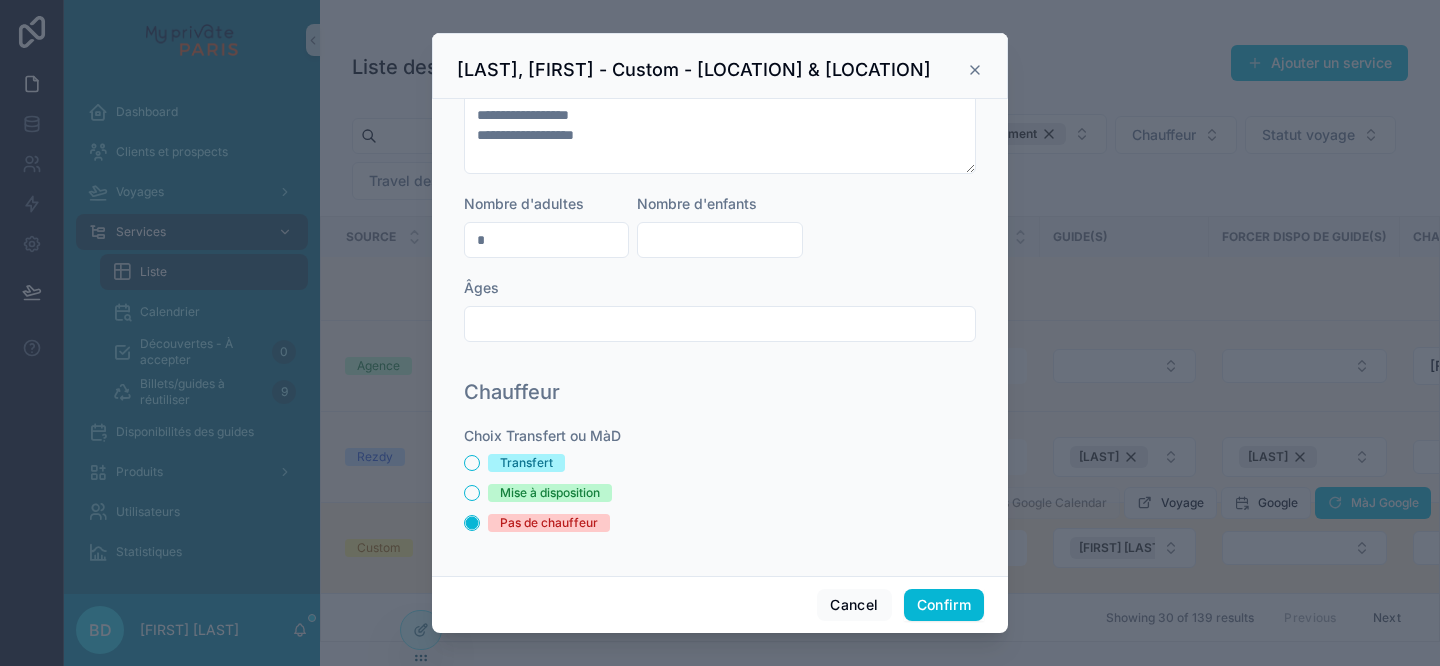 click 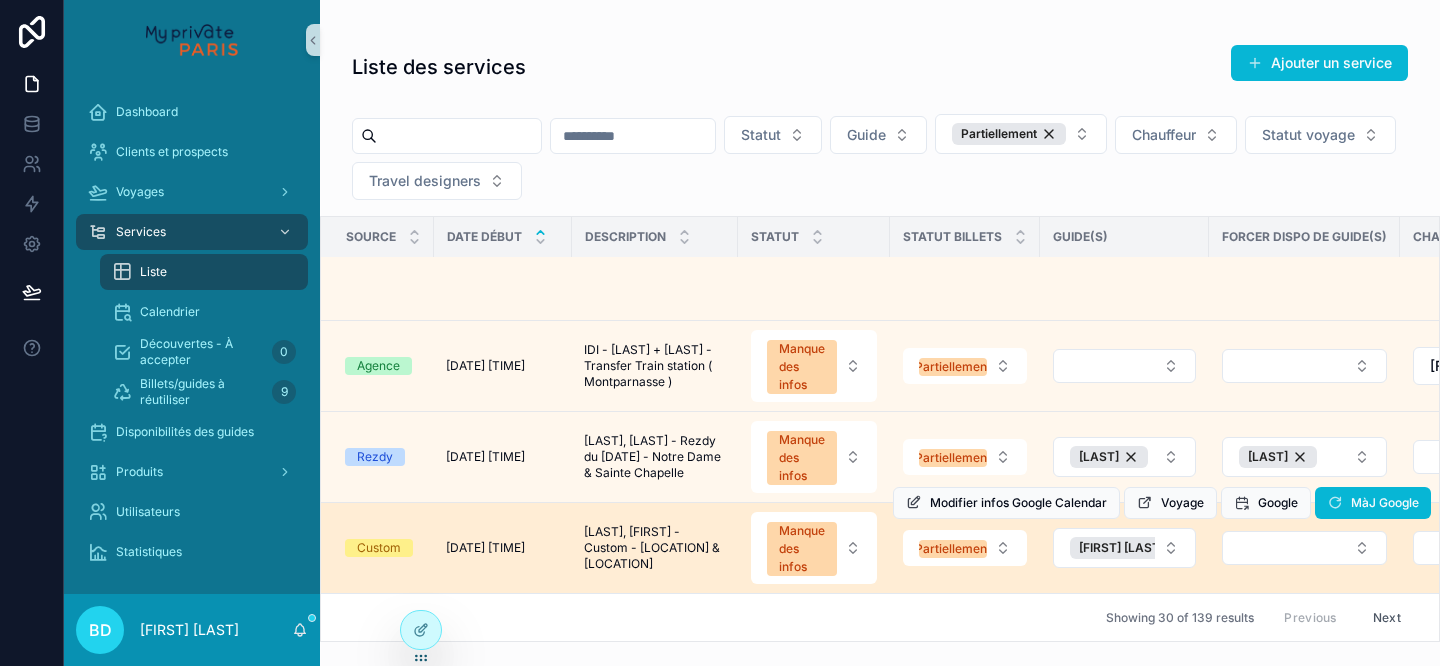 click on "Next" at bounding box center (1387, 617) 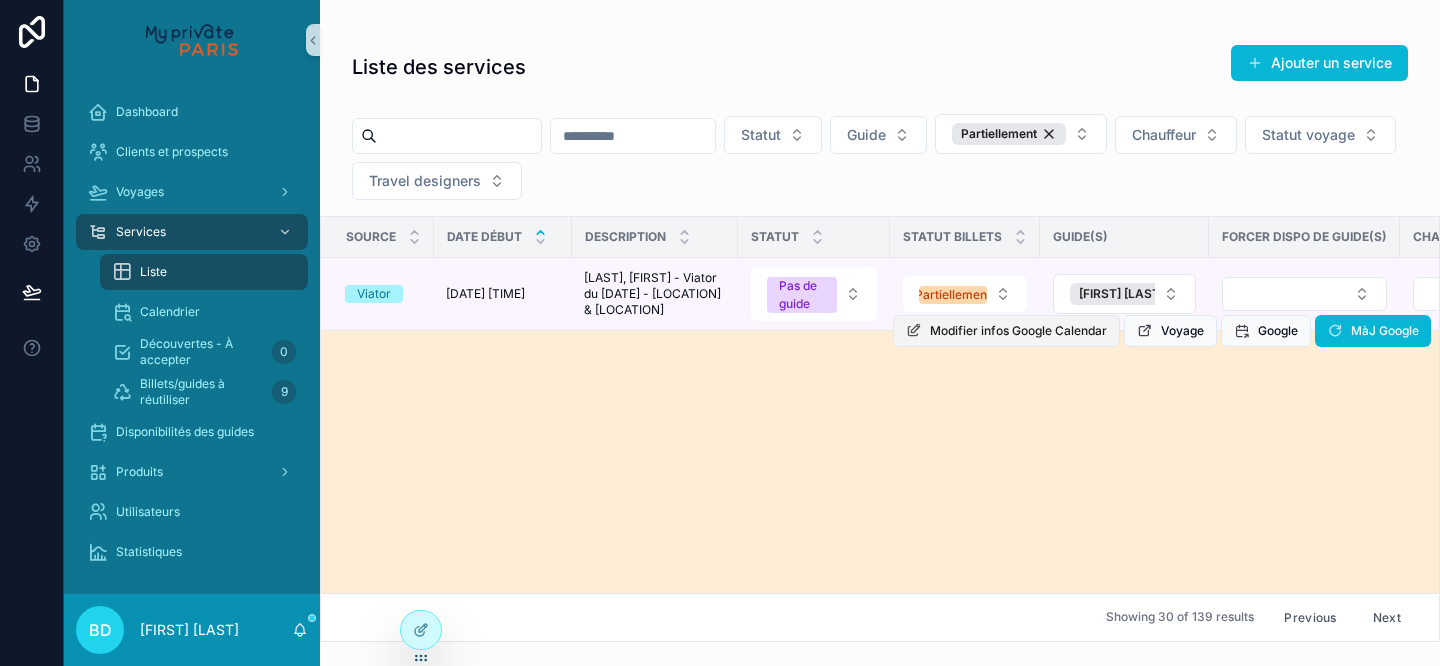 click on "Modifier infos Google Calendar" at bounding box center [1006, 331] 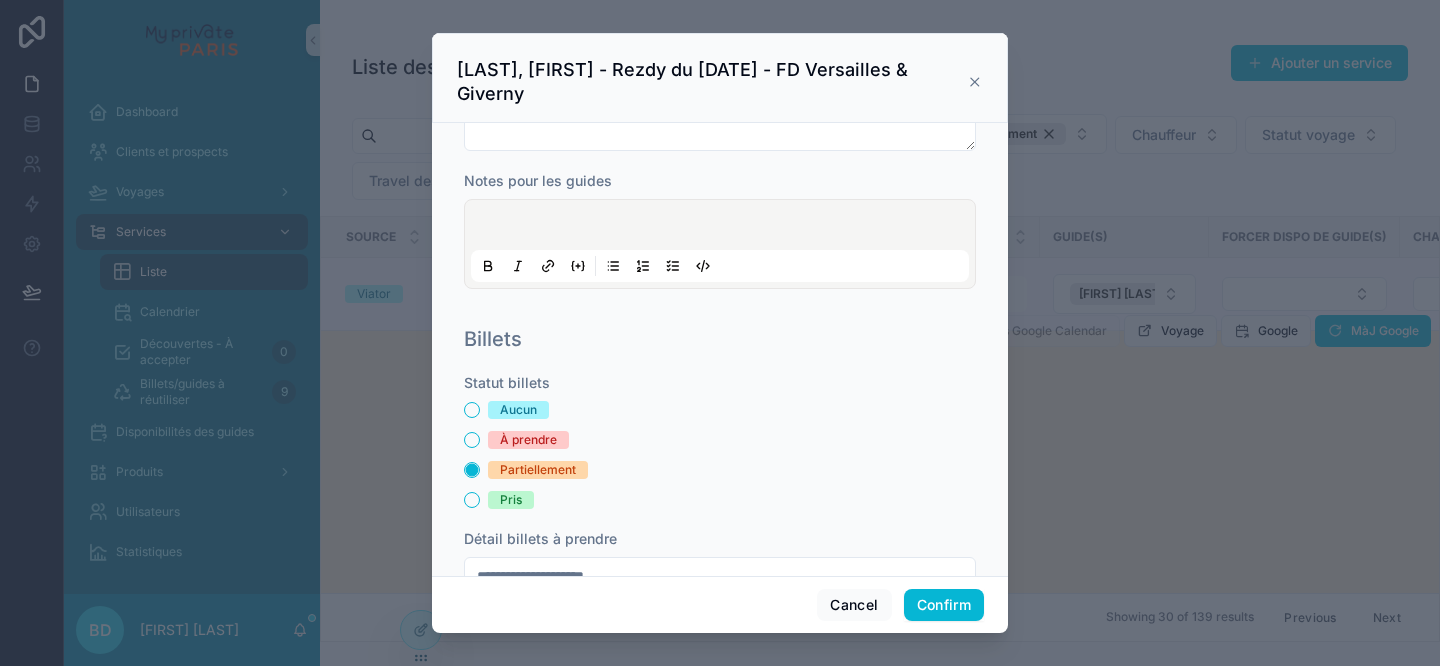 scroll, scrollTop: 0, scrollLeft: 0, axis: both 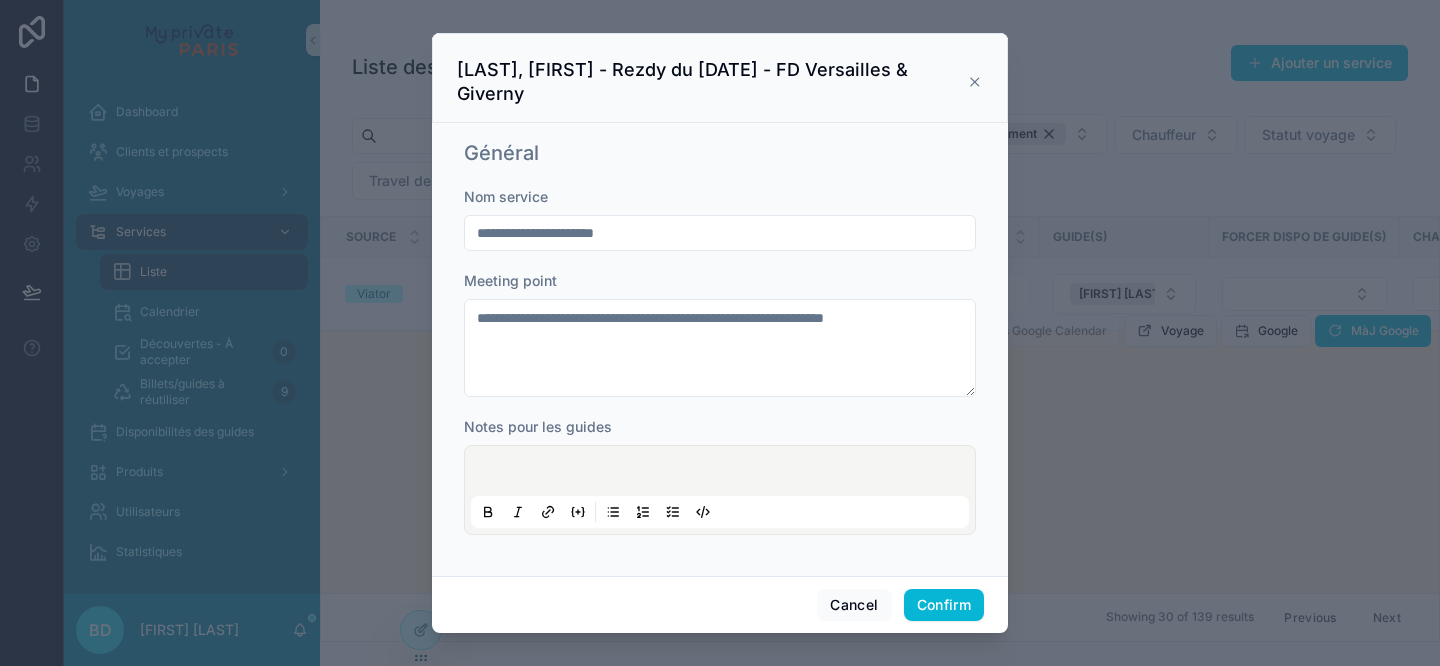 click 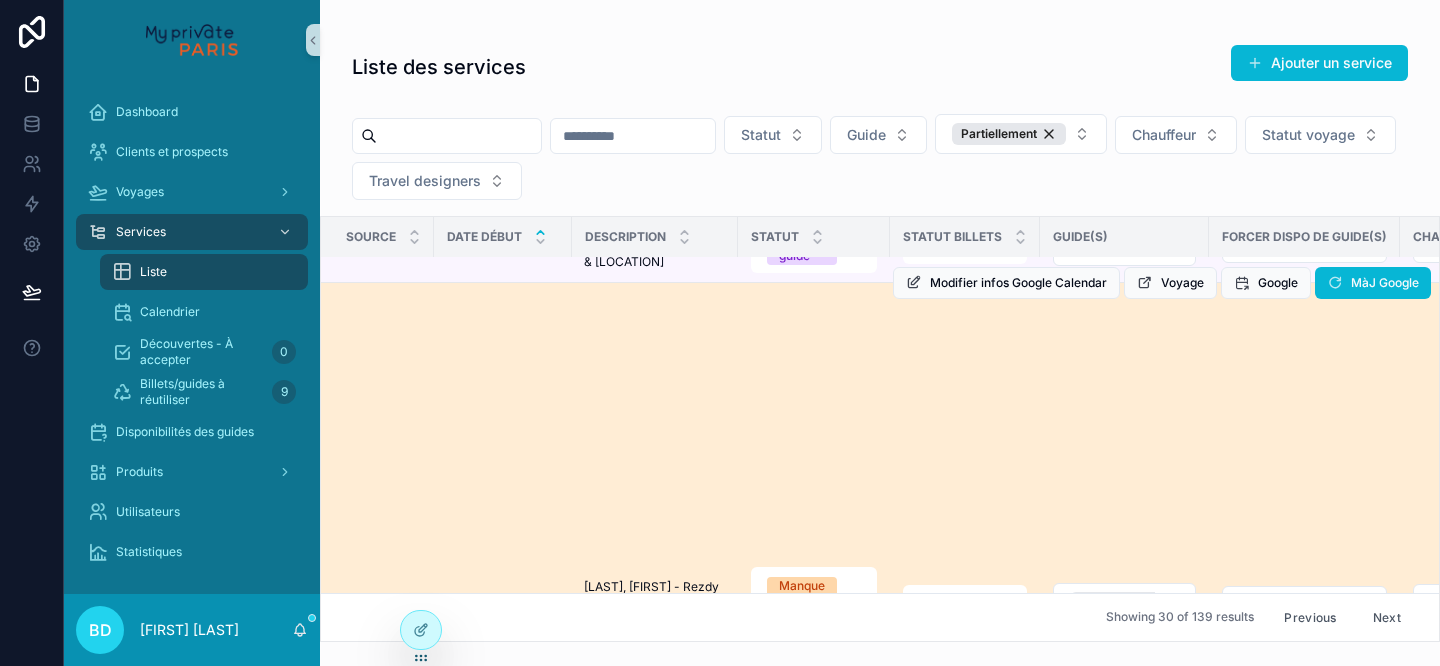scroll, scrollTop: 49, scrollLeft: 0, axis: vertical 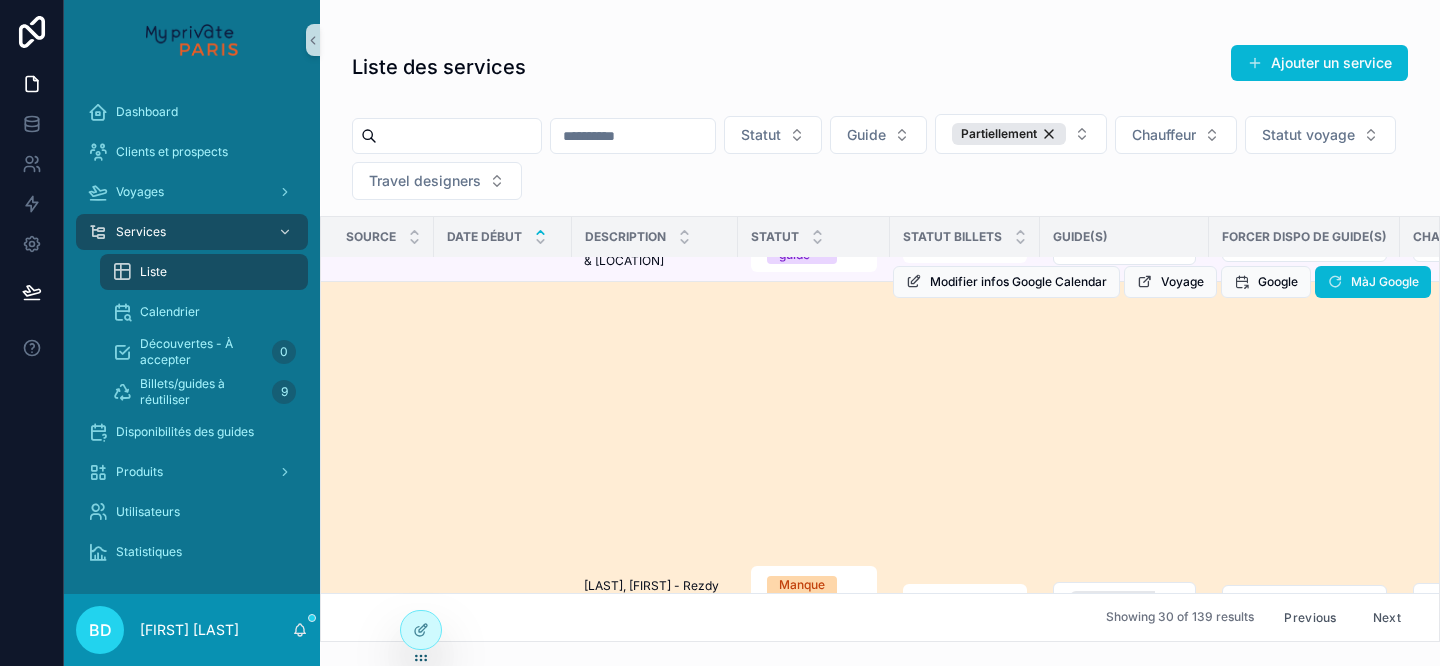 click on "Modifier infos Google Calendar" at bounding box center (1018, 923) 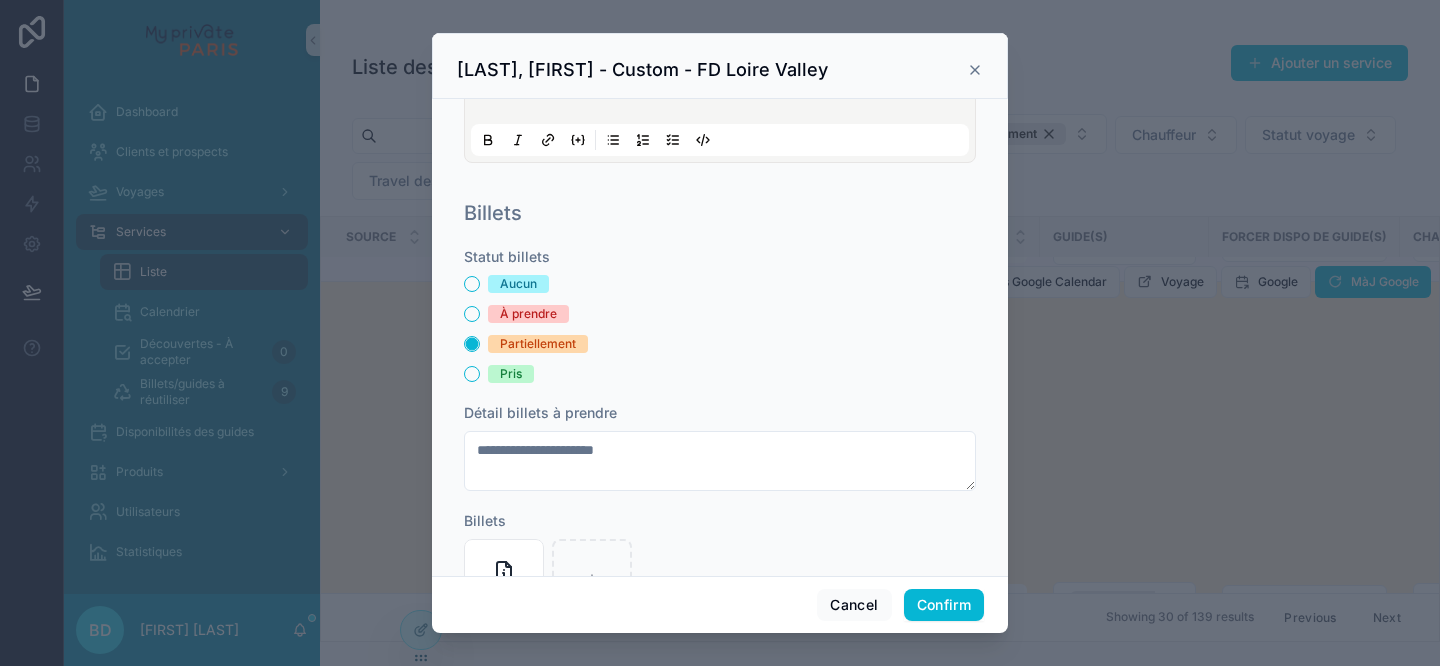 scroll, scrollTop: 481, scrollLeft: 0, axis: vertical 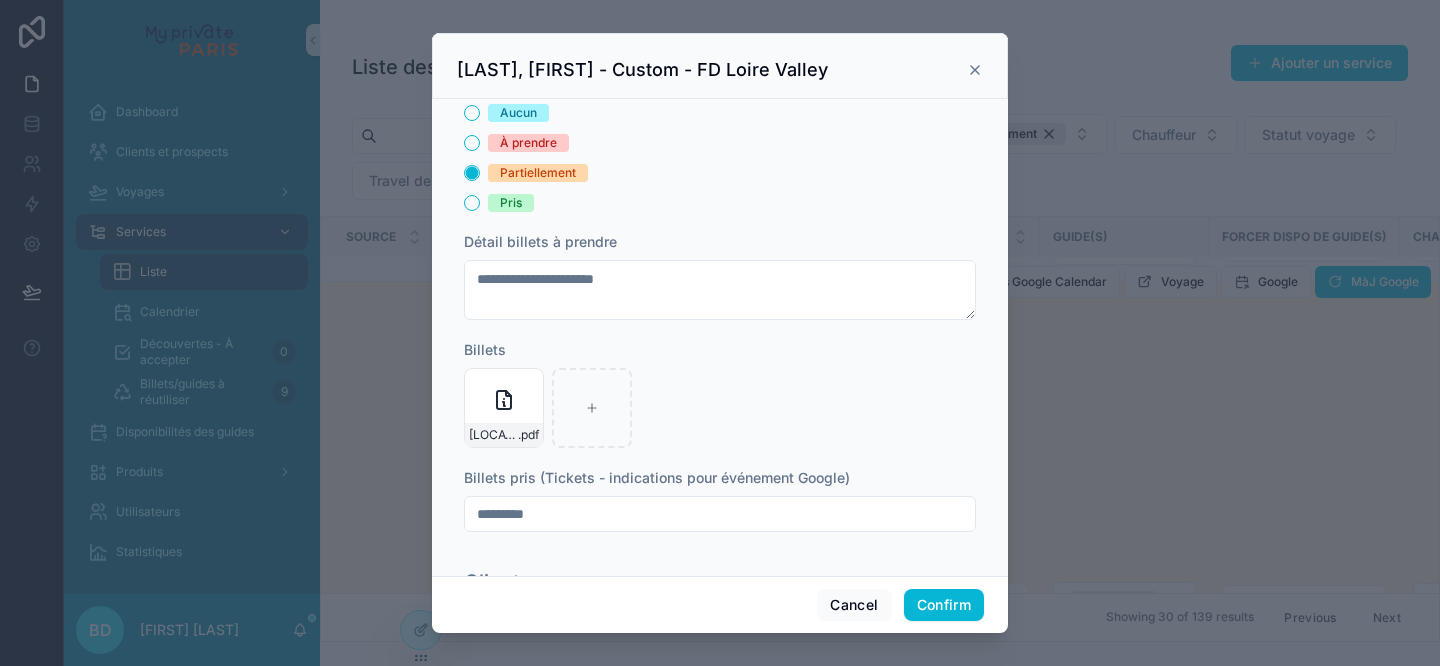 click 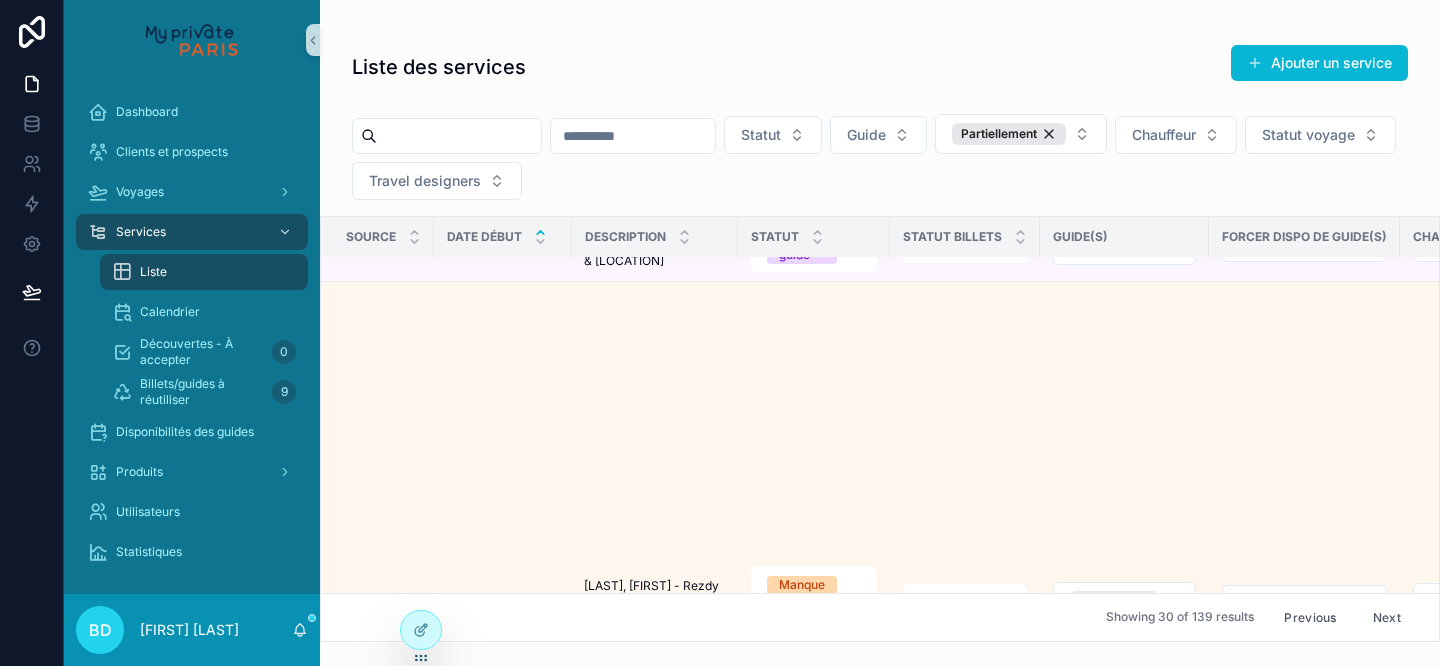 scroll, scrollTop: 130, scrollLeft: 0, axis: vertical 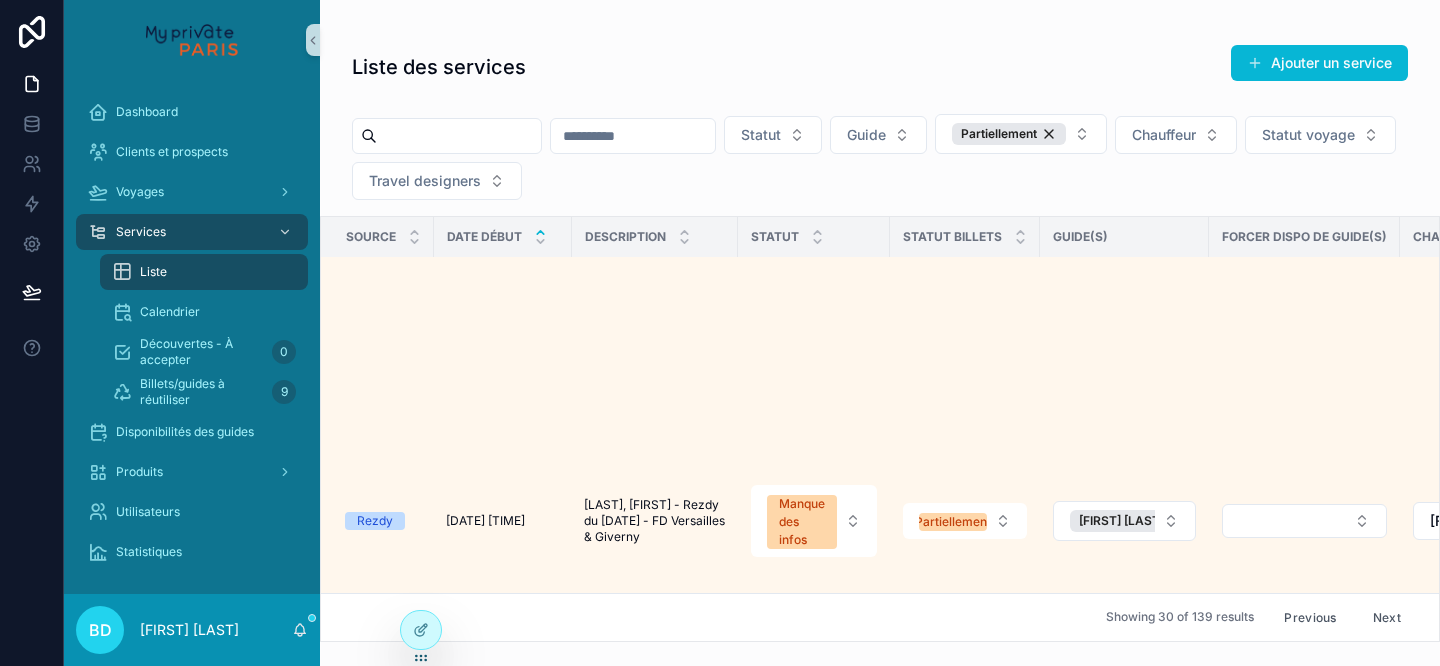 click on "Modifier infos Google Calendar" at bounding box center [1018, 915] 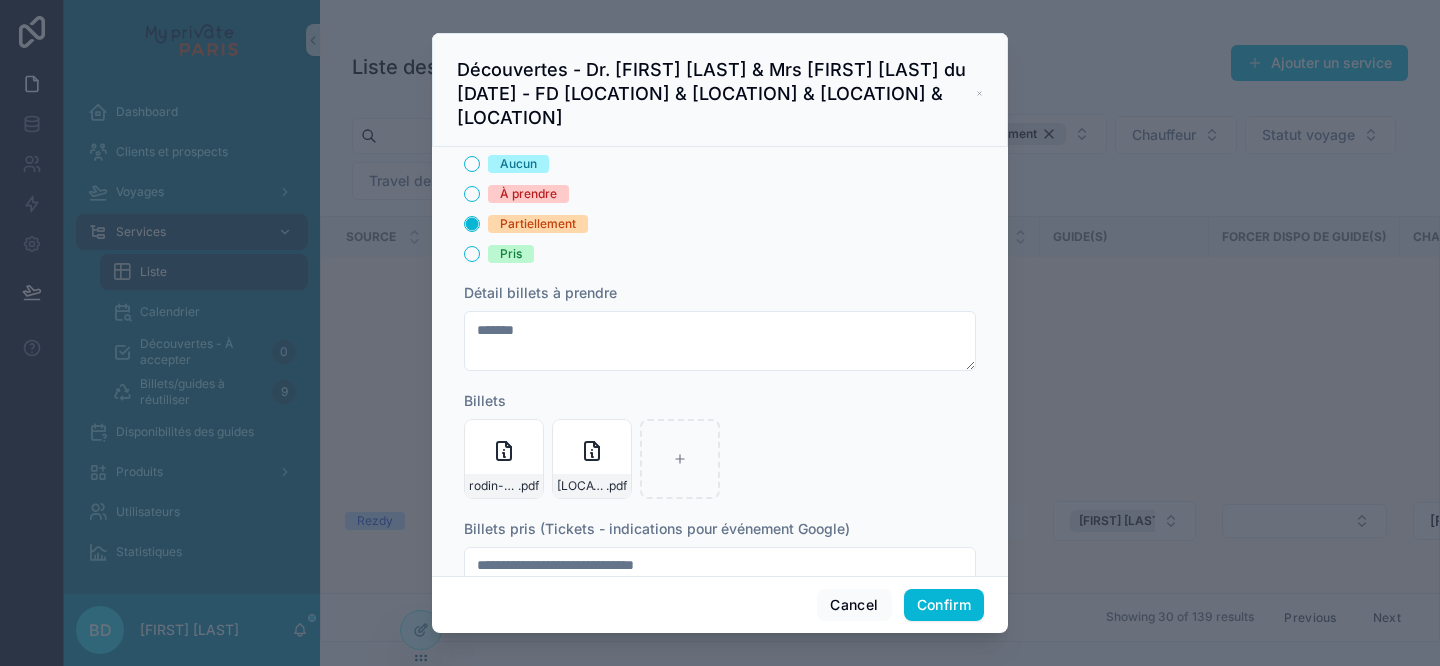 scroll, scrollTop: 517, scrollLeft: 0, axis: vertical 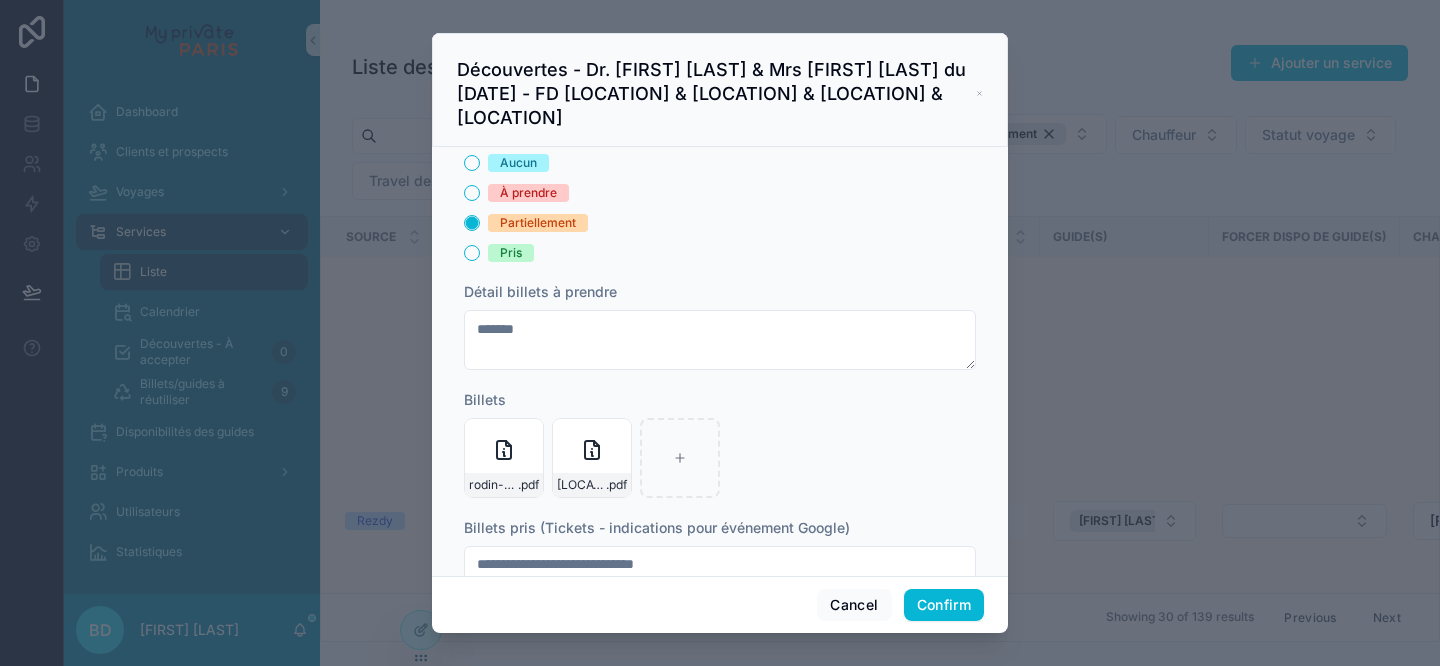 click 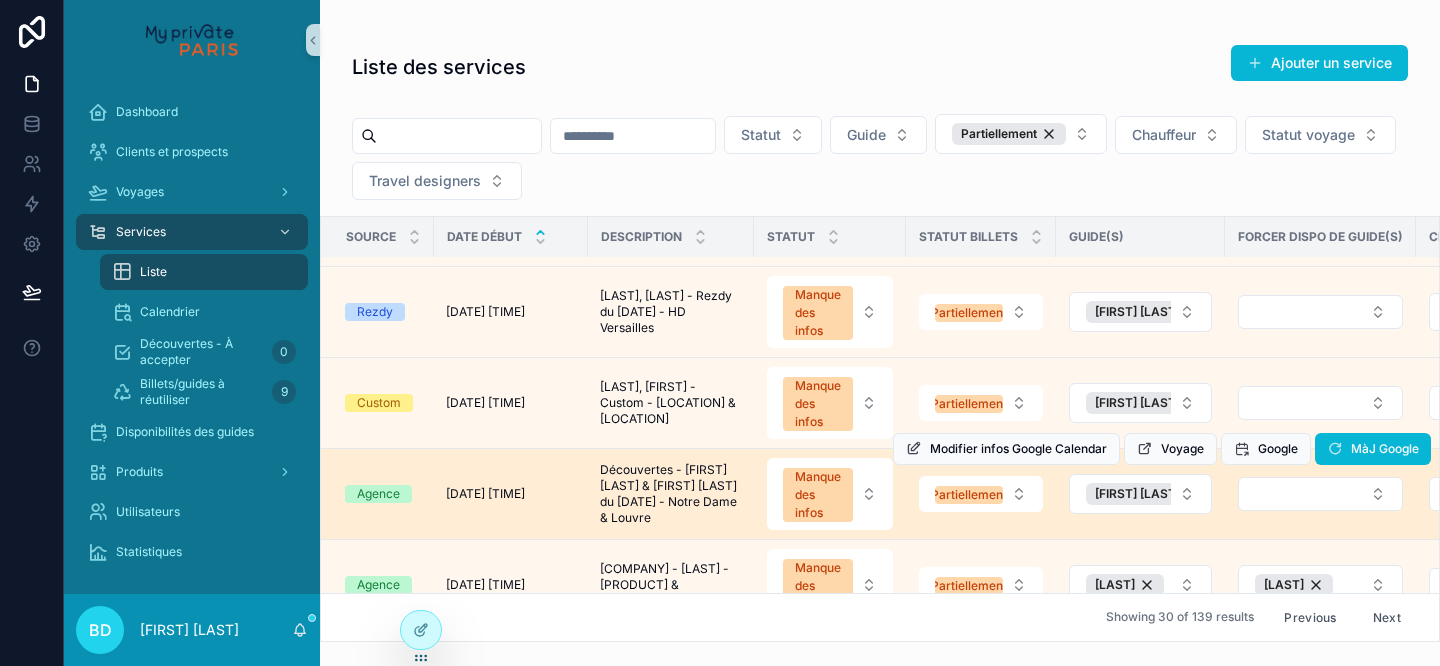 scroll, scrollTop: 1110, scrollLeft: 0, axis: vertical 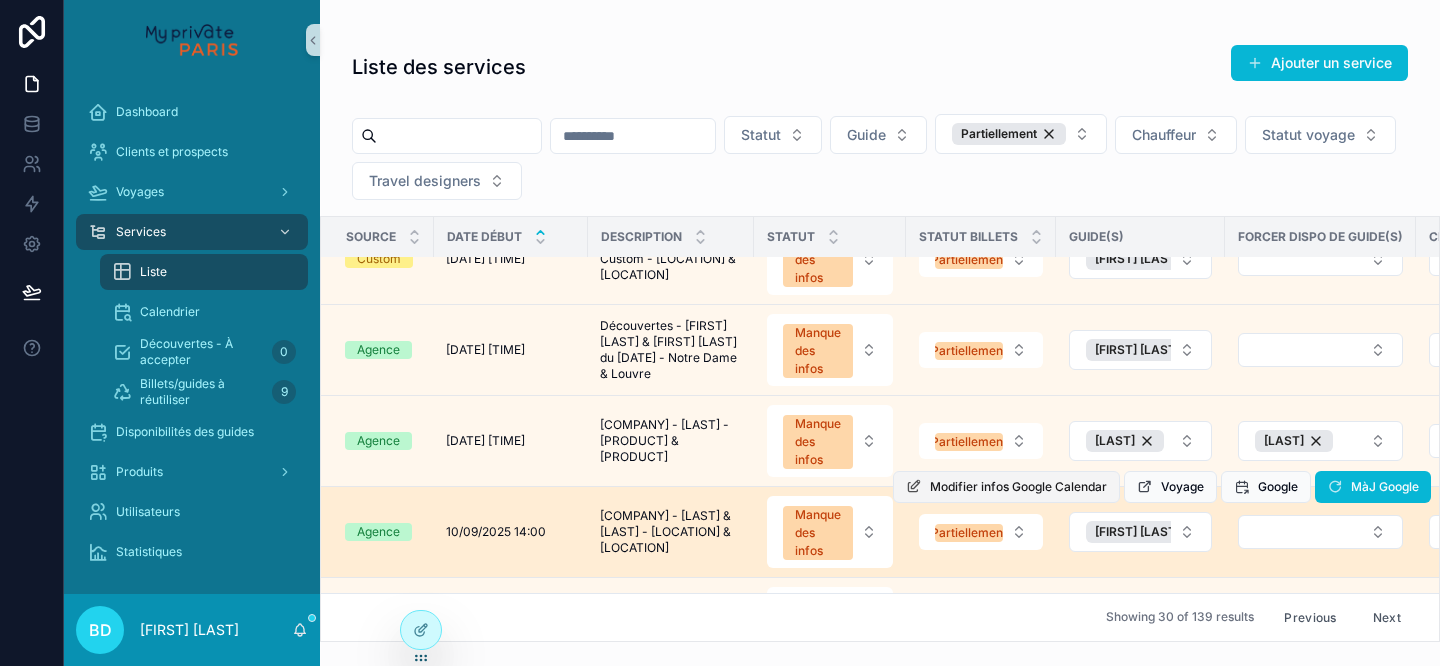 click on "Modifier infos Google Calendar" at bounding box center [1018, 487] 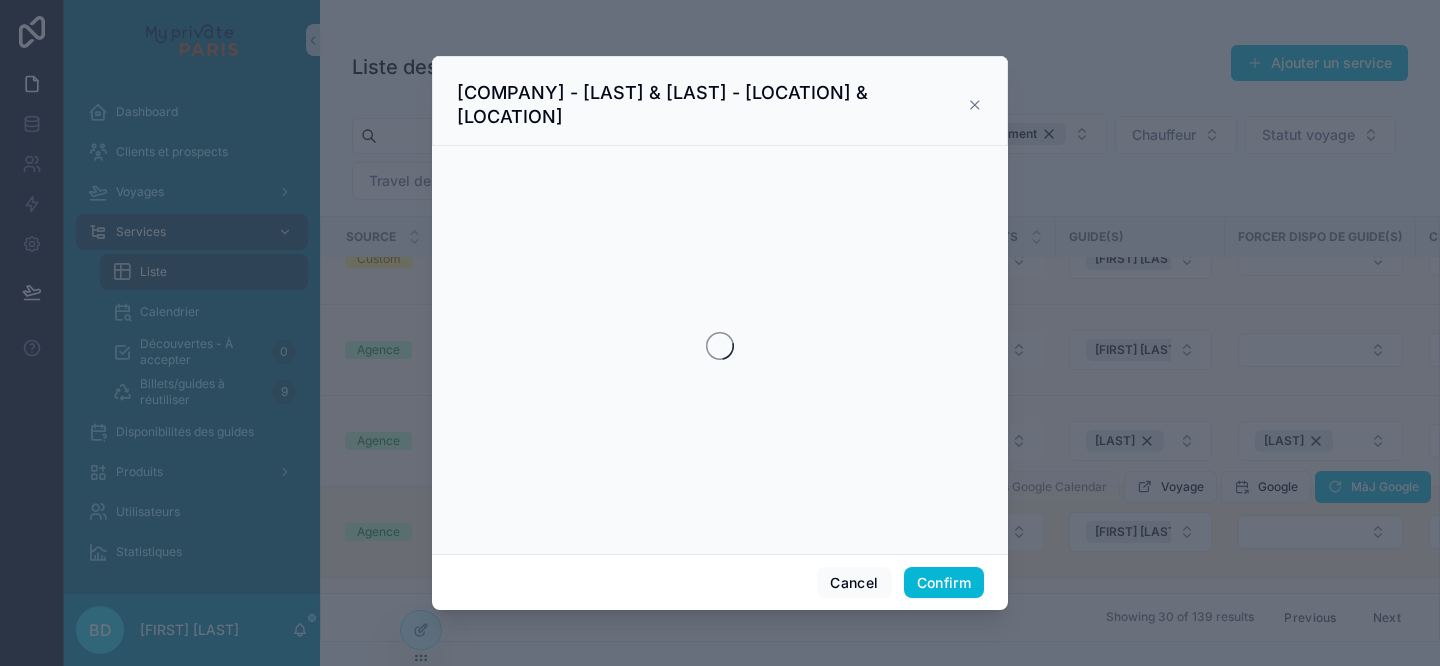 scroll, scrollTop: 1179, scrollLeft: 0, axis: vertical 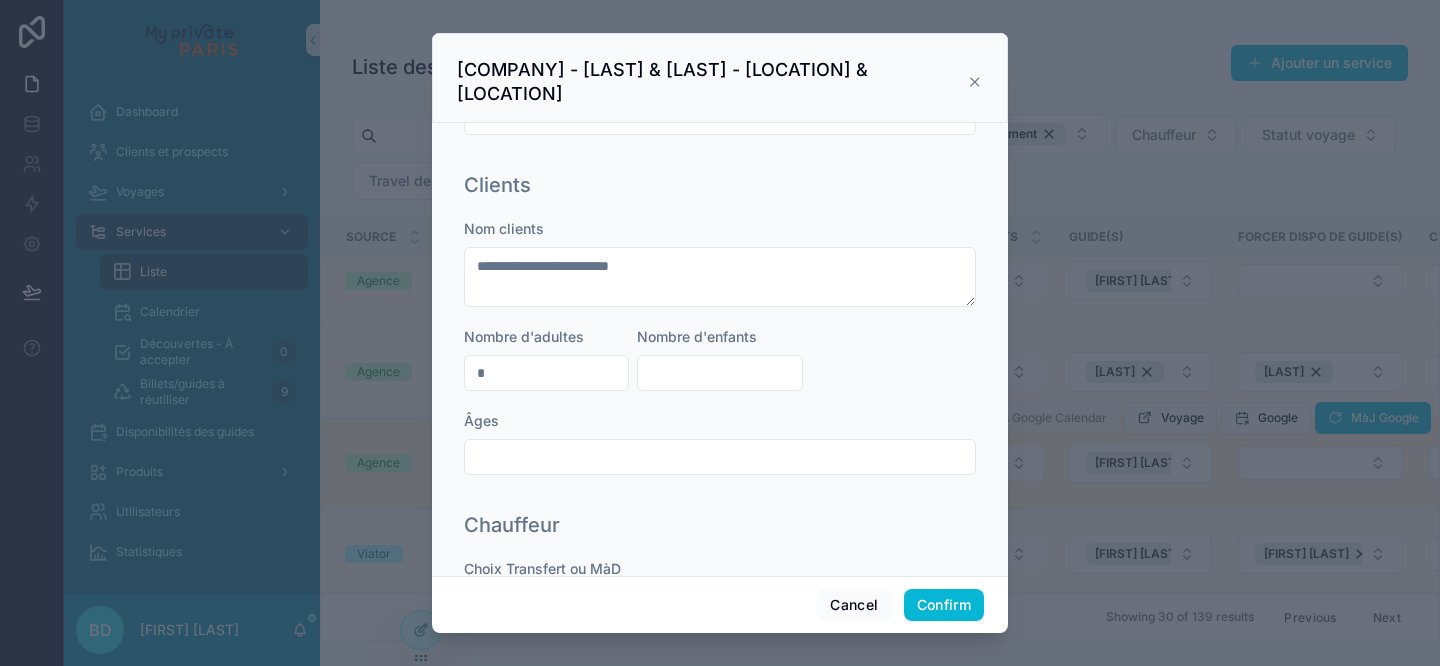 click 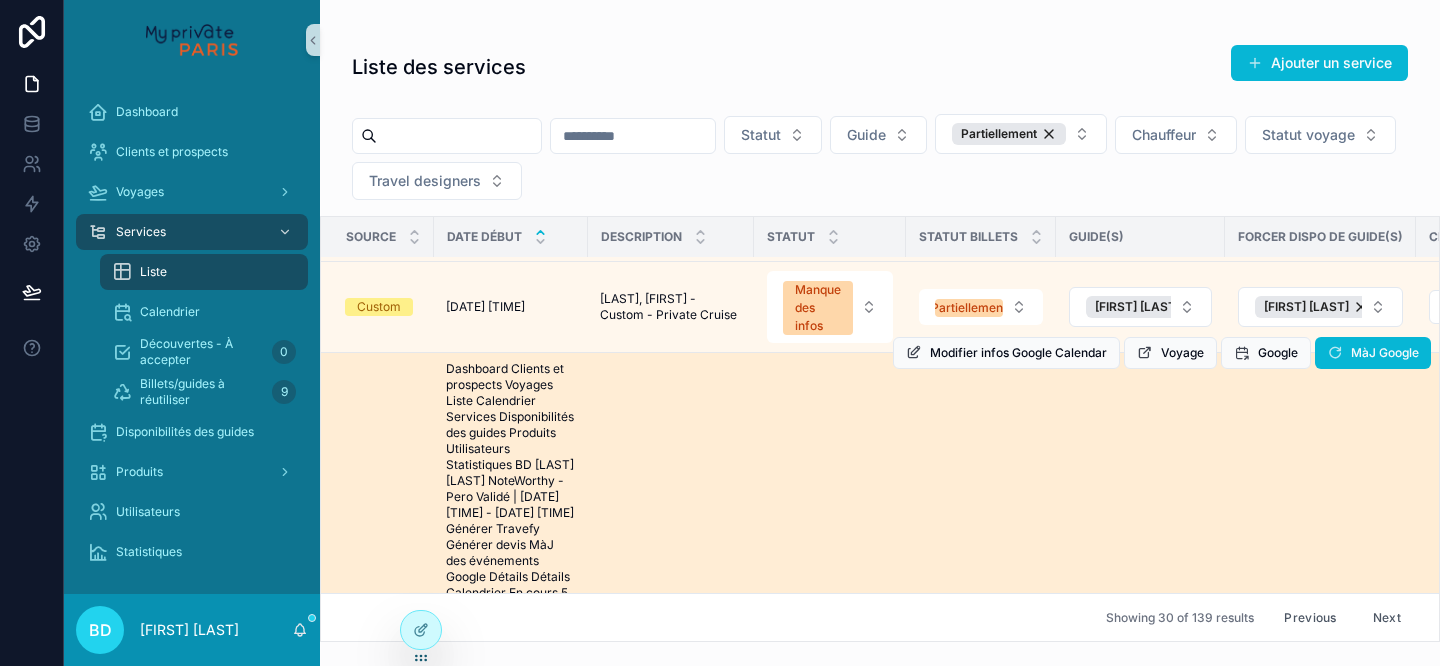 scroll, scrollTop: 2053, scrollLeft: 0, axis: vertical 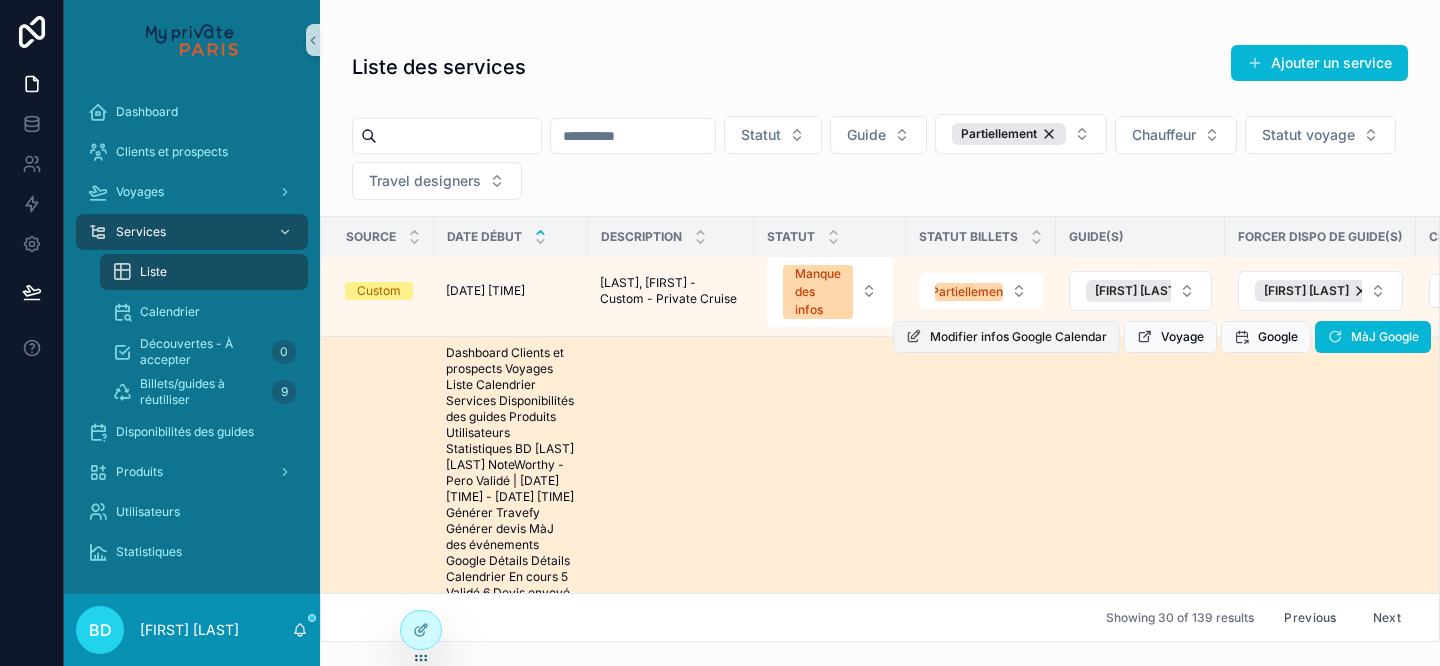 click on "Modifier infos Google Calendar" at bounding box center (1006, 337) 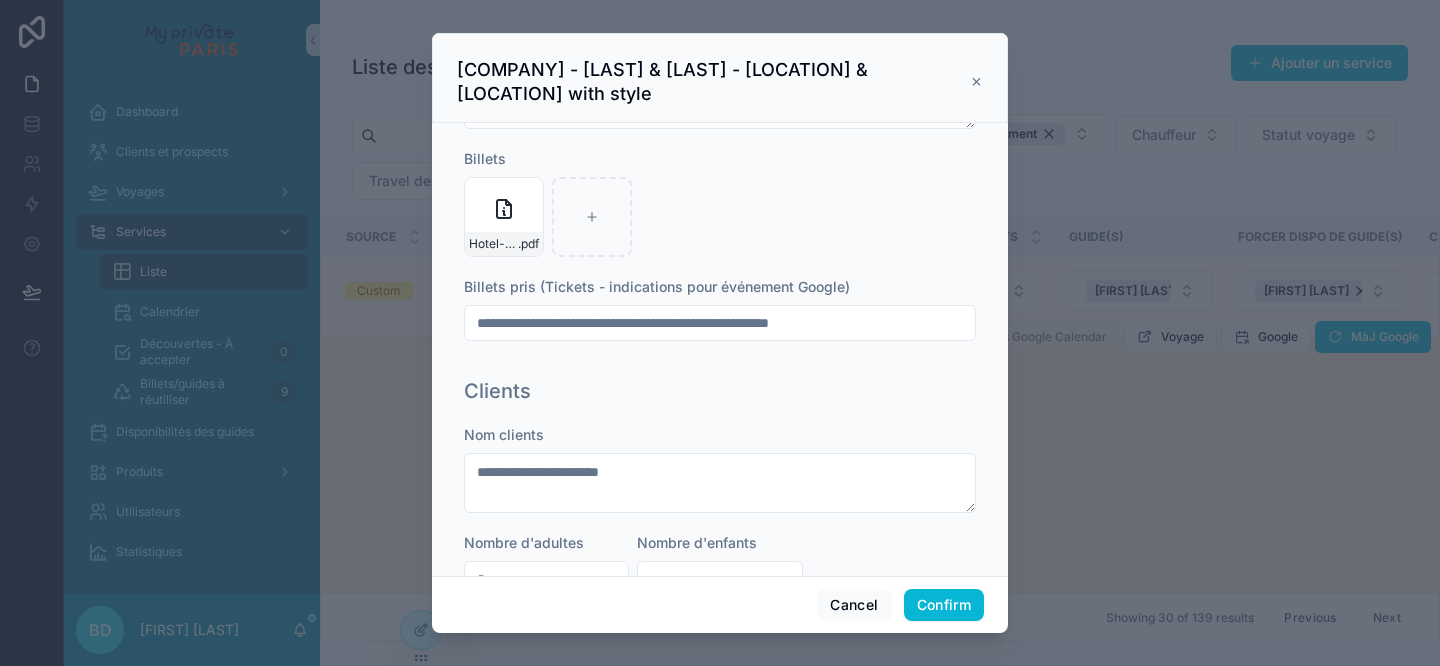 scroll, scrollTop: 688, scrollLeft: 0, axis: vertical 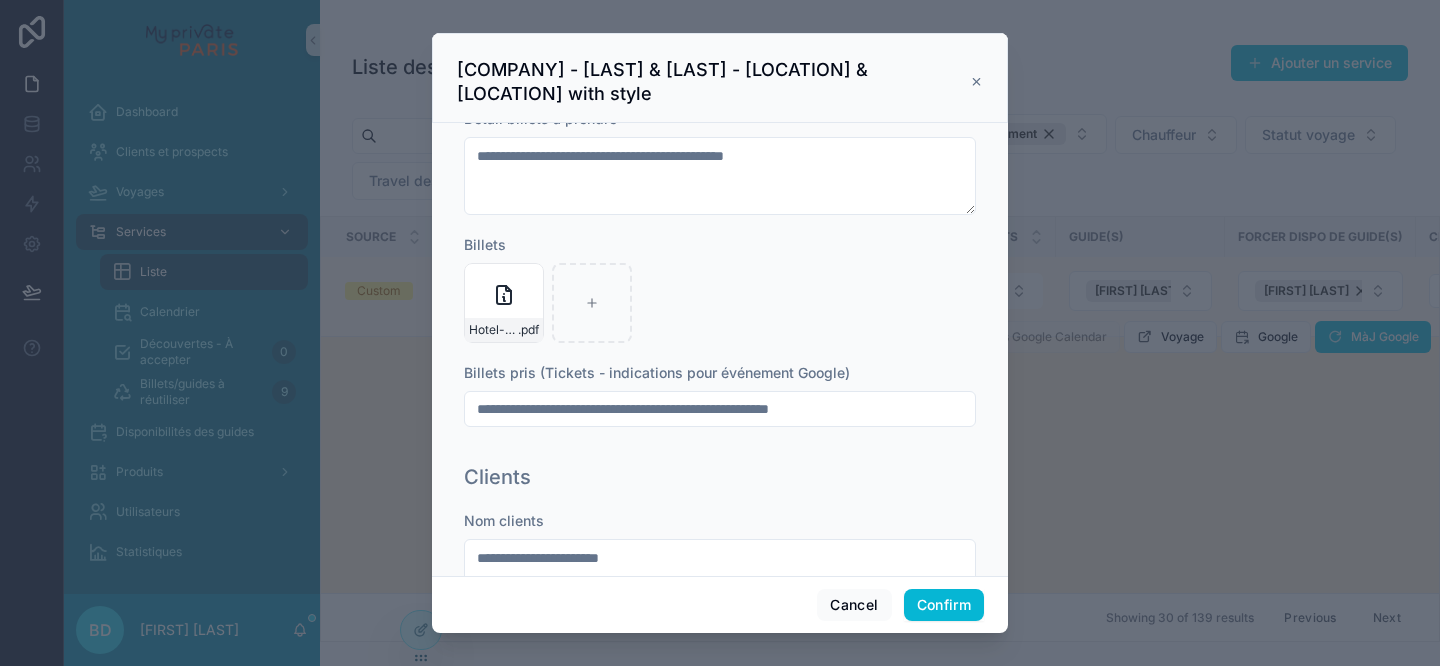 click on "**********" at bounding box center [720, 409] 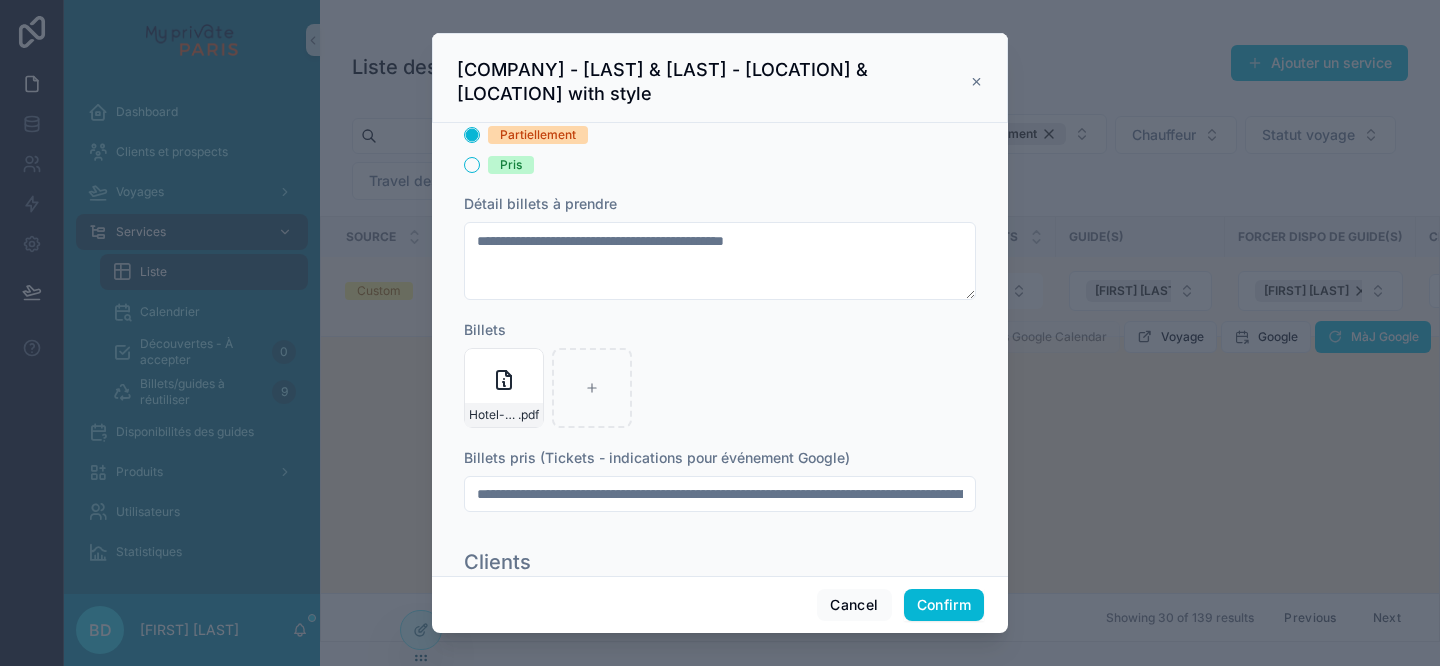 scroll, scrollTop: 590, scrollLeft: 0, axis: vertical 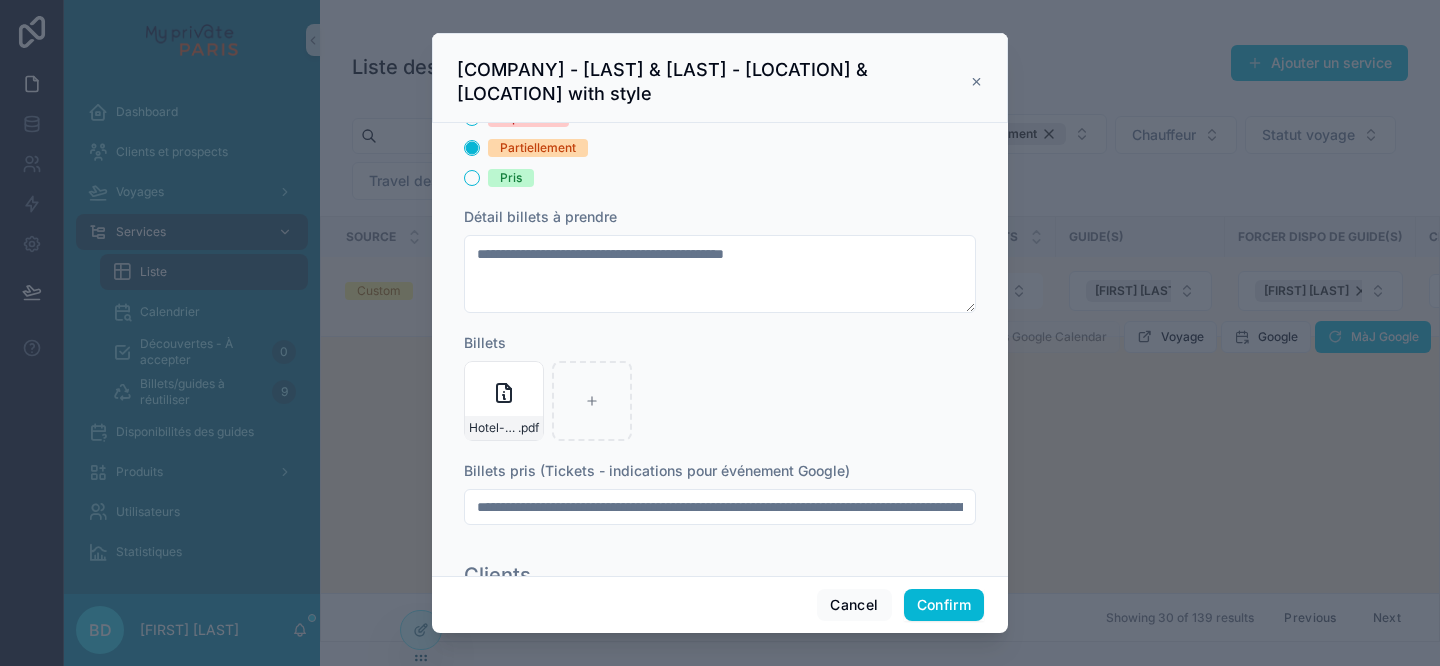 type on "**********" 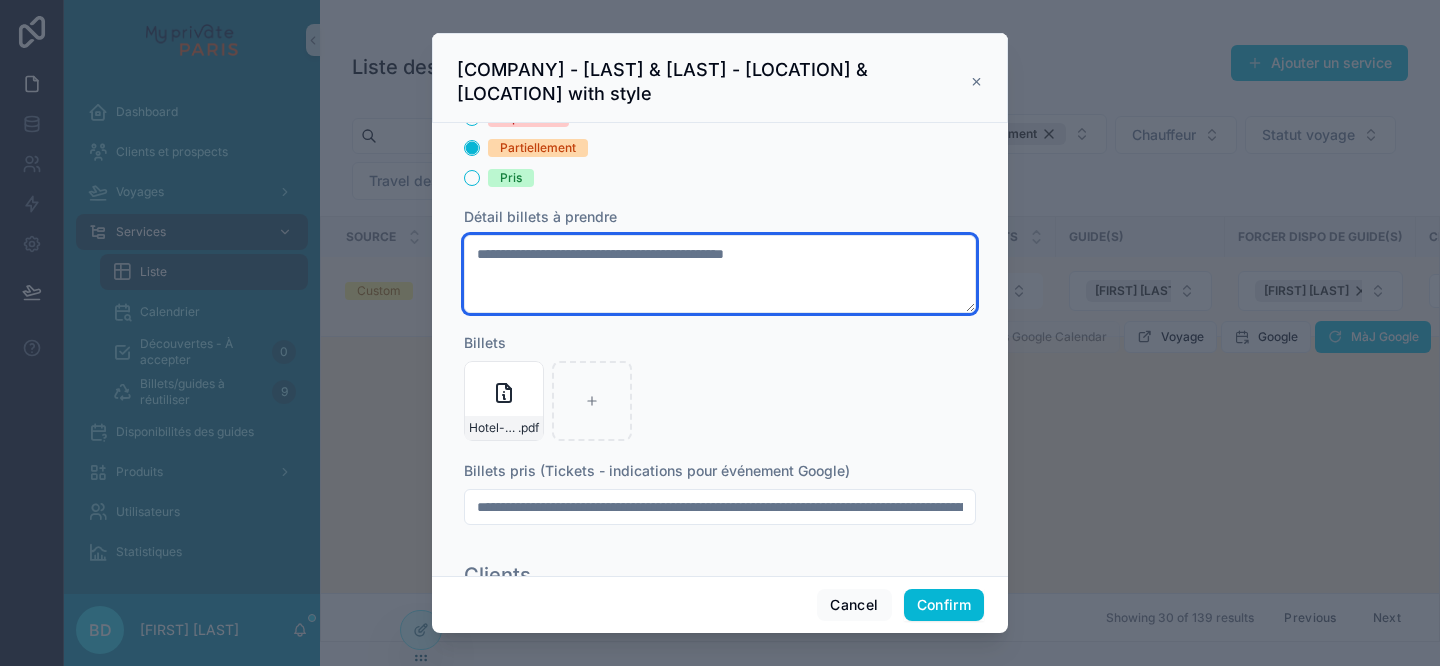 click on "**********" at bounding box center [720, 274] 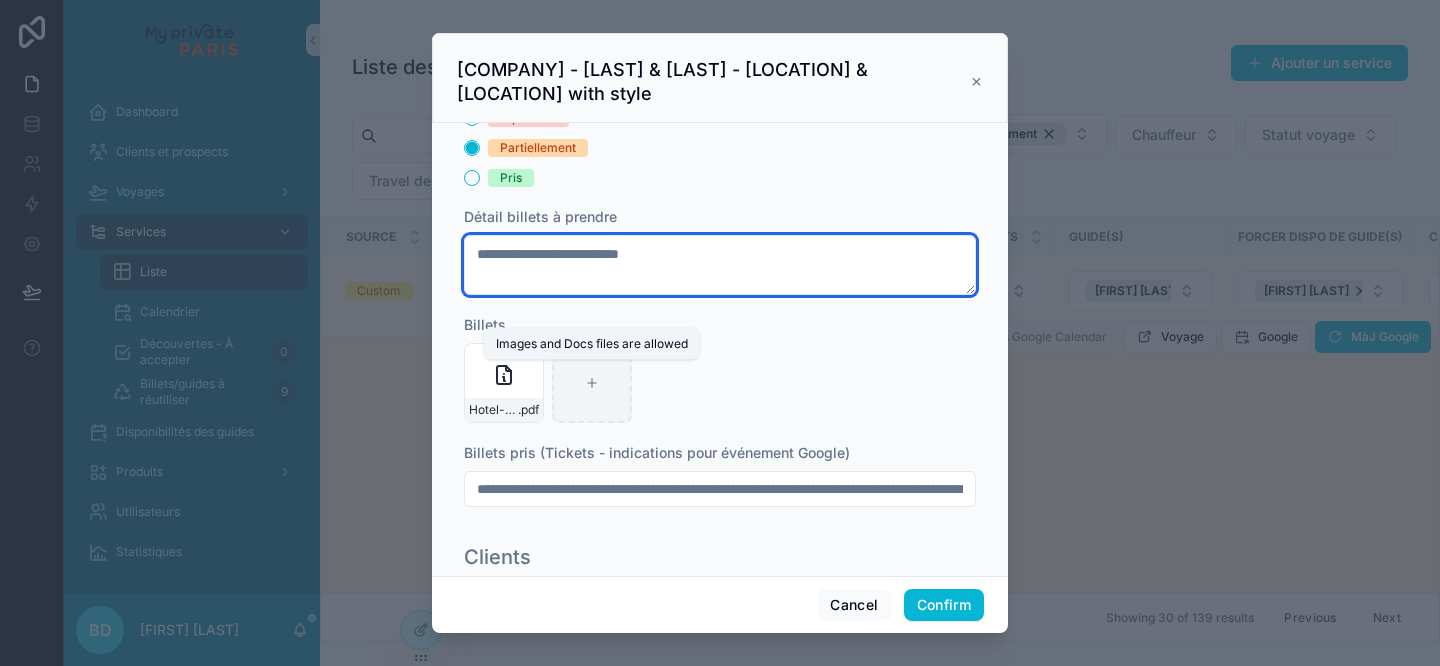 type on "**********" 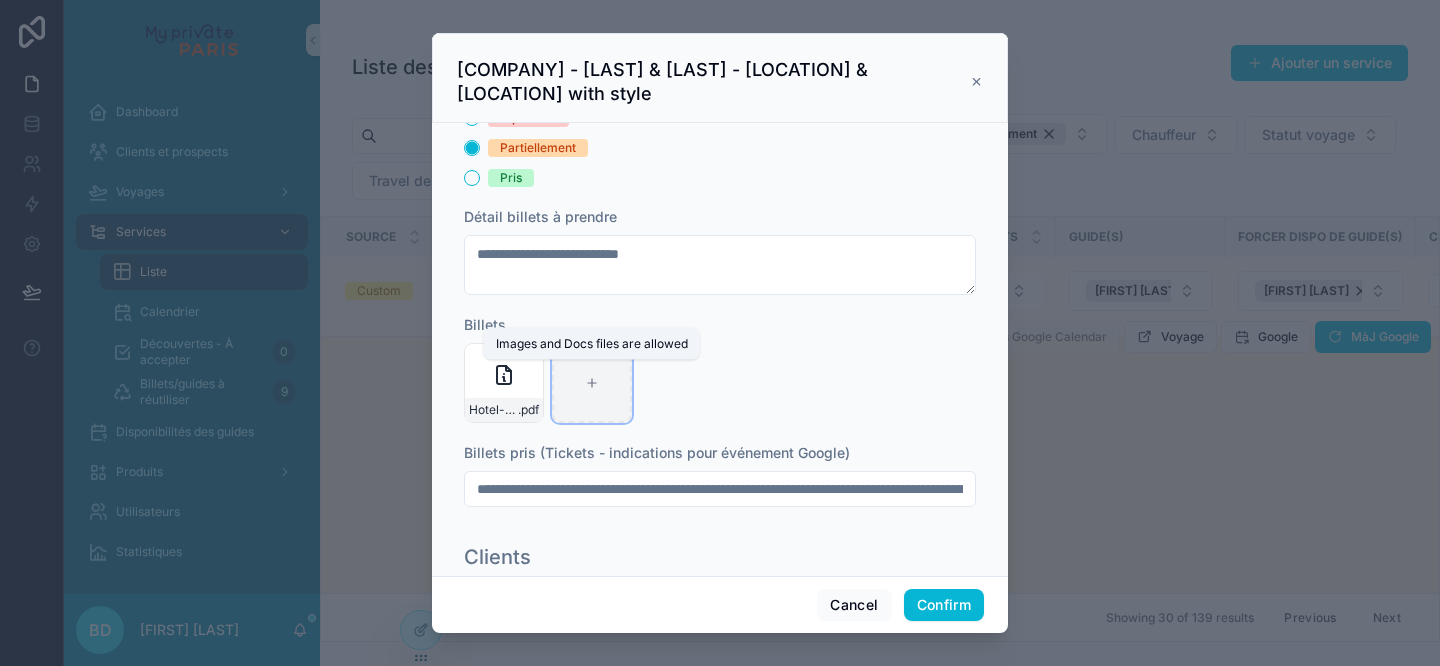 click 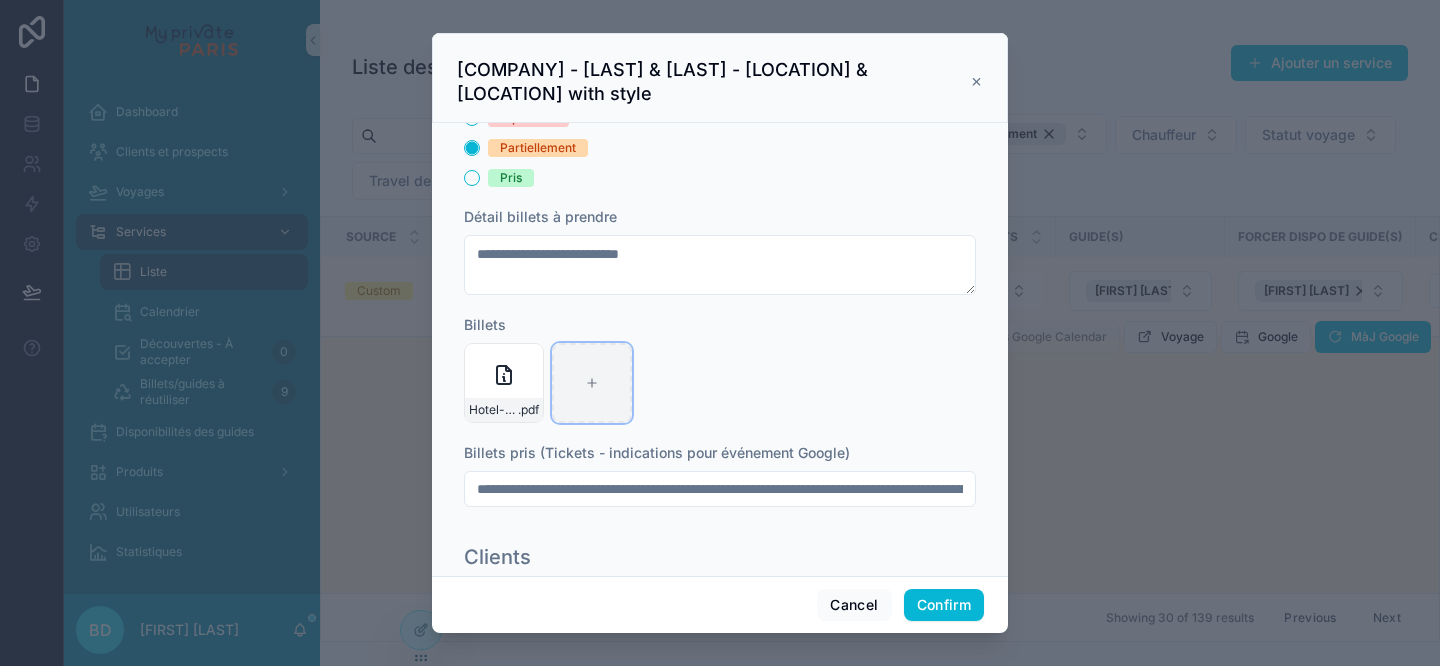 type on "**********" 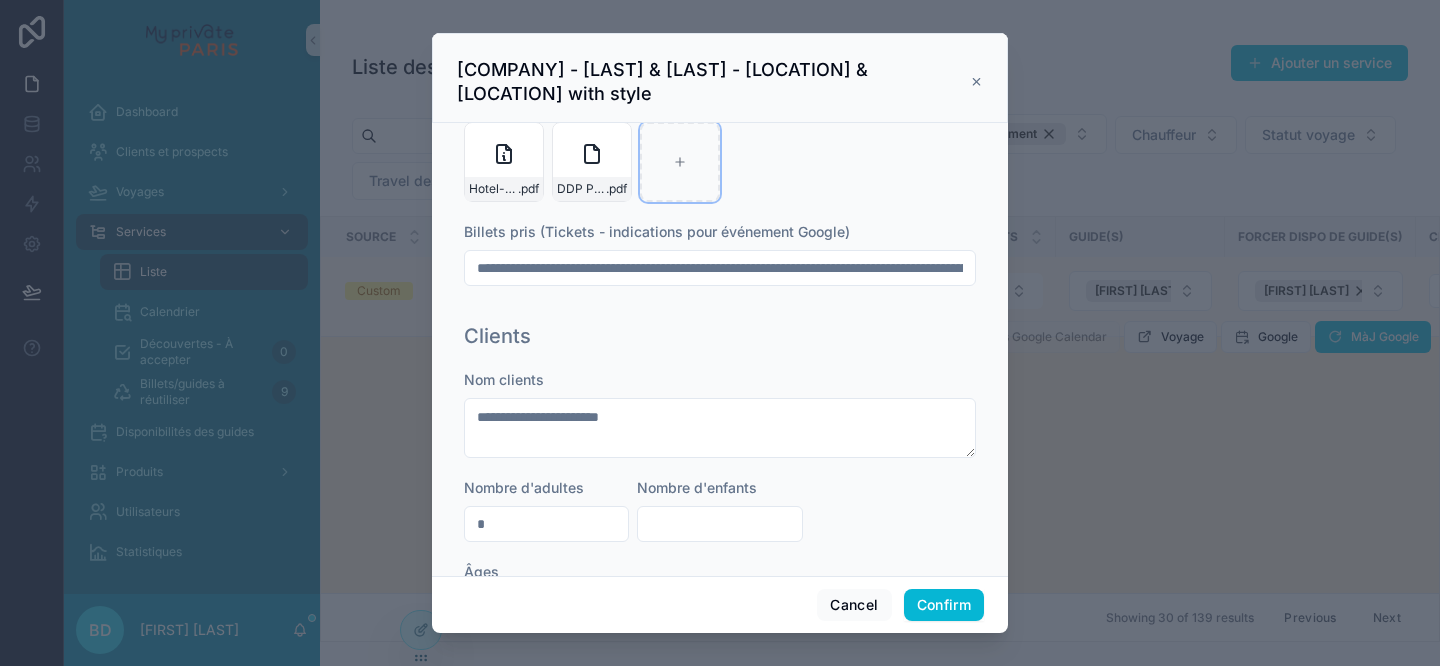 scroll, scrollTop: 854, scrollLeft: 0, axis: vertical 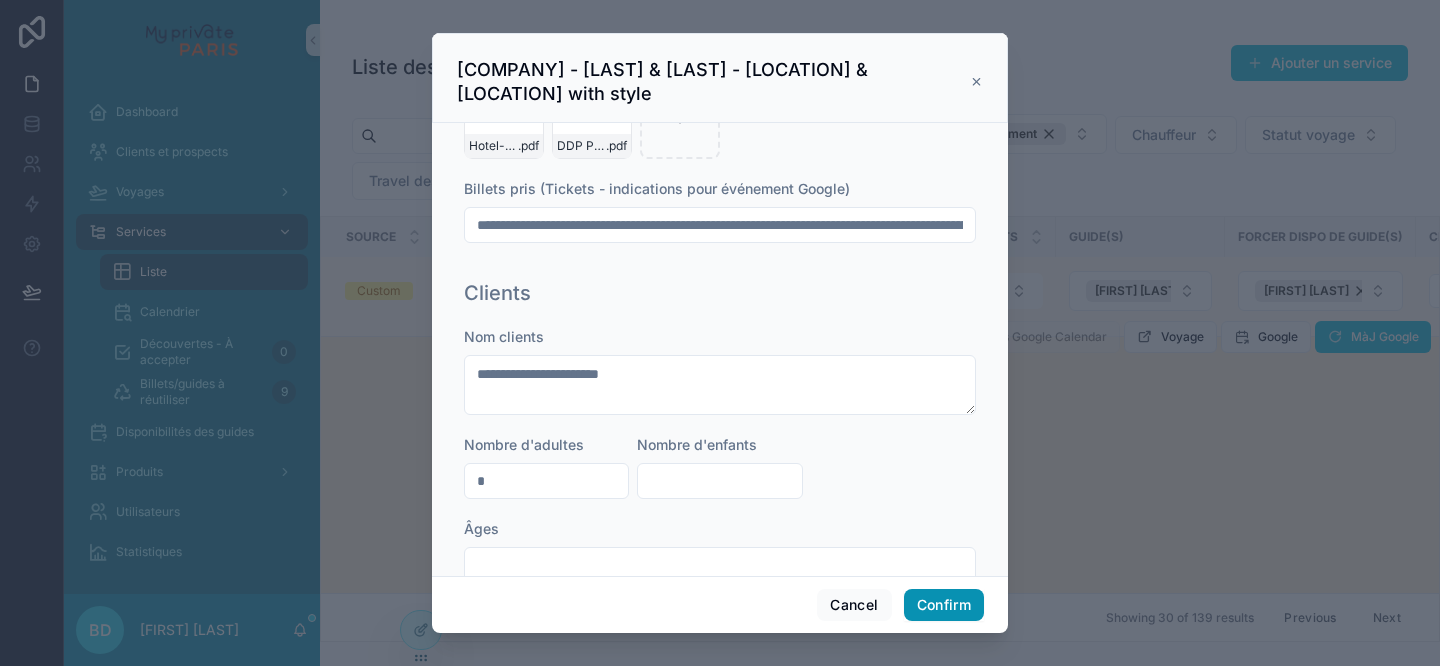 click on "Confirm" at bounding box center [944, 605] 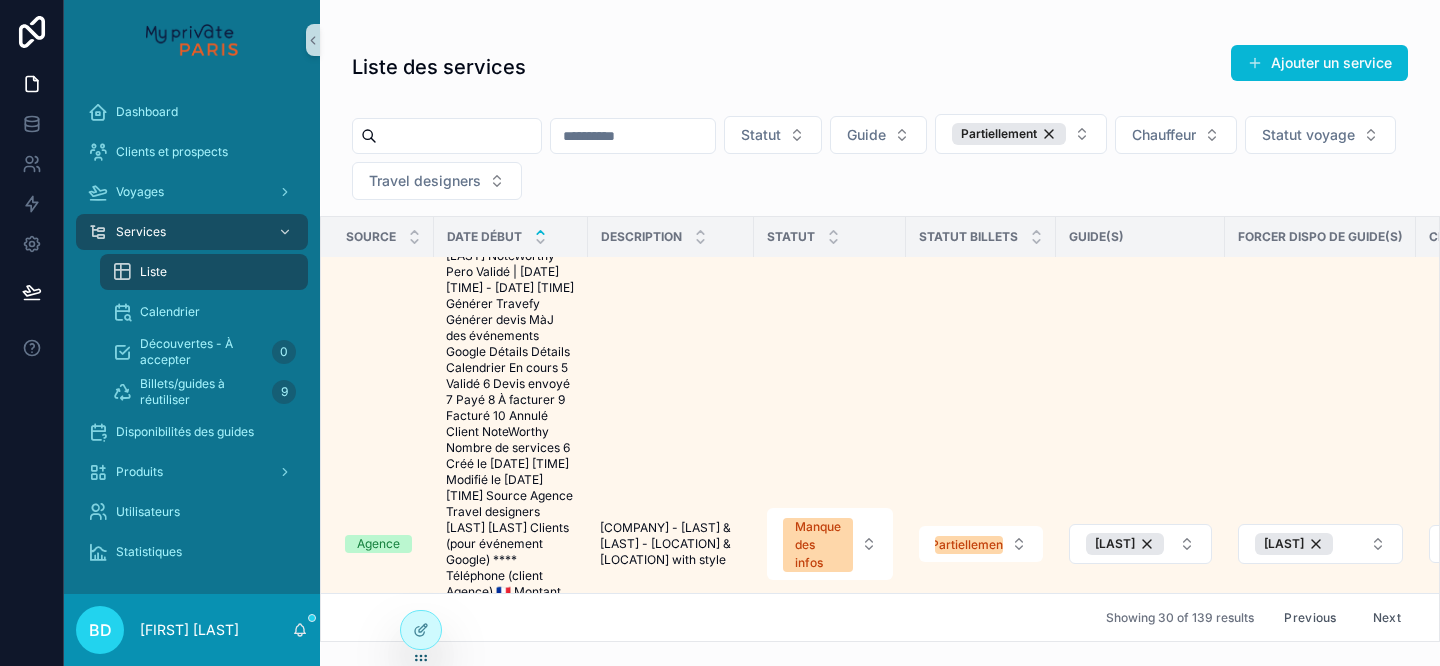 scroll, scrollTop: 2263, scrollLeft: 0, axis: vertical 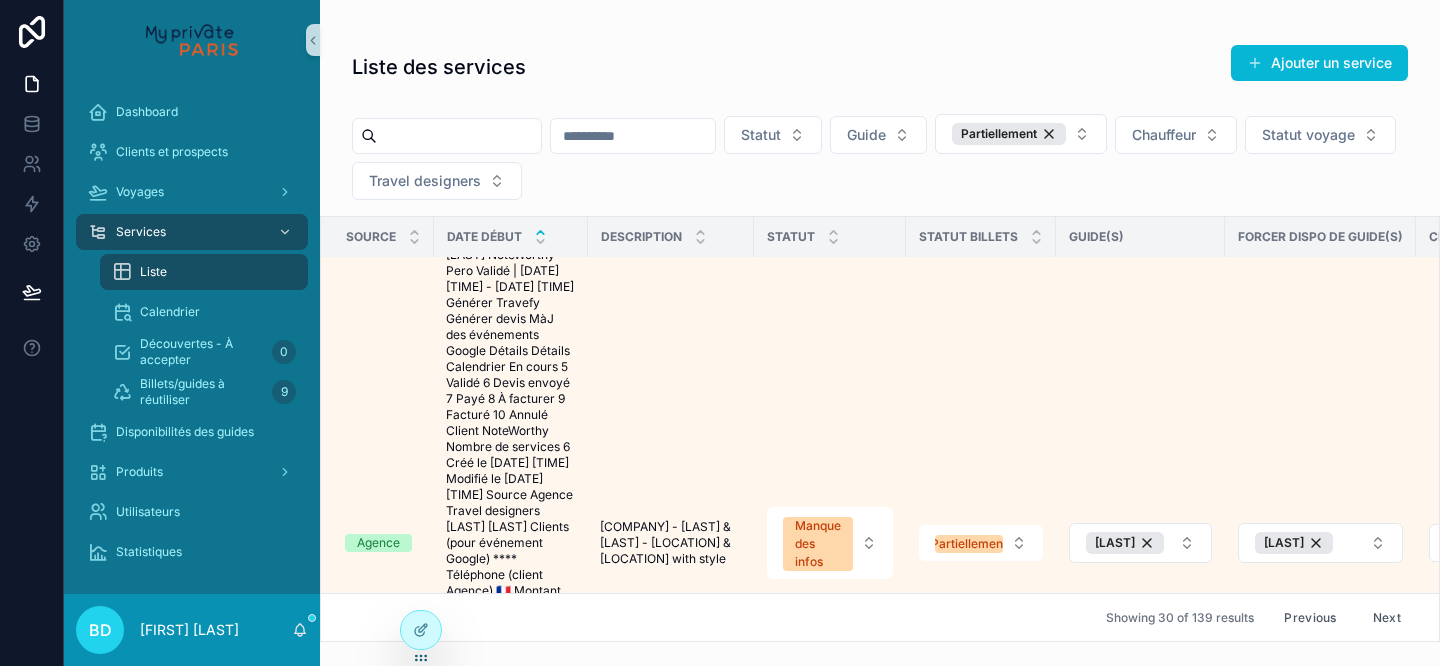click on "Modifier infos Google Calendar" at bounding box center (1018, 1142) 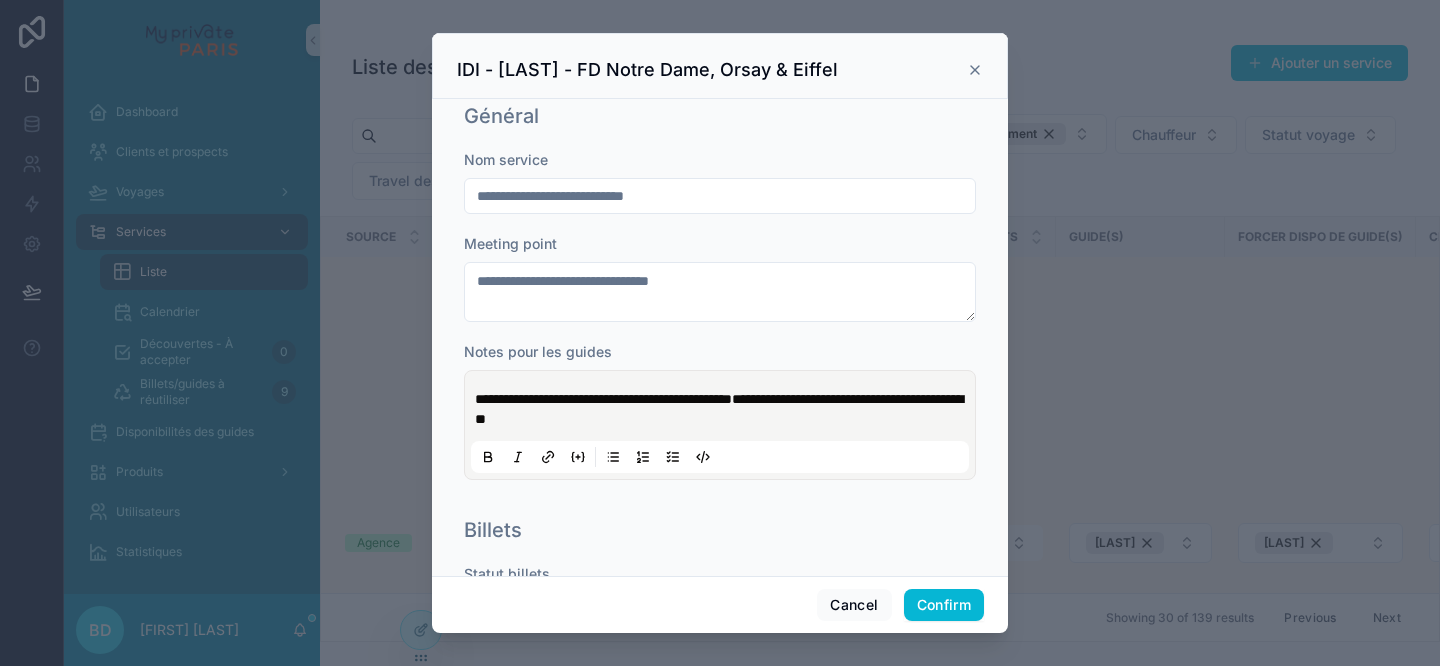 scroll, scrollTop: 0, scrollLeft: 0, axis: both 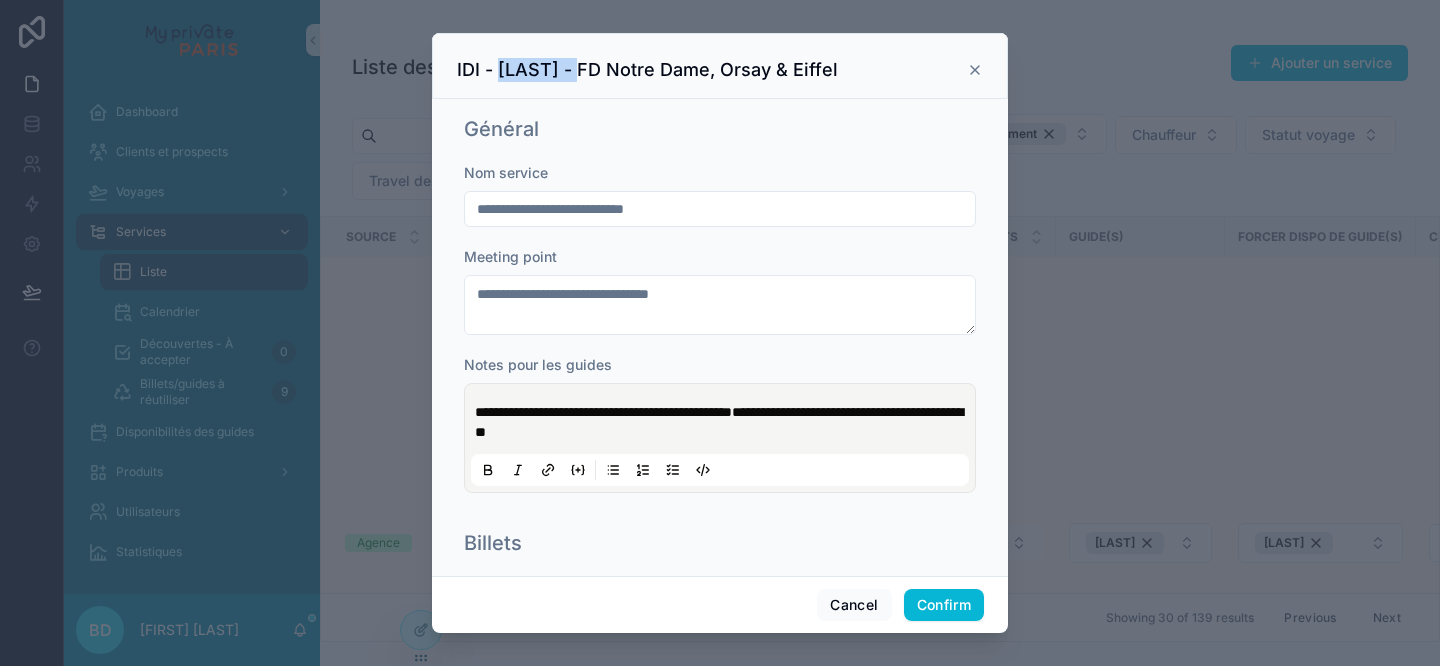 drag, startPoint x: 567, startPoint y: 71, endPoint x: 499, endPoint y: 71, distance: 68 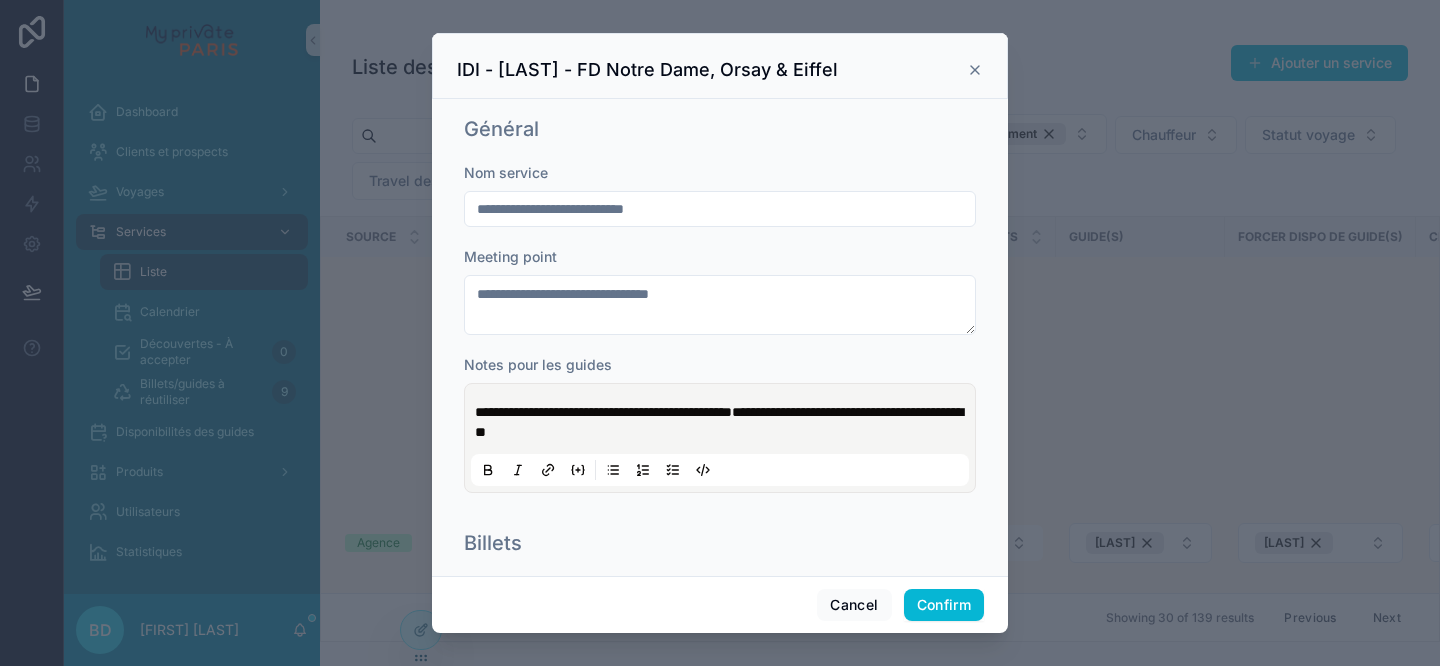 click 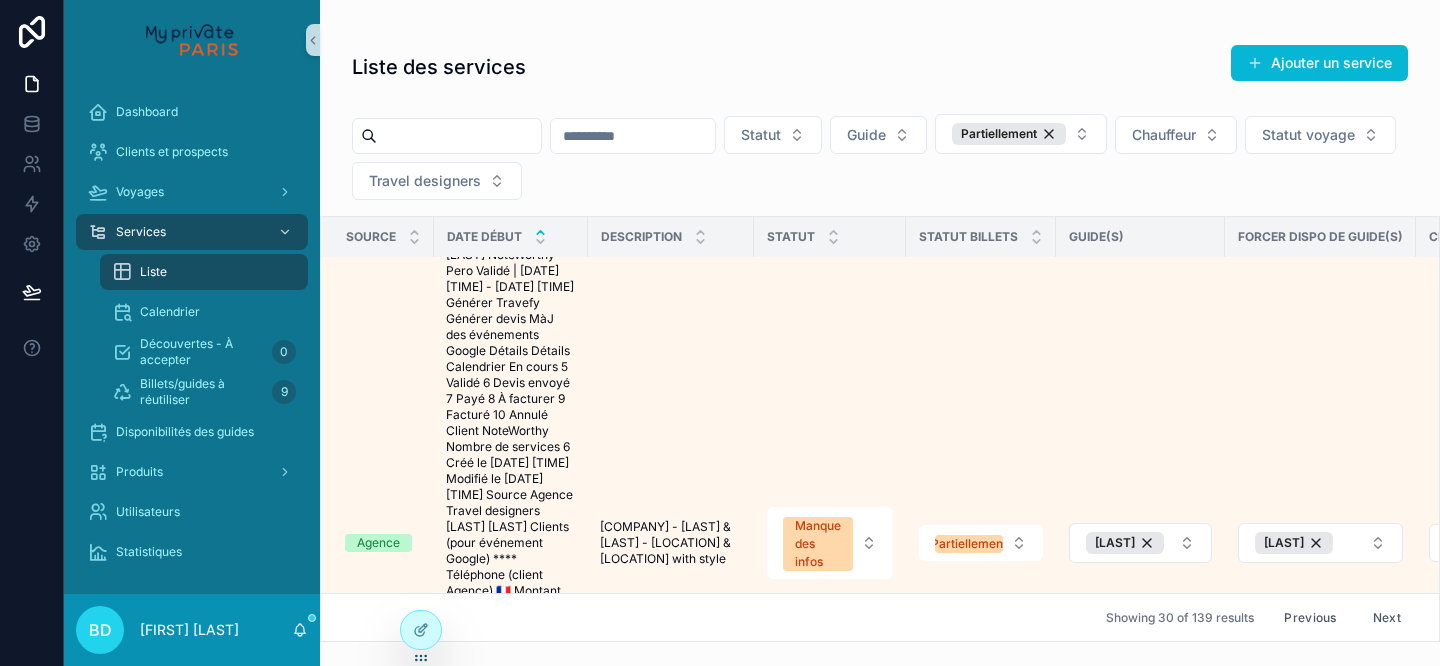 click on "Modifier infos Google Calendar" at bounding box center (1018, 1142) 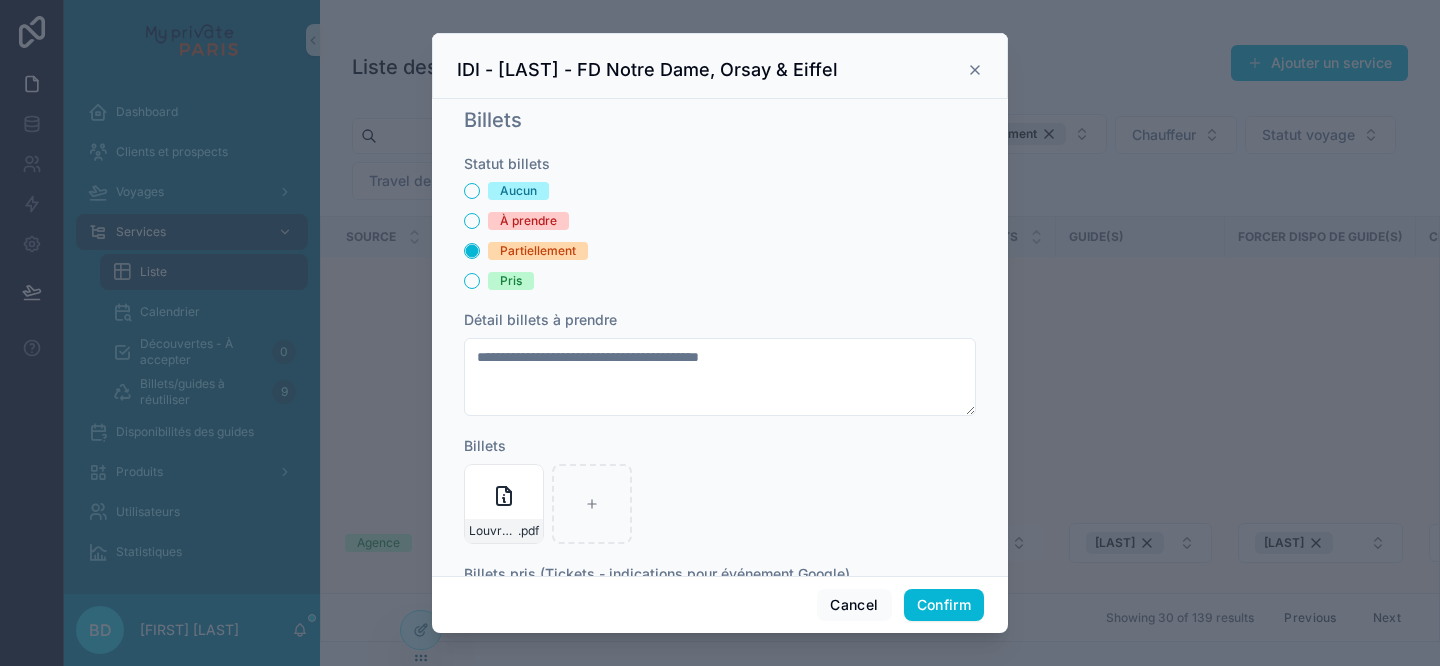scroll, scrollTop: 429, scrollLeft: 0, axis: vertical 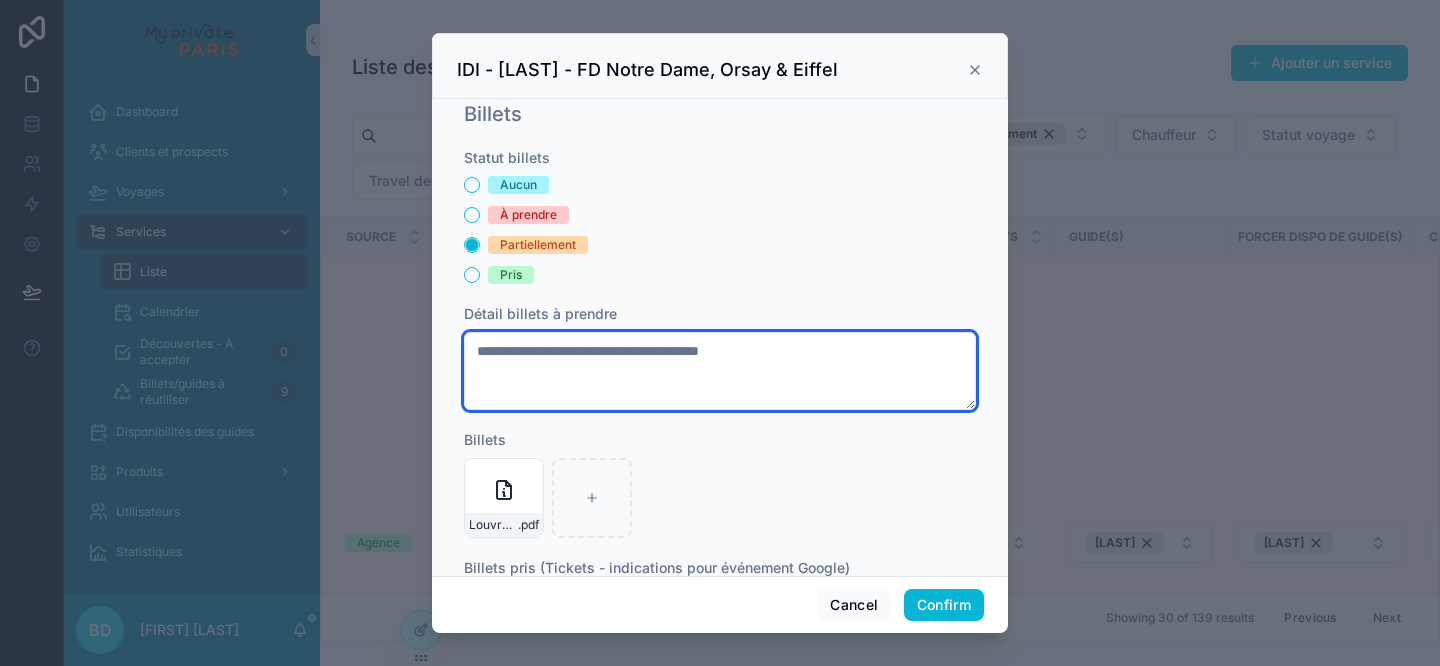drag, startPoint x: 758, startPoint y: 361, endPoint x: 435, endPoint y: 360, distance: 323.00156 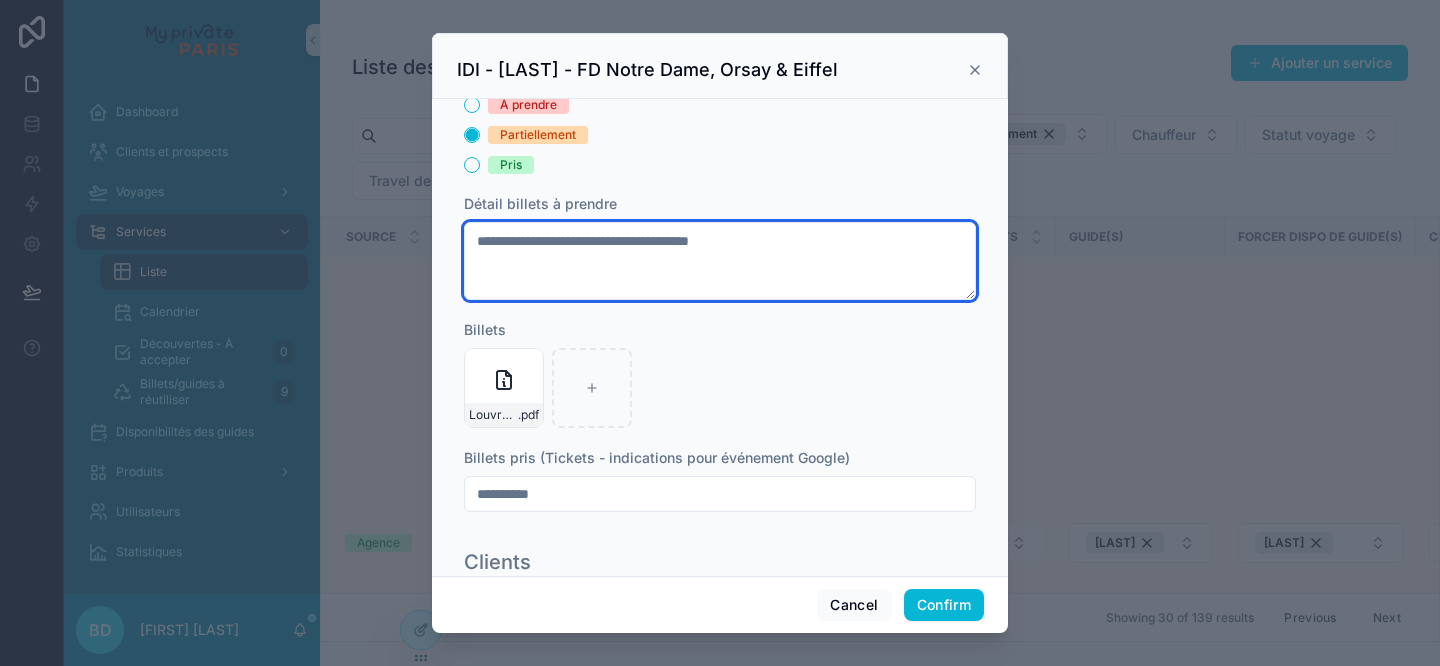 scroll, scrollTop: 563, scrollLeft: 0, axis: vertical 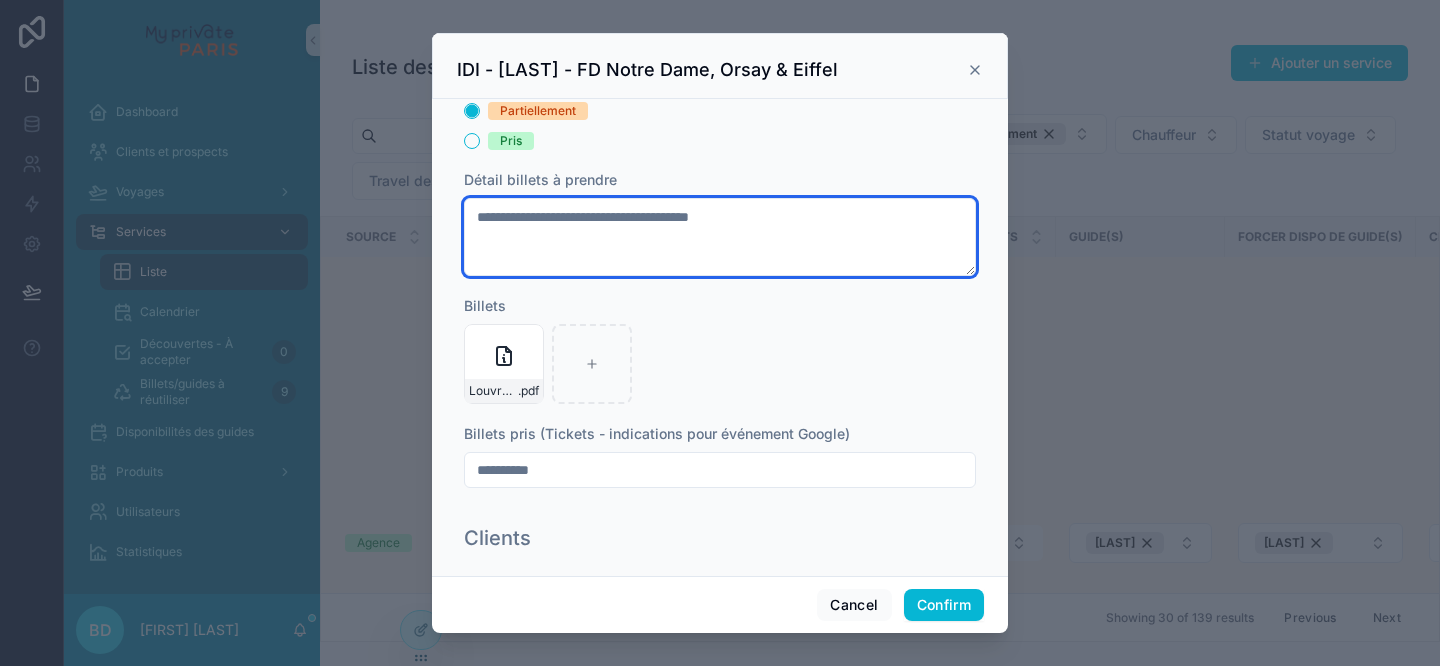 type on "**********" 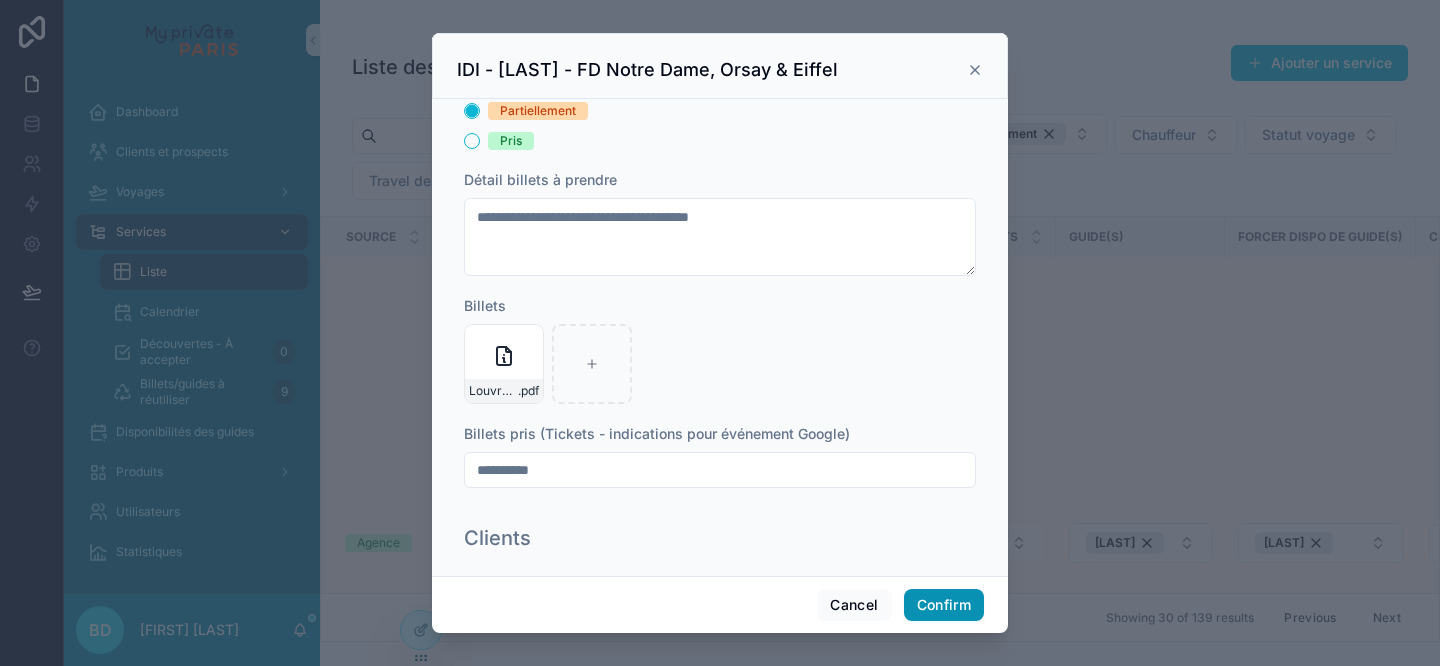 click on "Confirm" at bounding box center [944, 605] 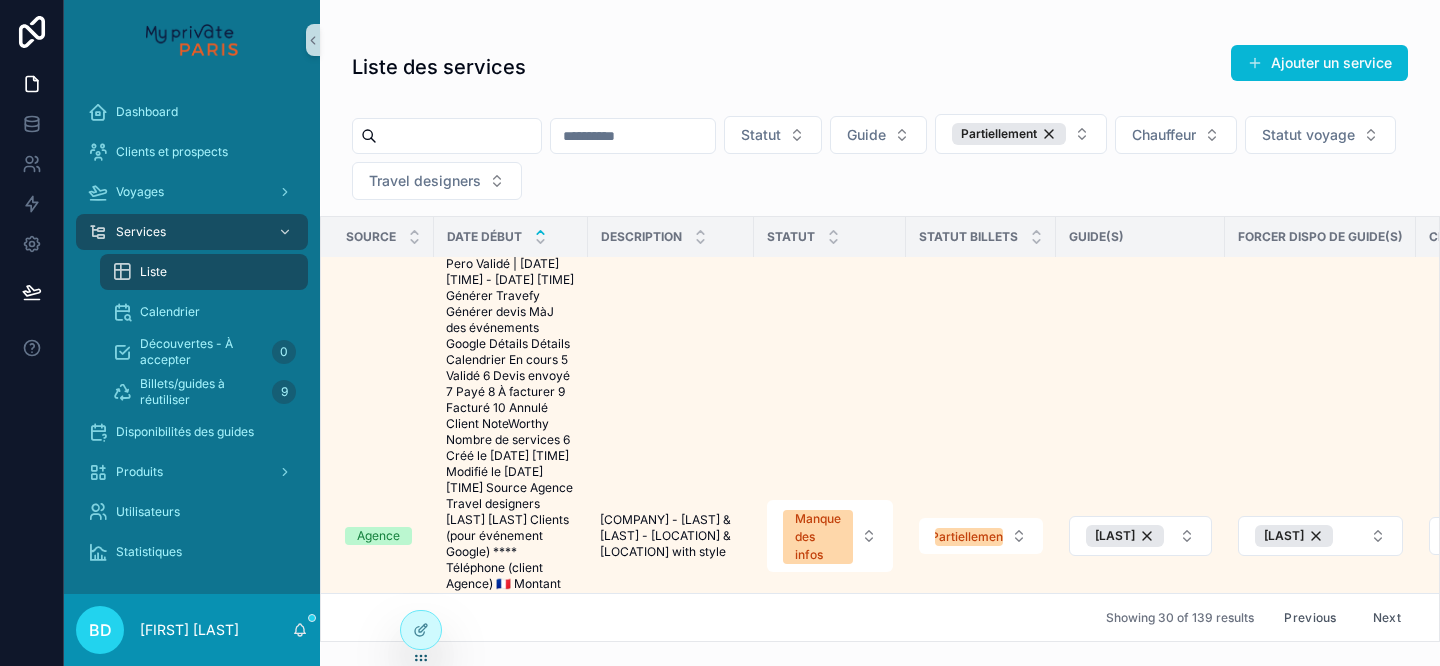 scroll, scrollTop: 2364, scrollLeft: 0, axis: vertical 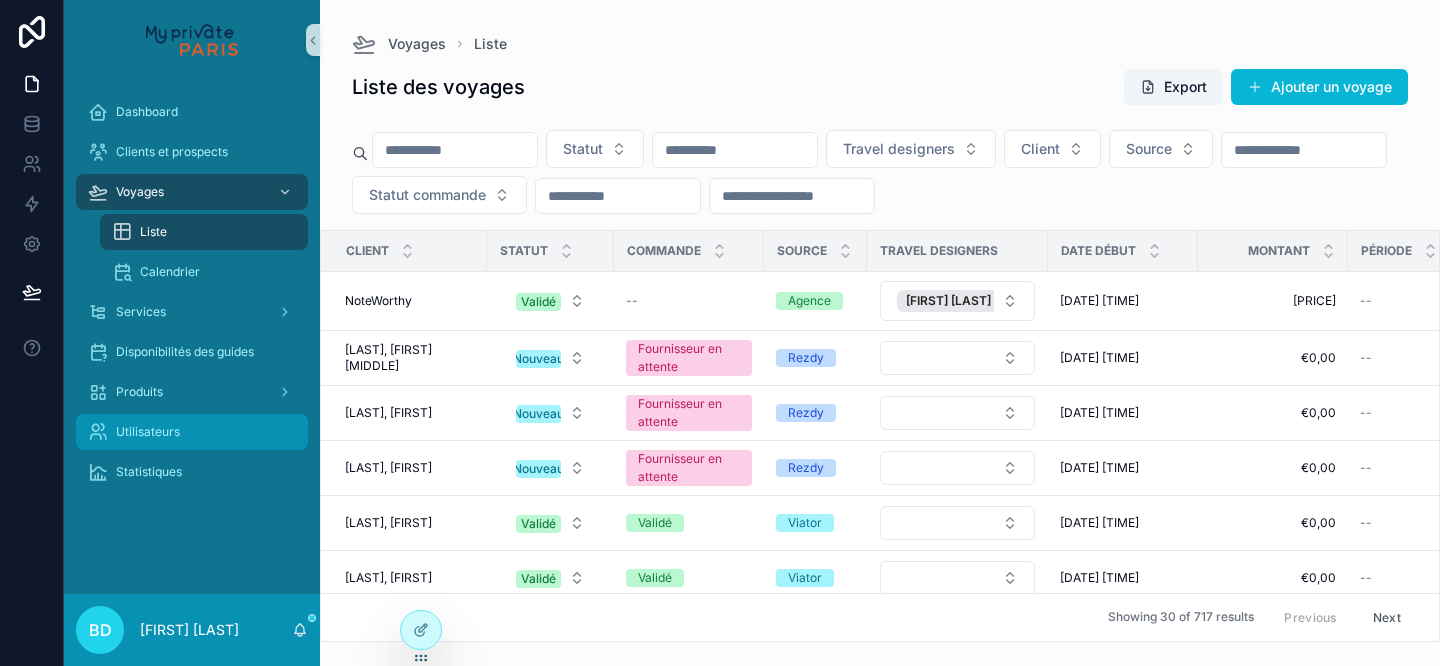 click on "Utilisateurs" at bounding box center (148, 432) 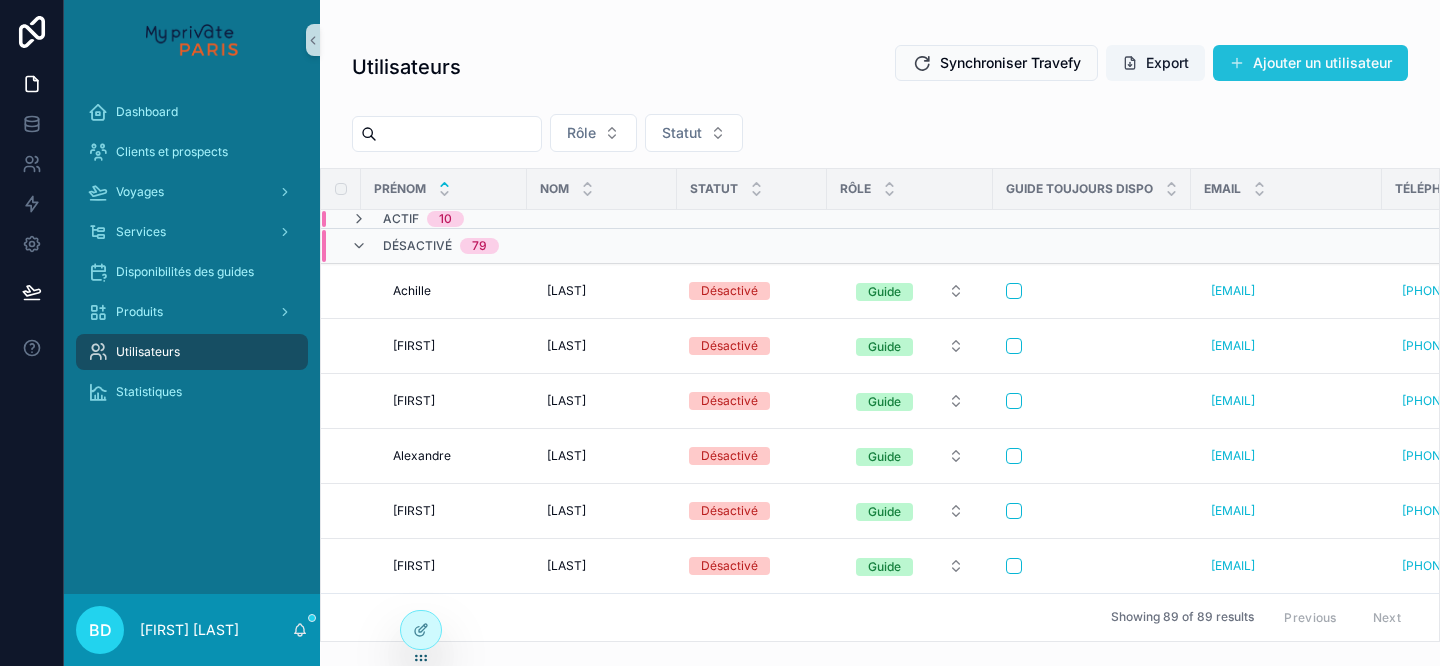 click on "Ajouter un utilisateur" at bounding box center [1310, 63] 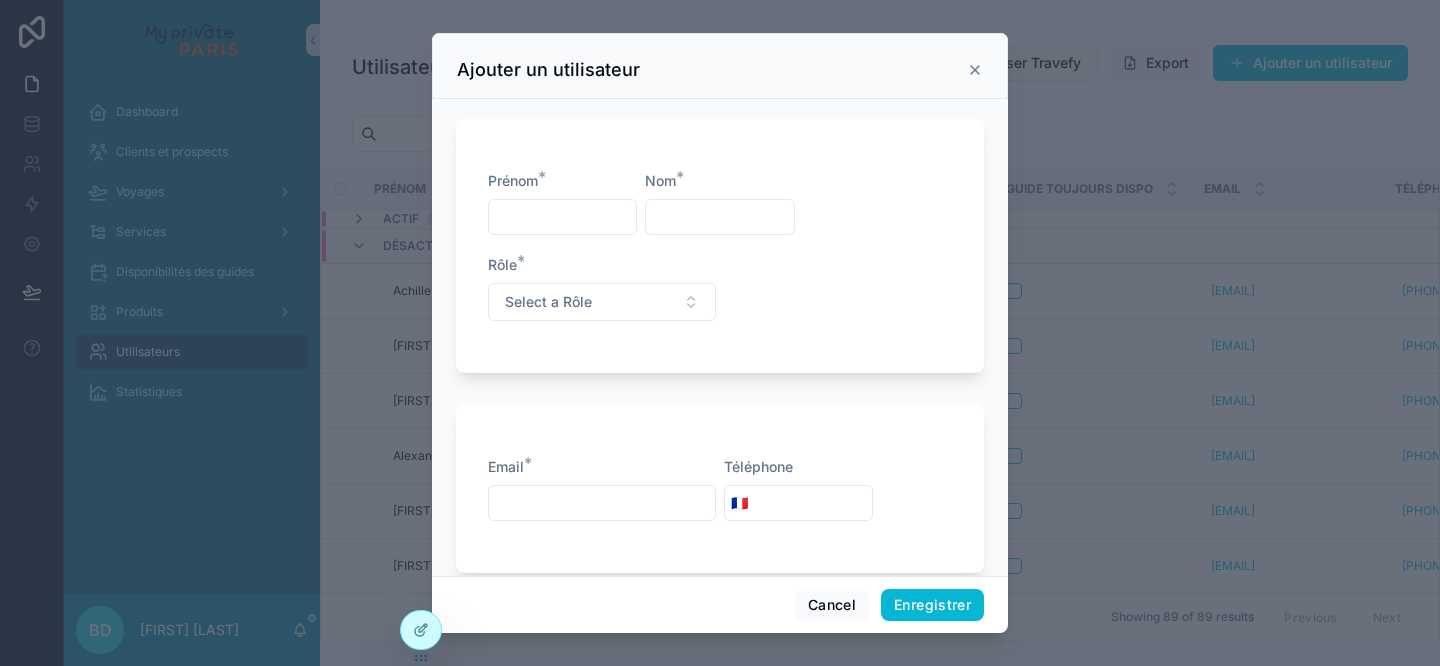 click at bounding box center [562, 217] 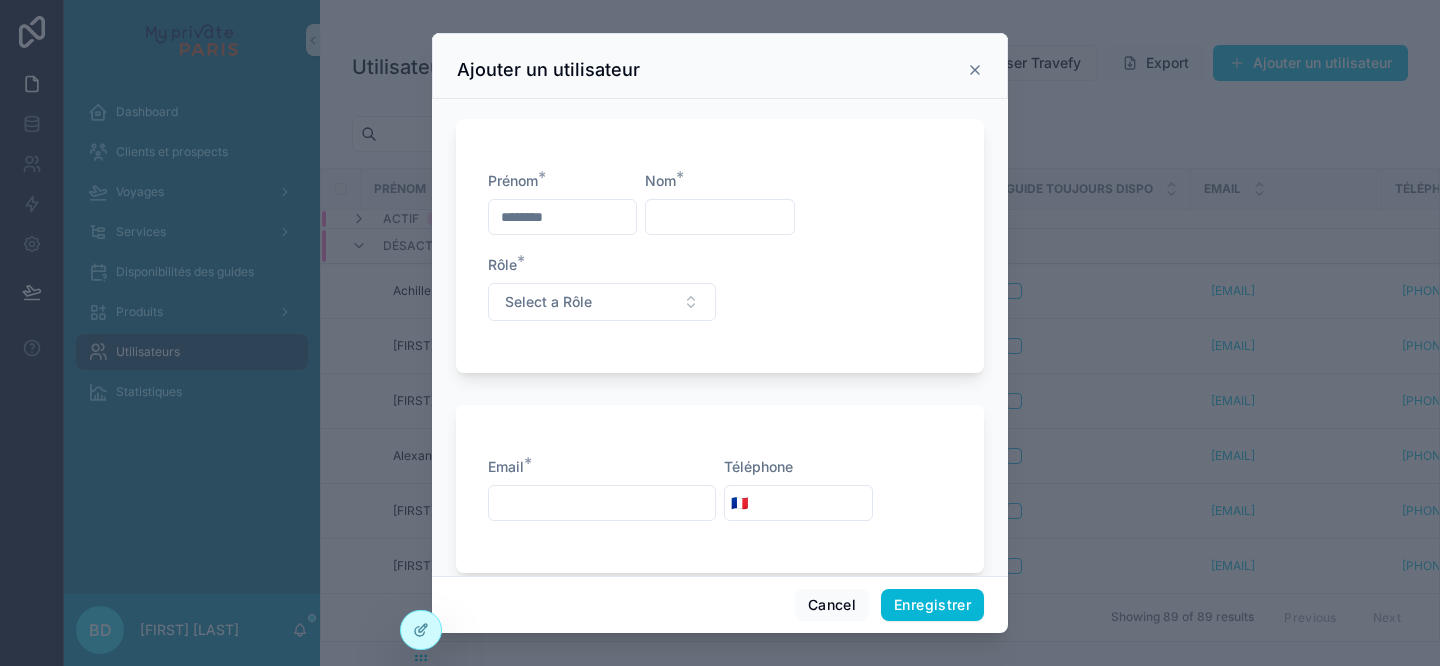 type on "********" 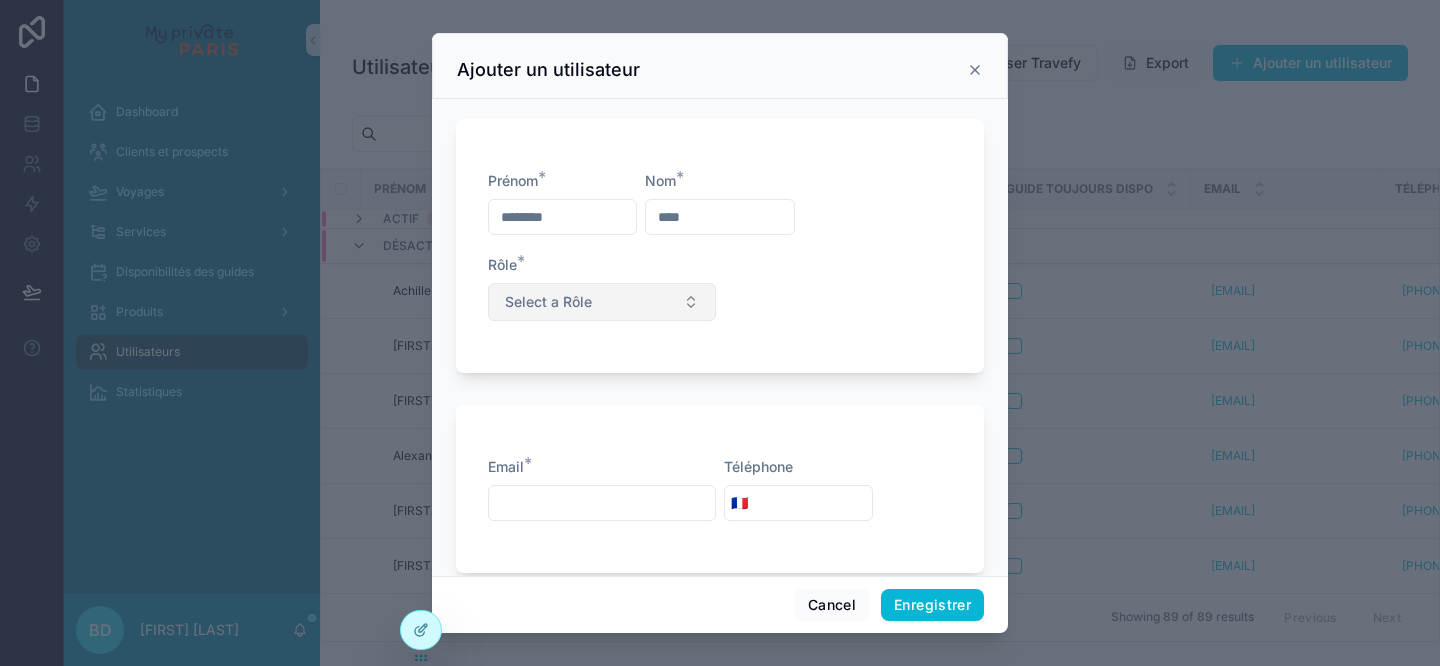 type on "****" 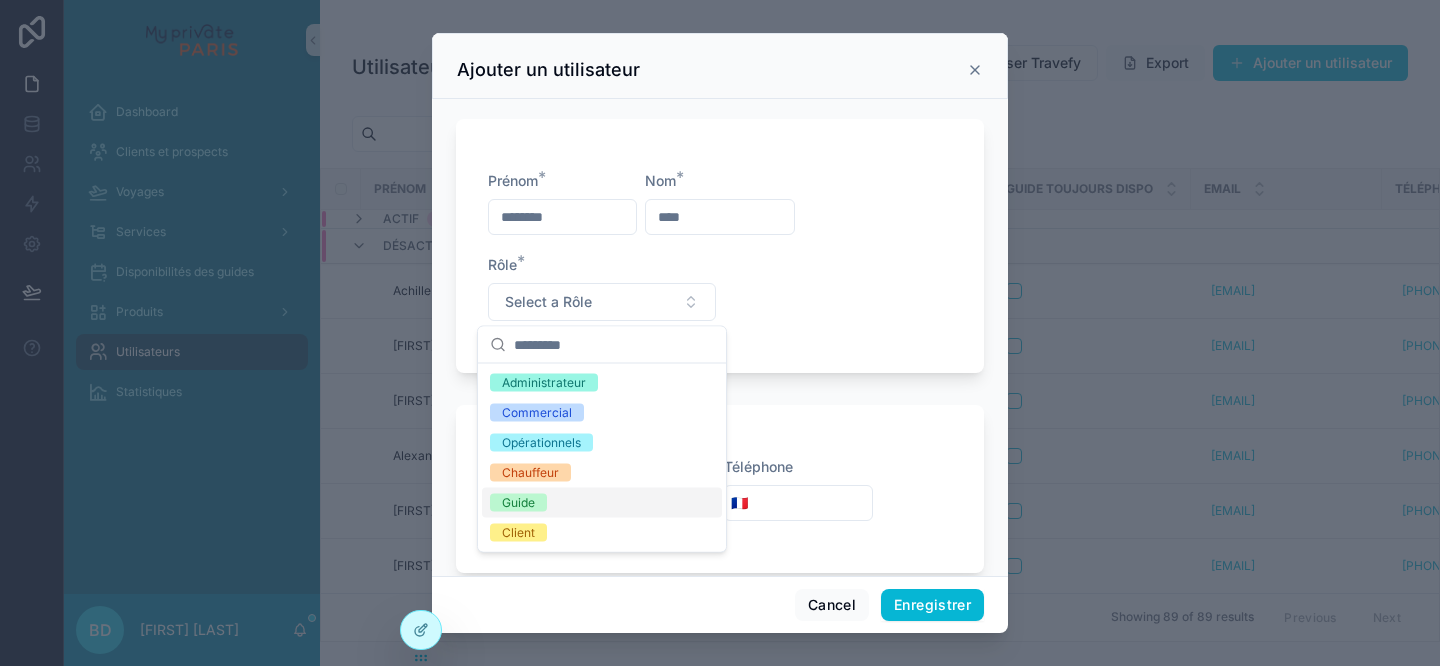 click on "Guide" at bounding box center [602, 503] 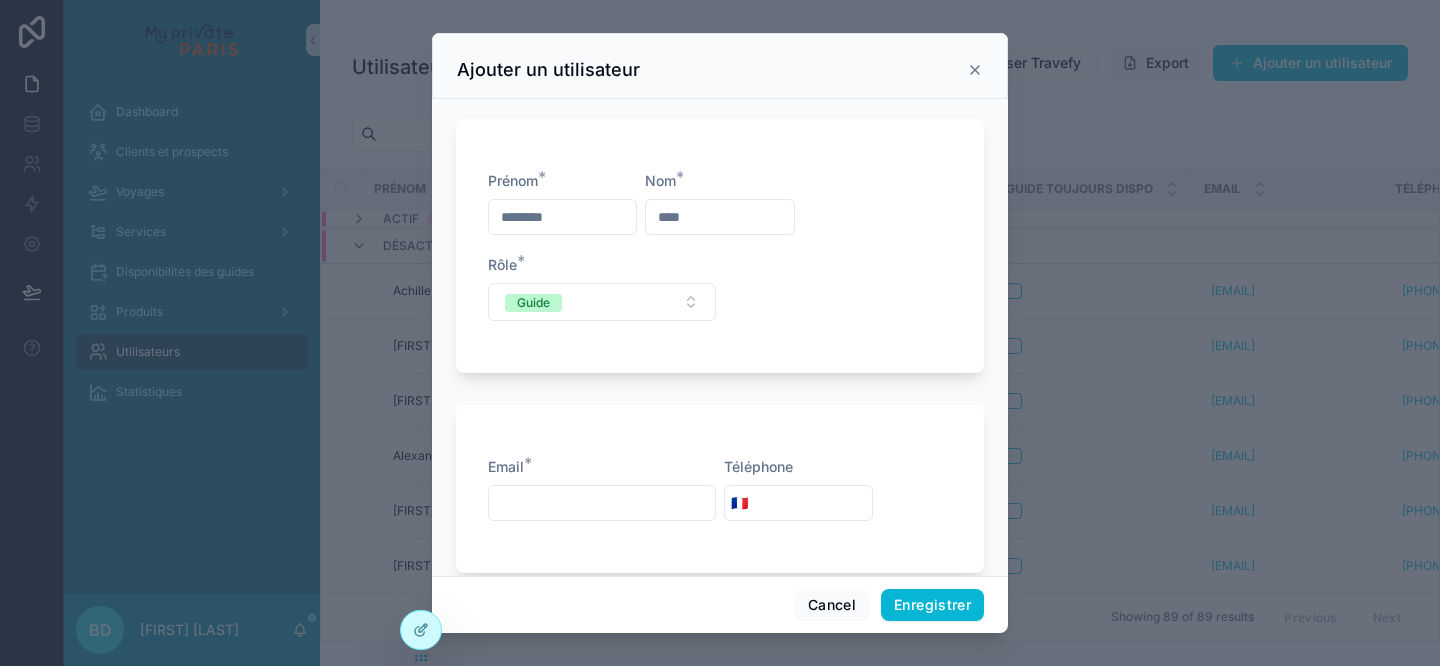 scroll, scrollTop: 33, scrollLeft: 0, axis: vertical 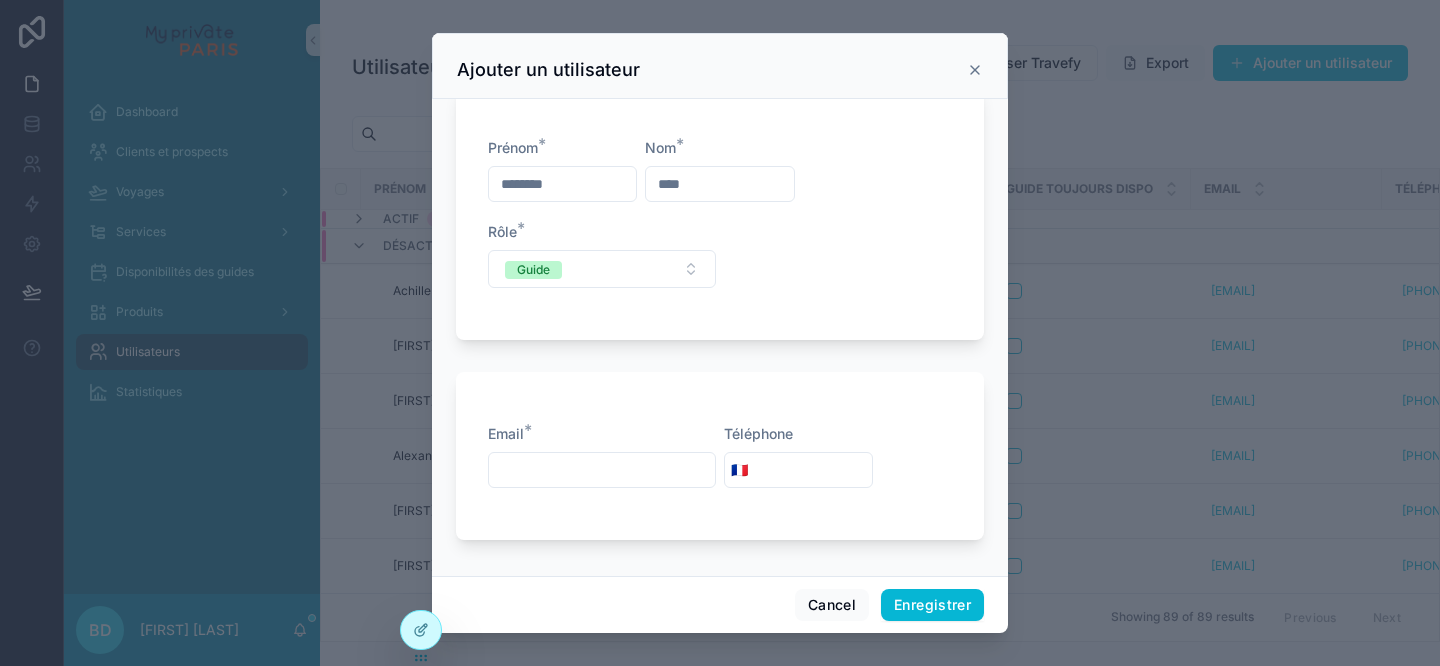 click at bounding box center (602, 470) 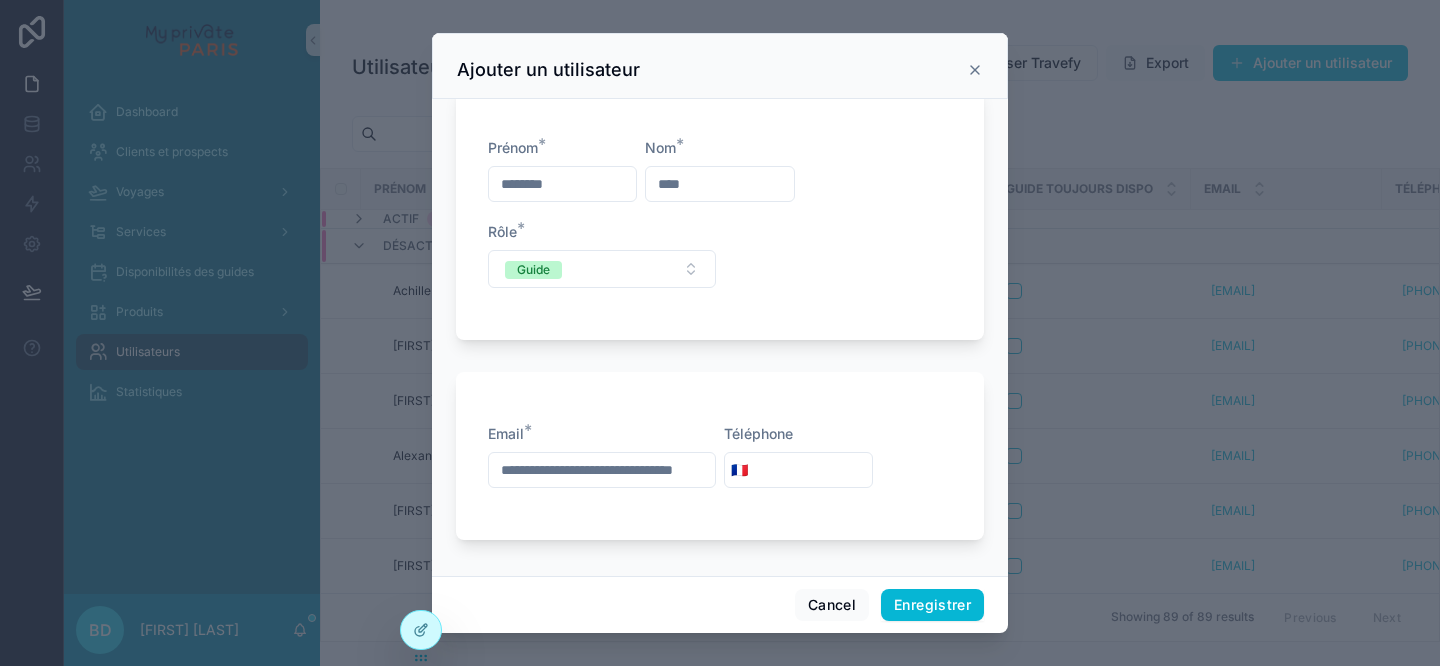 scroll, scrollTop: 0, scrollLeft: 51, axis: horizontal 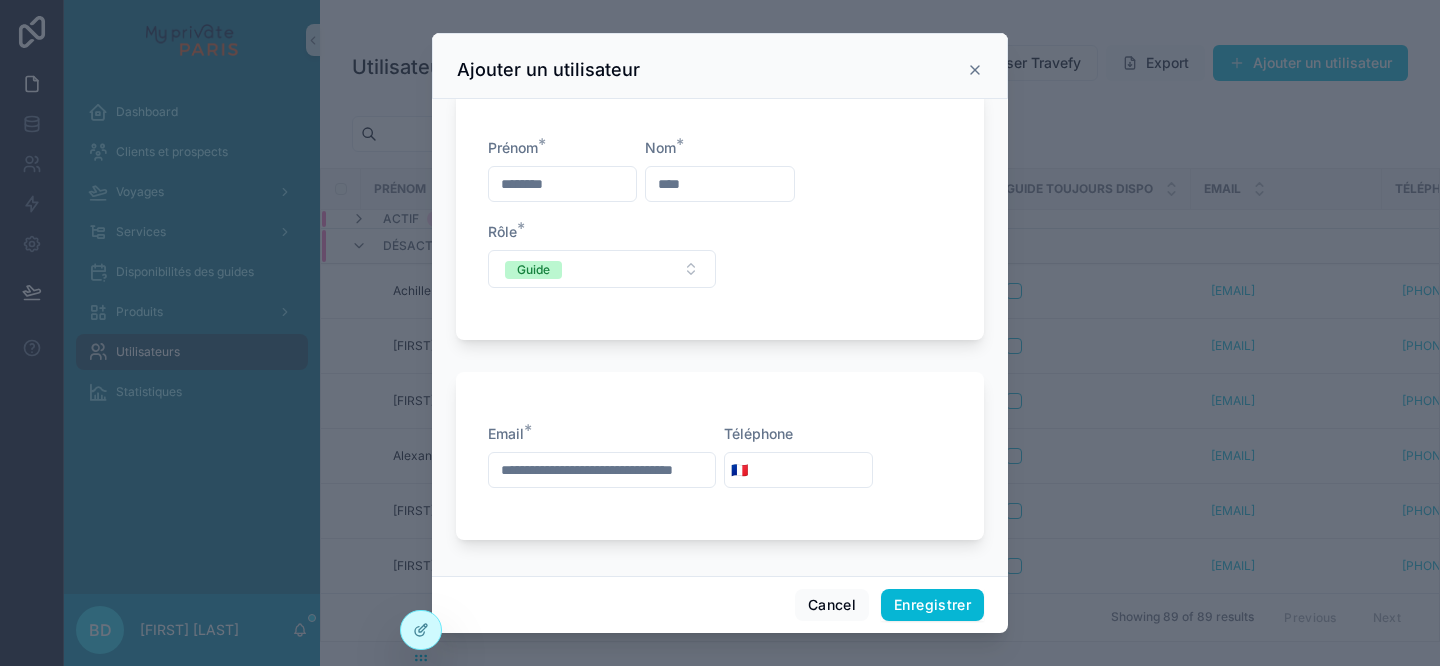 type on "**********" 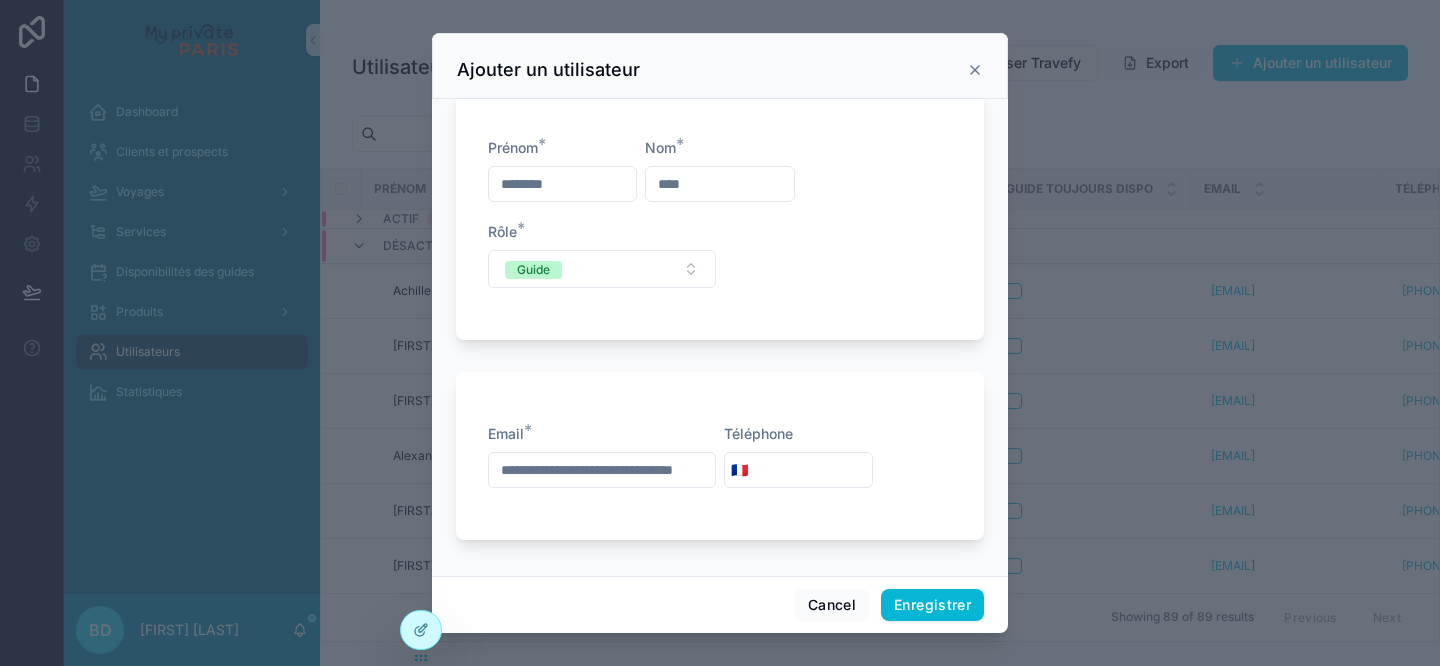 scroll, scrollTop: 0, scrollLeft: 0, axis: both 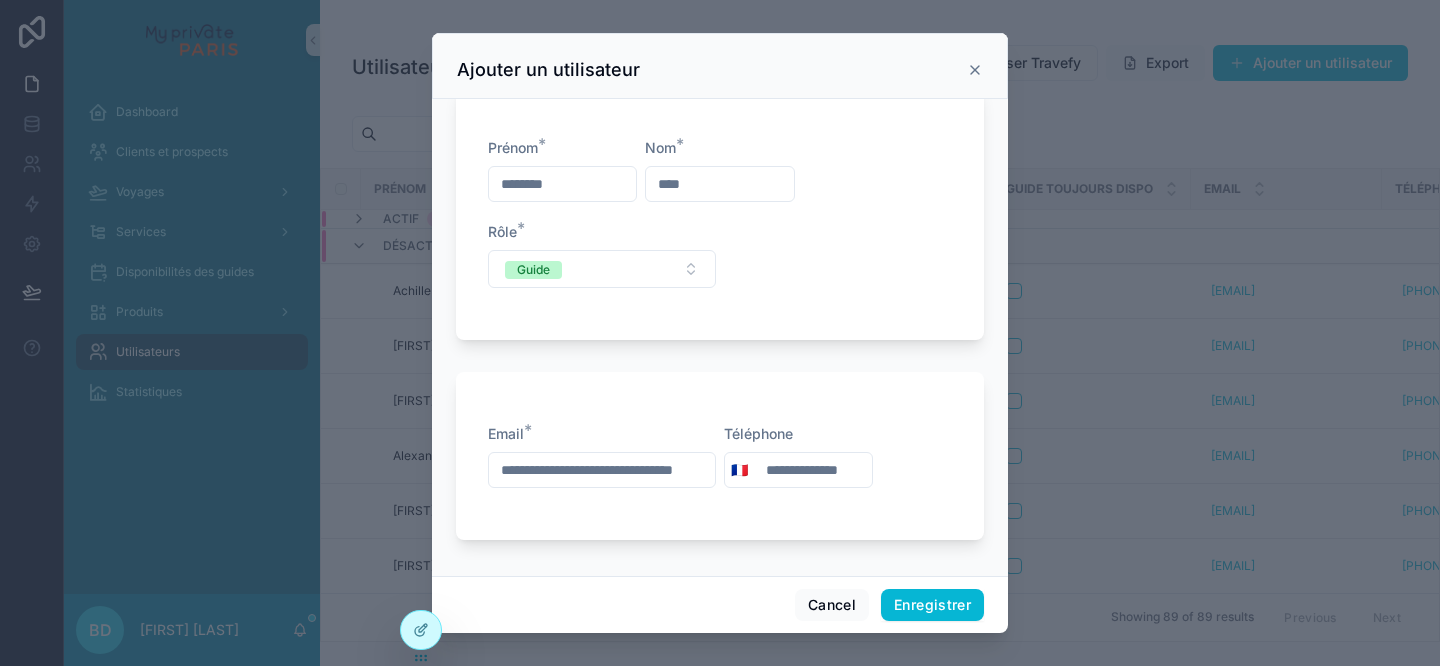 type on "**********" 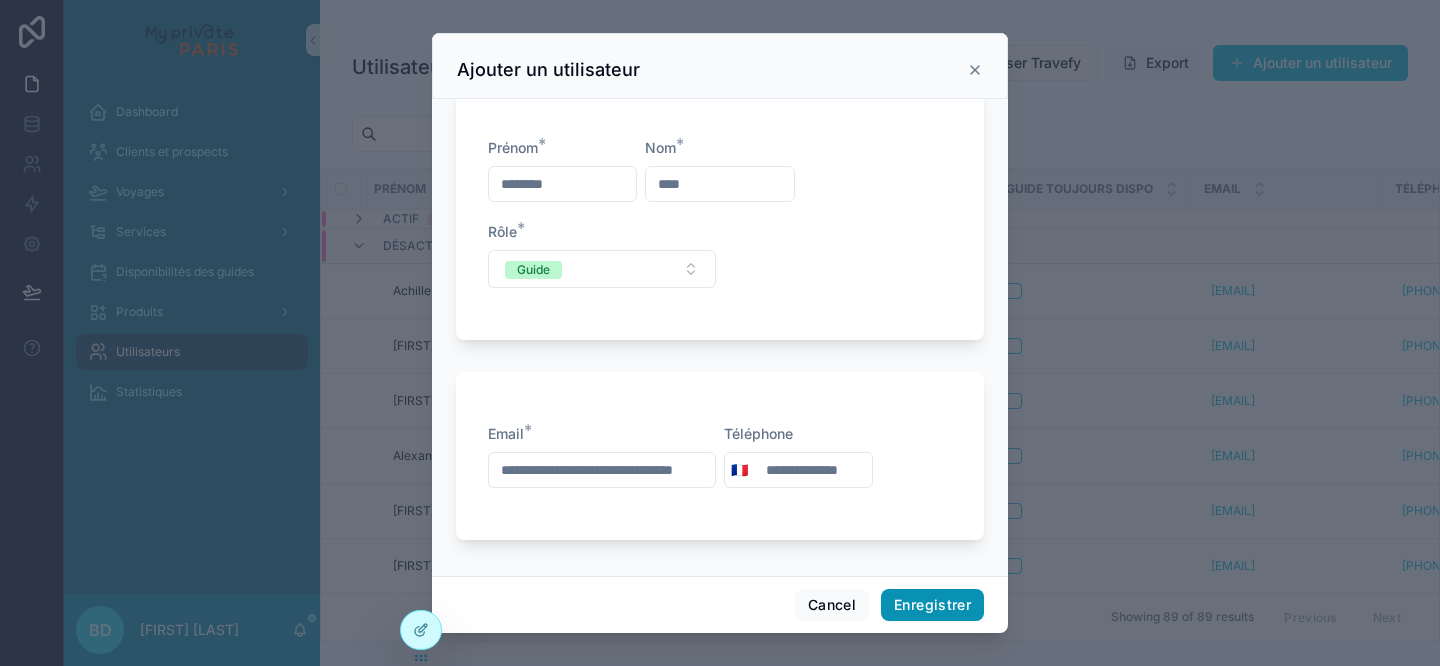 click on "Enregistrer" at bounding box center [932, 605] 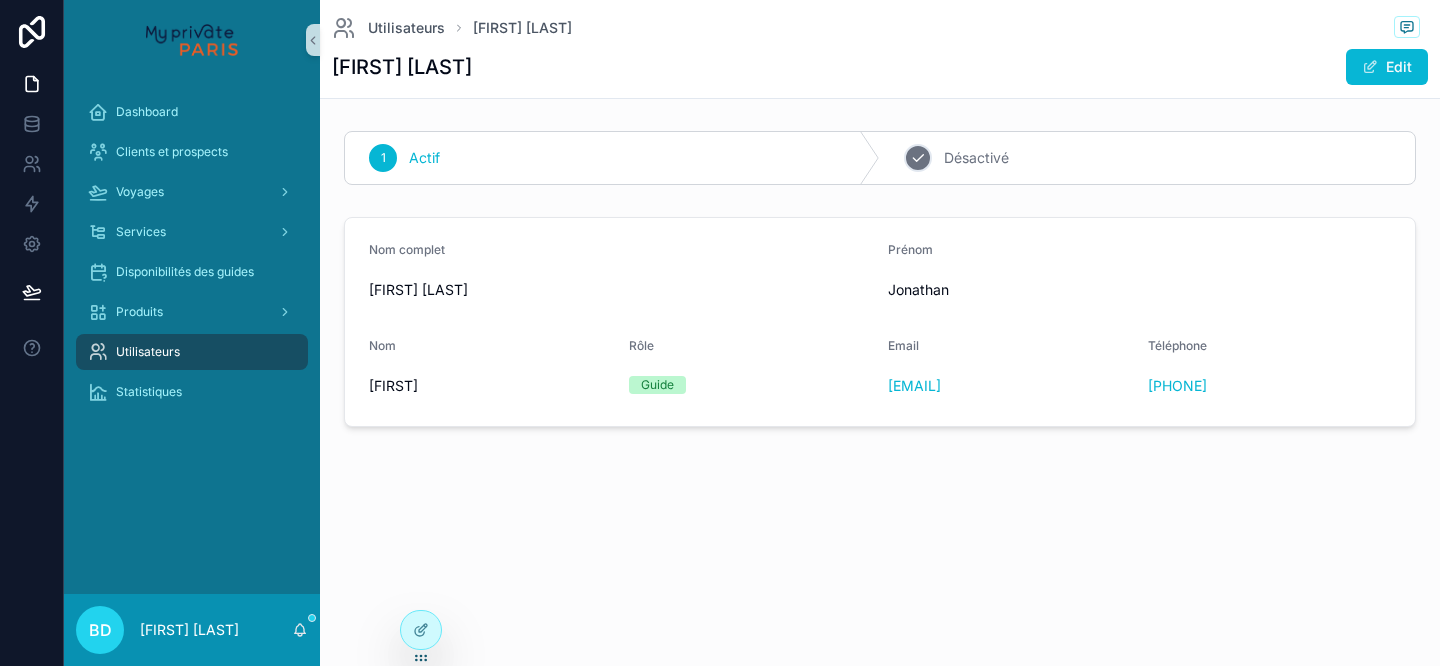 click on "2" at bounding box center [918, 158] 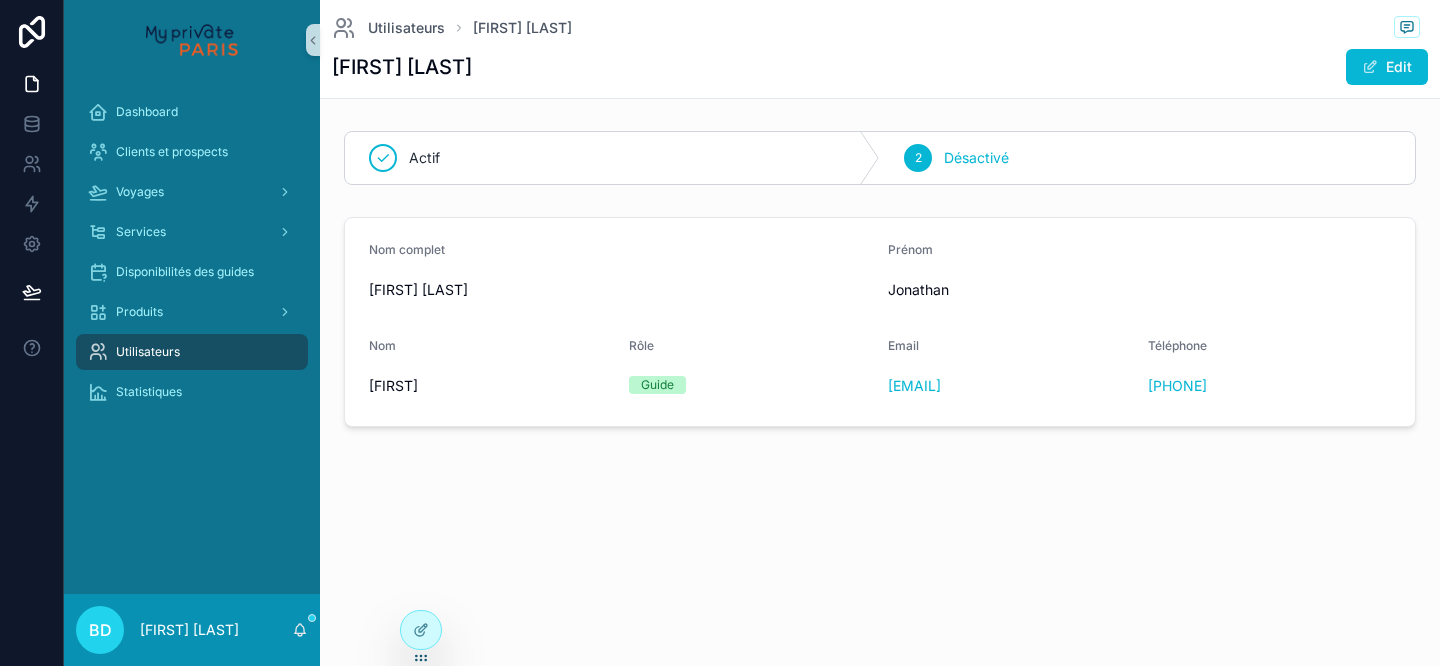 click on "Utilisateurs Jonathan DALE Jonathan DALE Edit Actif 2 Désactivé Nom complet Jonathan DALE Prénom Jonathan Nom Dale Rôle Guide Email contact@normandy-history-tours.com Téléphone +33 6 45 60 12 52" at bounding box center (880, 281) 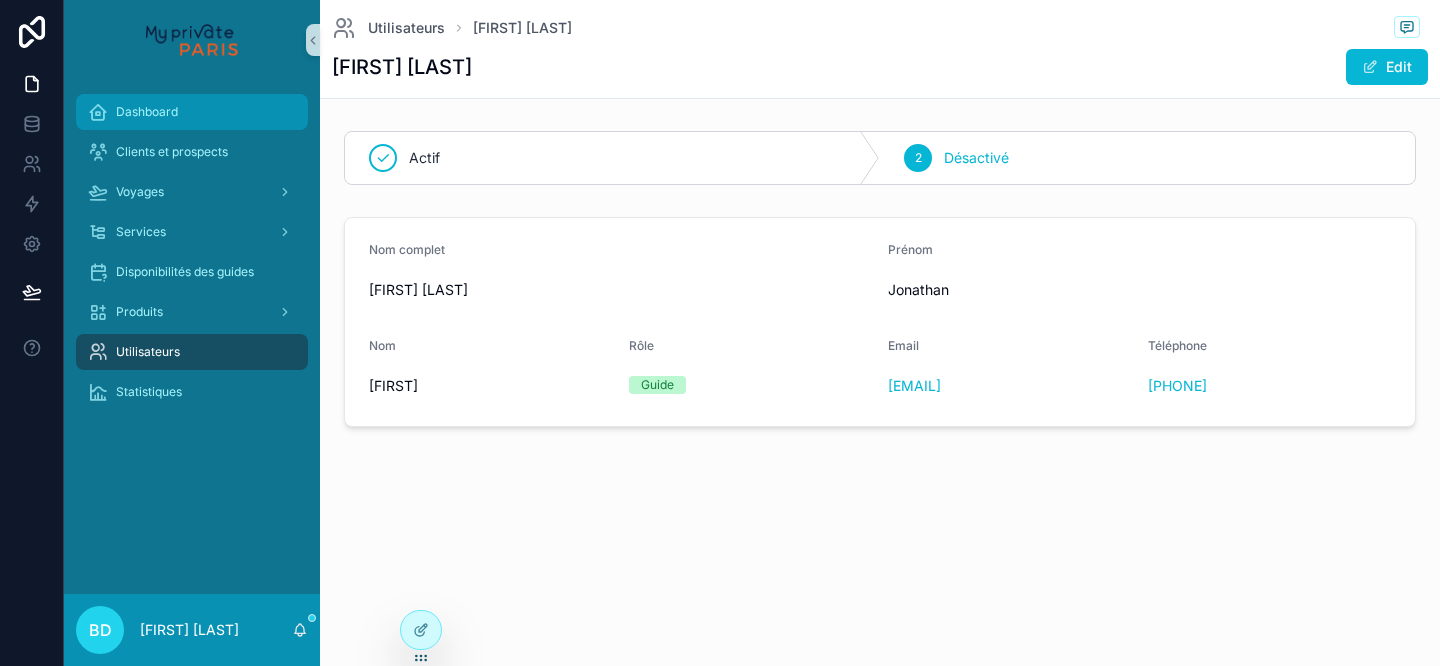 click on "Dashboard" at bounding box center (147, 112) 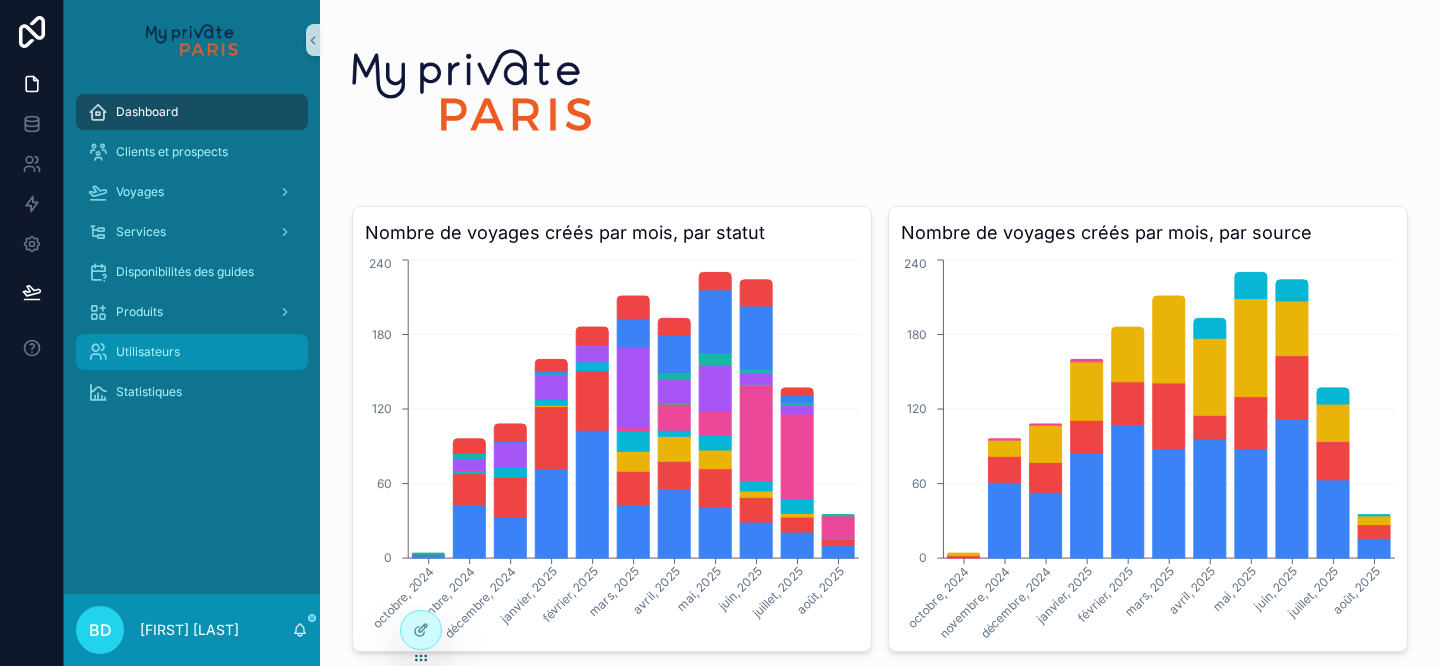 click on "Utilisateurs" at bounding box center (192, 352) 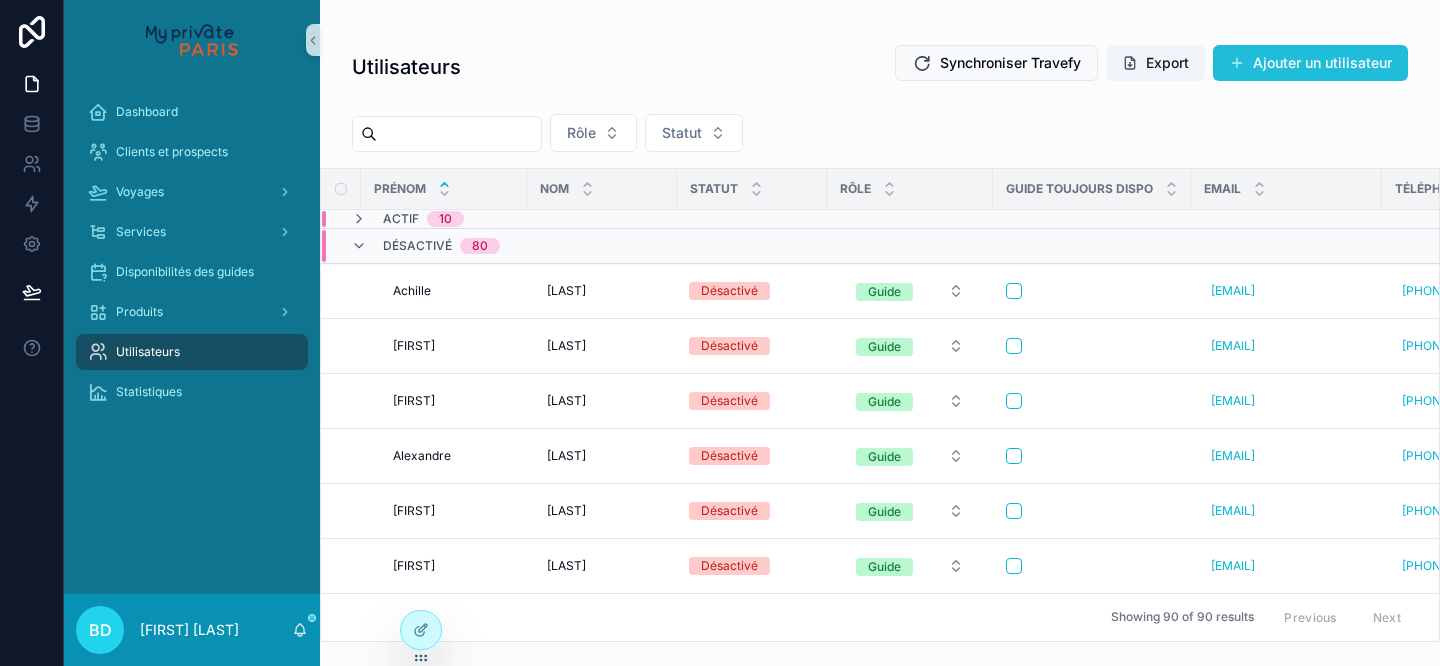 click on "Ajouter un utilisateur" at bounding box center [1310, 63] 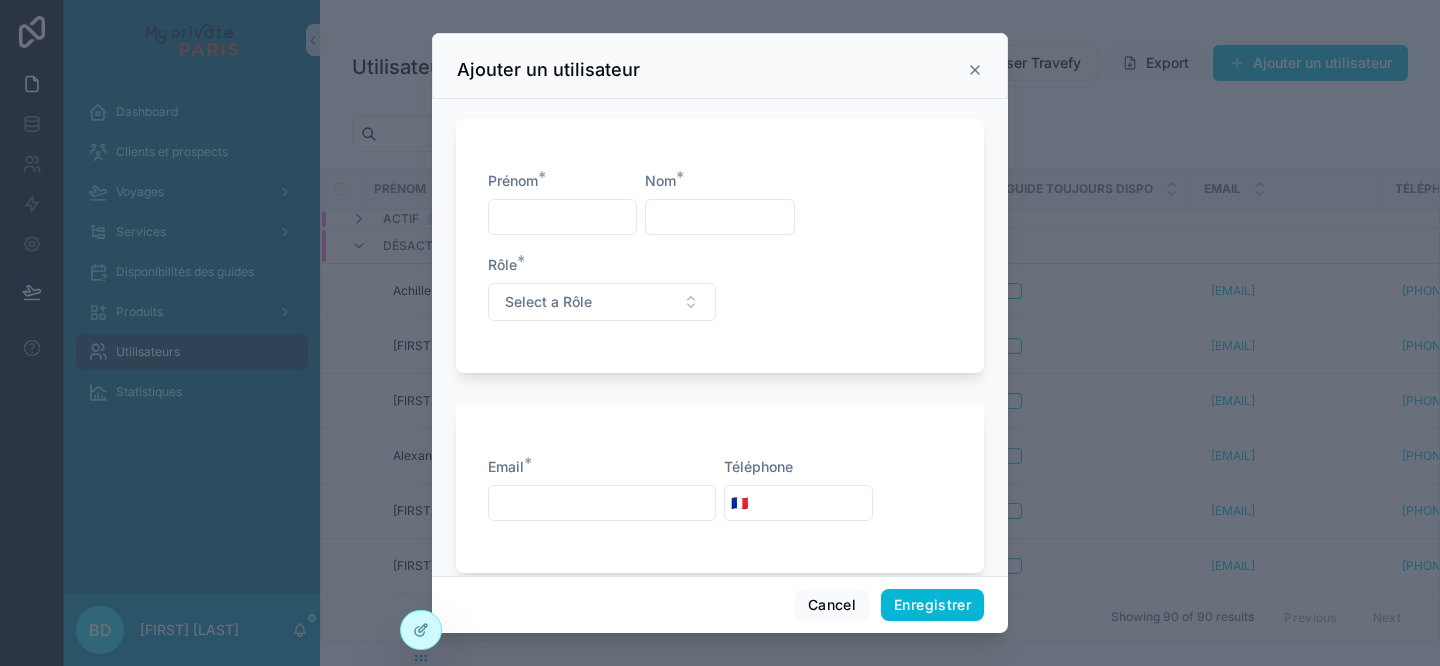 click at bounding box center [562, 217] 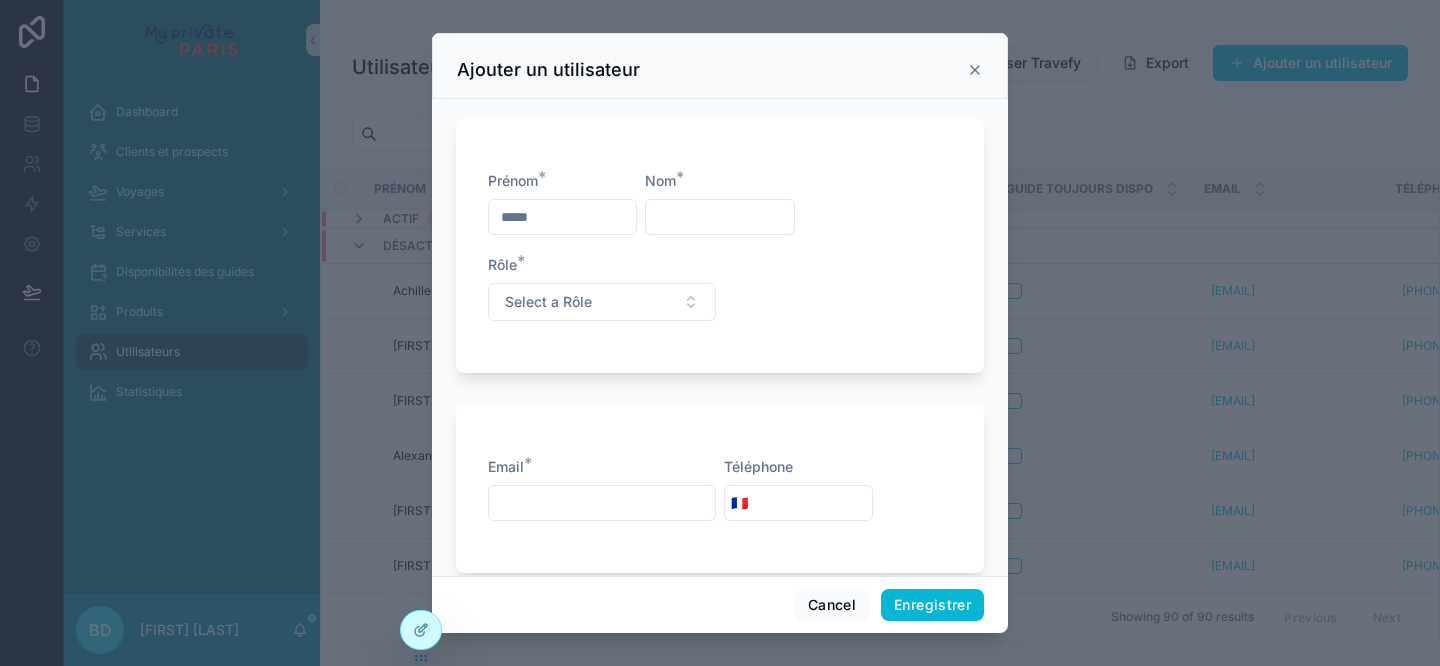 type on "*****" 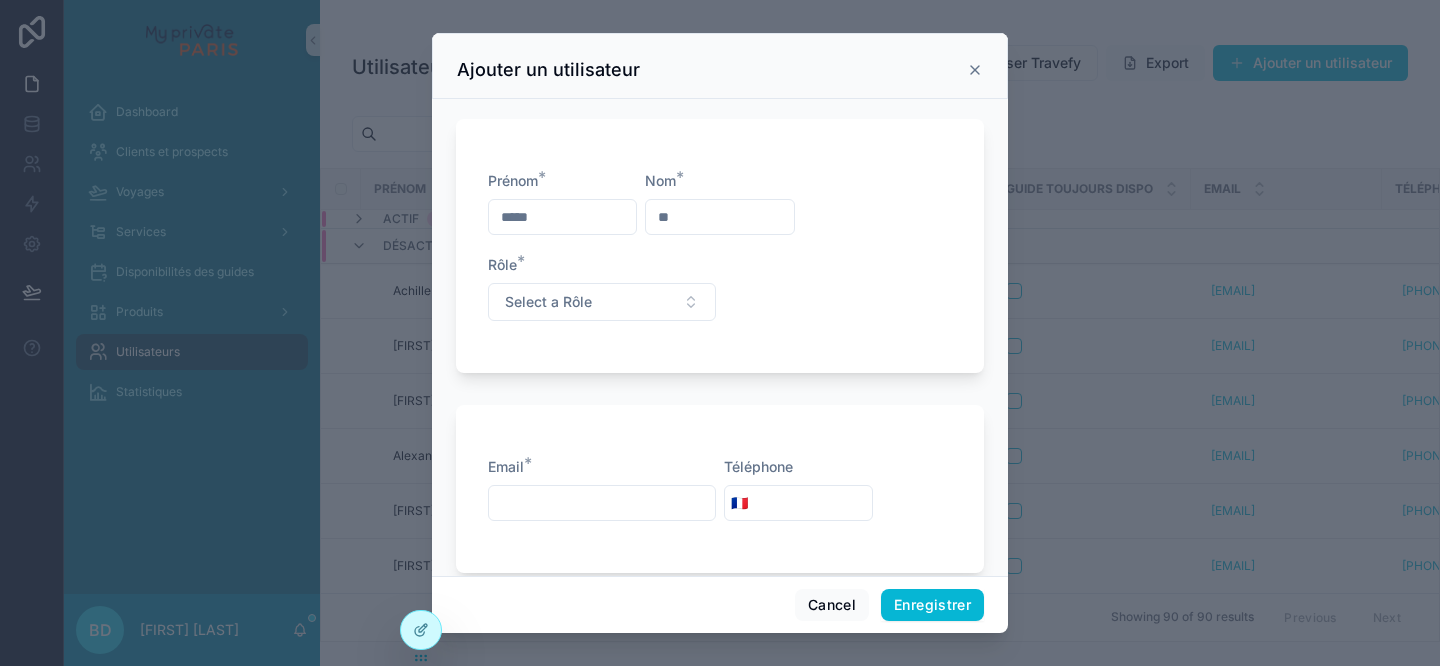 type on "*" 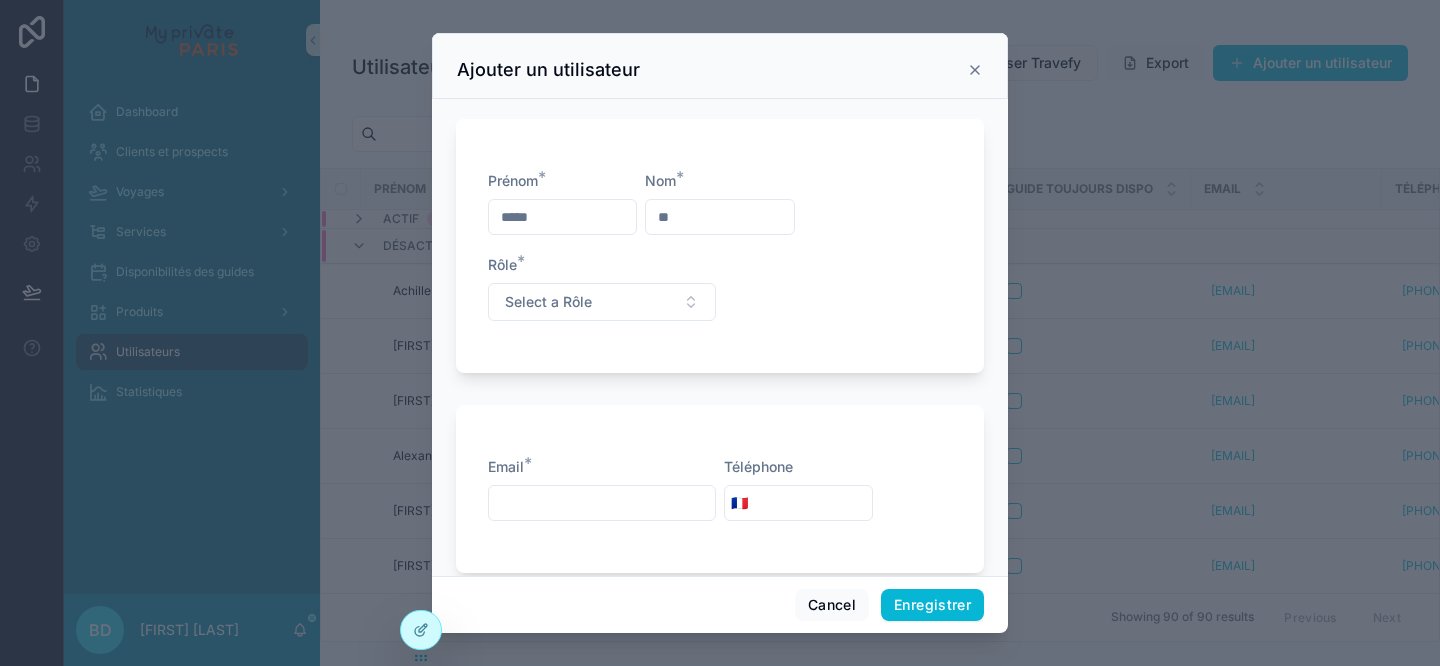 type on "*" 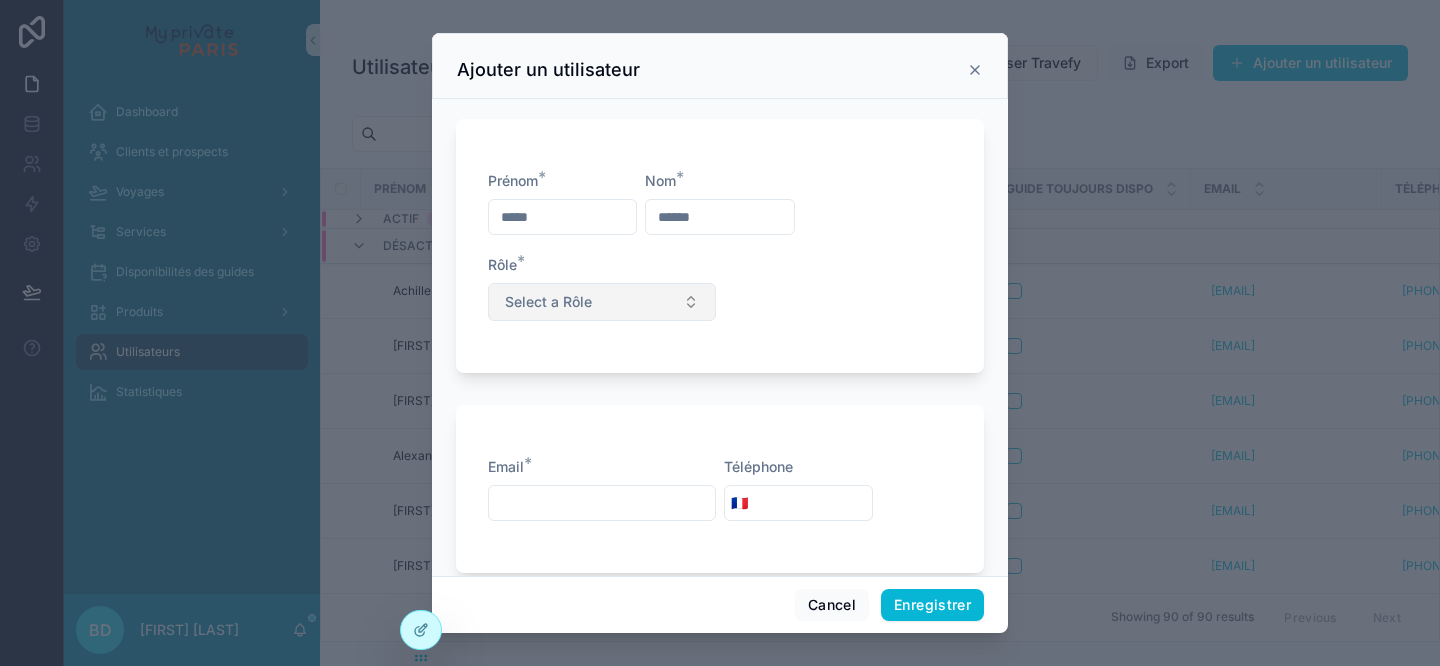 type on "******" 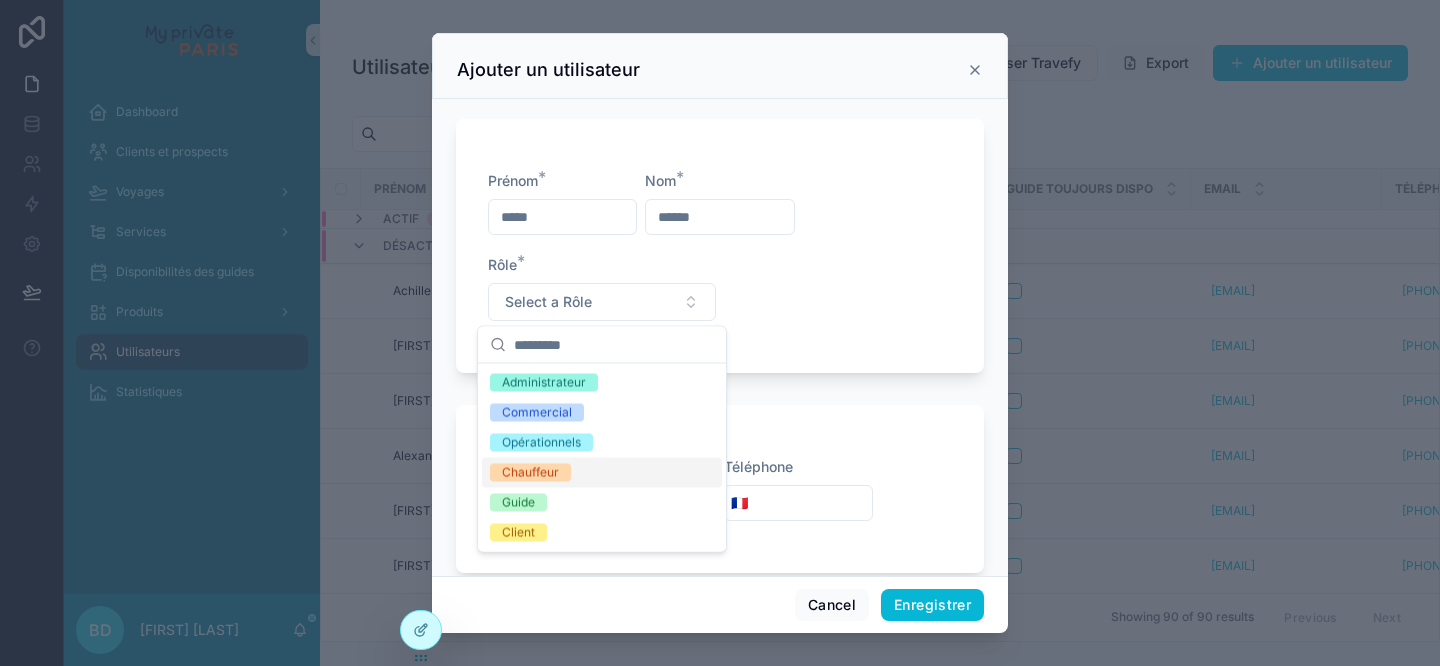 click on "Chauffeur" at bounding box center [602, 473] 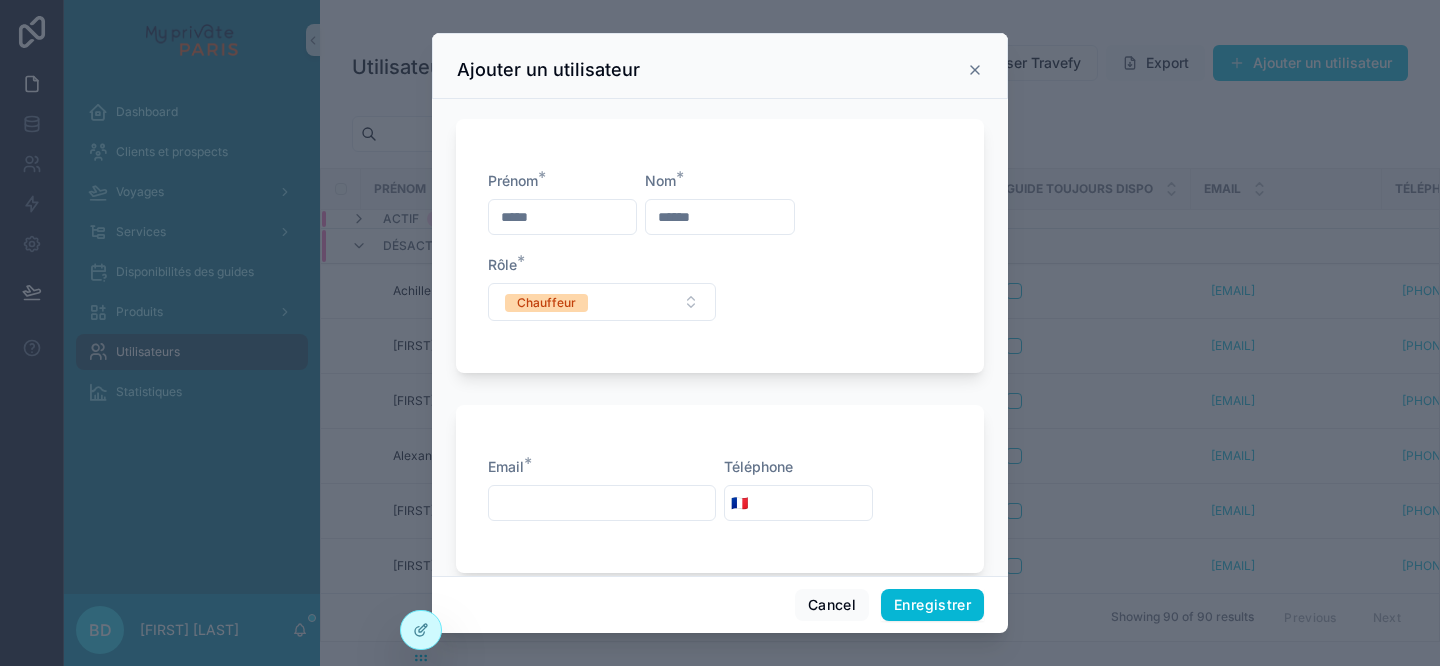 scroll, scrollTop: 33, scrollLeft: 0, axis: vertical 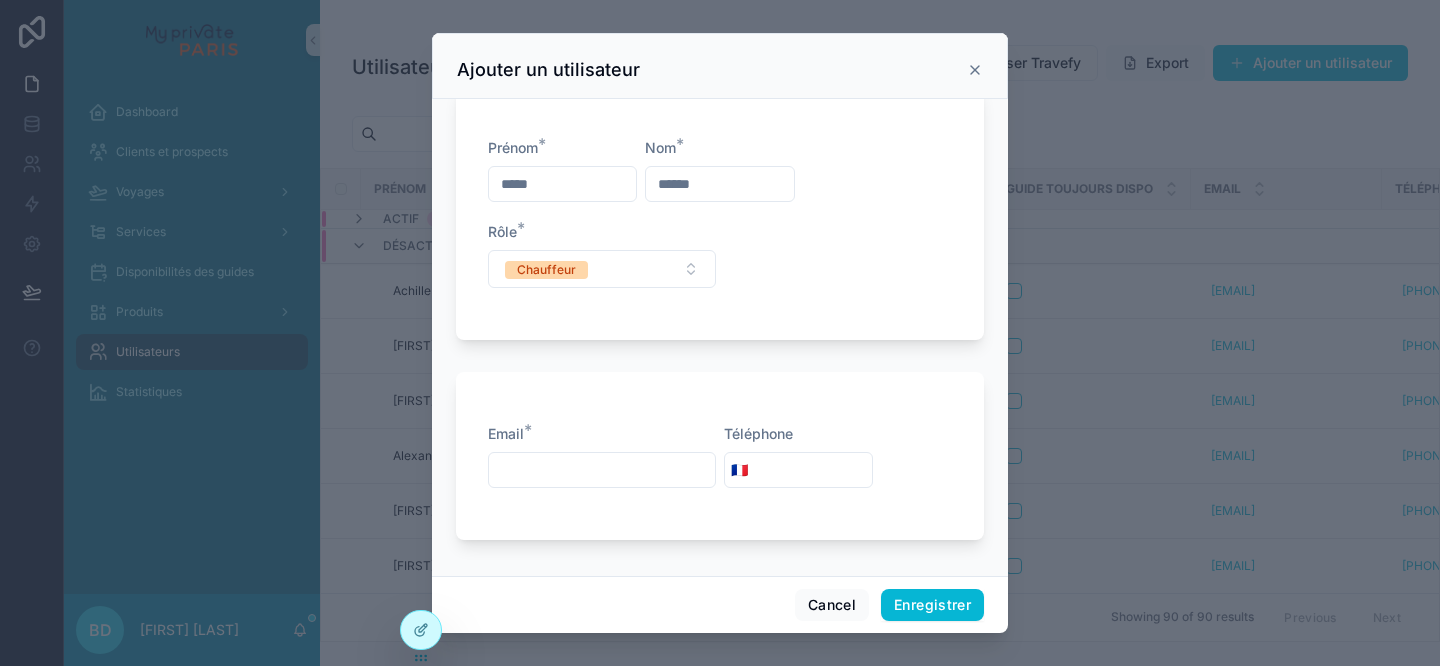 click at bounding box center [602, 470] 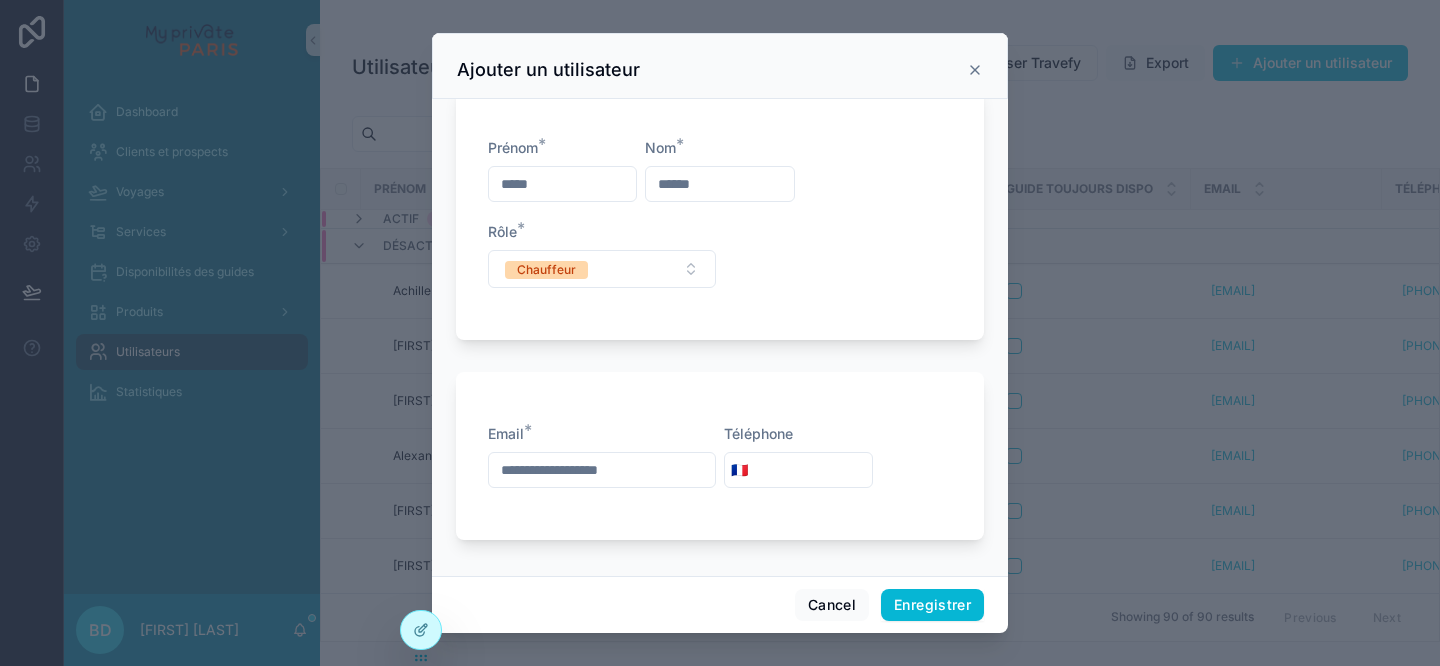 type on "**********" 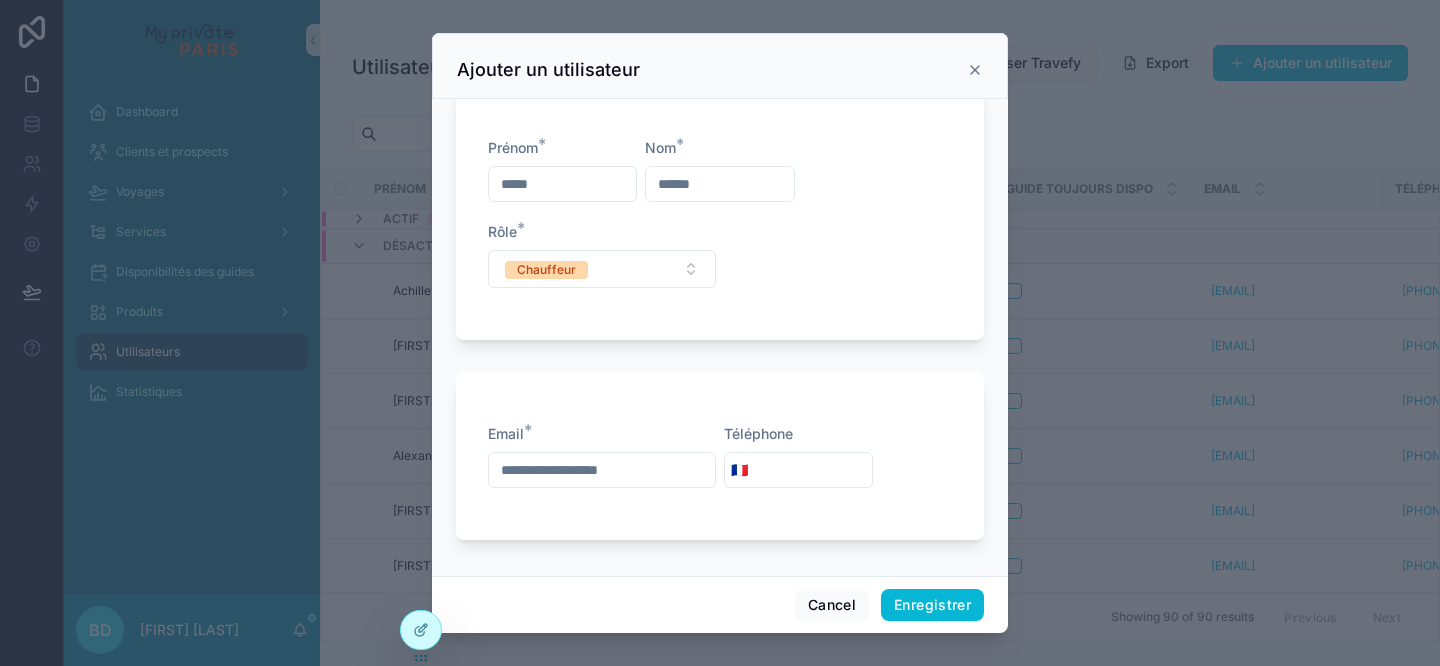 click at bounding box center [813, 470] 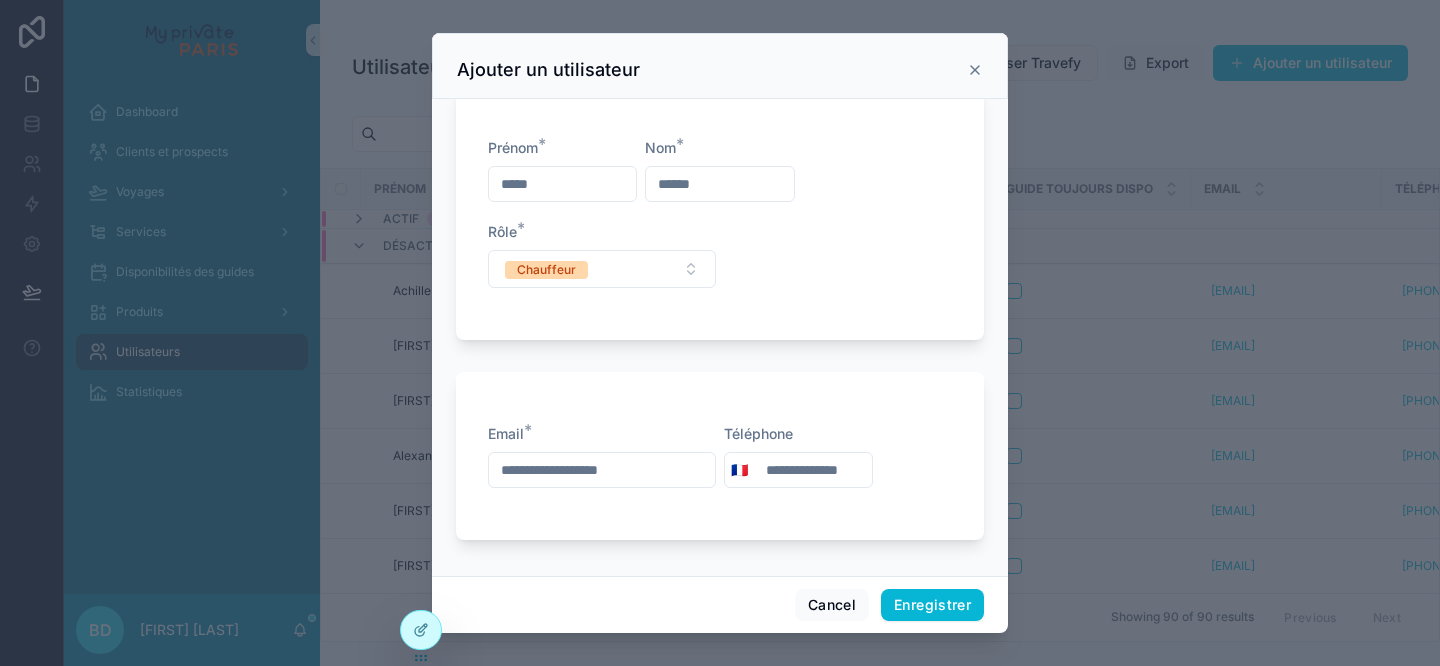 scroll, scrollTop: 0, scrollLeft: 0, axis: both 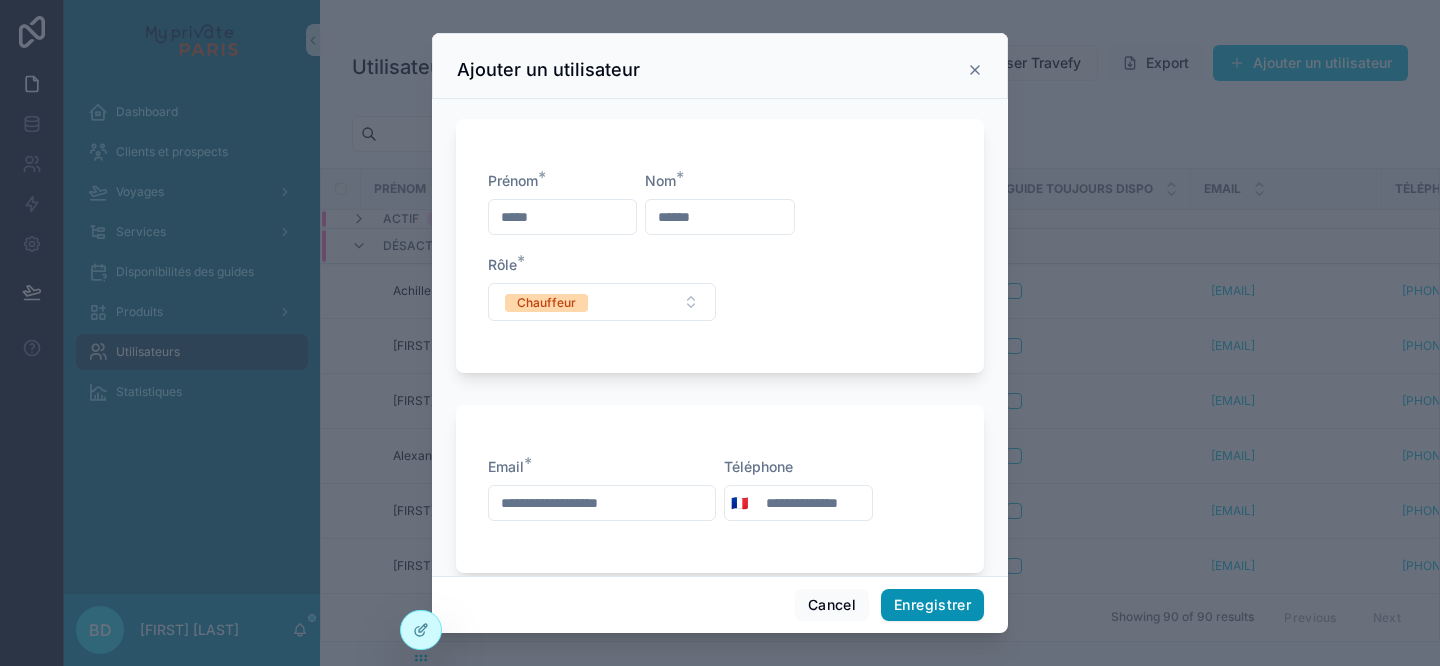 type on "**********" 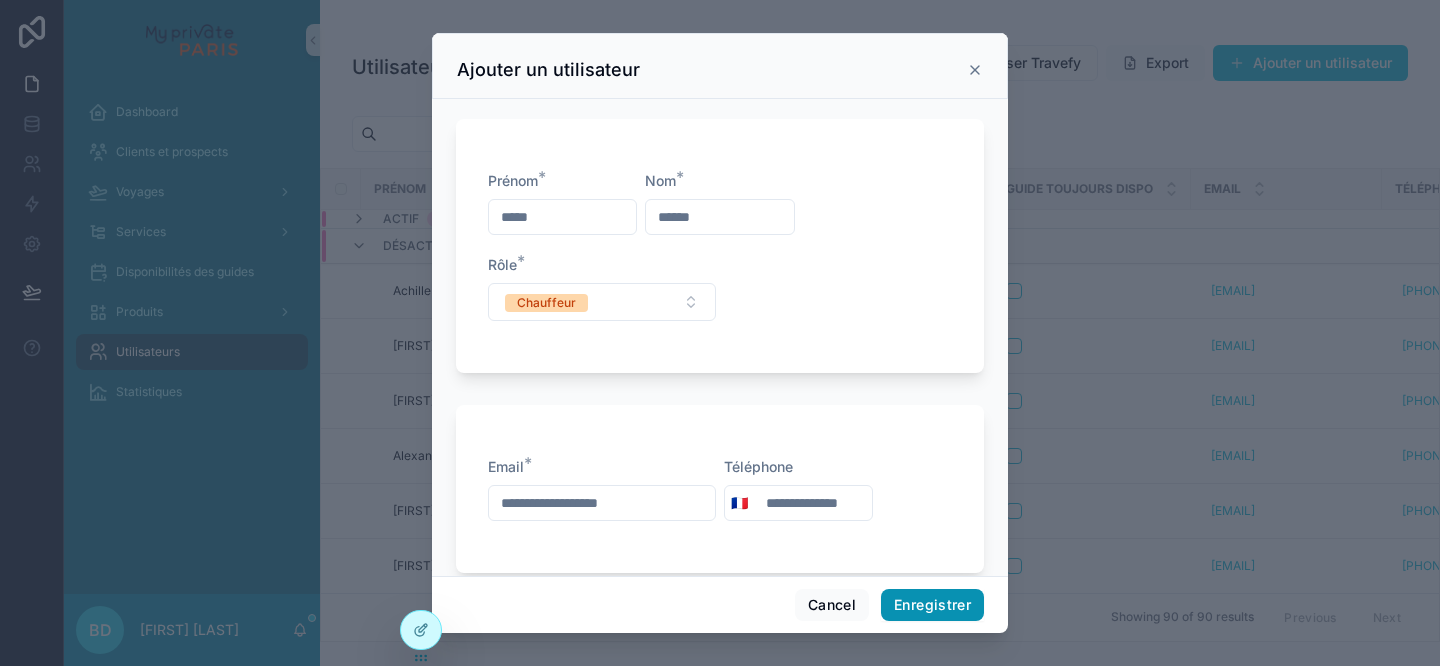 click on "Enregistrer" at bounding box center (932, 605) 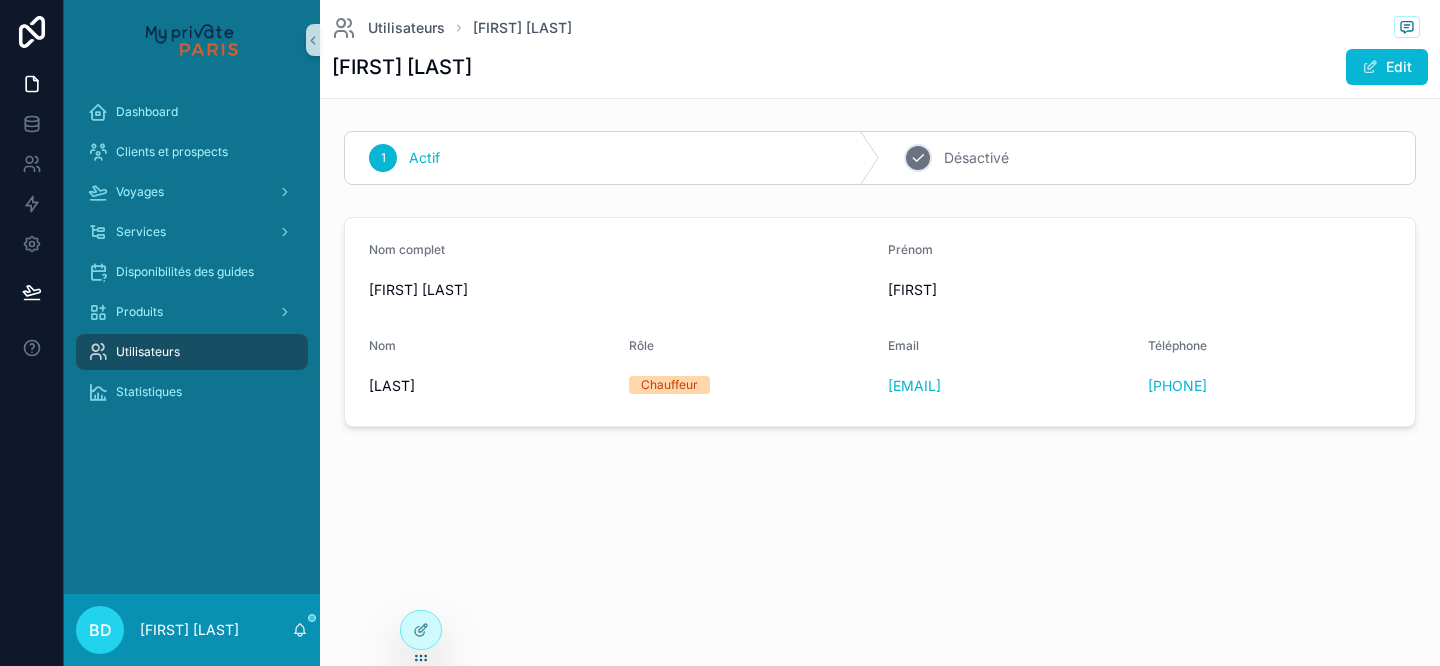 click 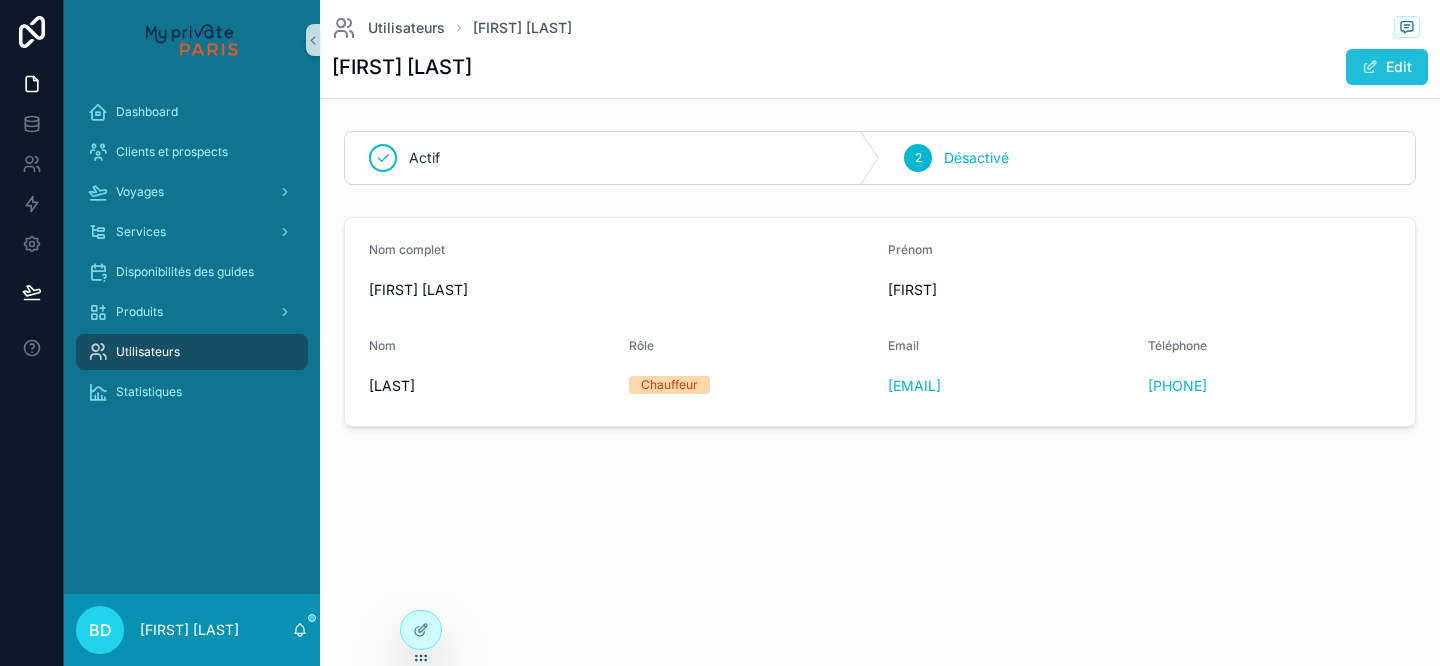click on "Edit" at bounding box center [1387, 67] 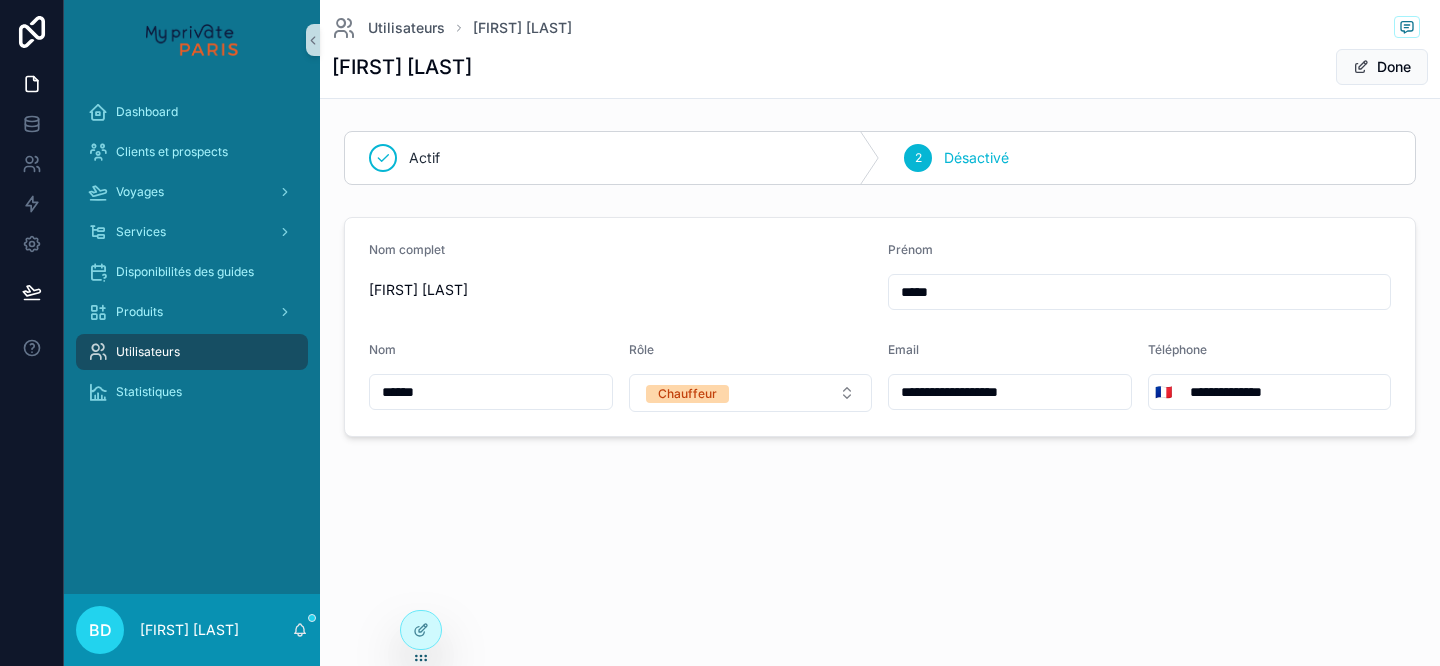 click on "******" at bounding box center [491, 392] 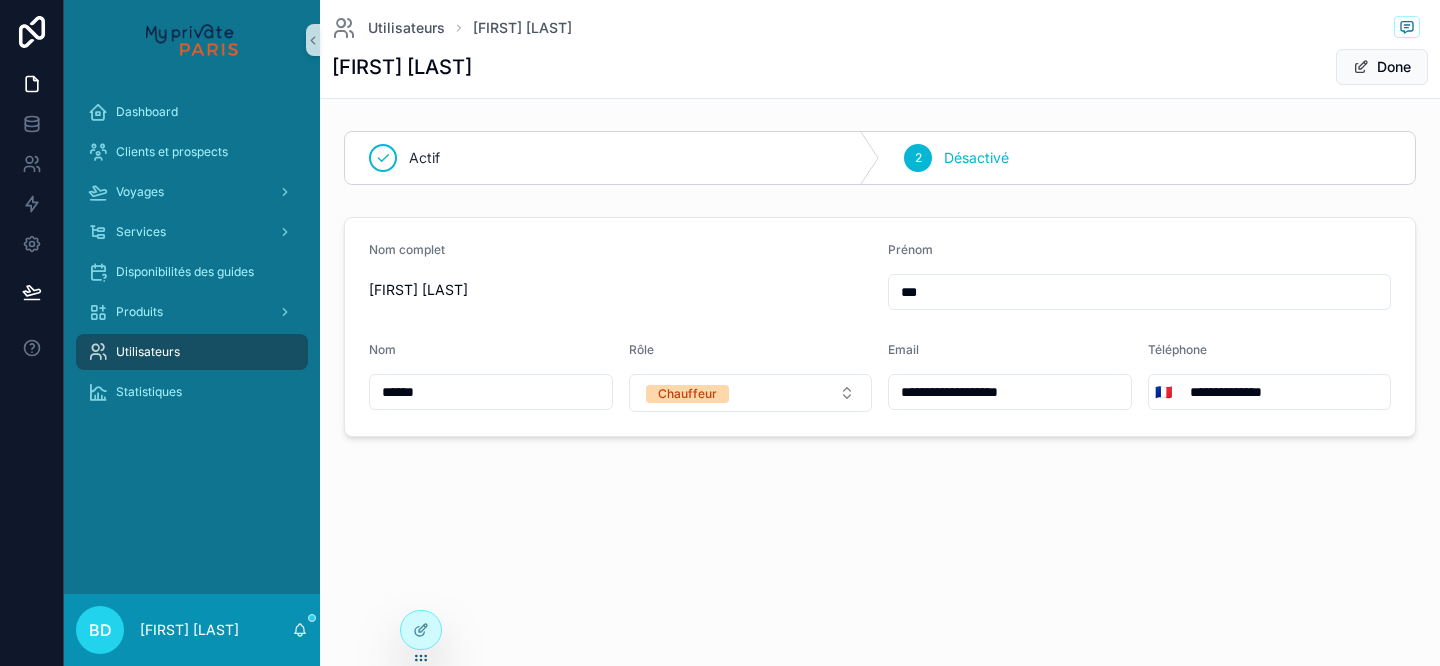 type on "***" 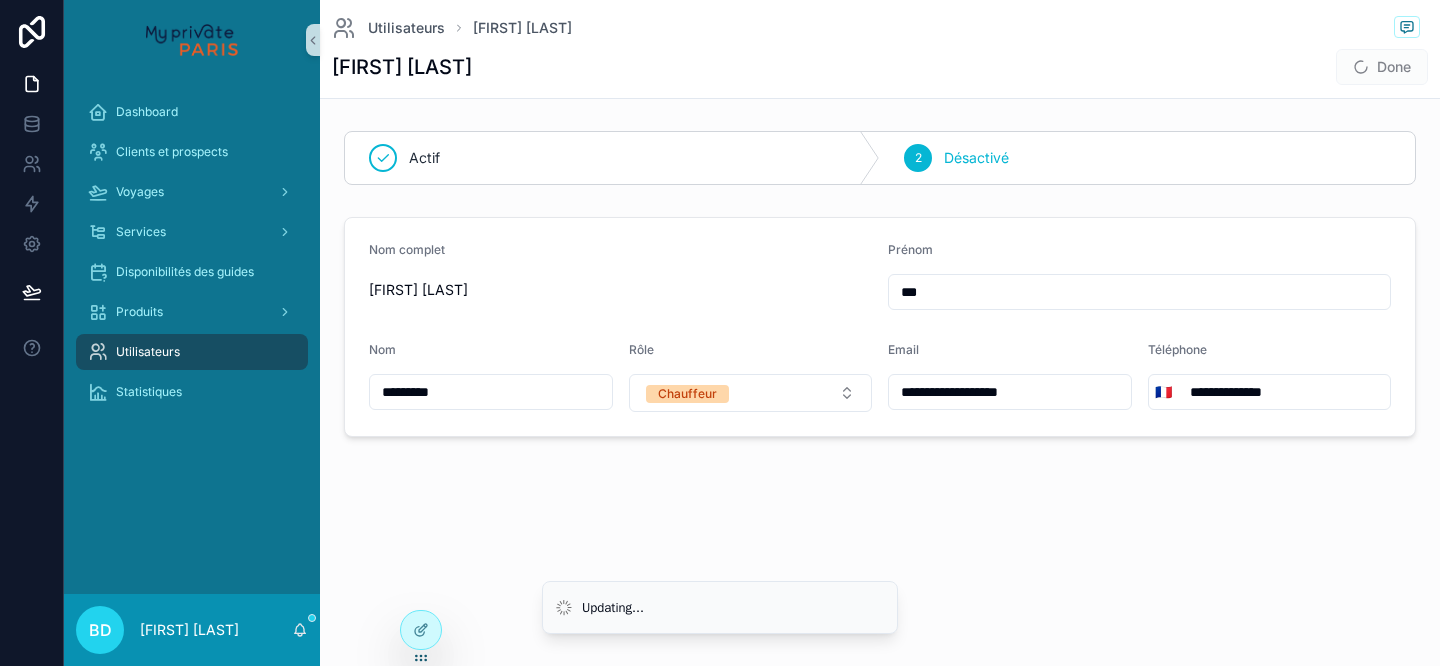type on "*********" 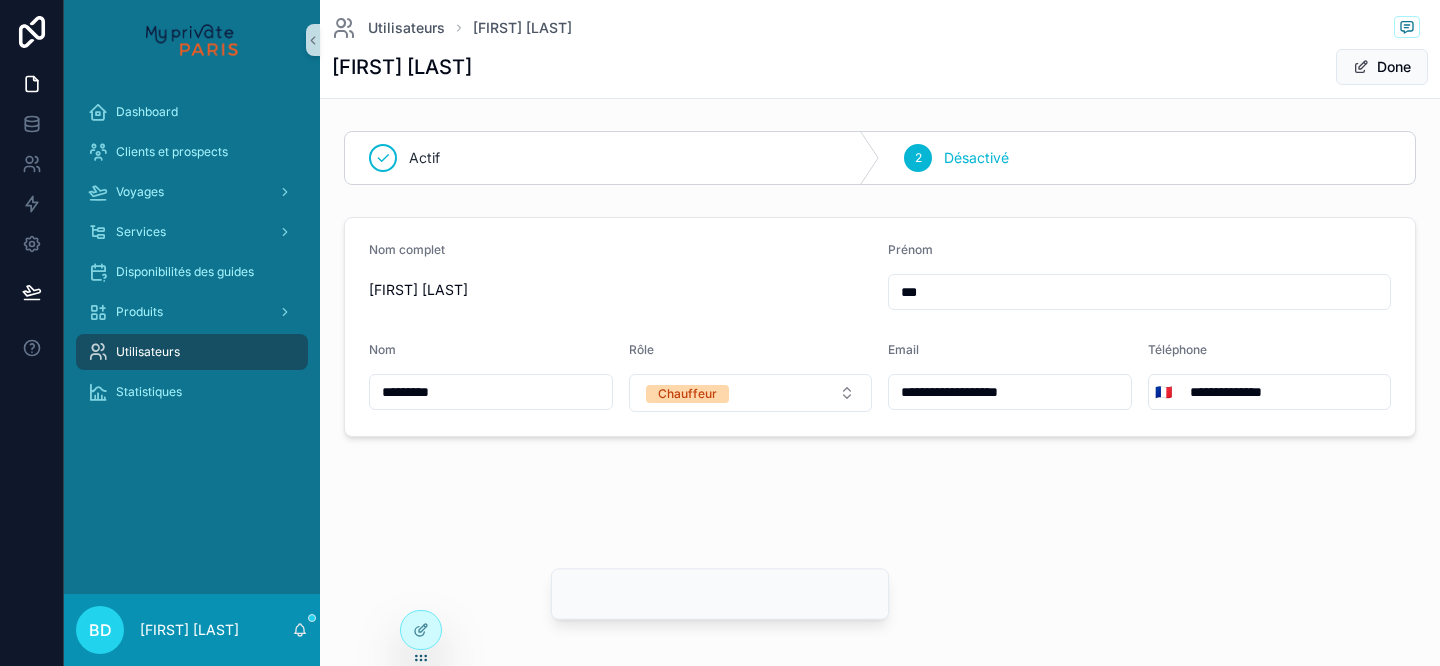 click on "Nom complet" at bounding box center (620, 254) 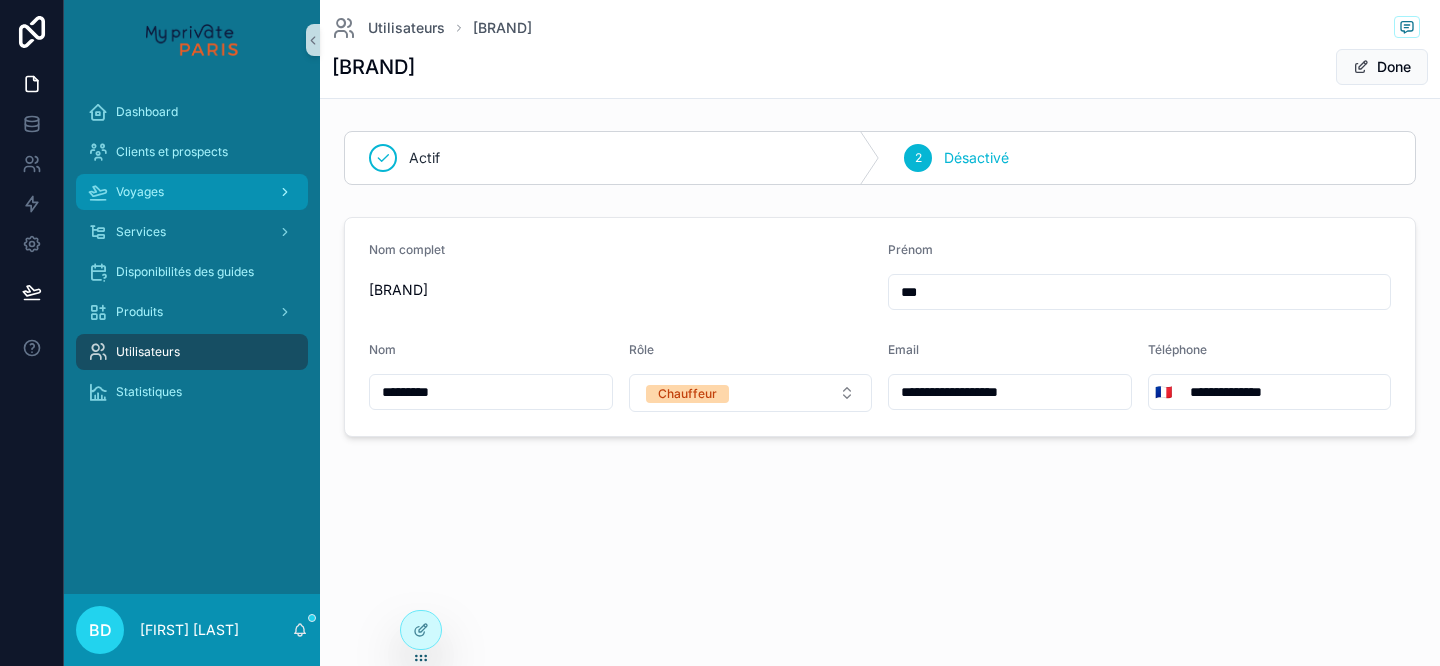 click on "Voyages" at bounding box center (140, 192) 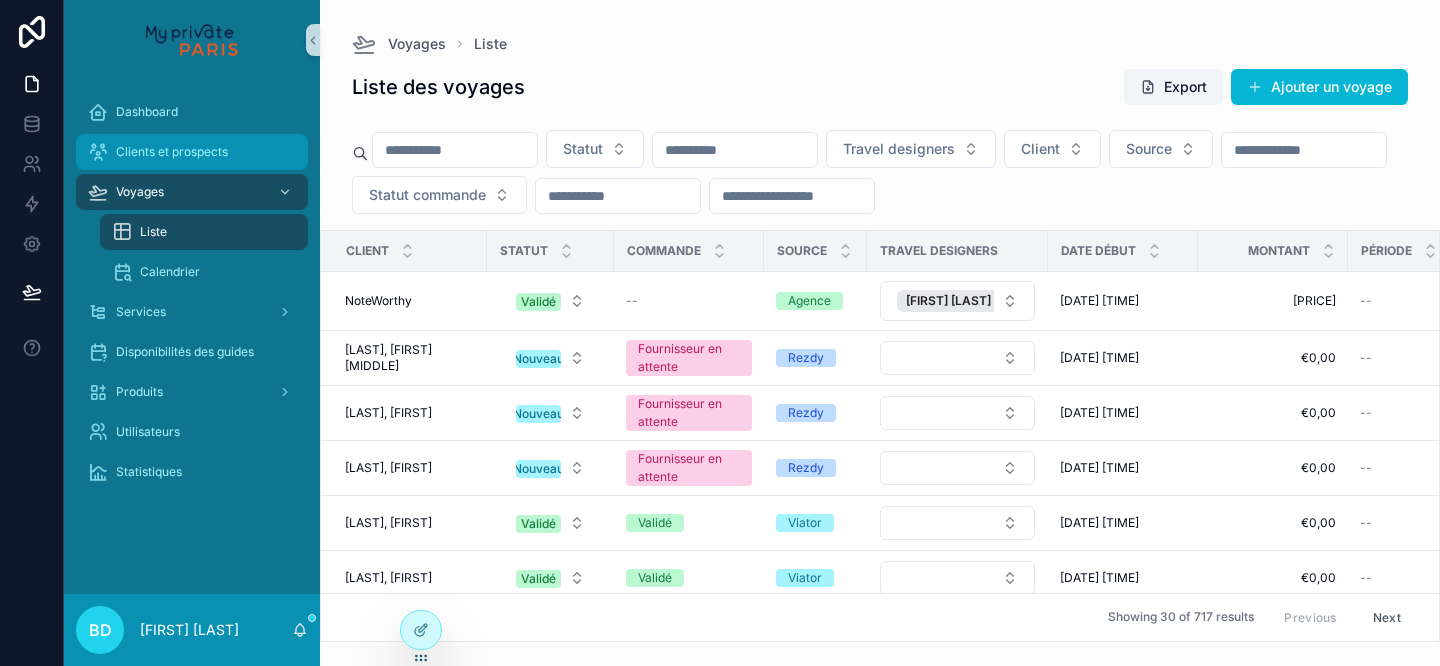 click on "Clients et prospects" at bounding box center (192, 152) 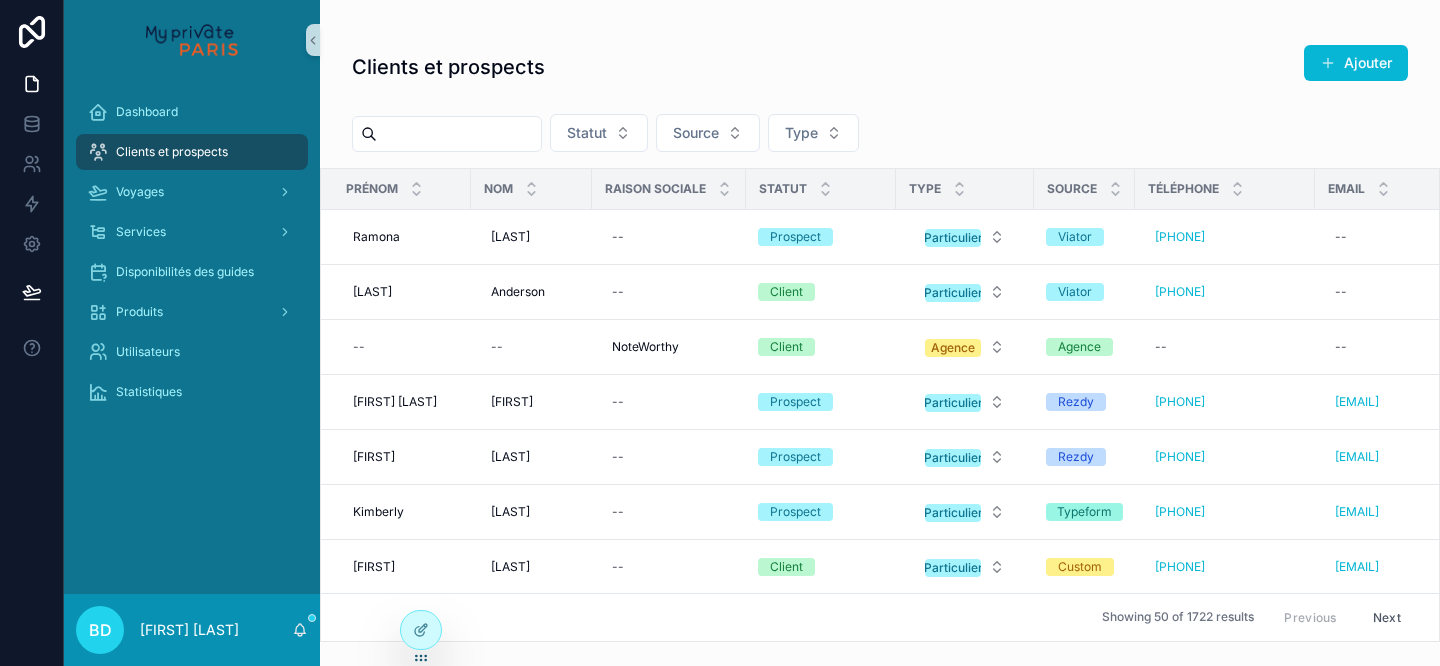 scroll, scrollTop: 0, scrollLeft: 0, axis: both 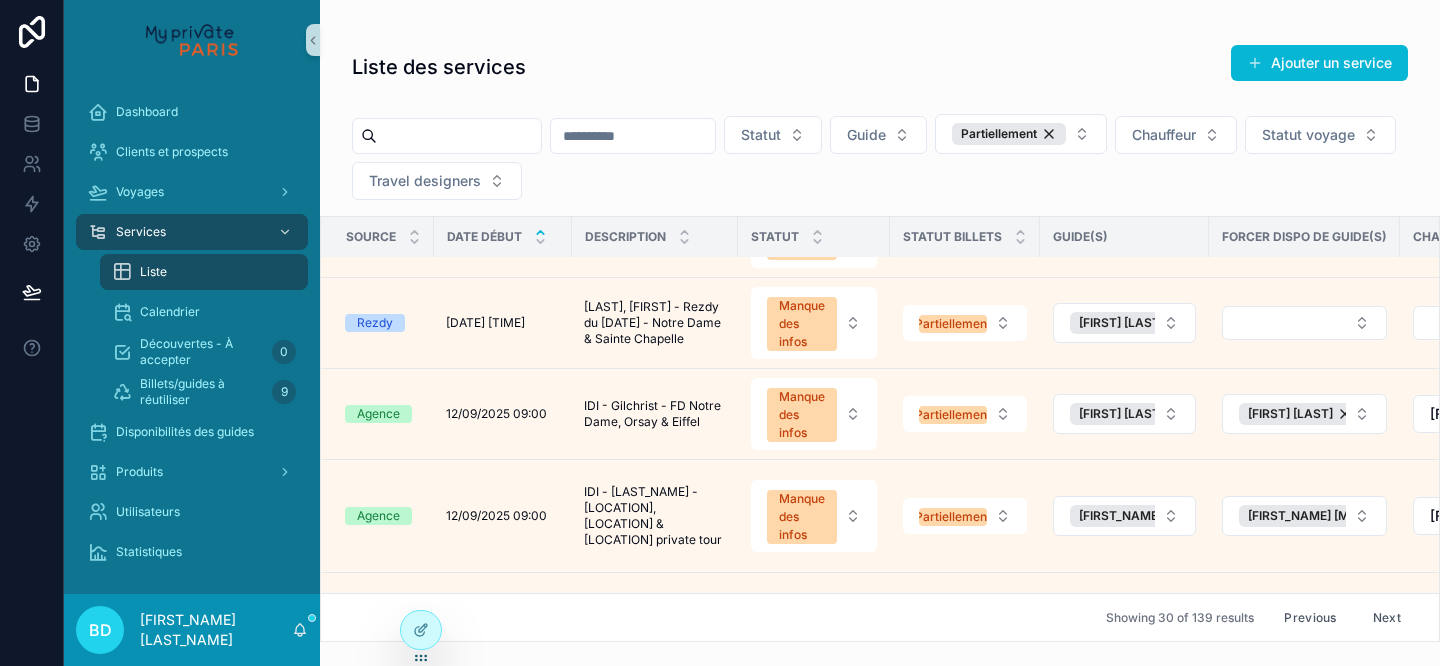 click on "Next" at bounding box center [1387, 617] 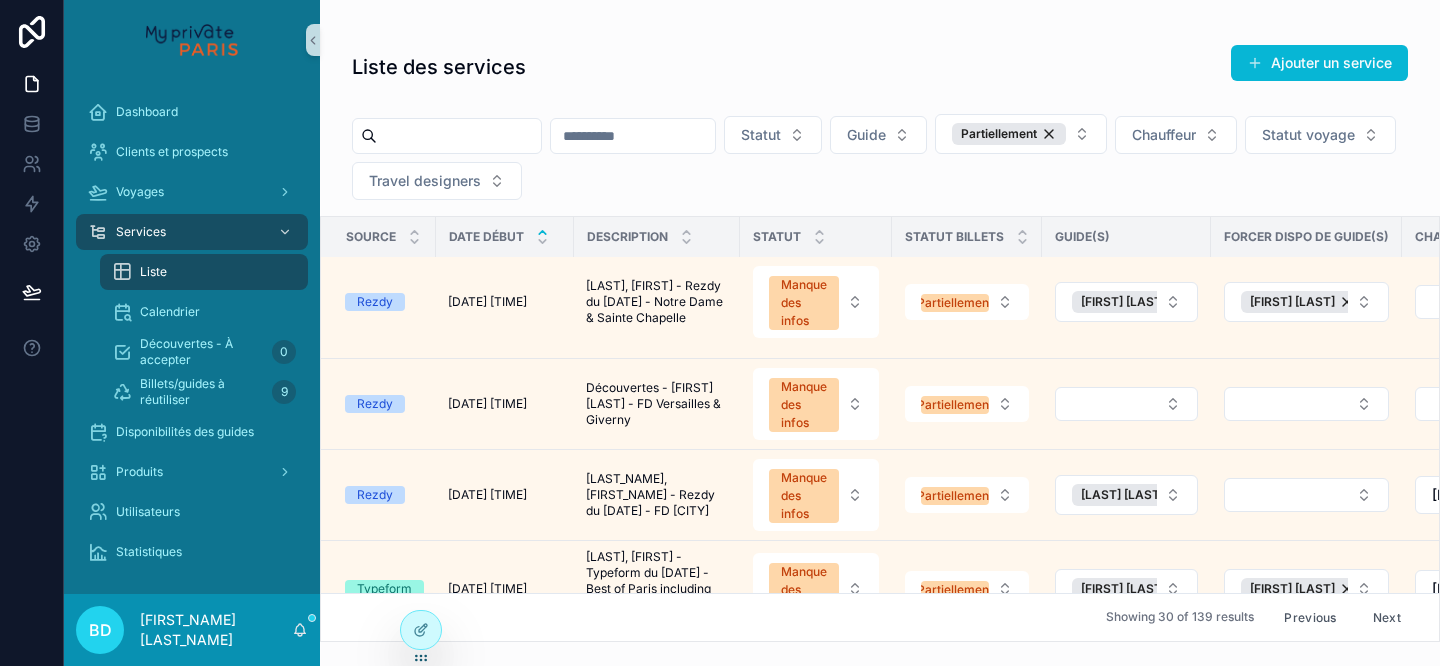 scroll, scrollTop: 207, scrollLeft: 0, axis: vertical 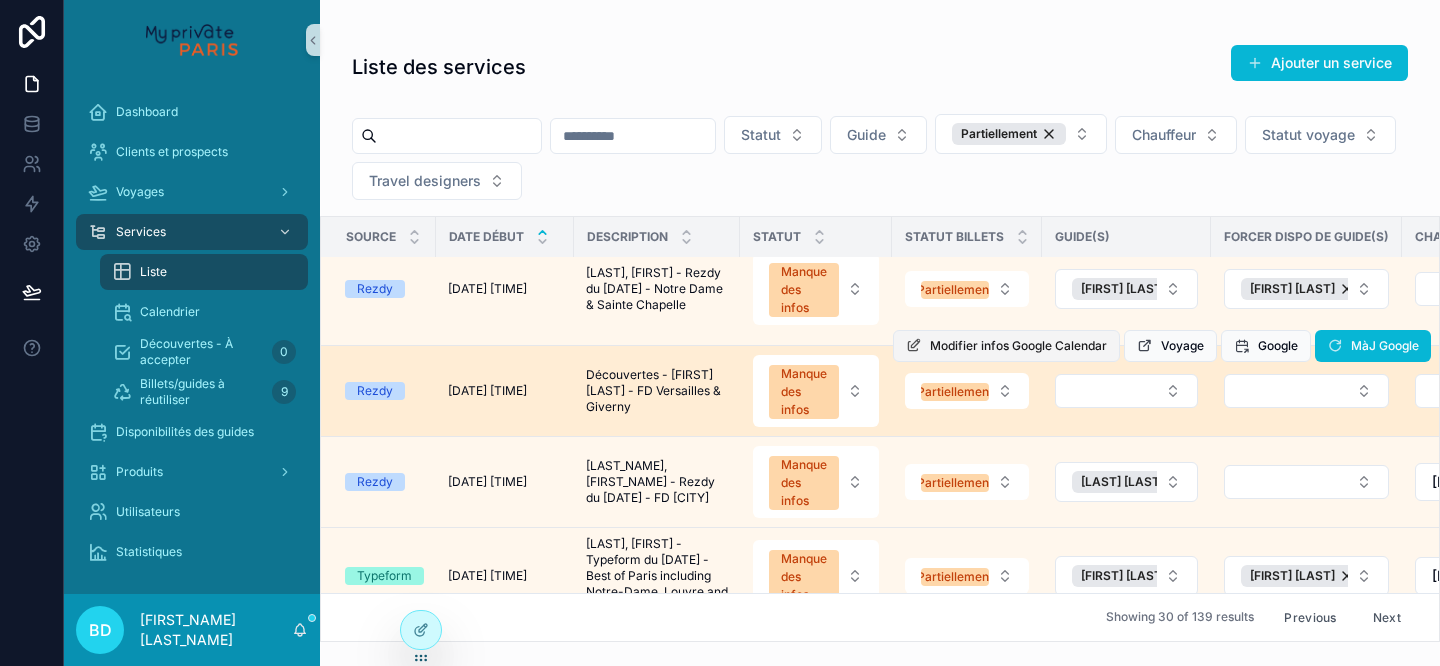 click on "Modifier infos Google Calendar" at bounding box center (1006, 346) 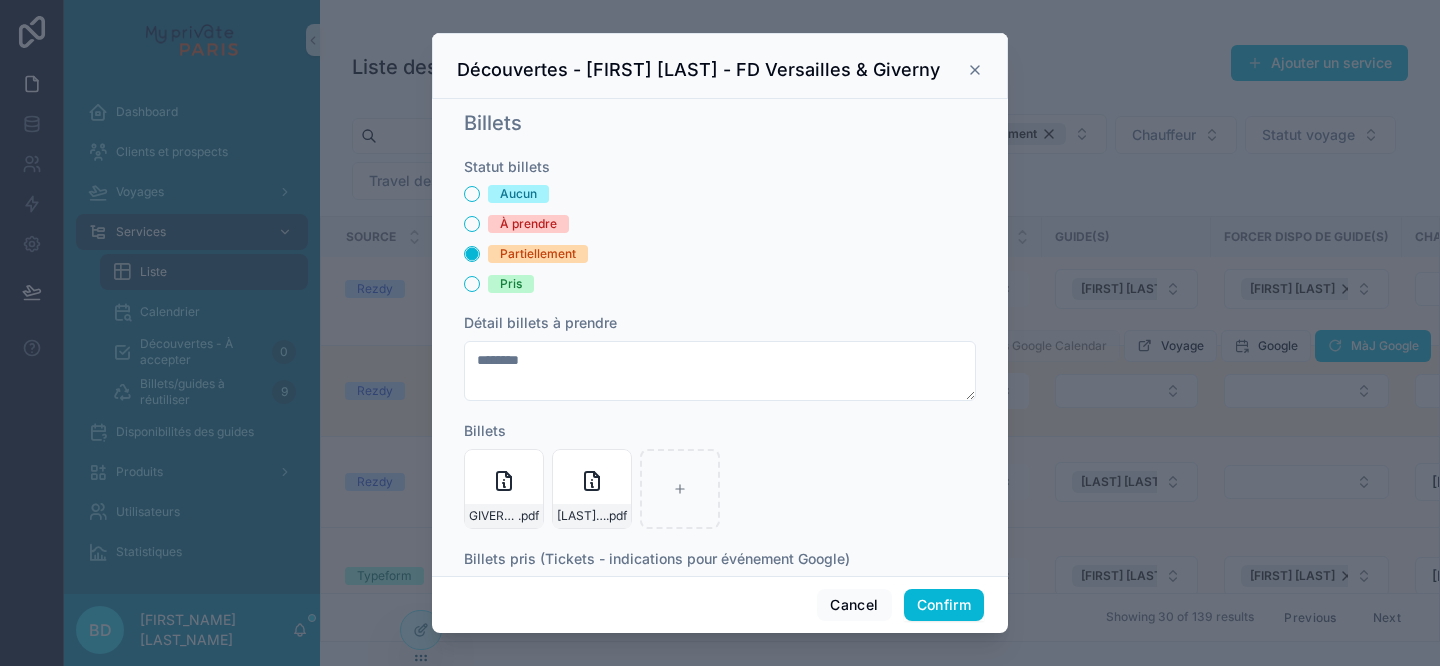 scroll, scrollTop: 45, scrollLeft: 0, axis: vertical 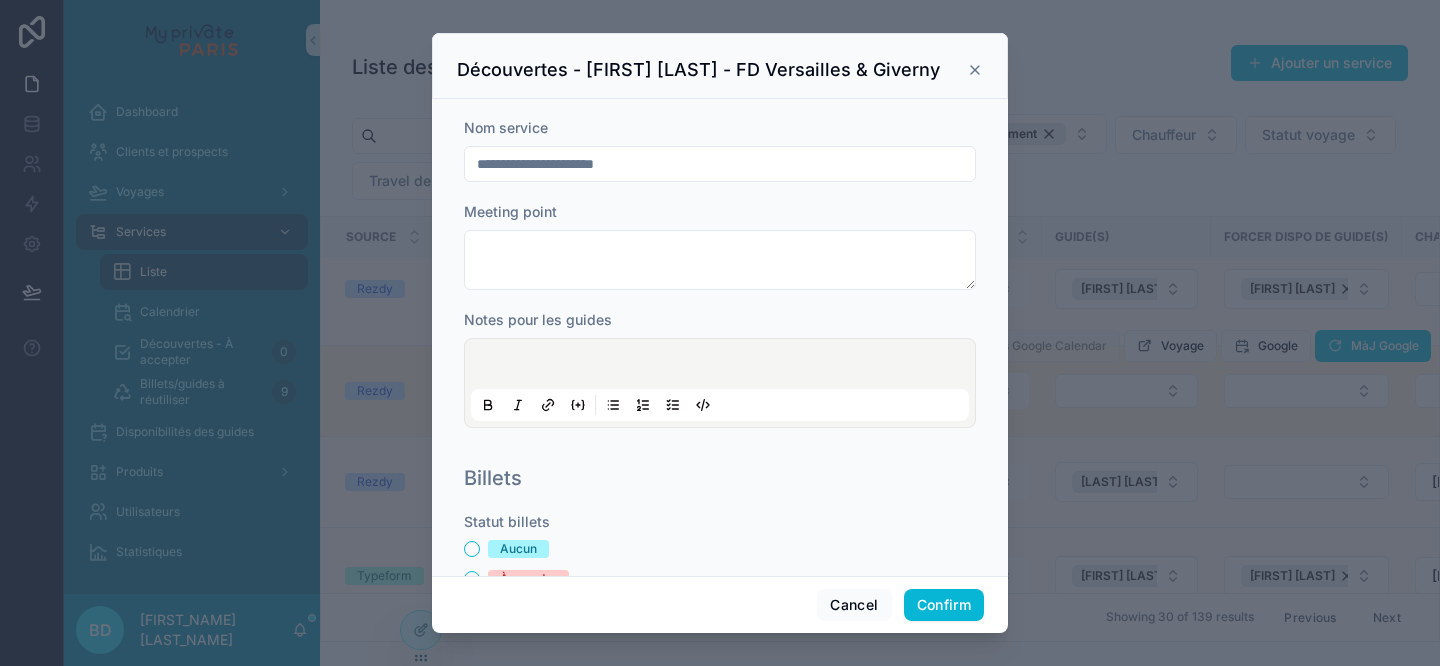 click 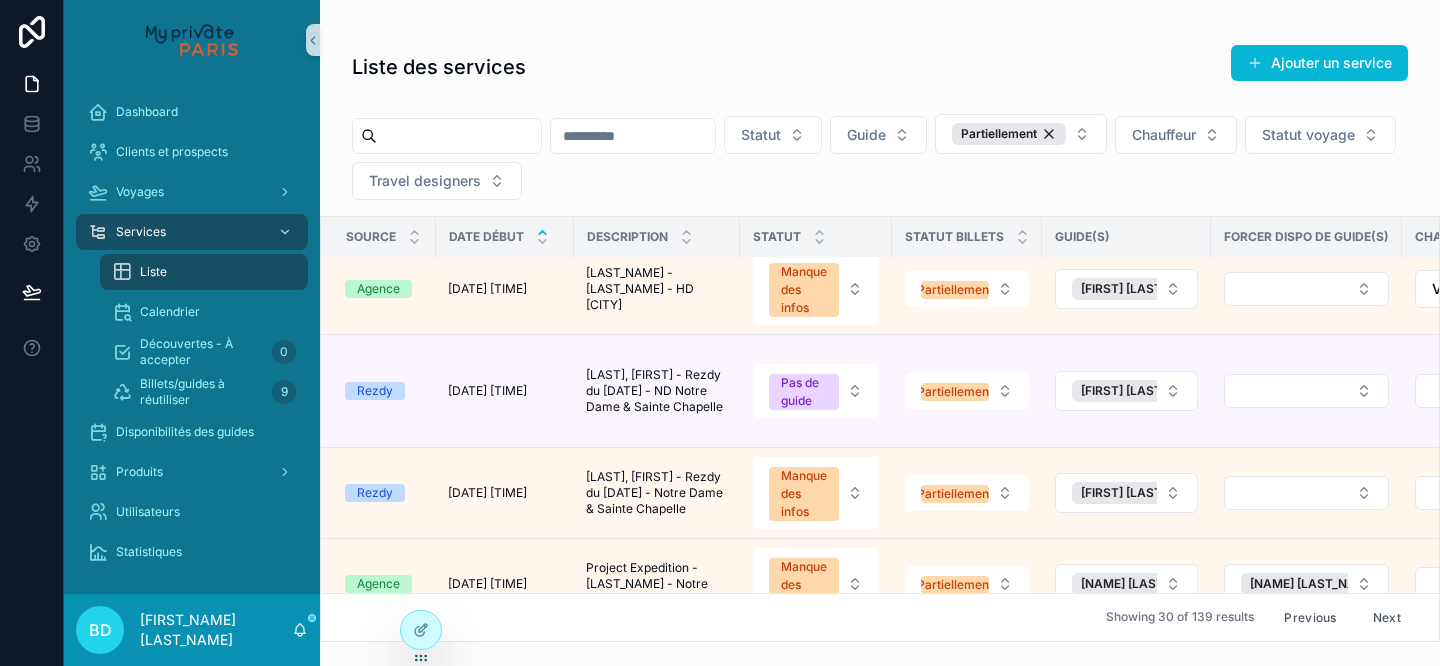scroll, scrollTop: 998, scrollLeft: 0, axis: vertical 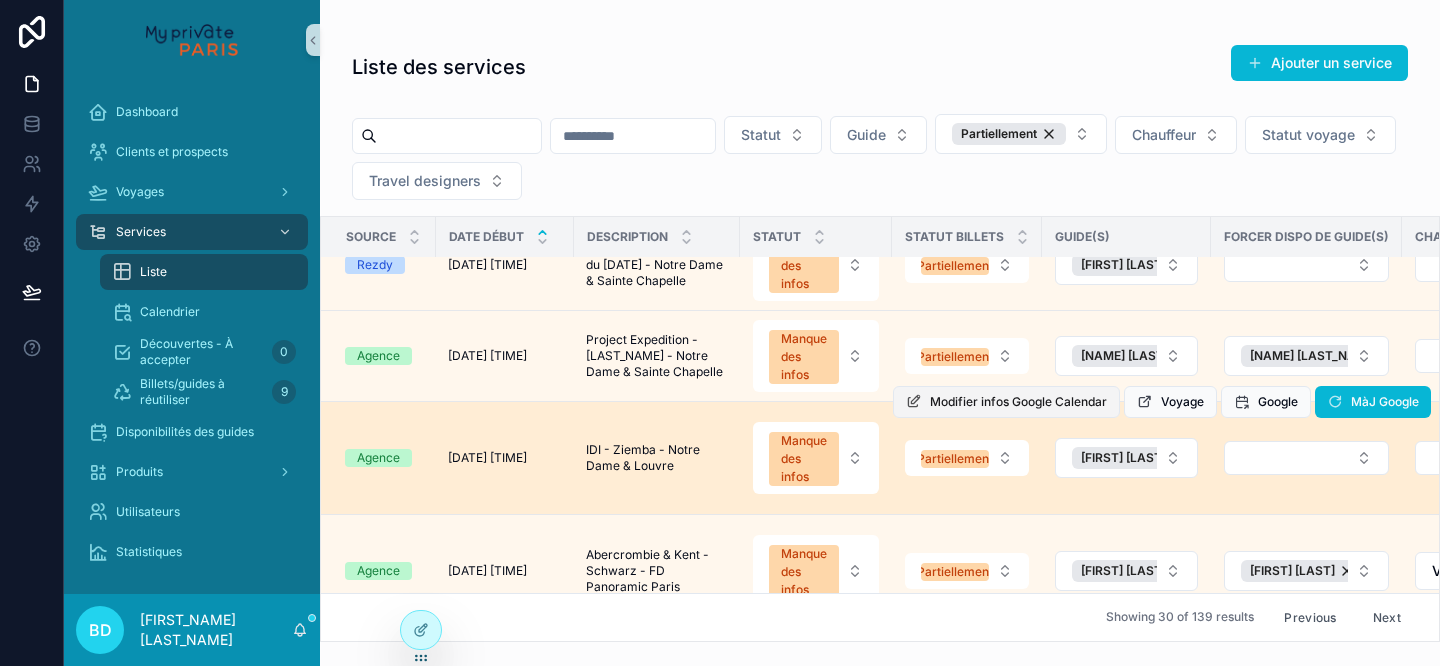 click on "Modifier infos Google Calendar" at bounding box center [1018, 402] 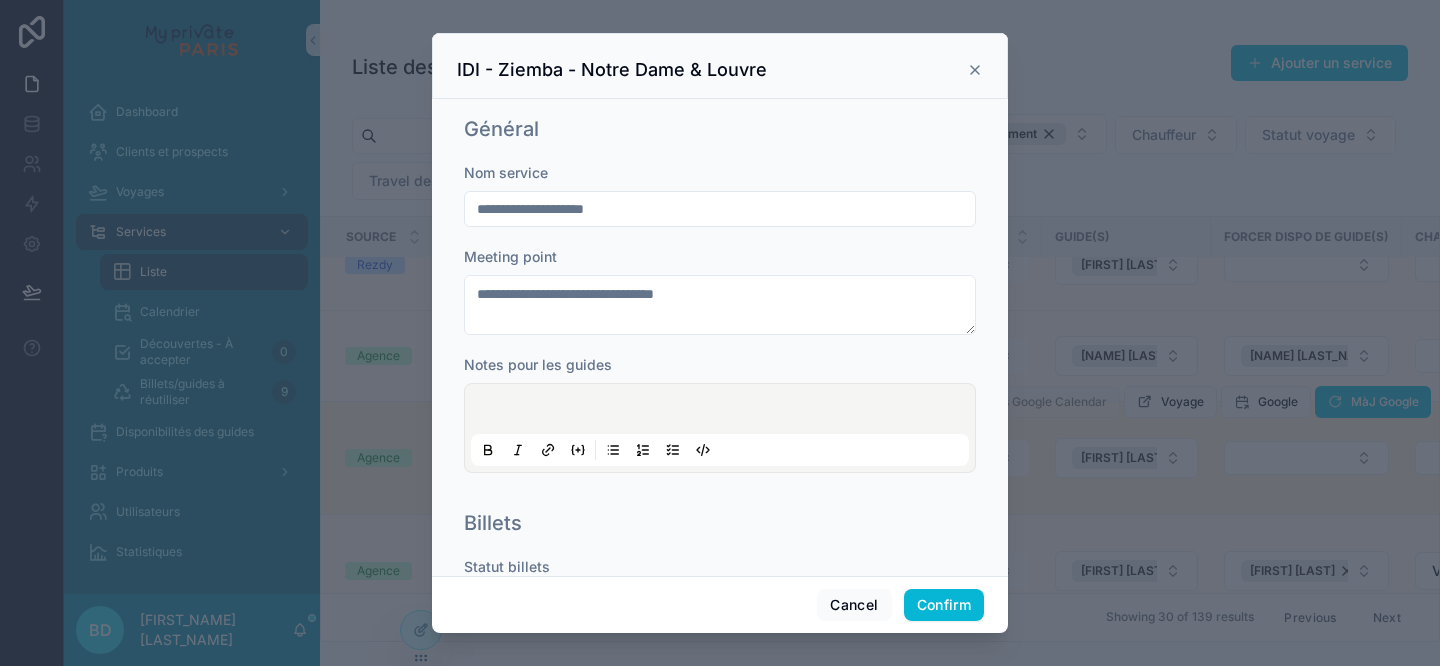 scroll, scrollTop: 448, scrollLeft: 0, axis: vertical 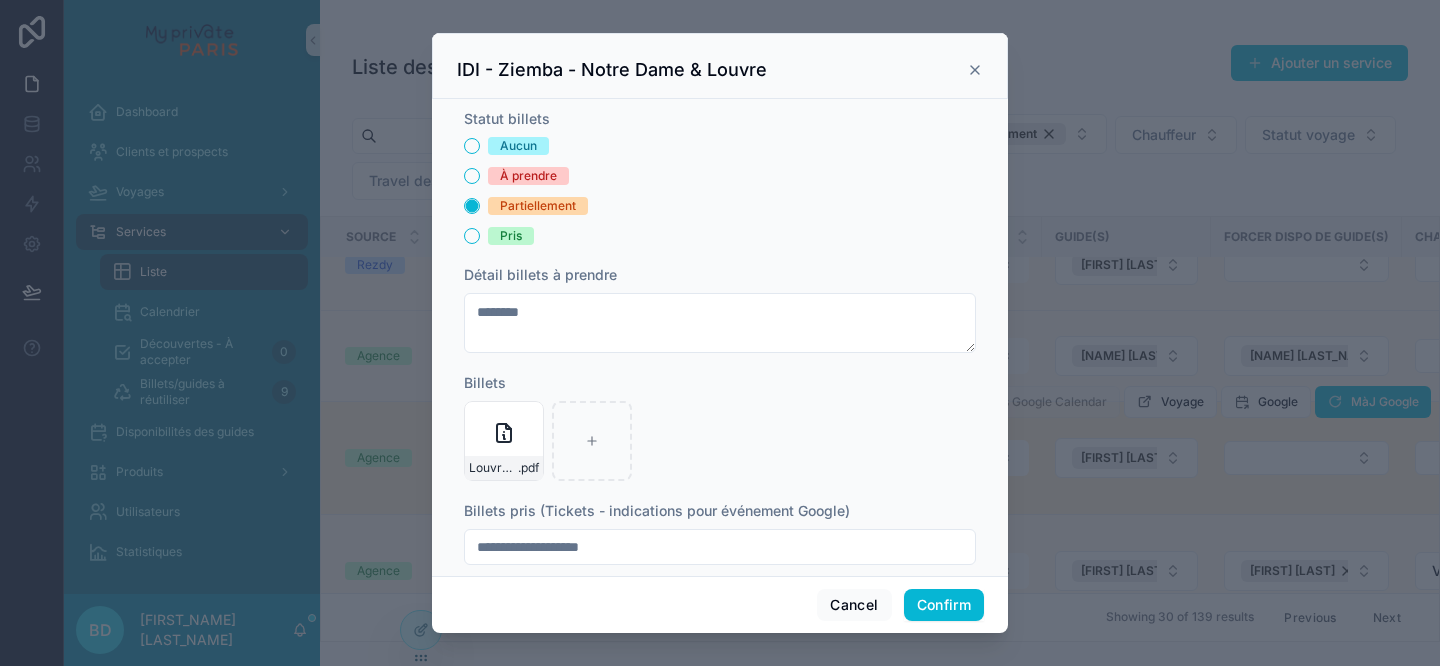 click 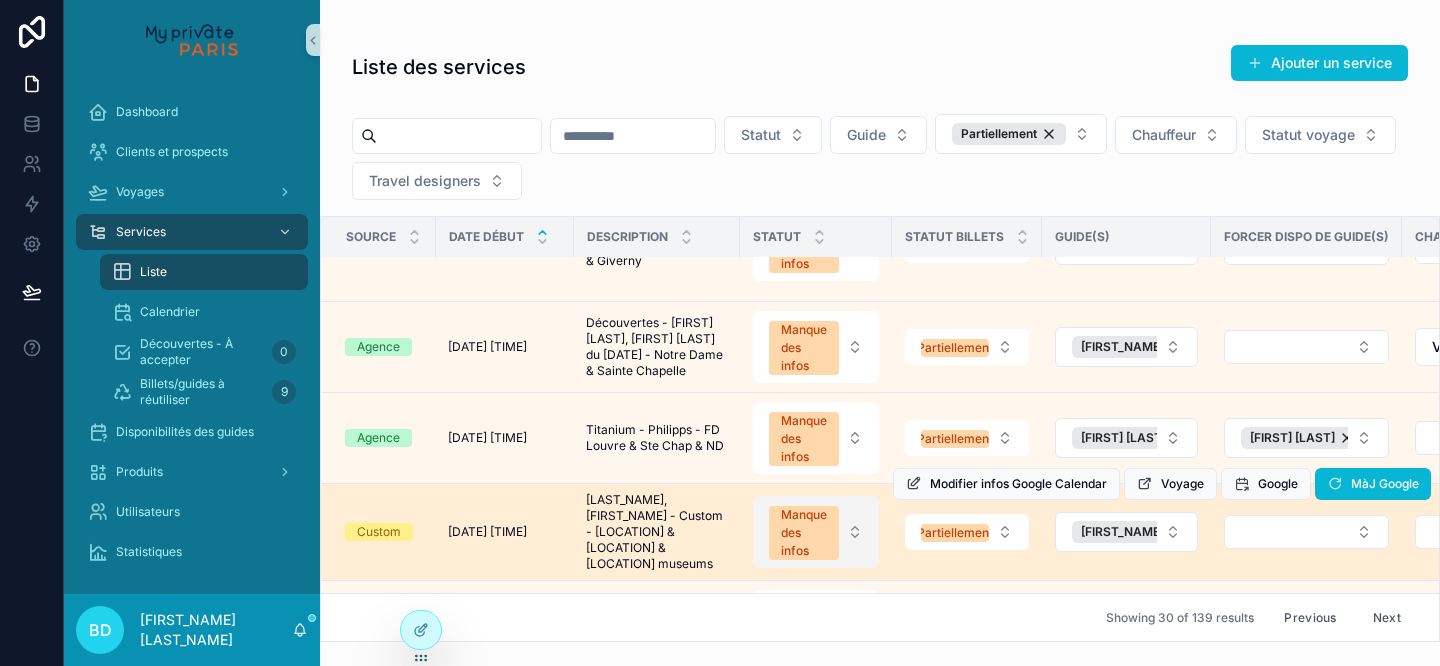 scroll, scrollTop: 1473, scrollLeft: 0, axis: vertical 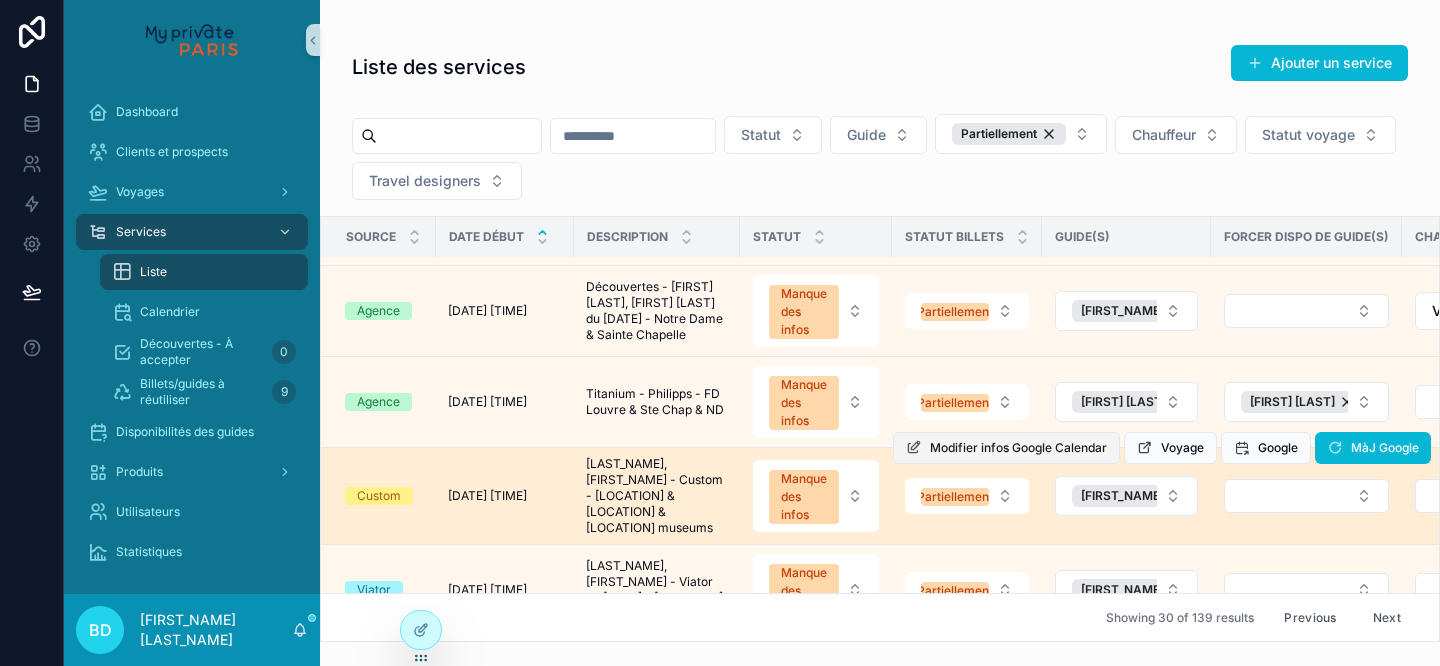 click on "Modifier infos Google Calendar" at bounding box center [1018, 448] 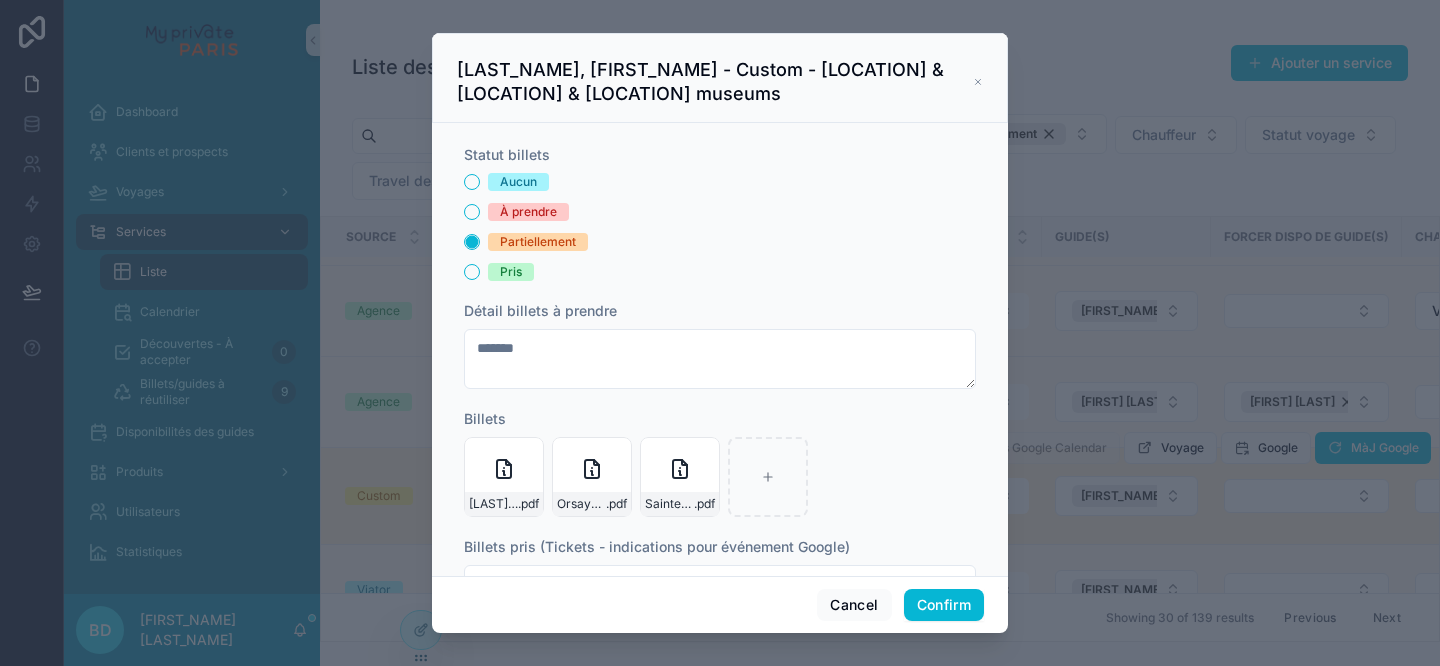 scroll, scrollTop: 438, scrollLeft: 0, axis: vertical 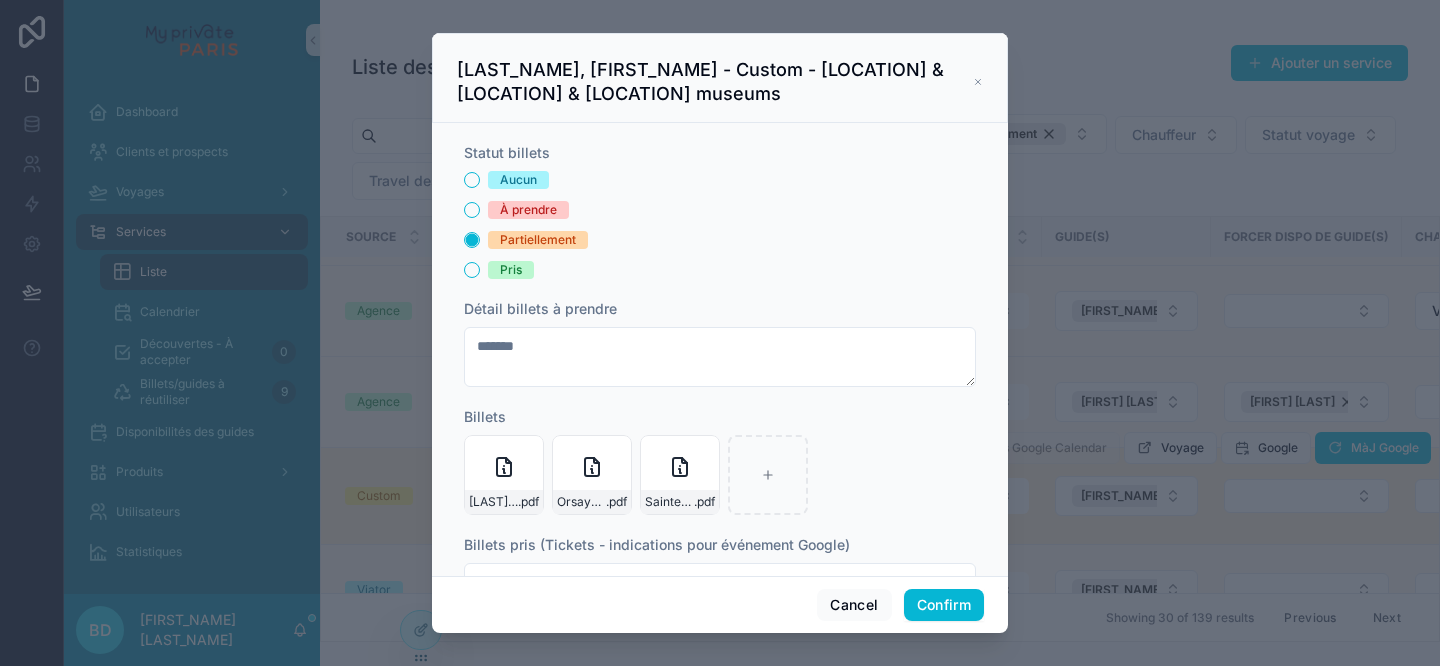click 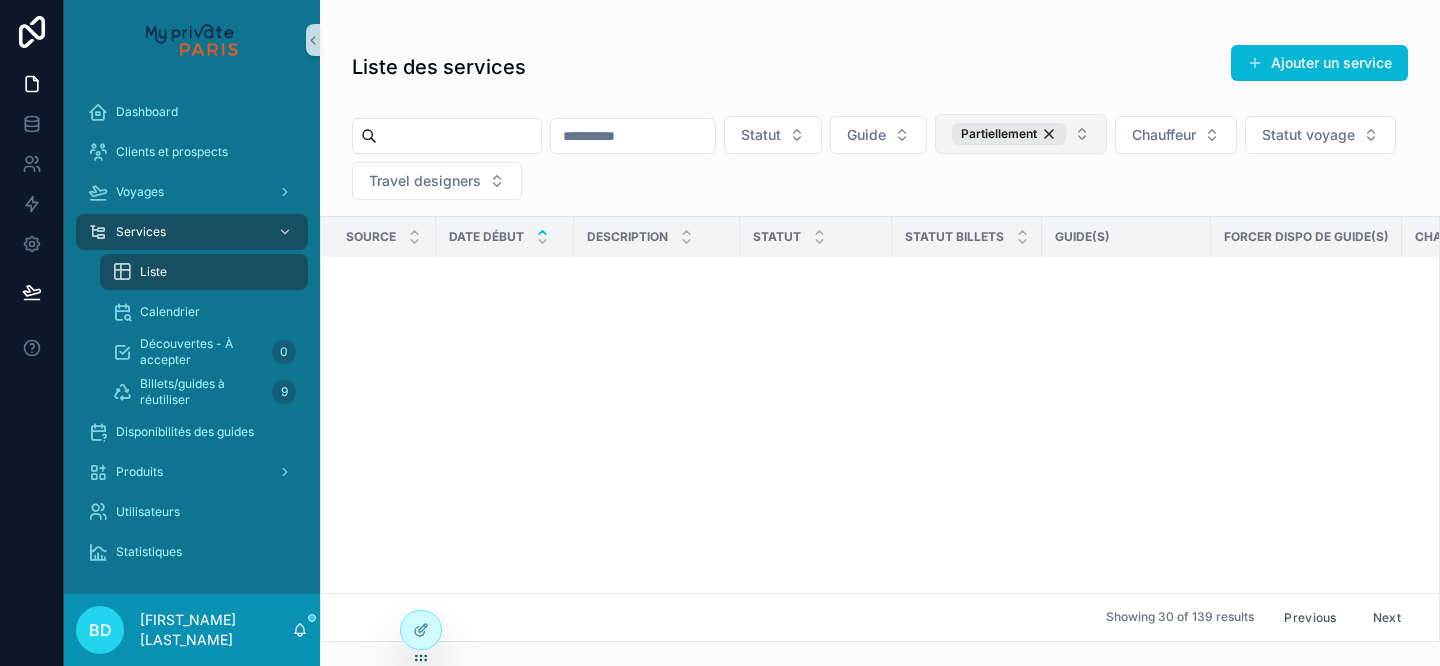 scroll, scrollTop: 161, scrollLeft: 0, axis: vertical 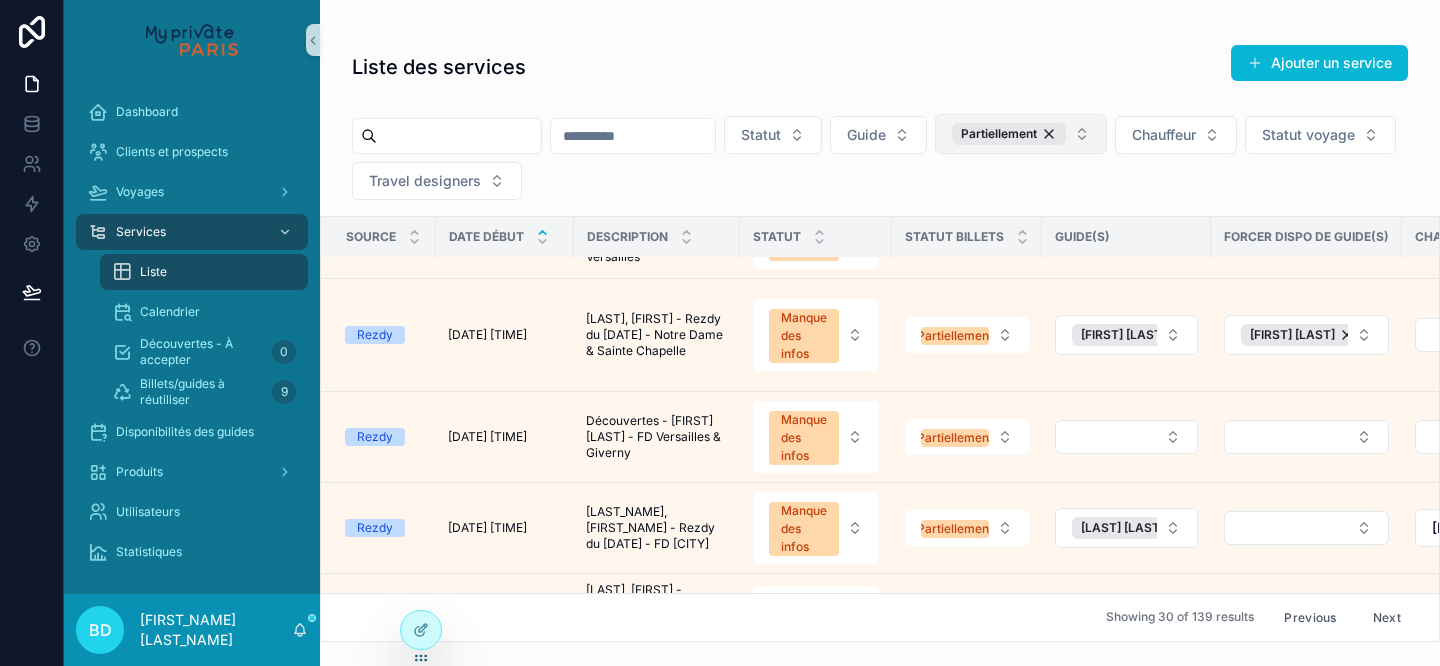 click on "Partiellement" at bounding box center (1021, 134) 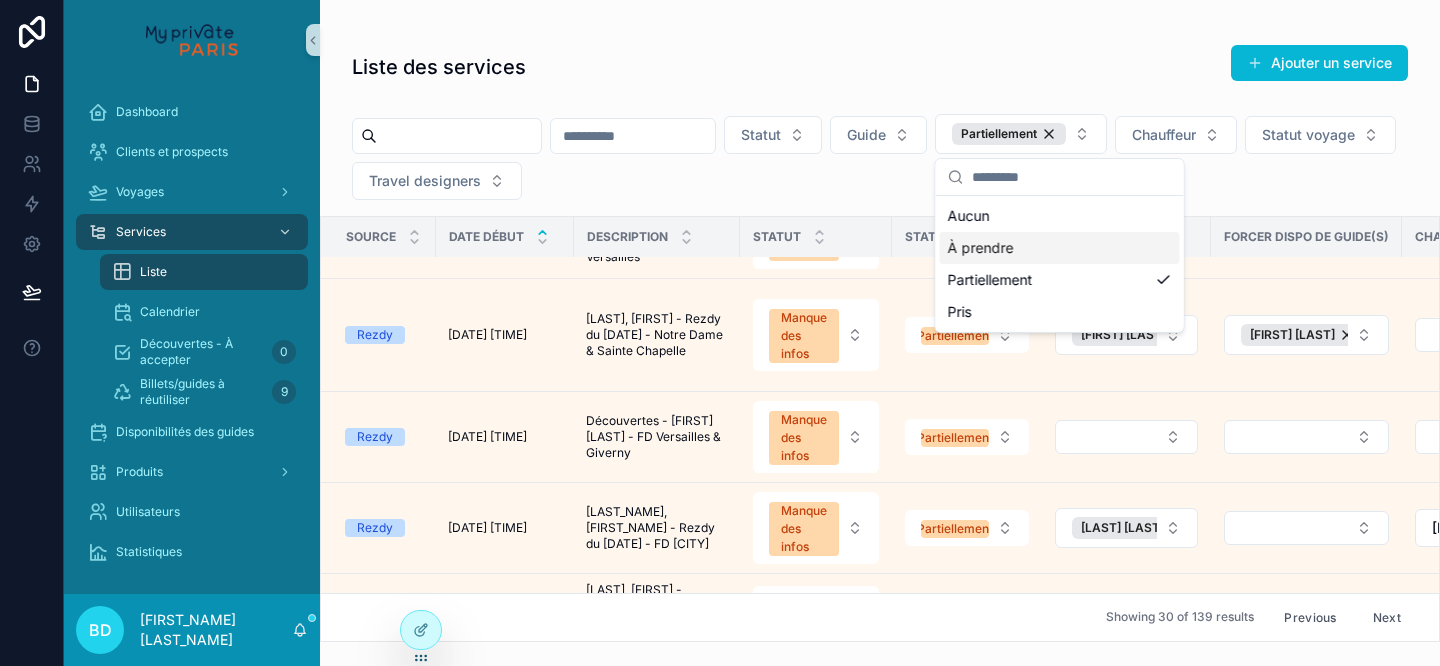 click on "À prendre" at bounding box center [1060, 248] 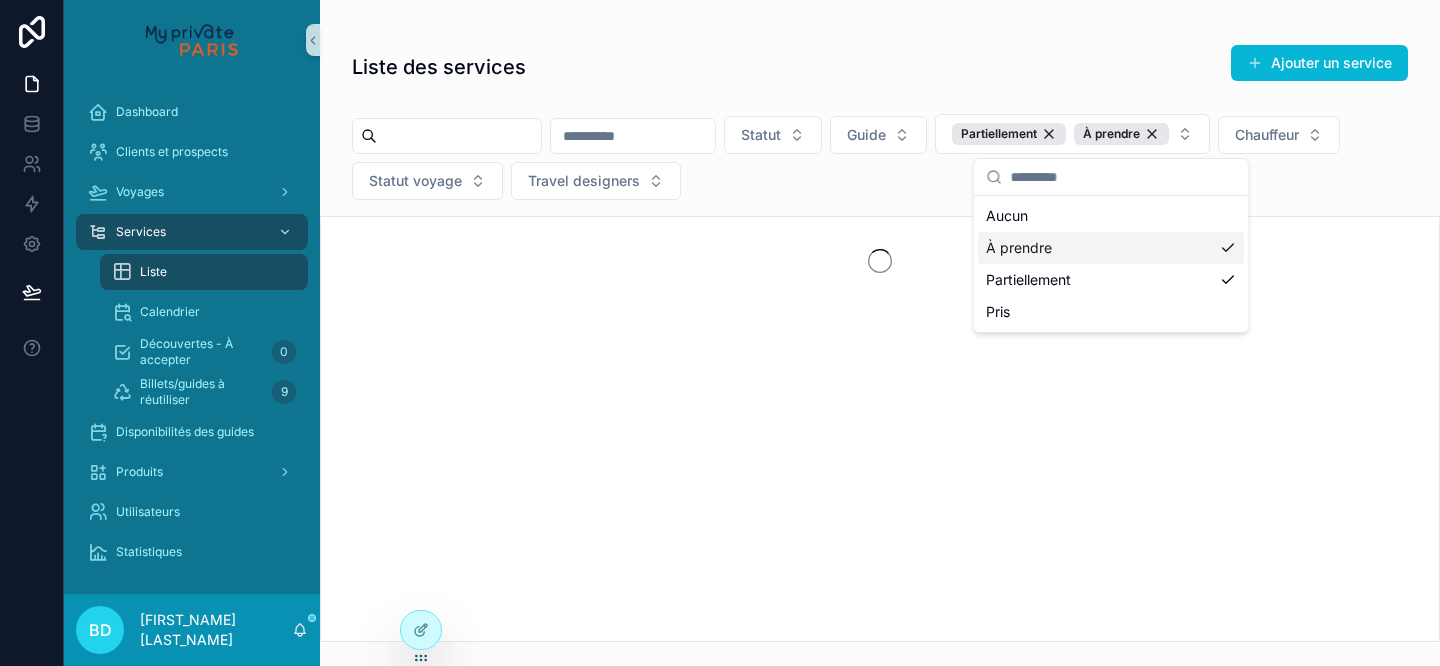 click at bounding box center [459, 136] 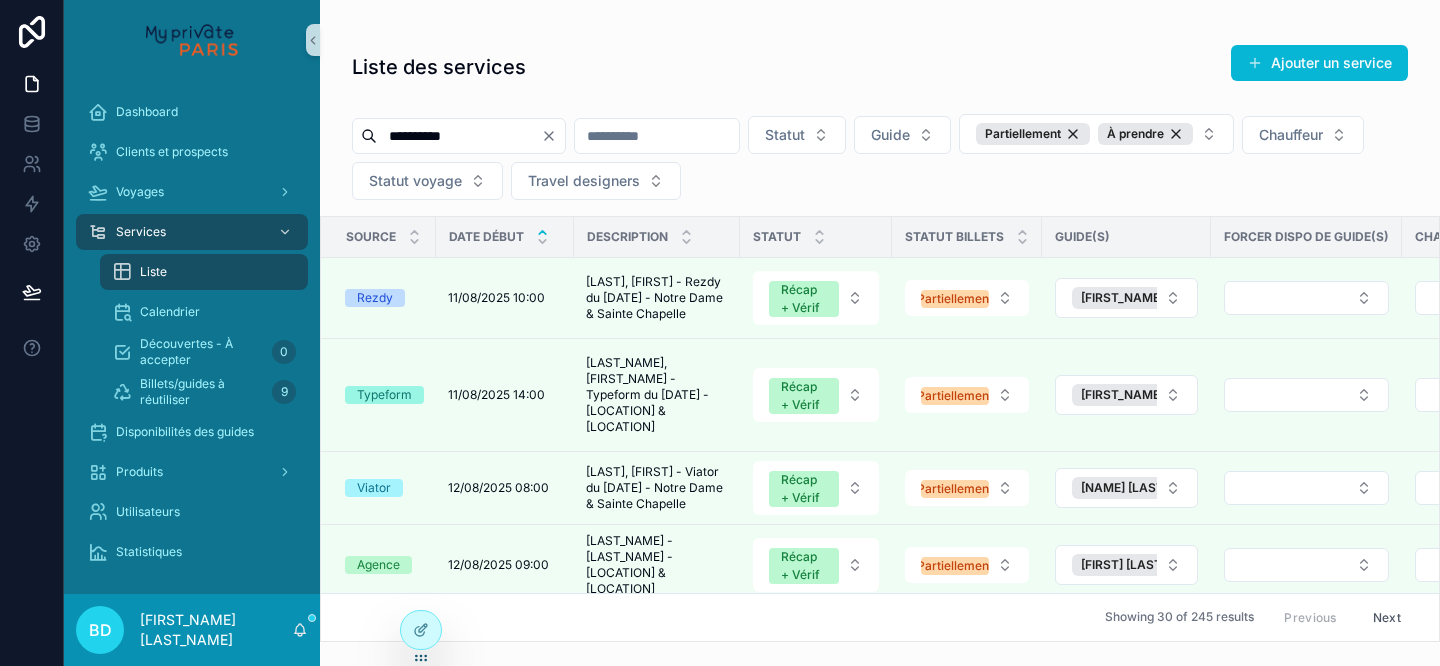 type on "**********" 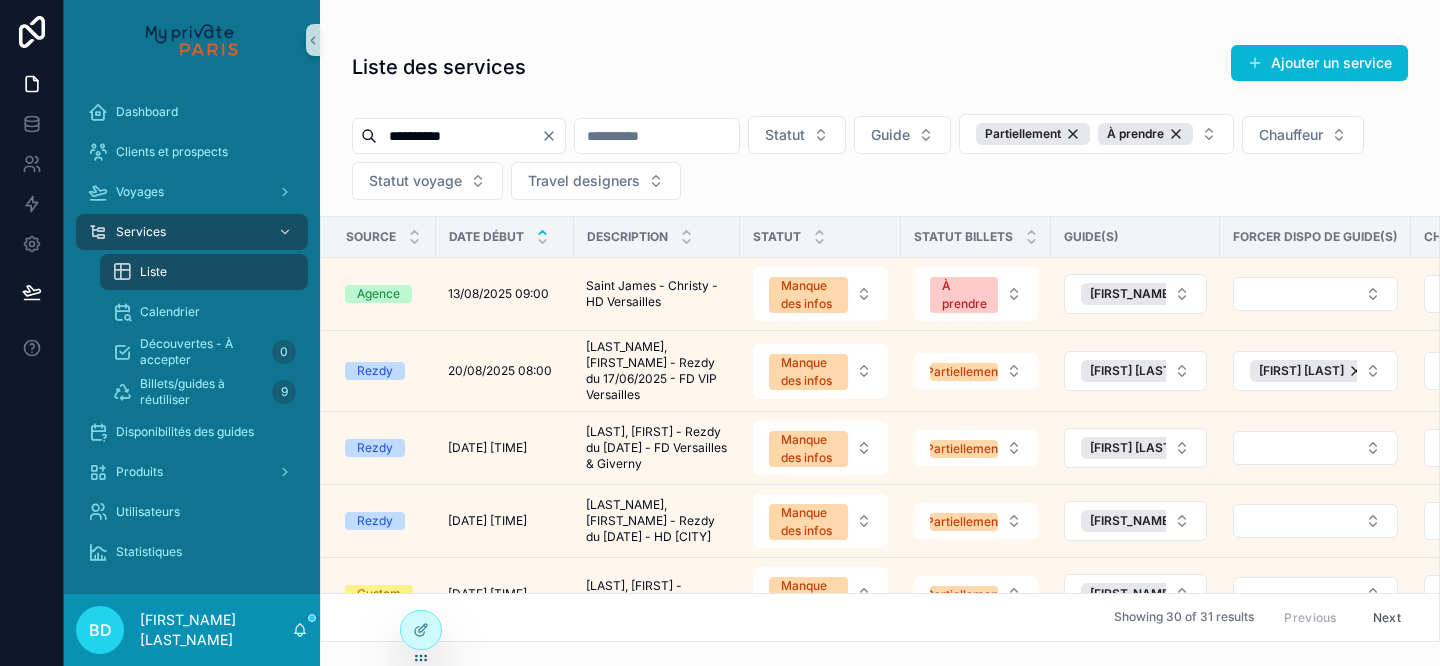 click on "**********" at bounding box center [880, 161] 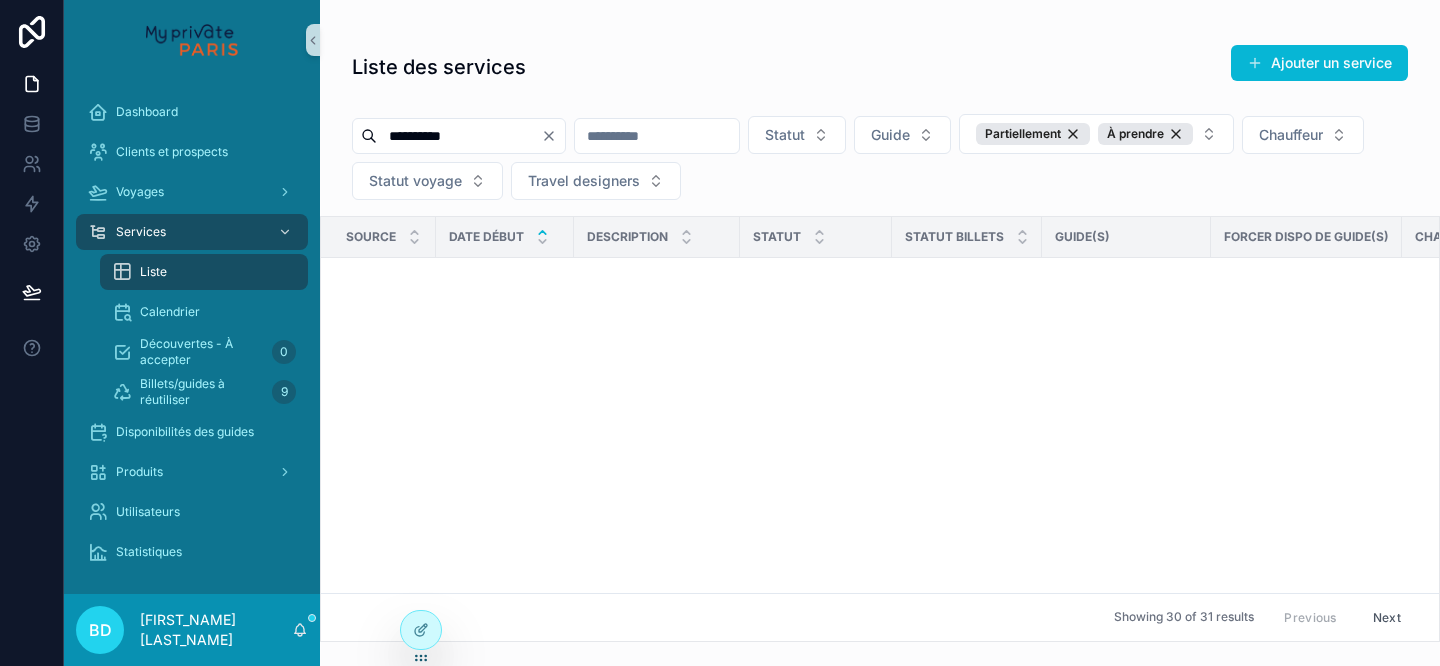 scroll, scrollTop: 1880, scrollLeft: 0, axis: vertical 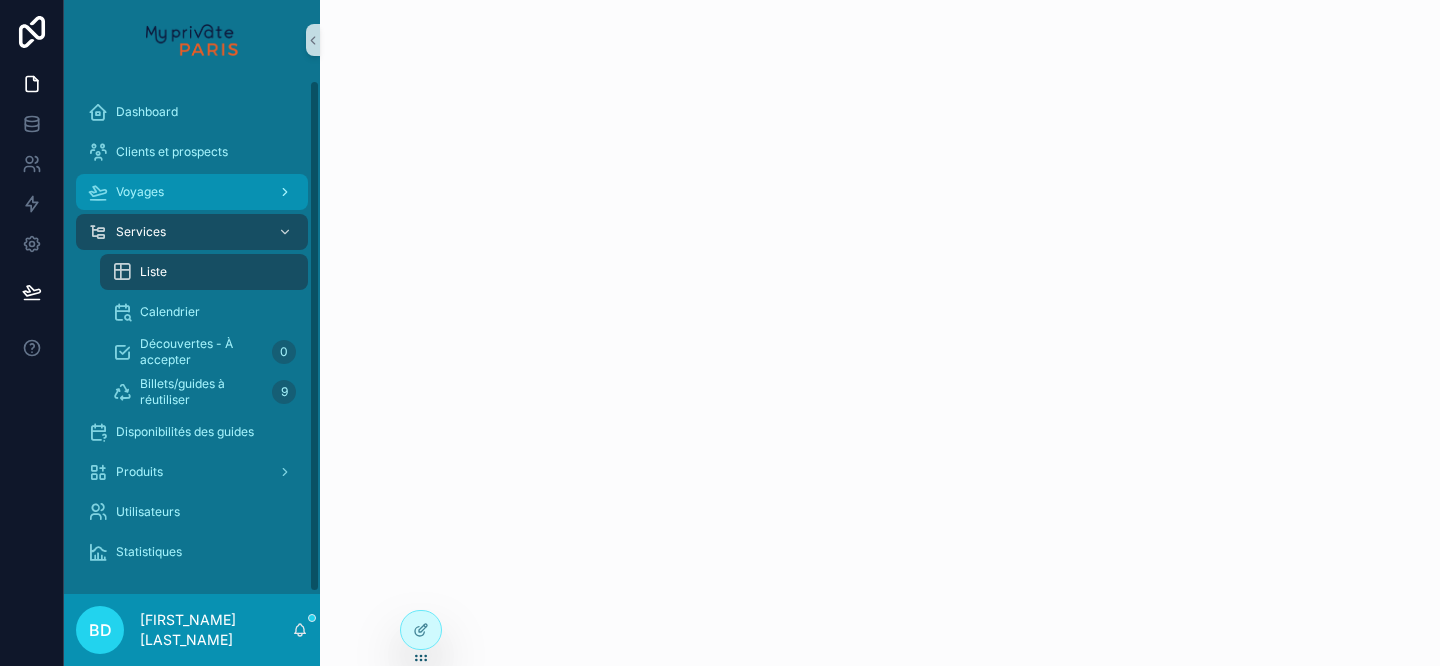 click on "Voyages" at bounding box center (192, 192) 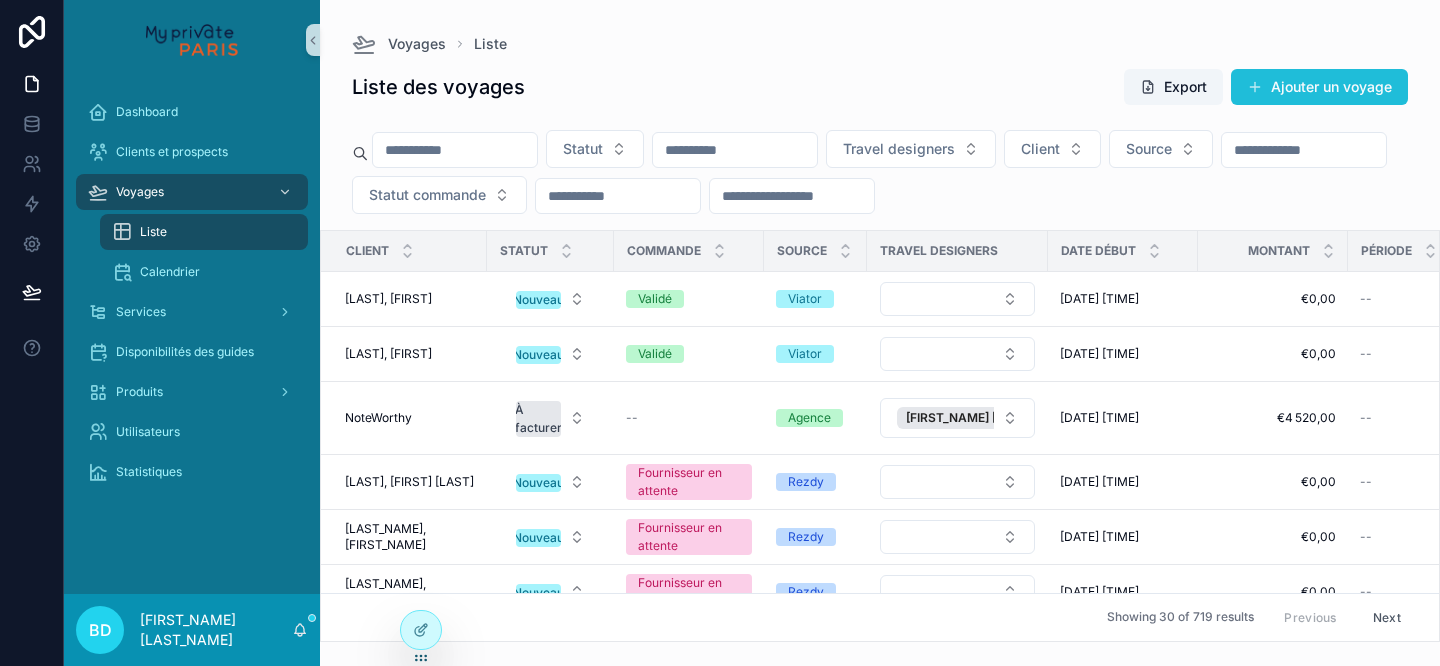 click on "Ajouter un voyage" at bounding box center (1319, 87) 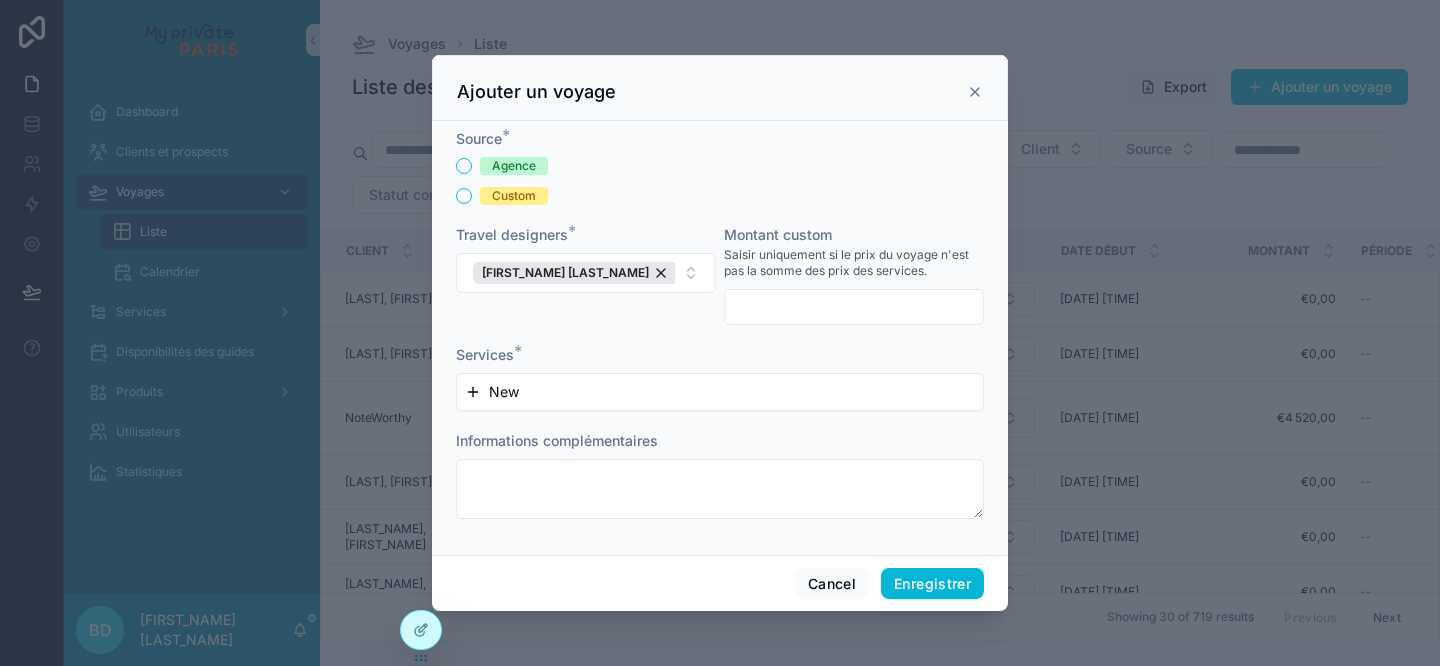 click on "Agence" at bounding box center (720, 166) 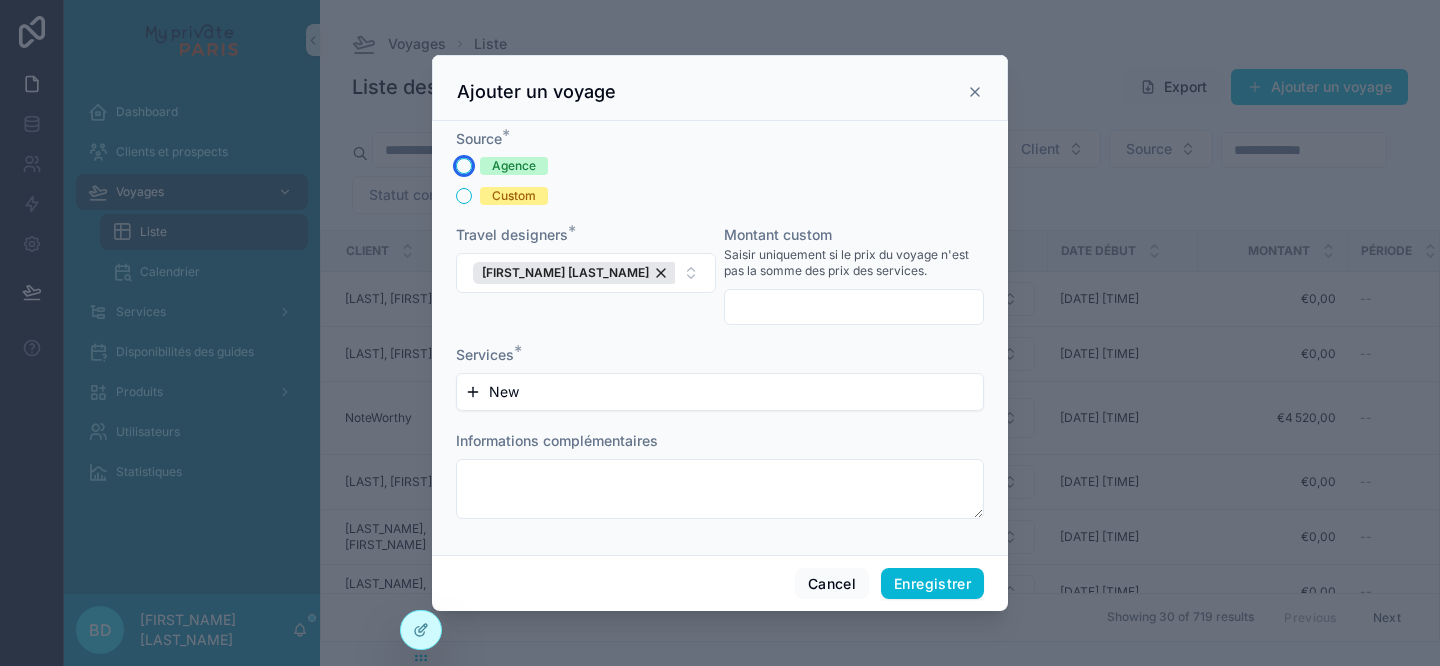 click on "Agence" at bounding box center [464, 166] 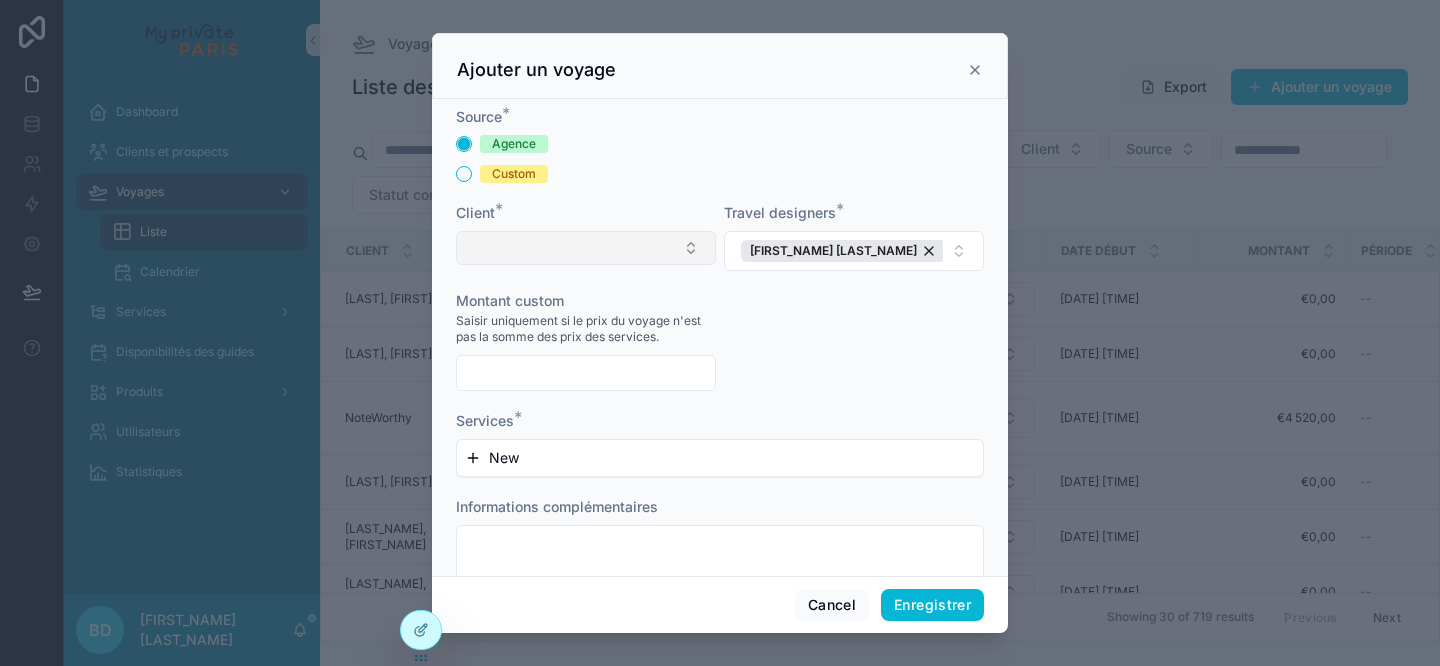 click at bounding box center (586, 248) 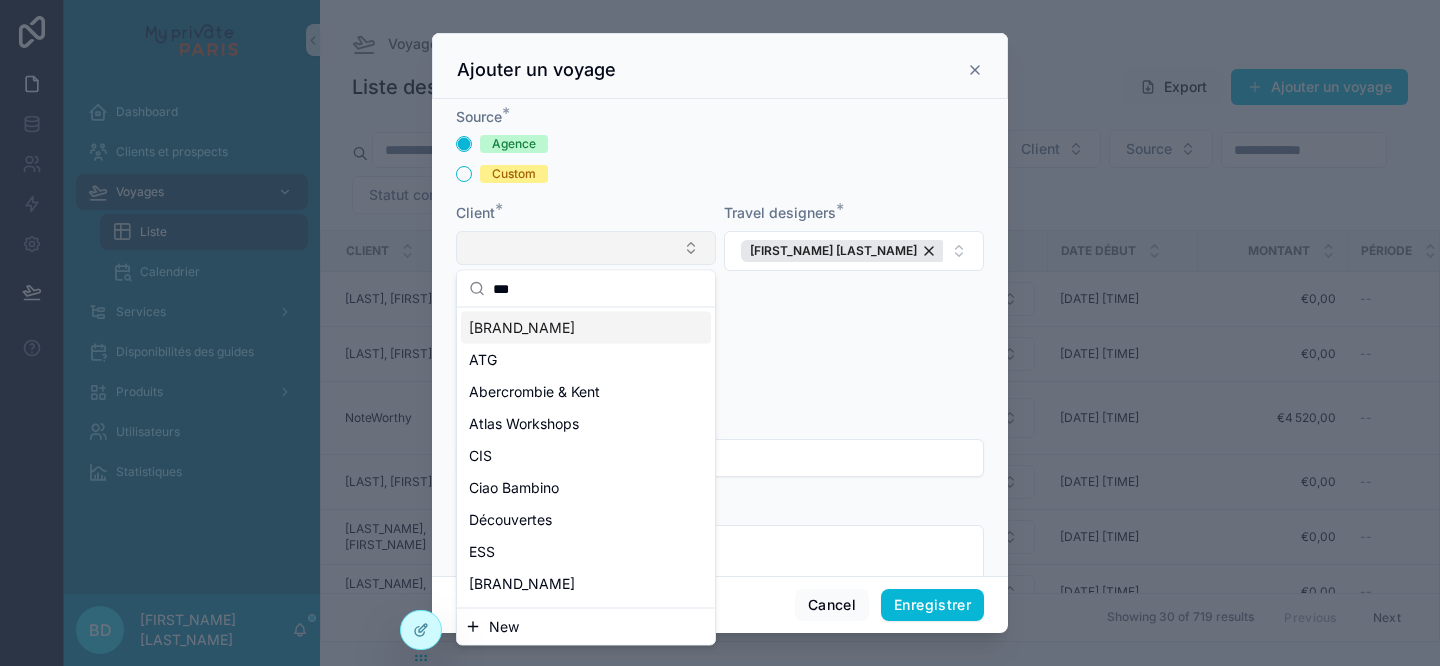type on "****" 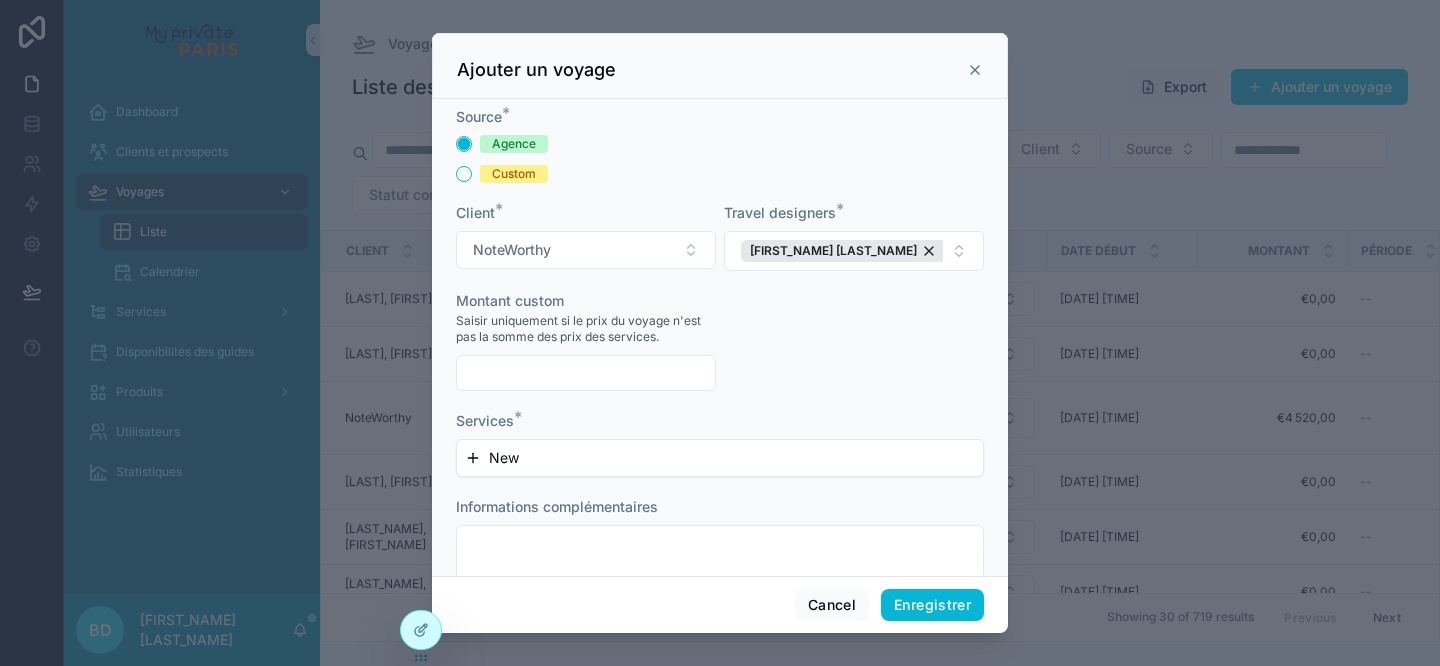click on "New" at bounding box center [720, 458] 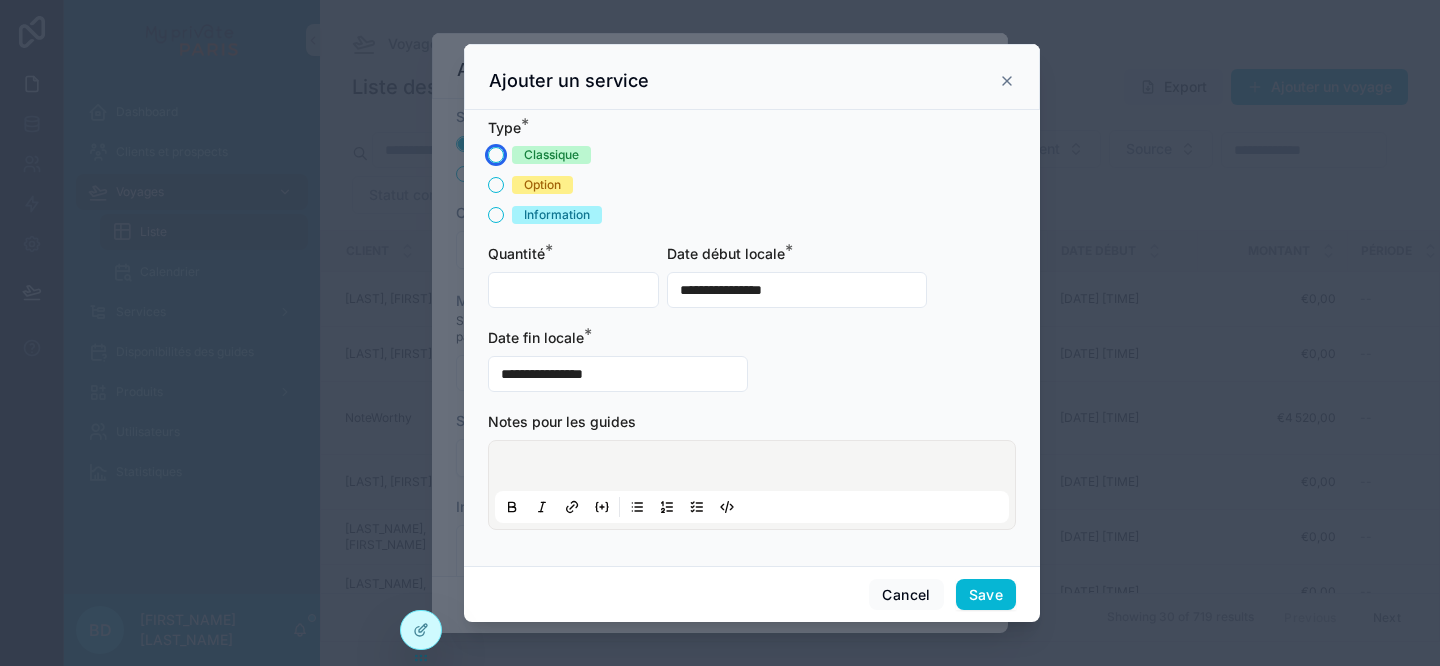 click on "Classique" at bounding box center [496, 155] 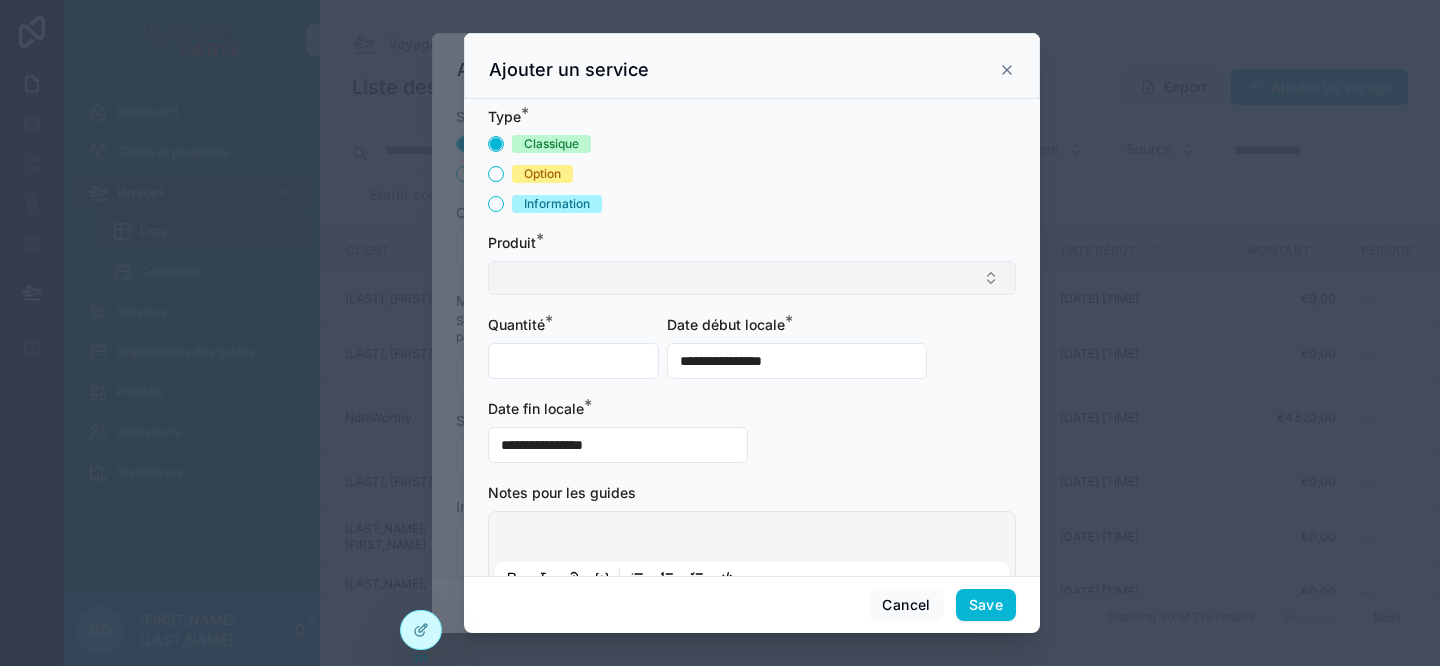 click at bounding box center [752, 278] 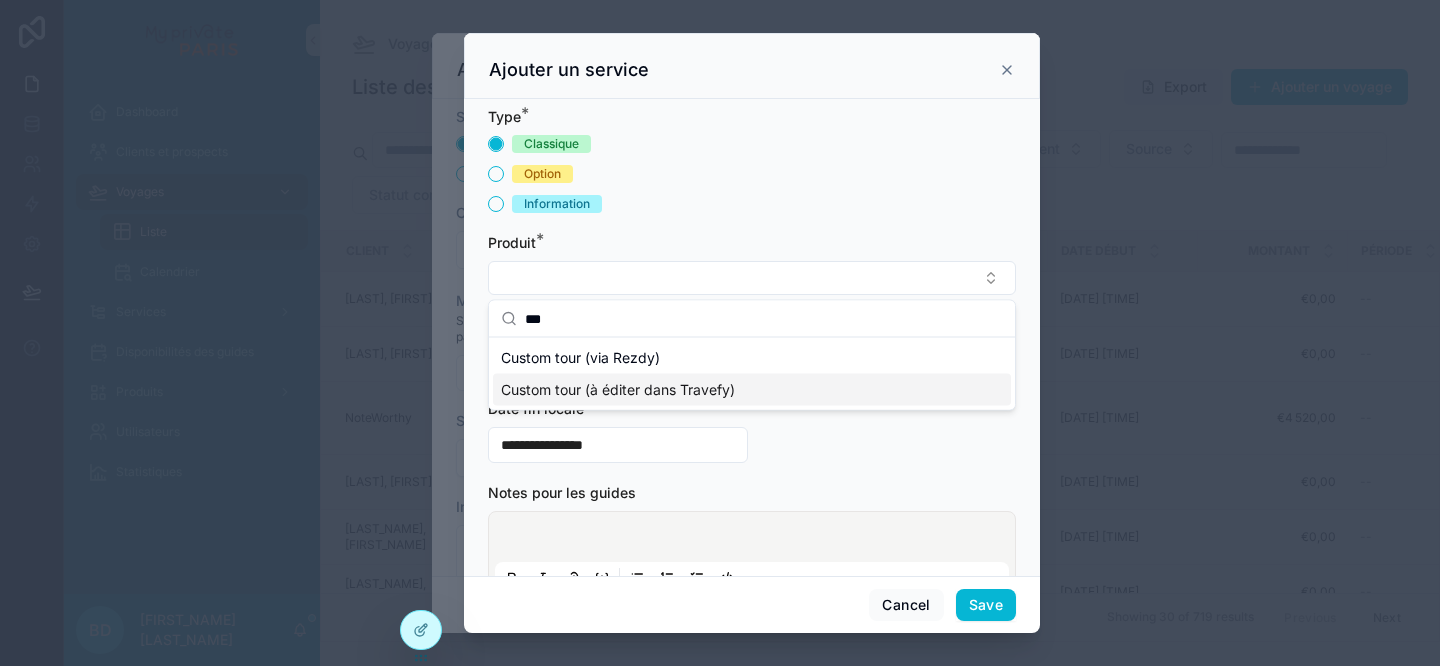 type on "***" 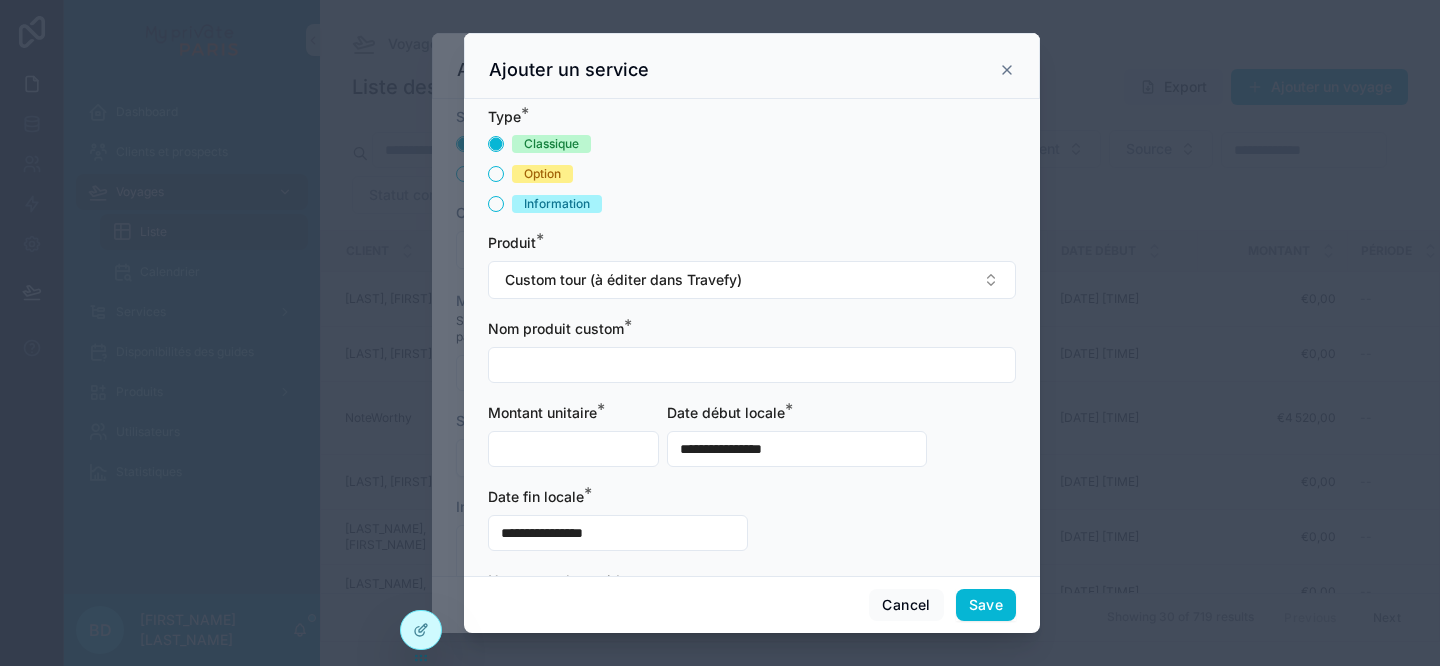 click at bounding box center (752, 365) 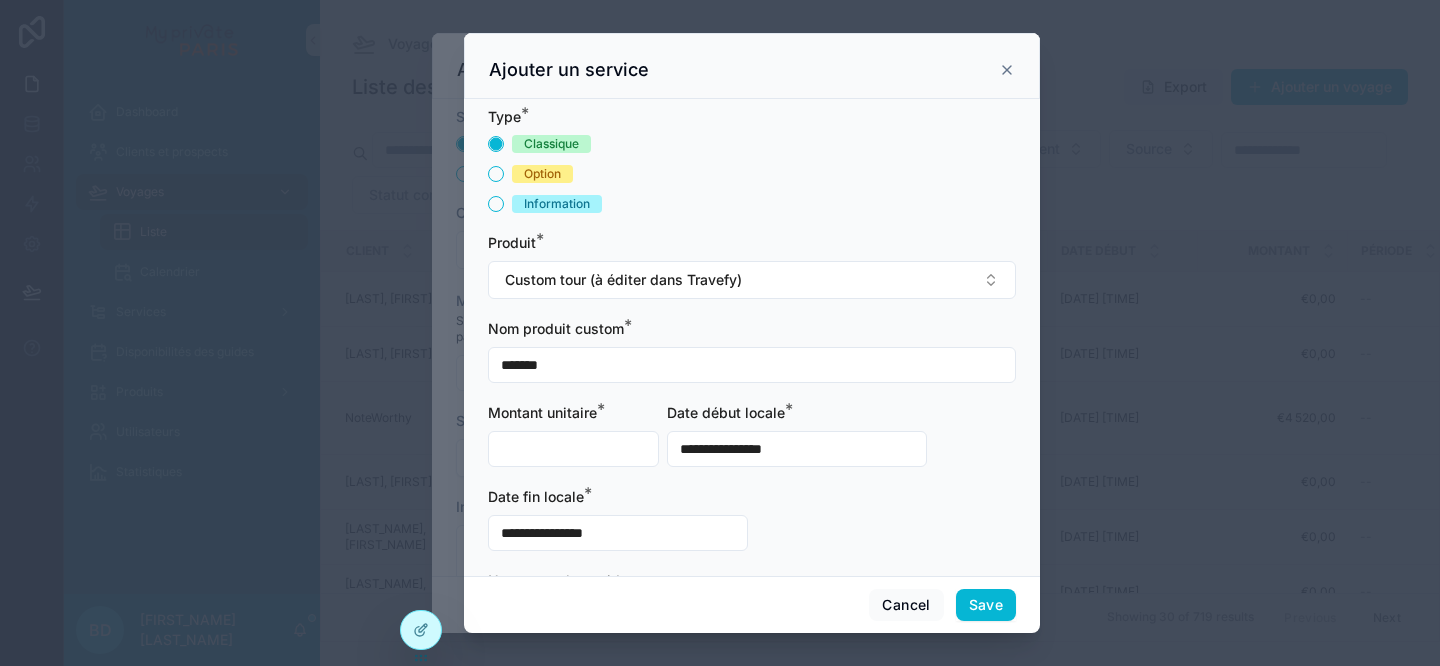 type on "**********" 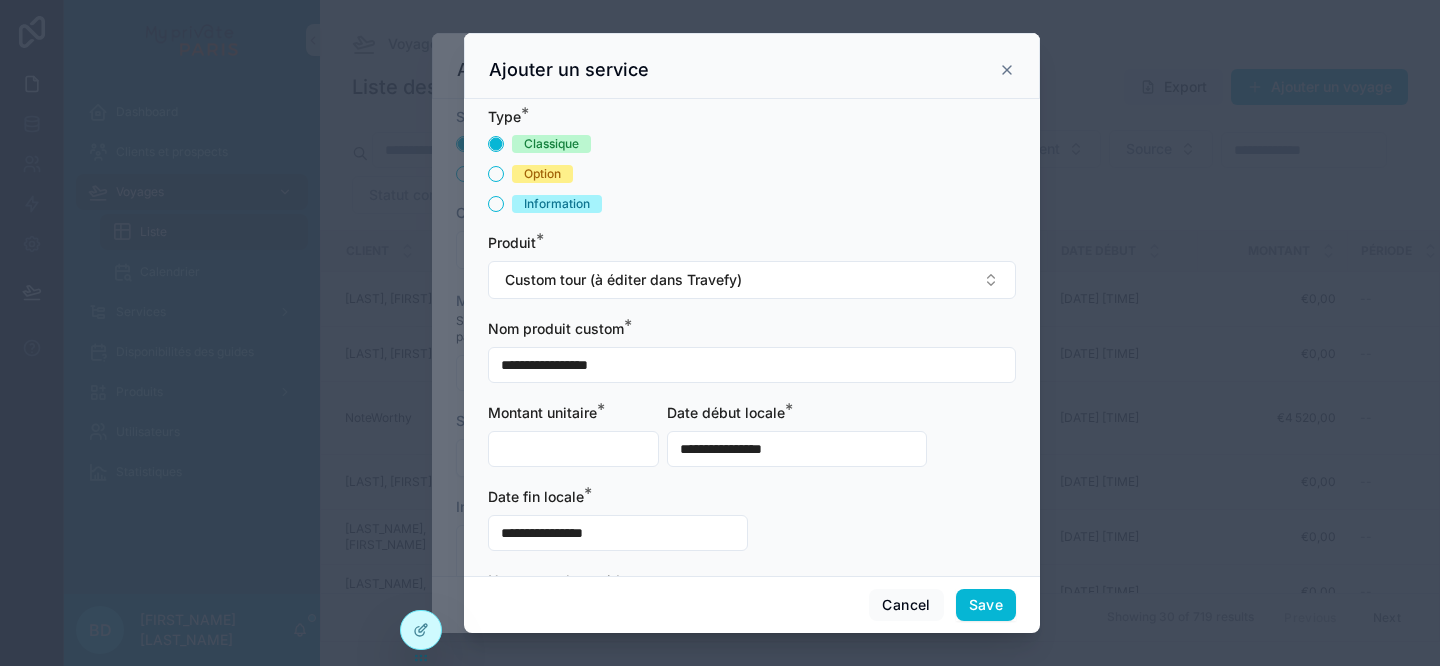 click at bounding box center (573, 449) 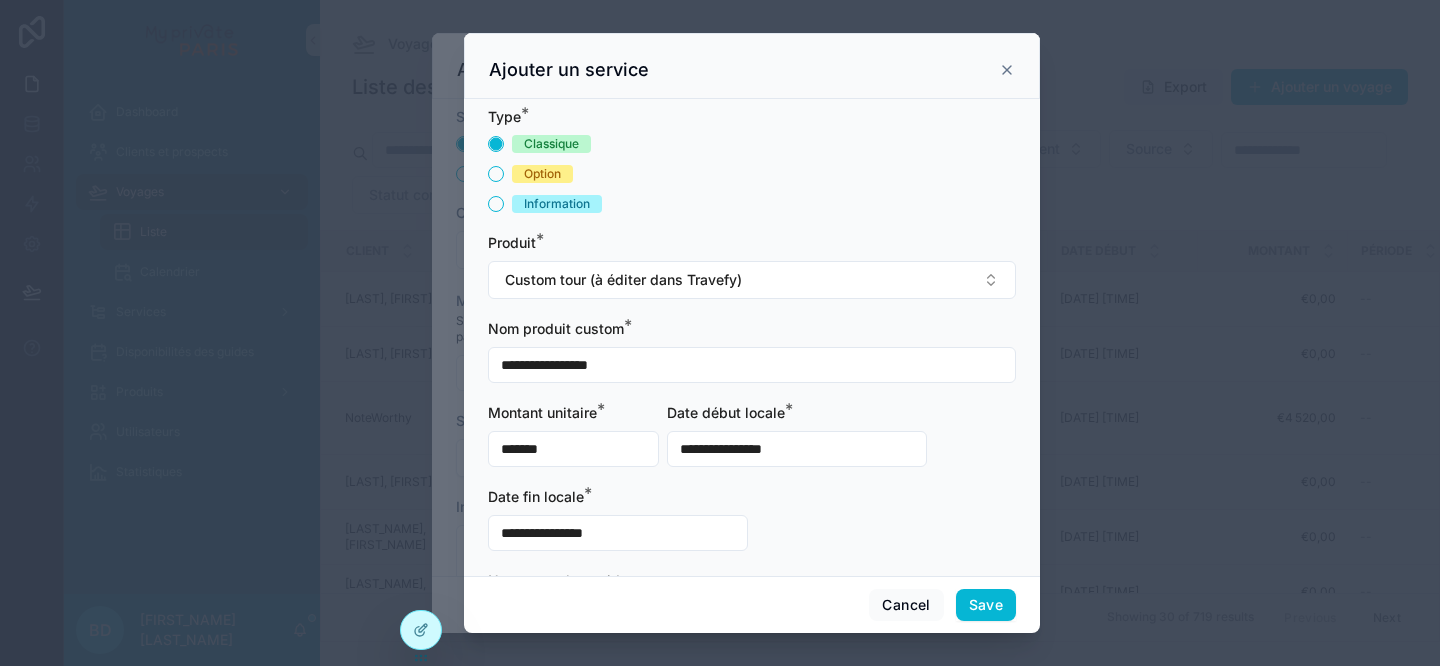 type on "*******" 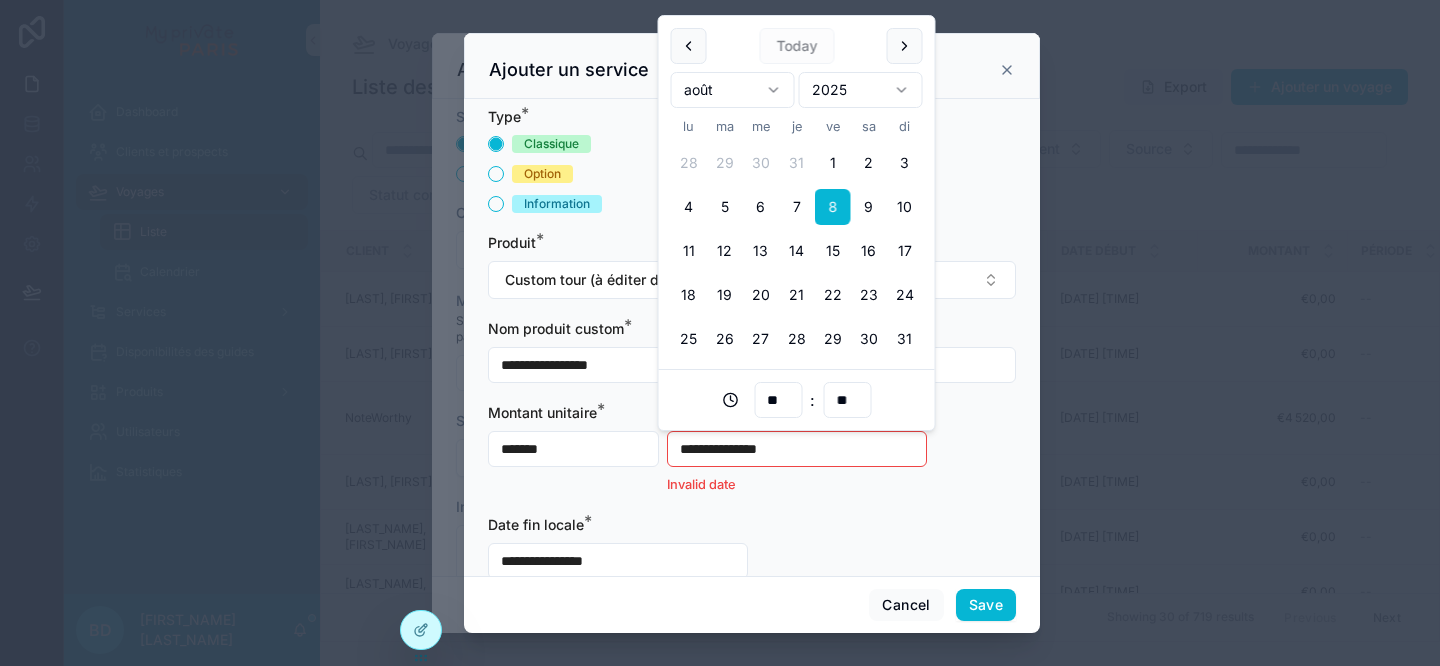 type on "**********" 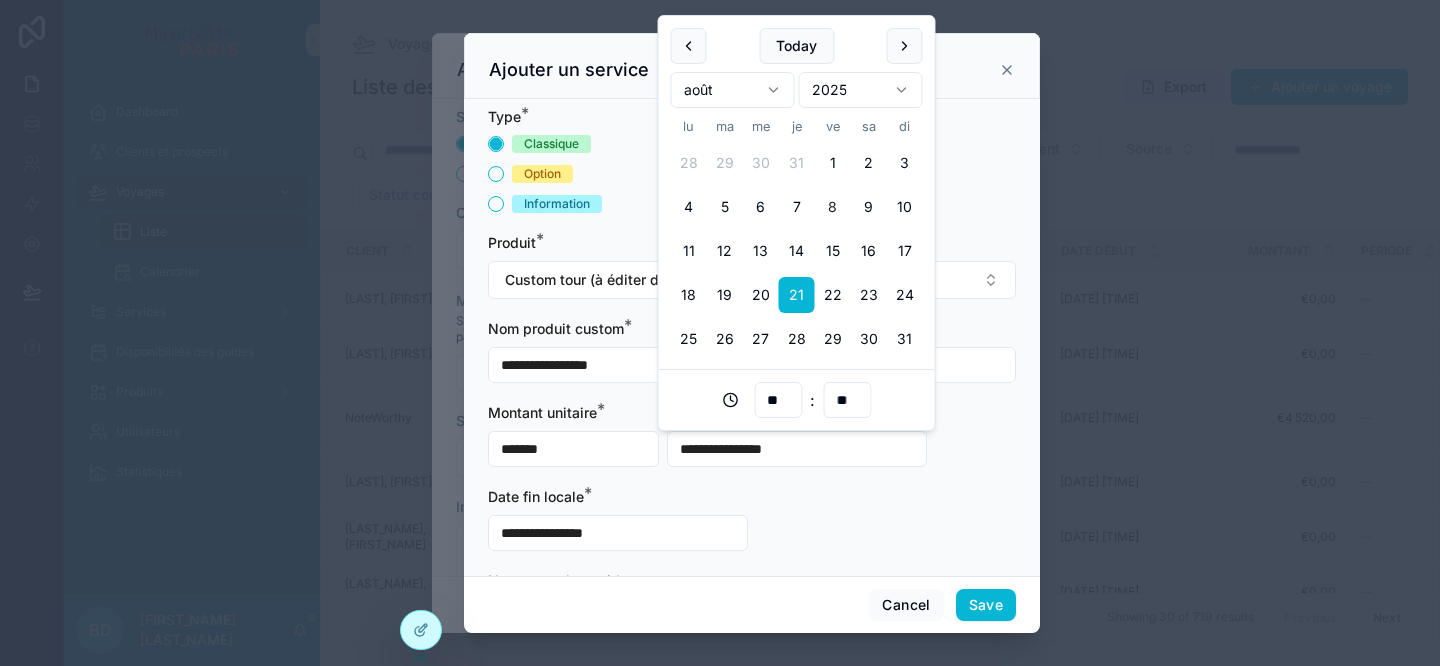 type on "**********" 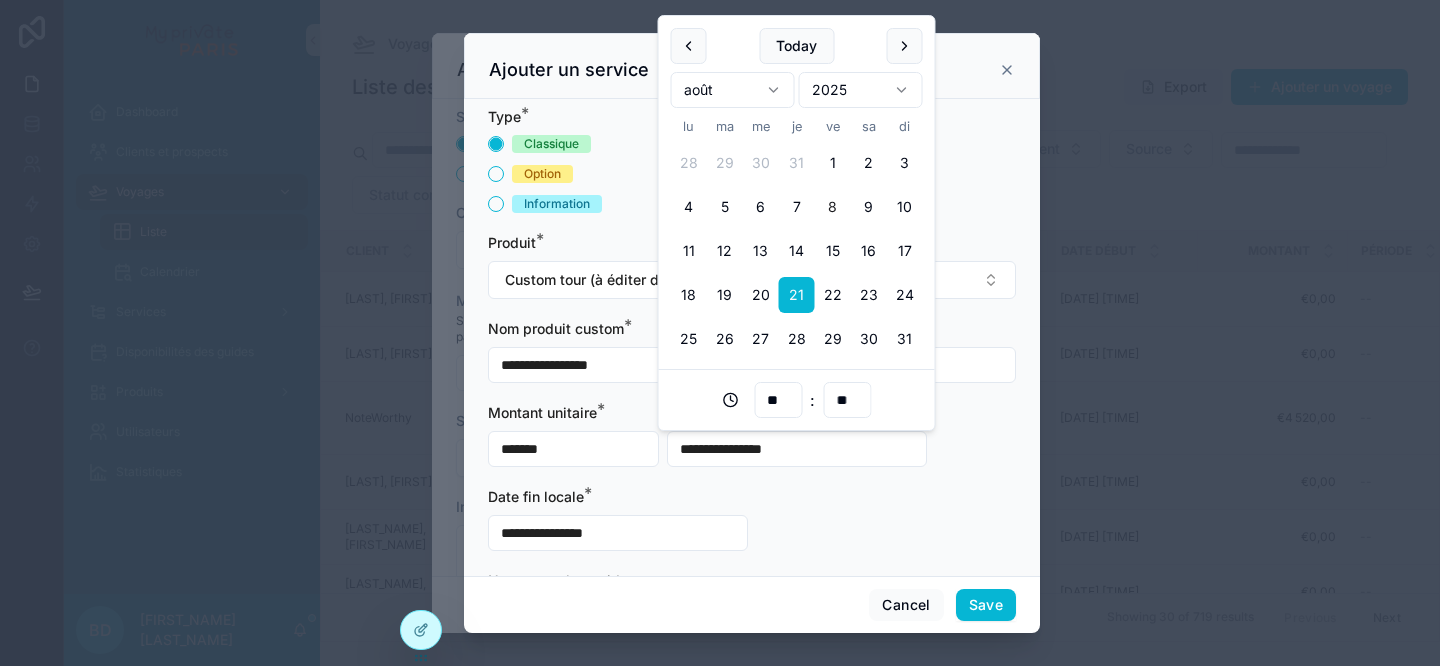 type on "**" 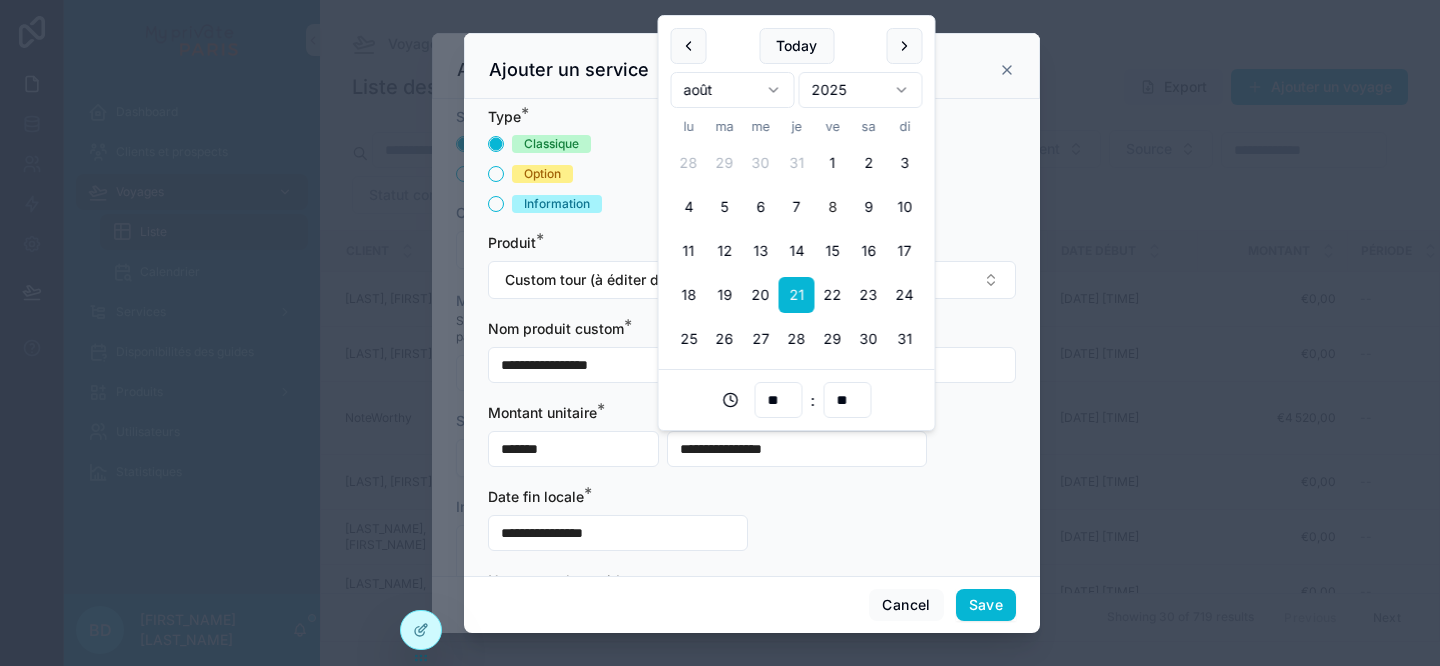 click on "**********" at bounding box center [752, 408] 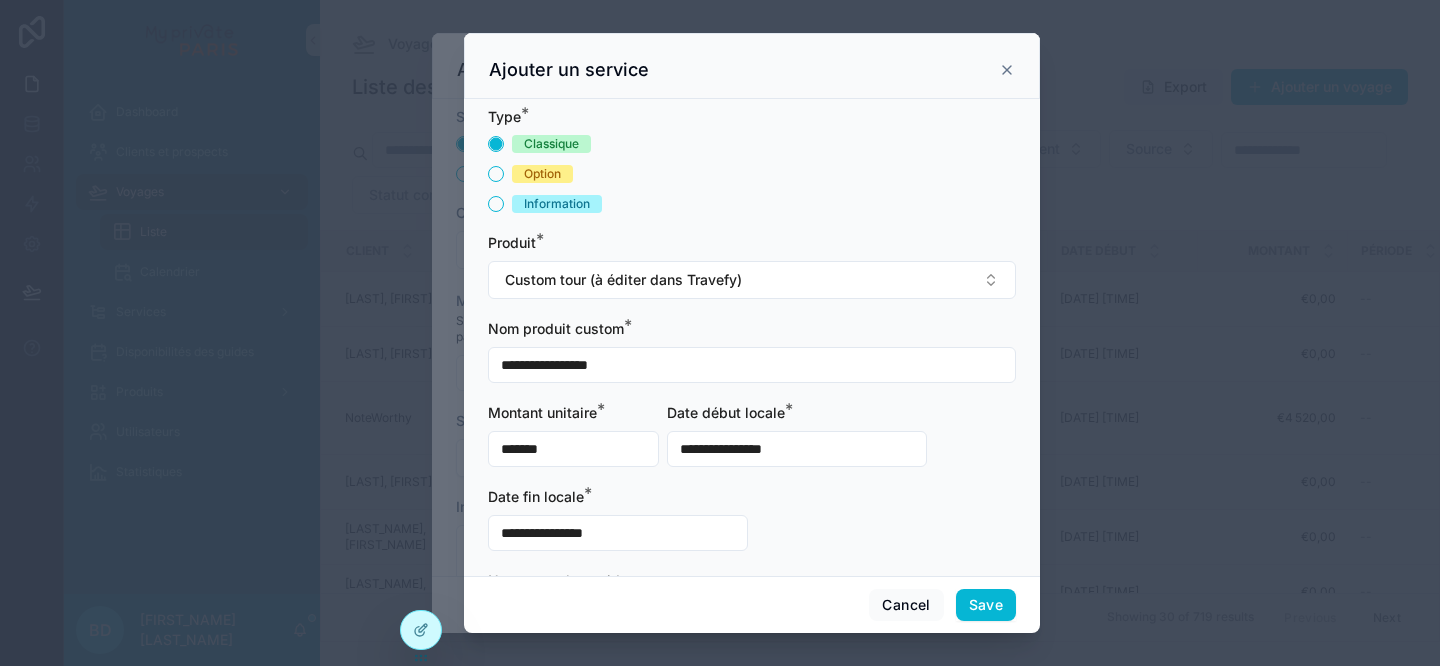 click on "**********" at bounding box center (618, 533) 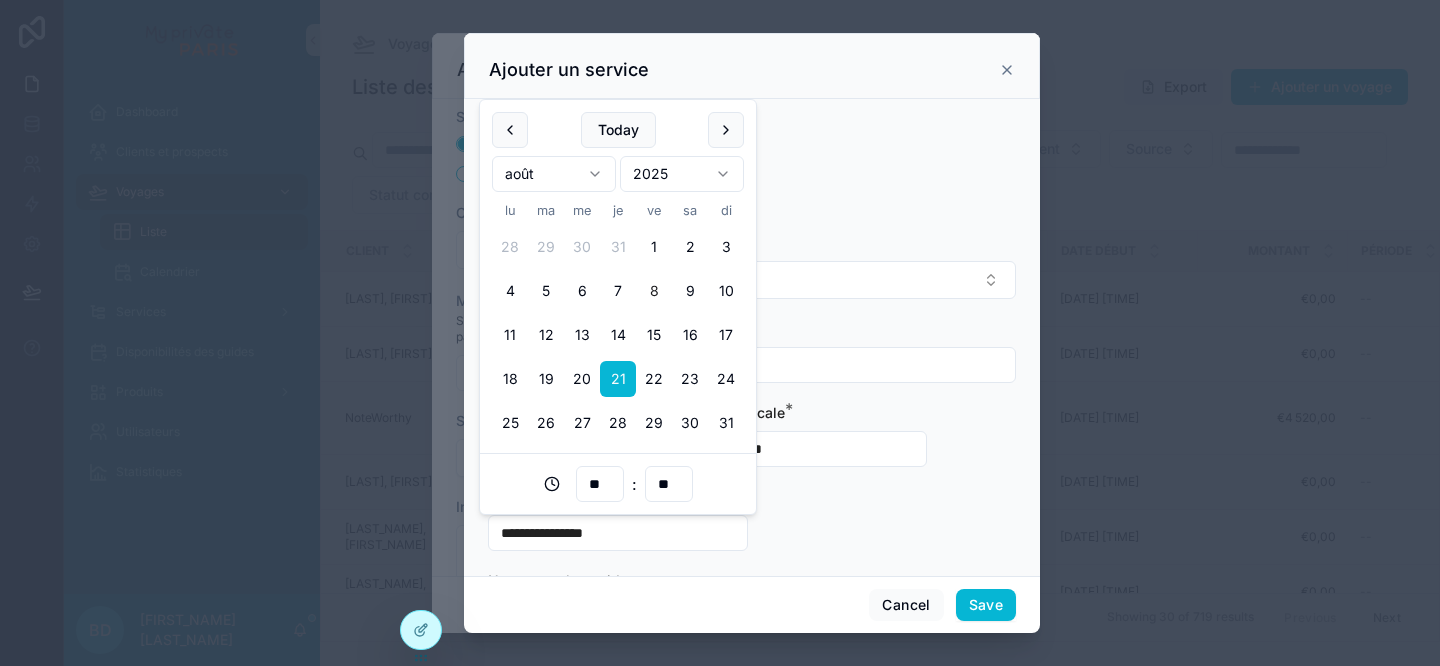 type on "**********" 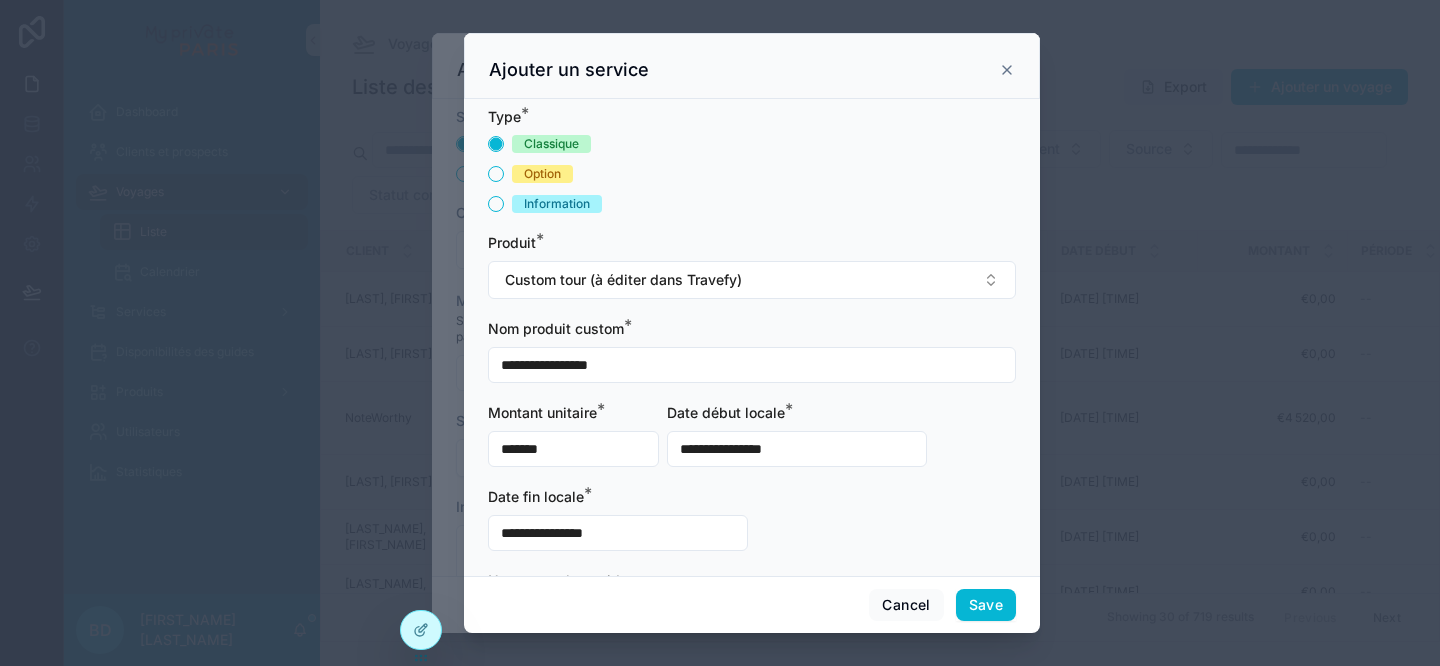 scroll, scrollTop: 149, scrollLeft: 0, axis: vertical 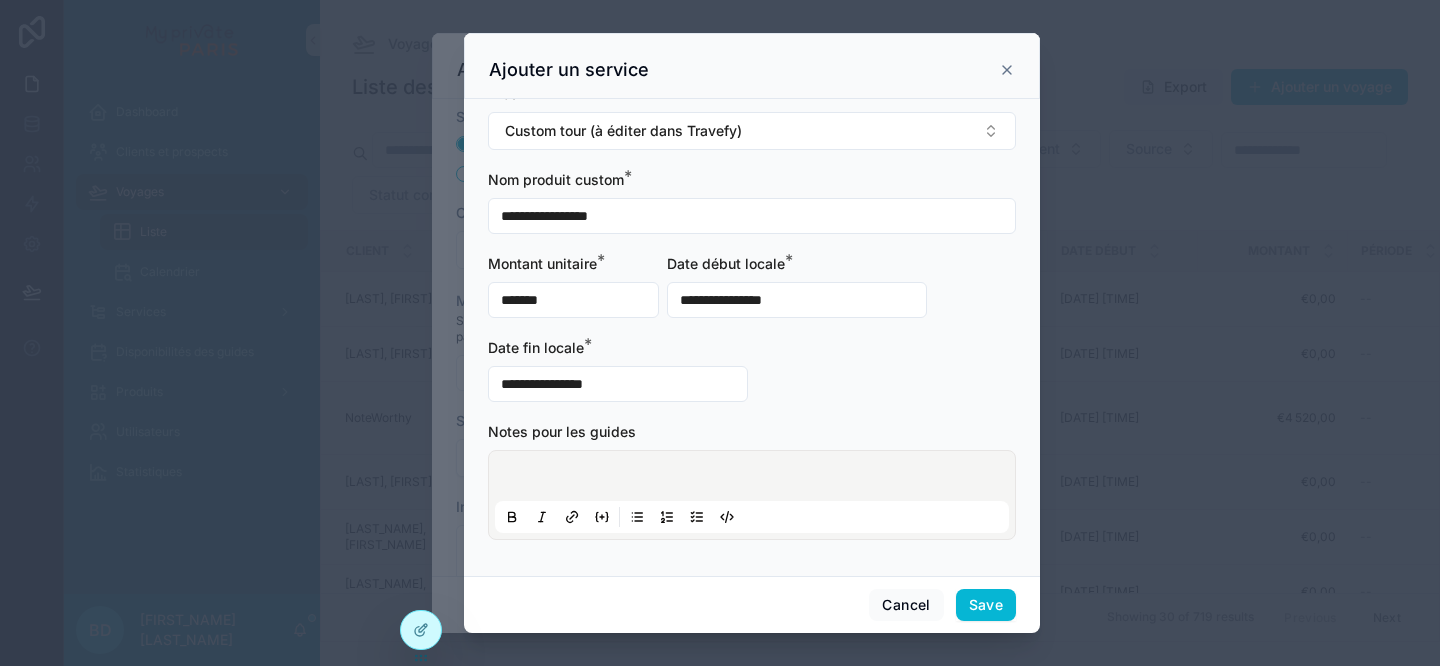 click at bounding box center (756, 479) 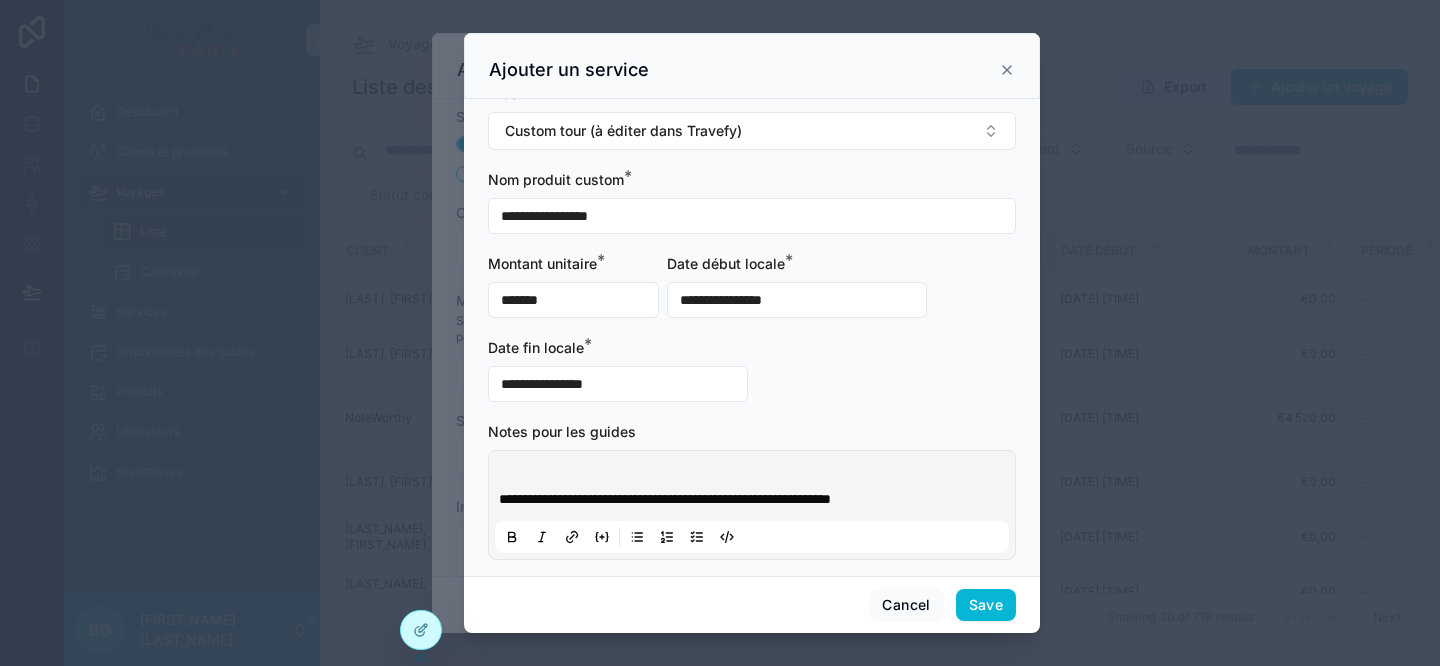 type 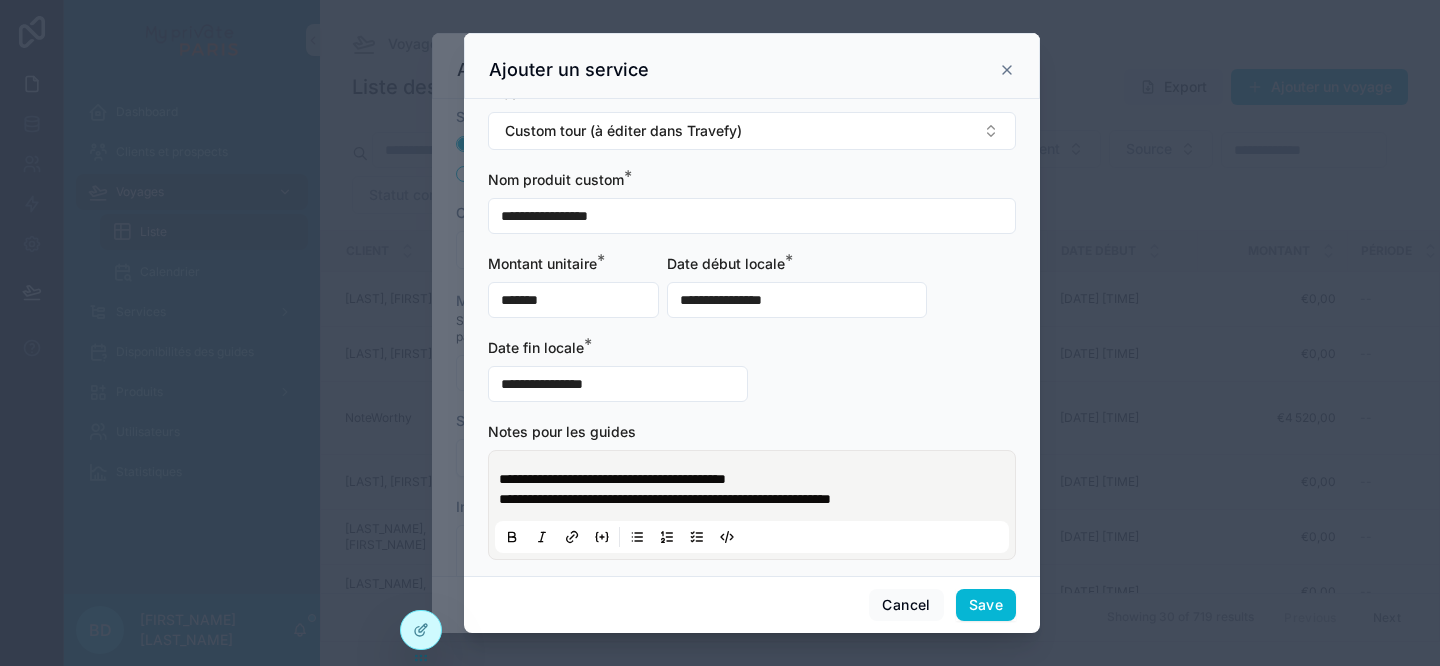 click on "**********" at bounding box center [665, 499] 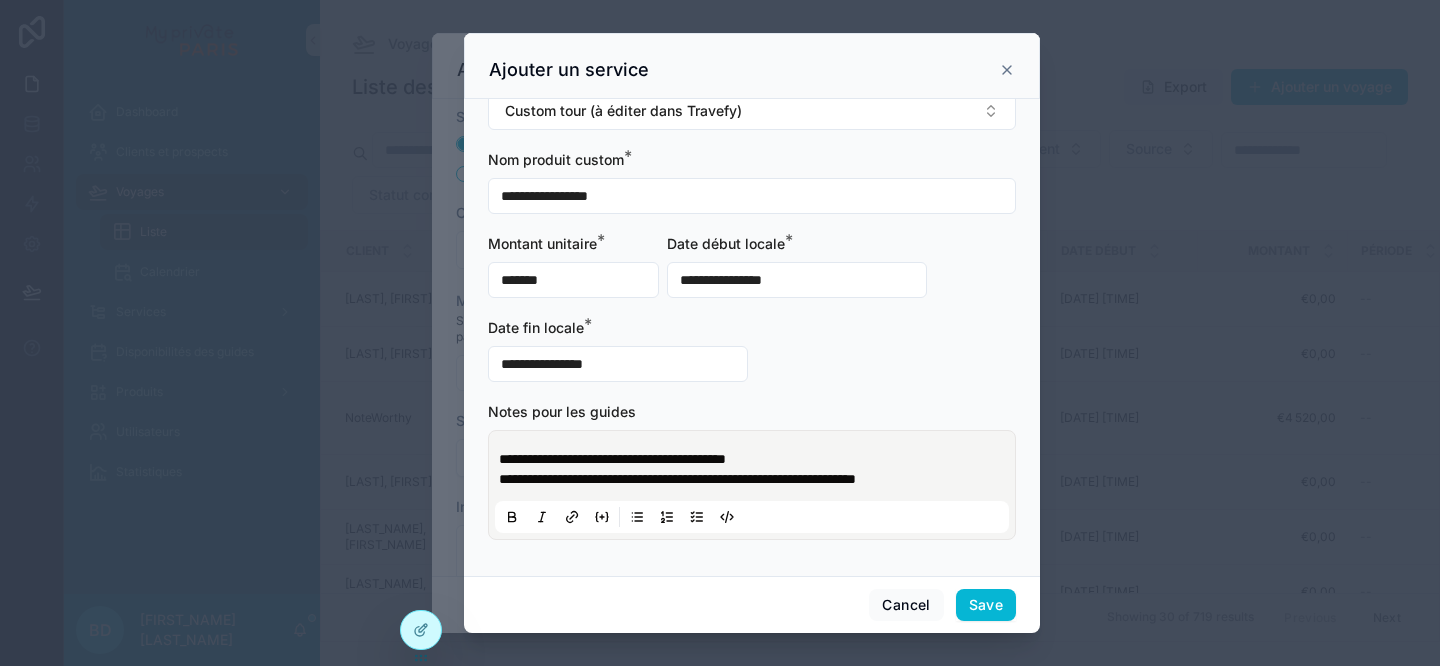 scroll, scrollTop: 169, scrollLeft: 0, axis: vertical 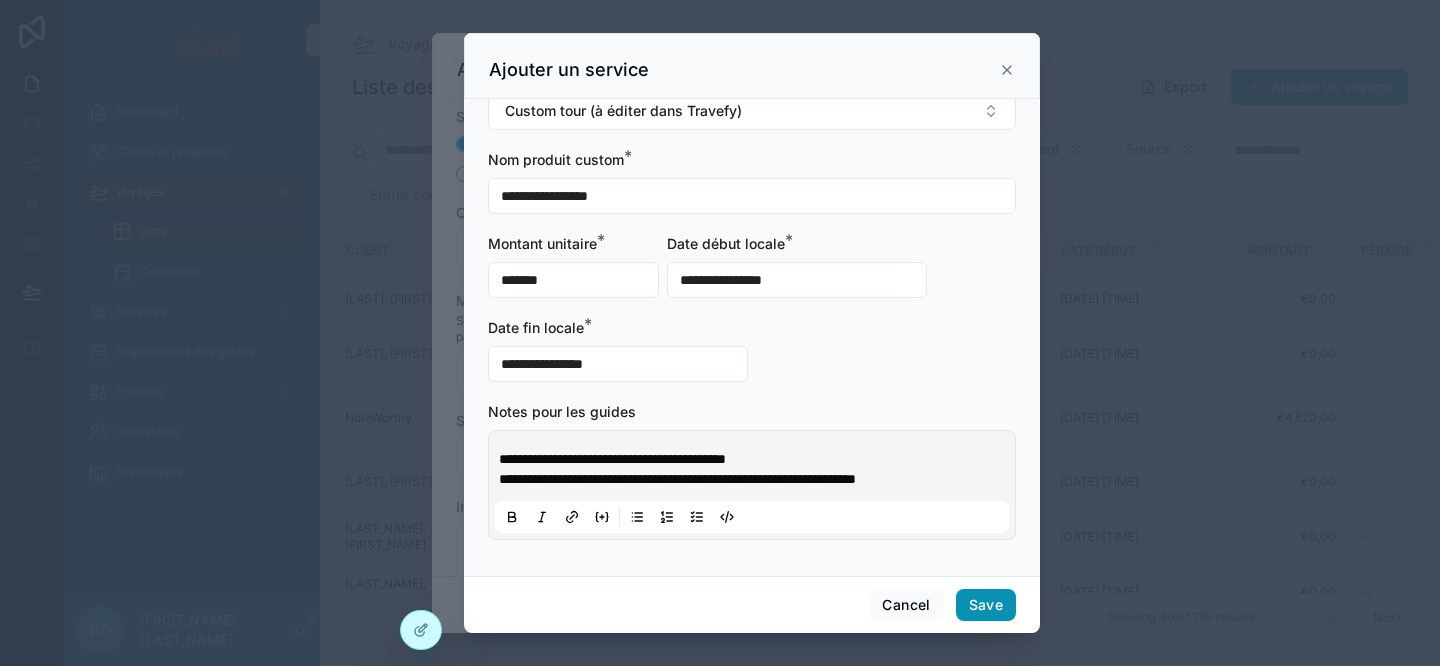 click on "Save" at bounding box center [986, 605] 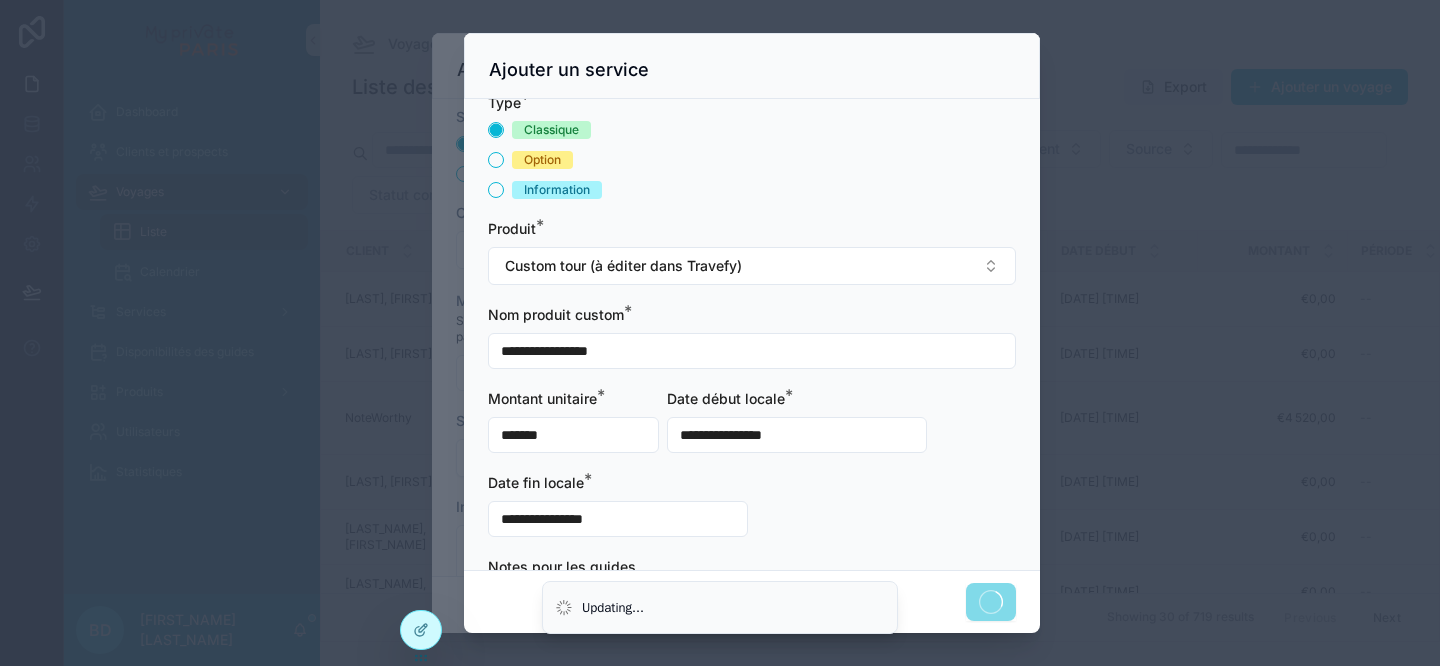 scroll, scrollTop: 0, scrollLeft: 0, axis: both 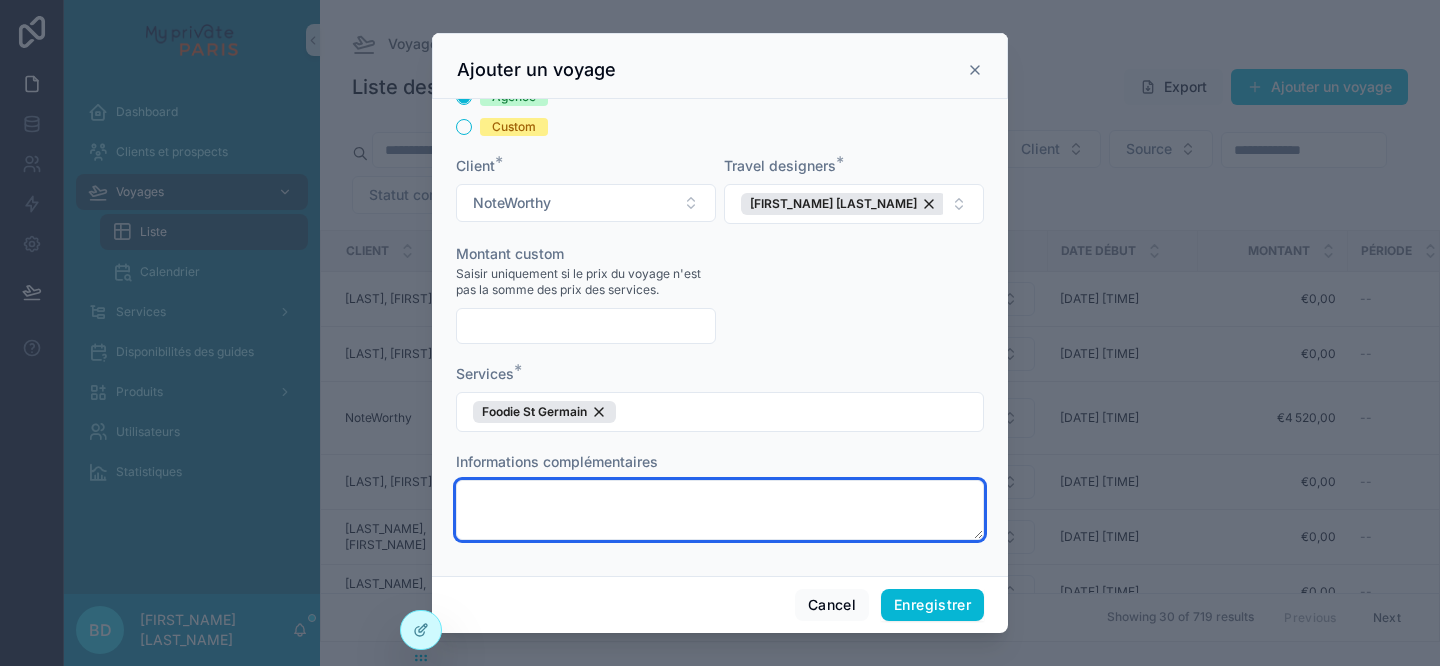 click at bounding box center (720, 510) 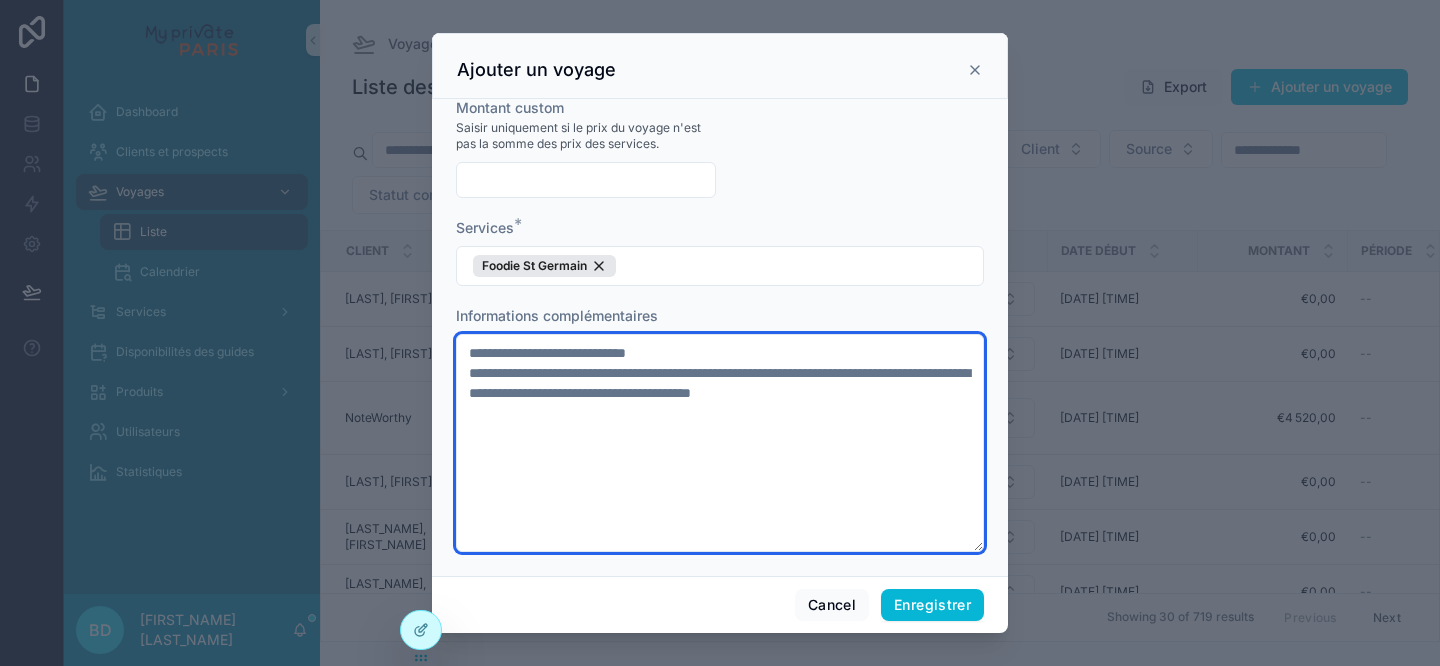 scroll, scrollTop: 205, scrollLeft: 0, axis: vertical 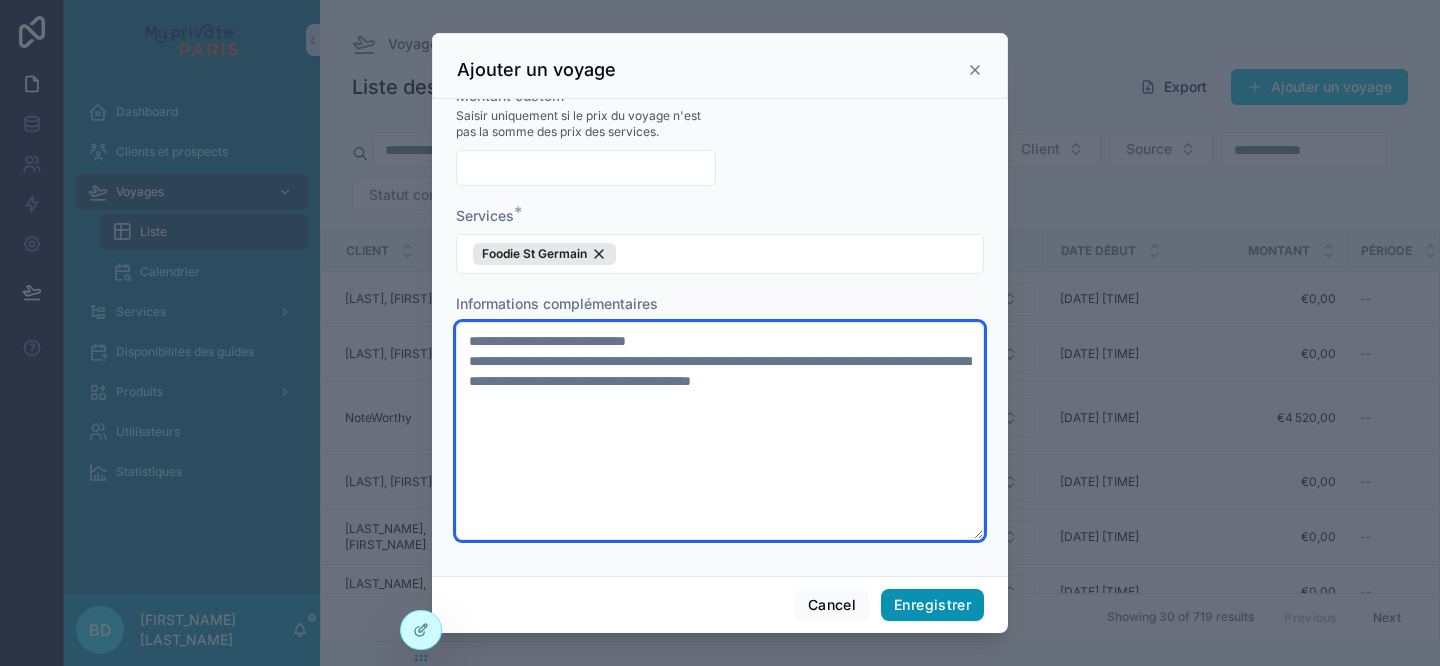 type on "**********" 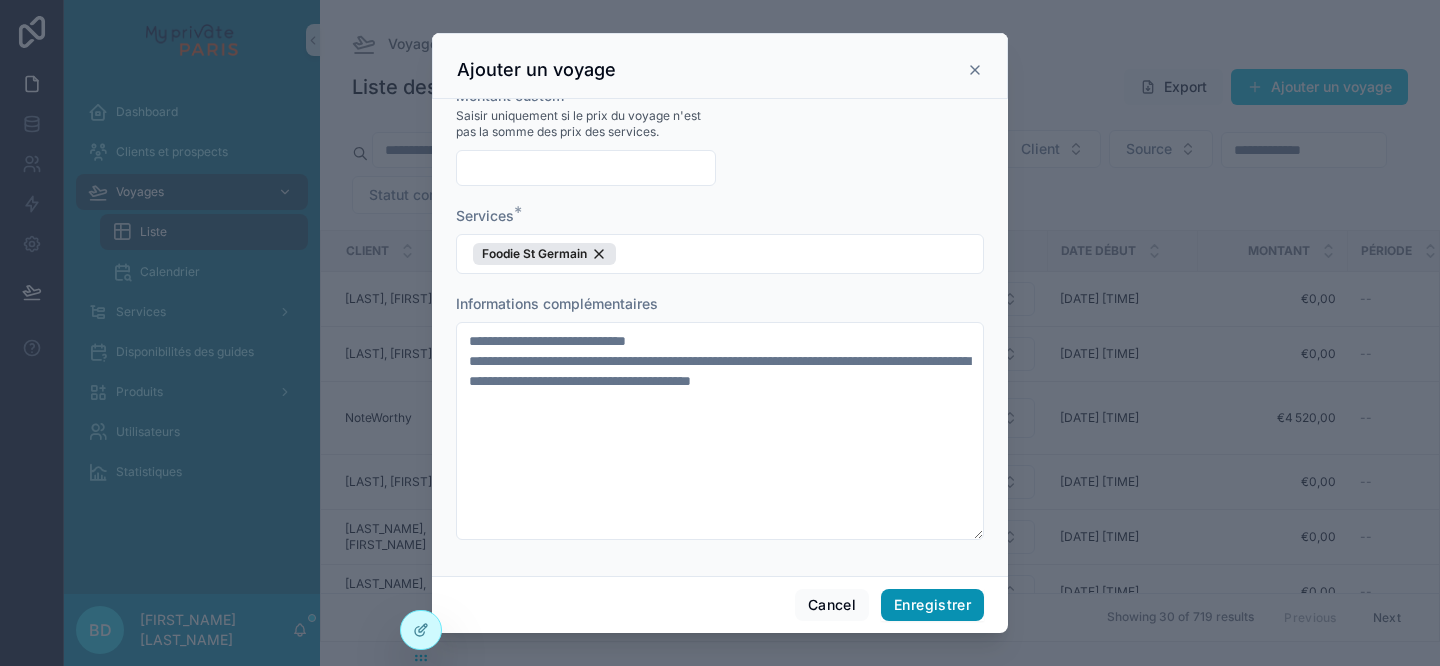 click on "Enregistrer" at bounding box center [932, 605] 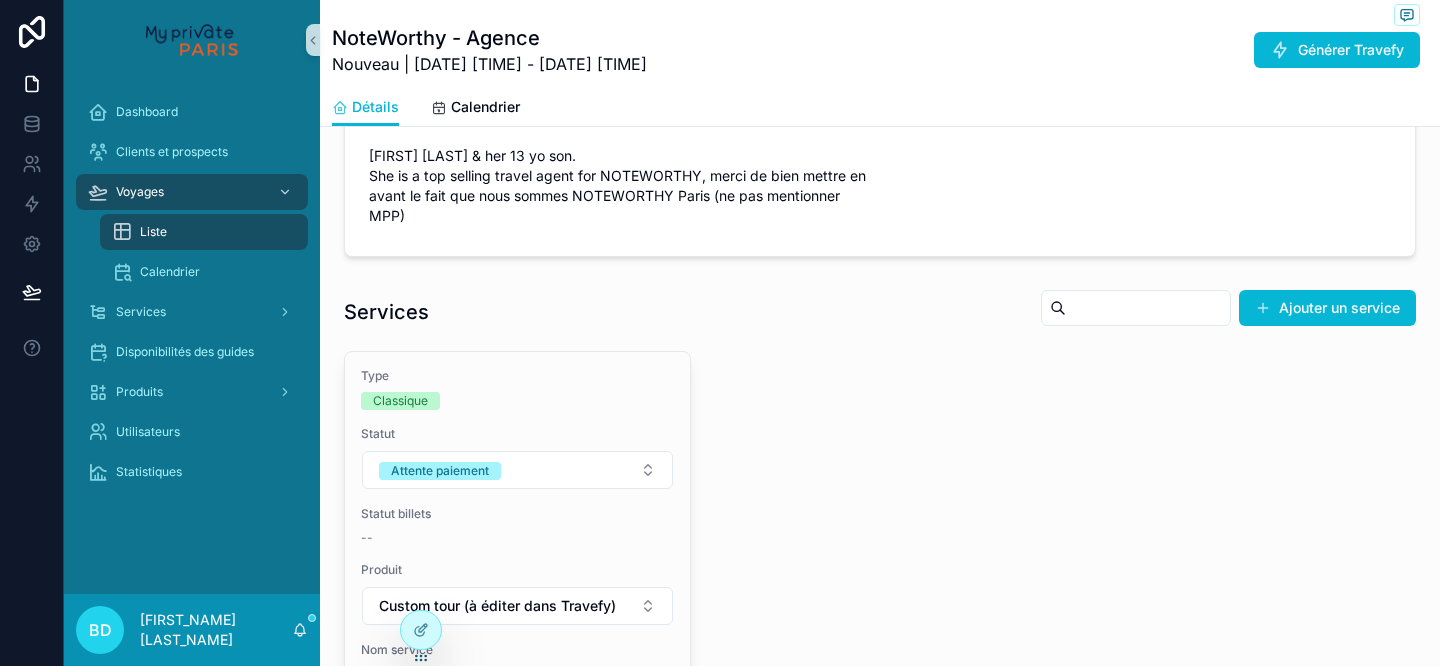scroll, scrollTop: 815, scrollLeft: 0, axis: vertical 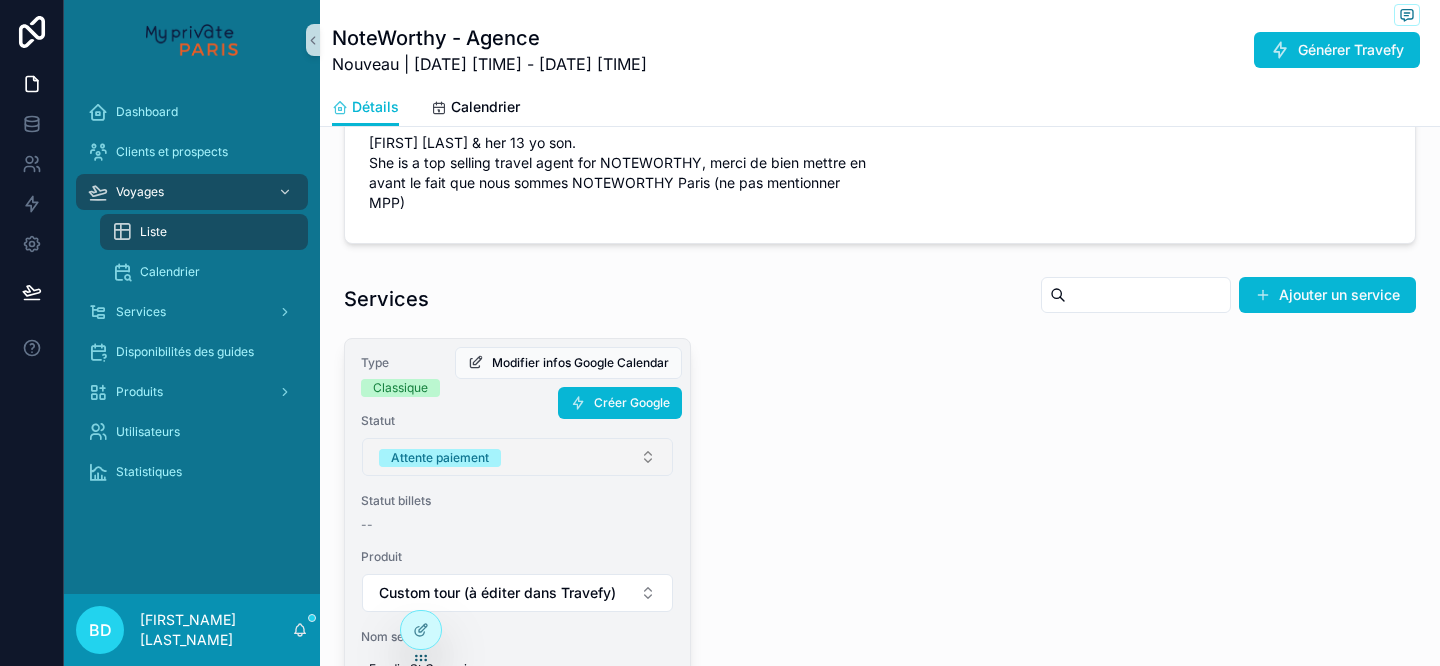 click on "Attente paiement" at bounding box center [517, 457] 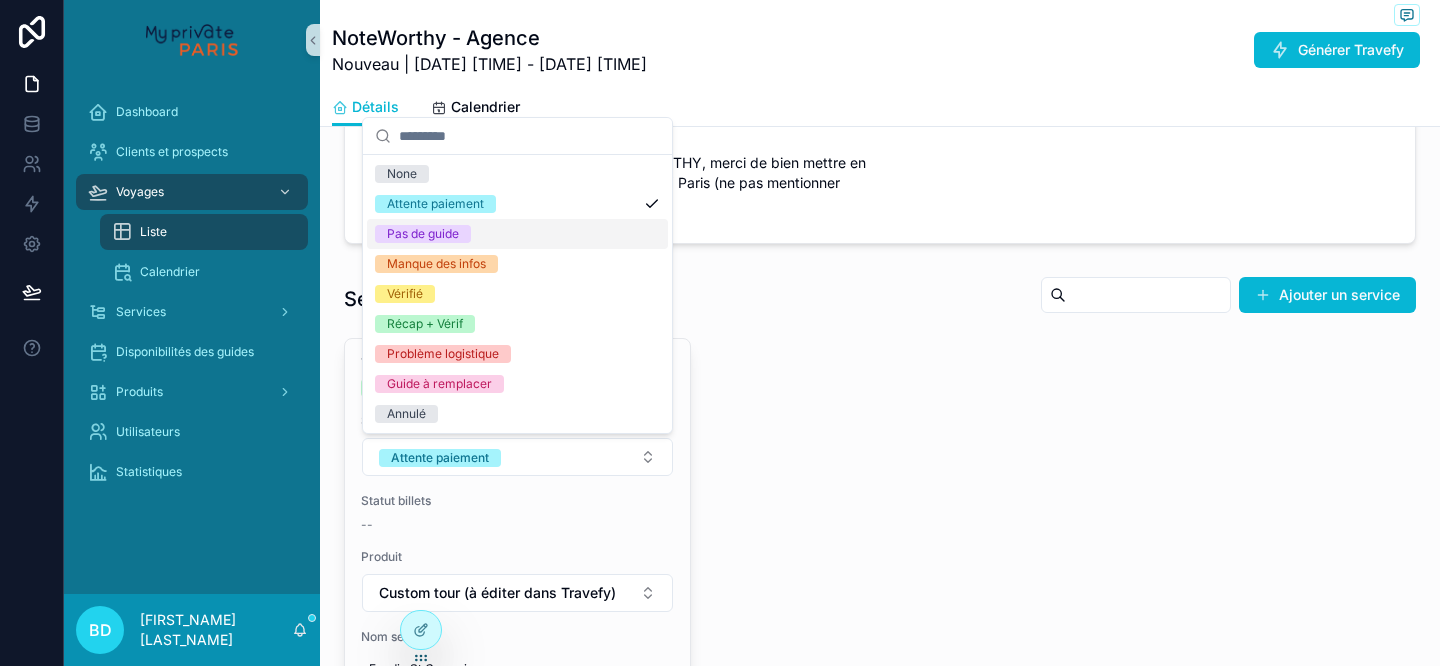 click on "Pas de guide" at bounding box center [517, 234] 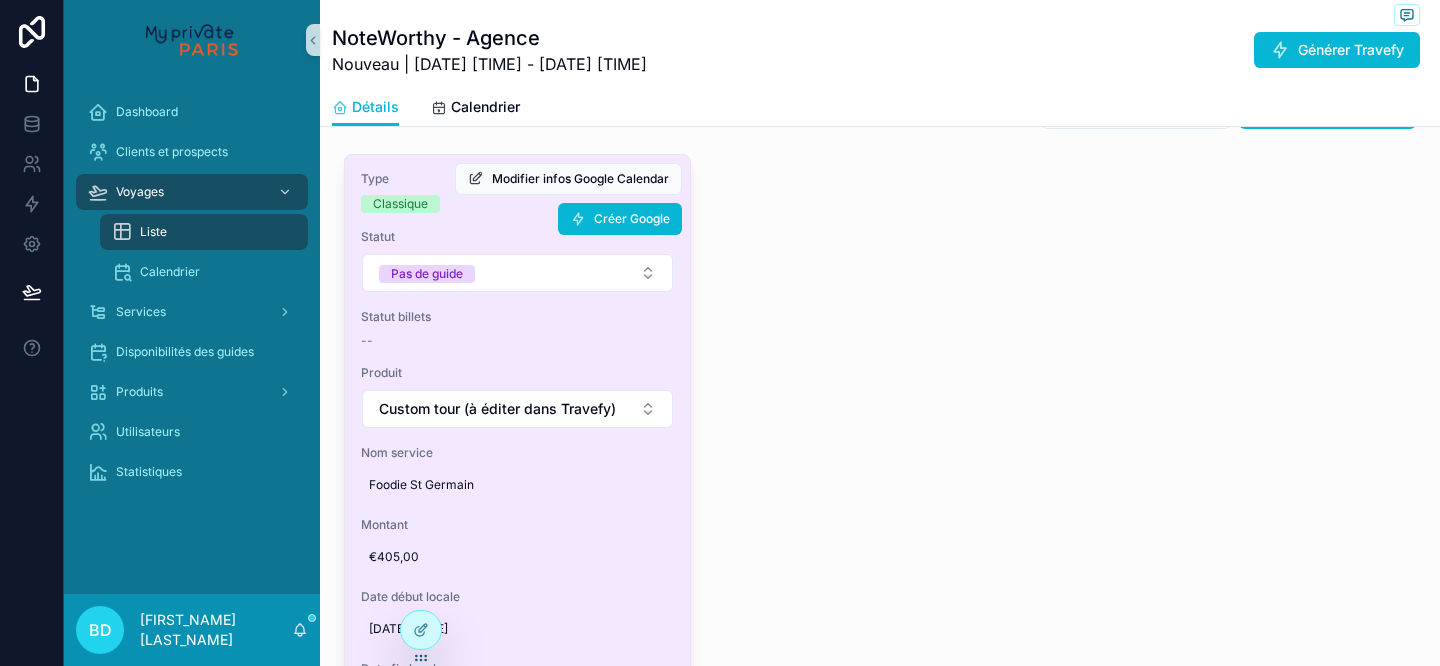 scroll, scrollTop: 991, scrollLeft: 0, axis: vertical 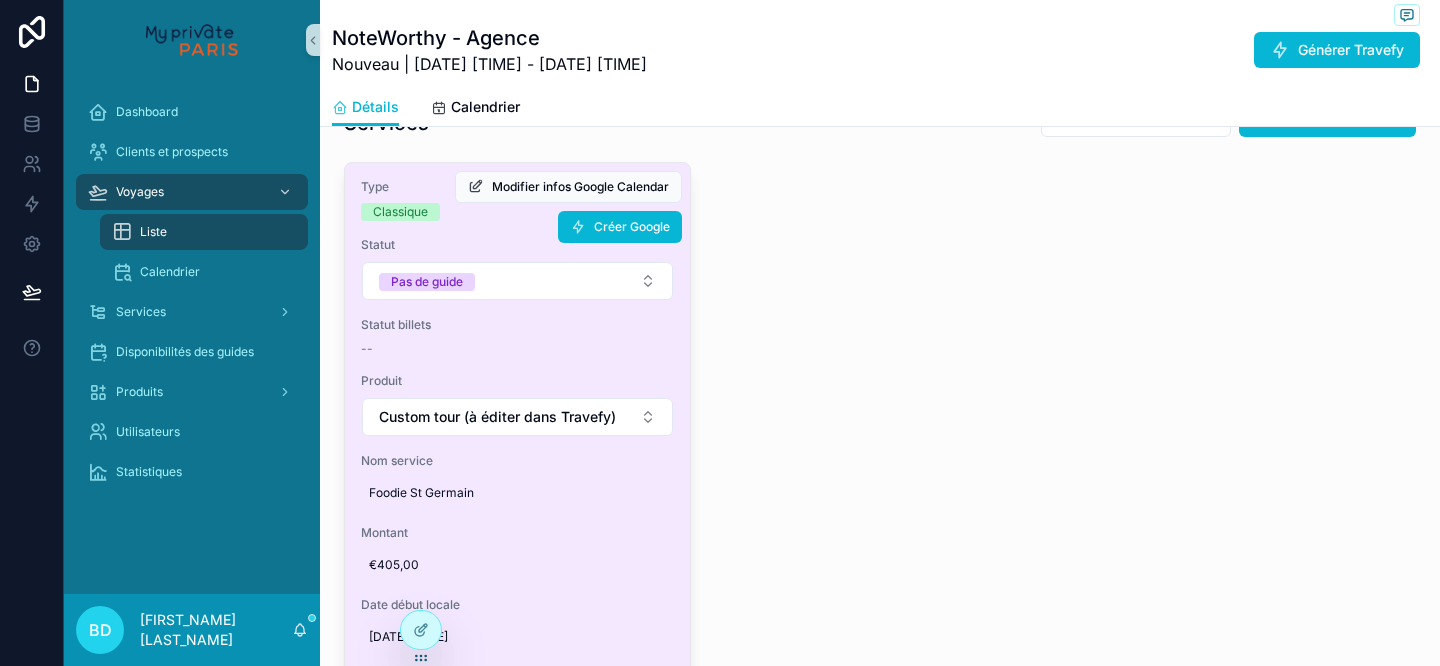click on "Modifier infos Google Calendar Créer Google" at bounding box center [513, 203] 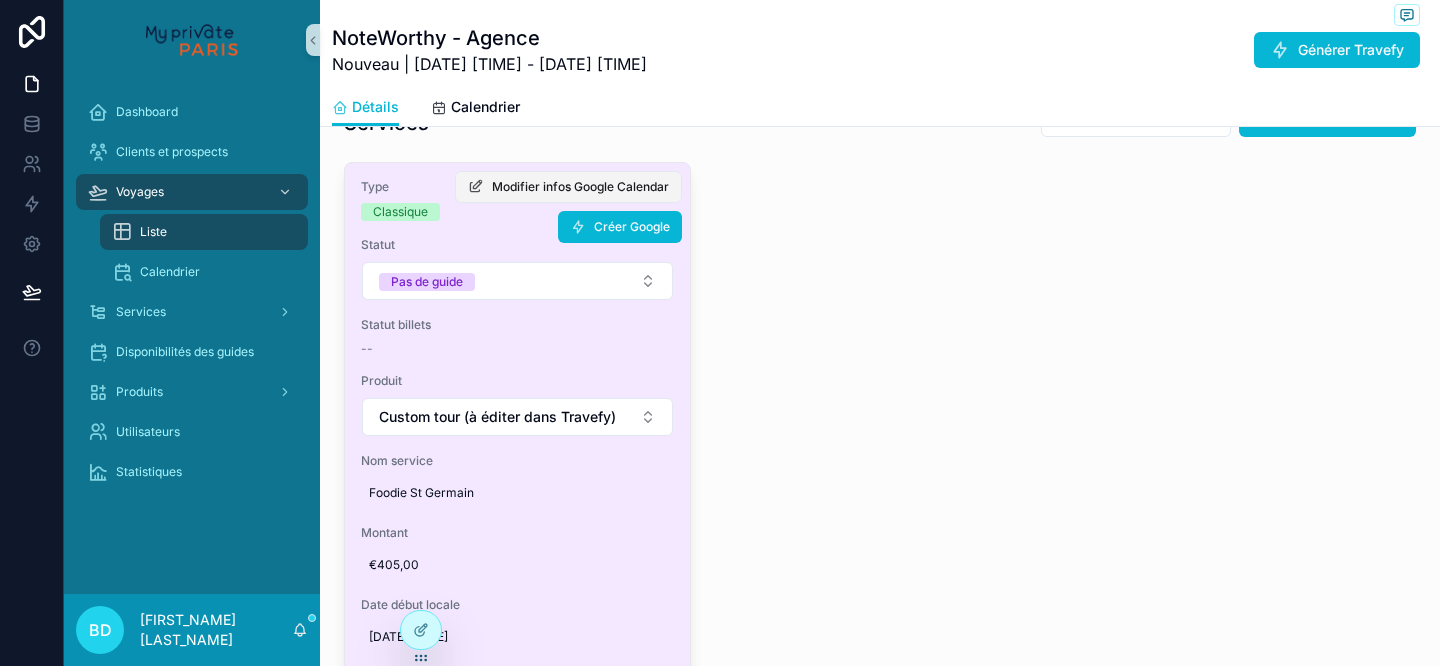 click on "Modifier infos Google Calendar" at bounding box center [580, 187] 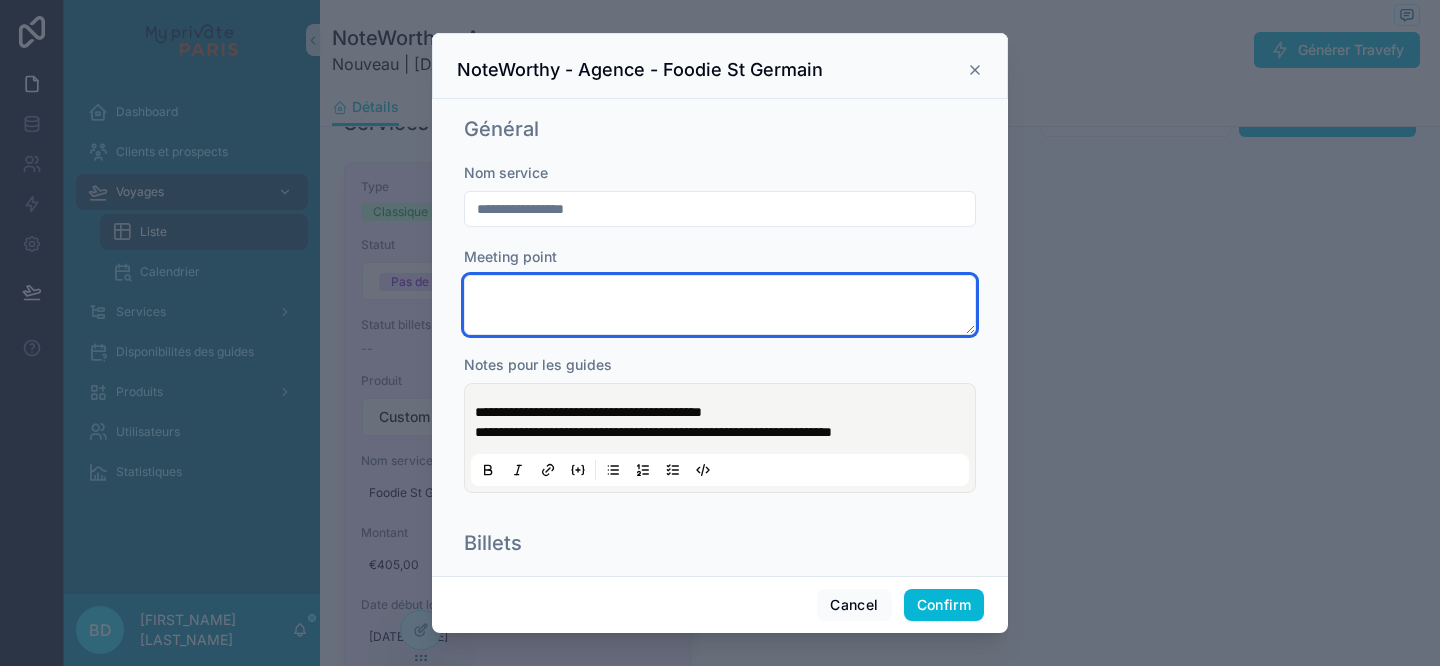 click at bounding box center [720, 305] 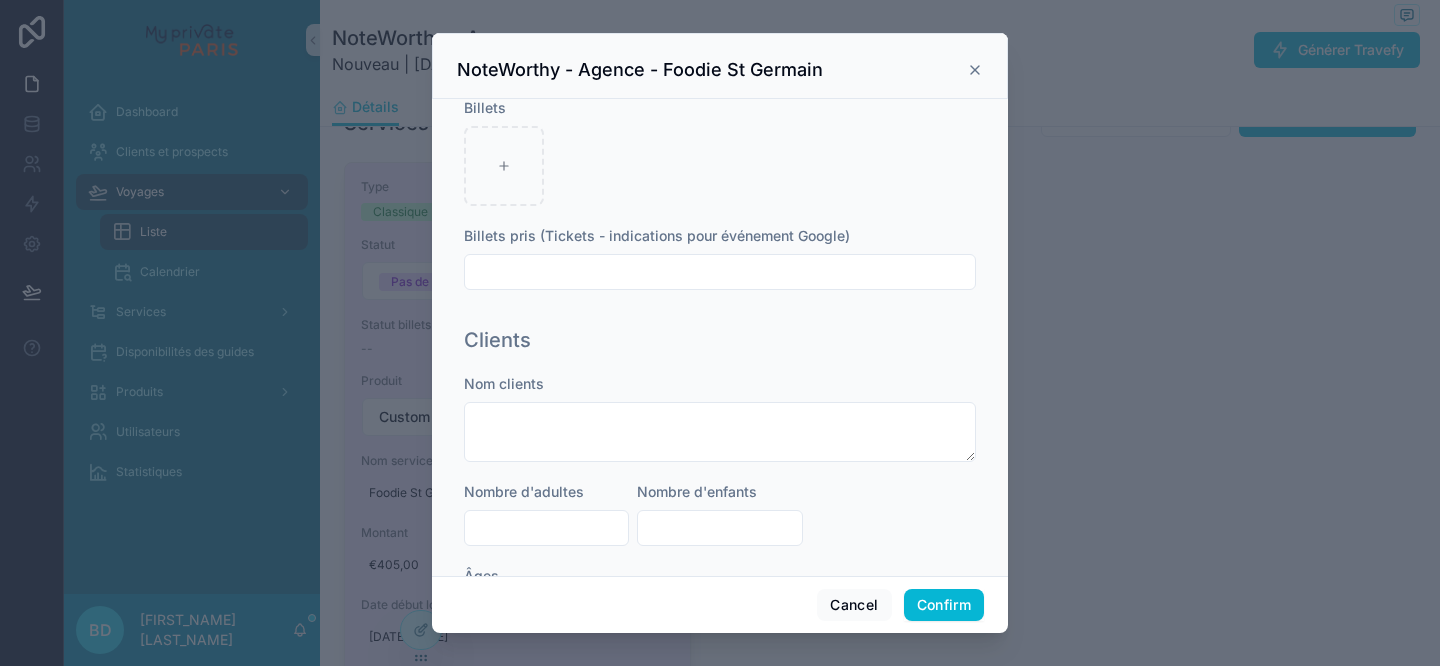 scroll, scrollTop: 747, scrollLeft: 0, axis: vertical 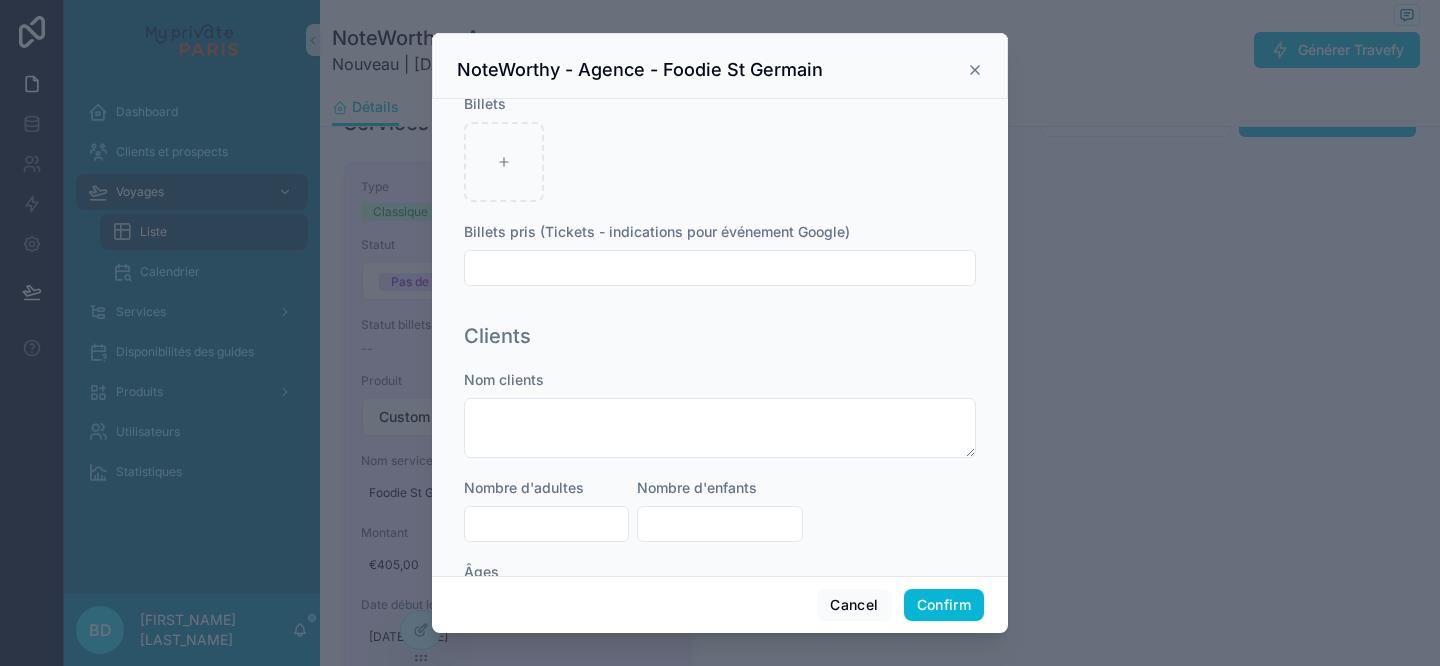 type on "**********" 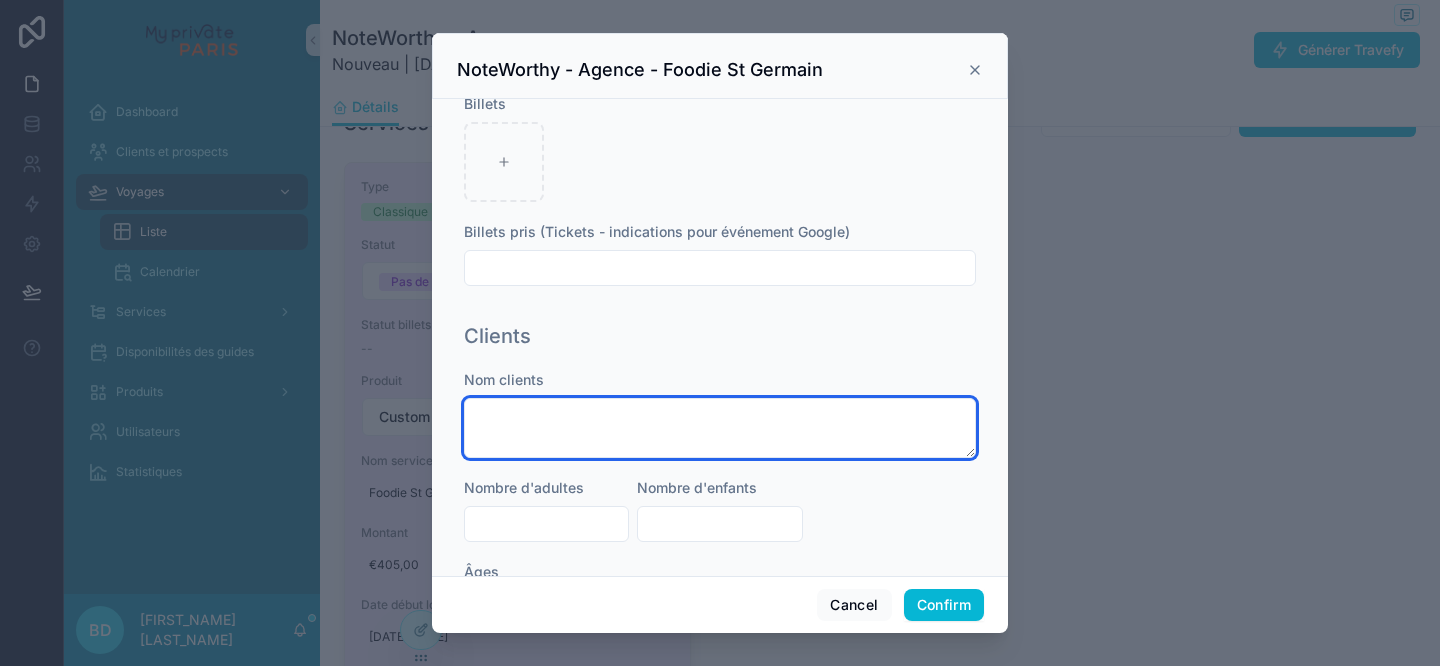 click at bounding box center (720, 428) 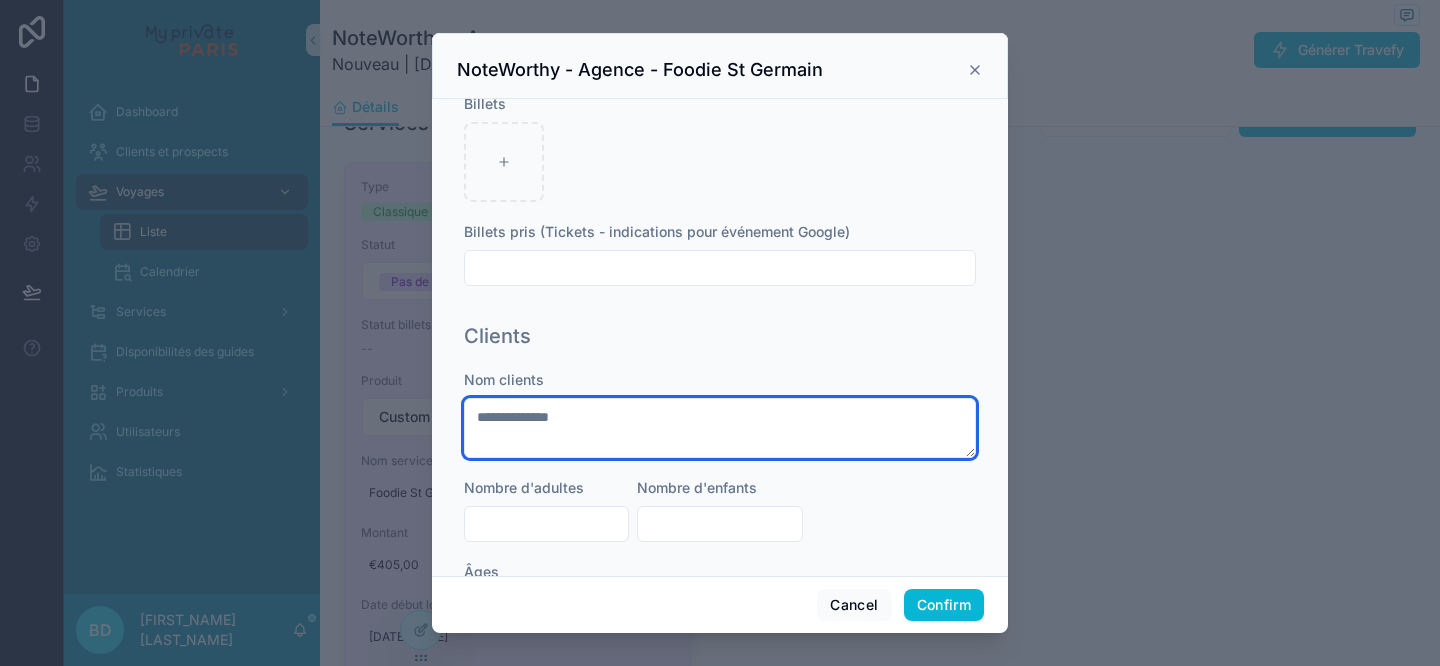 type on "**********" 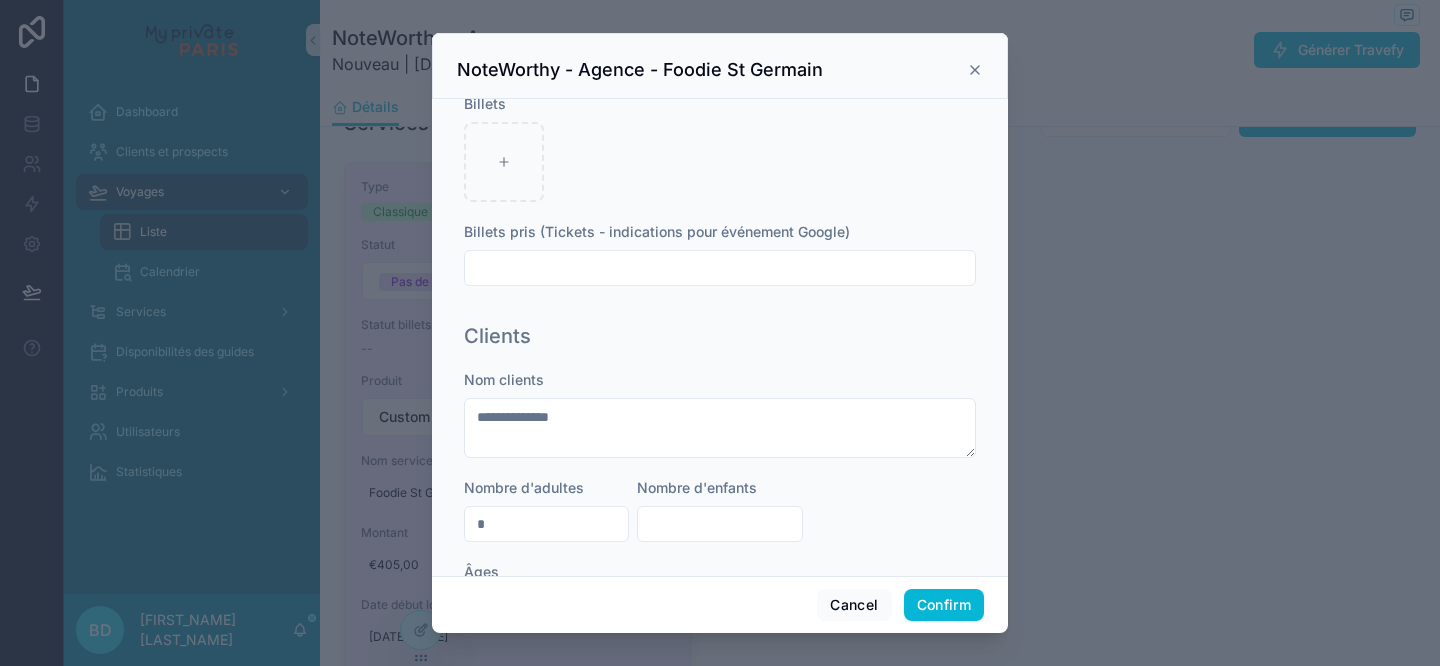 type on "*" 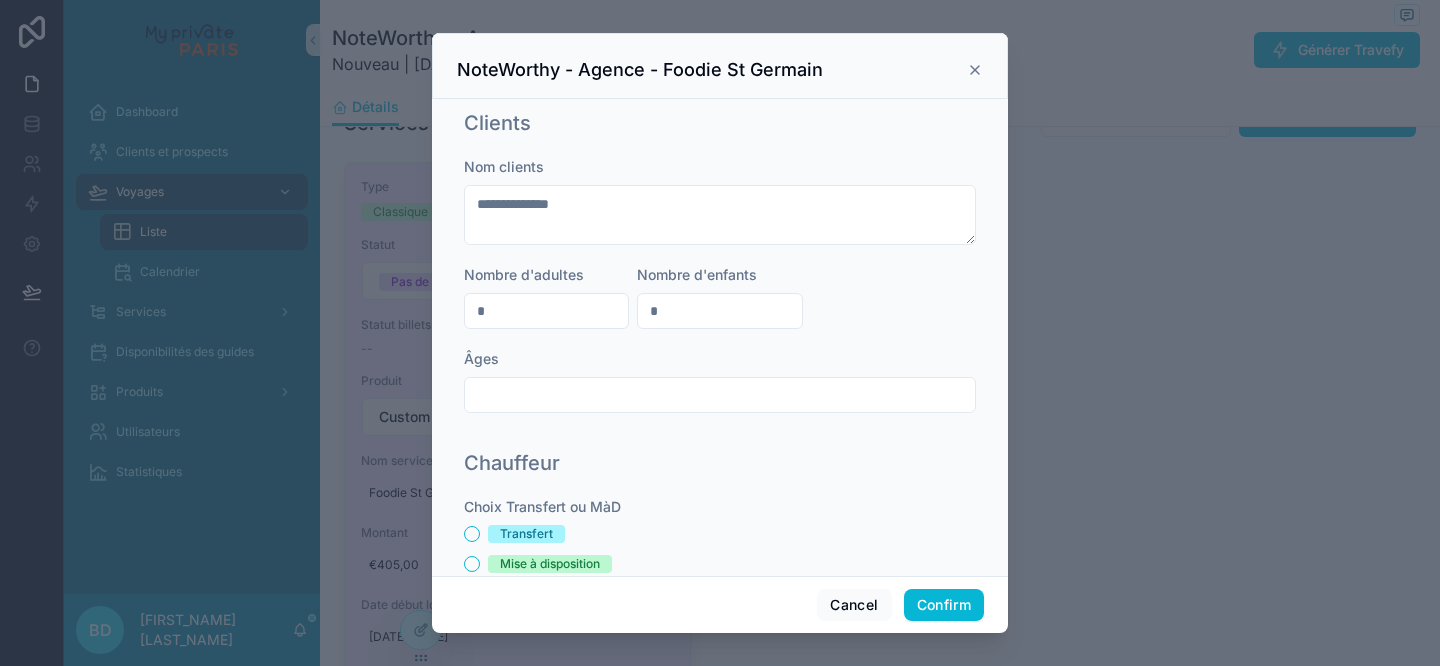 scroll, scrollTop: 962, scrollLeft: 0, axis: vertical 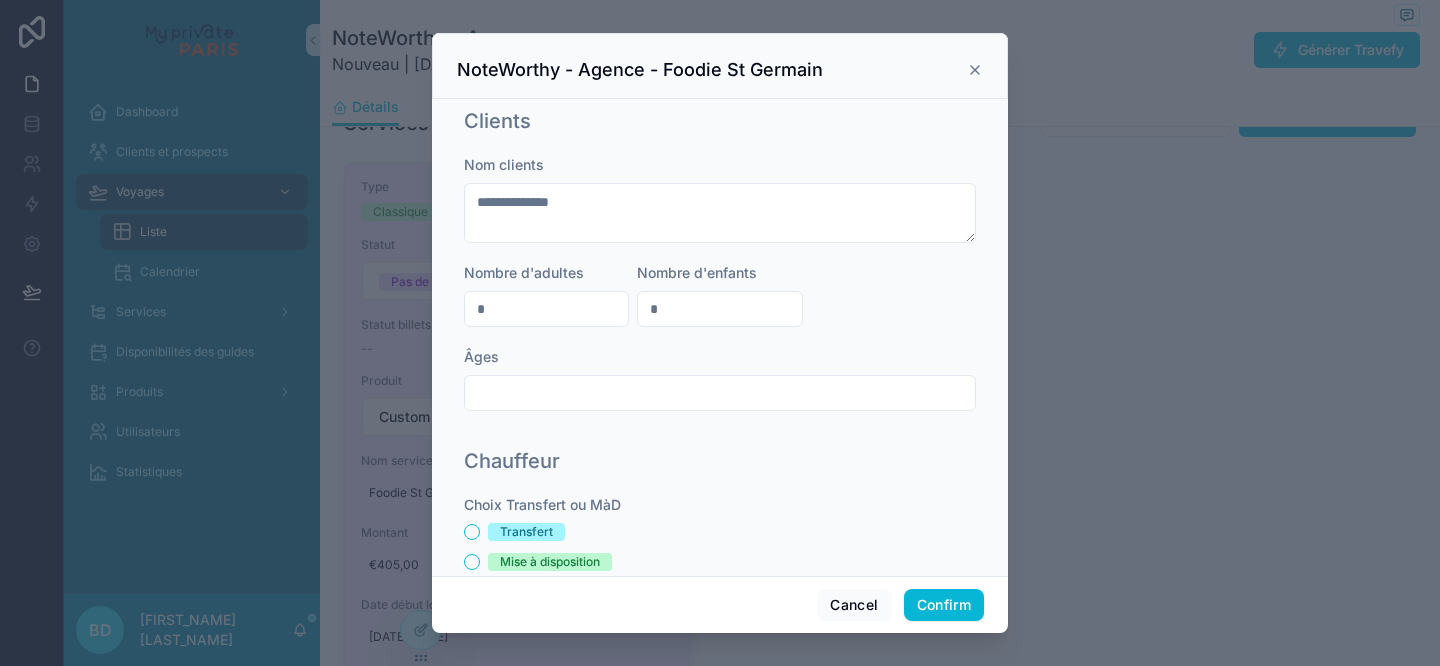 type on "*" 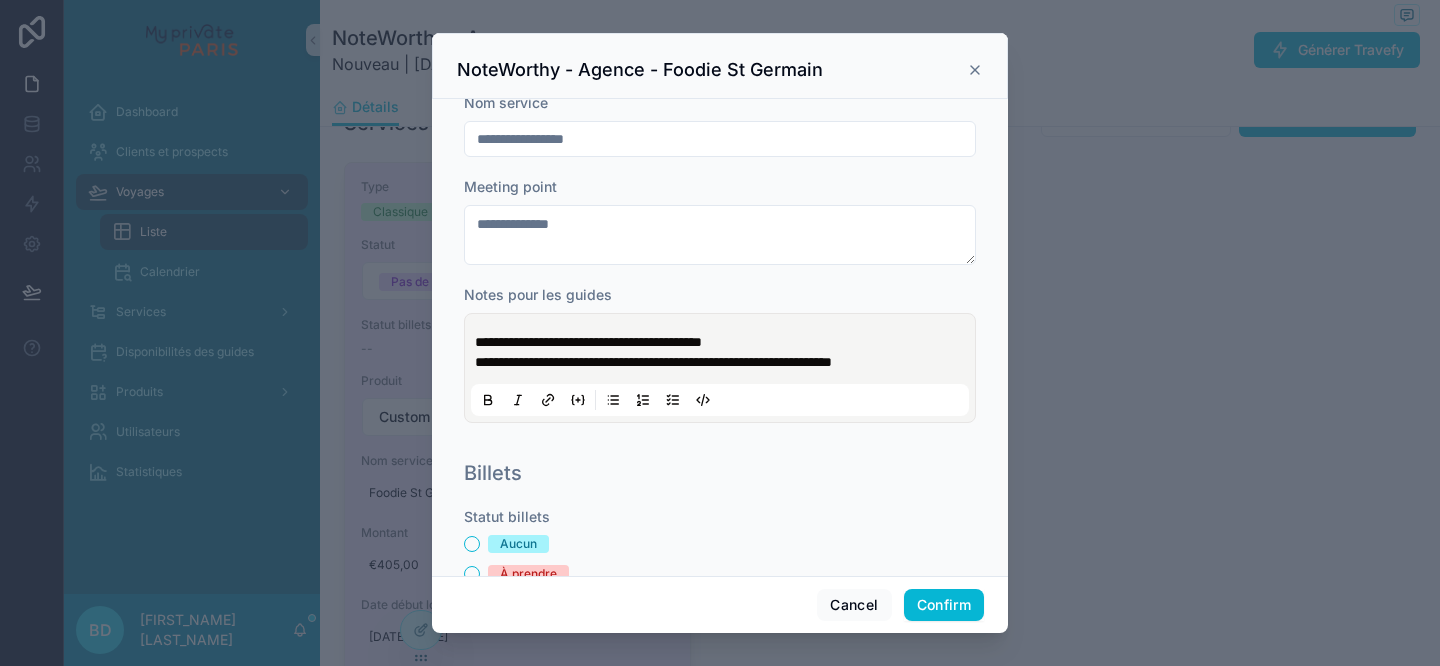 scroll, scrollTop: 61, scrollLeft: 0, axis: vertical 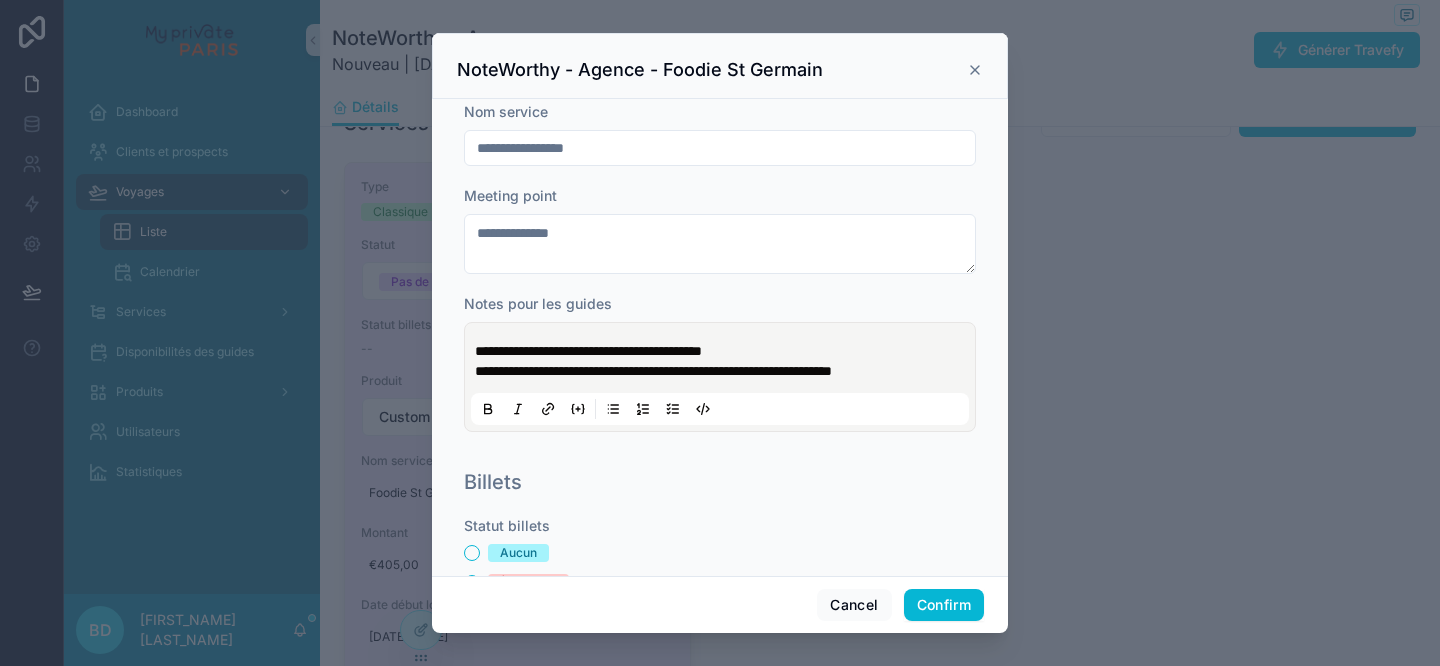 type on "**********" 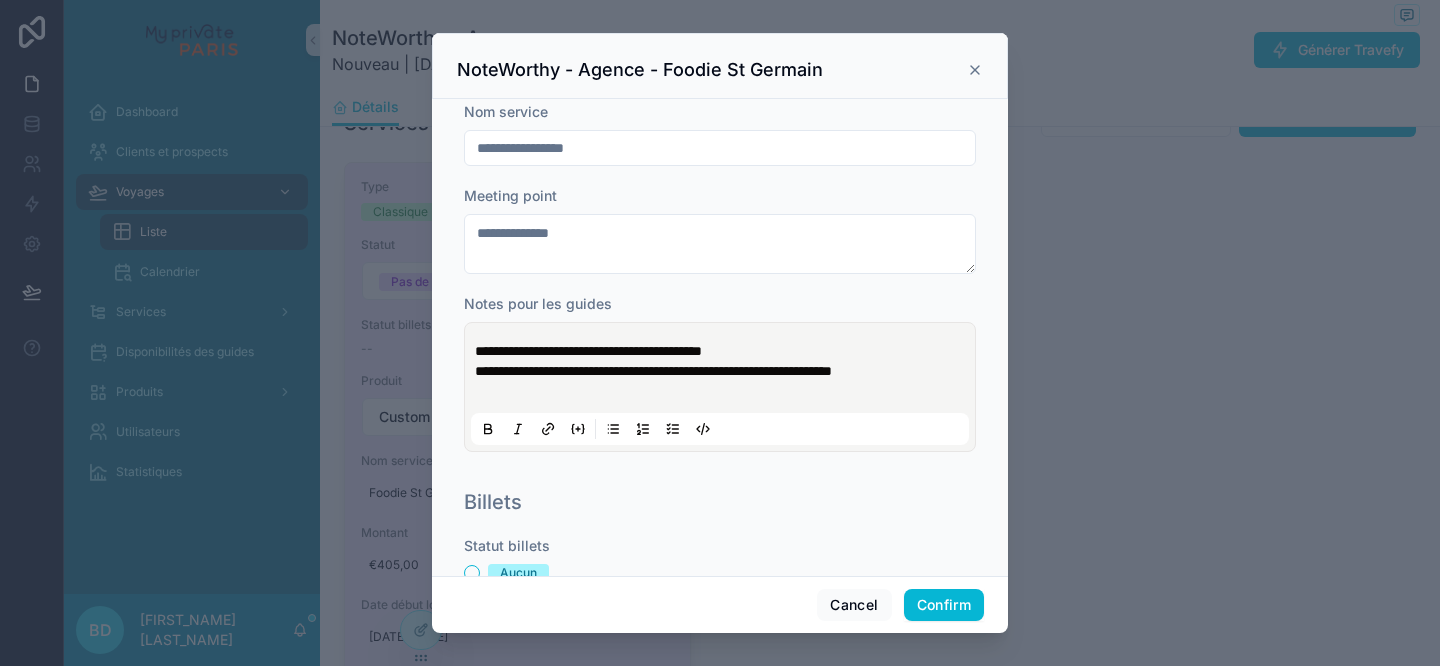 type 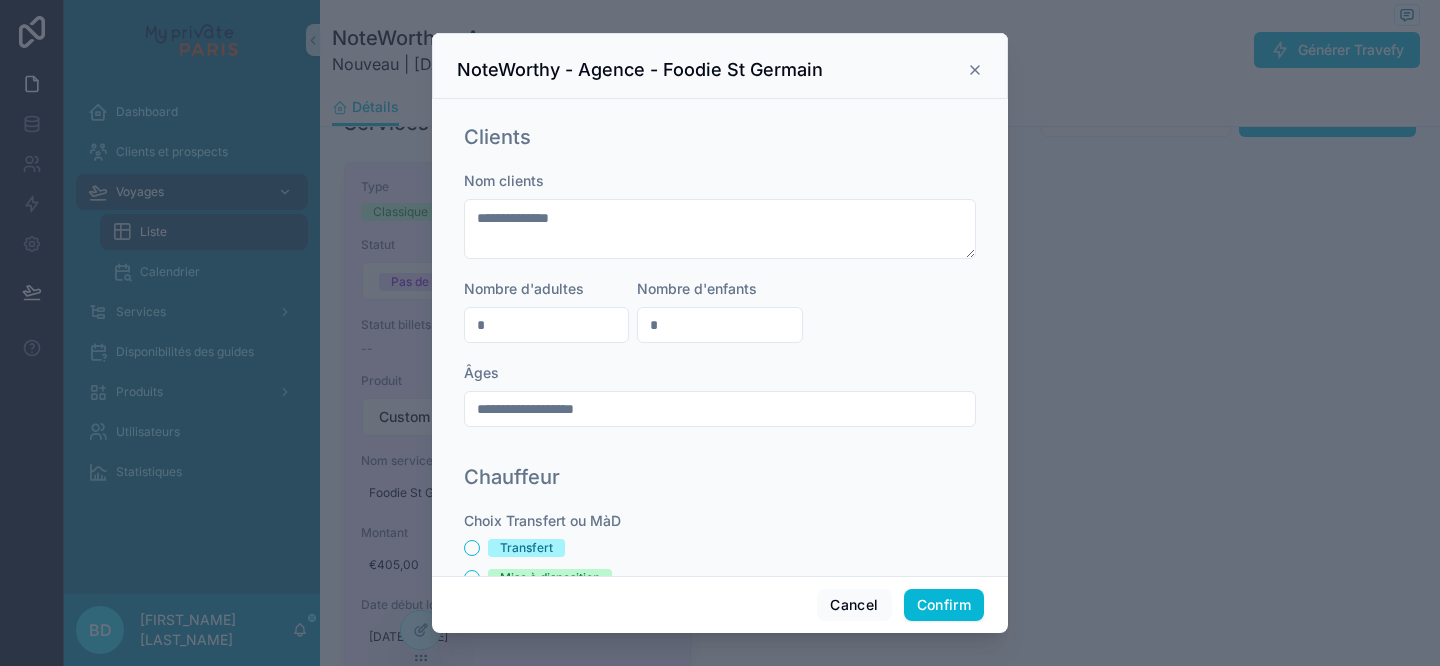 scroll, scrollTop: 1051, scrollLeft: 0, axis: vertical 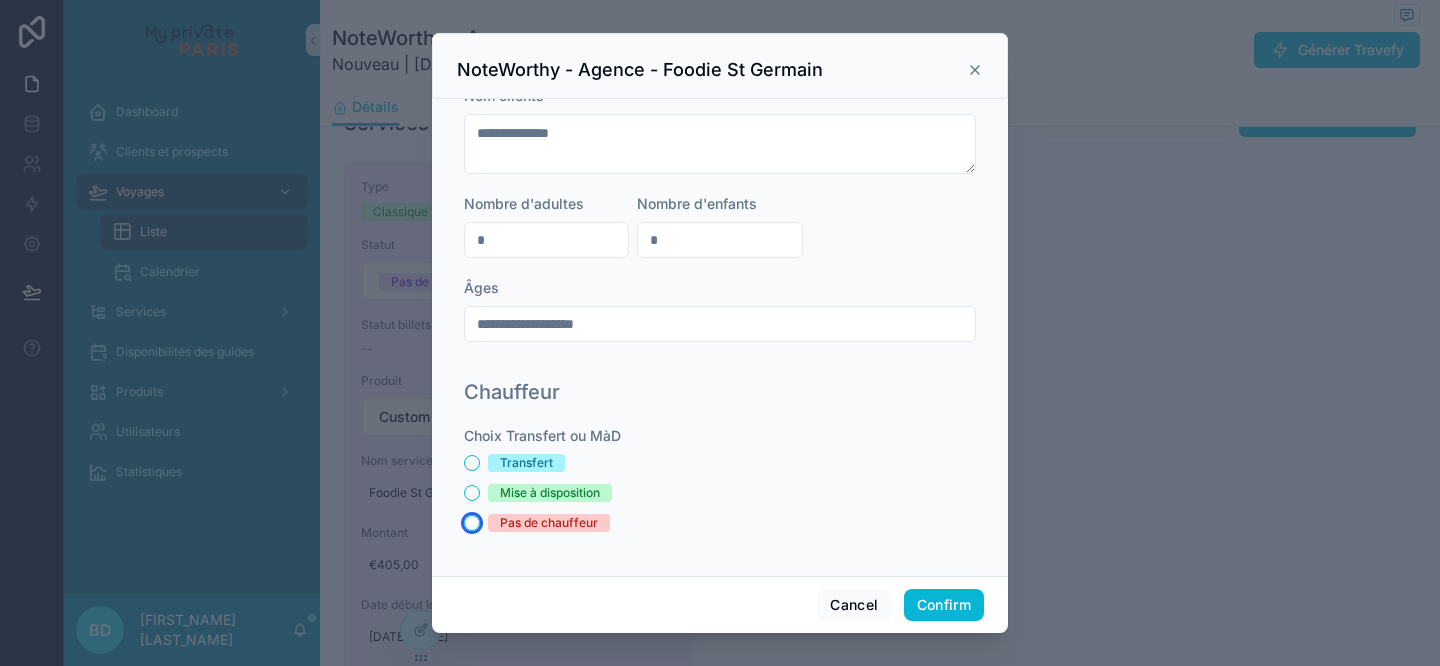 click on "Pas de chauffeur" at bounding box center (472, 523) 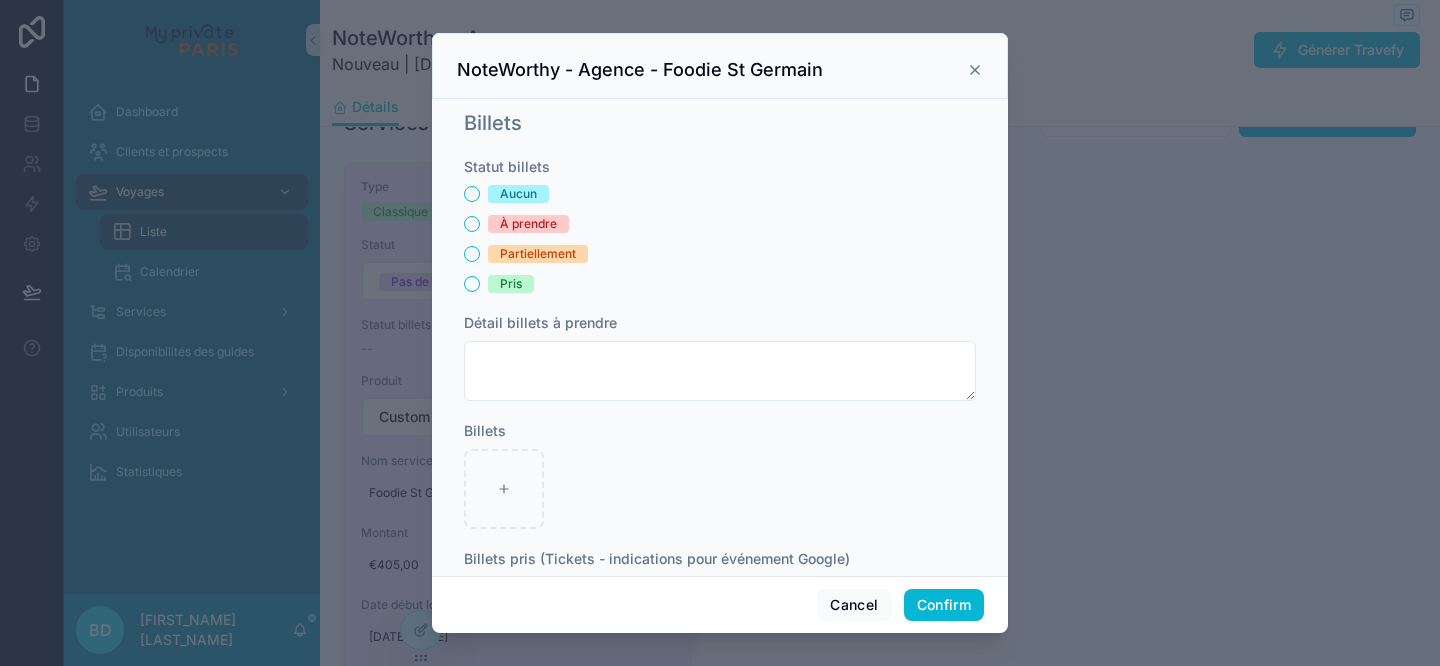 scroll, scrollTop: 402, scrollLeft: 0, axis: vertical 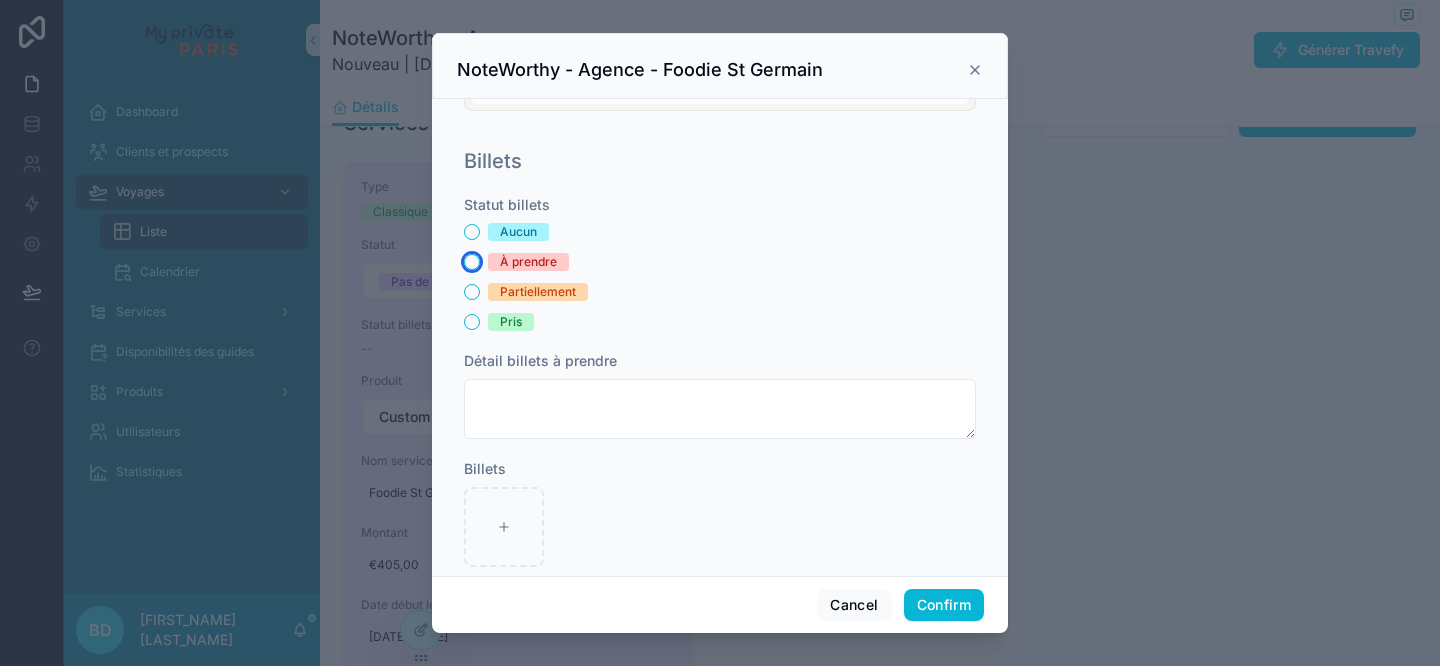 click on "À prendre" at bounding box center (472, 262) 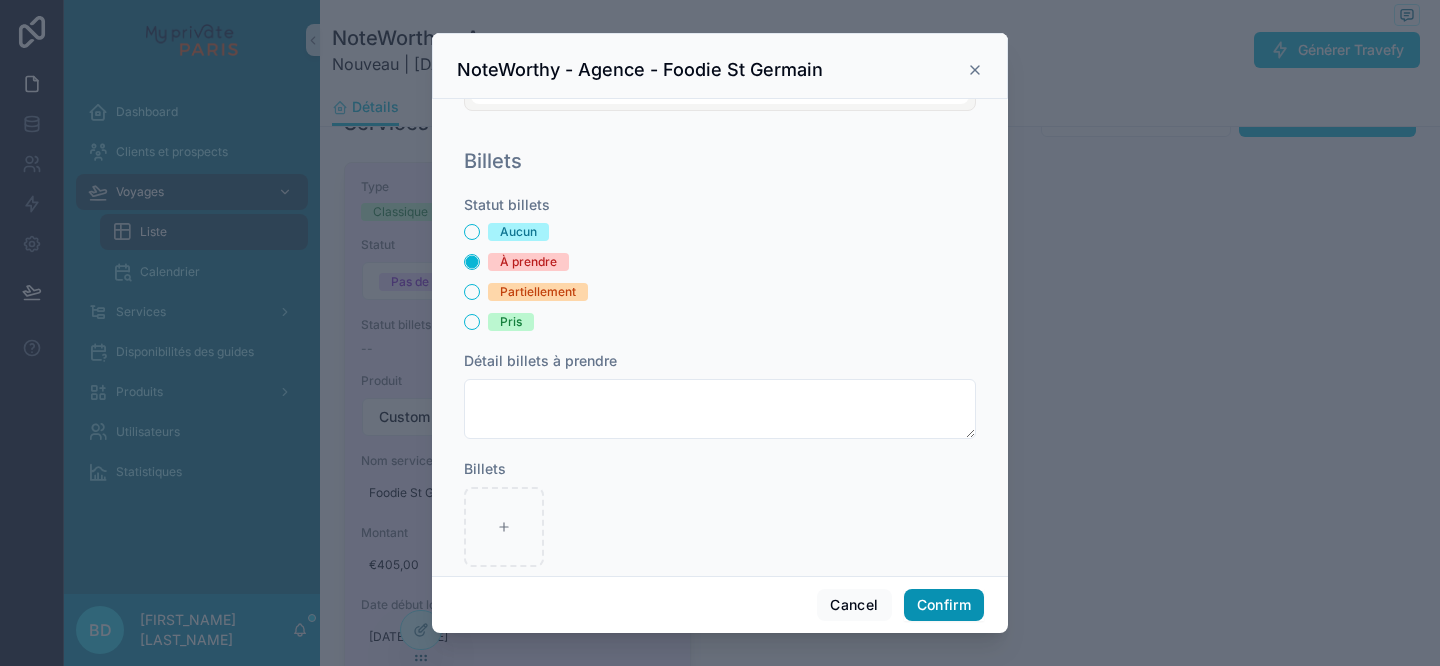 click on "Confirm" at bounding box center [944, 605] 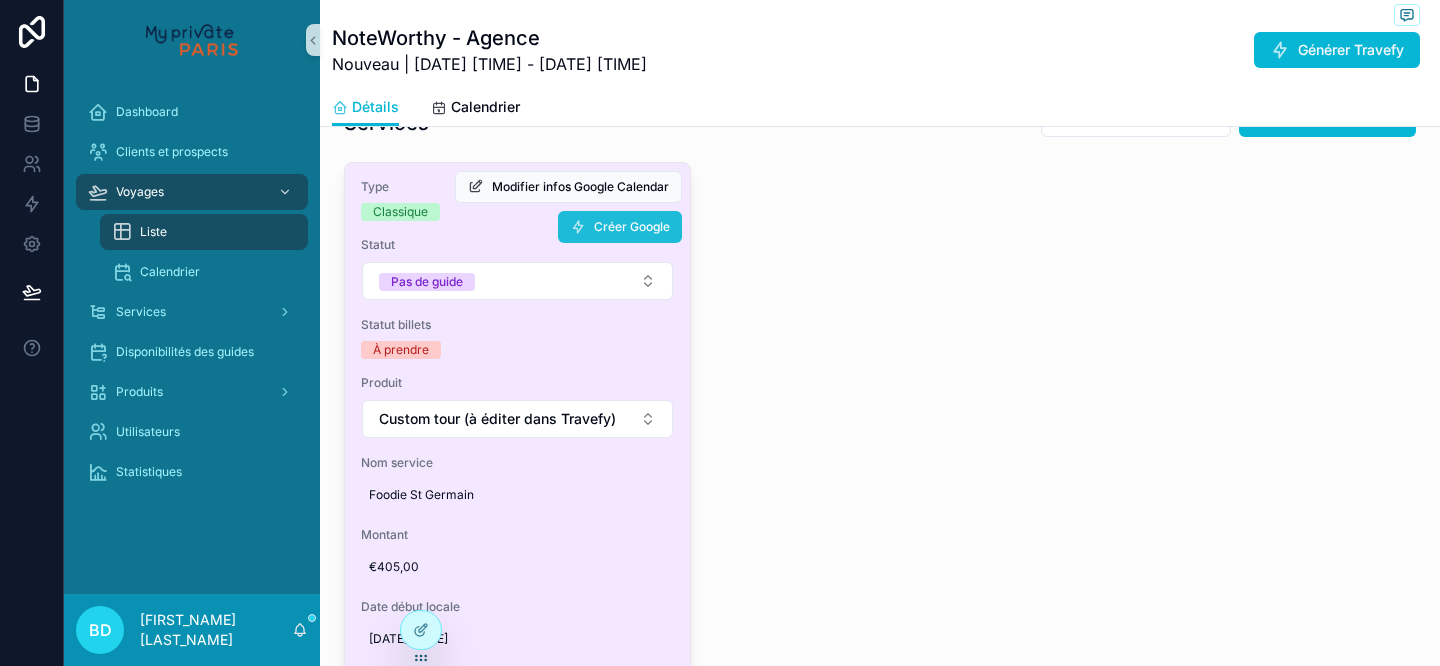 click on "Créer Google" at bounding box center (632, 227) 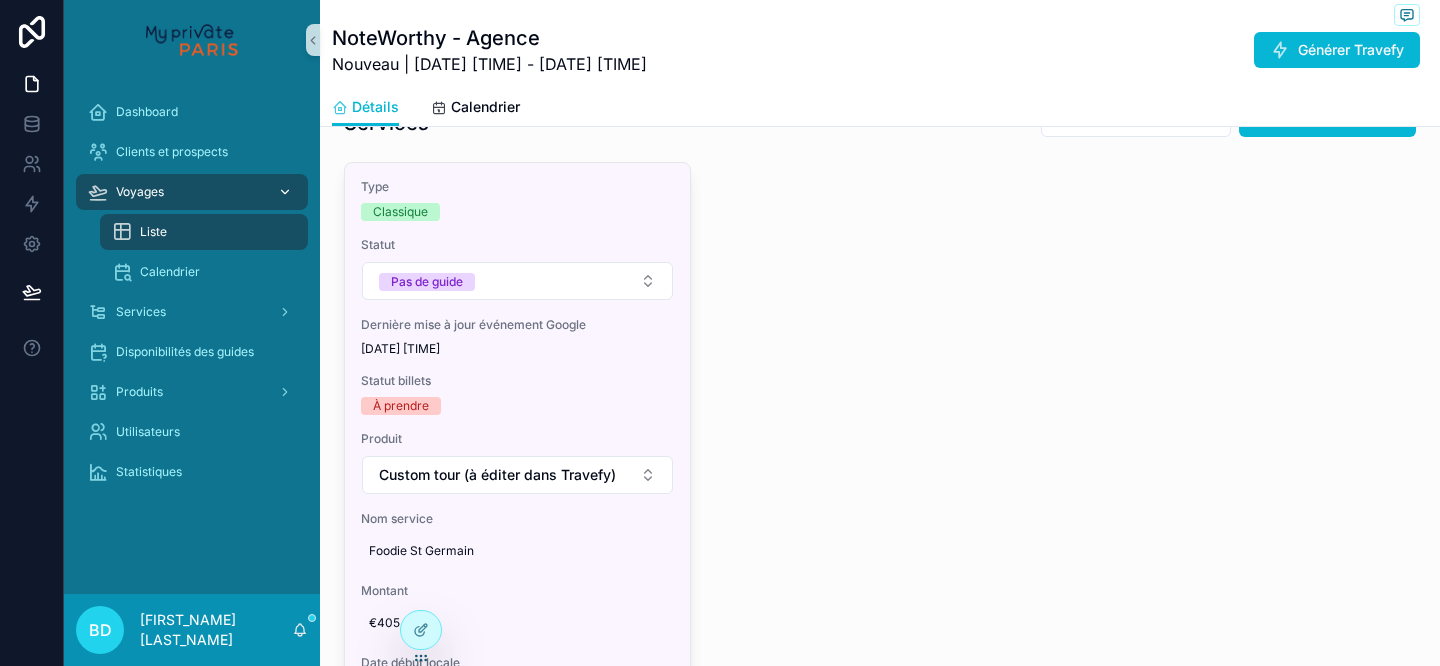 click on "Voyages" at bounding box center [192, 192] 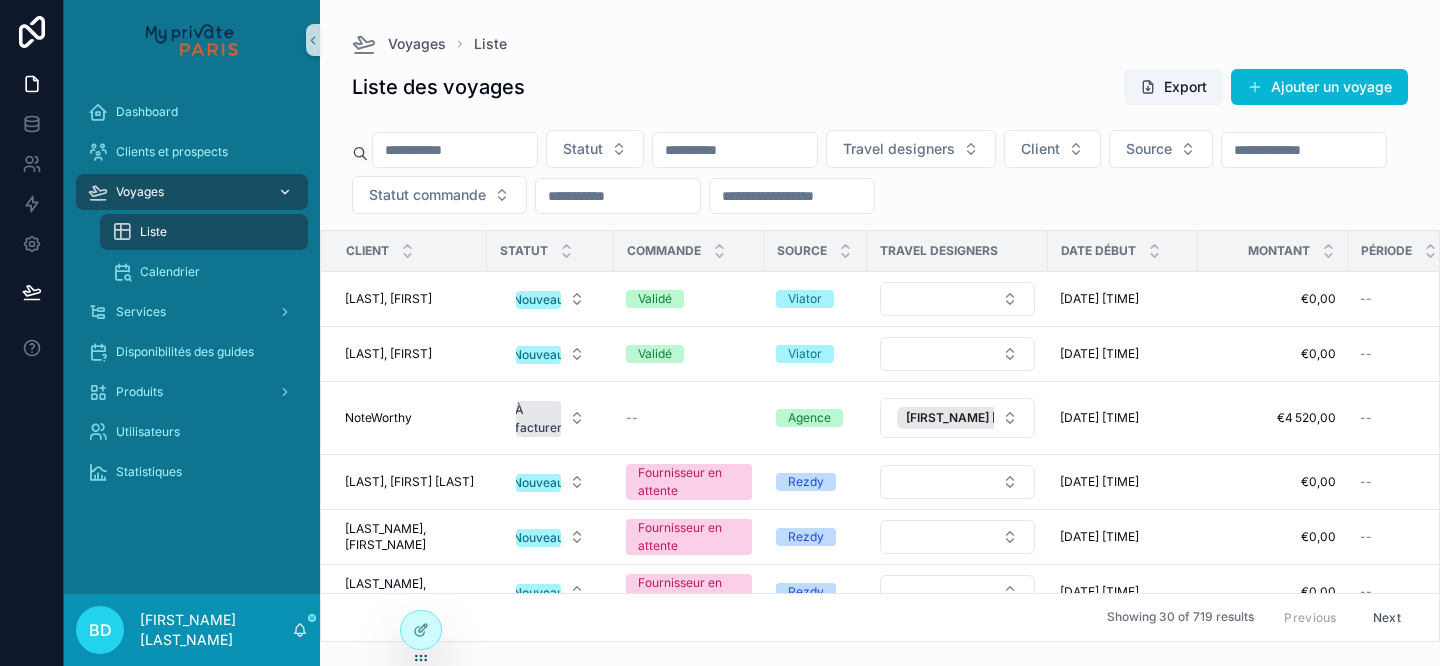 scroll, scrollTop: 0, scrollLeft: 0, axis: both 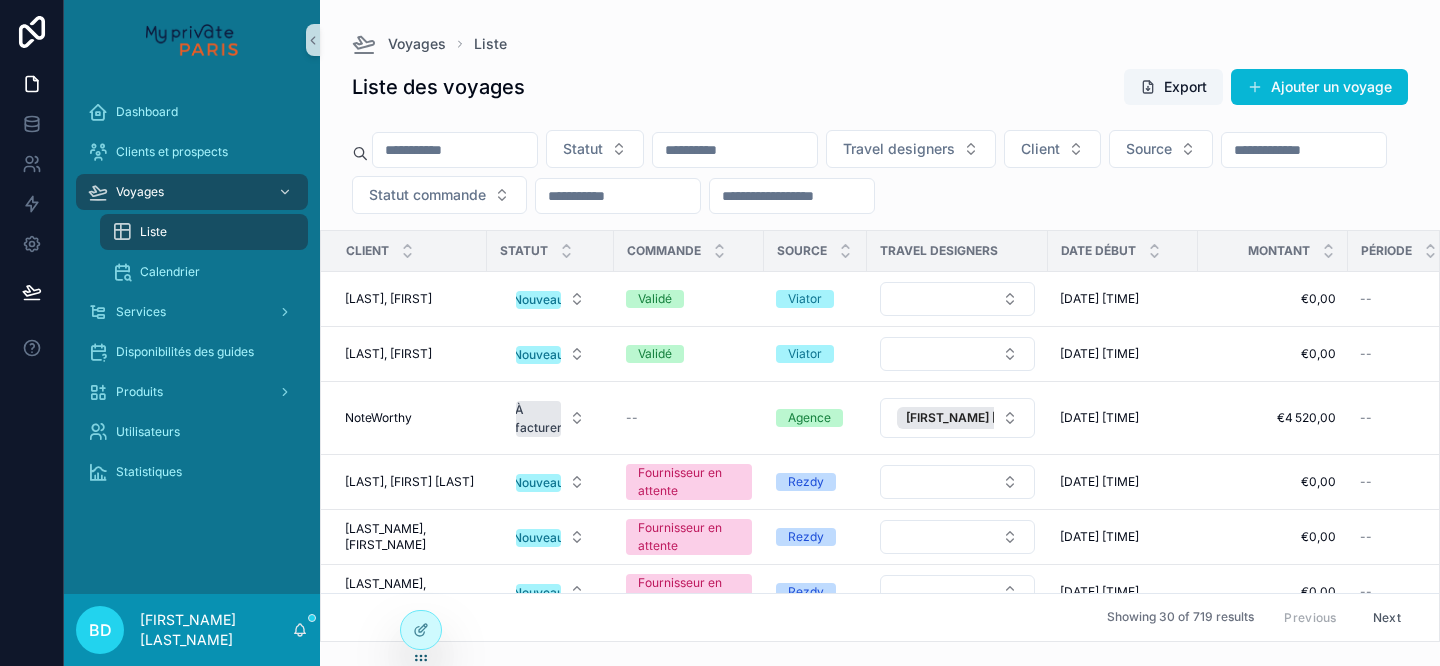 click at bounding box center (792, 196) 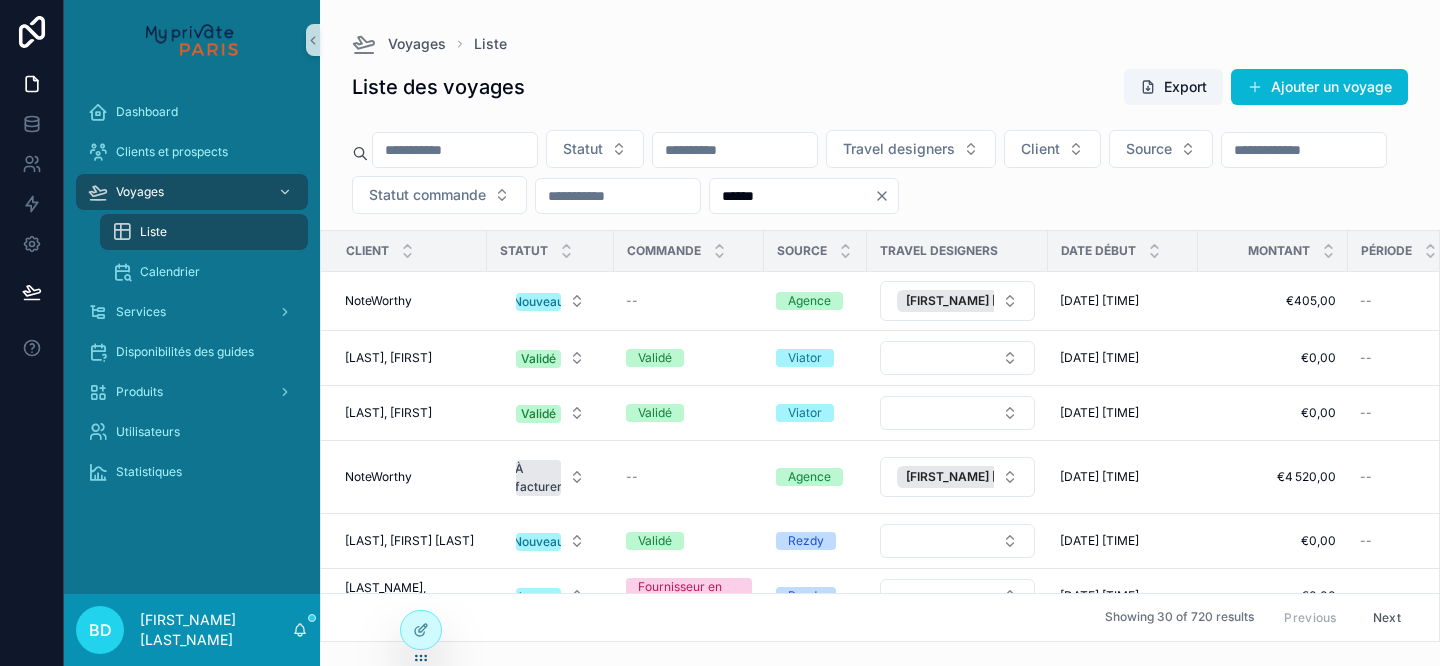 type on "******" 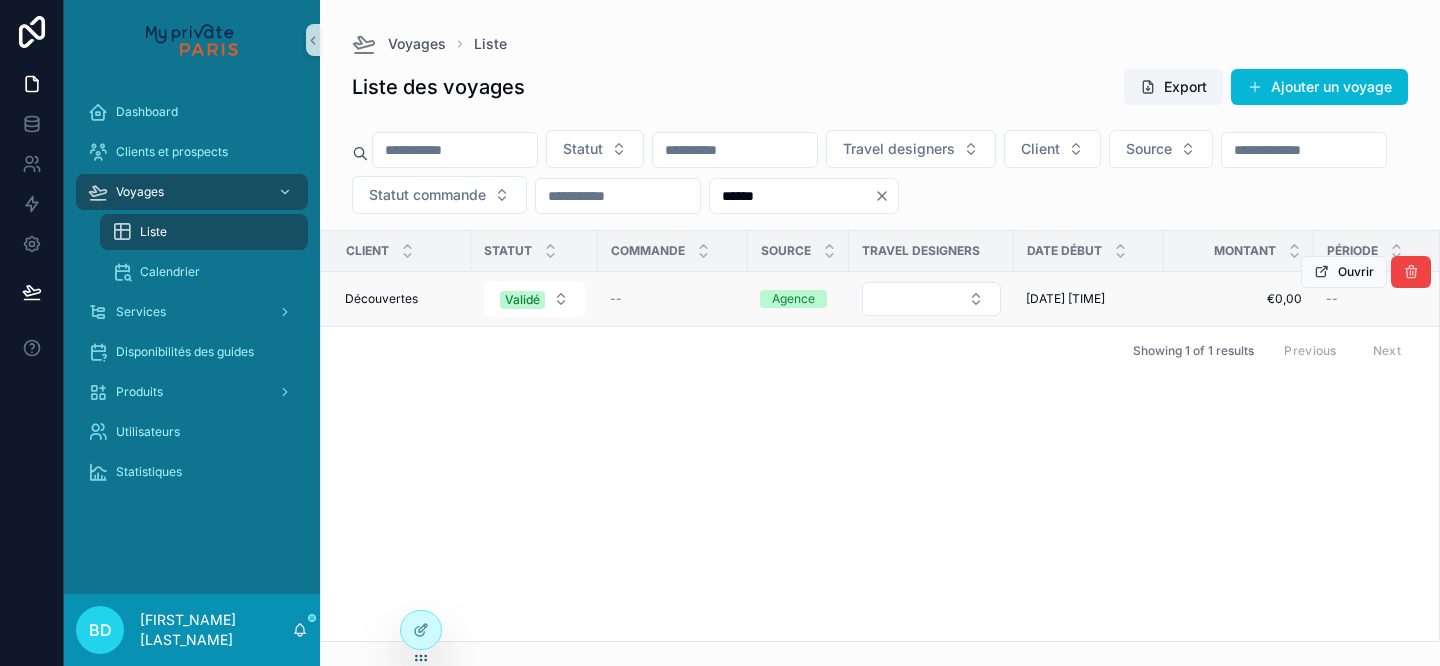 click on "Découvertes Découvertes" at bounding box center [396, 299] 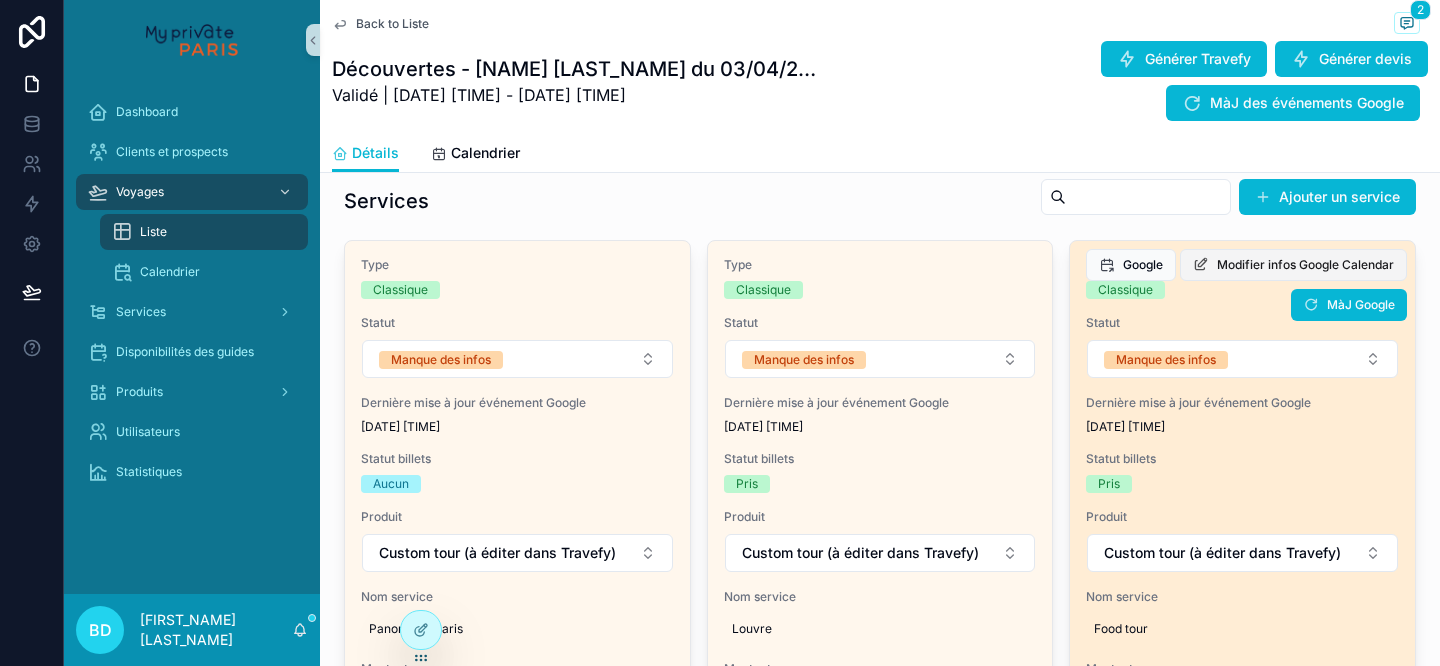 scroll, scrollTop: 802, scrollLeft: 0, axis: vertical 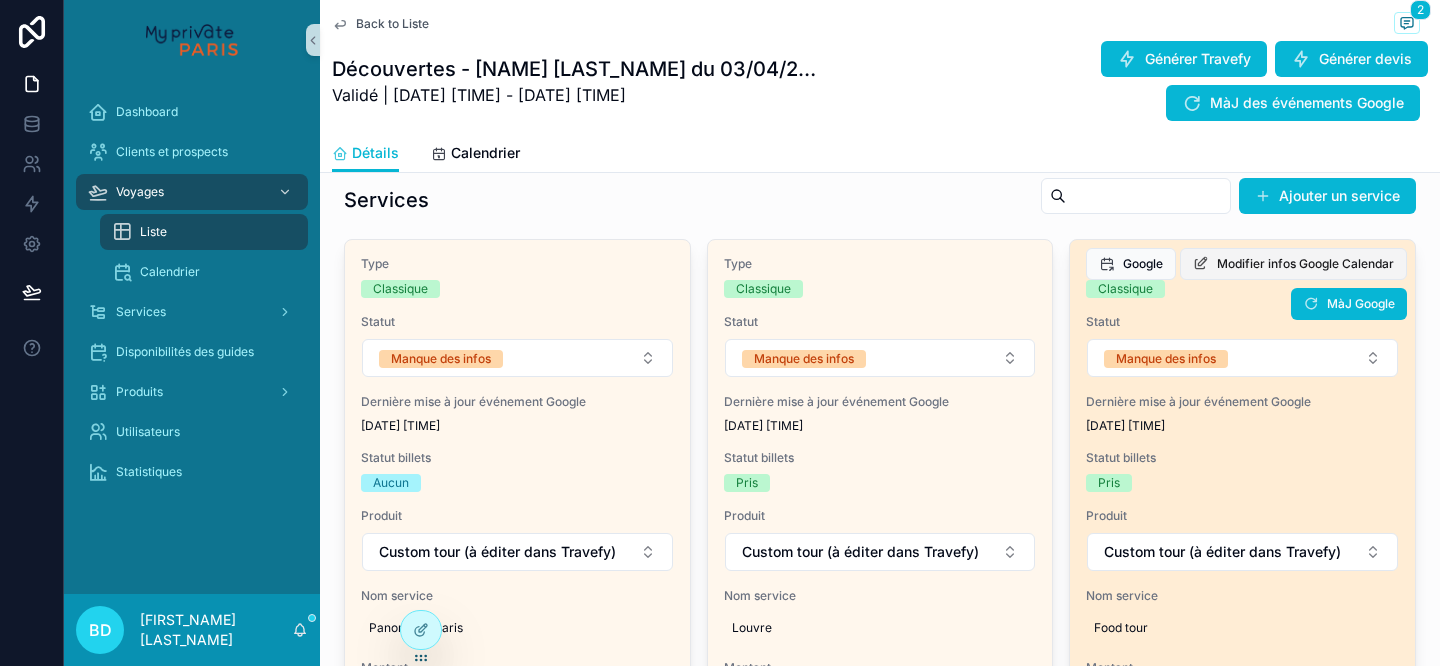 click on "Modifier infos Google Calendar" at bounding box center (1305, 264) 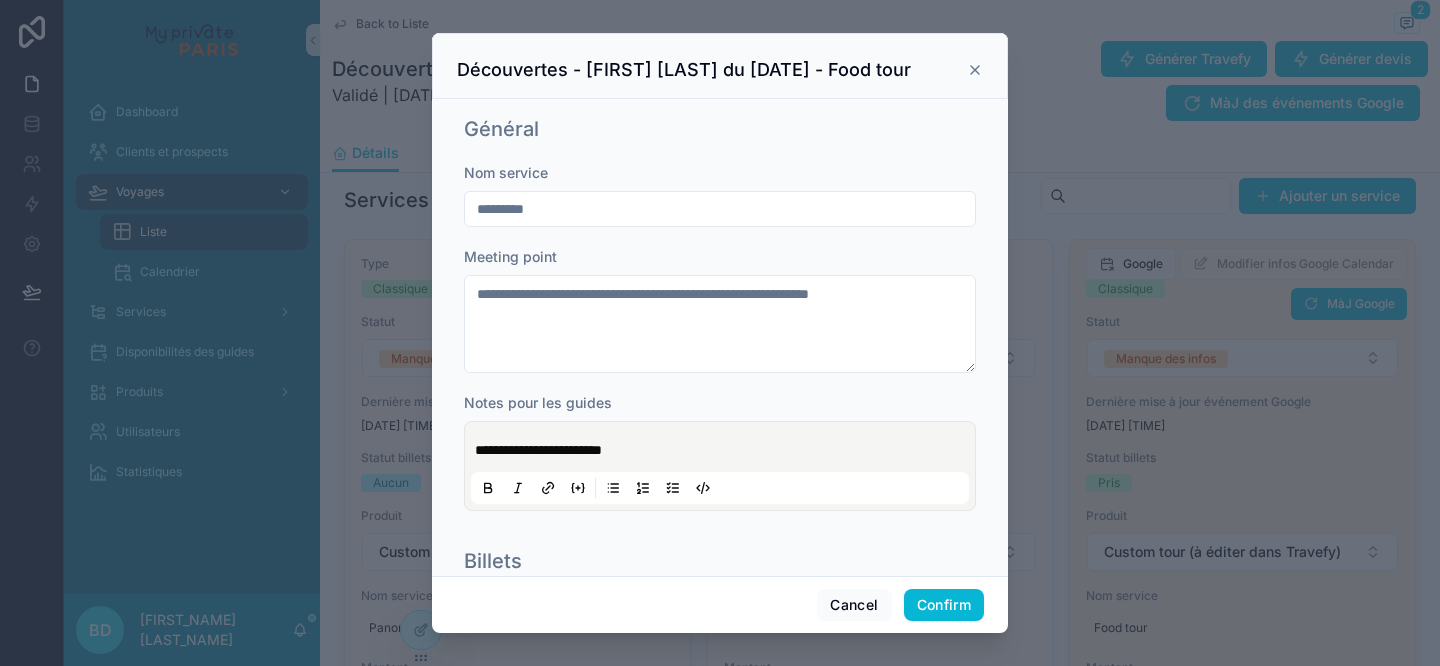 click on "*********" at bounding box center [720, 209] 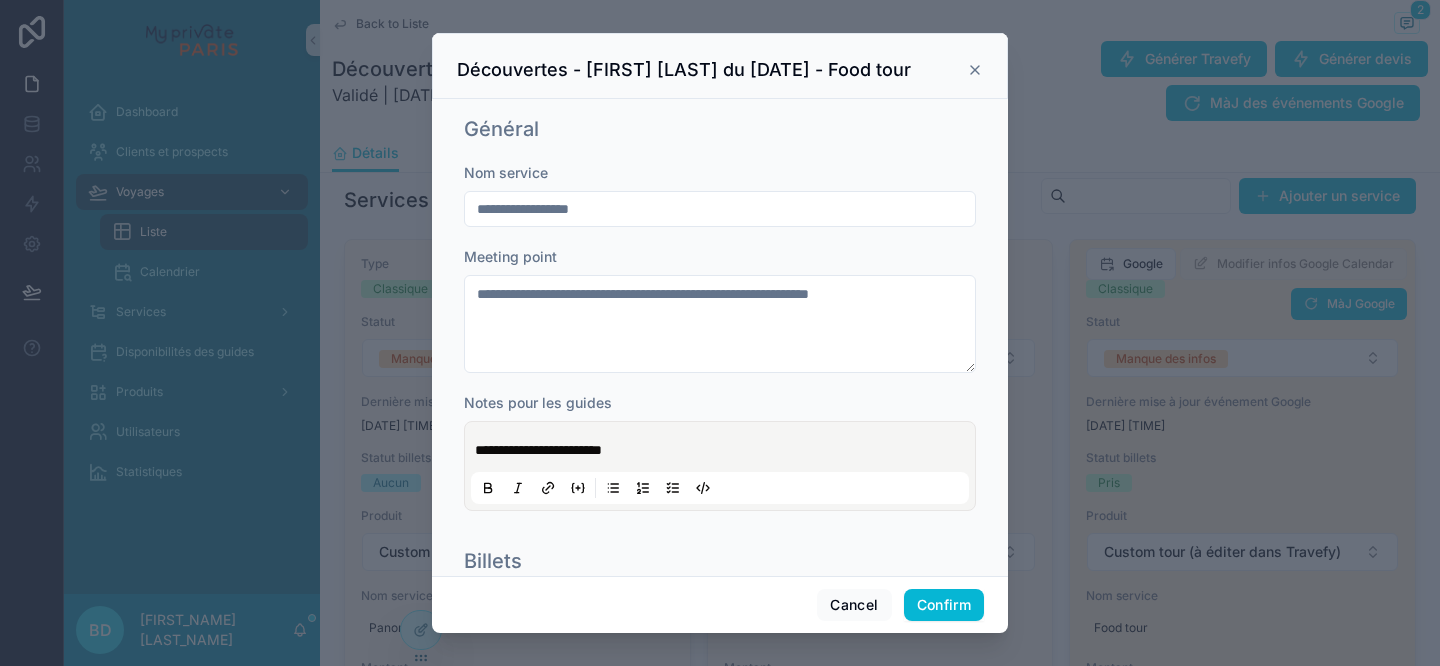 type on "**********" 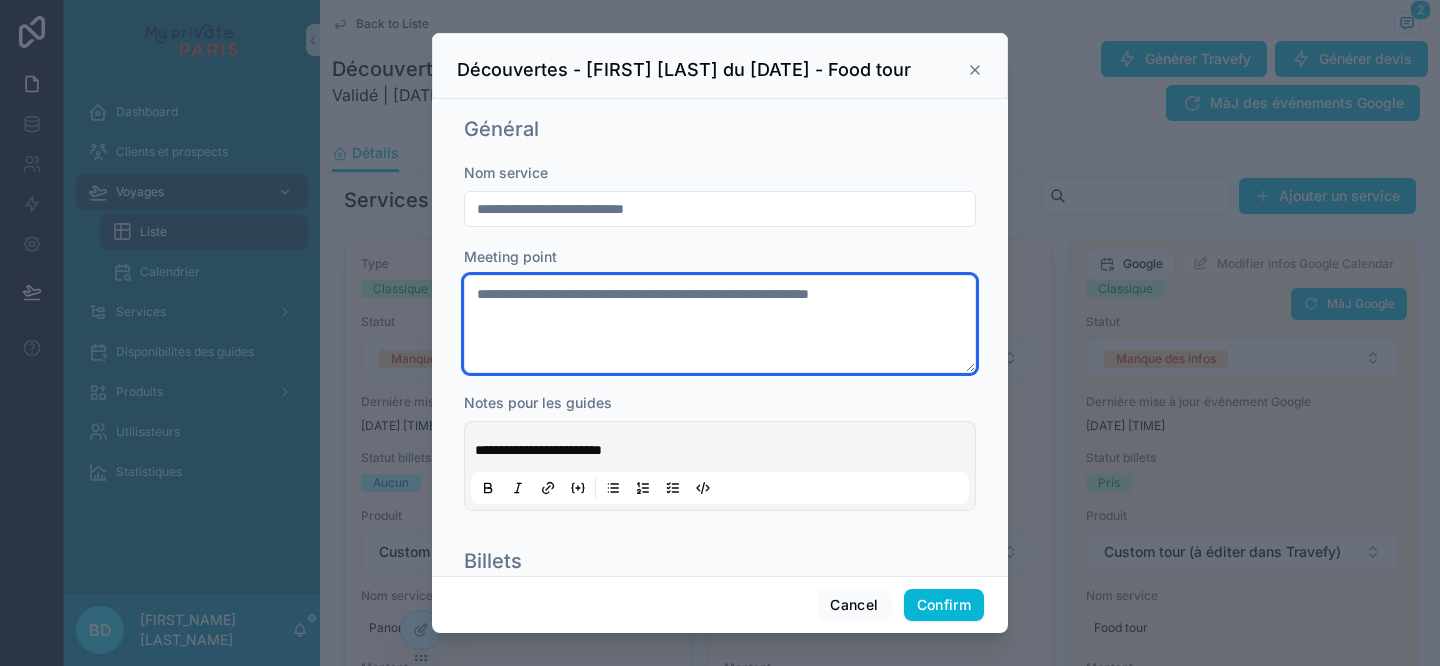 click on "**********" at bounding box center (720, 324) 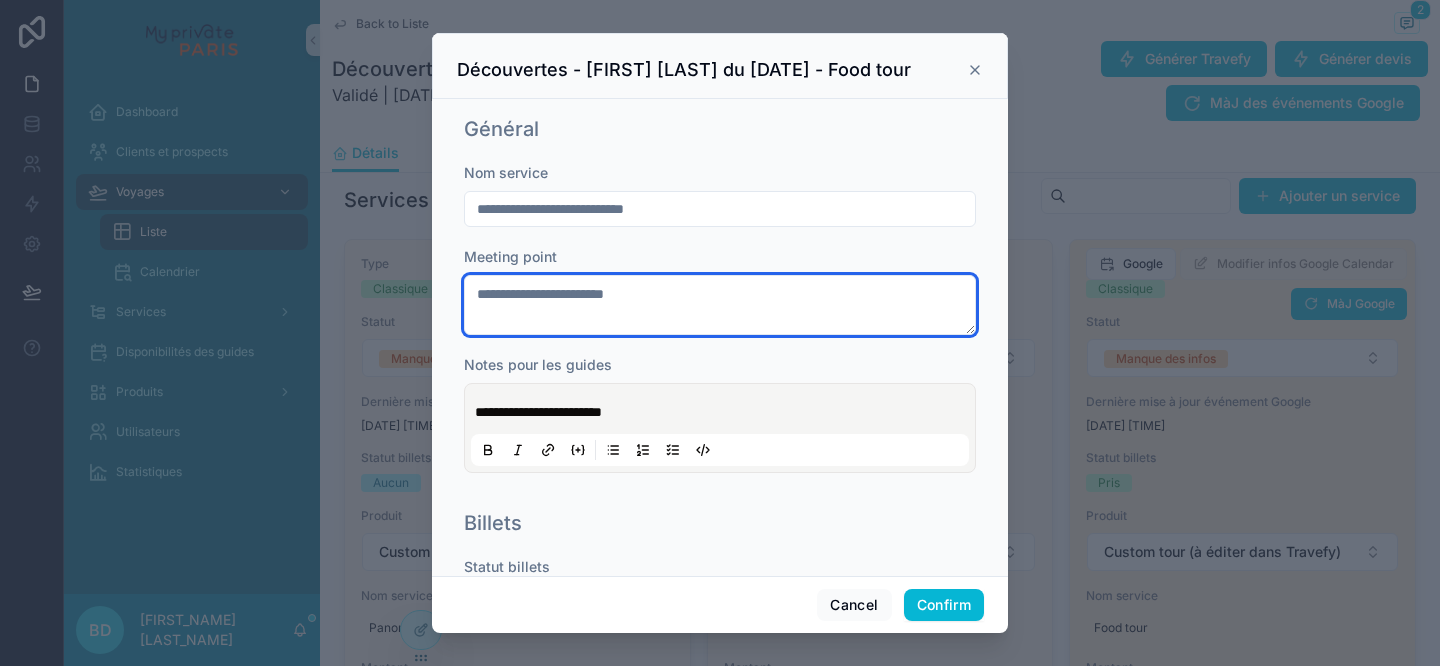 type on "**********" 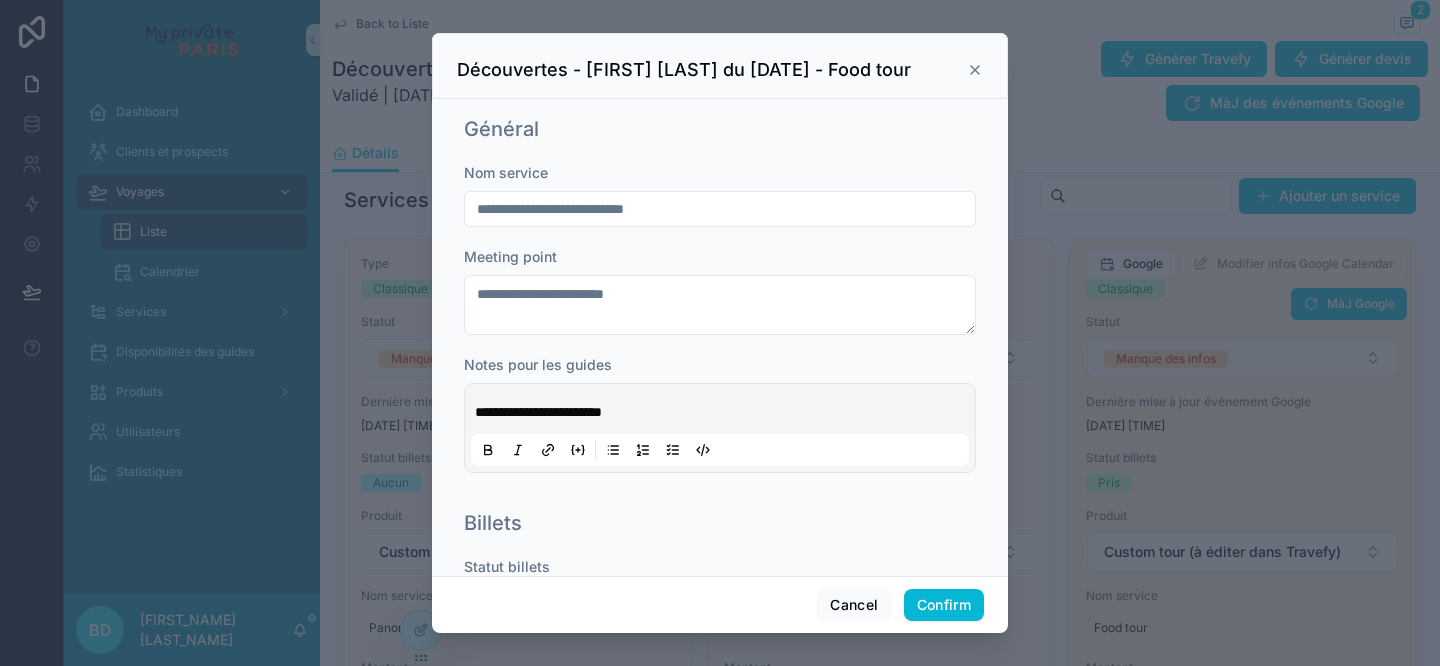 click on "**********" at bounding box center [724, 412] 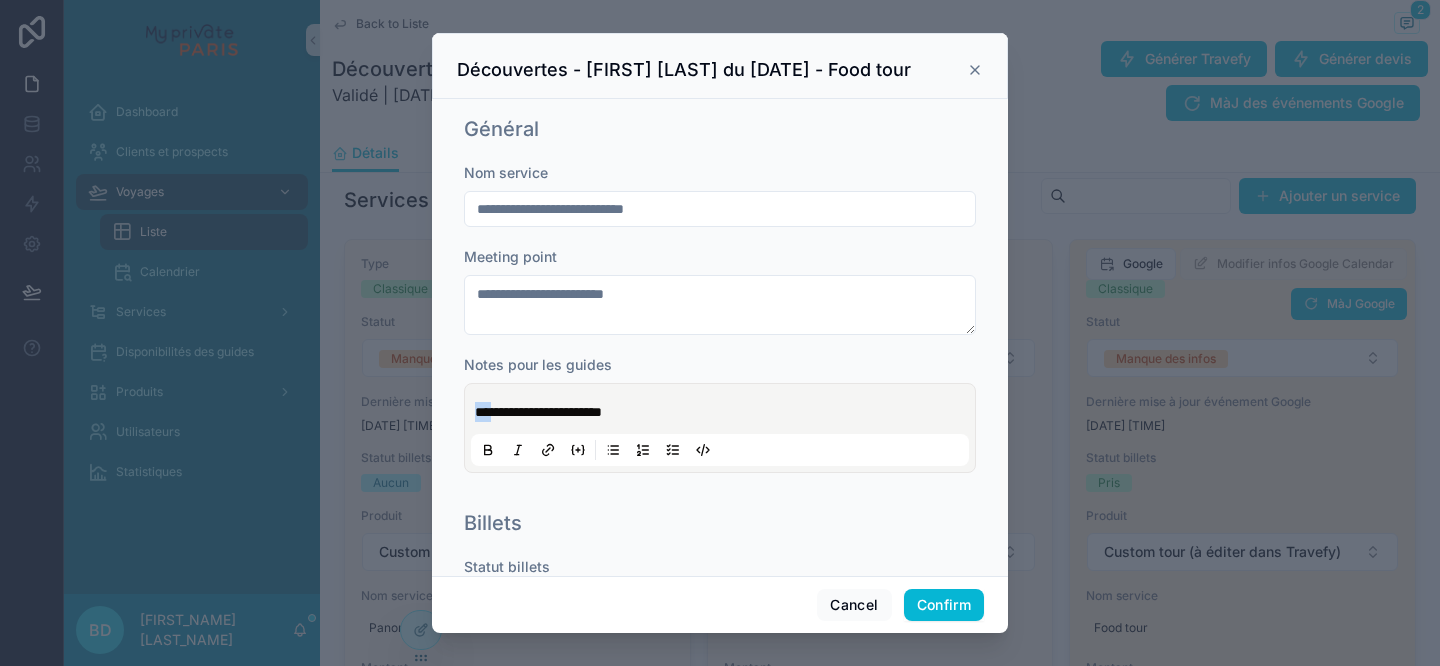 click on "**********" at bounding box center (724, 412) 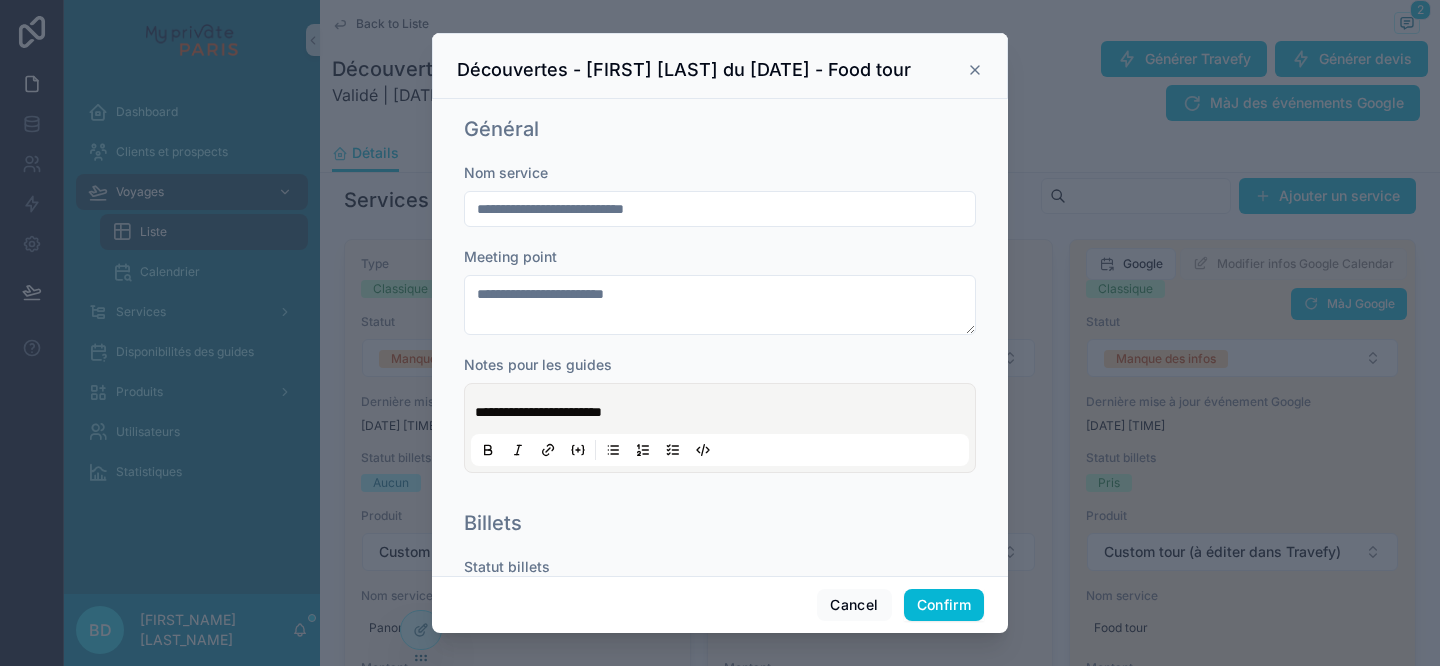 click on "**********" at bounding box center (720, 428) 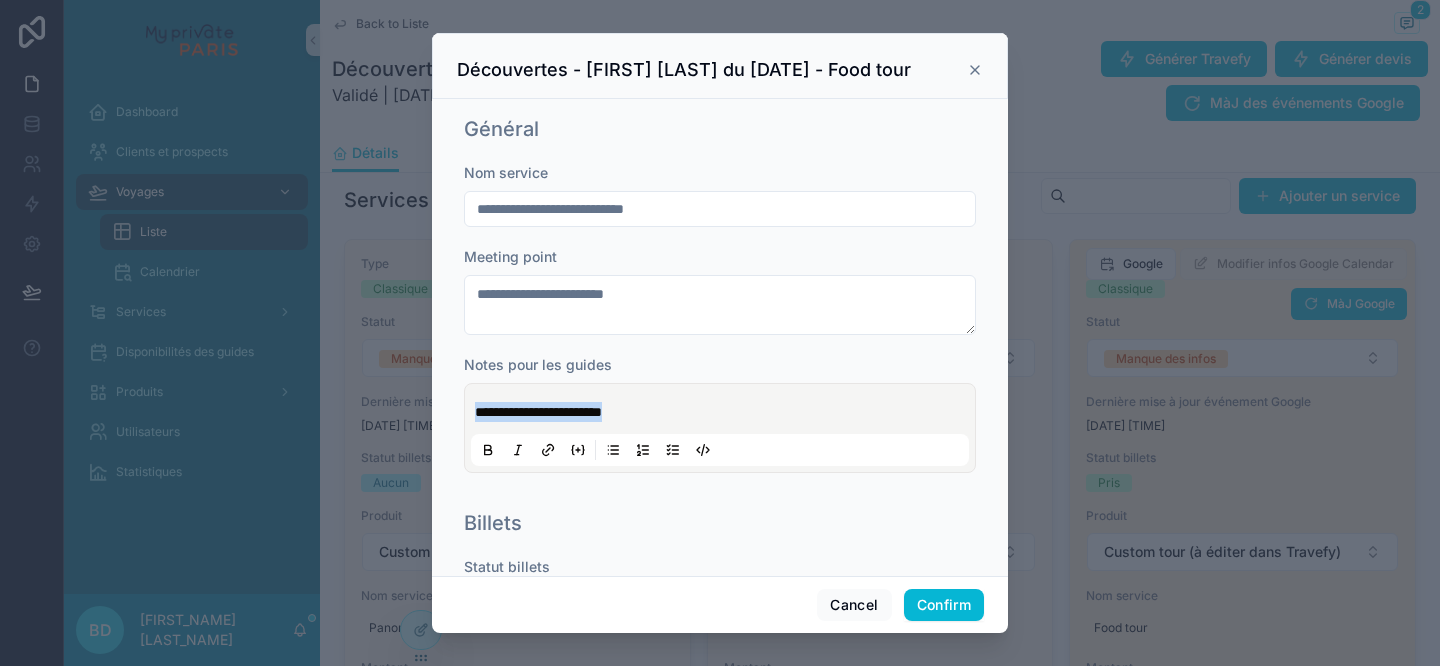 click on "**********" at bounding box center (724, 412) 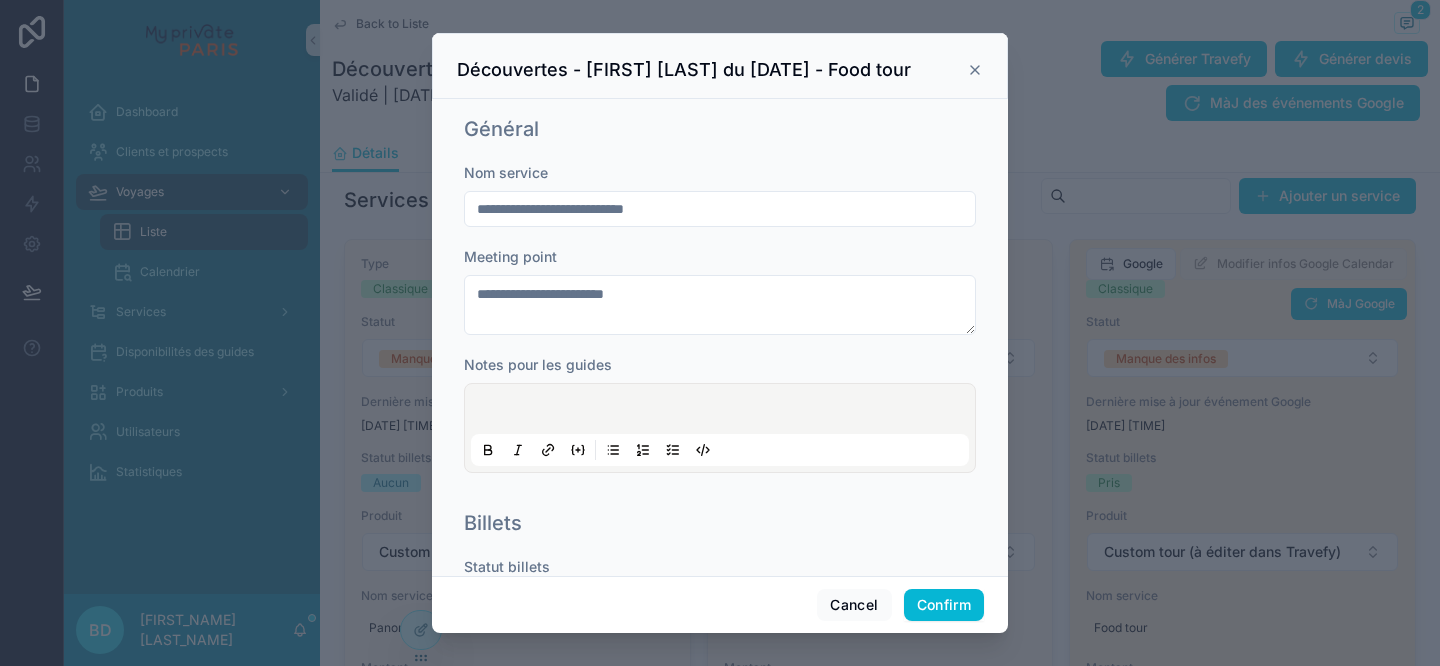 type 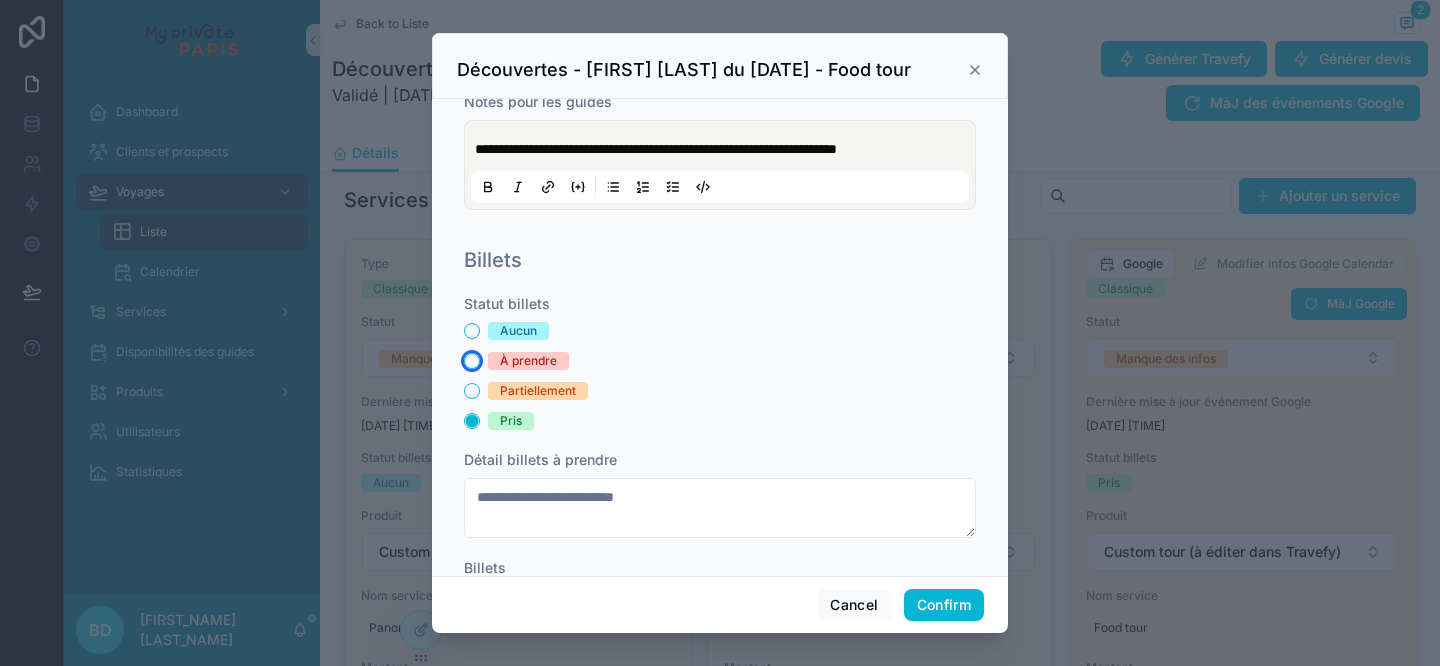 click on "À prendre" at bounding box center [472, 361] 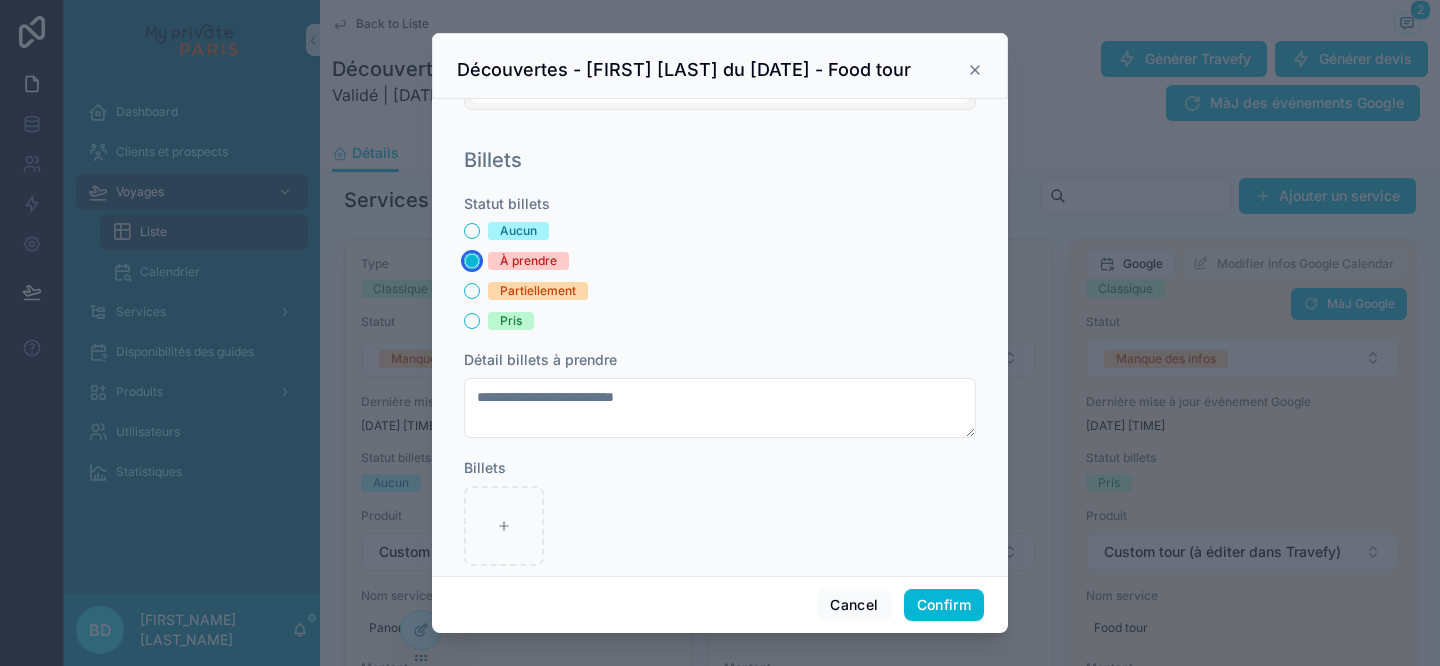 scroll, scrollTop: 385, scrollLeft: 0, axis: vertical 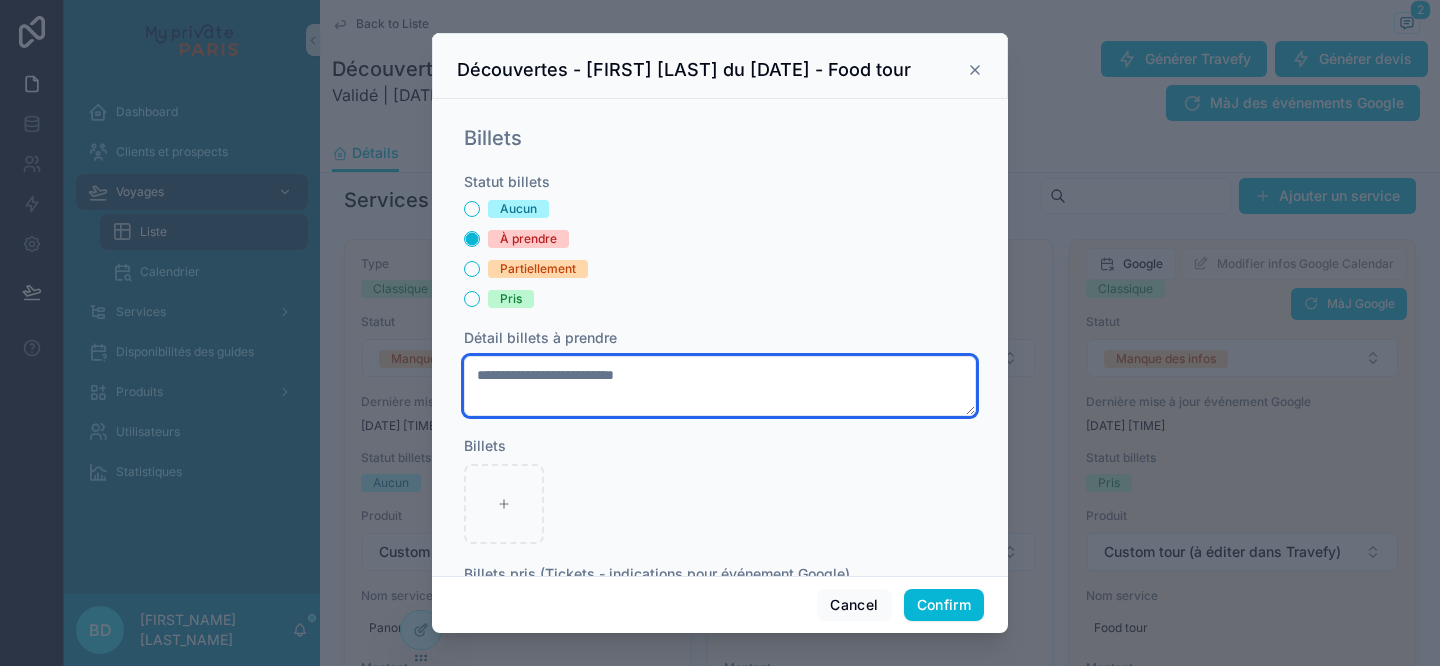 click on "**********" at bounding box center [720, 386] 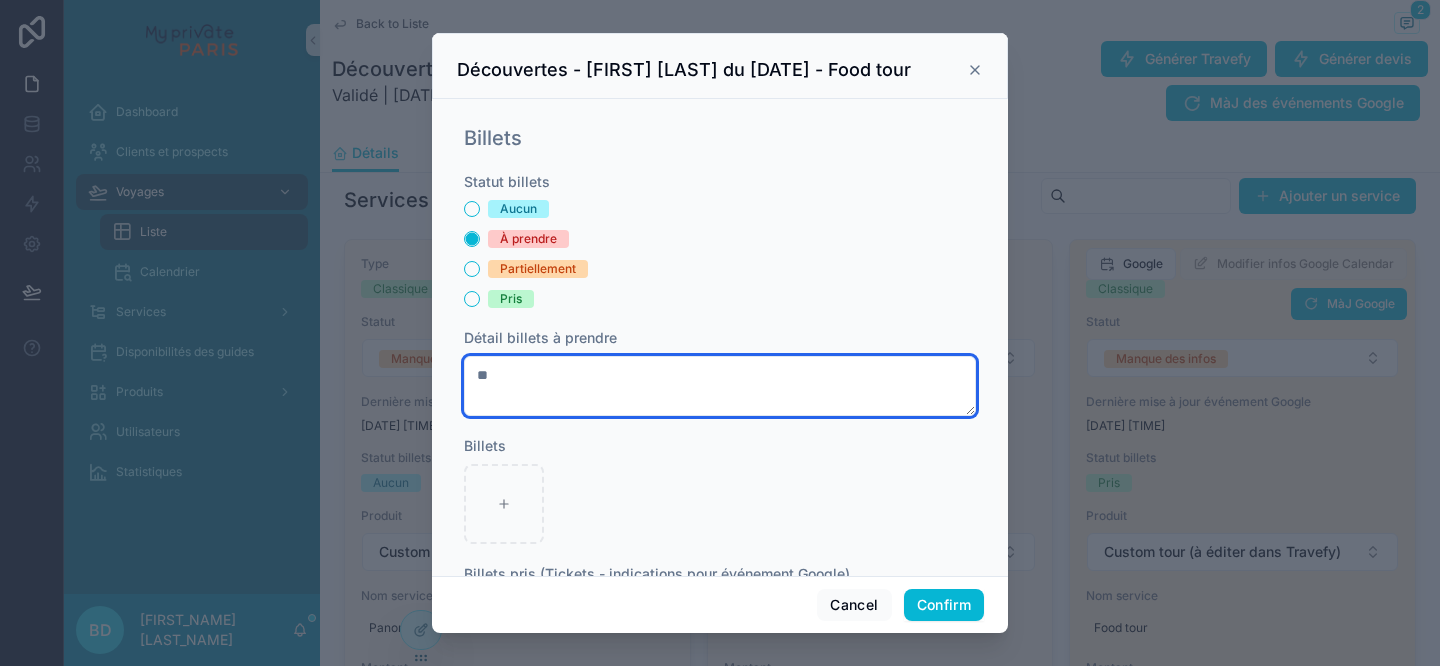 type on "*" 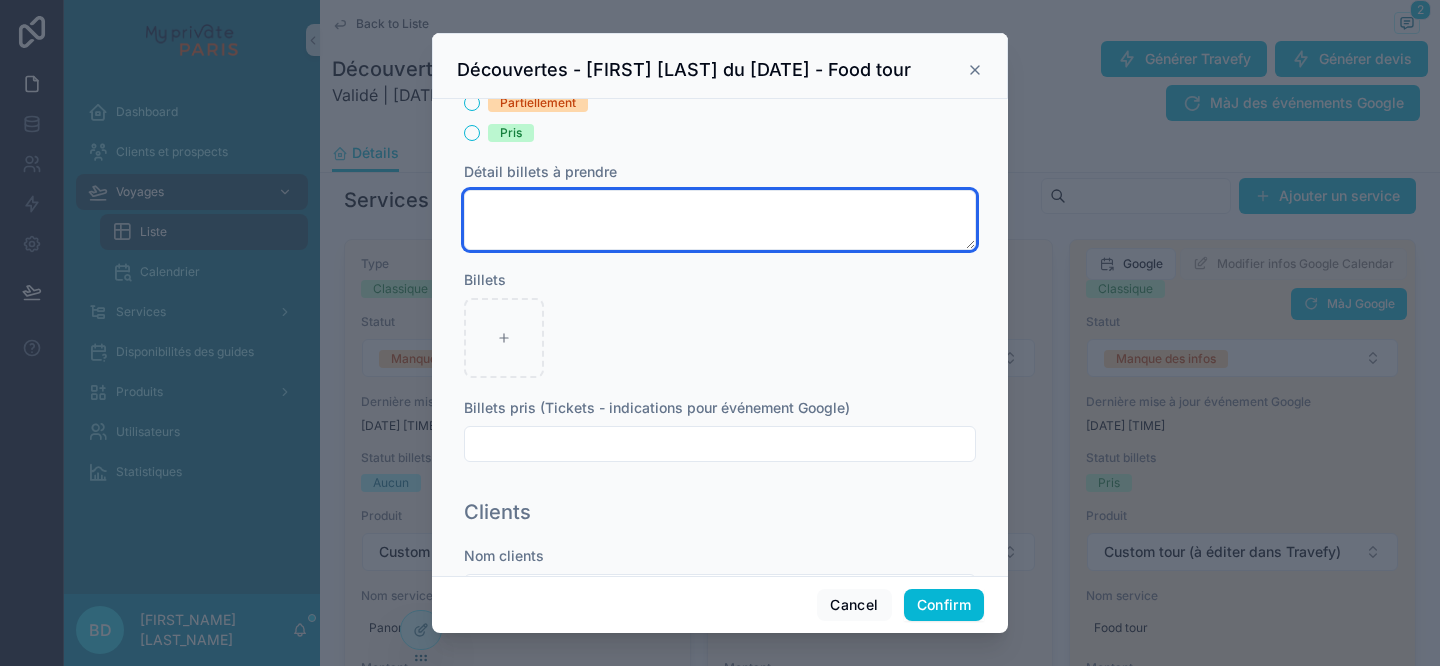 scroll, scrollTop: 550, scrollLeft: 0, axis: vertical 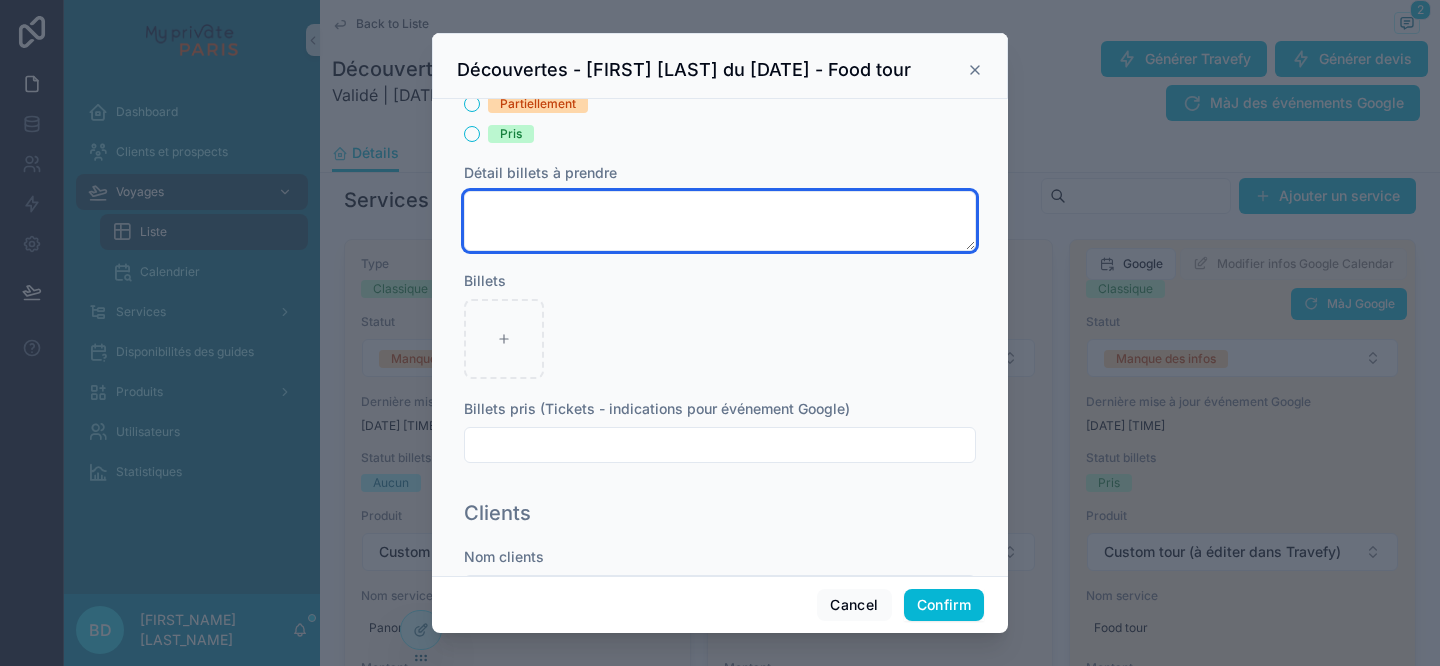 type 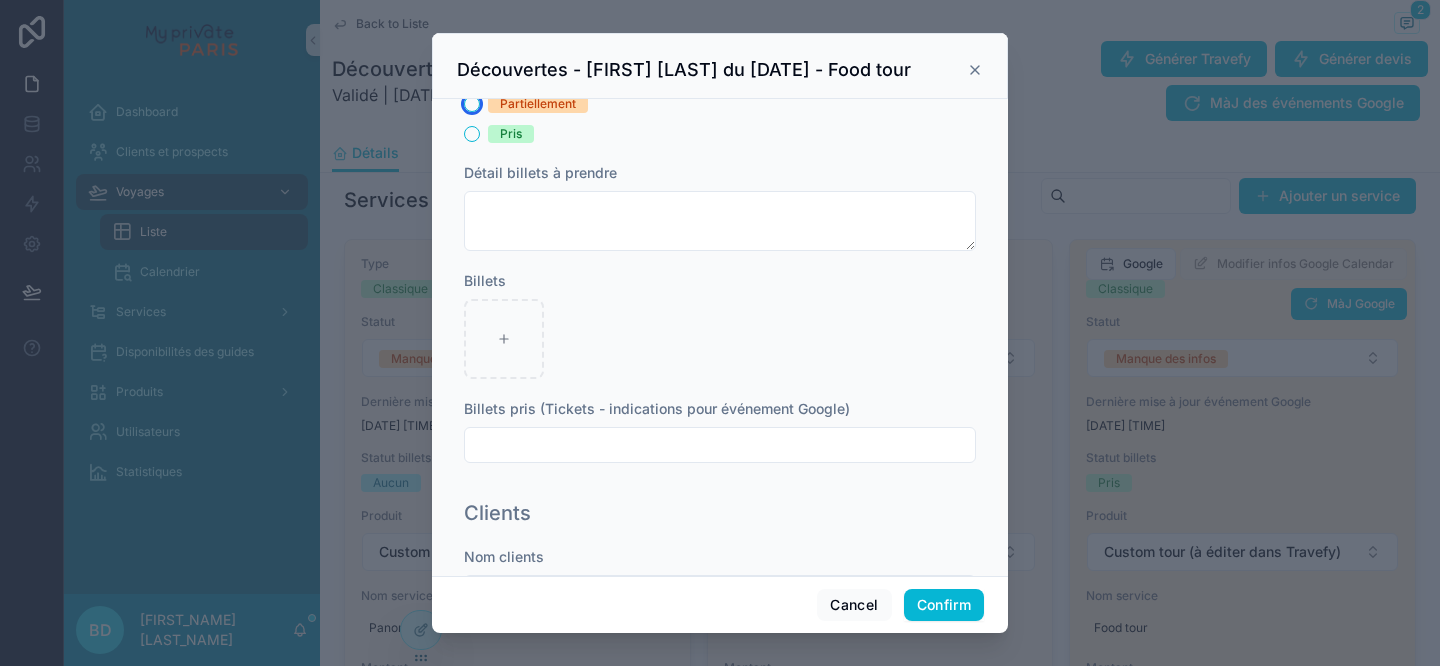 click on "Partiellement" at bounding box center [472, 104] 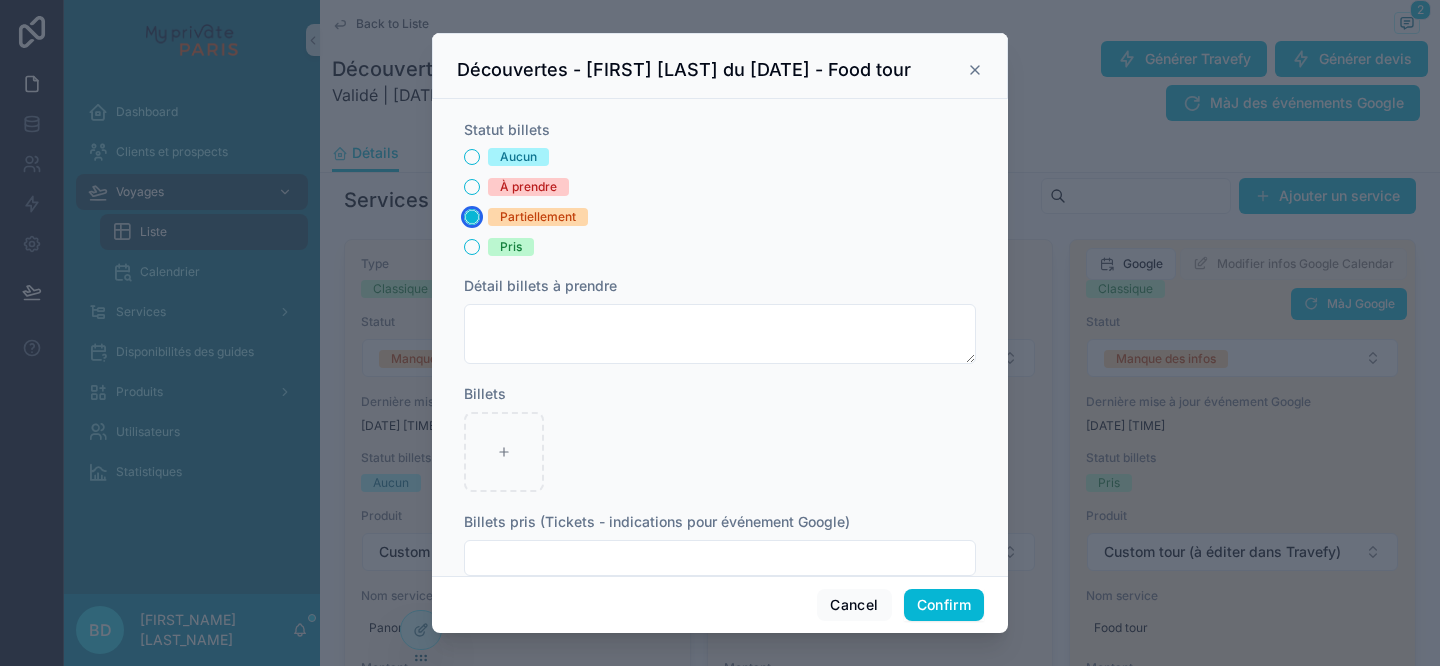 scroll, scrollTop: 433, scrollLeft: 0, axis: vertical 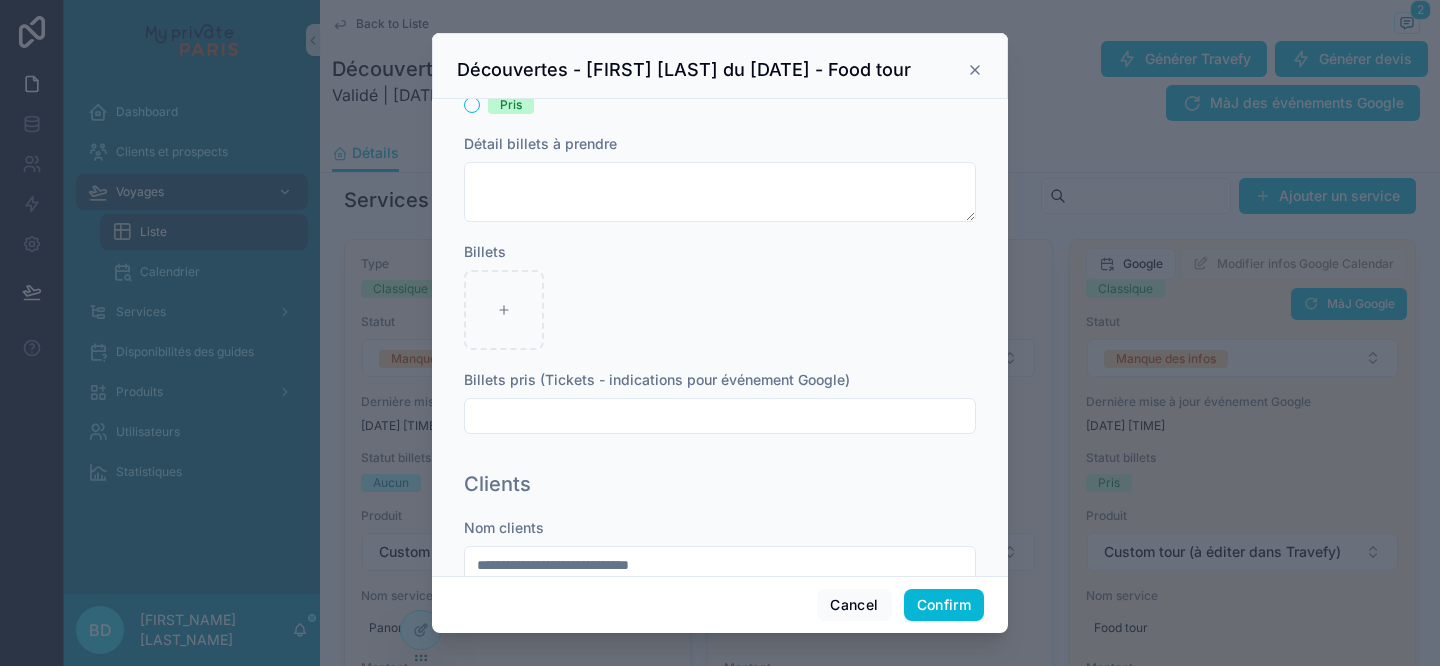 click at bounding box center [720, 416] 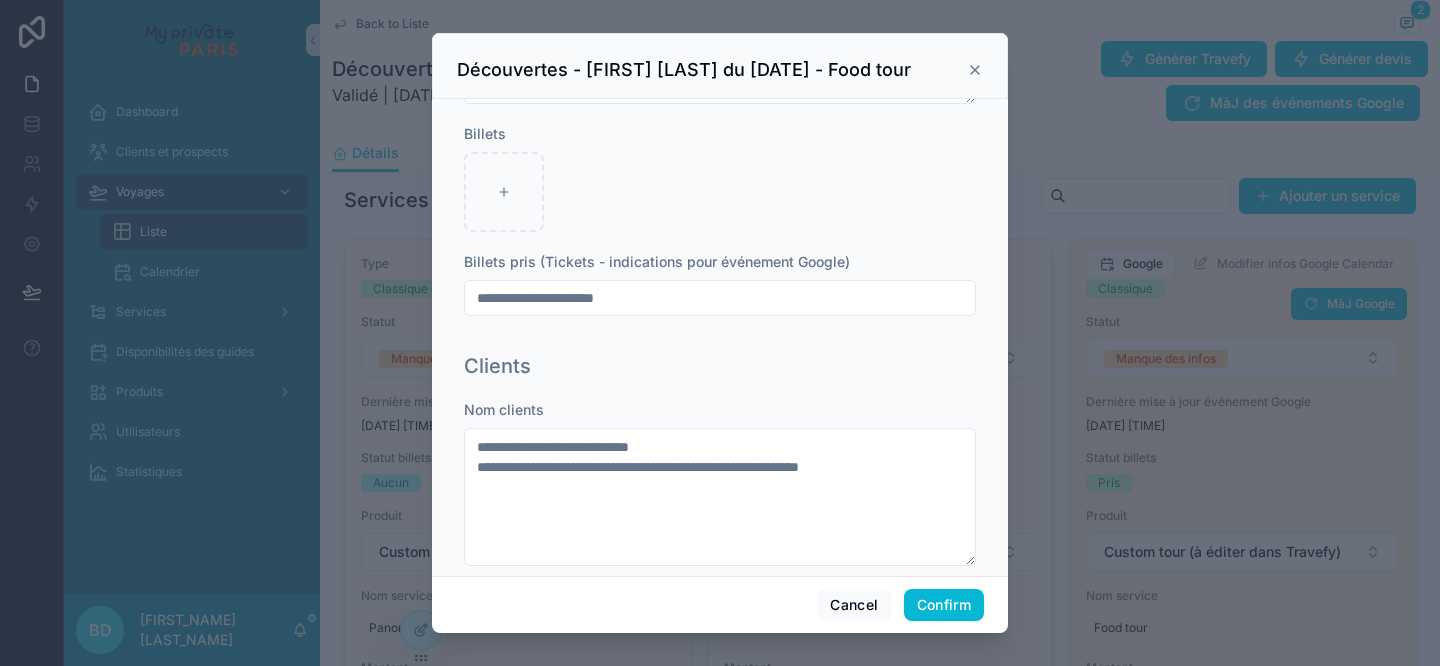 scroll, scrollTop: 695, scrollLeft: 0, axis: vertical 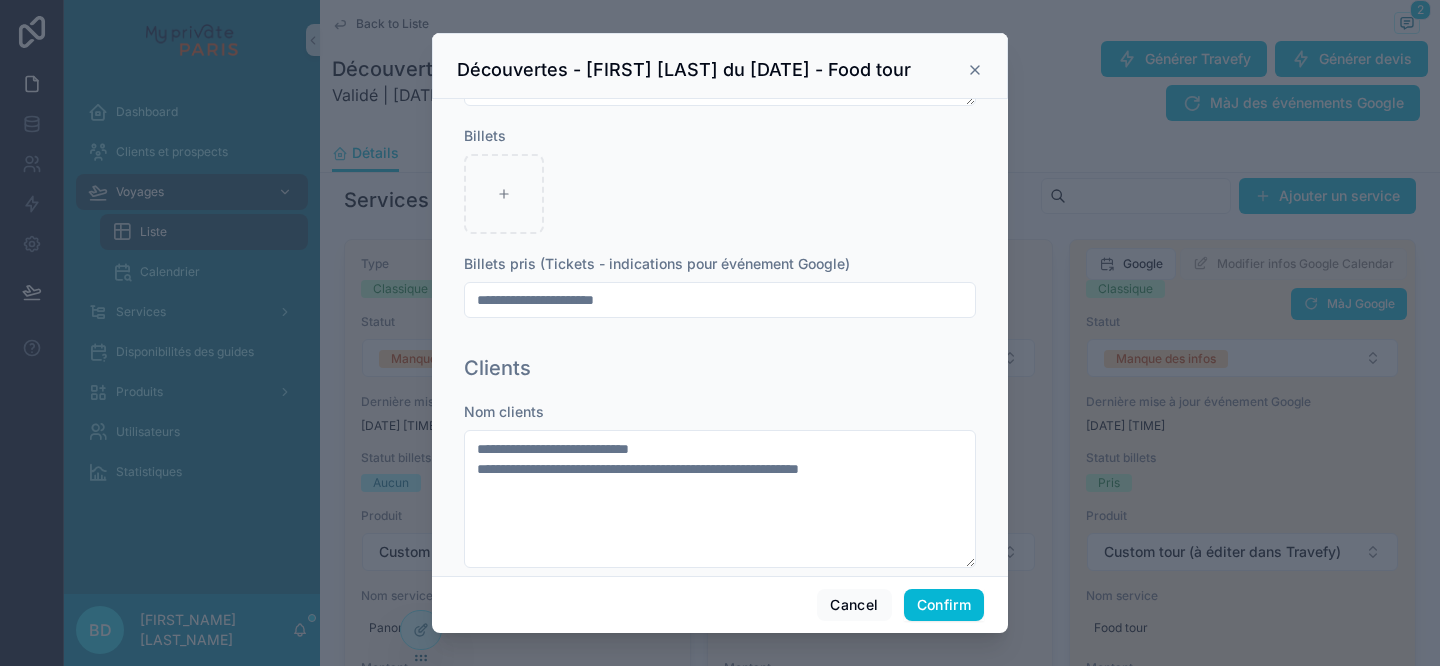 type on "**********" 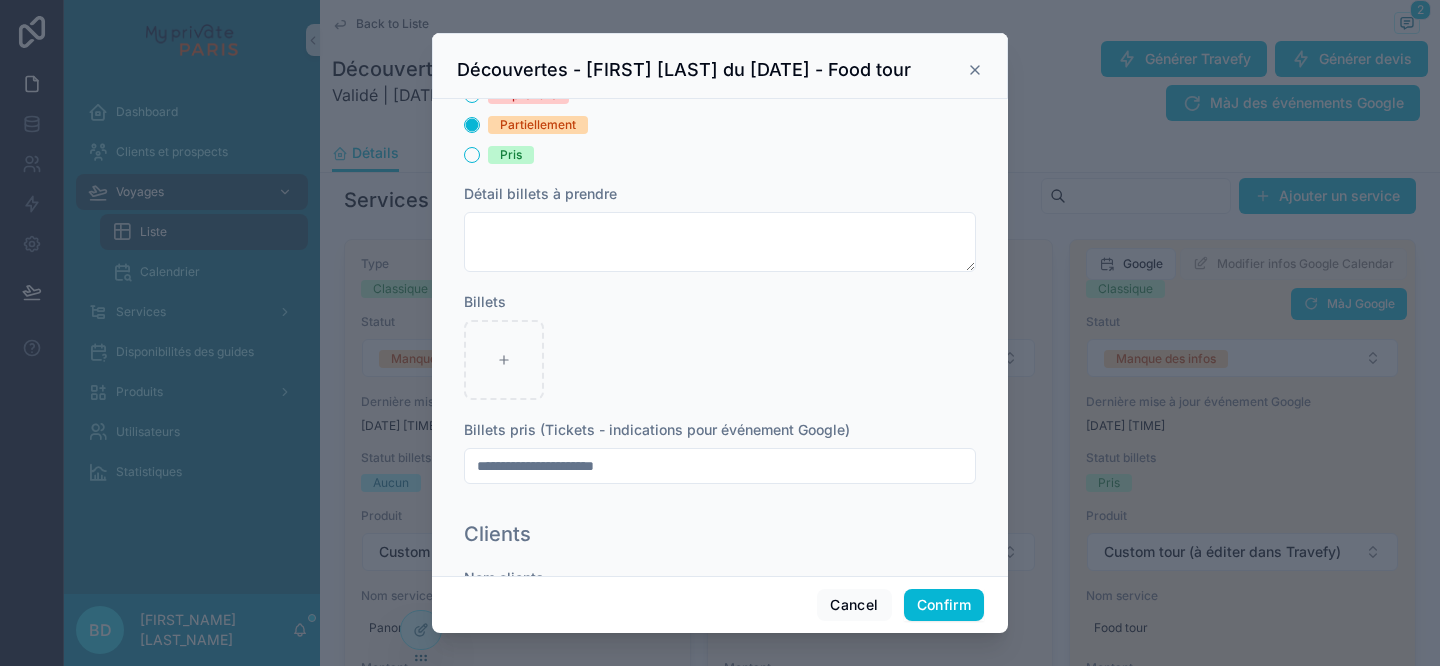 scroll, scrollTop: 526, scrollLeft: 0, axis: vertical 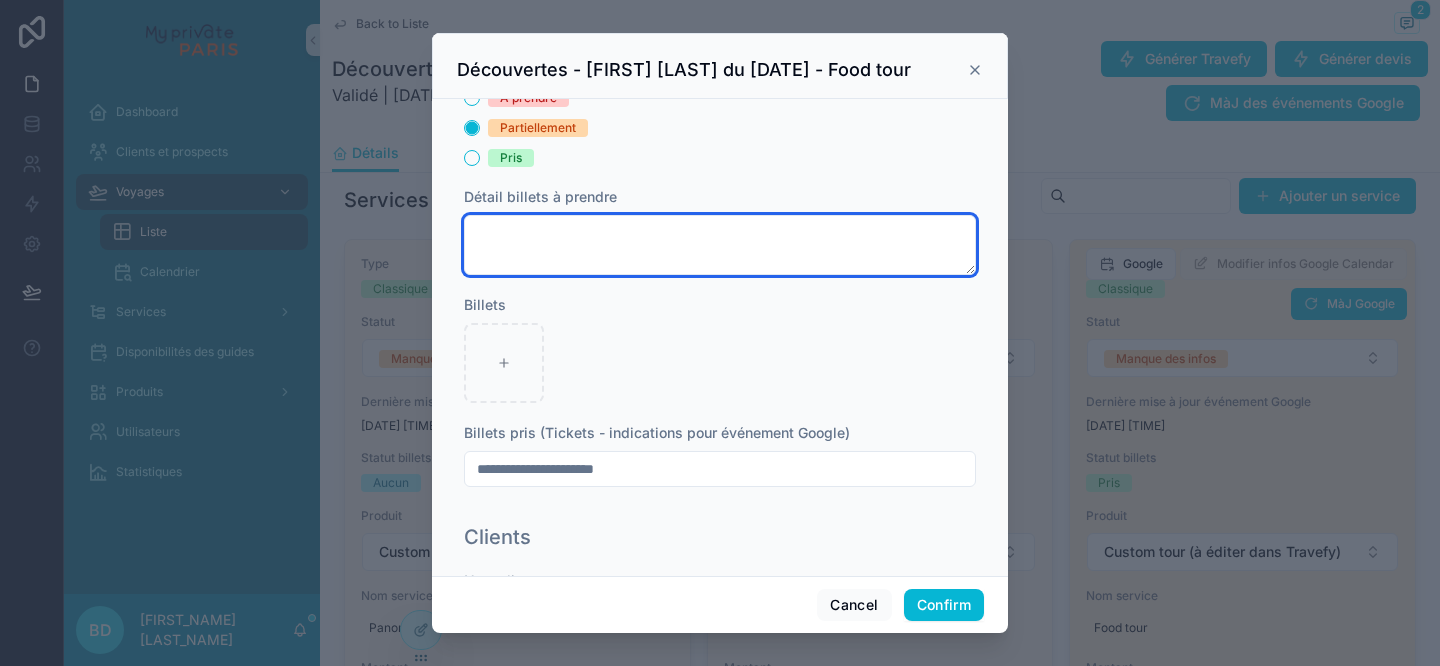 click at bounding box center (720, 245) 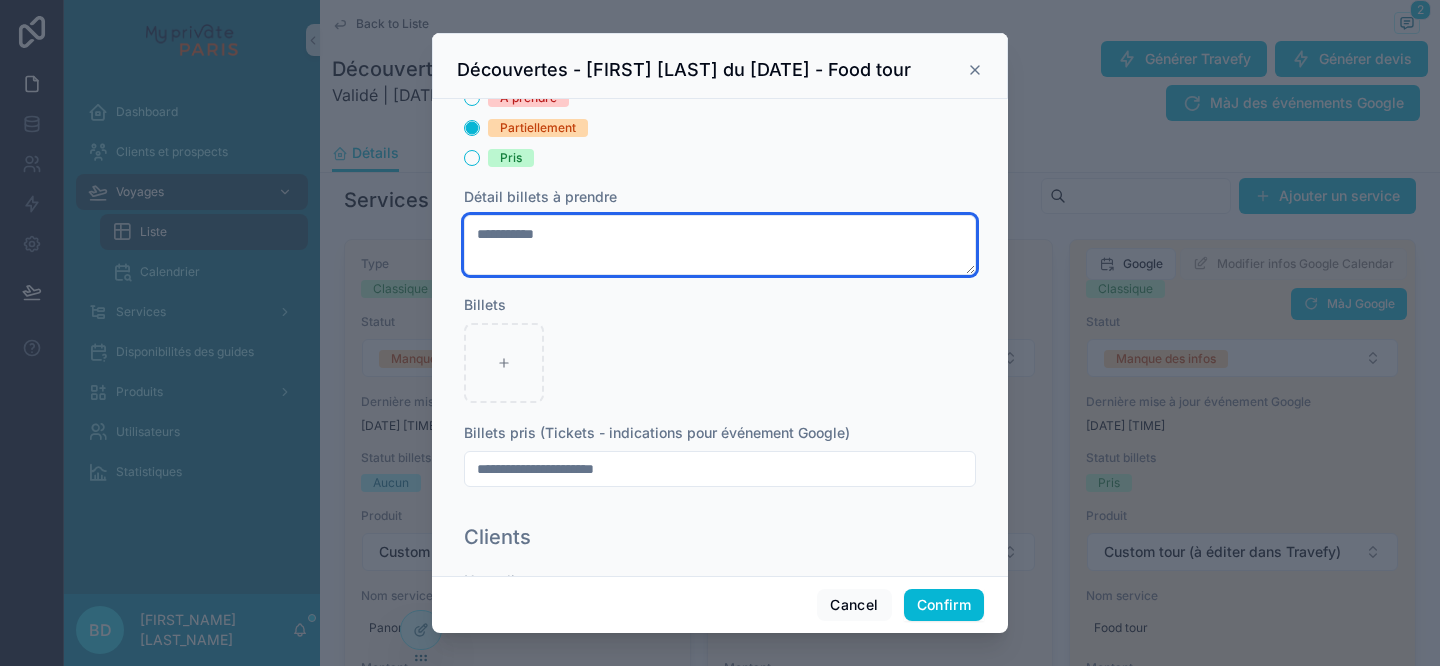 type on "**********" 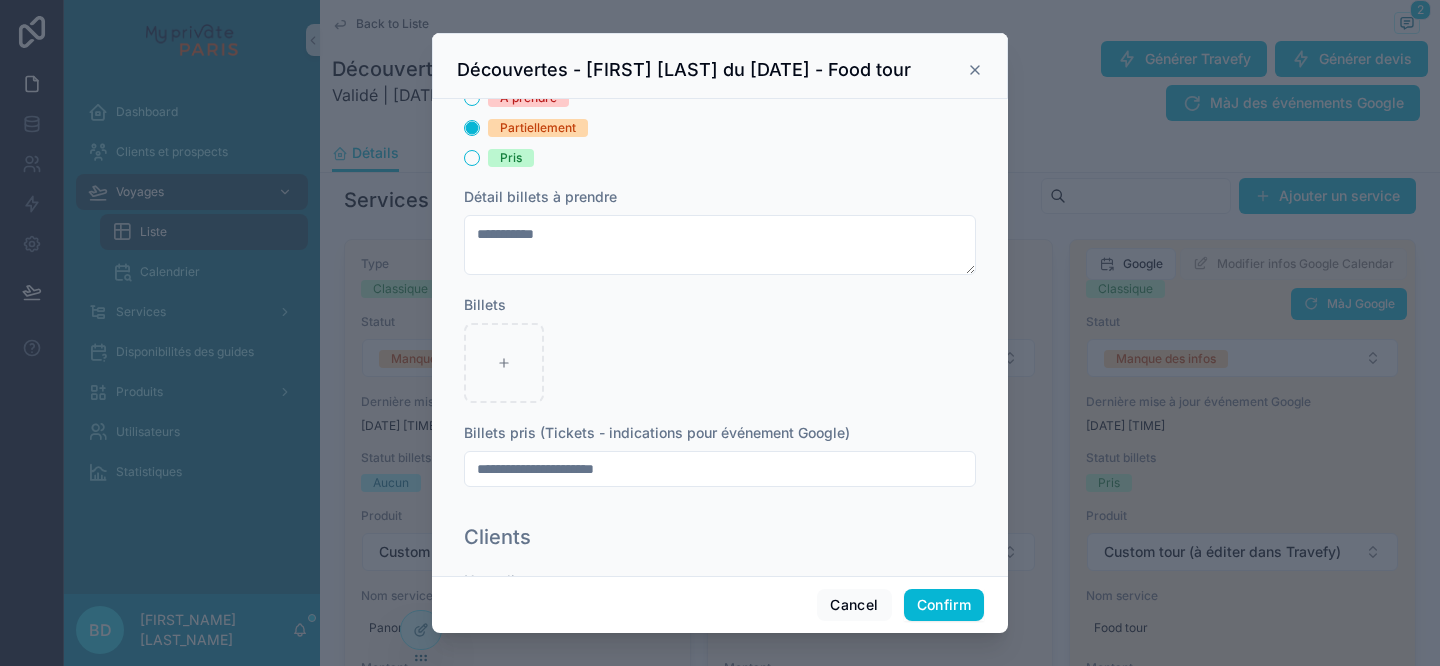 click at bounding box center [720, 363] 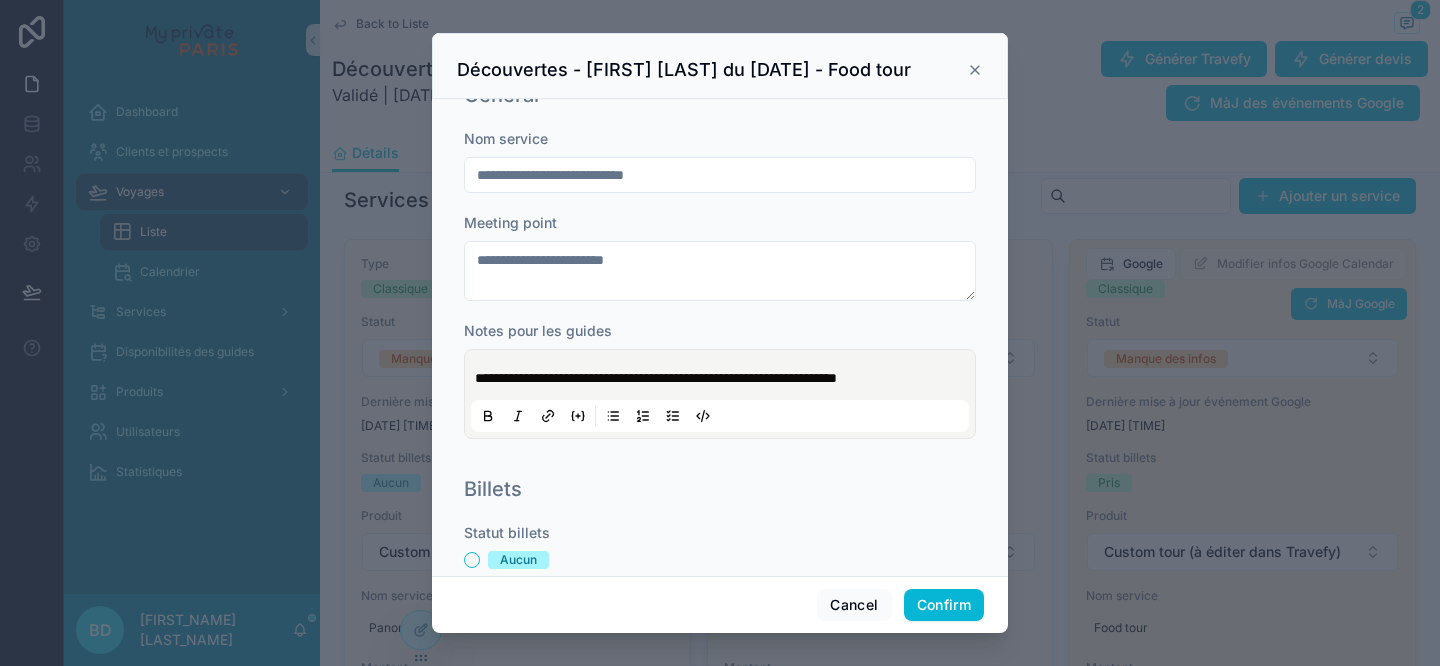 scroll, scrollTop: 0, scrollLeft: 0, axis: both 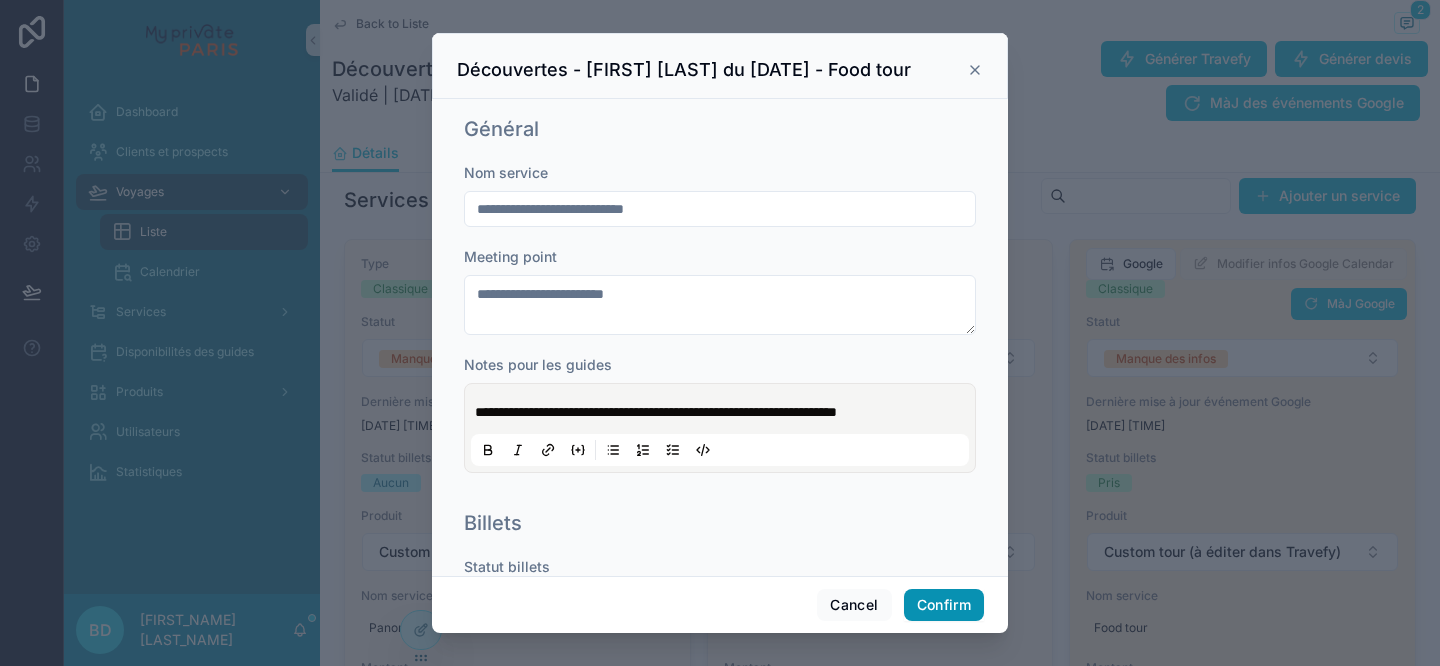 click on "Confirm" at bounding box center (944, 605) 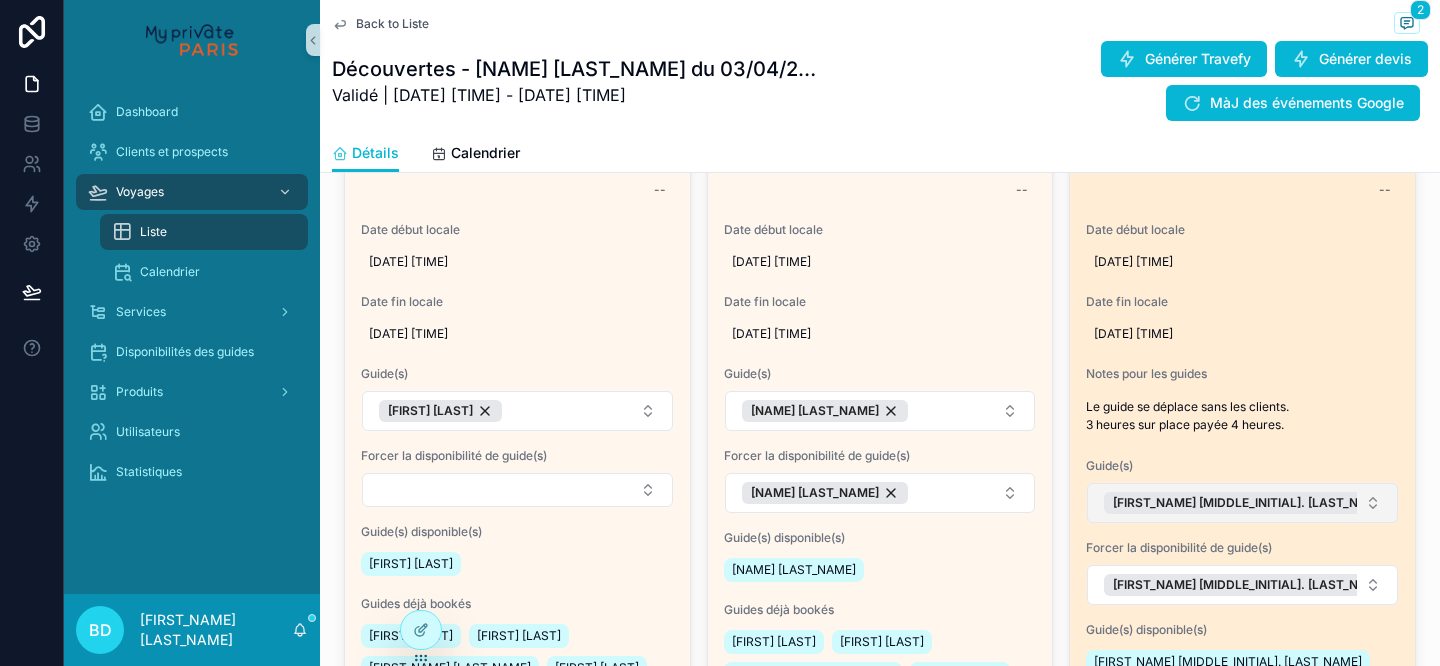 scroll, scrollTop: 1353, scrollLeft: 0, axis: vertical 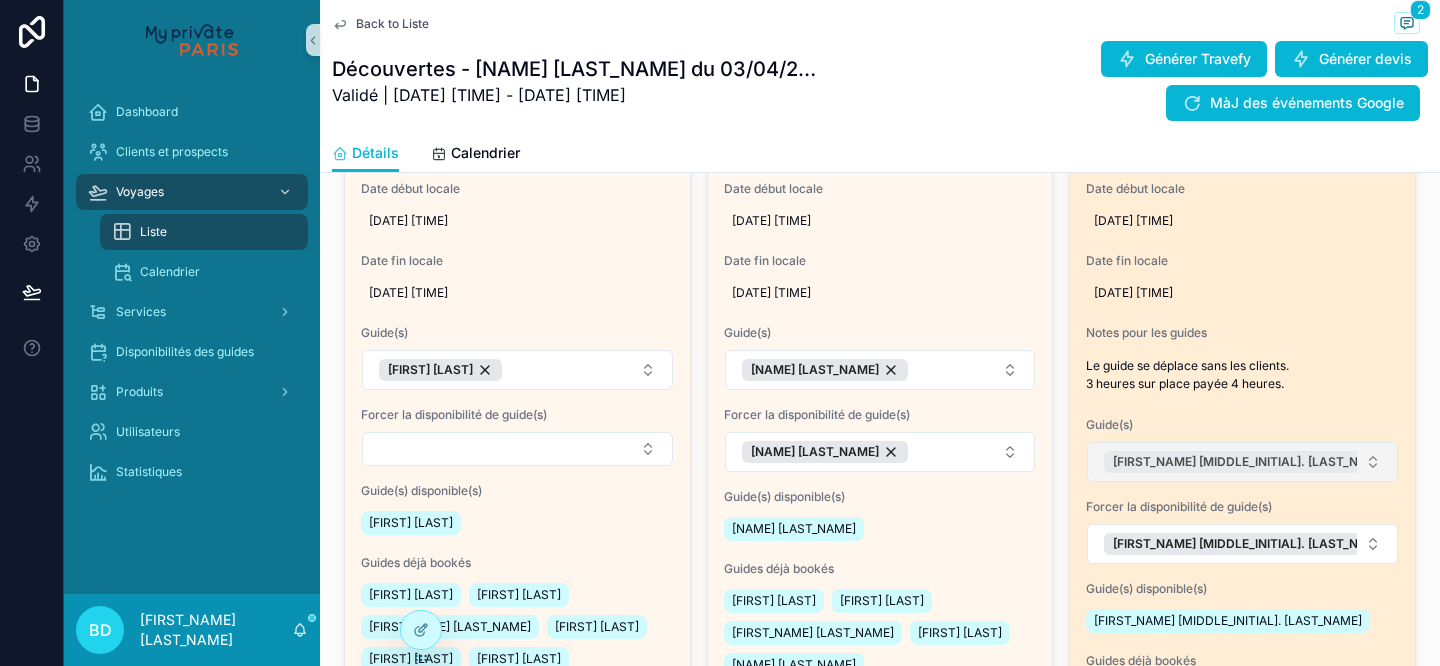 click on "[FIRST] [INITIAL] [LAST]" at bounding box center [1261, 462] 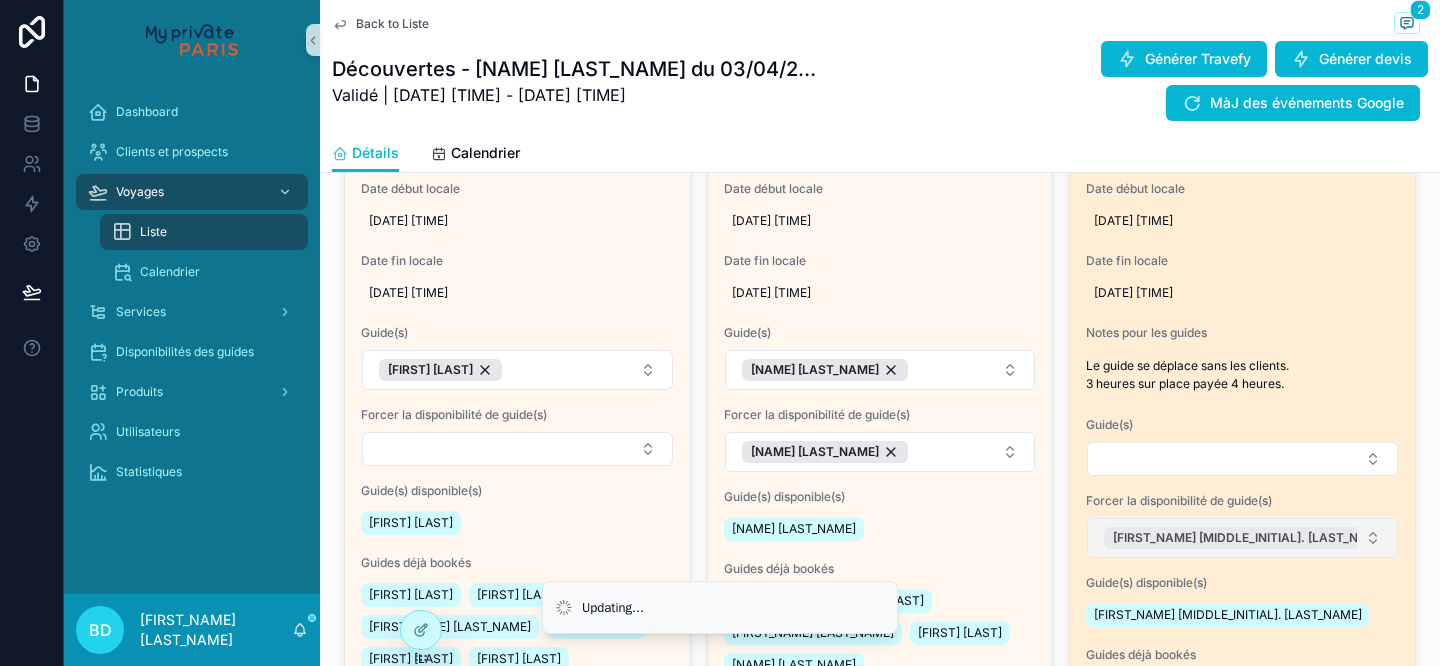click on "[FIRST] [INITIAL] [LAST]" at bounding box center [1261, 538] 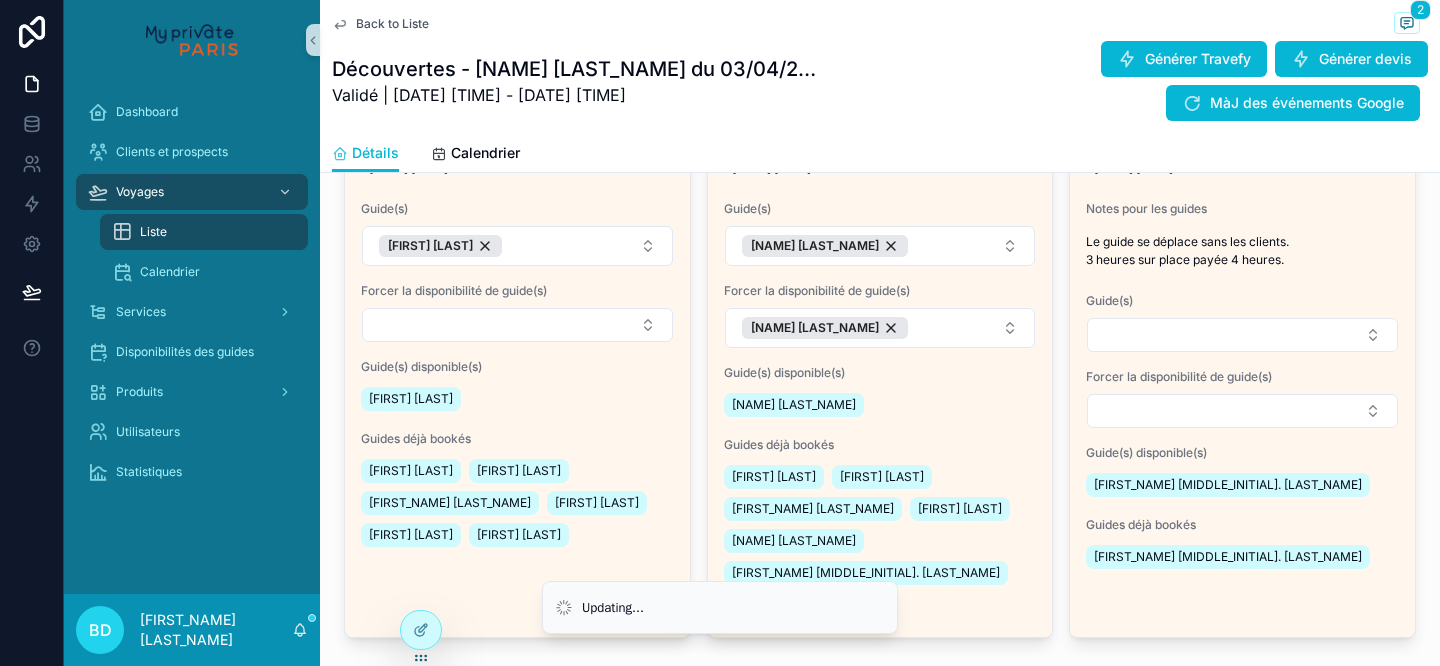 scroll, scrollTop: 1494, scrollLeft: 0, axis: vertical 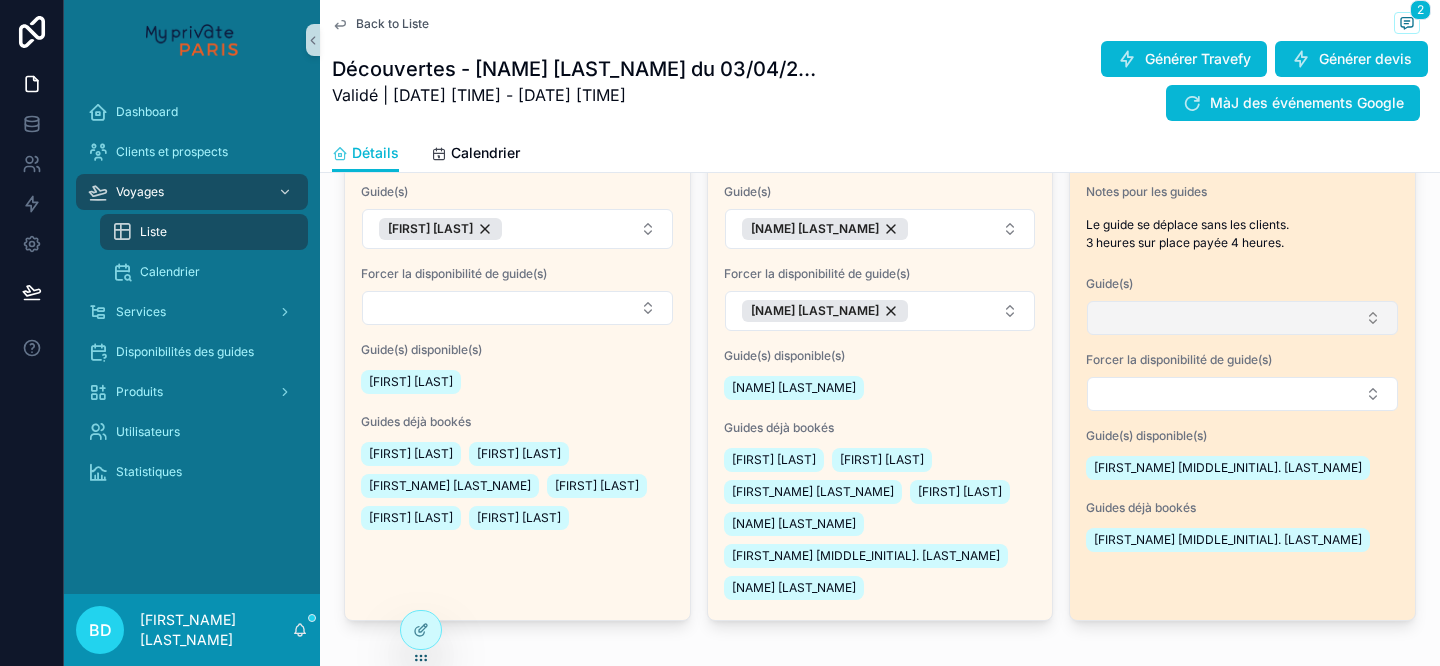 click at bounding box center (1242, 318) 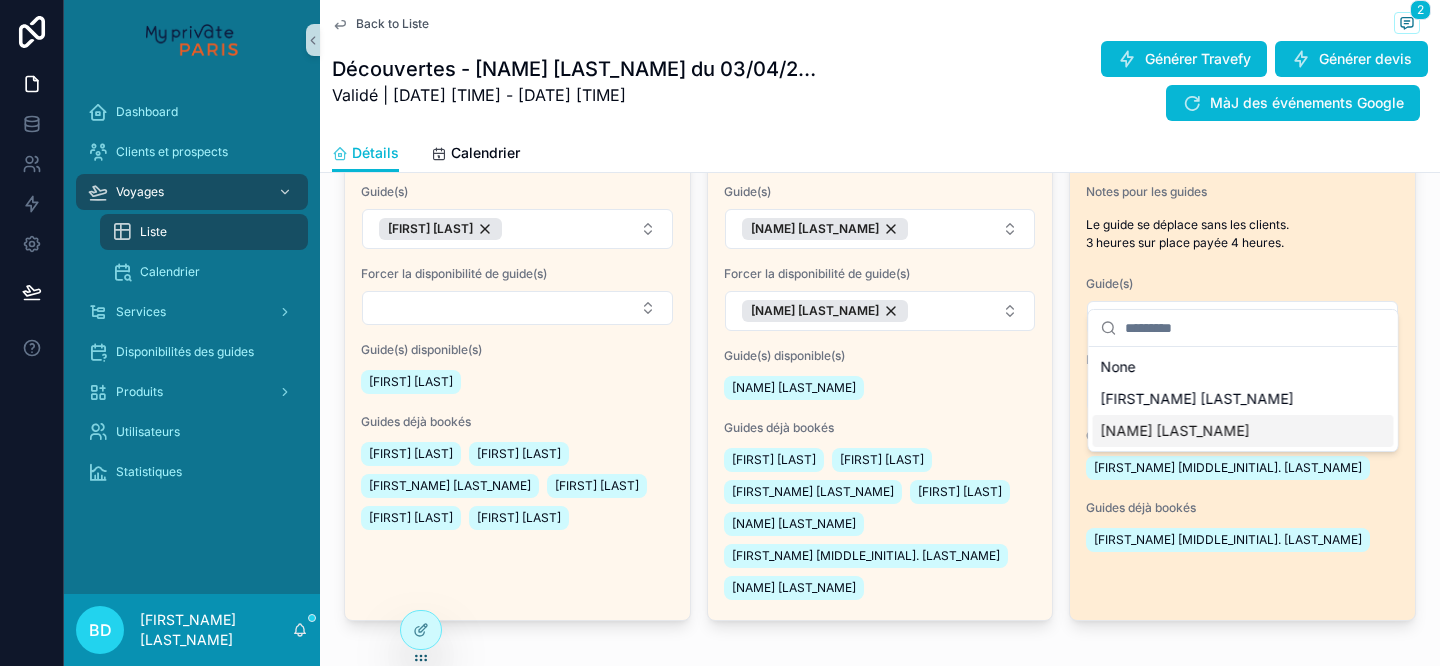 click on "[FIRST] [INITIAL] [LAST]" at bounding box center (1242, 540) 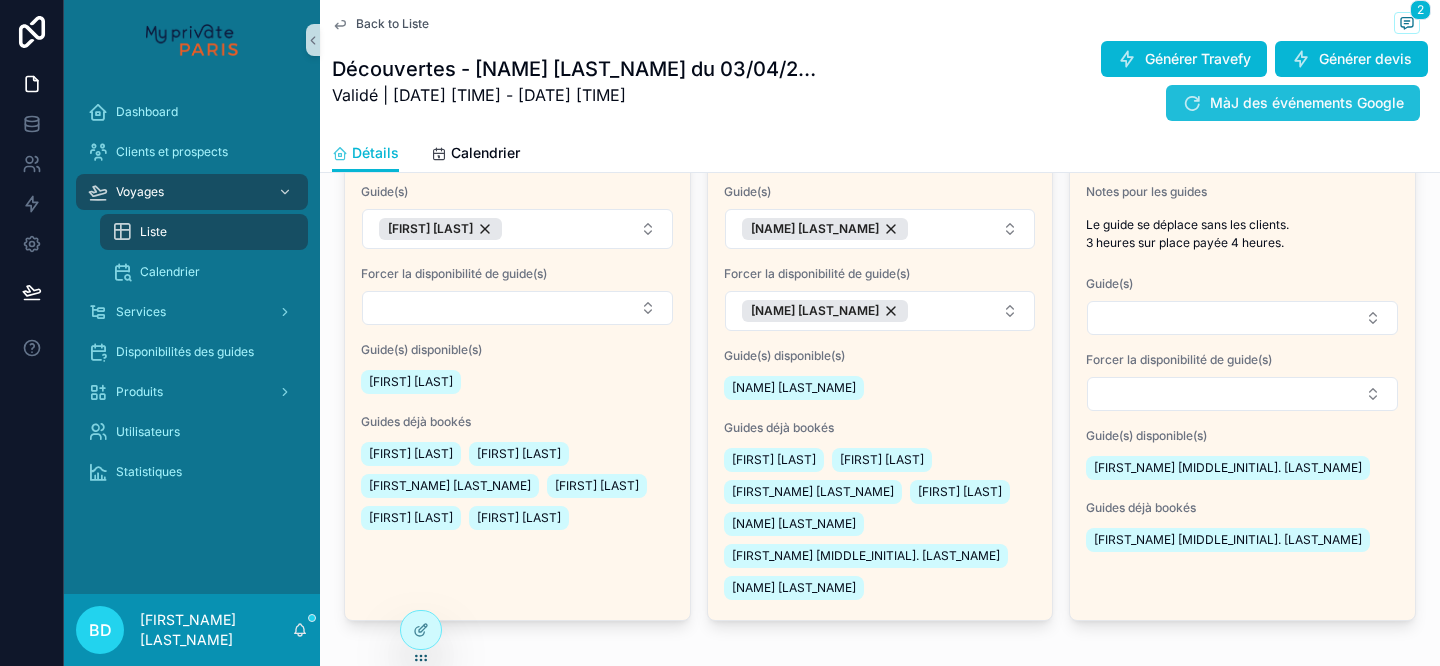 click on "MàJ des événements Google" at bounding box center [1307, 103] 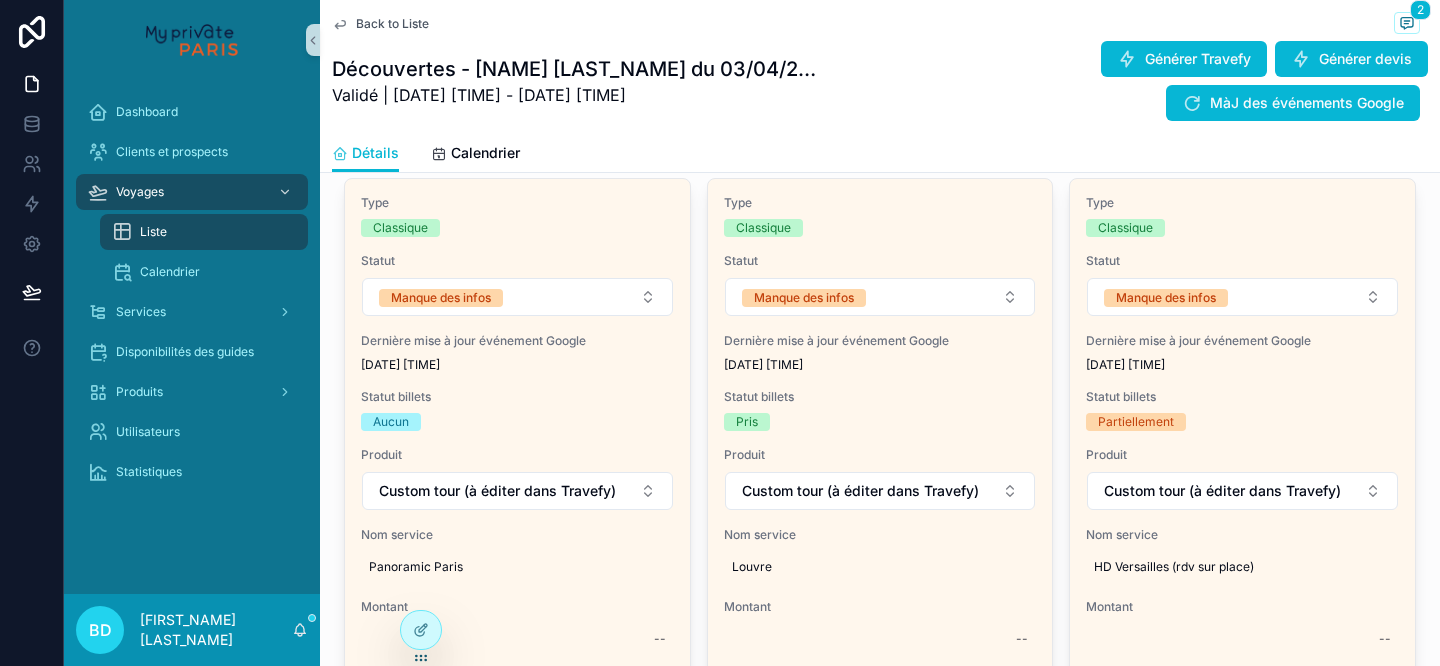 scroll, scrollTop: 692, scrollLeft: 0, axis: vertical 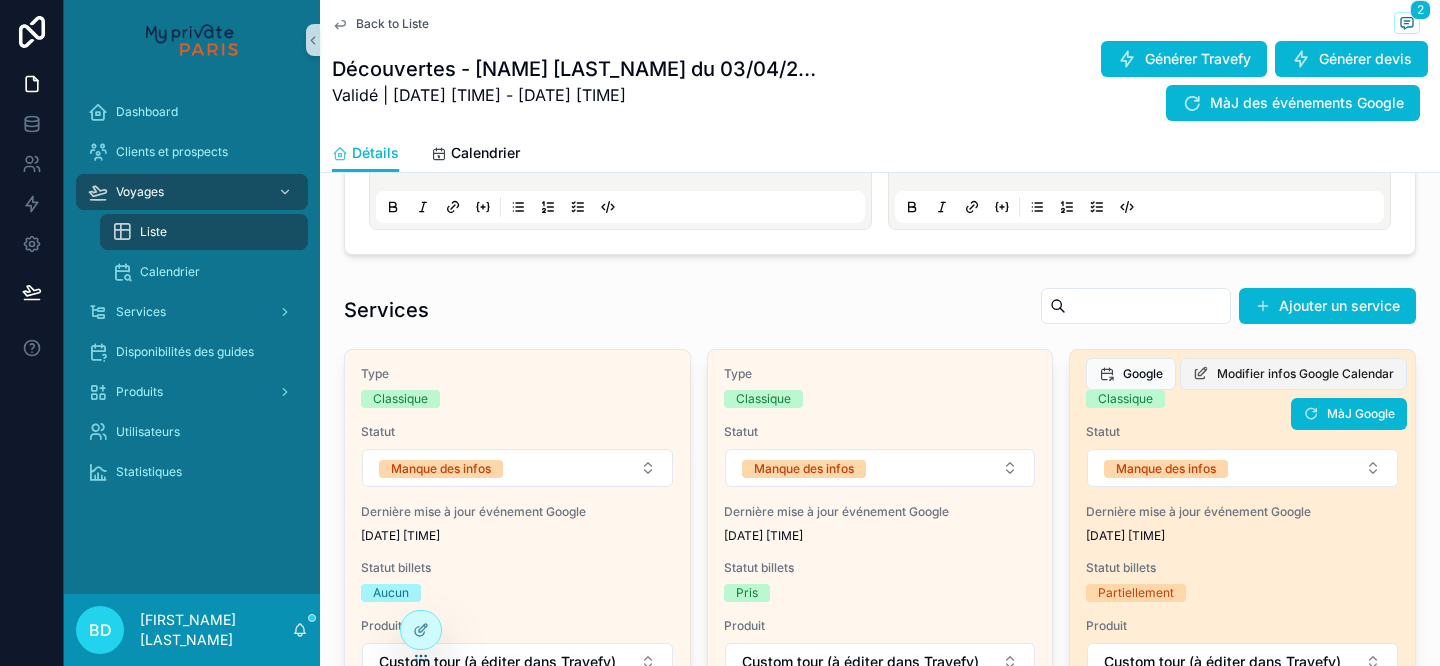 click on "Modifier infos Google Calendar" at bounding box center [1305, 374] 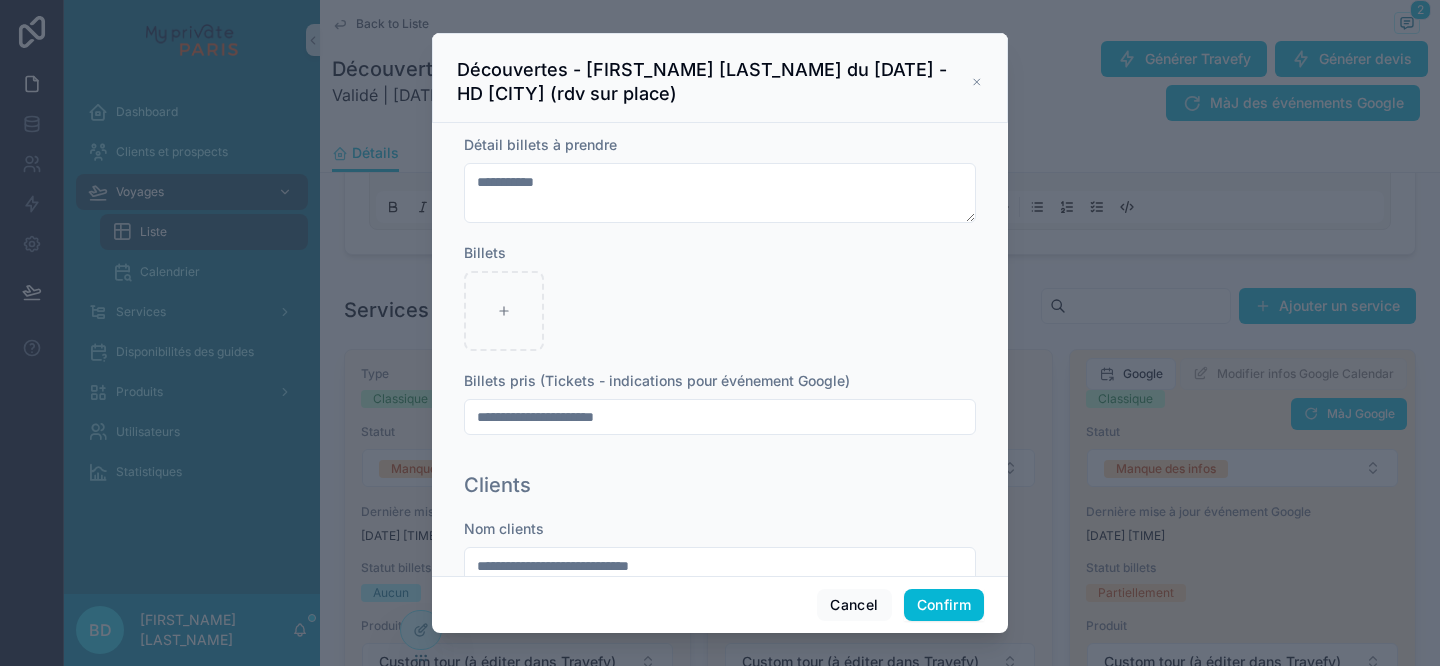 scroll, scrollTop: 603, scrollLeft: 0, axis: vertical 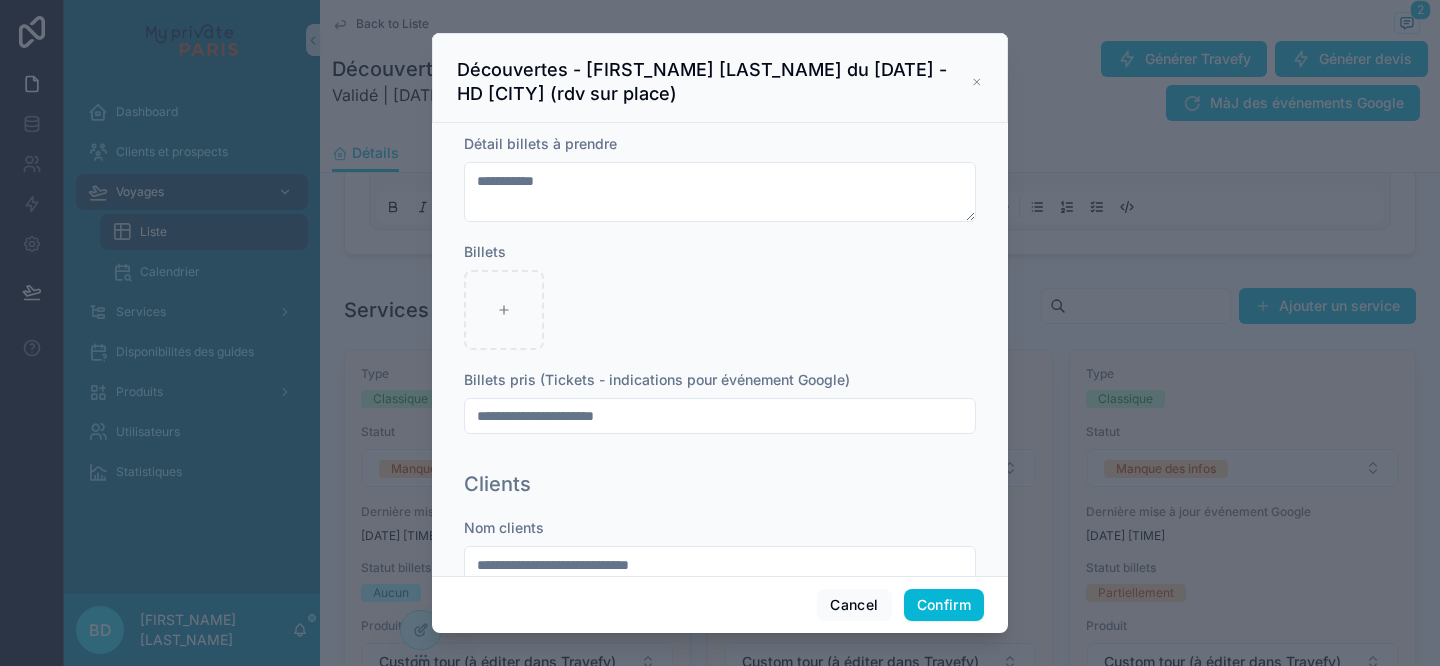 click on "**********" at bounding box center (720, 416) 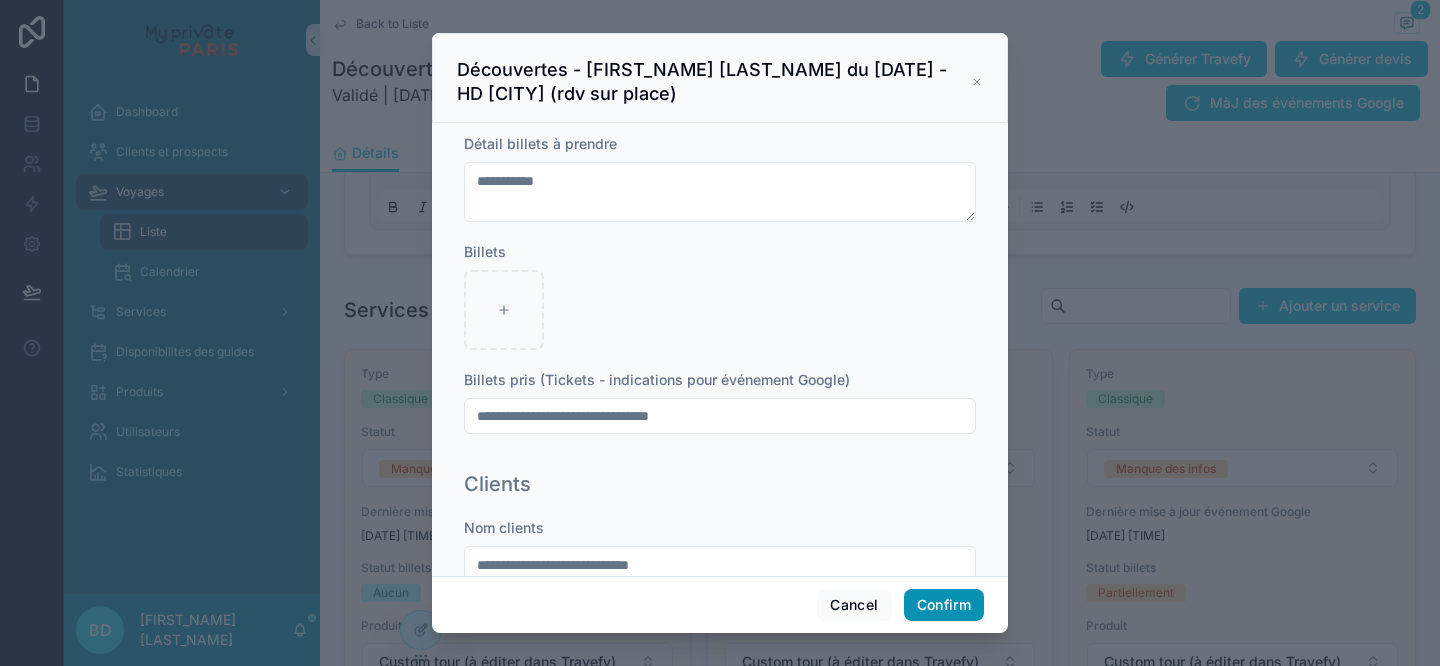 type on "**********" 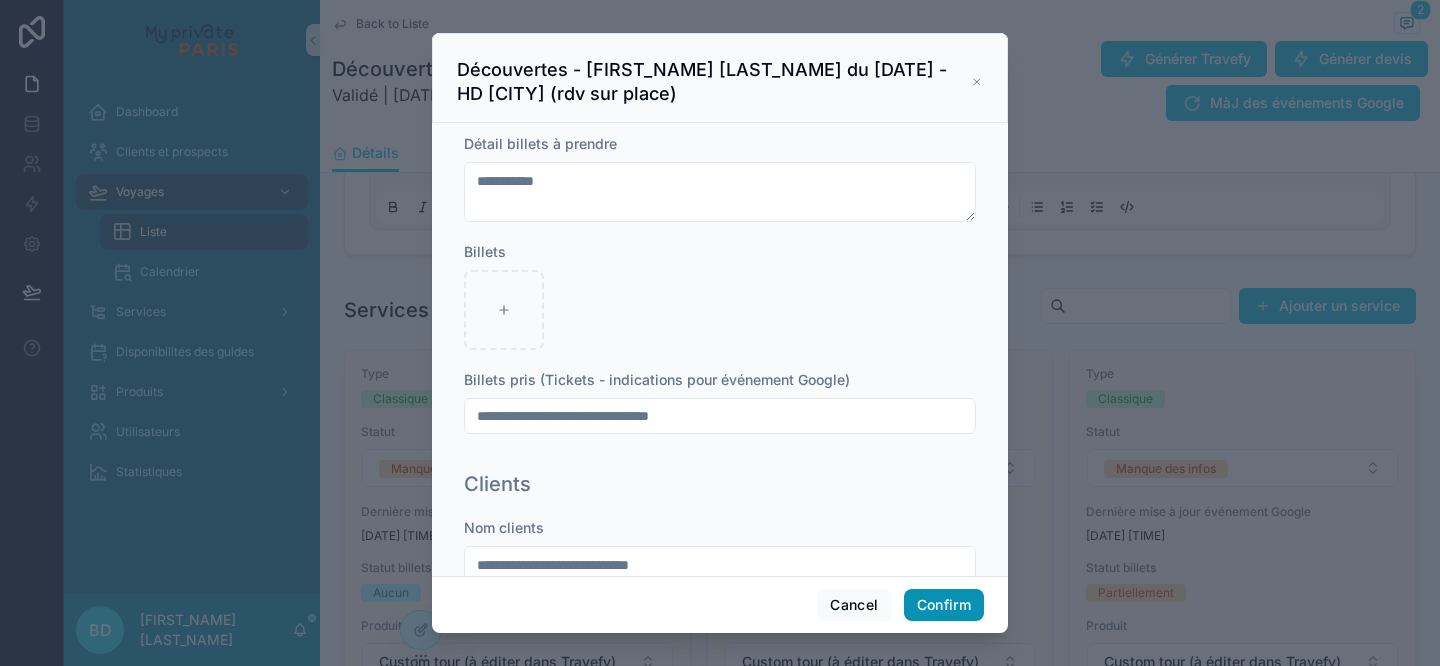 click on "Confirm" at bounding box center [944, 605] 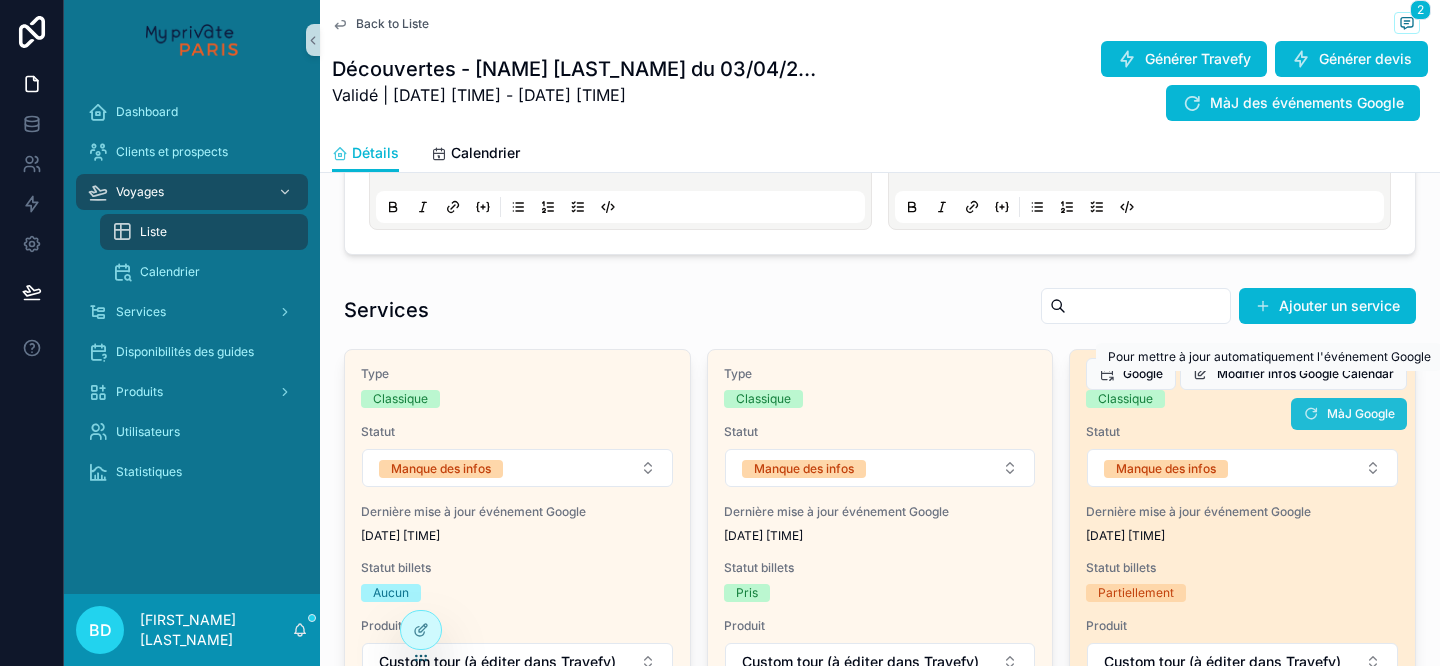 click on "Type Classique Statut Manque des infos Dernière mise à jour événement Google 21/07/2025 16:52 Statut billets Partiellement Produit Custom tour (à éditer dans Travefy) Nom service HD Versailles (rdv sur place) Montant -- Date début locale 26/09/2025 10:00 Date fin locale 26/09/2025 13:00 Notes pour les guides Le guide se déplace sans les clients. 3 heures sur place payée 4 heures. Guide(s) Forcer la disponibilité de guide(s) Guide(s) disponible(s) Marie D. DUBUISSON Guides déjà bookés Audrey C. CHTCHEPINE Modifier infos Google Calendar Google MàJ Google" at bounding box center (1242, 886) 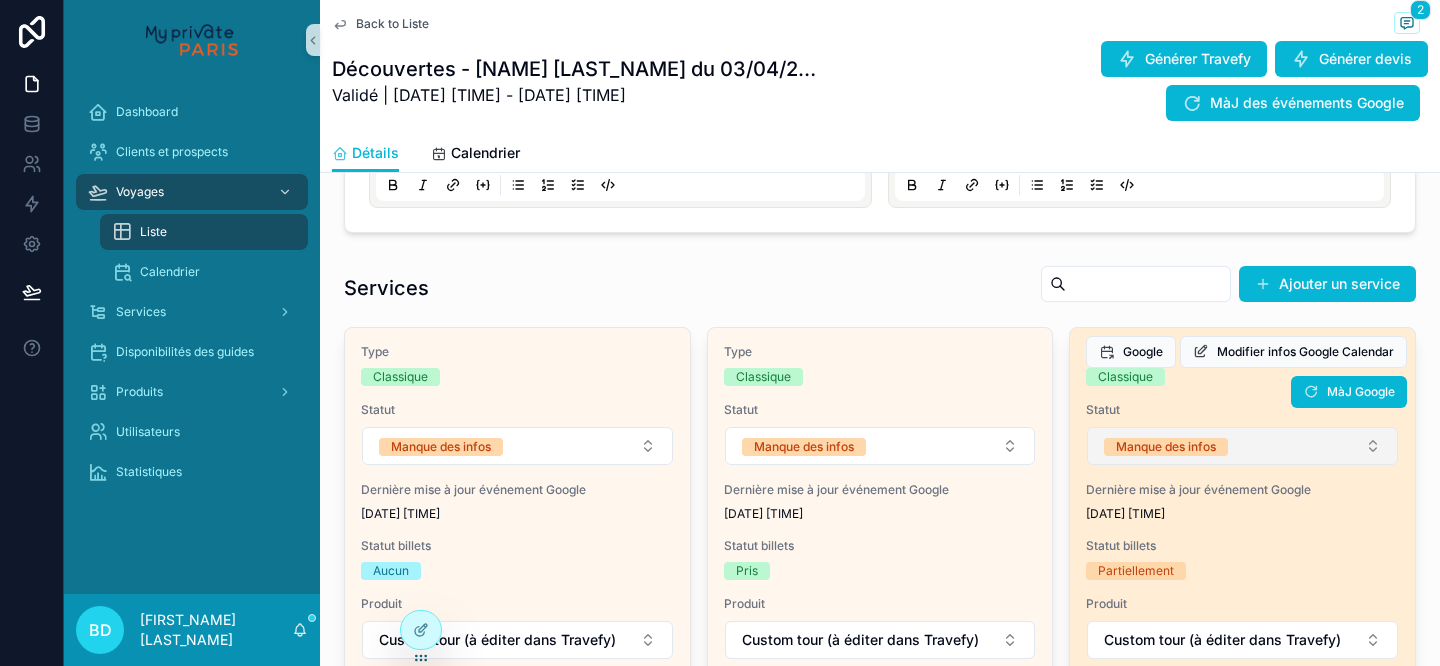 scroll, scrollTop: 720, scrollLeft: 0, axis: vertical 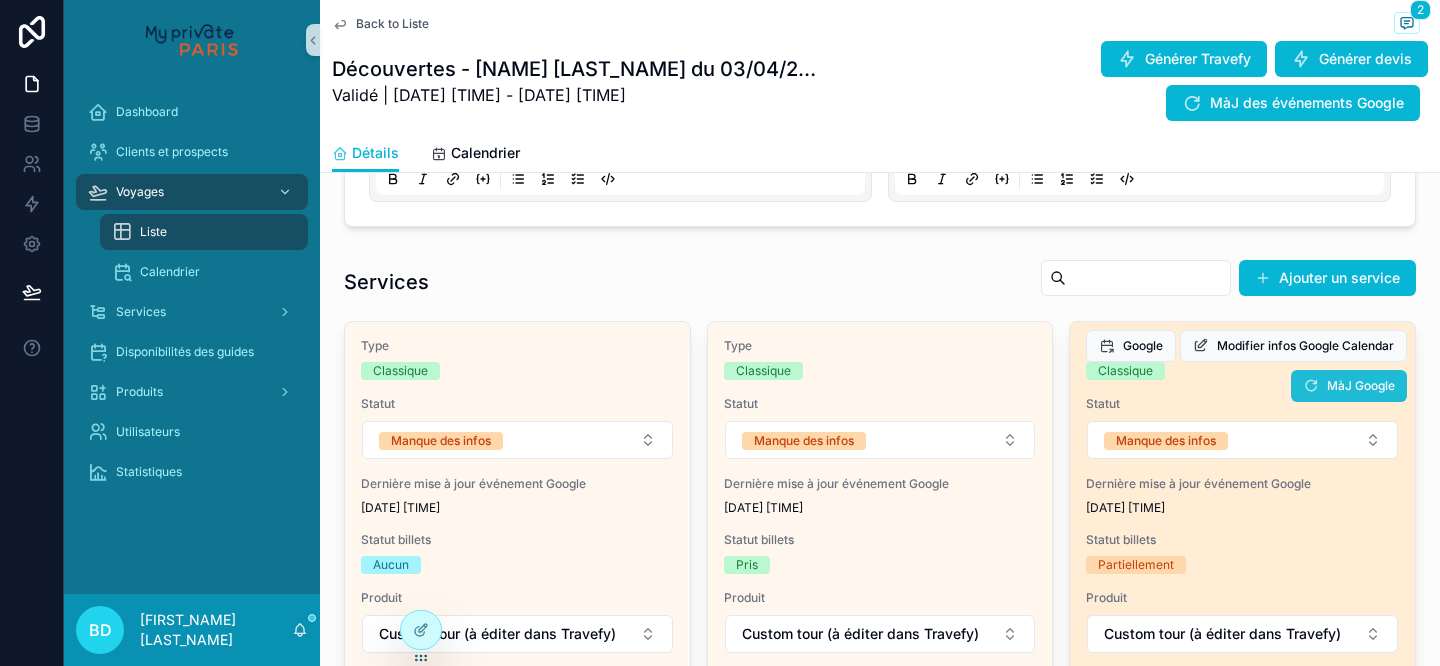 click on "MàJ Google" at bounding box center (1349, 386) 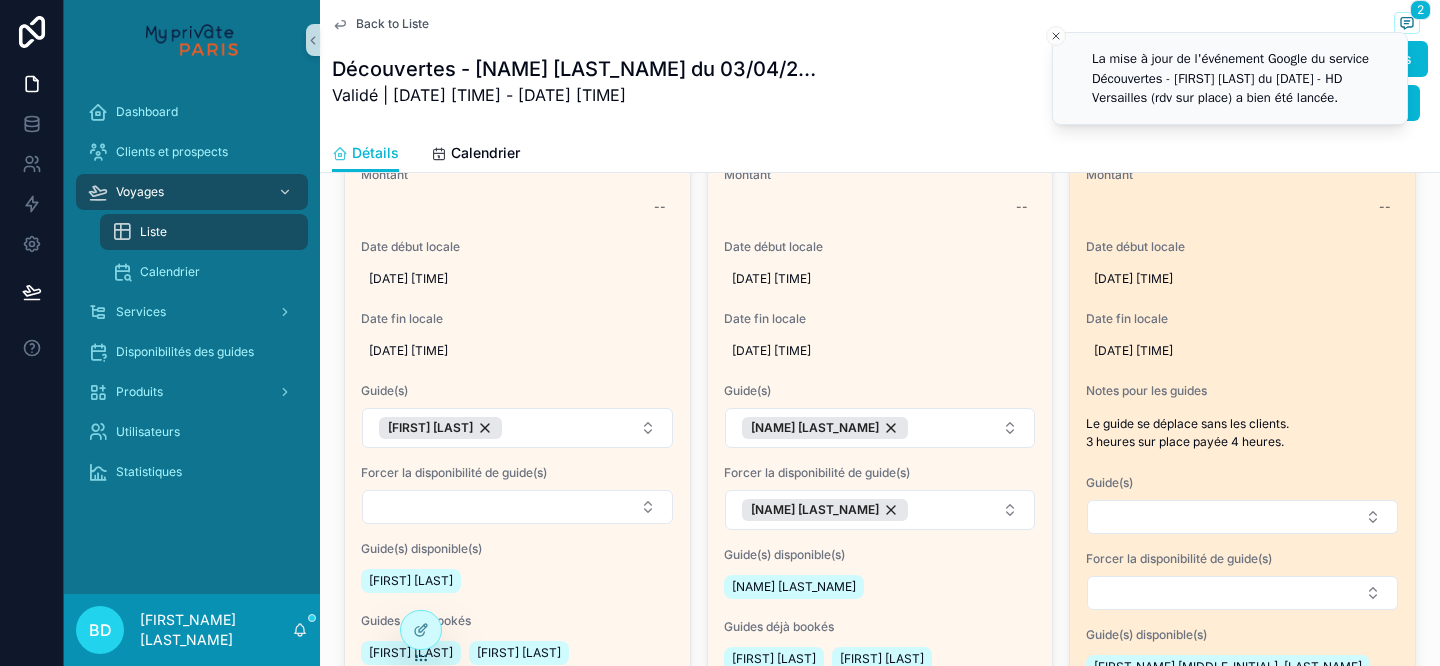scroll, scrollTop: 1346, scrollLeft: 0, axis: vertical 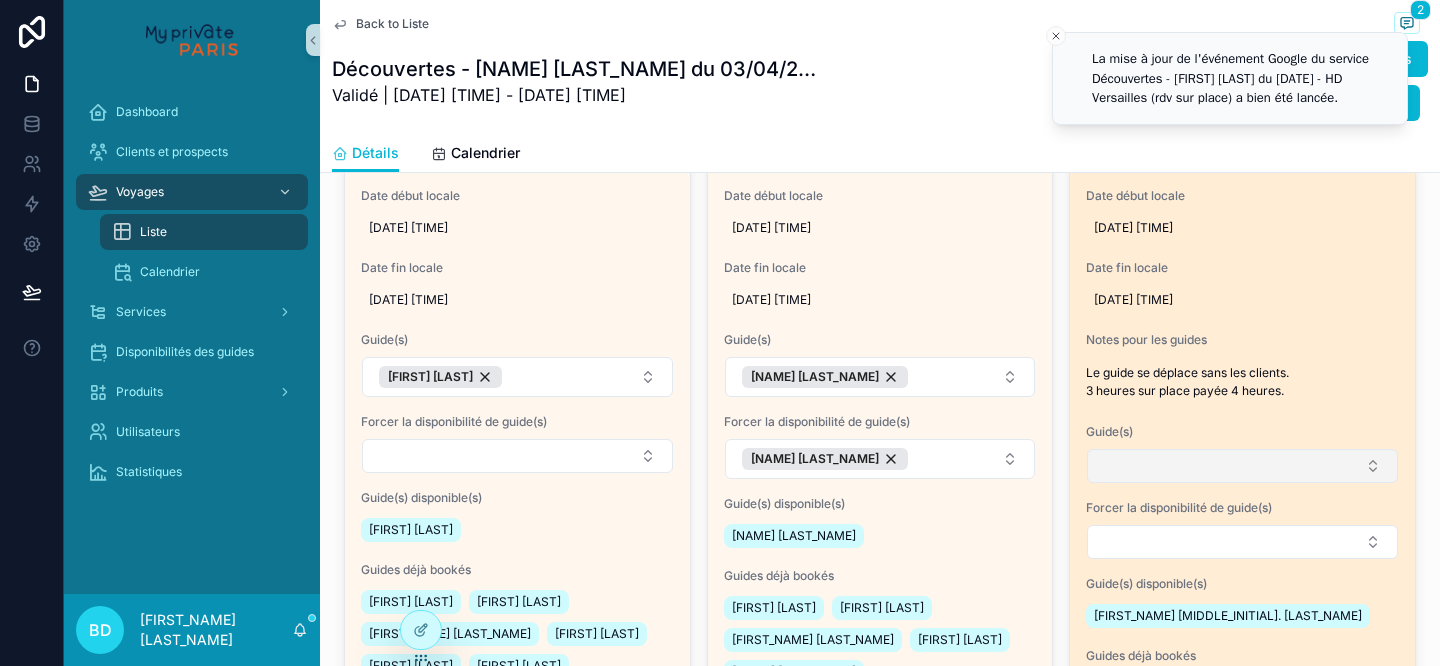 click at bounding box center [1242, 466] 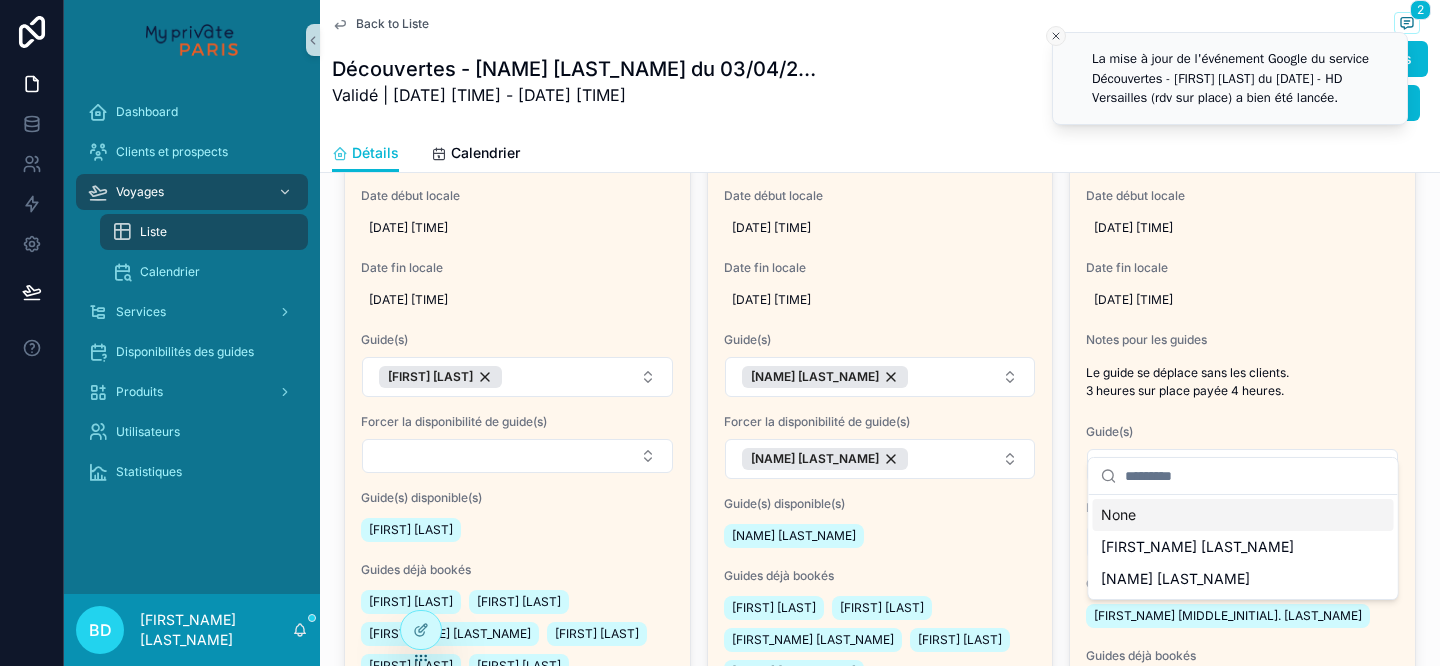 click 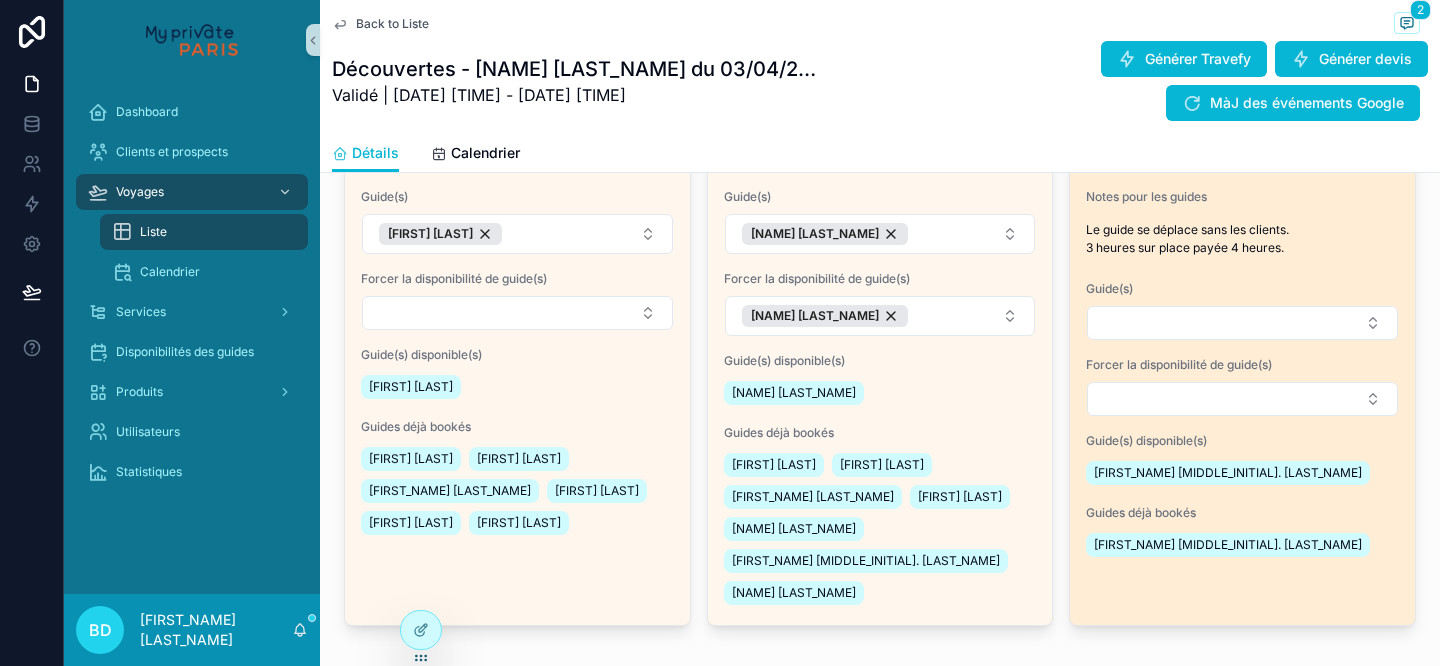 scroll, scrollTop: 1493, scrollLeft: 0, axis: vertical 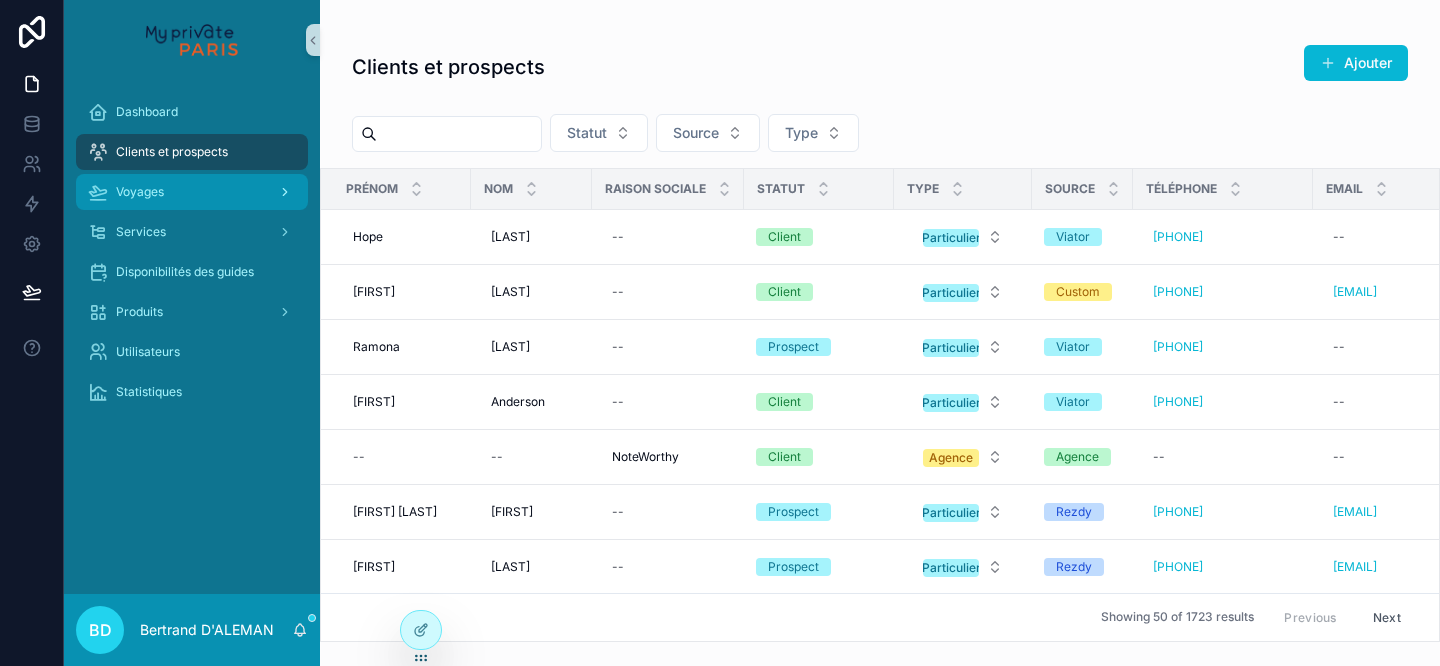 click on "Voyages" at bounding box center (192, 192) 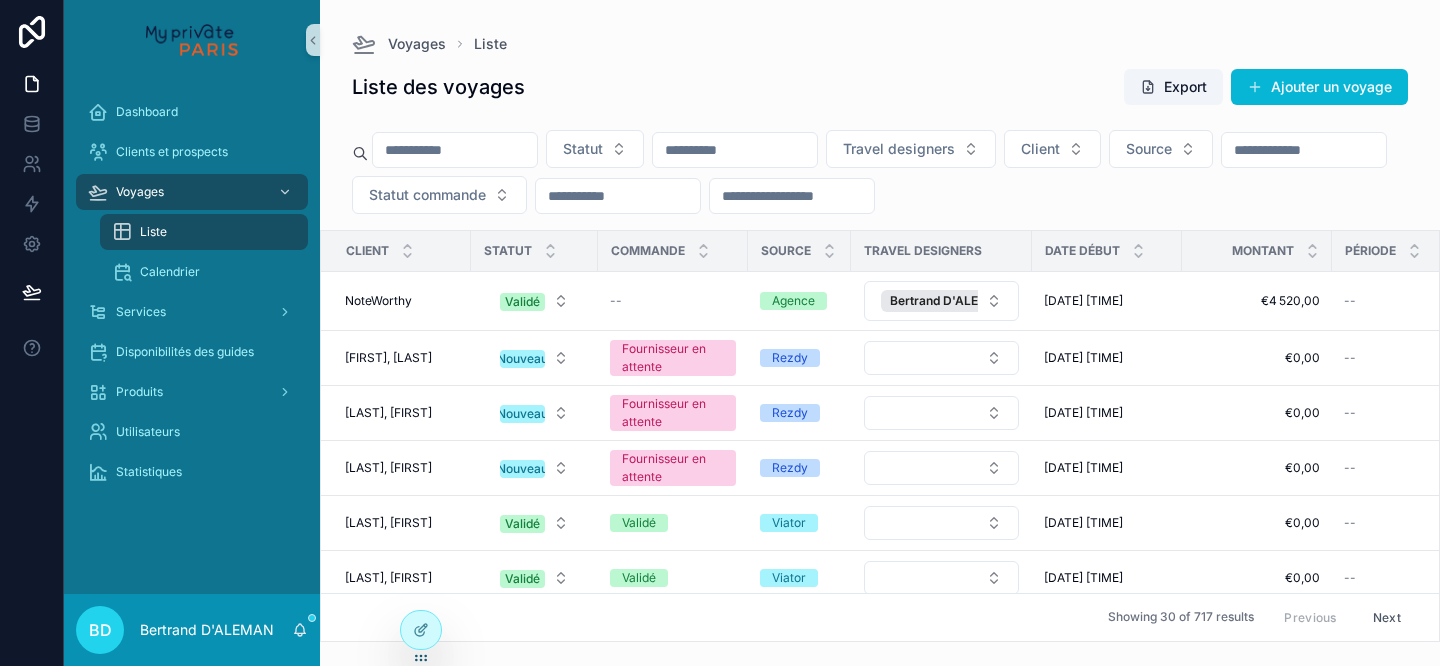 click at bounding box center (792, 196) 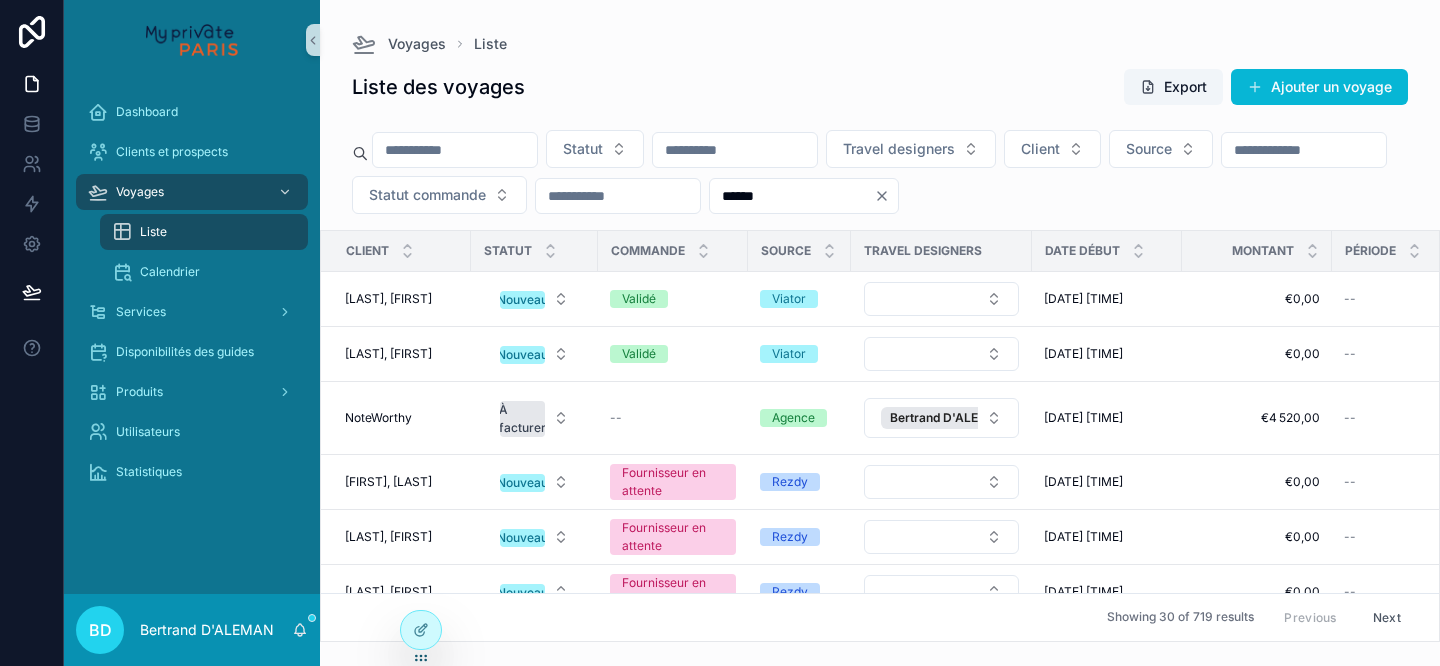 type on "******" 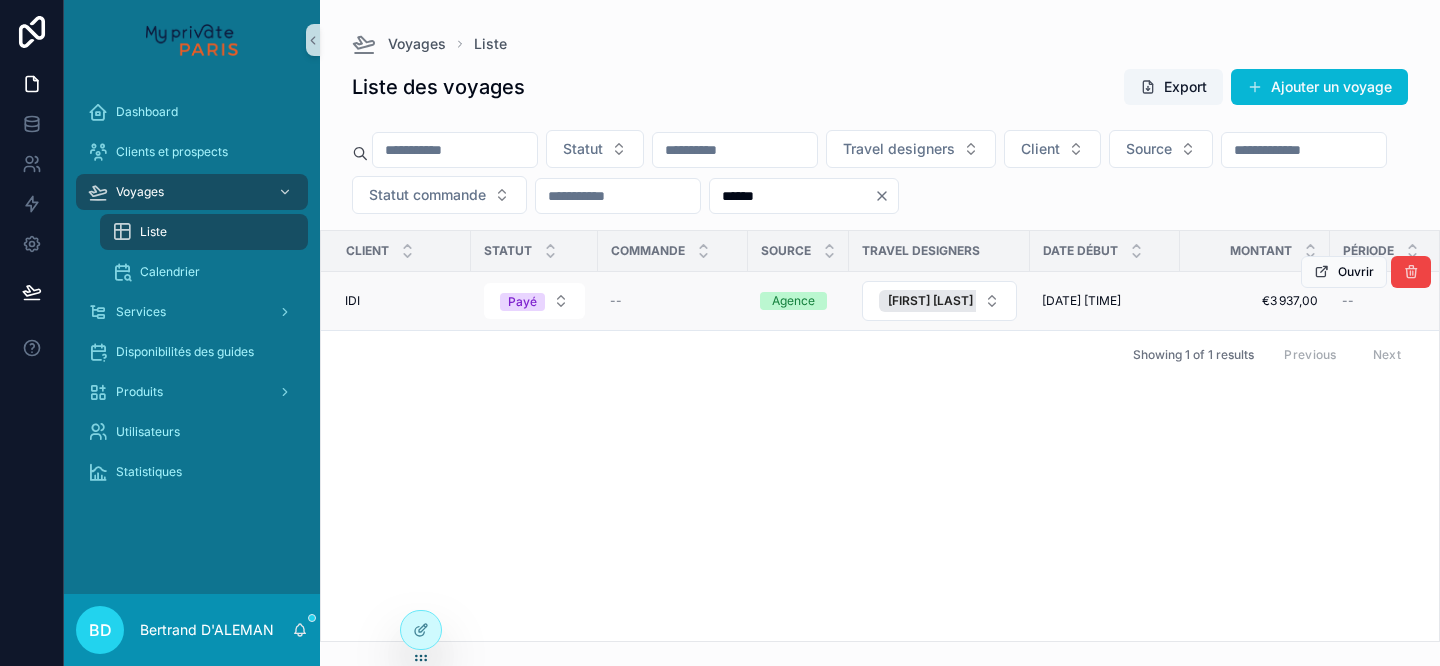 click on "IDI IDI" at bounding box center [396, 301] 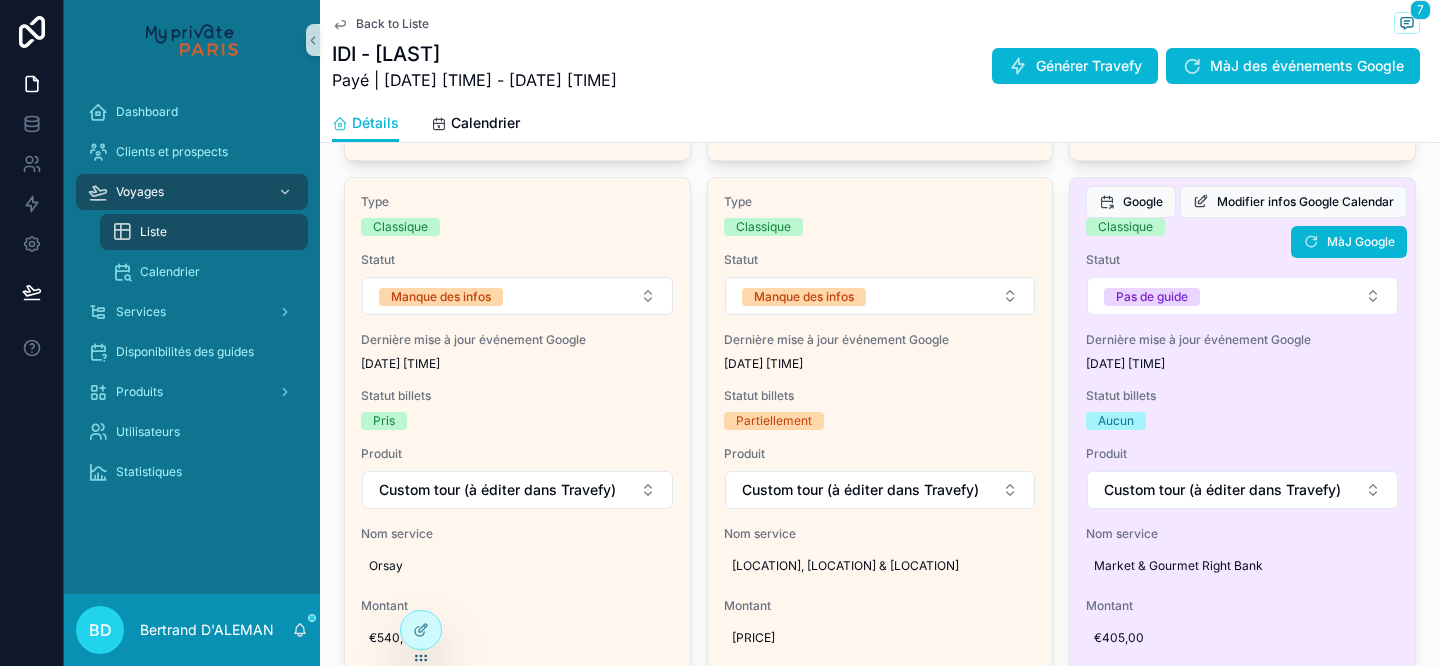 scroll, scrollTop: 2334, scrollLeft: 0, axis: vertical 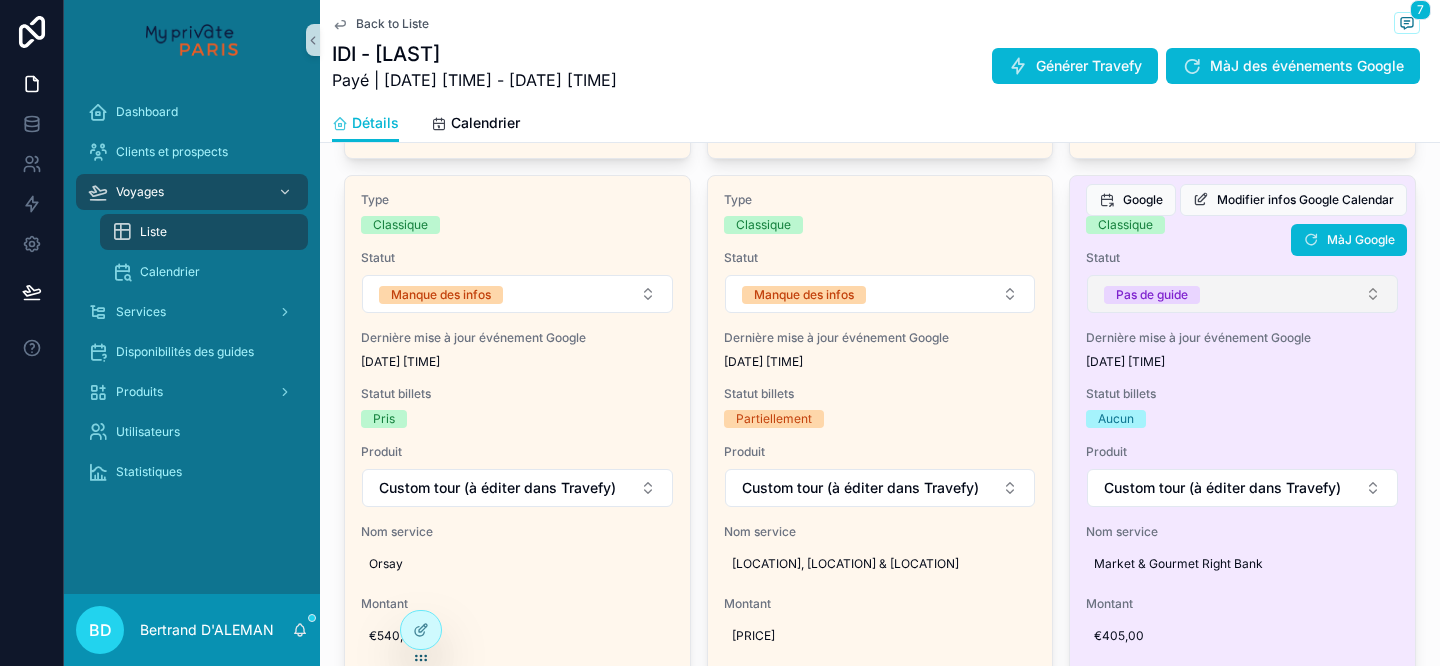 click on "Pas de guide" at bounding box center (1242, 294) 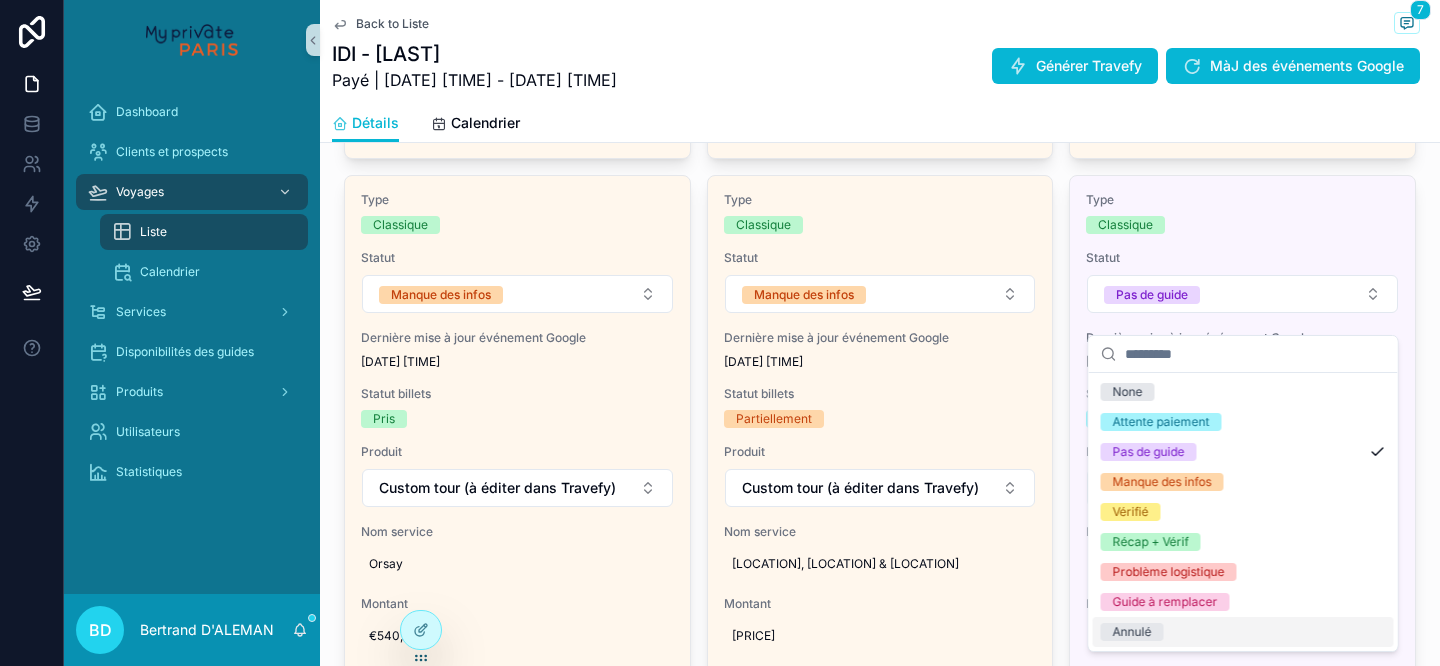 click on "Annulé" at bounding box center [1243, 632] 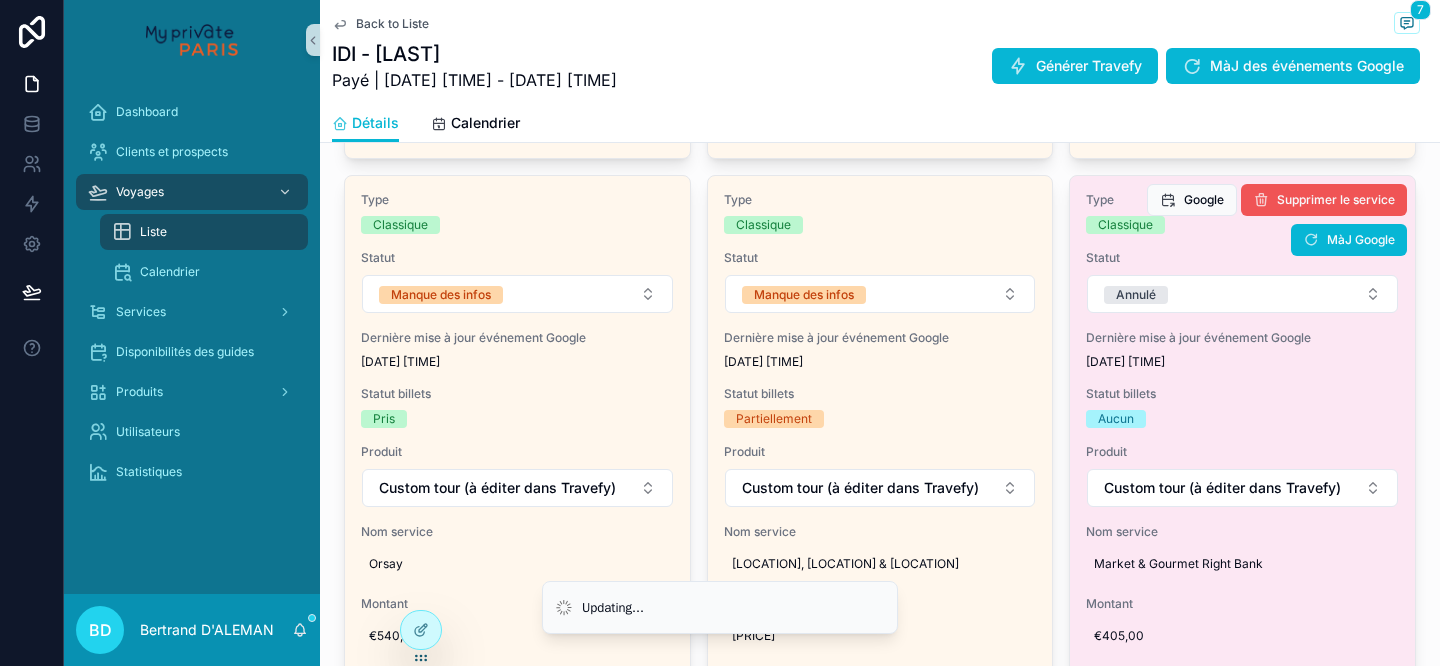 click on "Supprimer le service" at bounding box center [1336, 200] 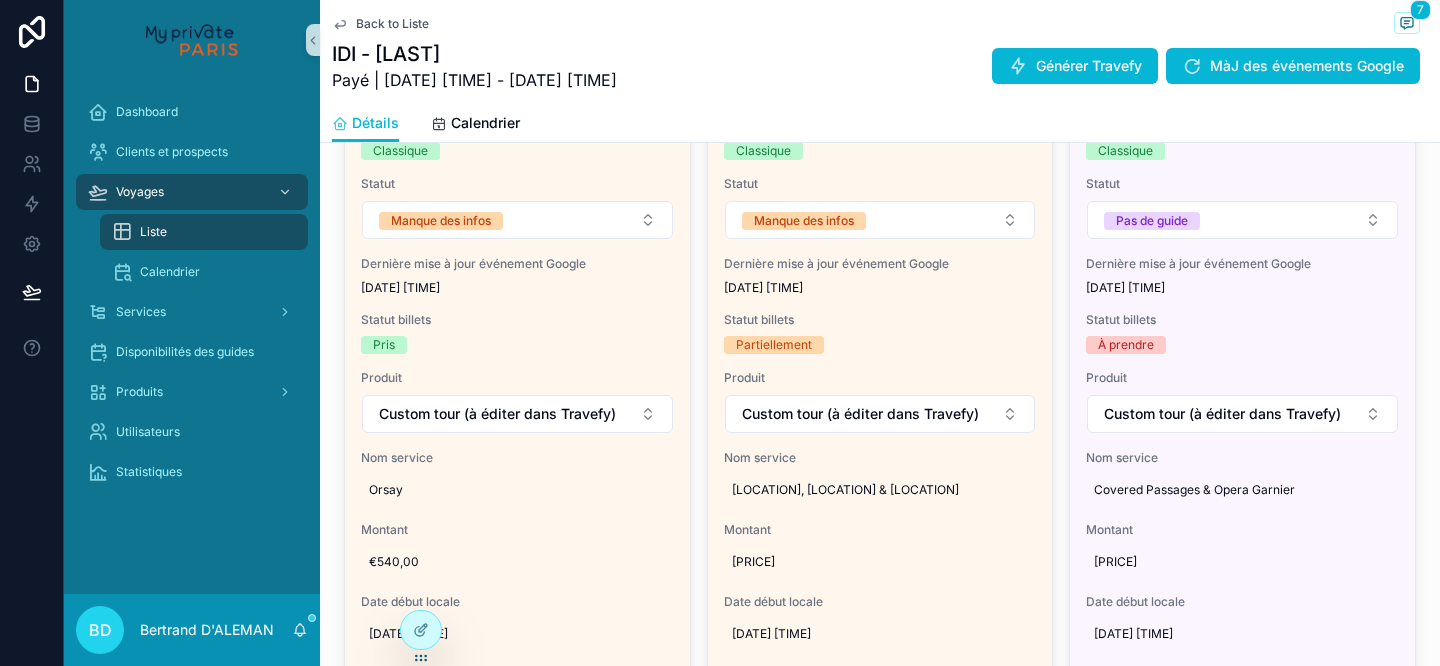 scroll, scrollTop: 2456, scrollLeft: 0, axis: vertical 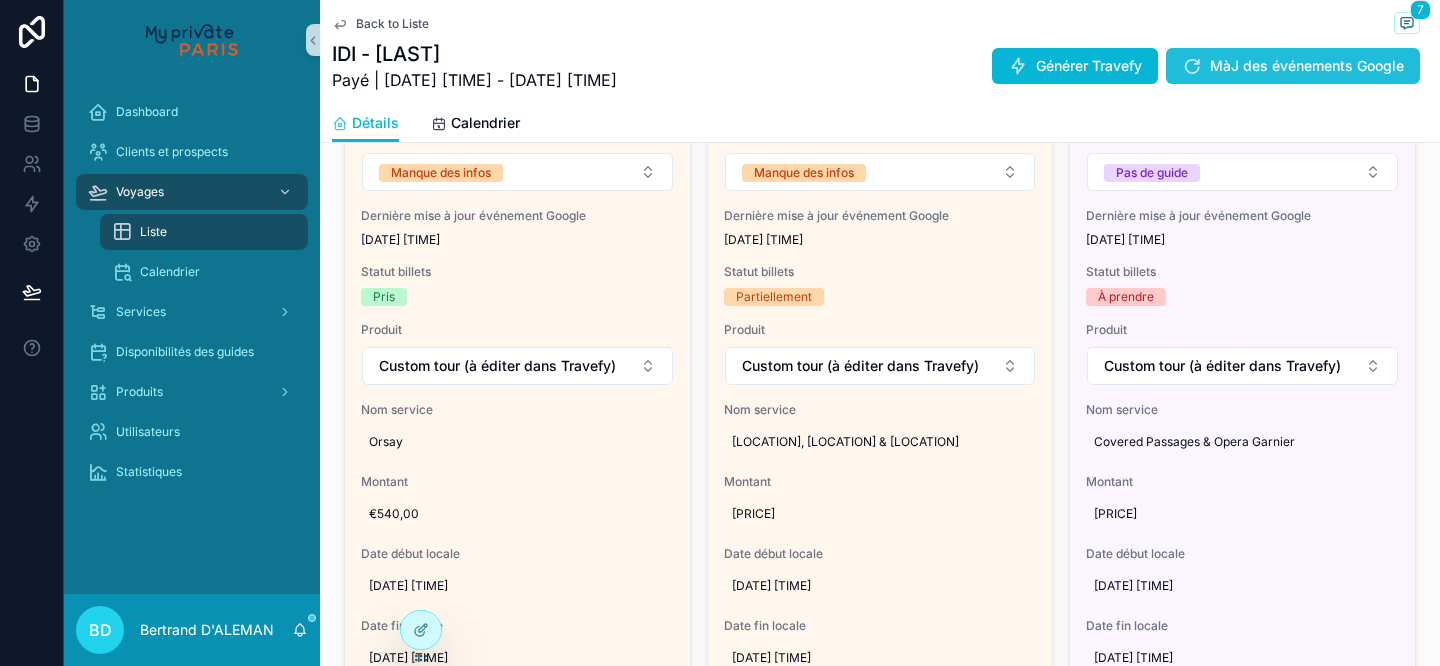 click on "MàJ des événements Google" at bounding box center (1293, 66) 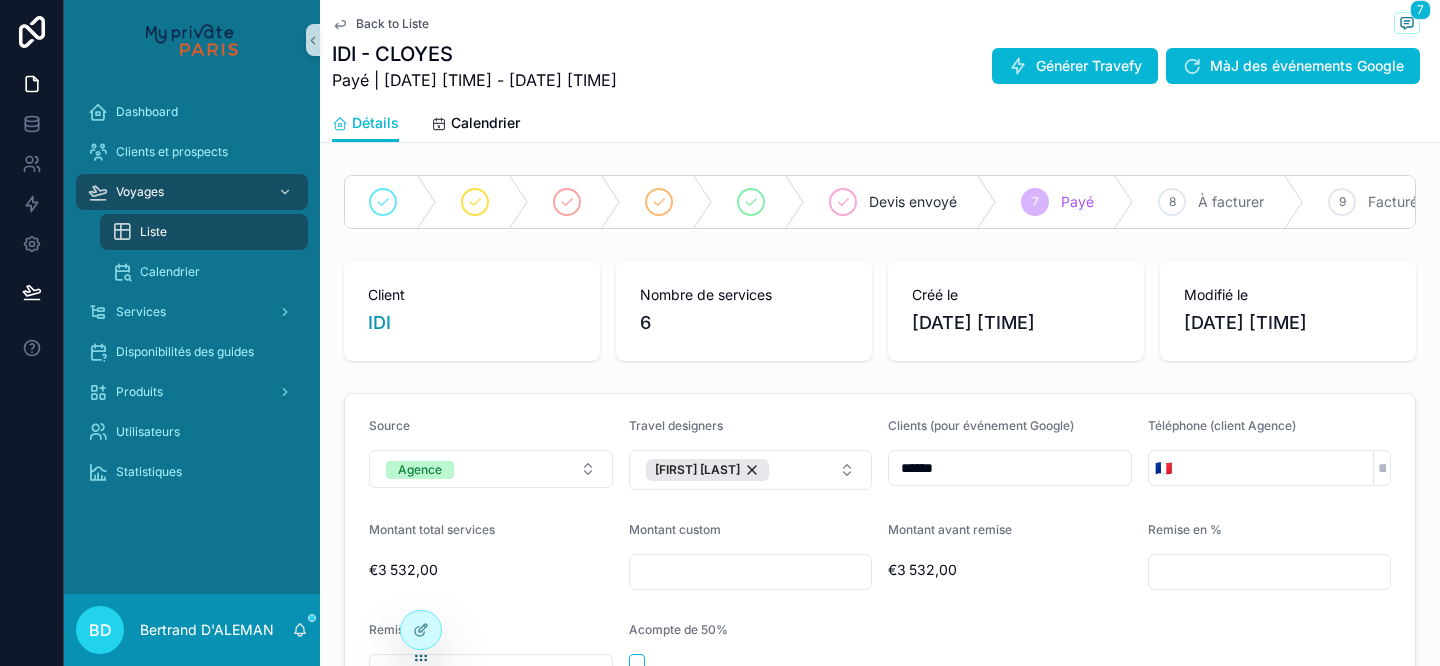 scroll, scrollTop: 0, scrollLeft: 0, axis: both 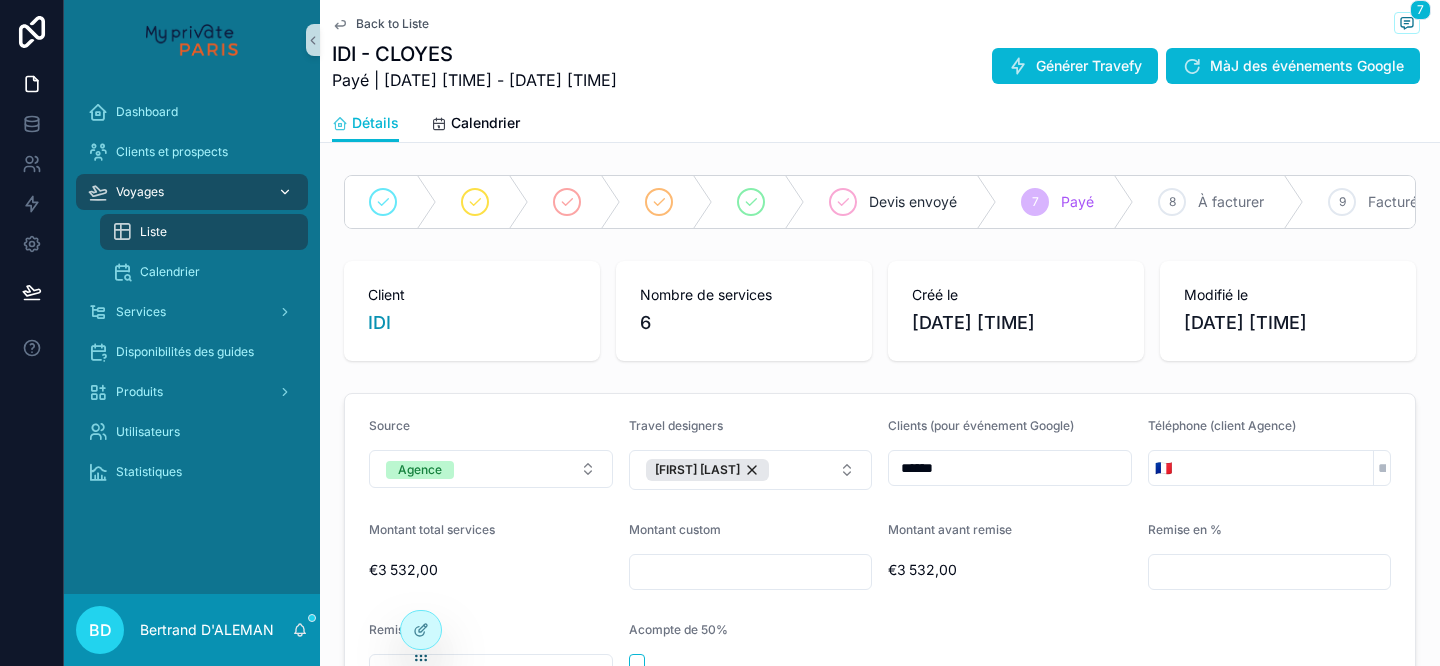 click on "Voyages" at bounding box center [192, 192] 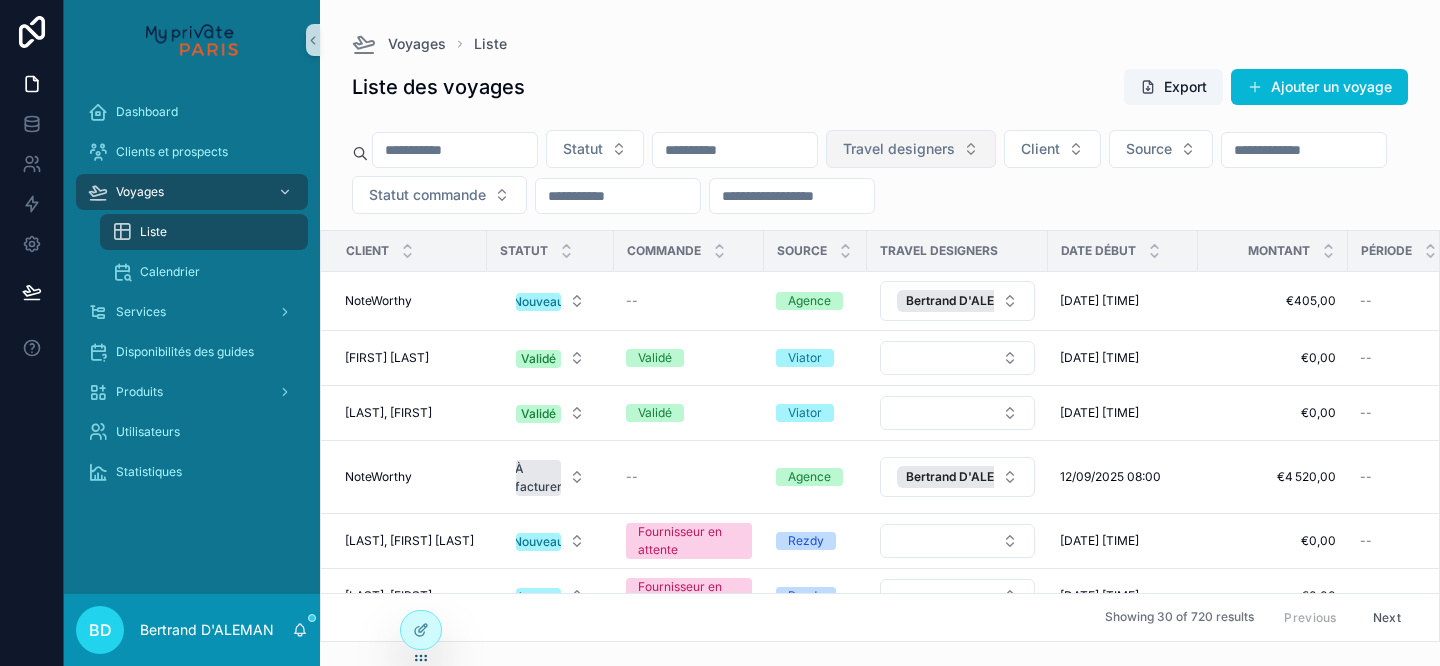 click on "Travel designers" at bounding box center [899, 149] 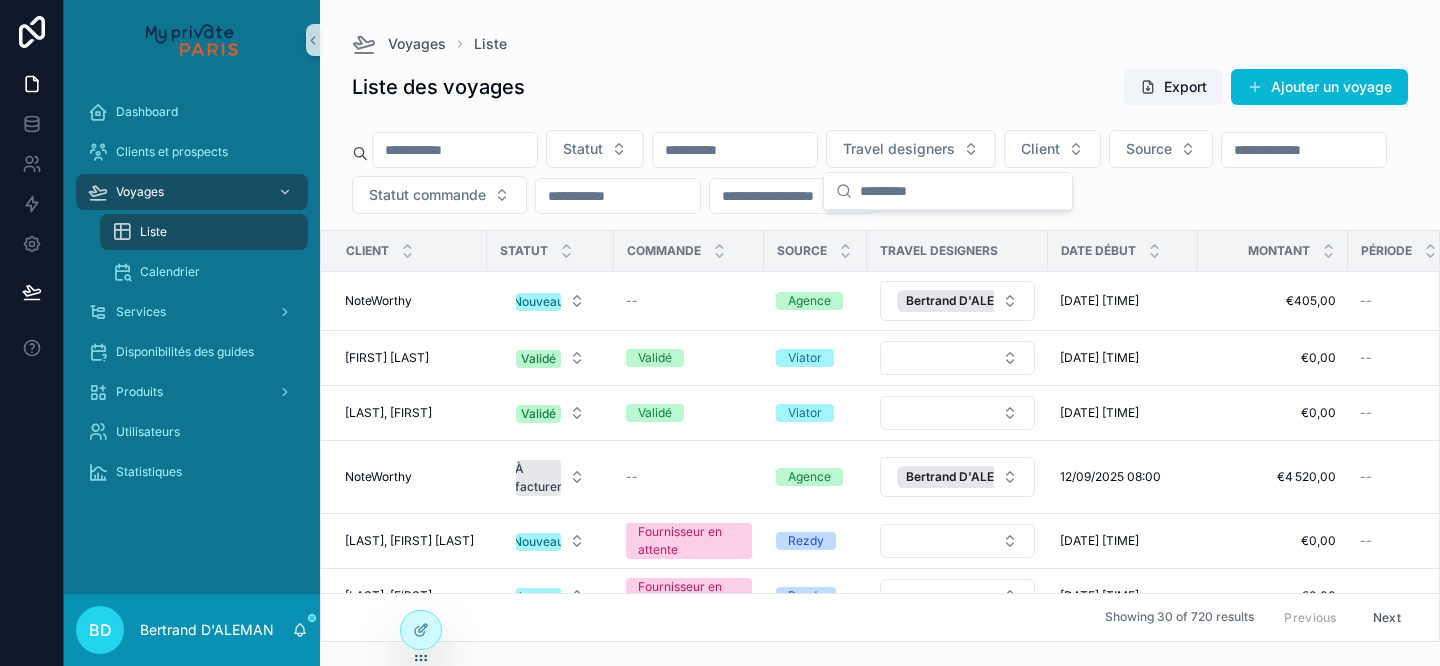 click on "Liste des voyages Export Ajouter un voyage" at bounding box center [880, 91] 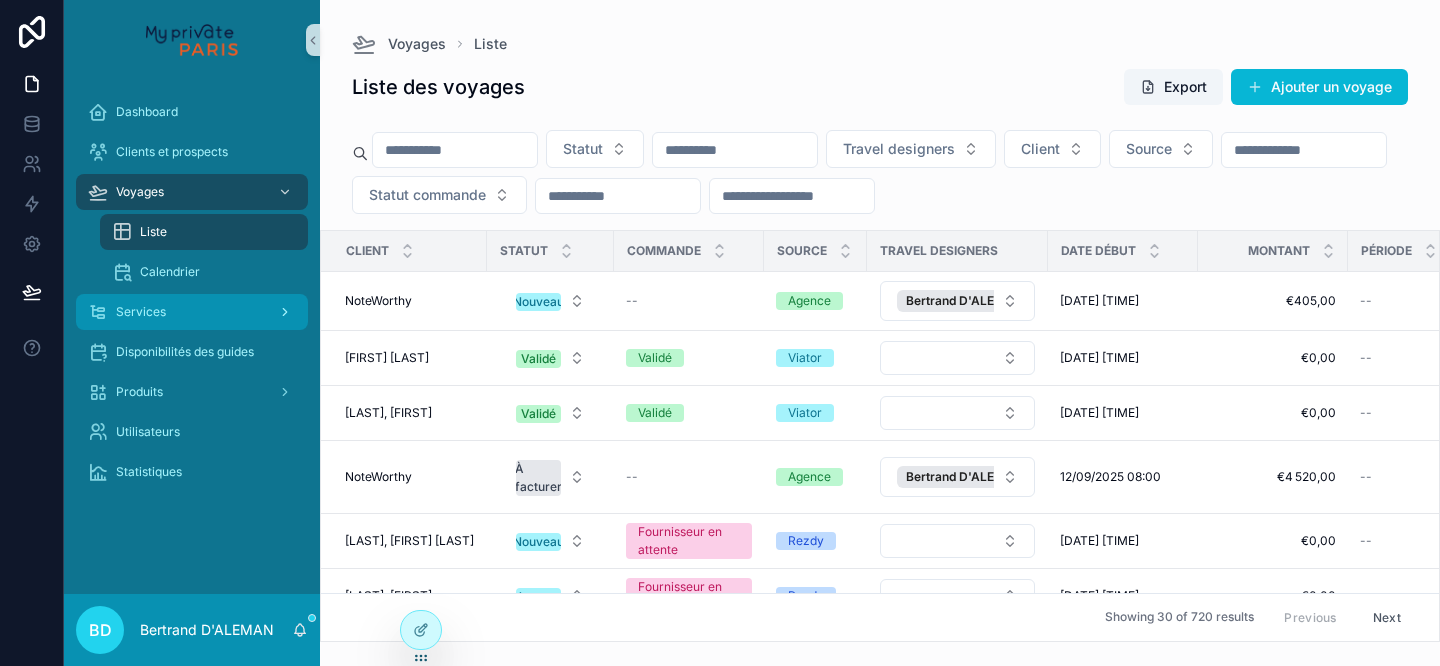 click on "Services" at bounding box center (192, 312) 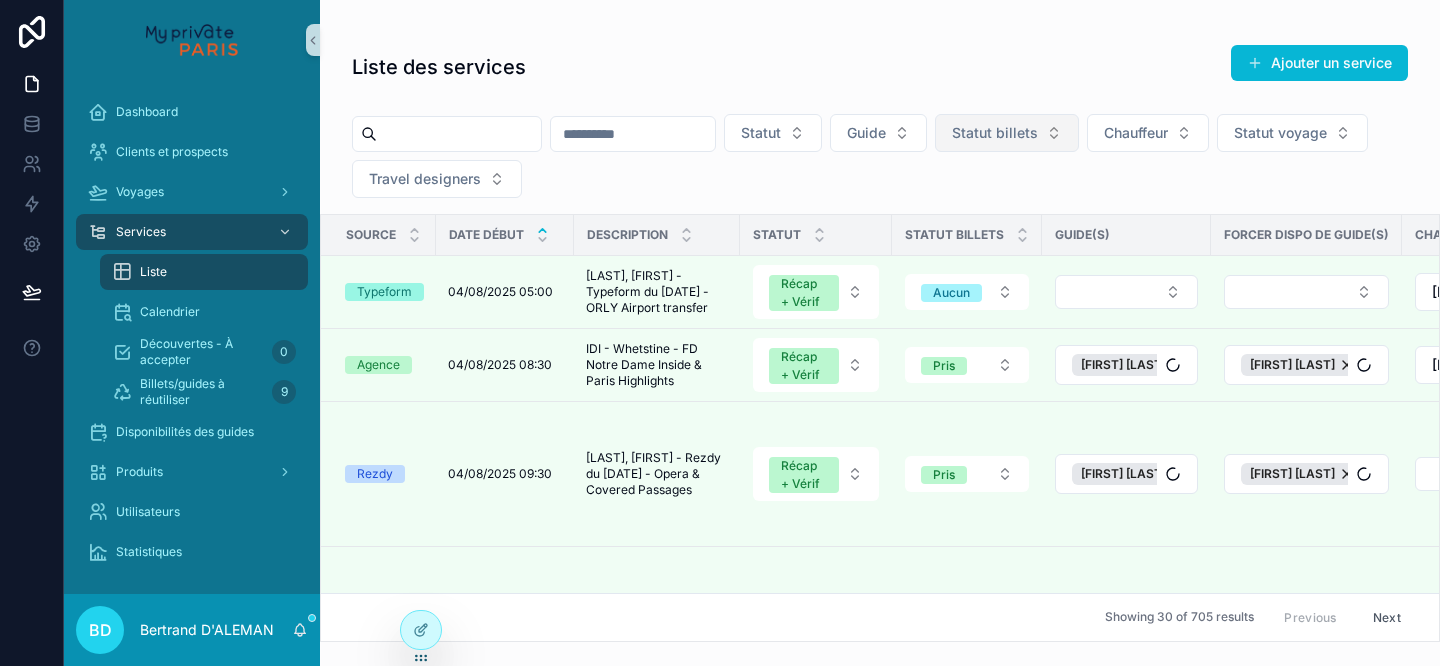 click on "Statut billets" at bounding box center [995, 133] 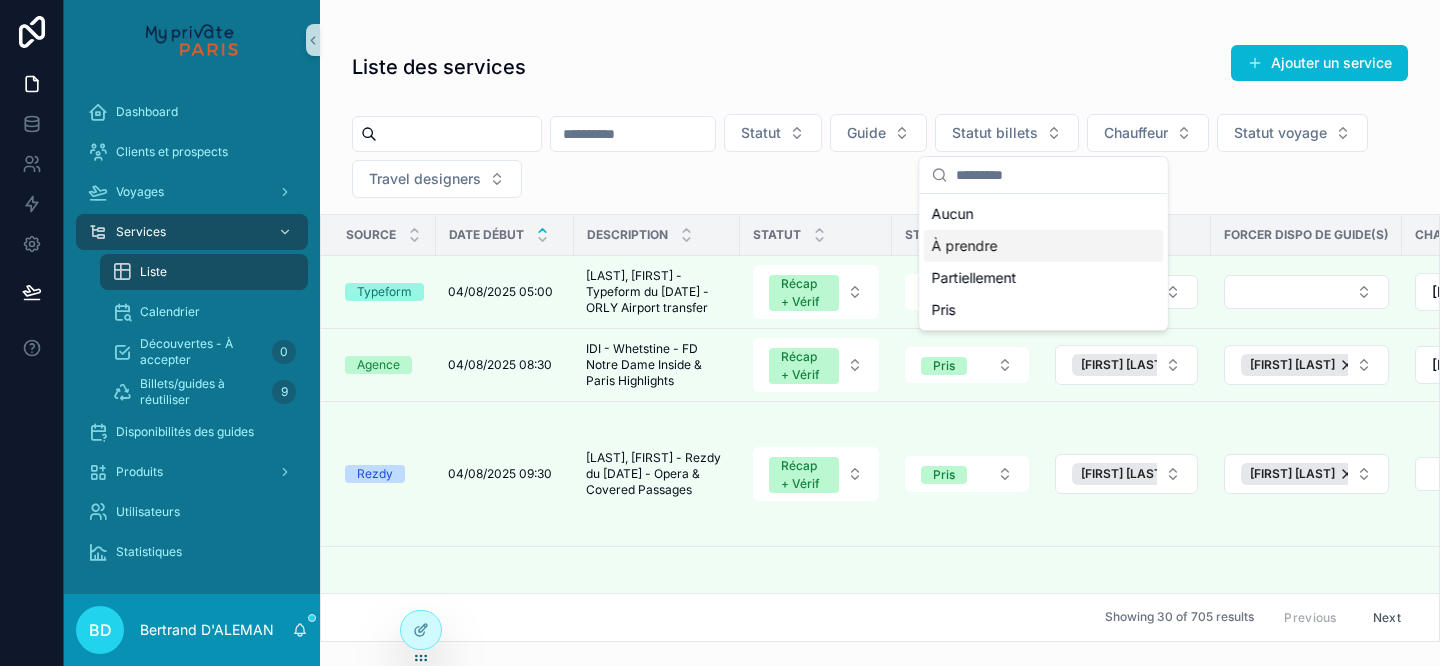 click on "À prendre" at bounding box center [1044, 246] 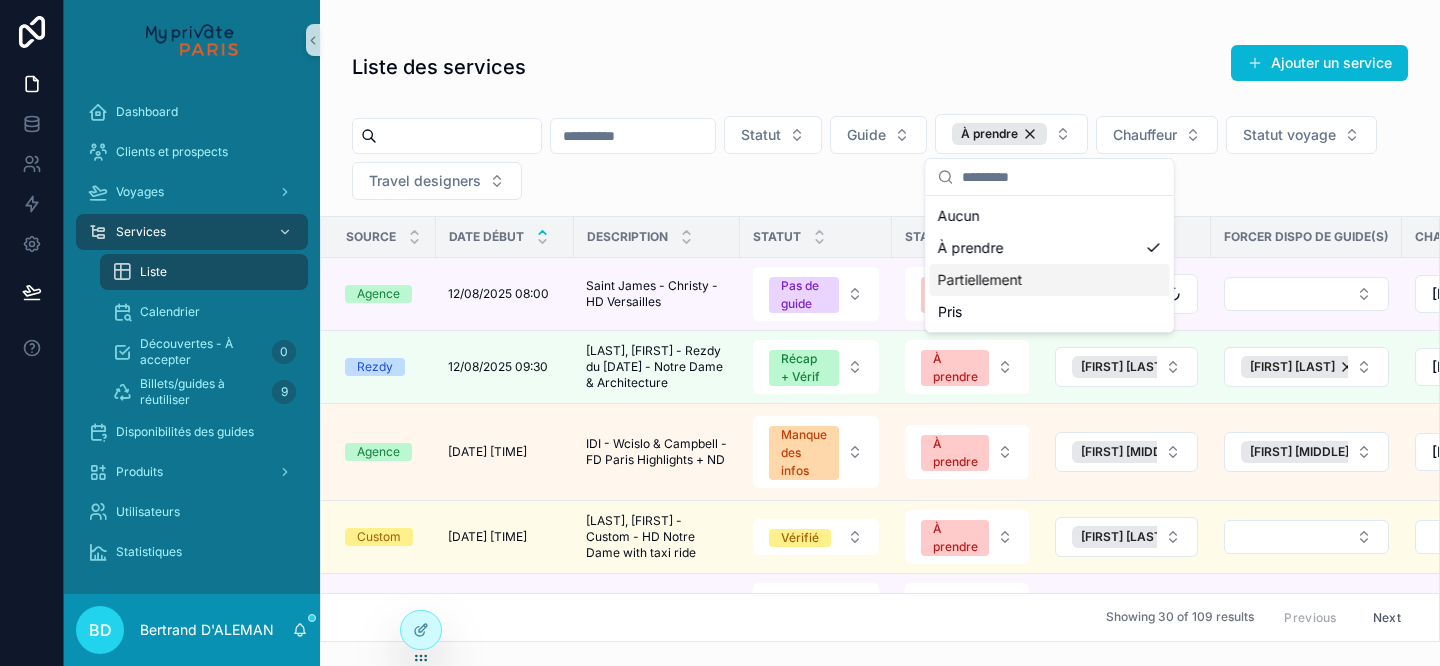 click on "Partiellement" at bounding box center [1050, 280] 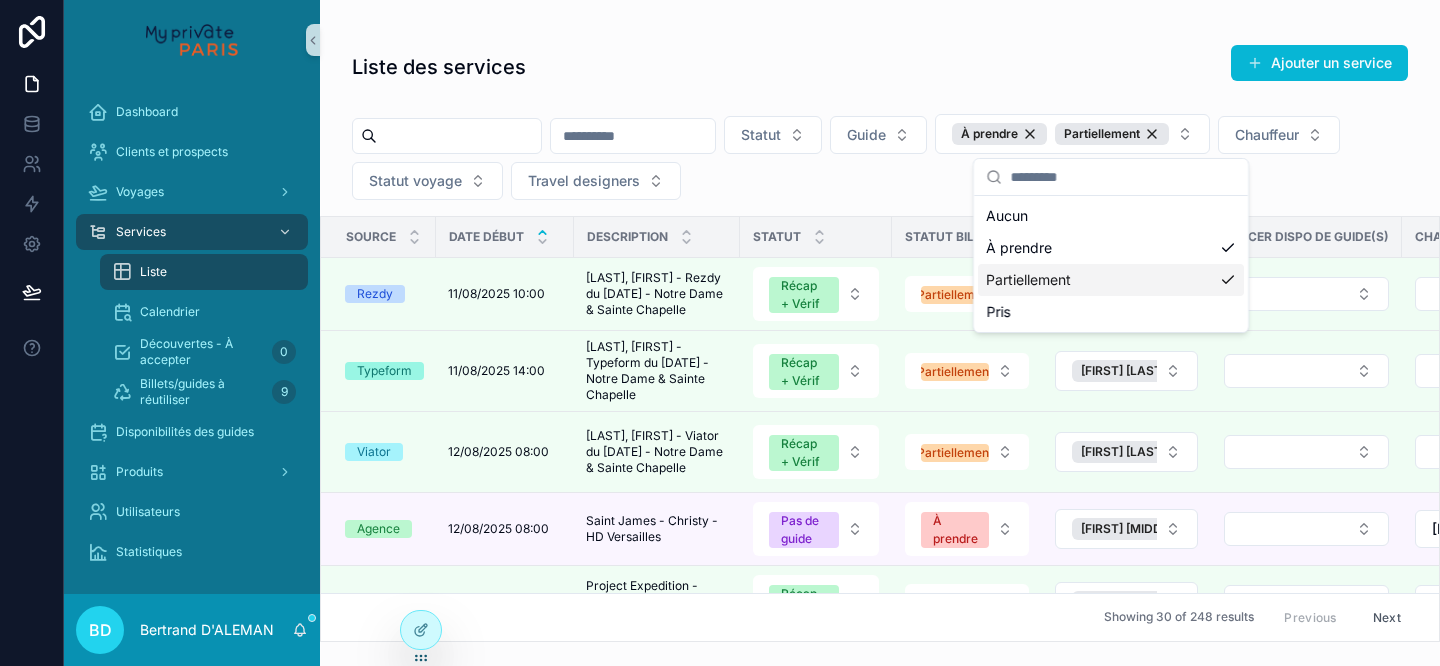 click on "Statut Guide À prendre Partiellement Chauffeur Statut voyage Travel designers" at bounding box center (880, 161) 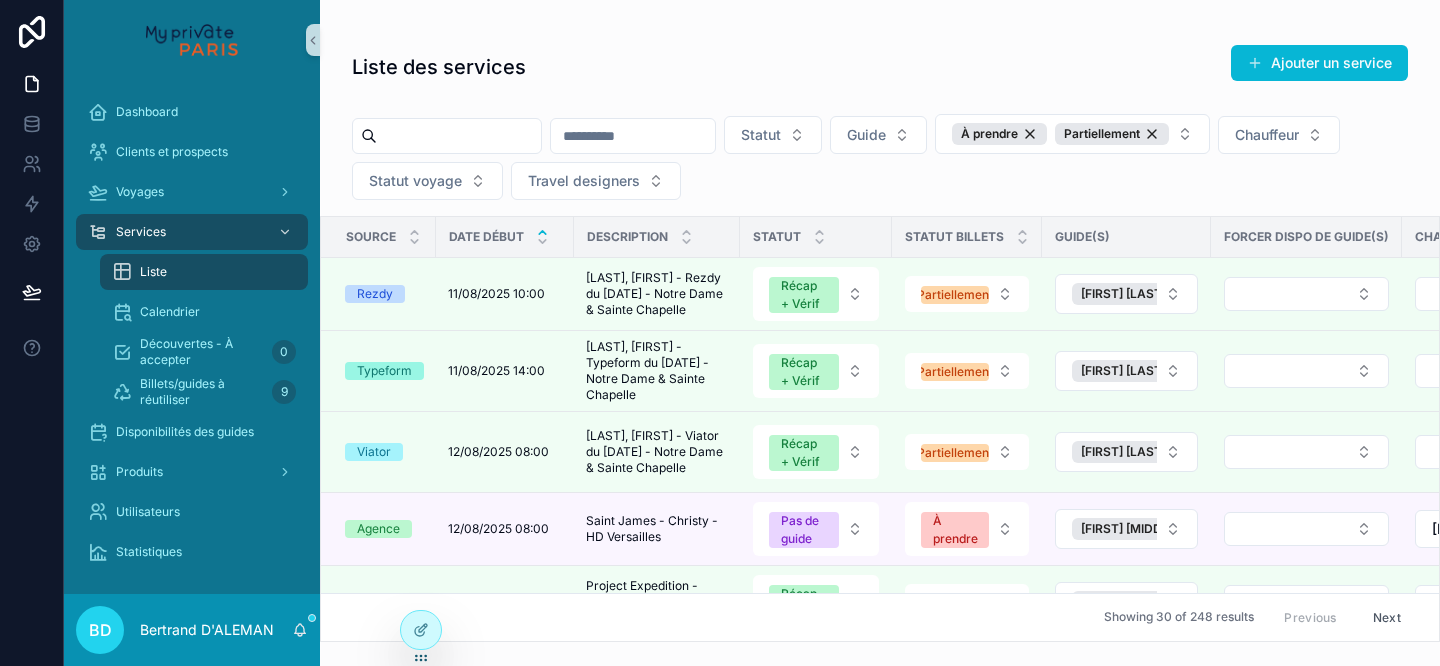 click at bounding box center (459, 136) 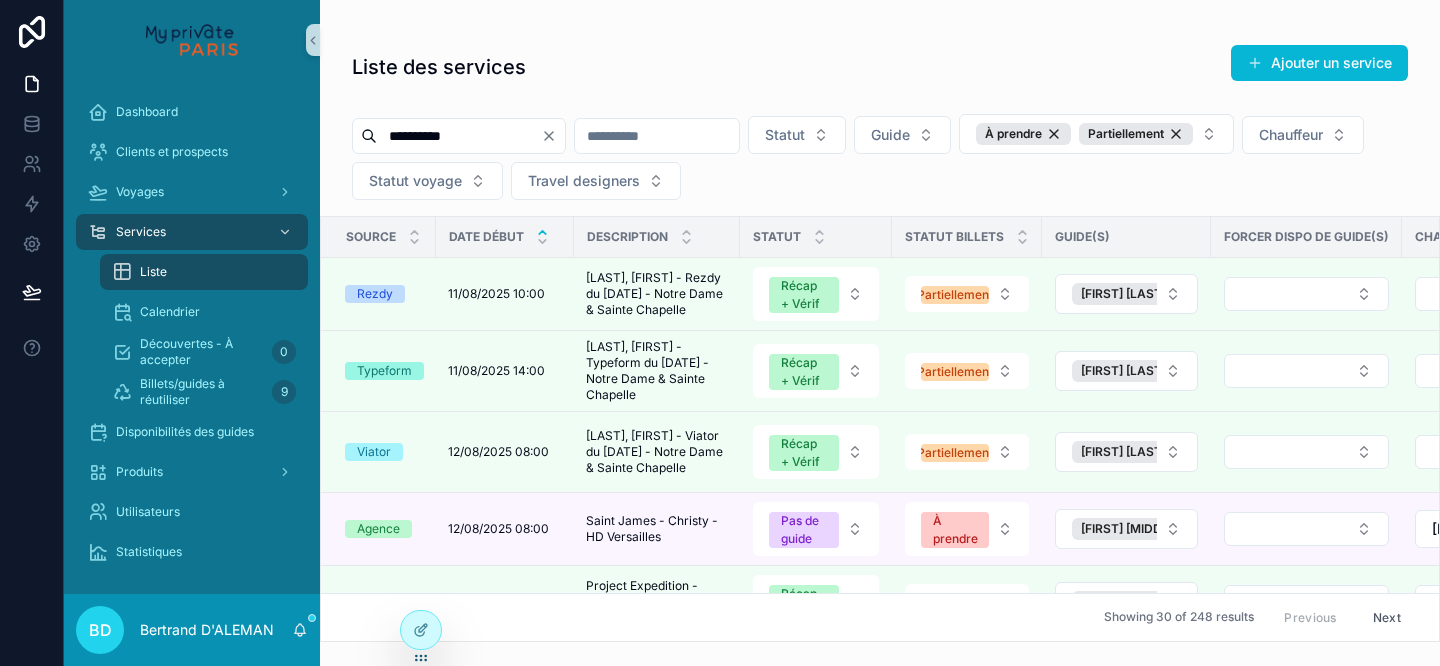 type on "**********" 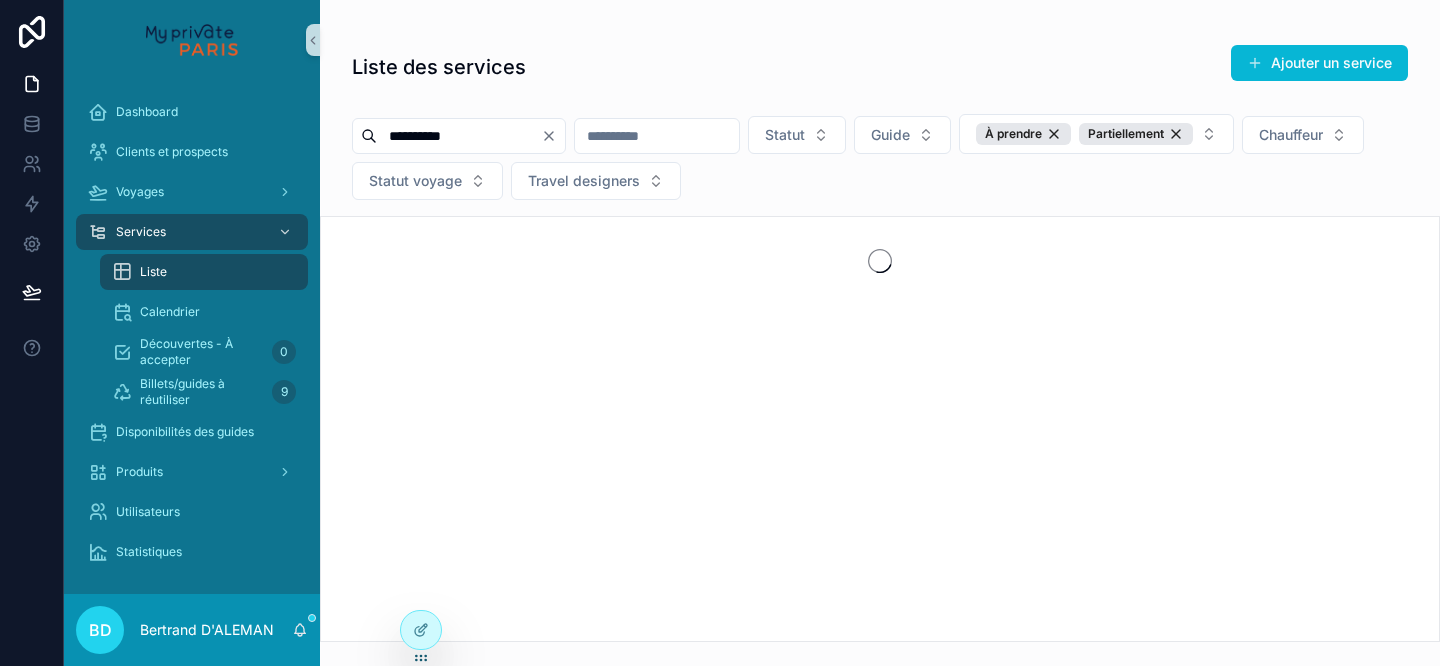 click on "**********" at bounding box center (880, 337) 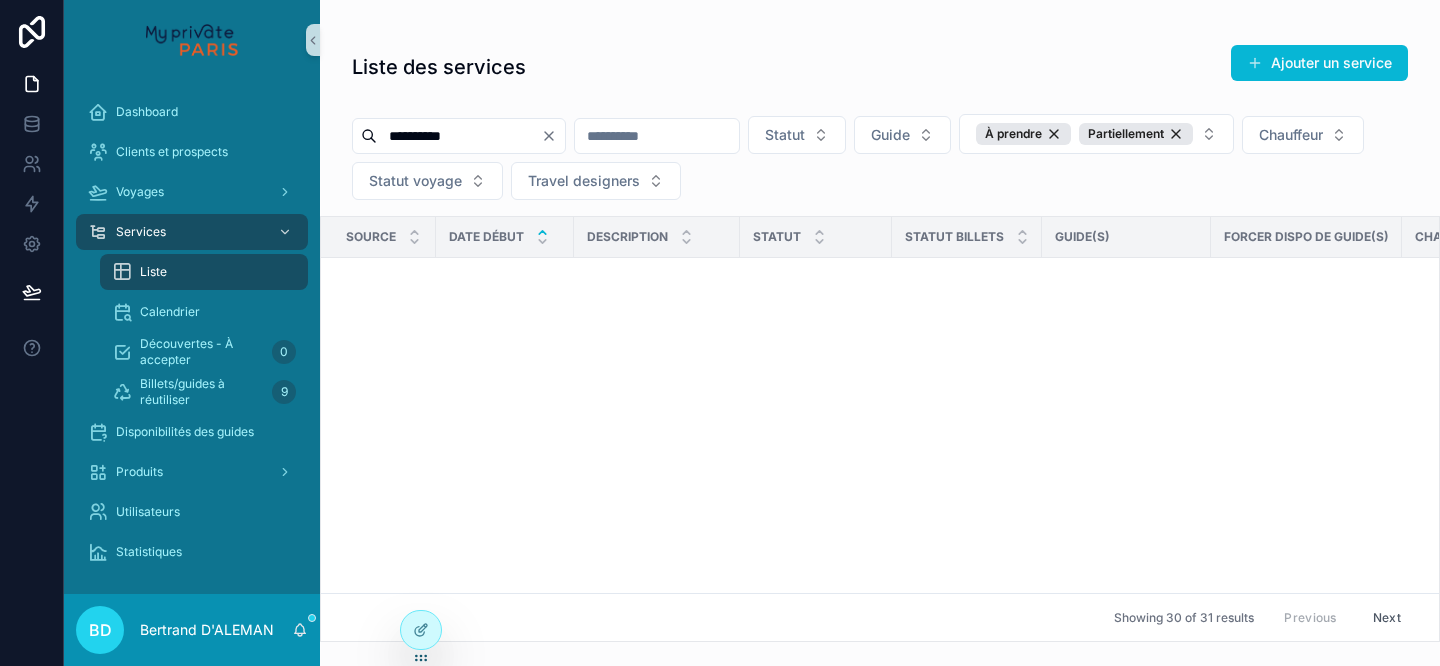 scroll, scrollTop: 2013, scrollLeft: 0, axis: vertical 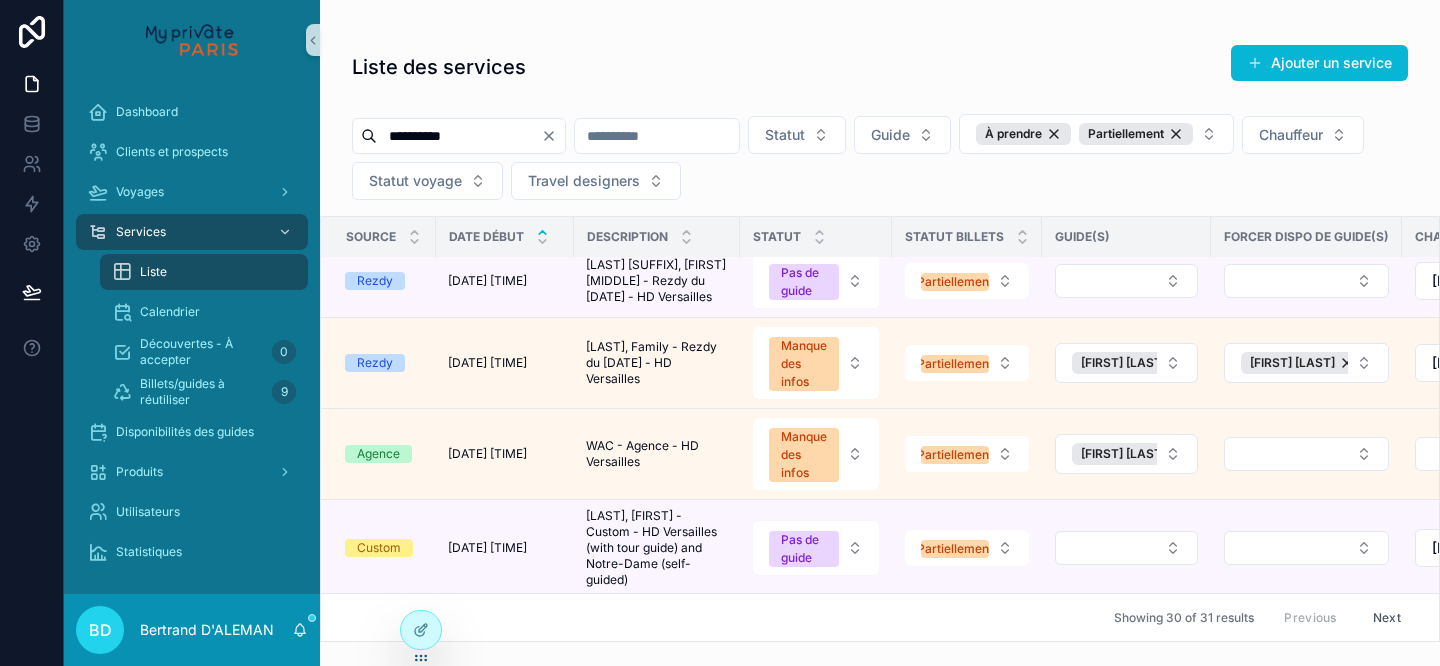 click on "**********" at bounding box center [880, 161] 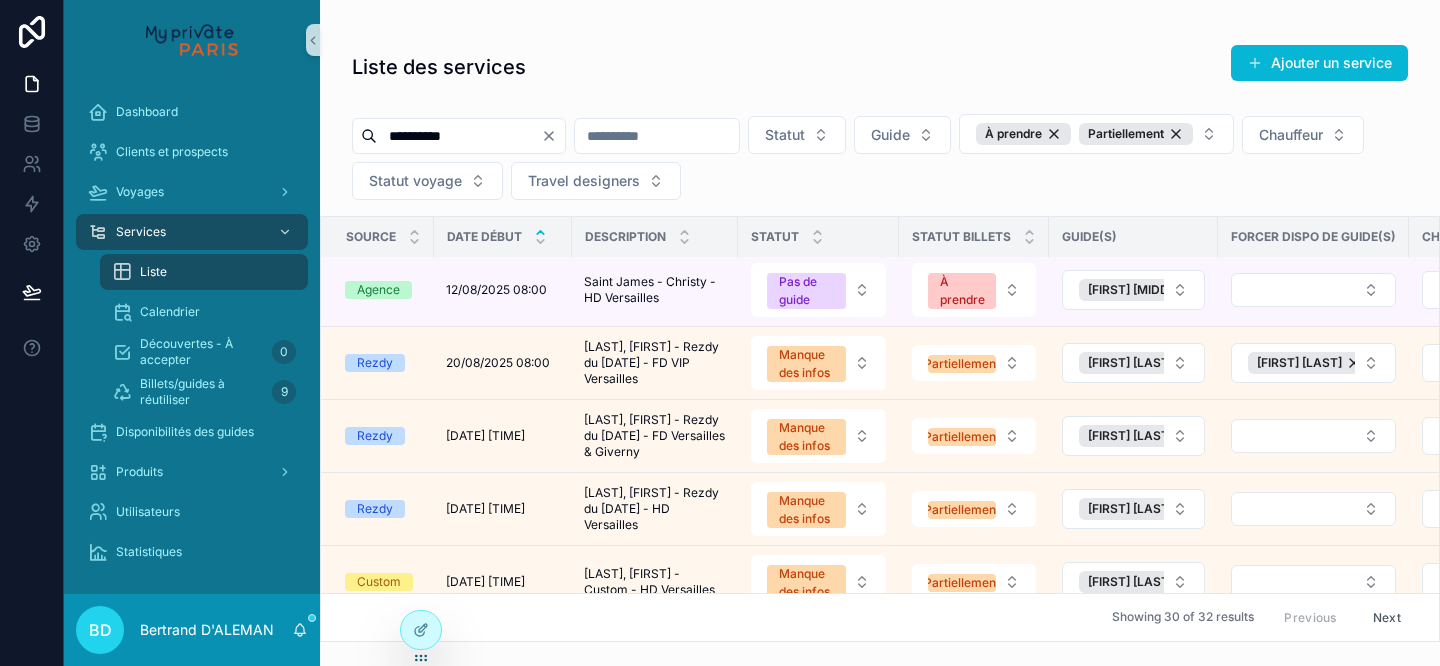 scroll, scrollTop: 0, scrollLeft: 0, axis: both 